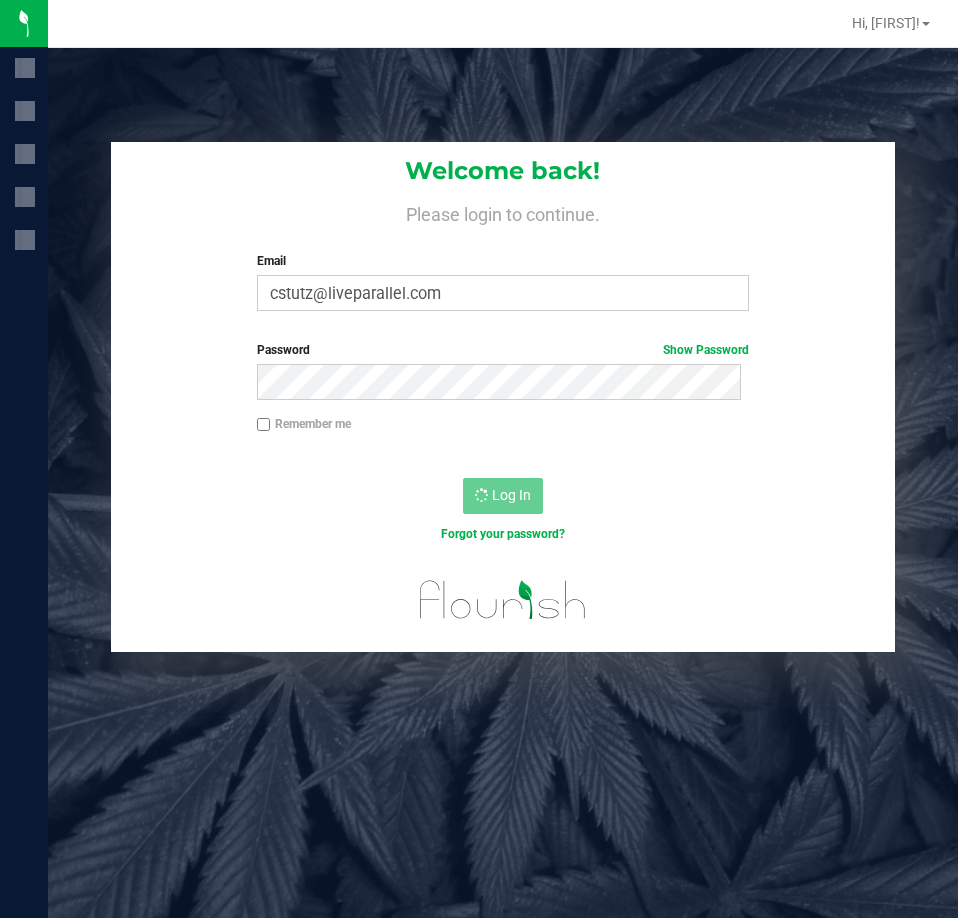 scroll, scrollTop: 0, scrollLeft: 0, axis: both 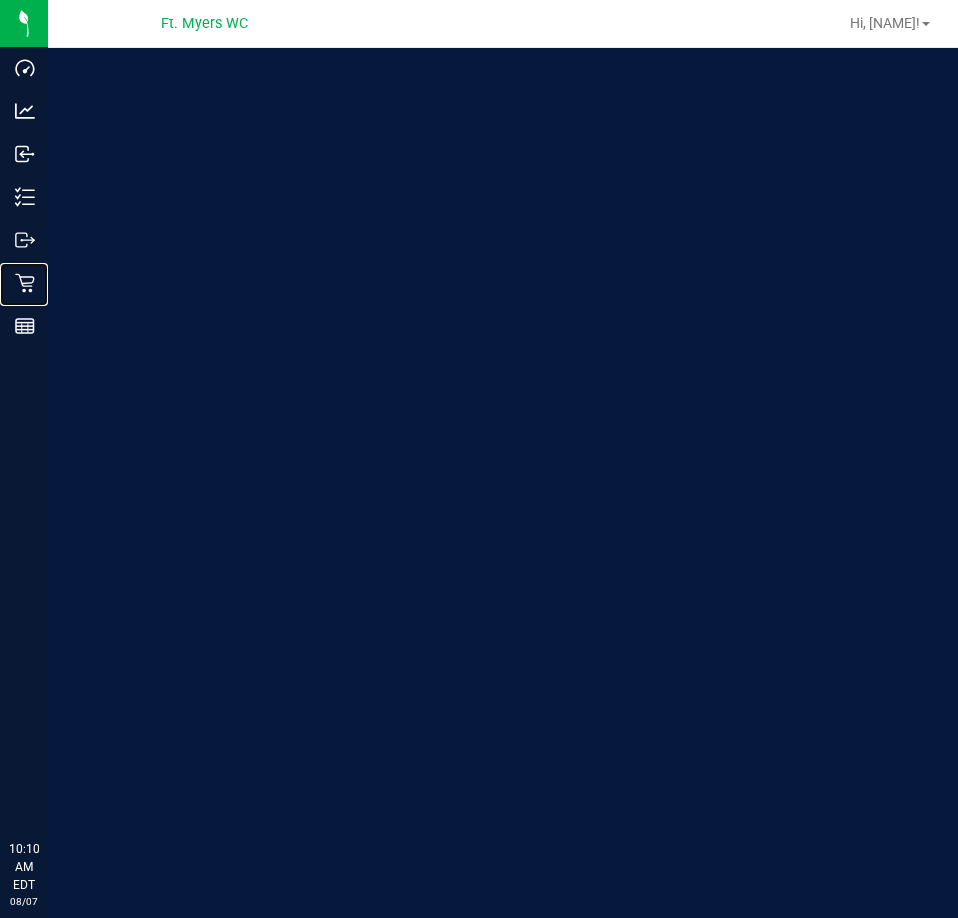 click on "Retail" at bounding box center (27, 283) 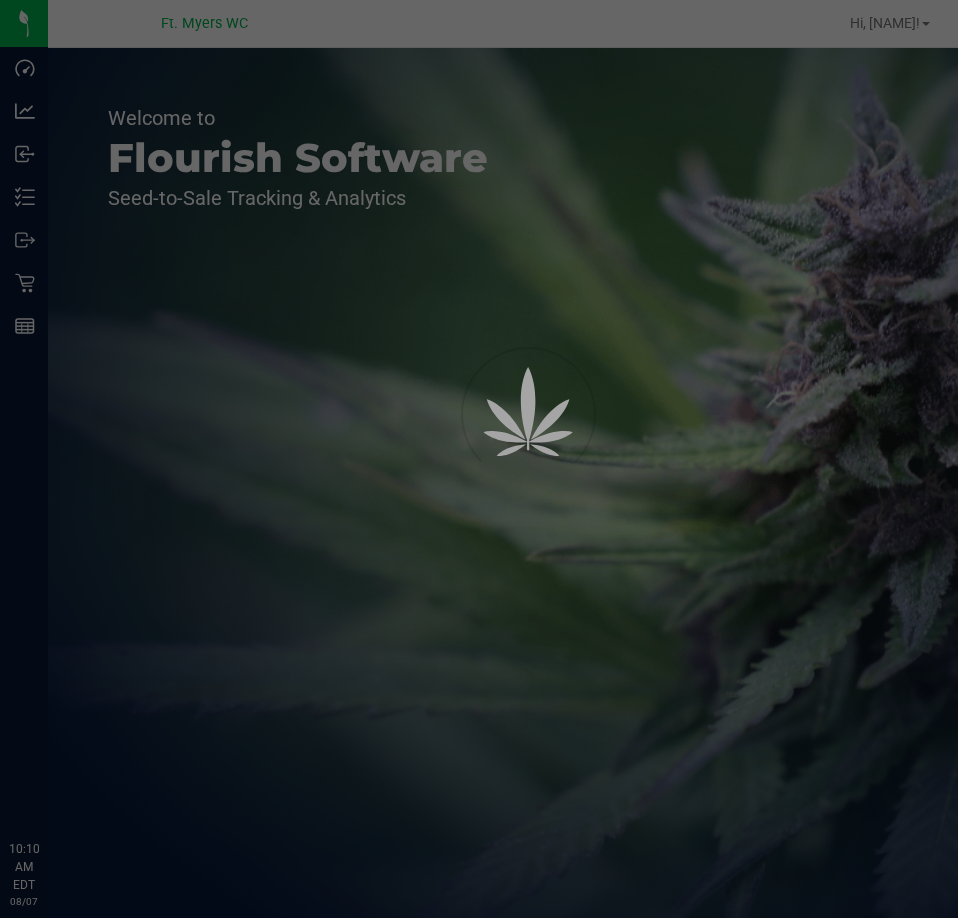 scroll, scrollTop: 0, scrollLeft: 0, axis: both 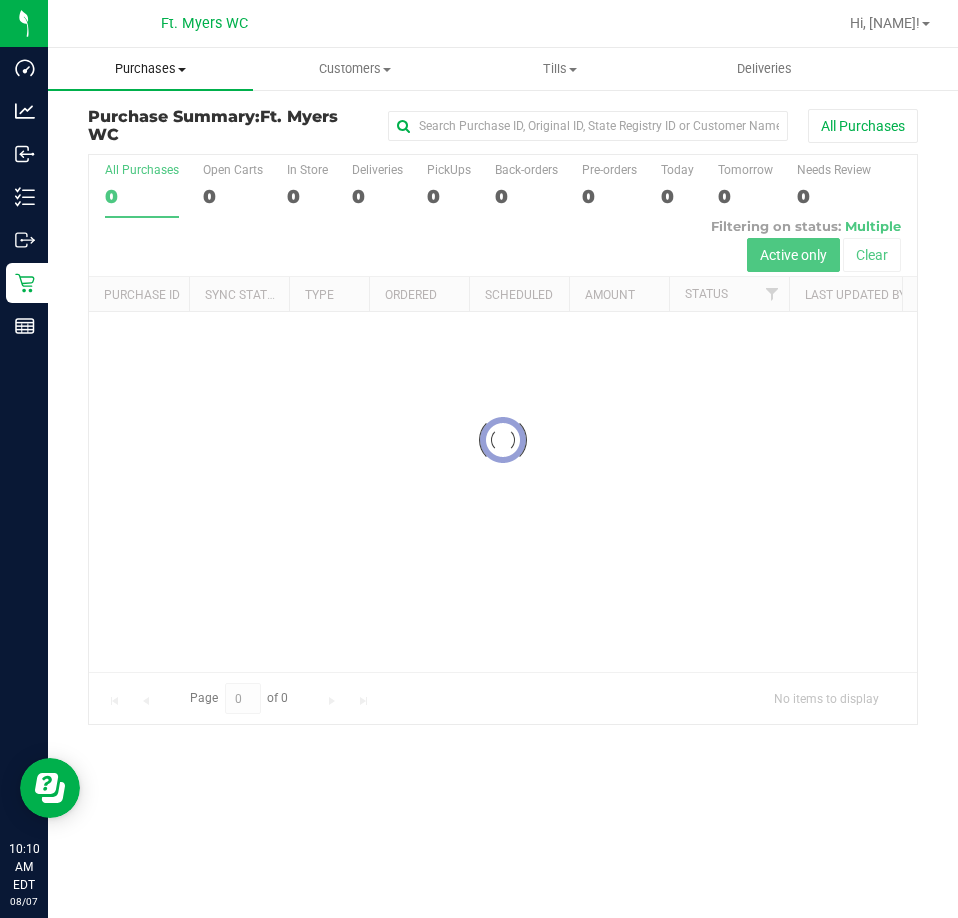 click on "Purchases" at bounding box center (150, 69) 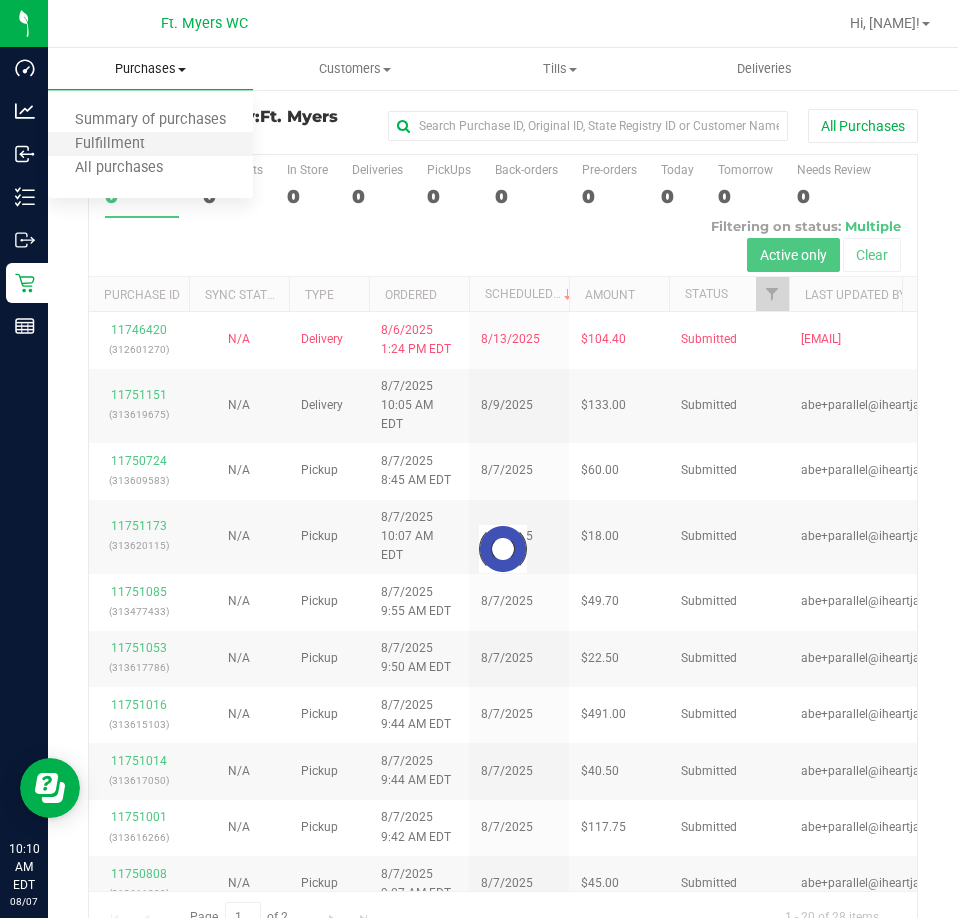 click on "Fulfillment" at bounding box center [150, 145] 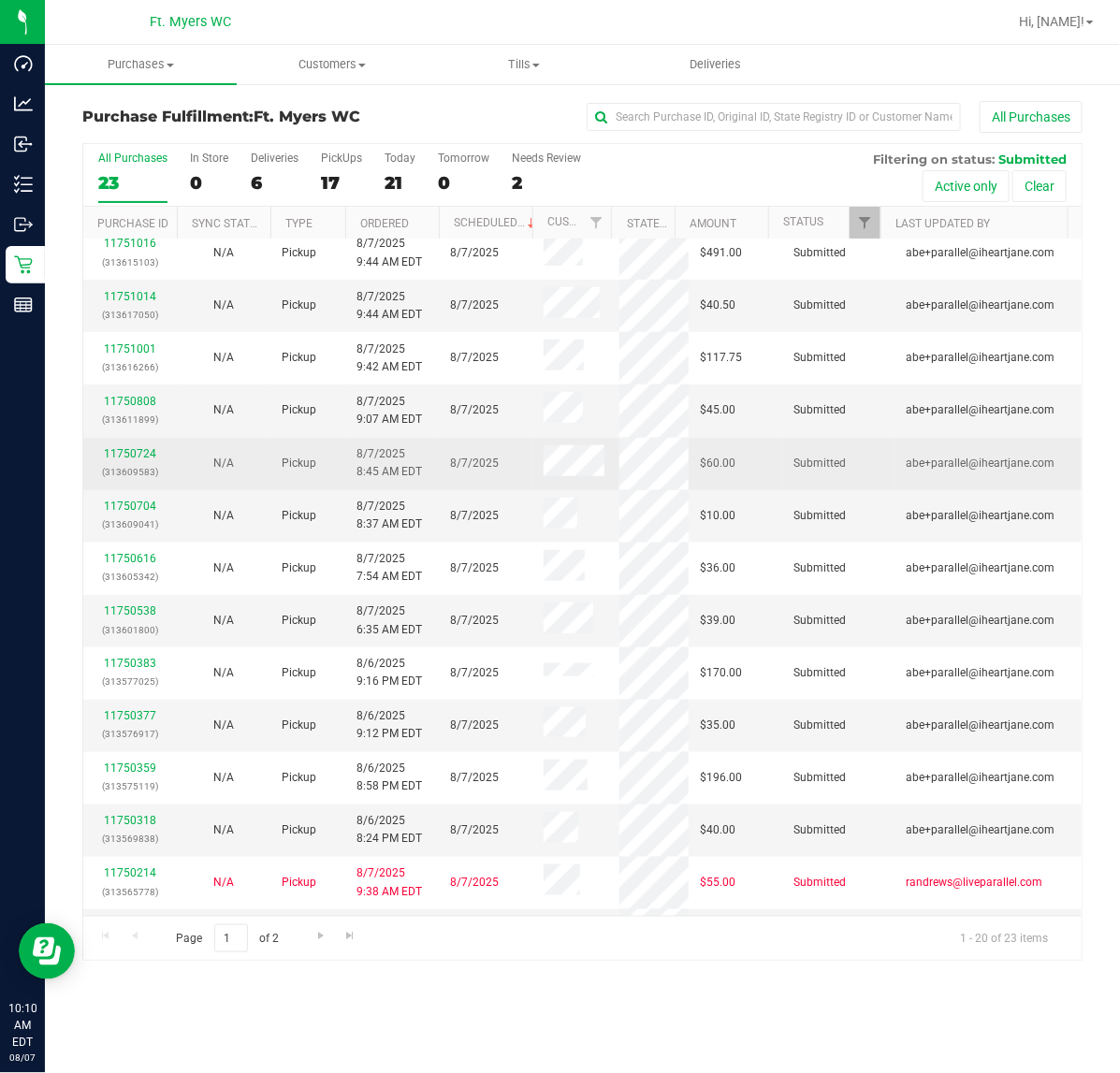 scroll, scrollTop: 381, scrollLeft: 0, axis: vertical 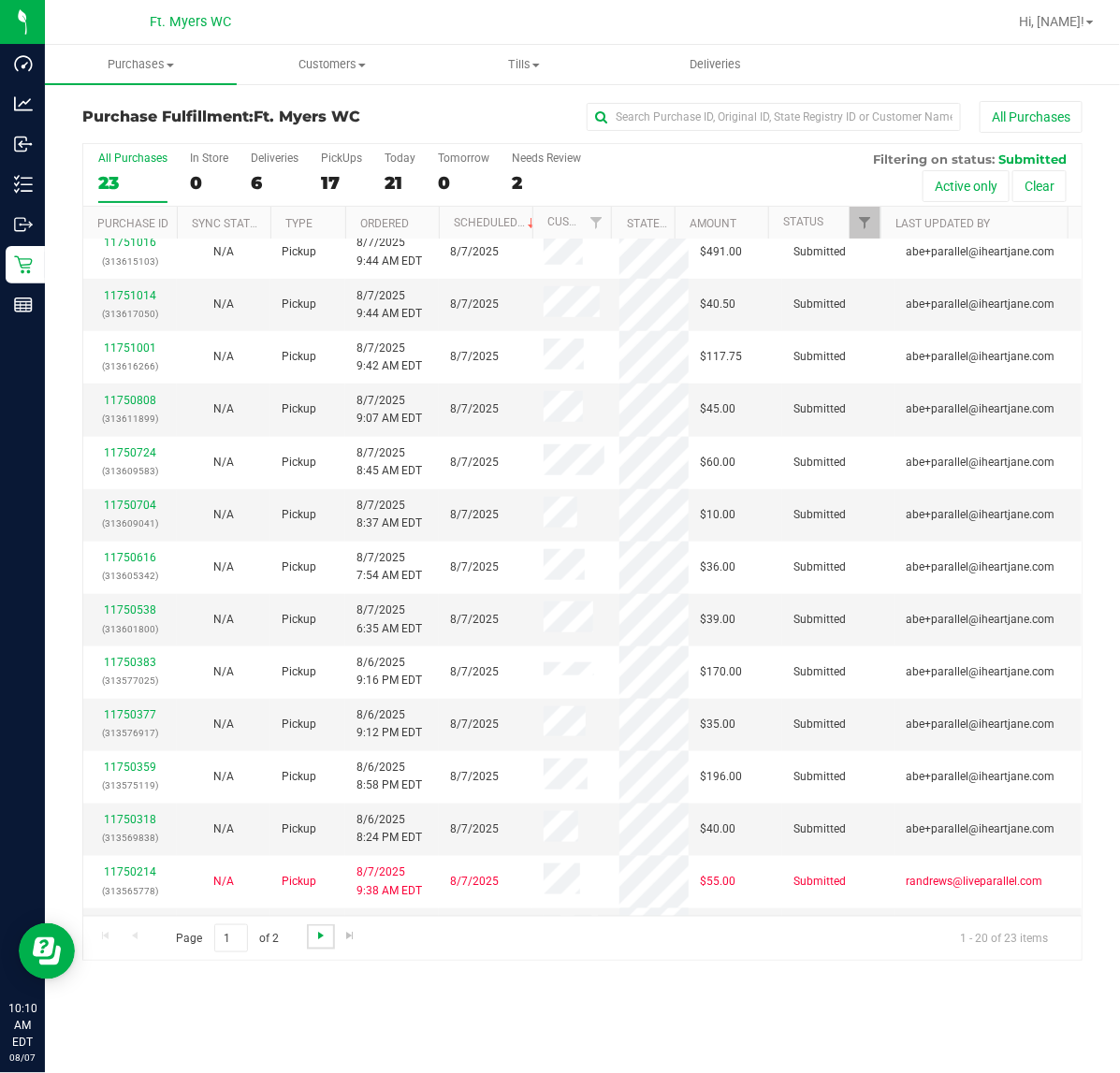 click at bounding box center [321, 935] 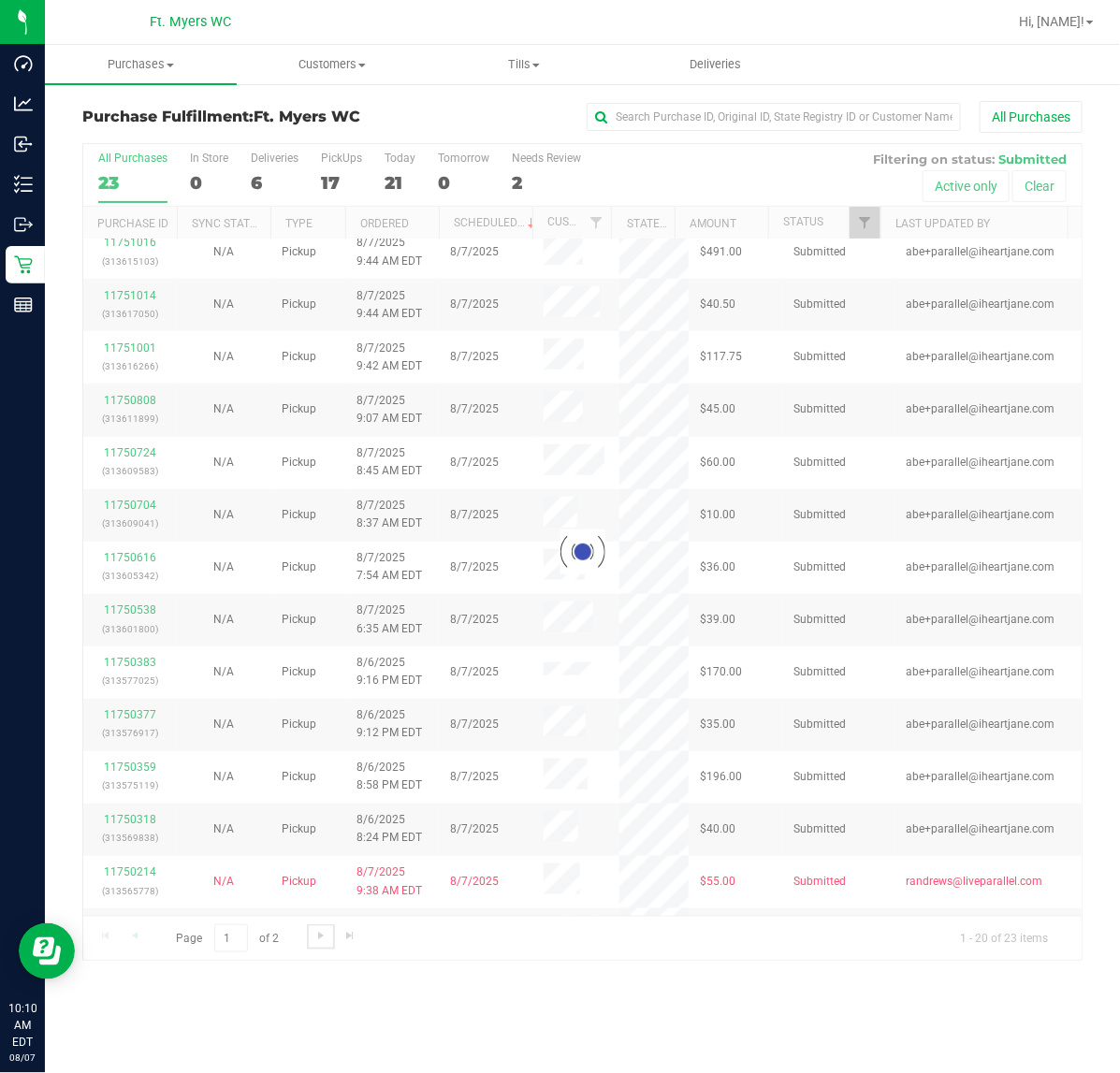 scroll, scrollTop: 0, scrollLeft: 0, axis: both 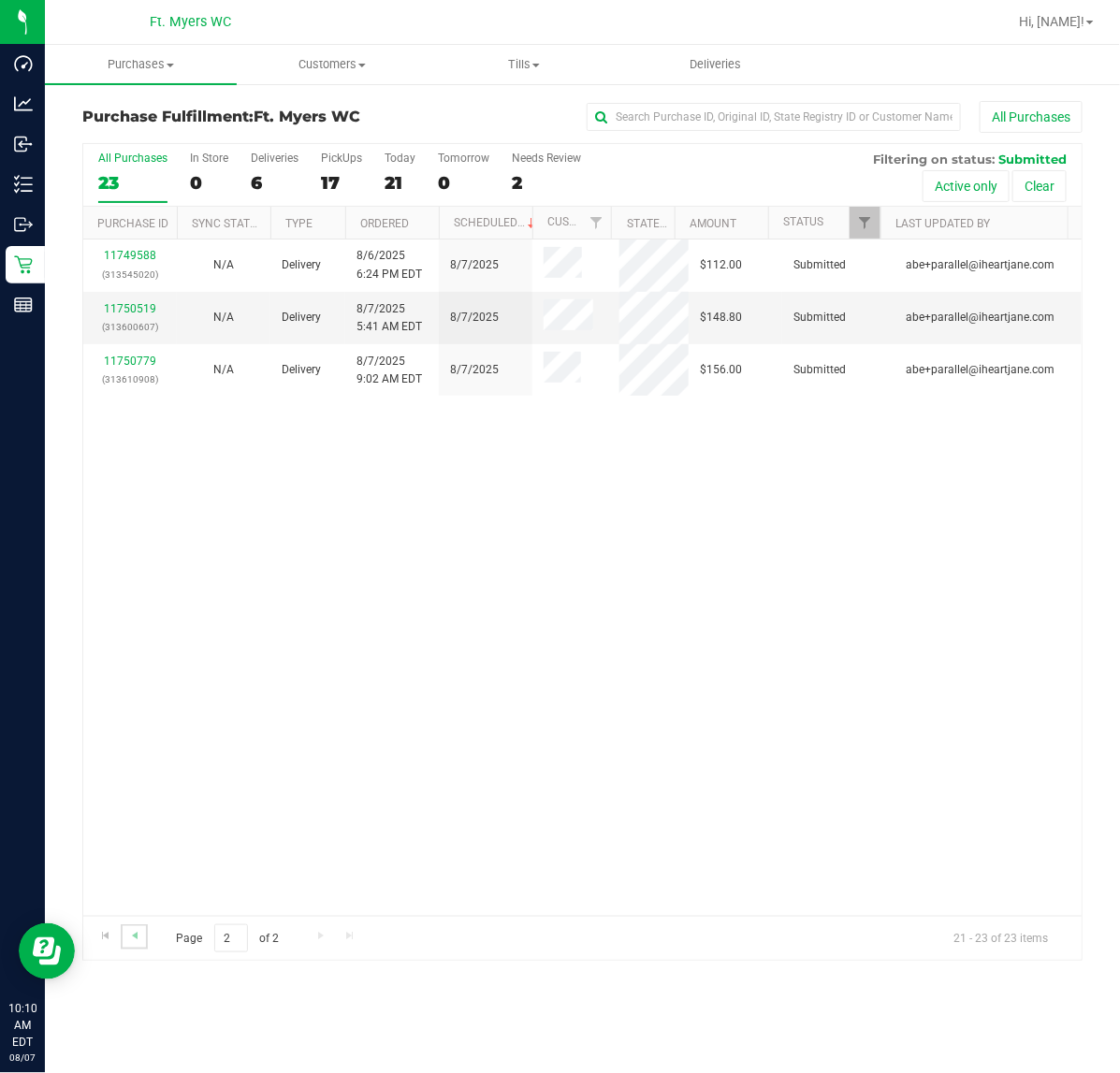 click at bounding box center [134, 936] 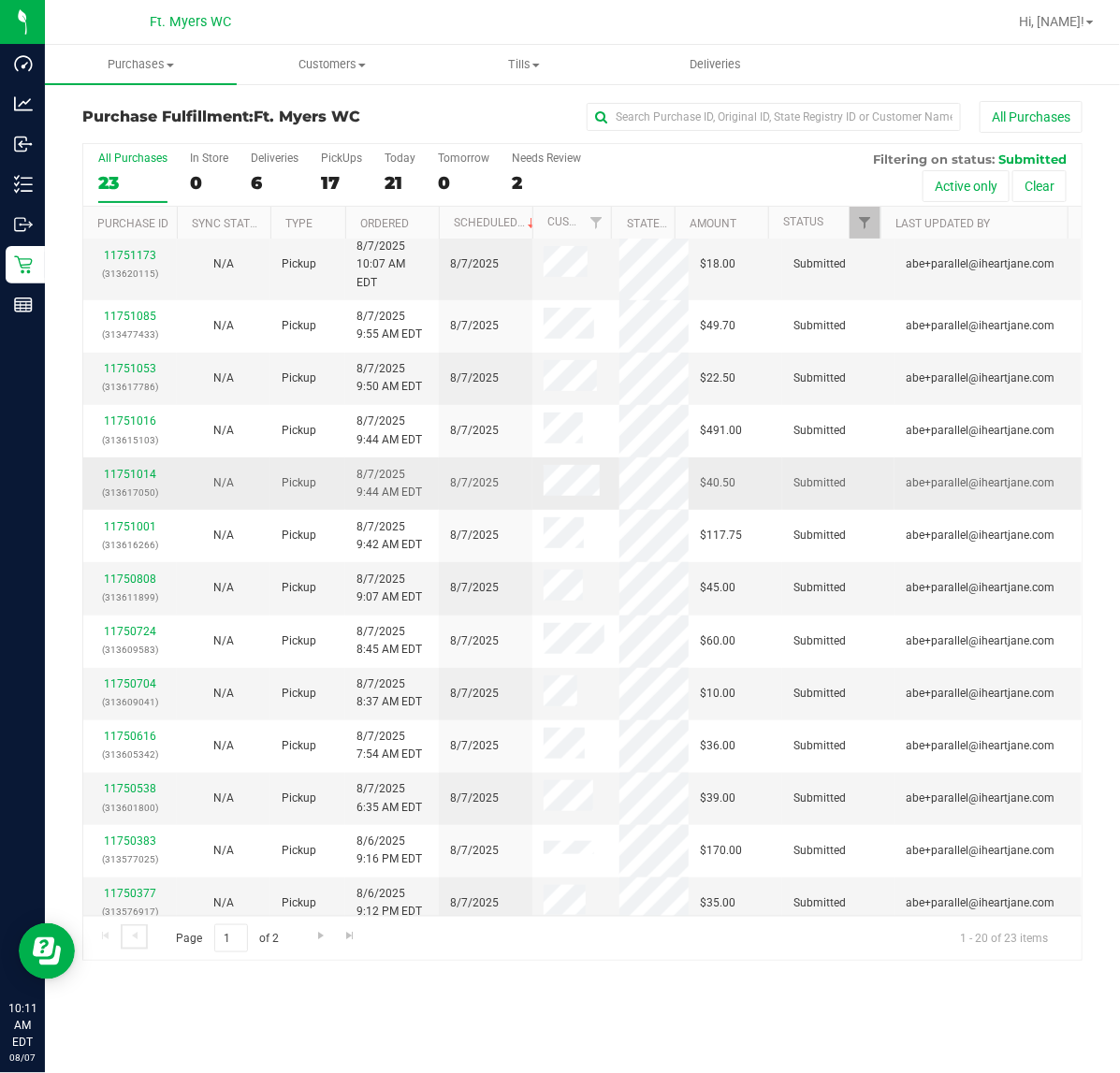 scroll, scrollTop: 0, scrollLeft: 0, axis: both 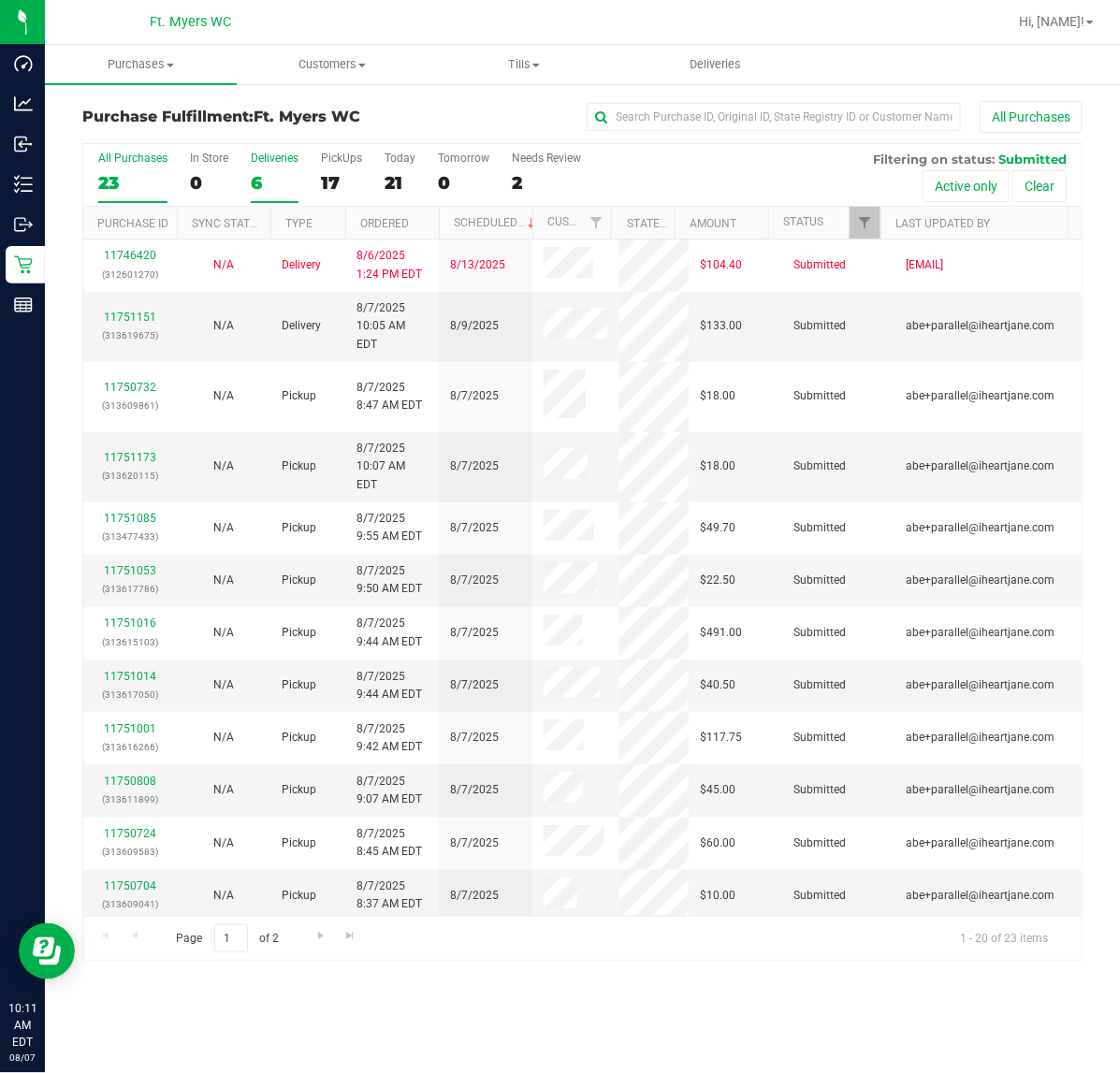 click on "6" at bounding box center (274, 182) 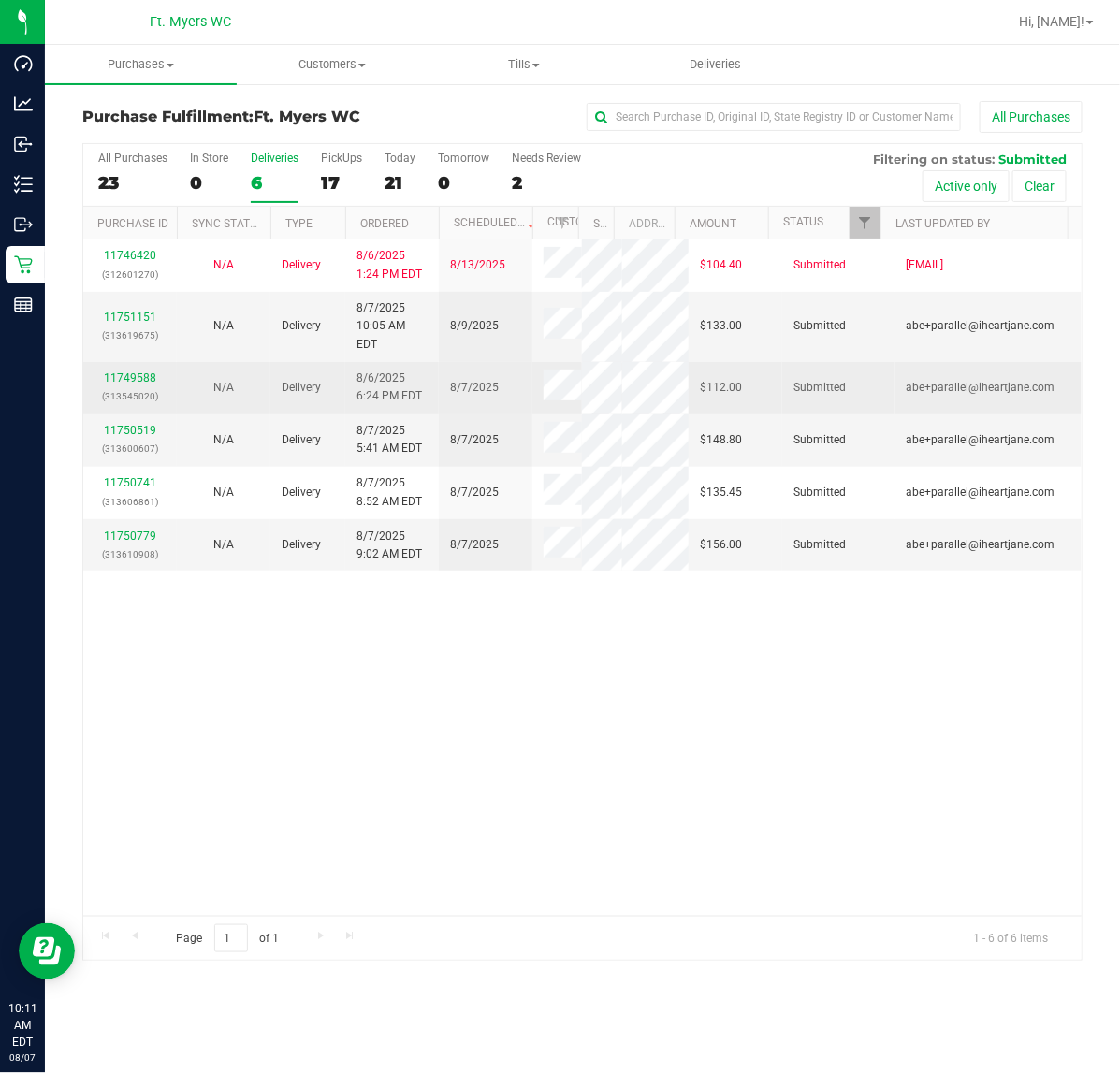 scroll, scrollTop: 0, scrollLeft: 0, axis: both 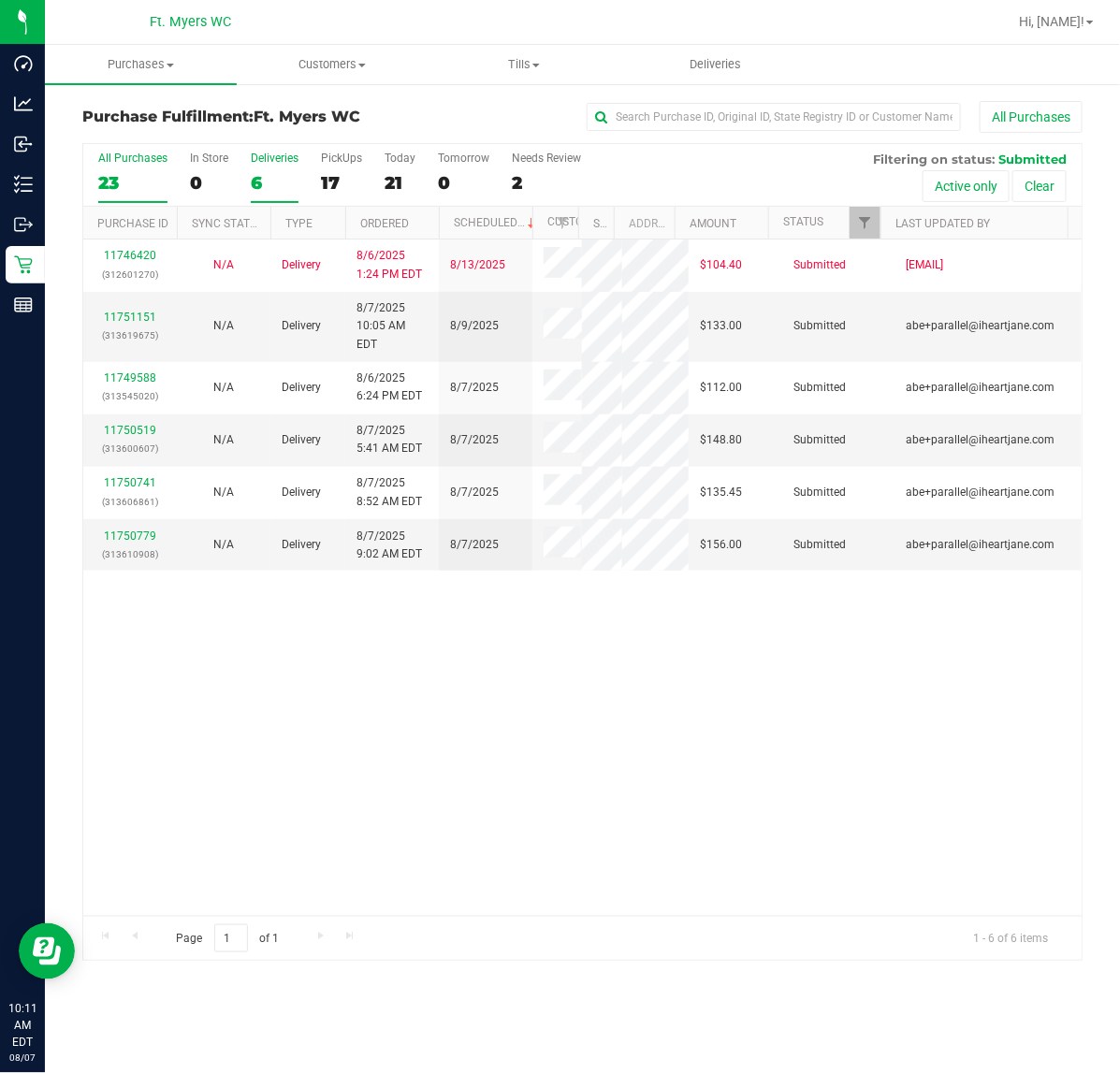 click on "23" at bounding box center (133, 182) 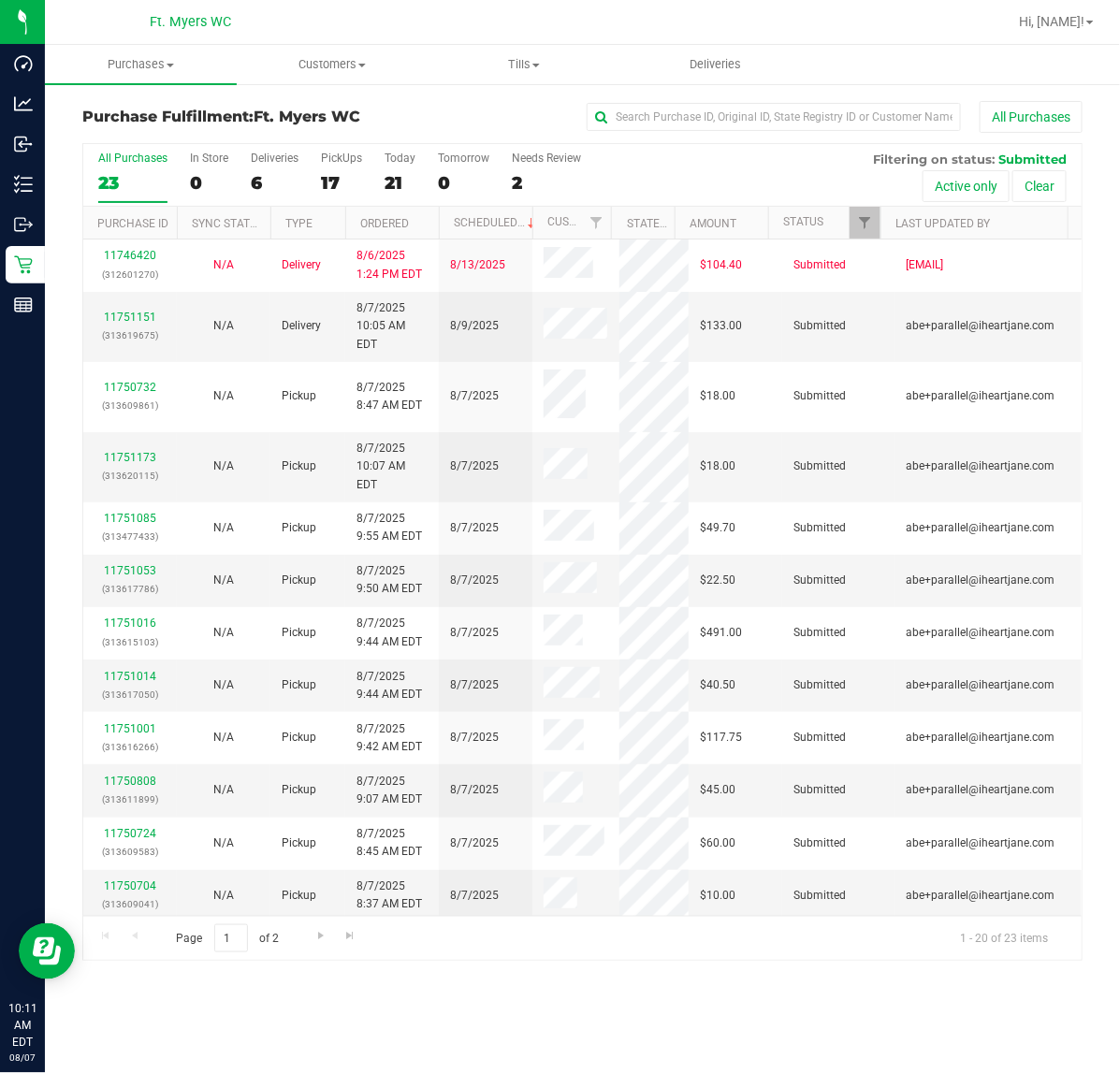 click on "Ordered" at bounding box center [392, 223] 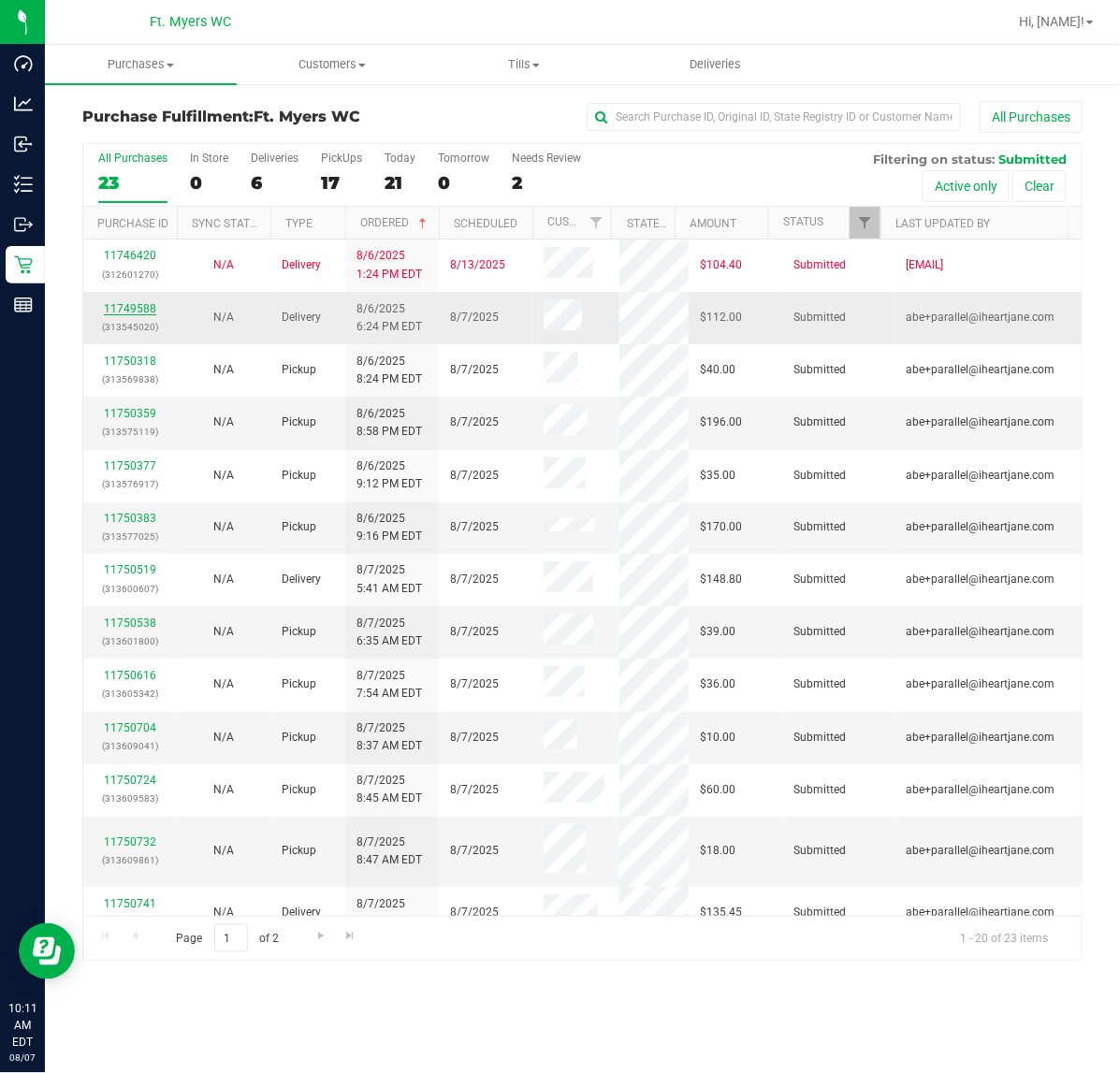 click on "11749588" at bounding box center [130, 309] 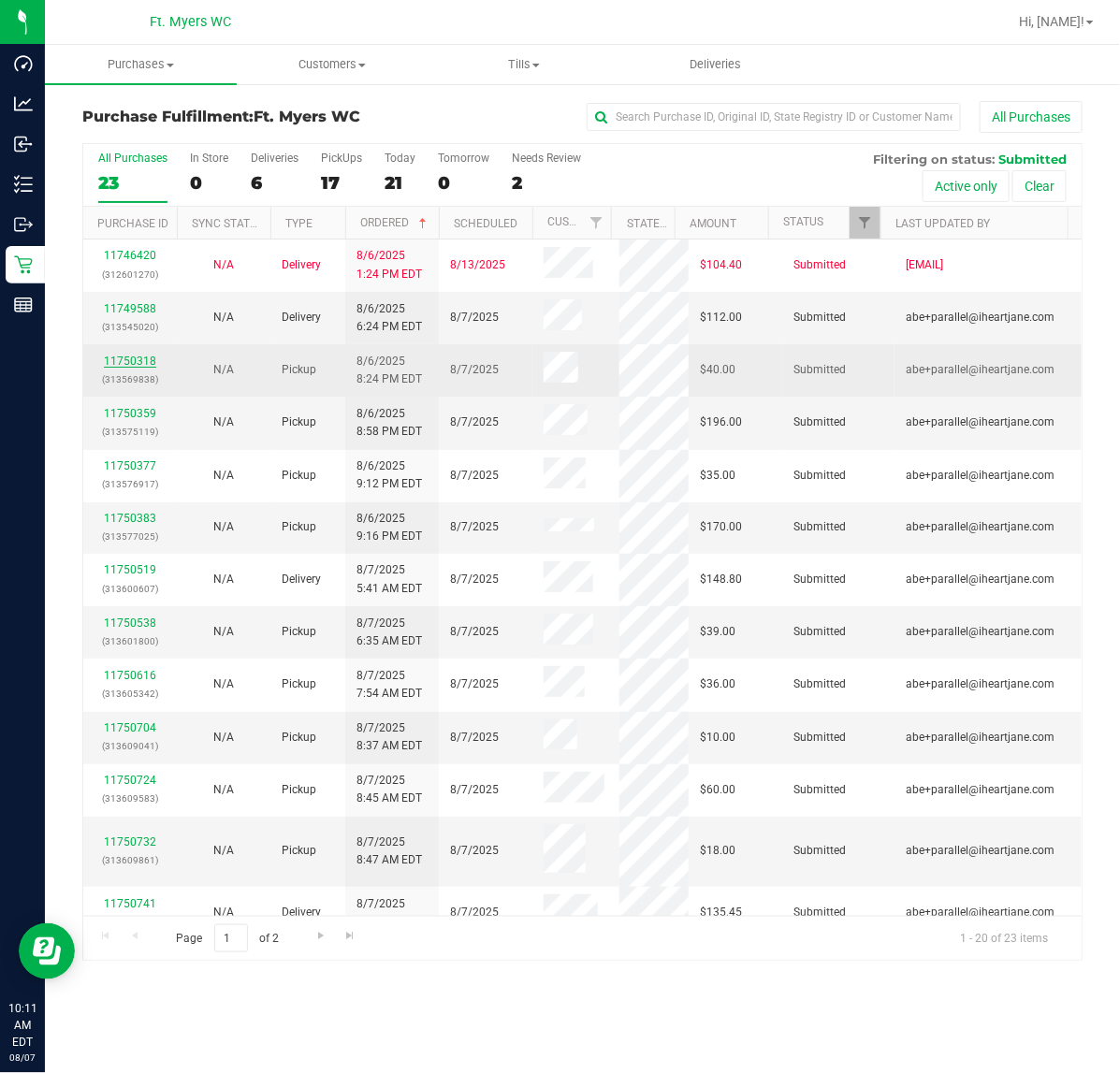 click on "11750318" at bounding box center (130, 361) 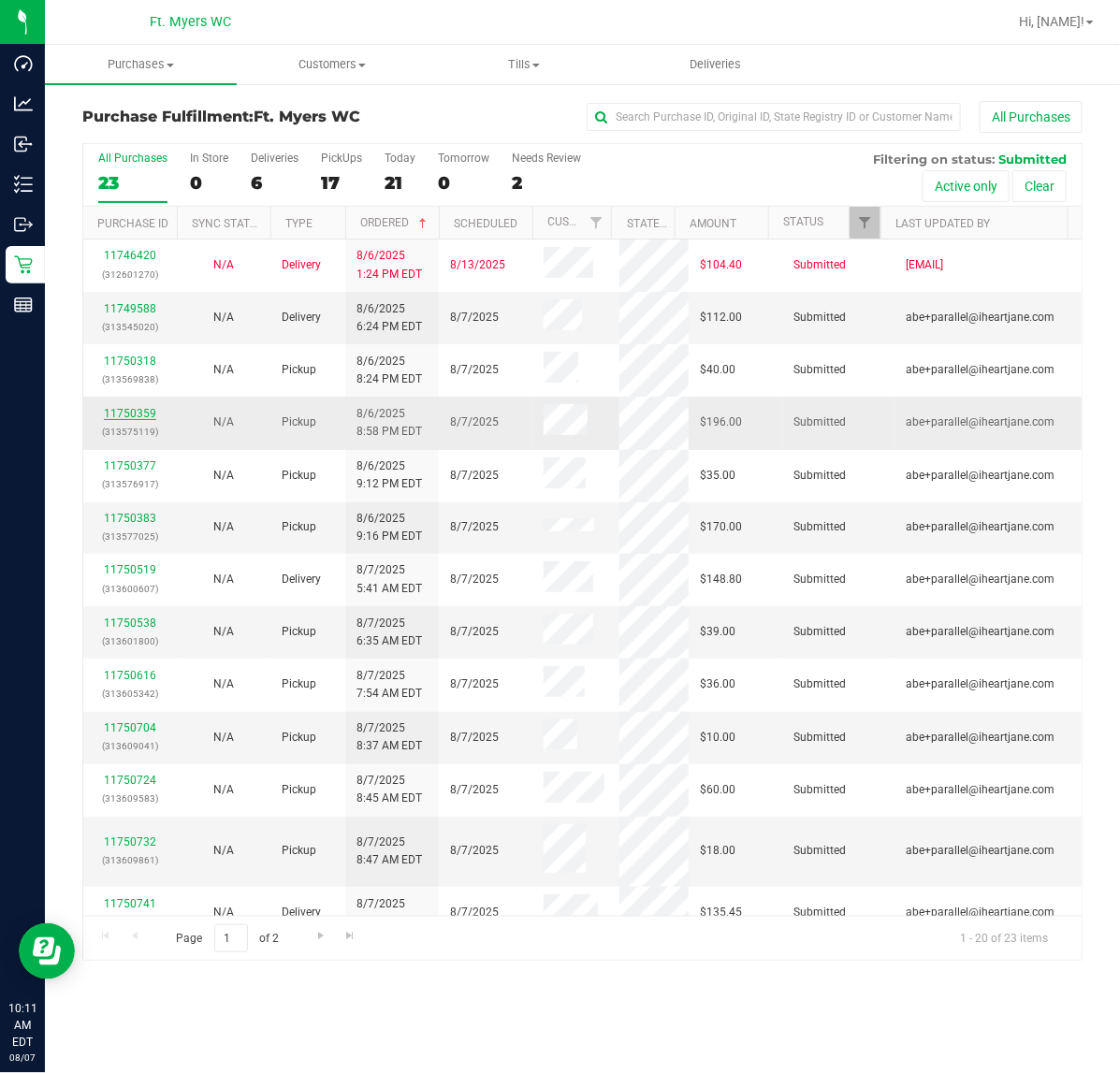 click on "11750359" at bounding box center (130, 413) 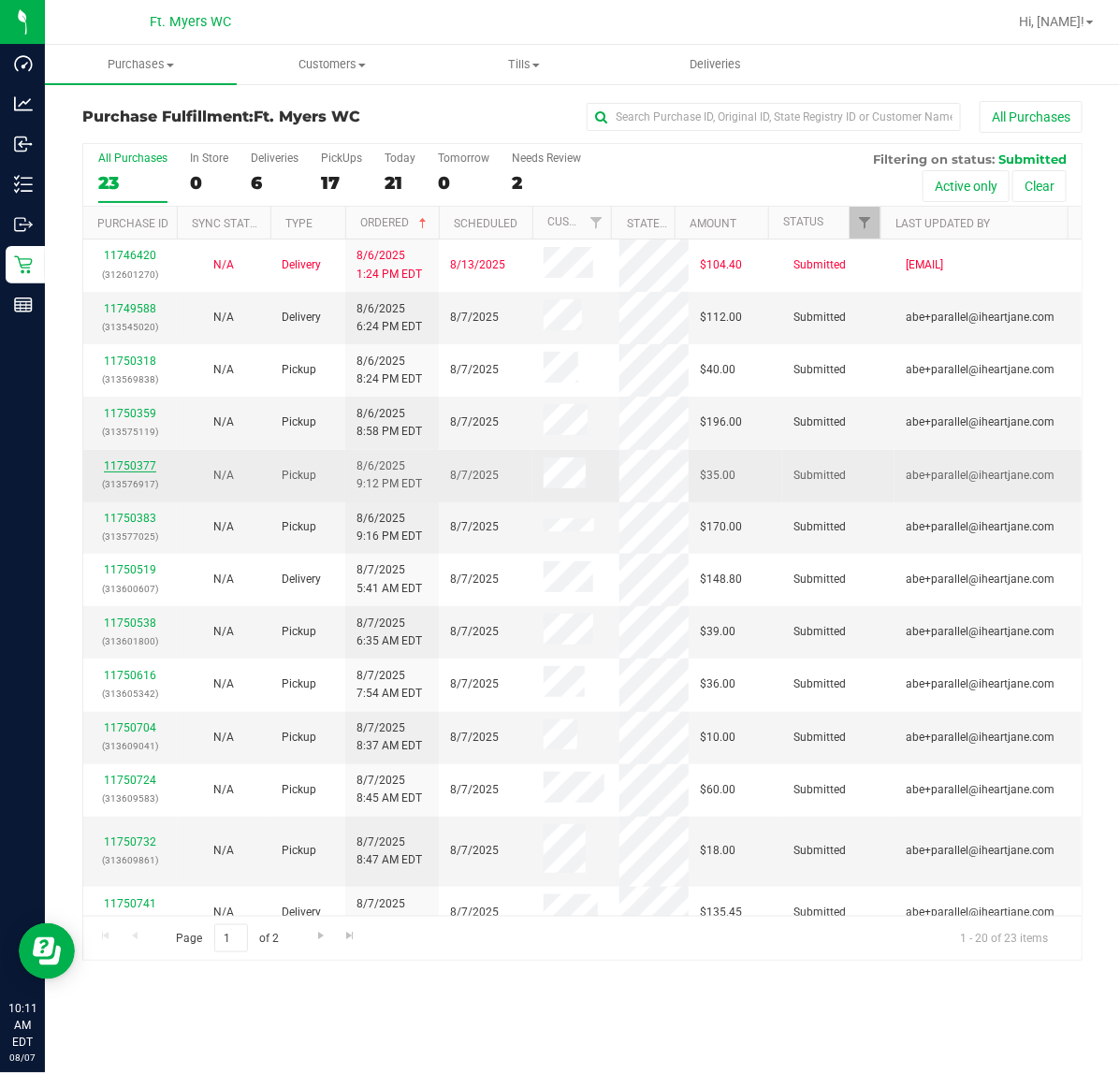 click on "11750377" at bounding box center [130, 466] 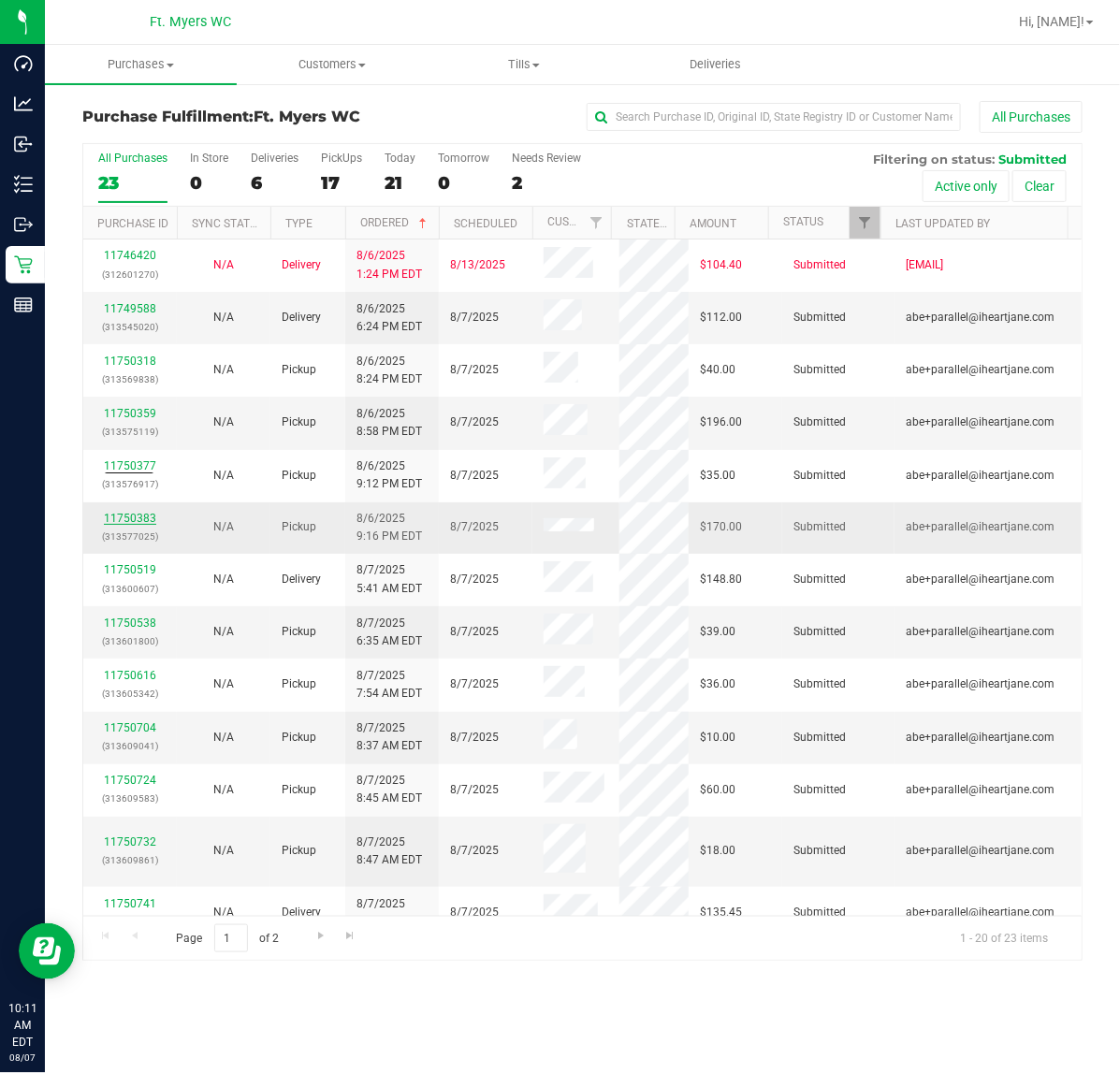 click on "11750383" at bounding box center [130, 518] 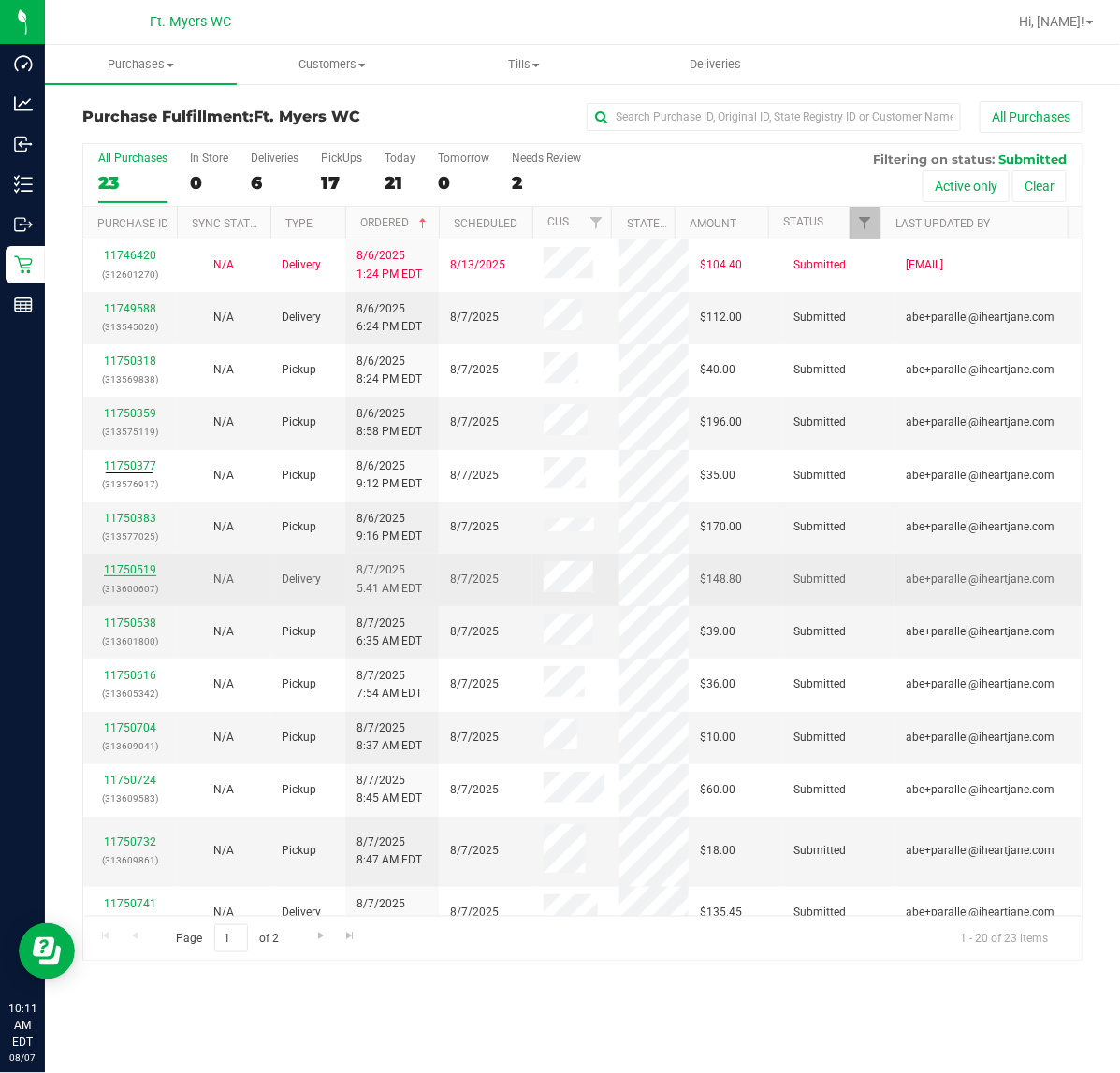 click on "11750519" at bounding box center [130, 570] 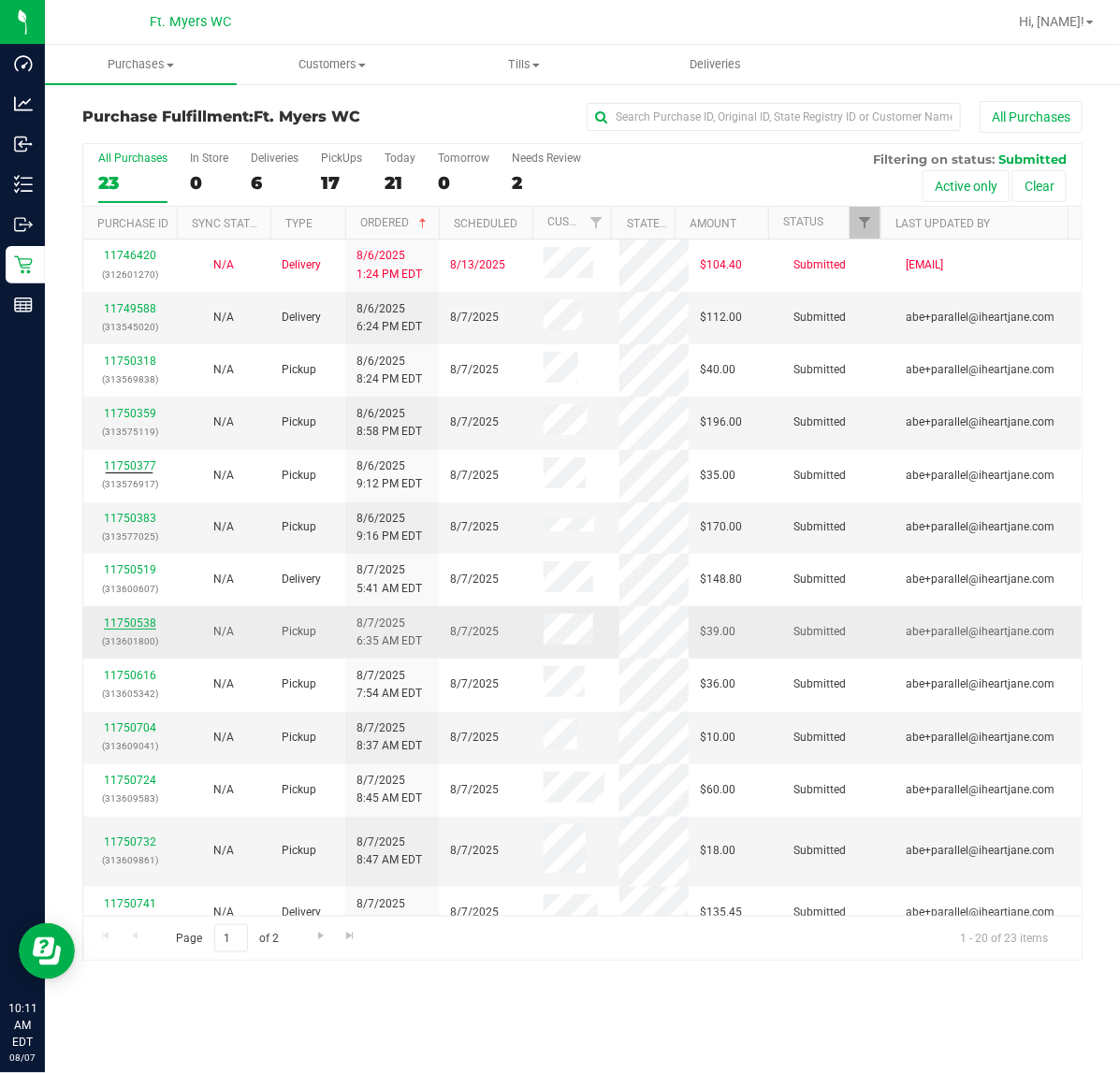 click on "11750538" at bounding box center (130, 623) 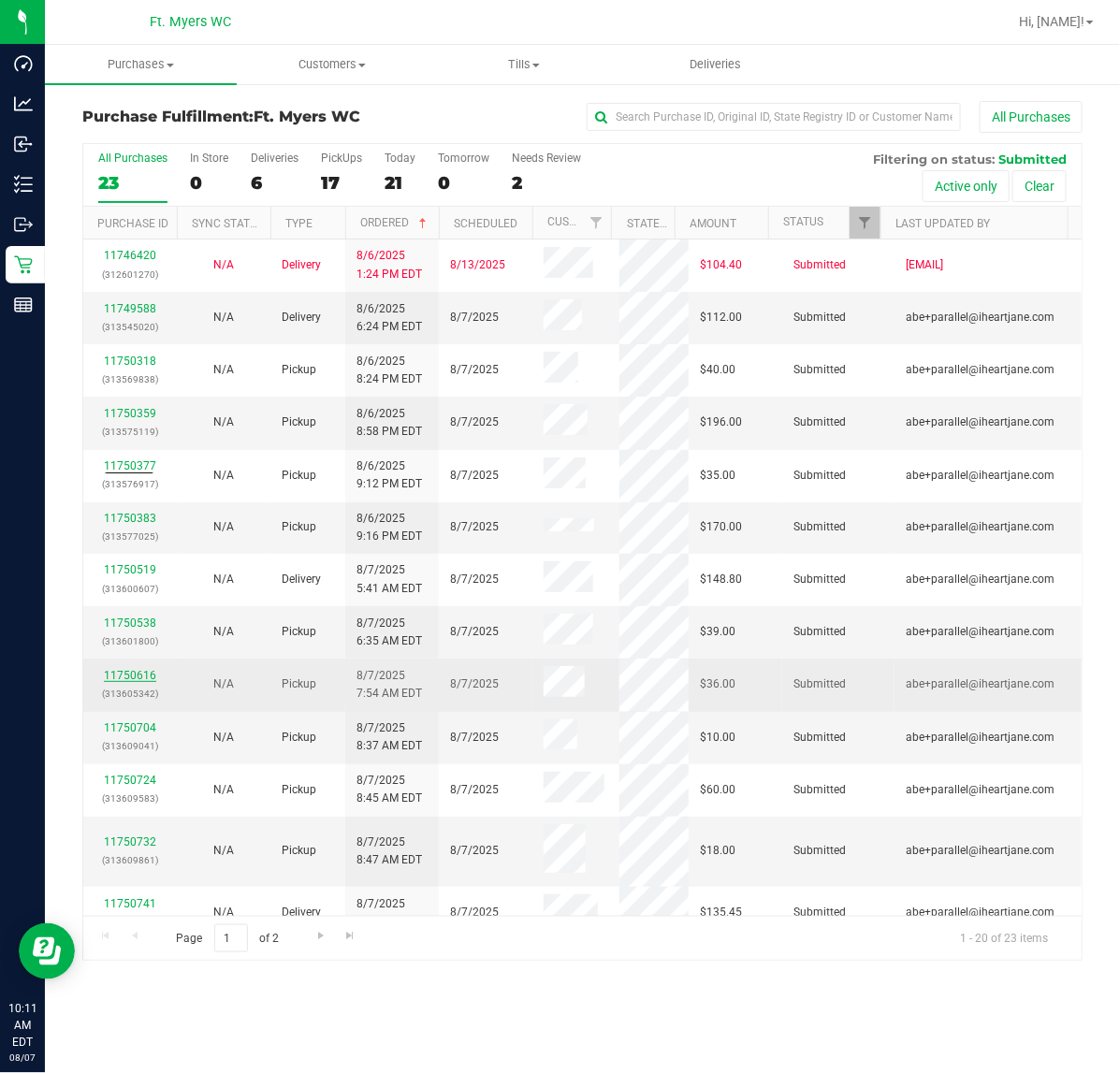 click on "11750616" at bounding box center (130, 675) 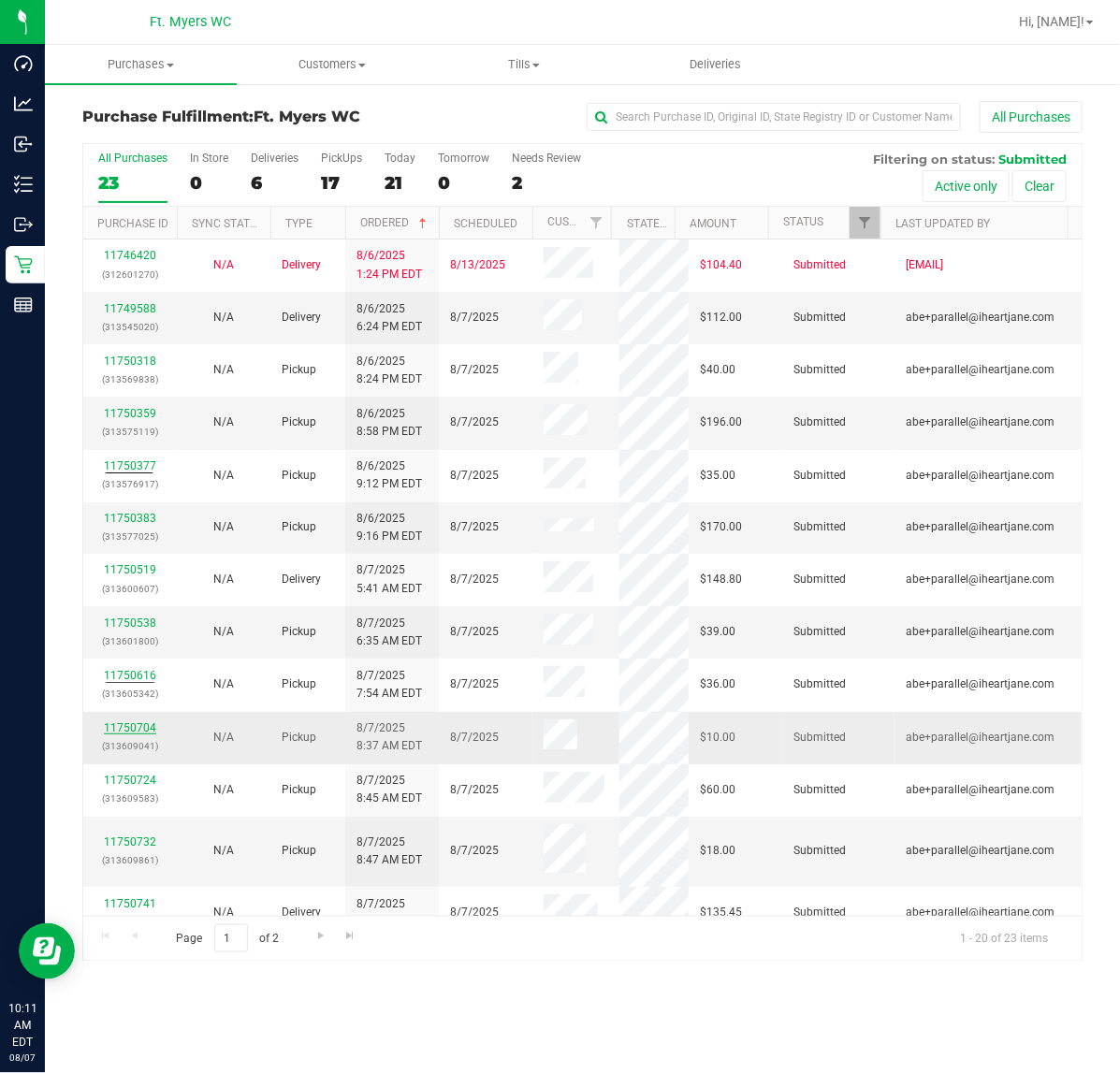 click on "11750704" at bounding box center (130, 728) 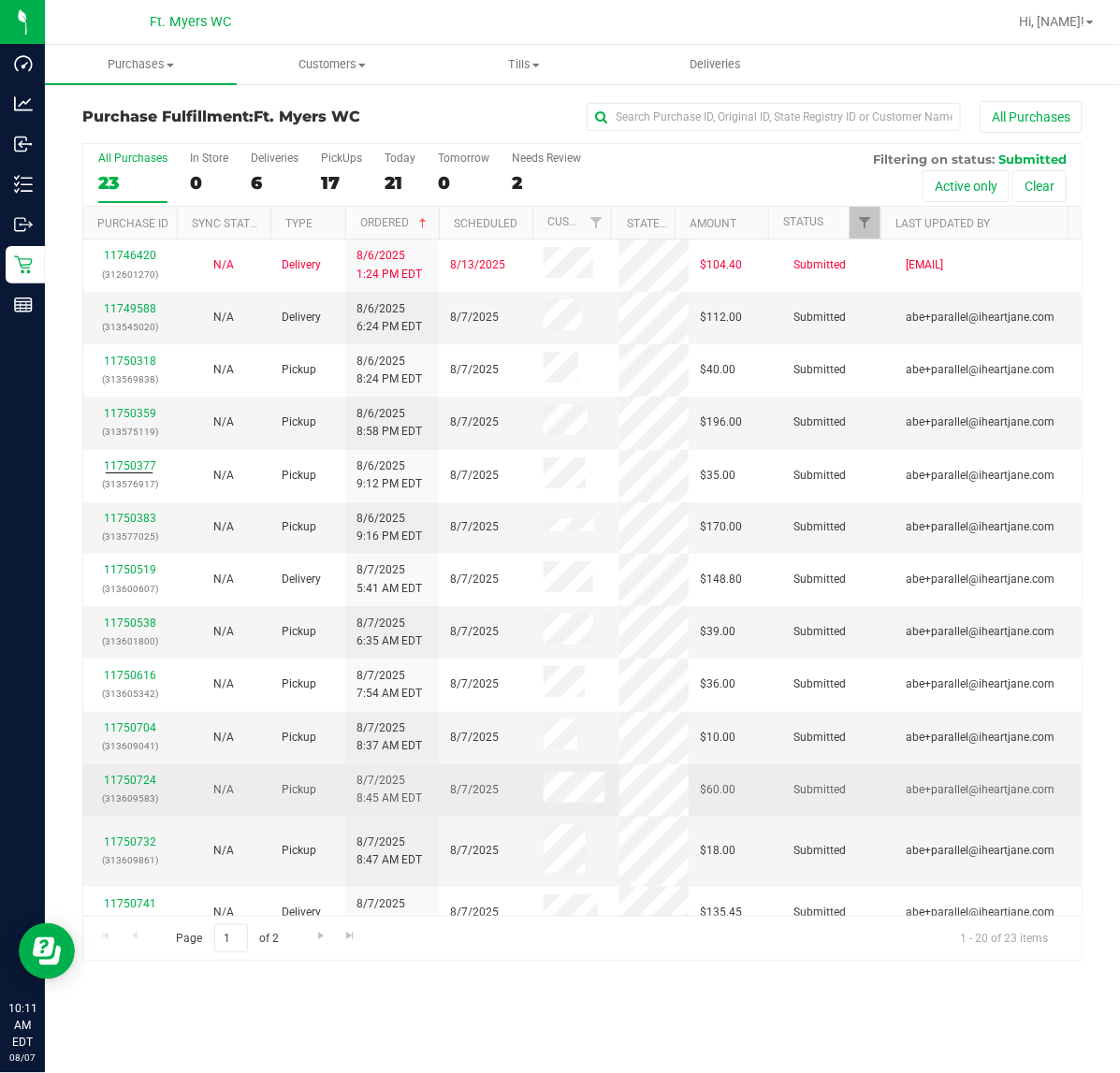 click on "11750724
(313609583)" at bounding box center [130, 790] 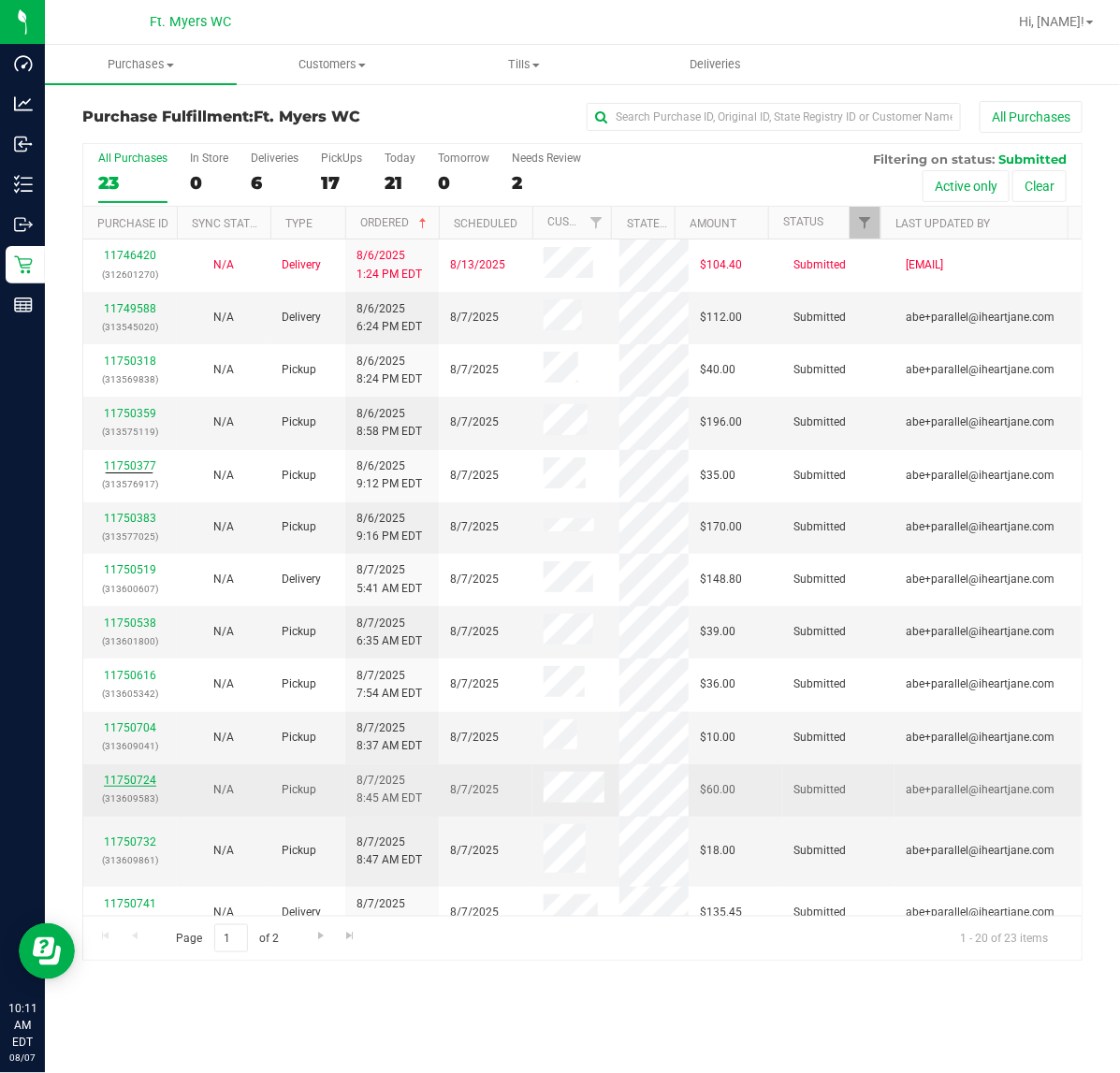 click on "11750724" at bounding box center [130, 780] 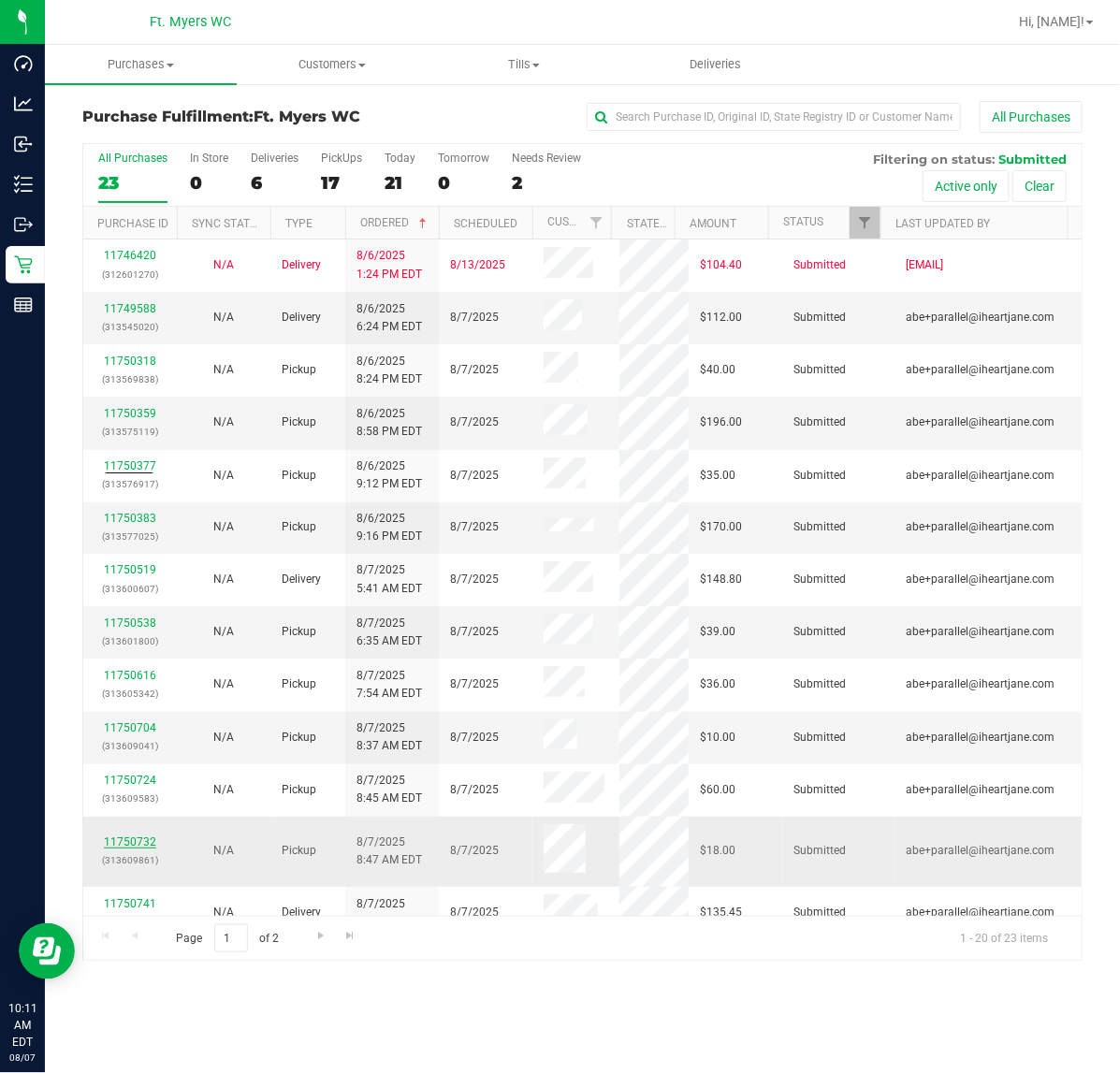click on "11750732" at bounding box center (130, 842) 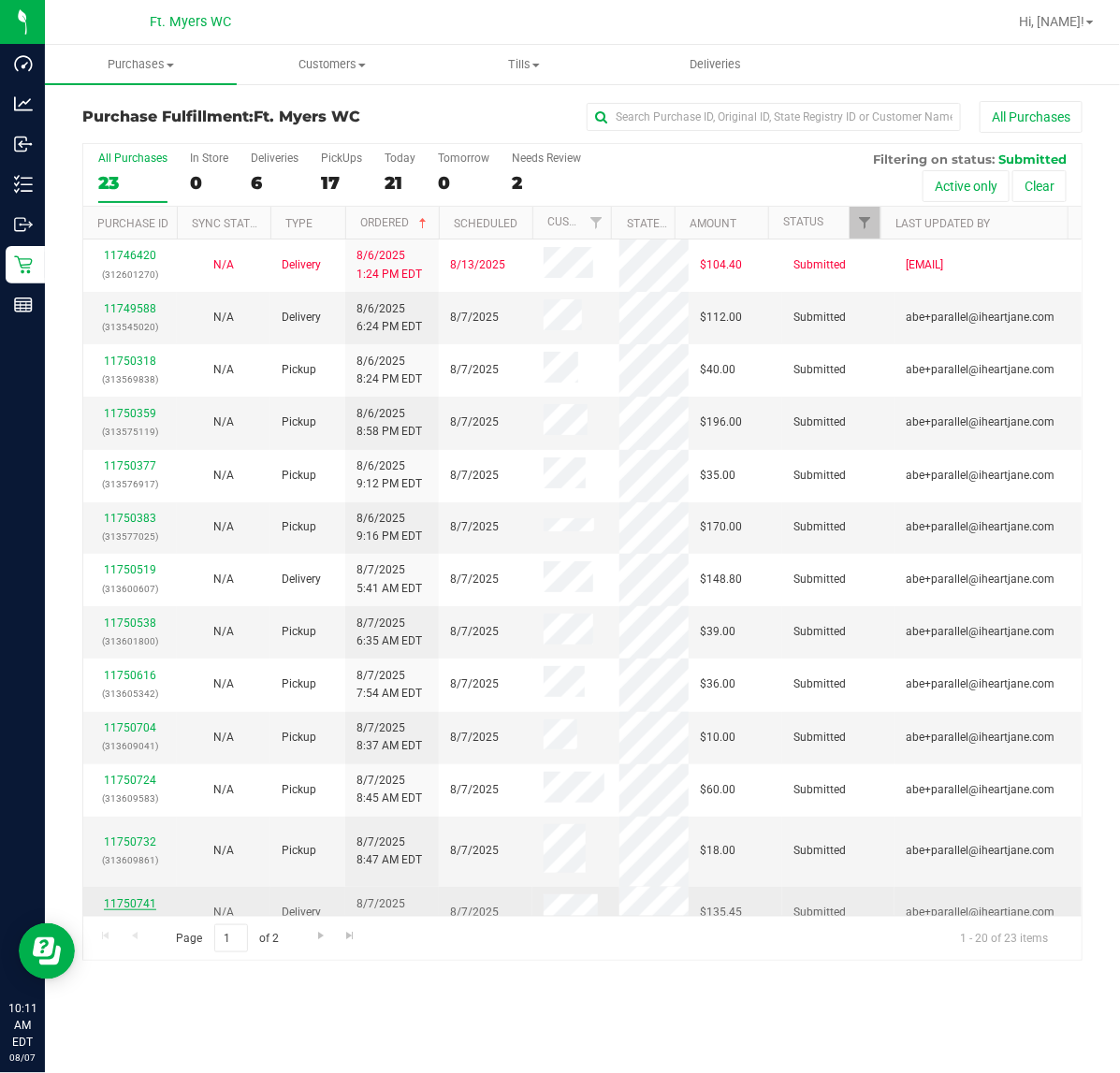 click on "11750741" at bounding box center [130, 904] 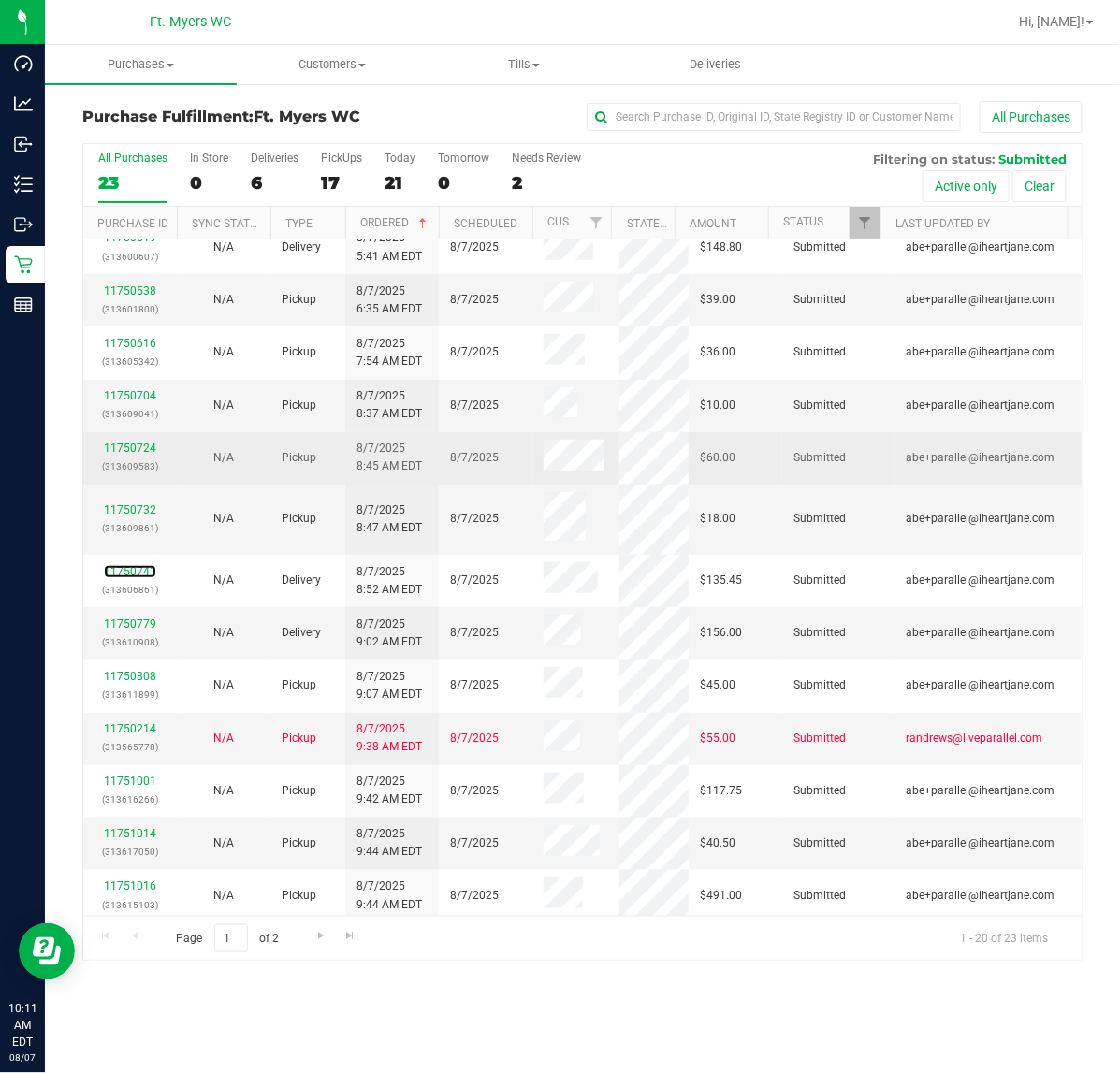 scroll, scrollTop: 351, scrollLeft: 0, axis: vertical 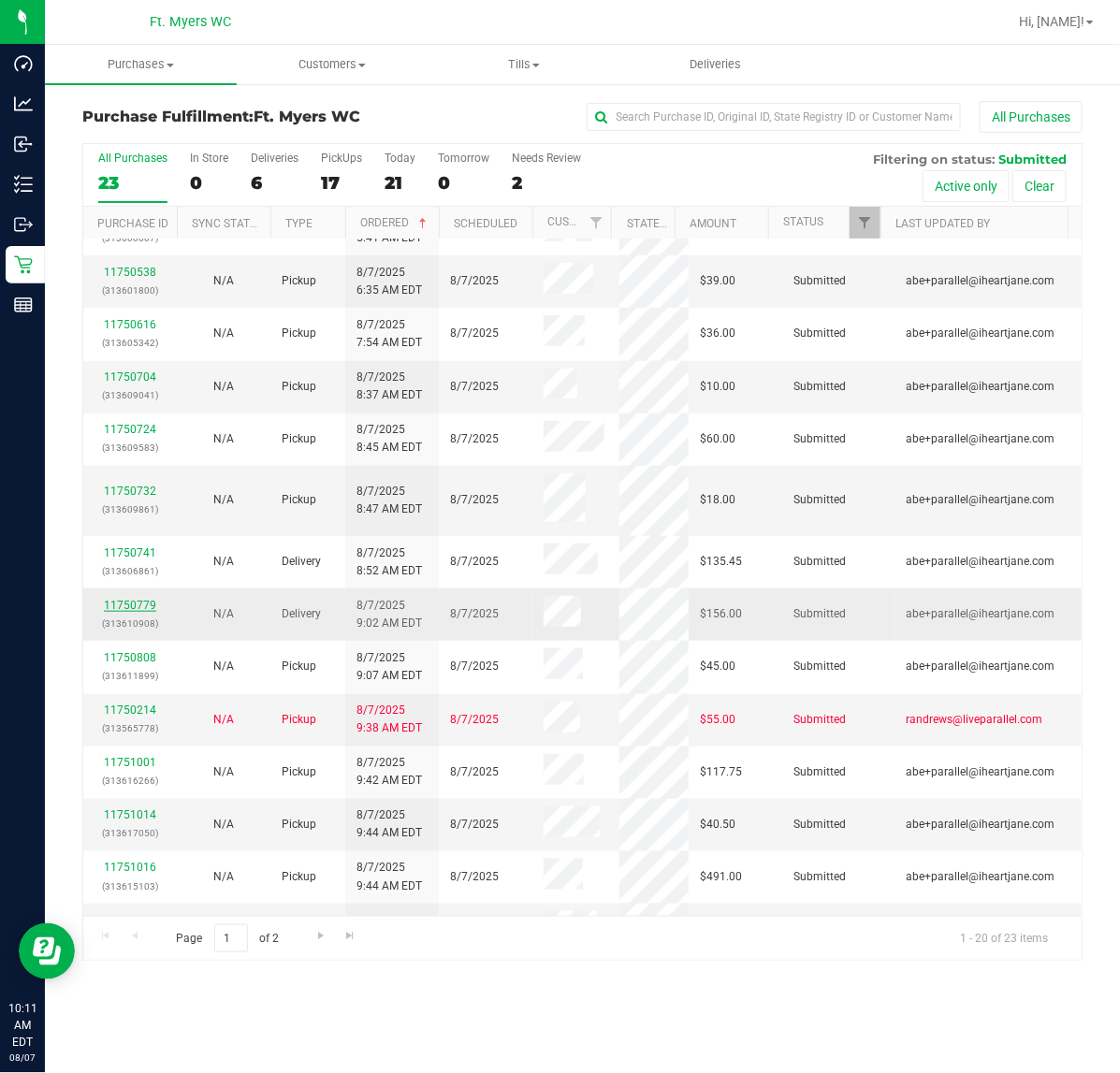click on "11750779" at bounding box center [130, 605] 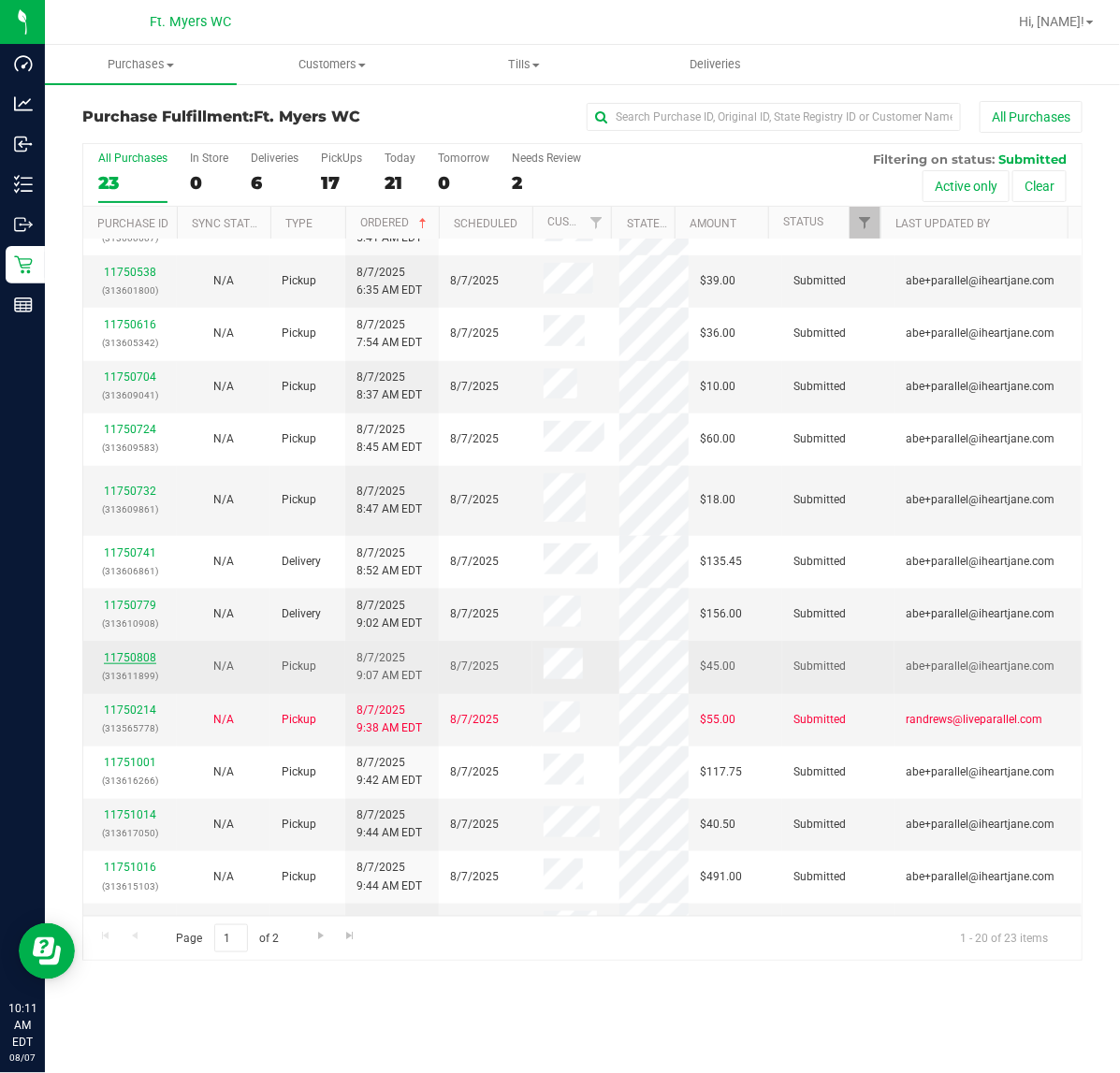 click on "11750808" at bounding box center [130, 658] 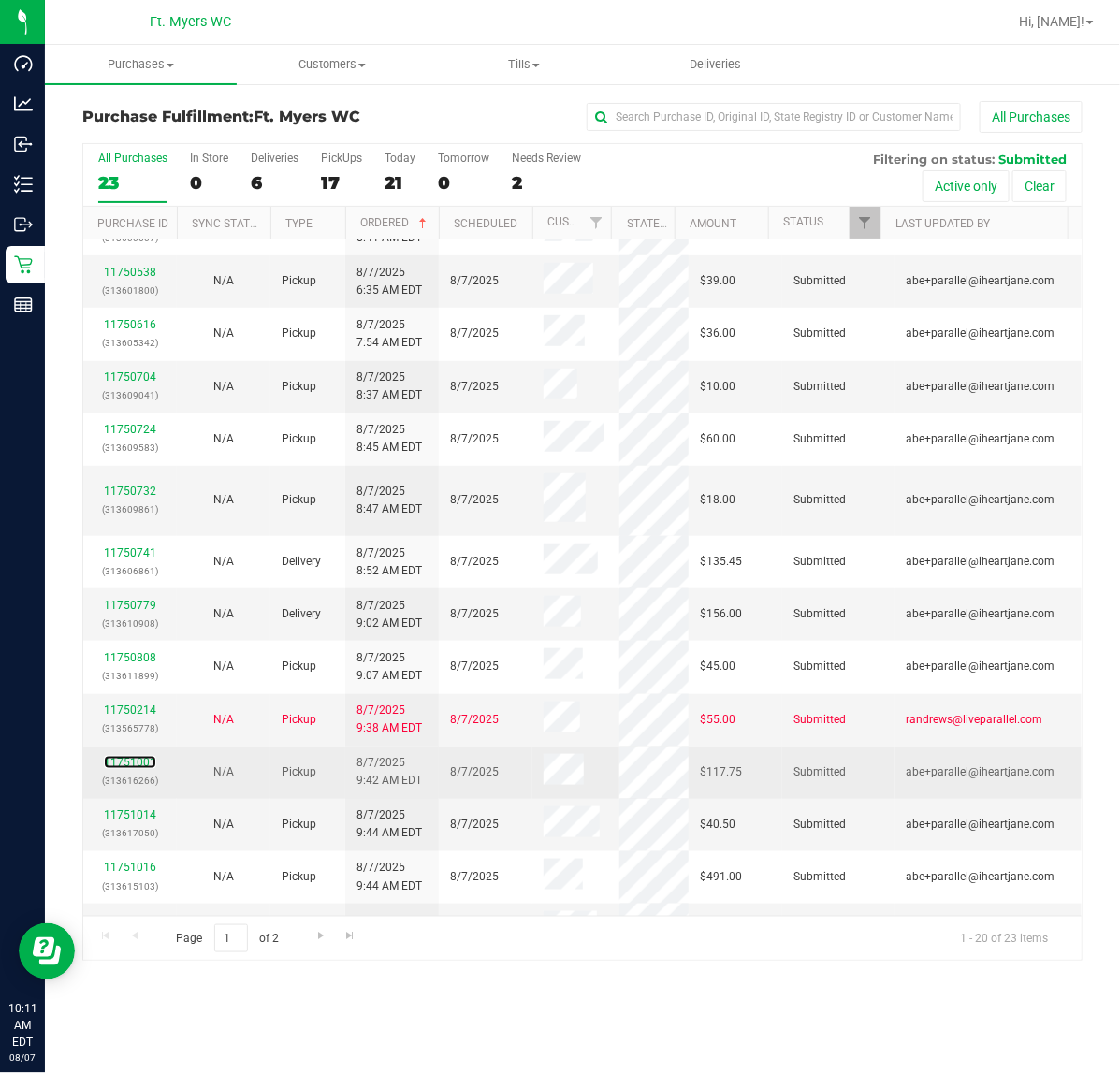 drag, startPoint x: 122, startPoint y: 753, endPoint x: 119, endPoint y: 769, distance: 16.278821 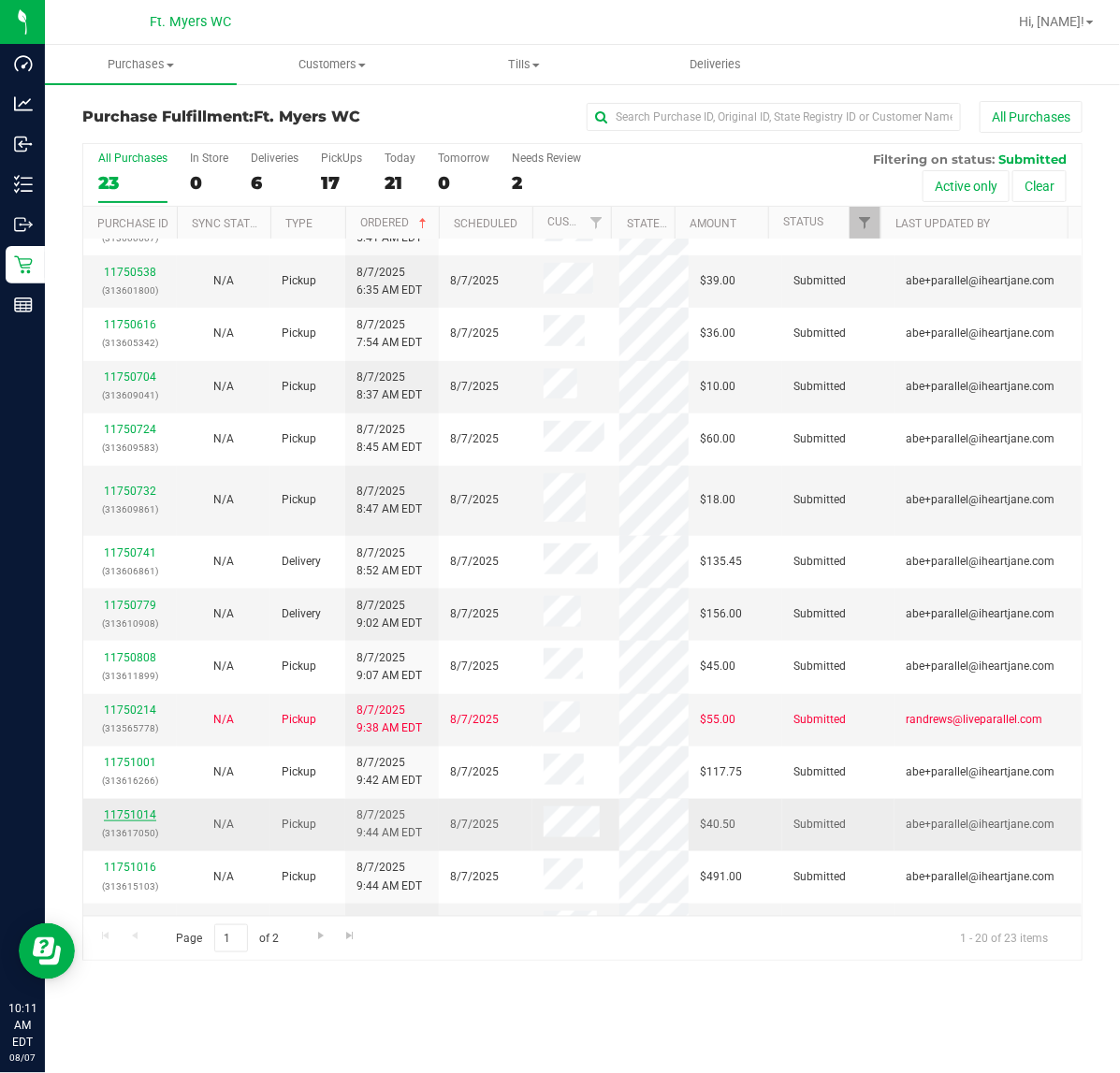 click on "11751014" at bounding box center [130, 815] 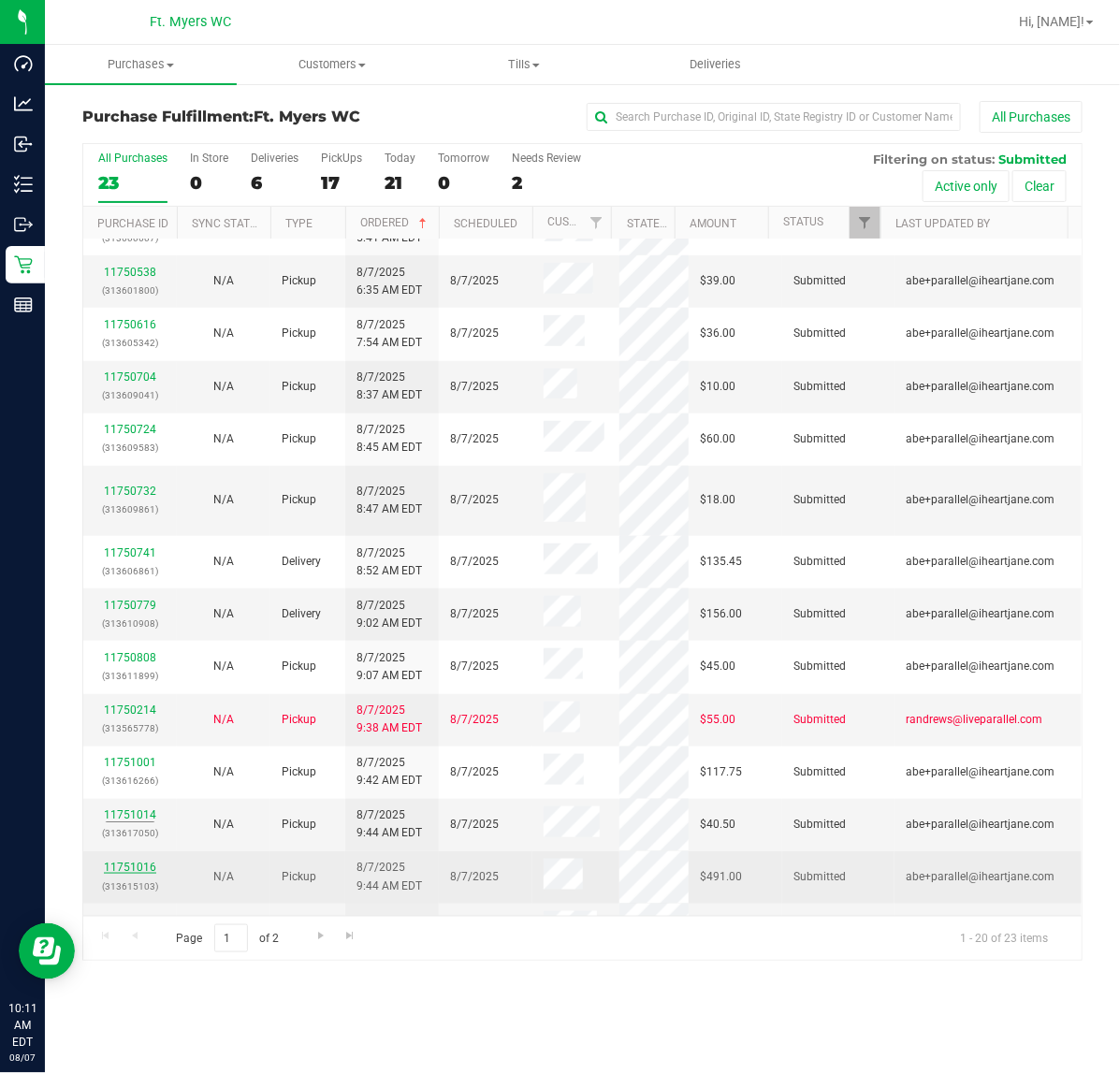 click on "11751016" at bounding box center [130, 867] 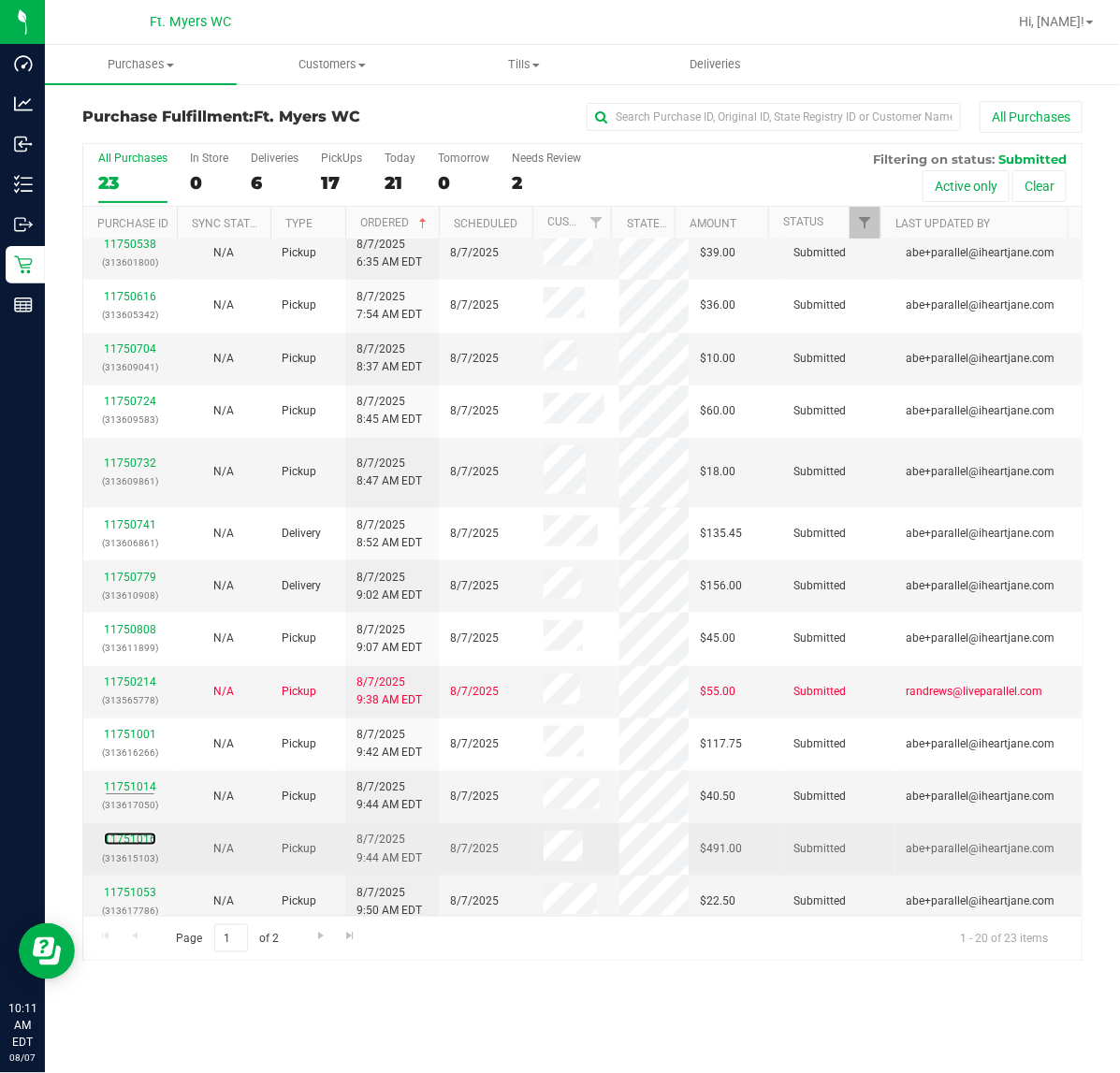 scroll, scrollTop: 381, scrollLeft: 0, axis: vertical 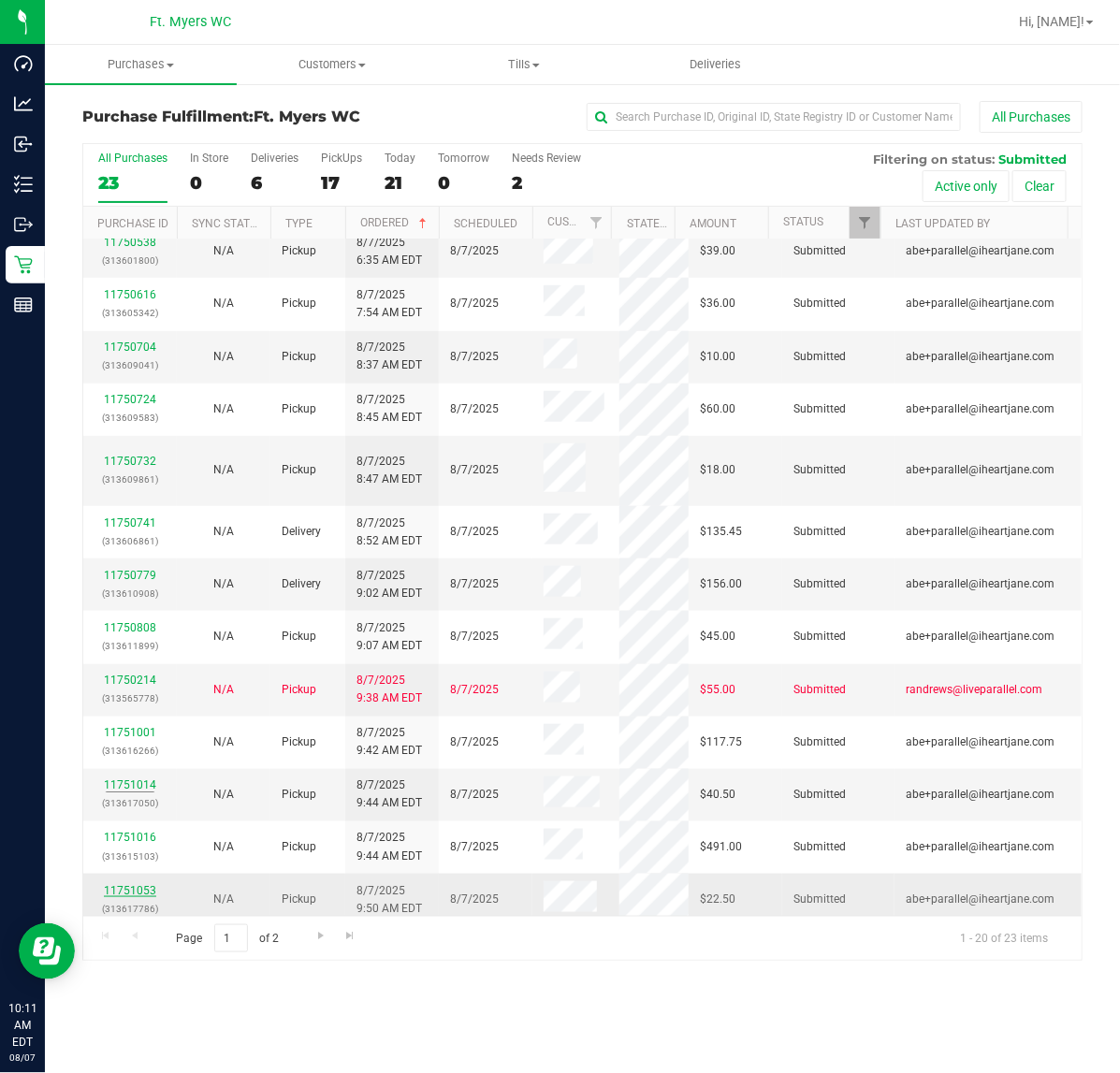 click on "11751053" at bounding box center (130, 891) 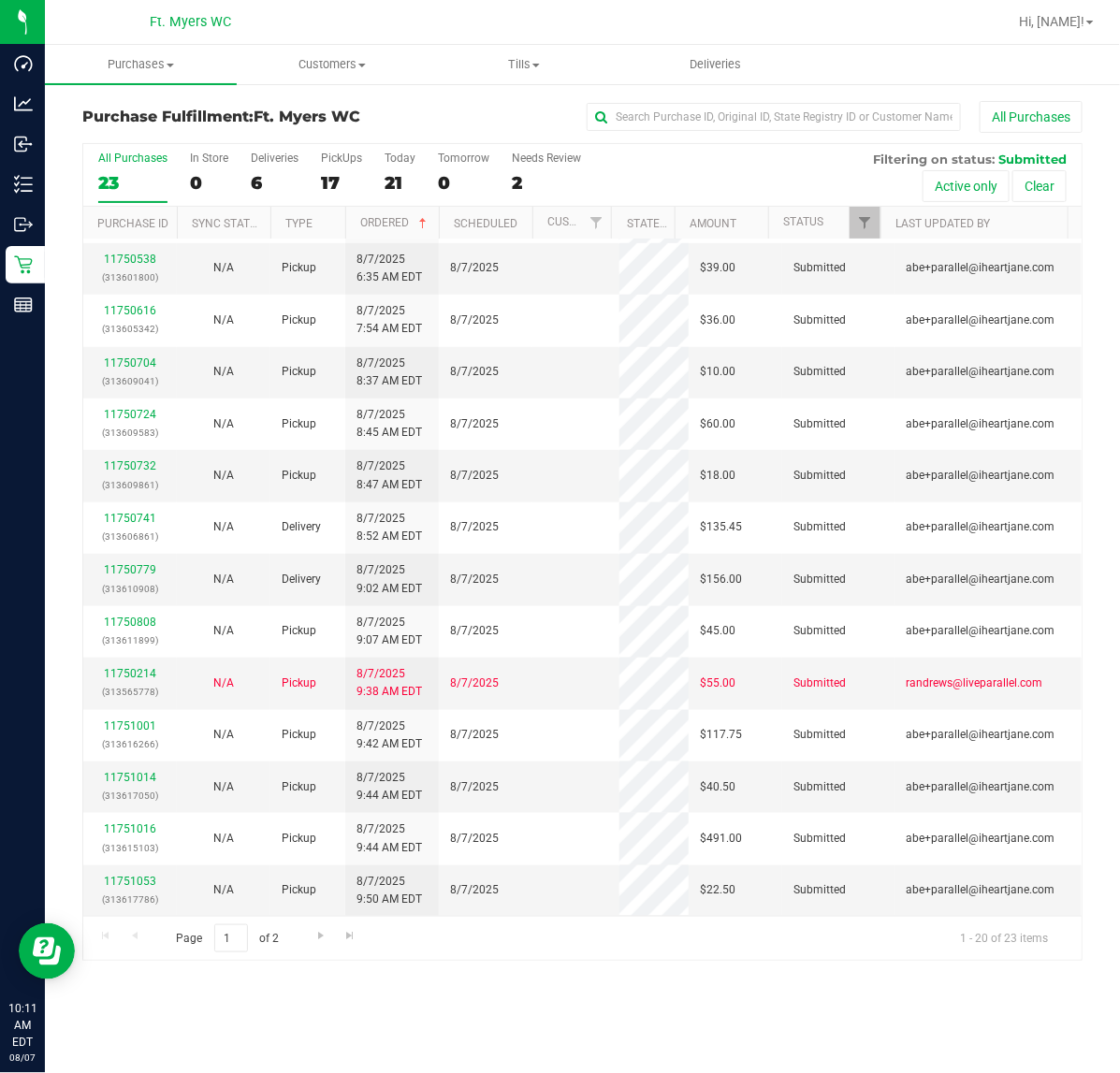 scroll, scrollTop: 0, scrollLeft: 0, axis: both 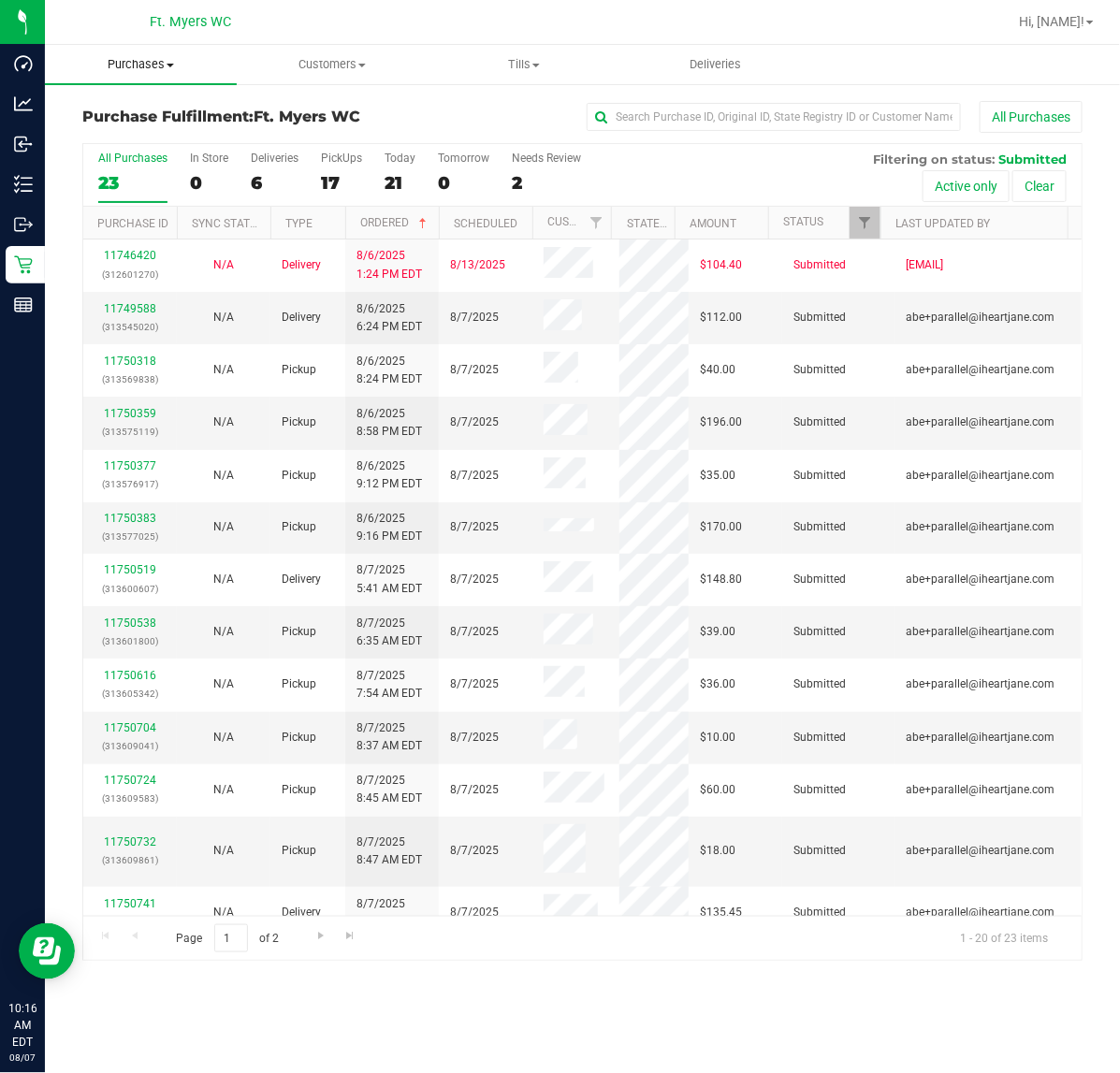 click on "Purchases" at bounding box center [140, 65] 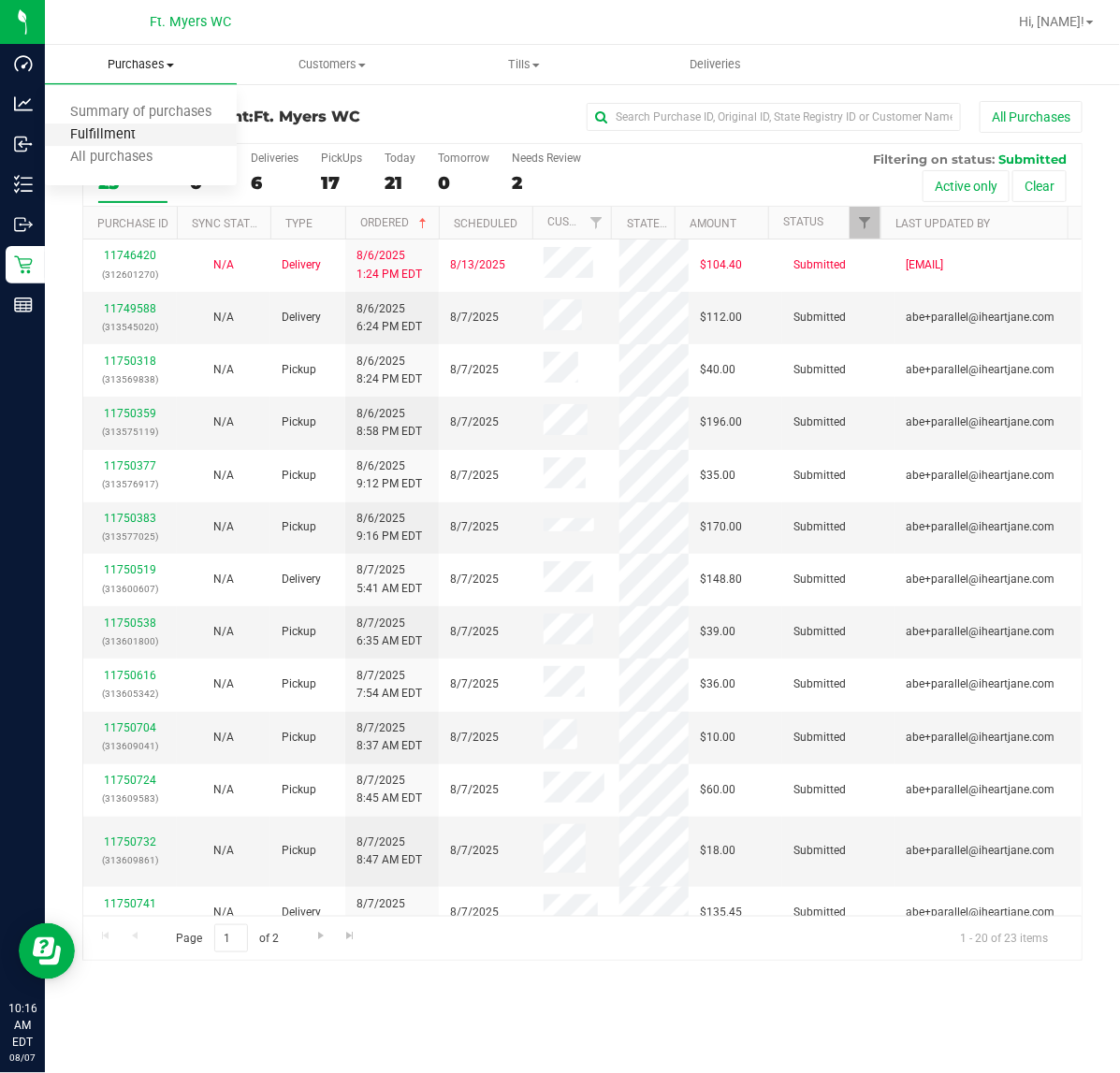click on "Fulfillment" at bounding box center [103, 135] 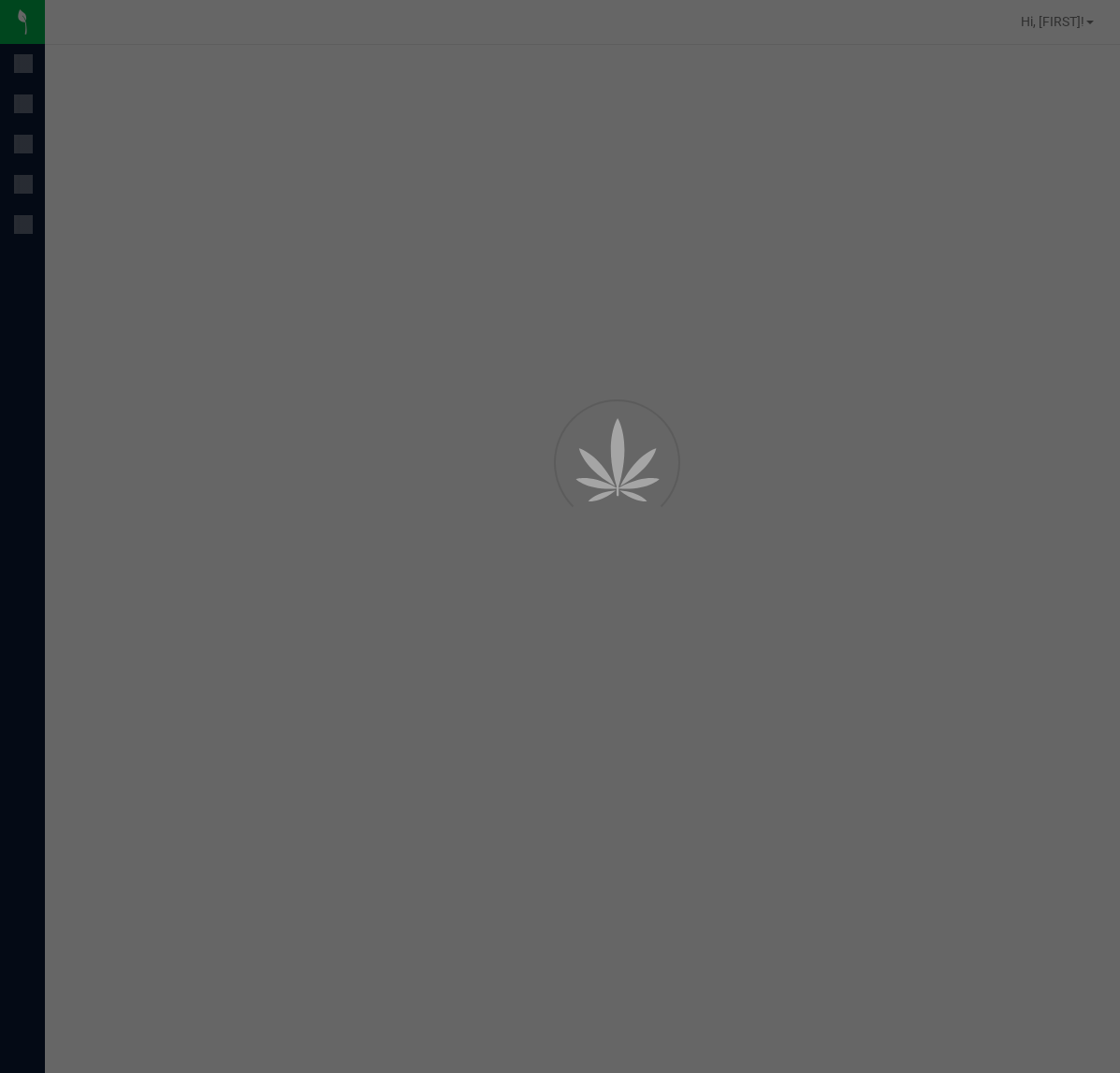 scroll, scrollTop: 0, scrollLeft: 0, axis: both 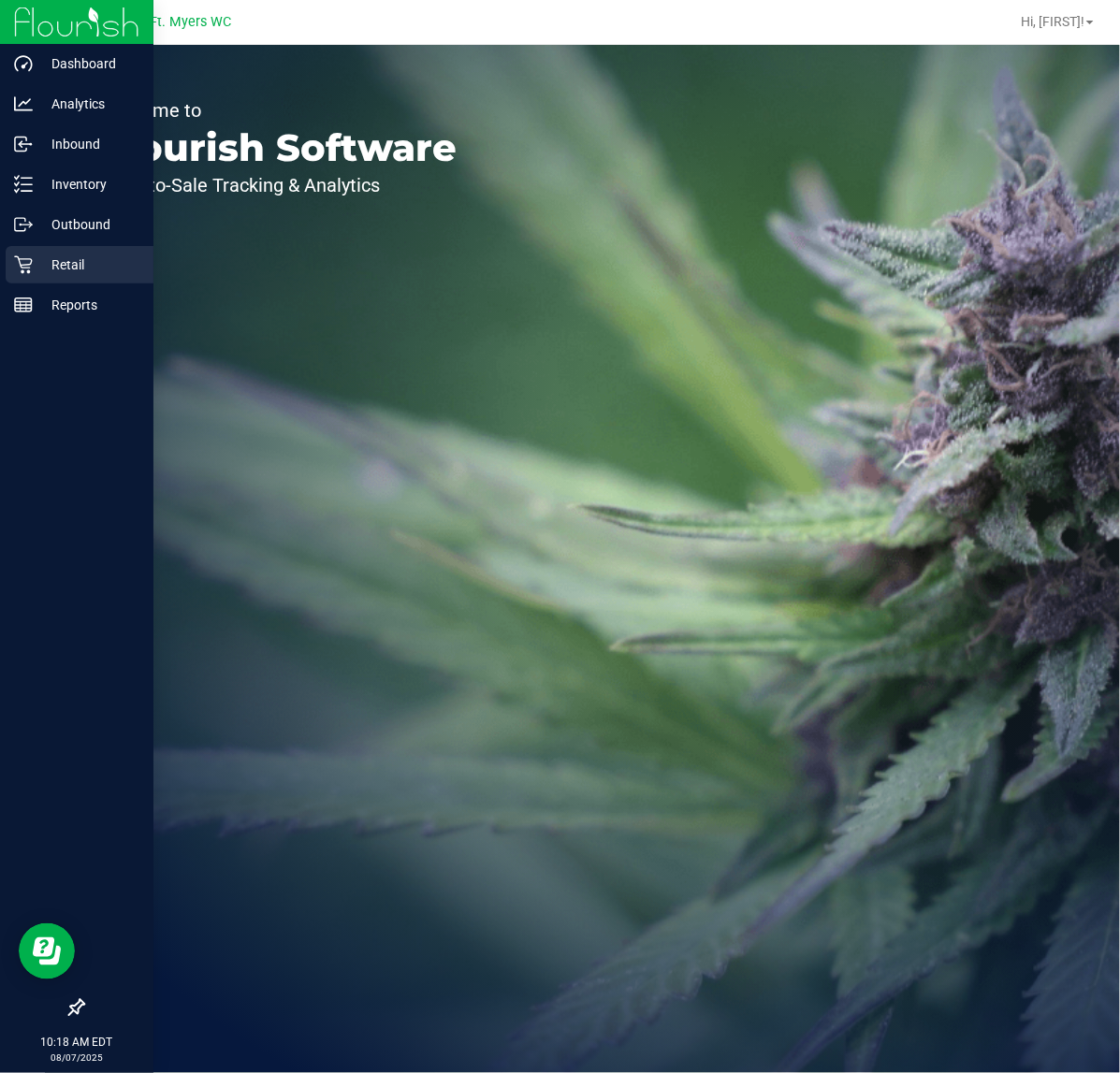 click on "Retail" at bounding box center [80, 265] 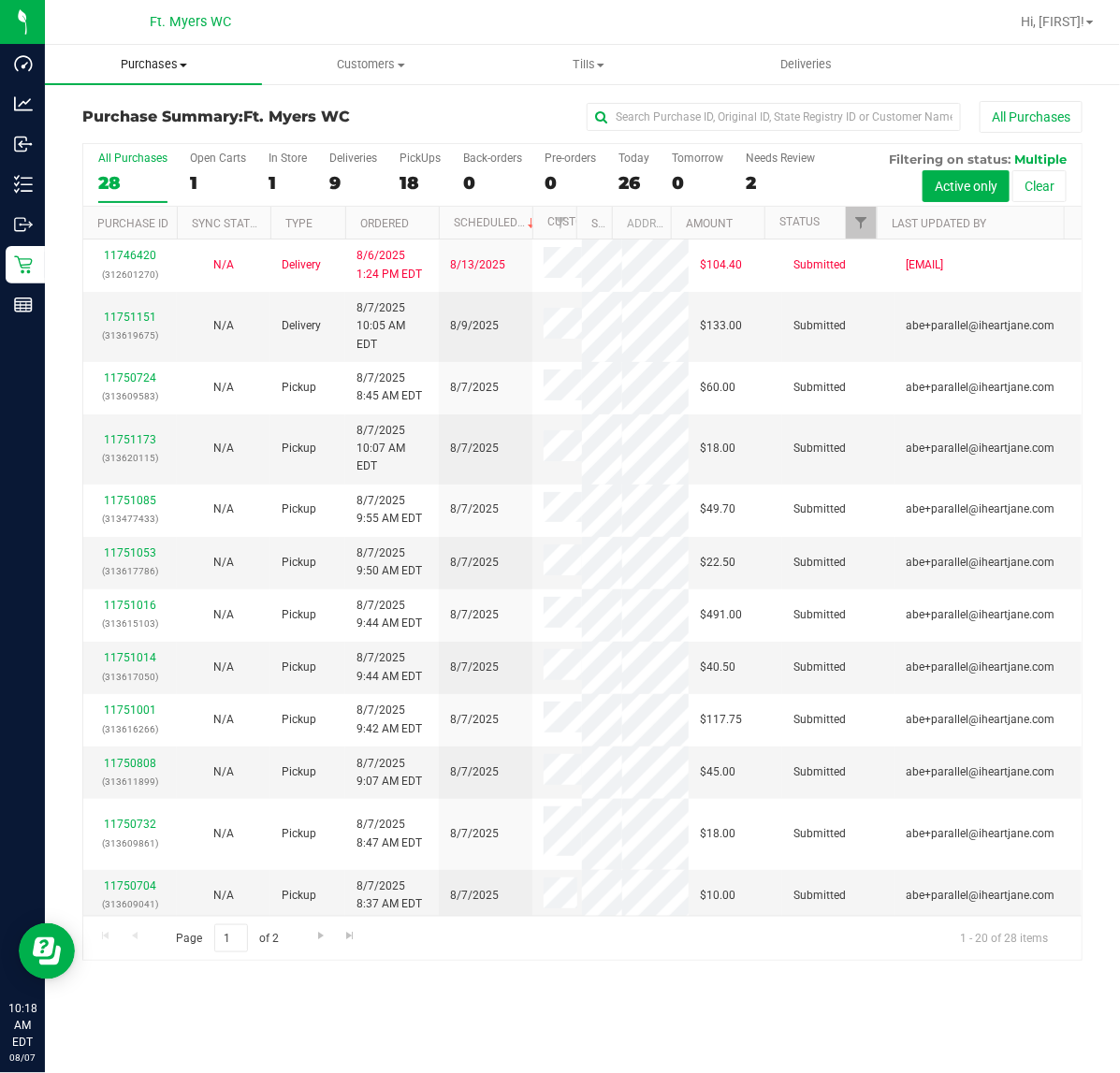 click on "Purchases" at bounding box center (153, 65) 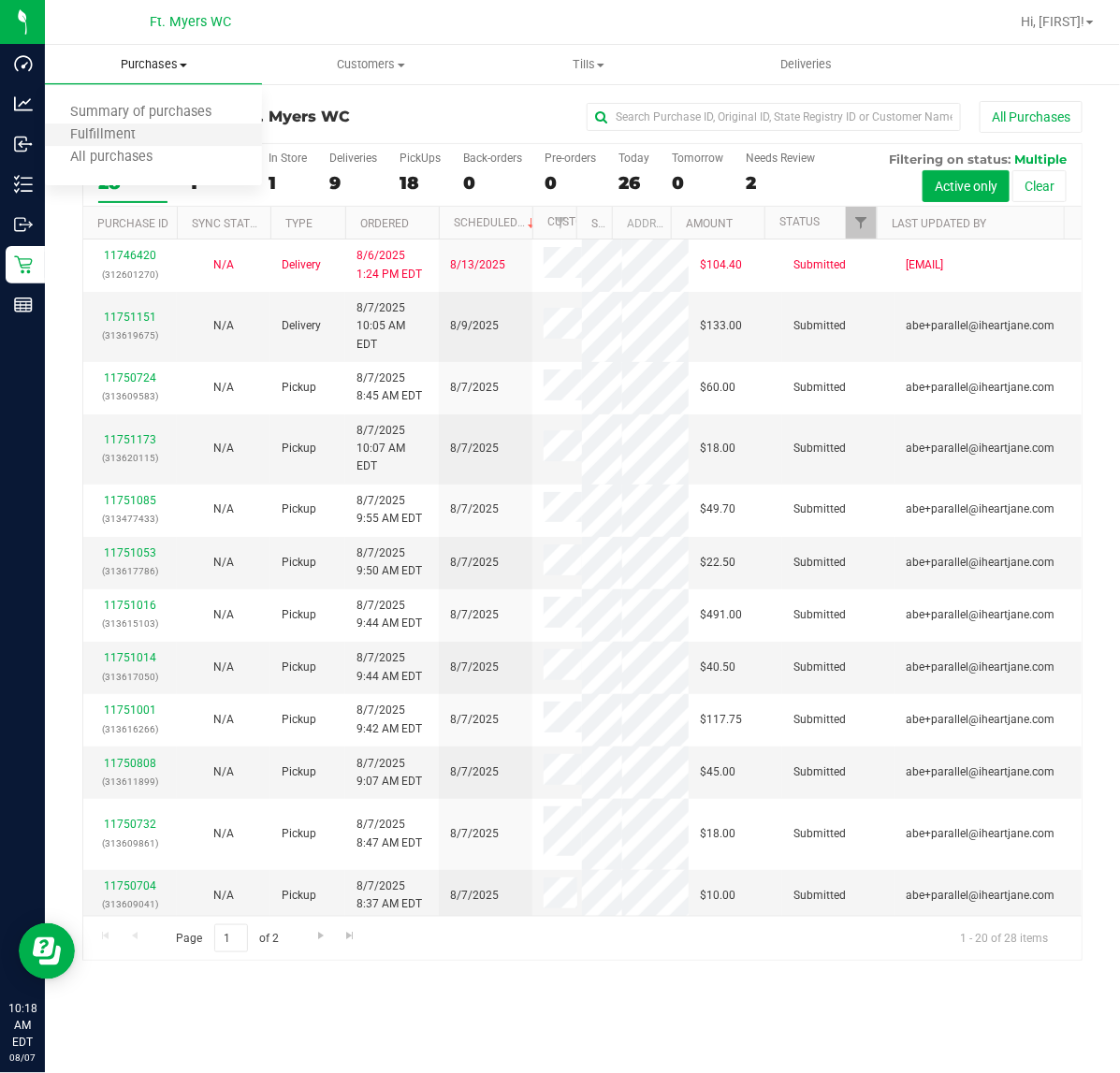click on "Fulfillment" at bounding box center [153, 136] 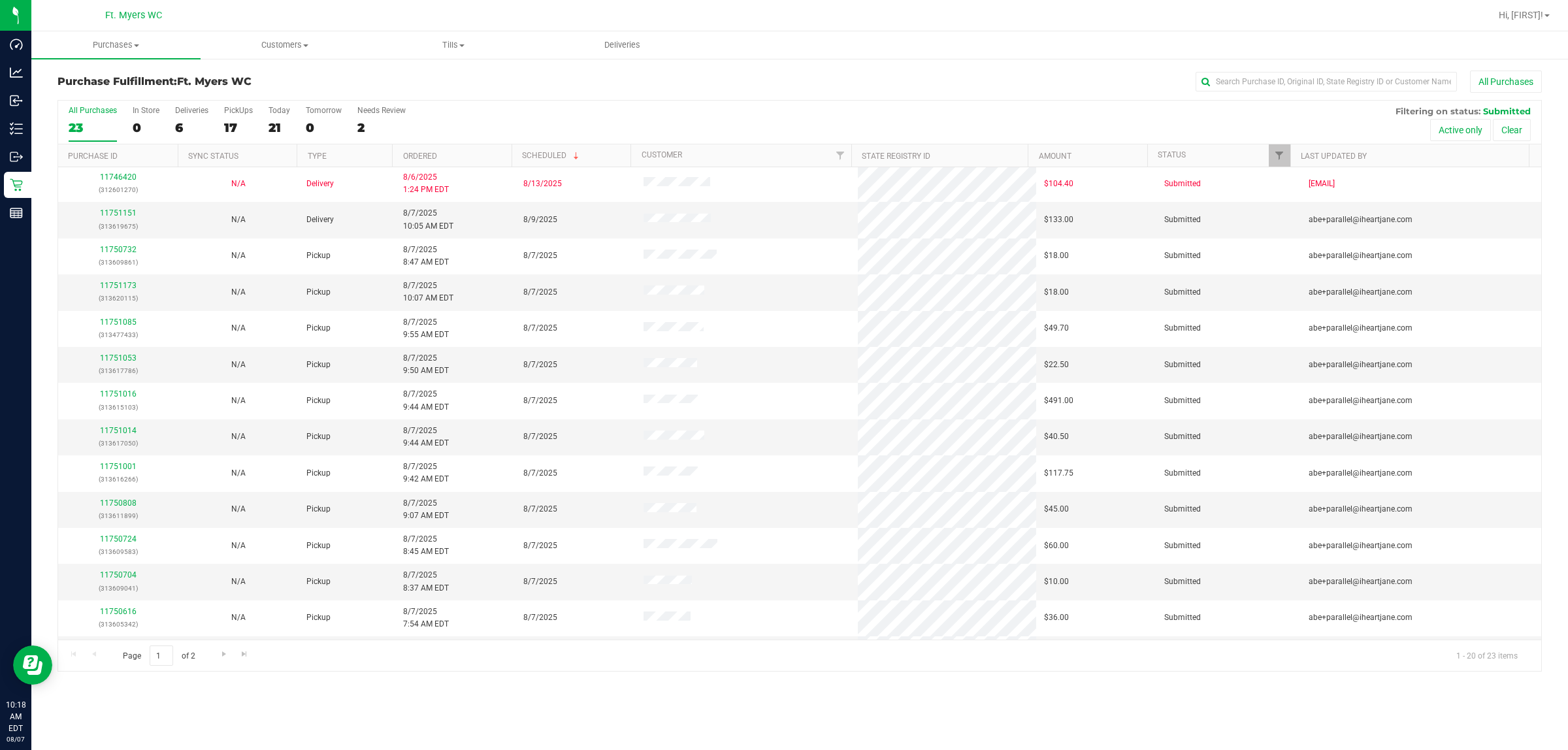 scroll, scrollTop: 0, scrollLeft: 0, axis: both 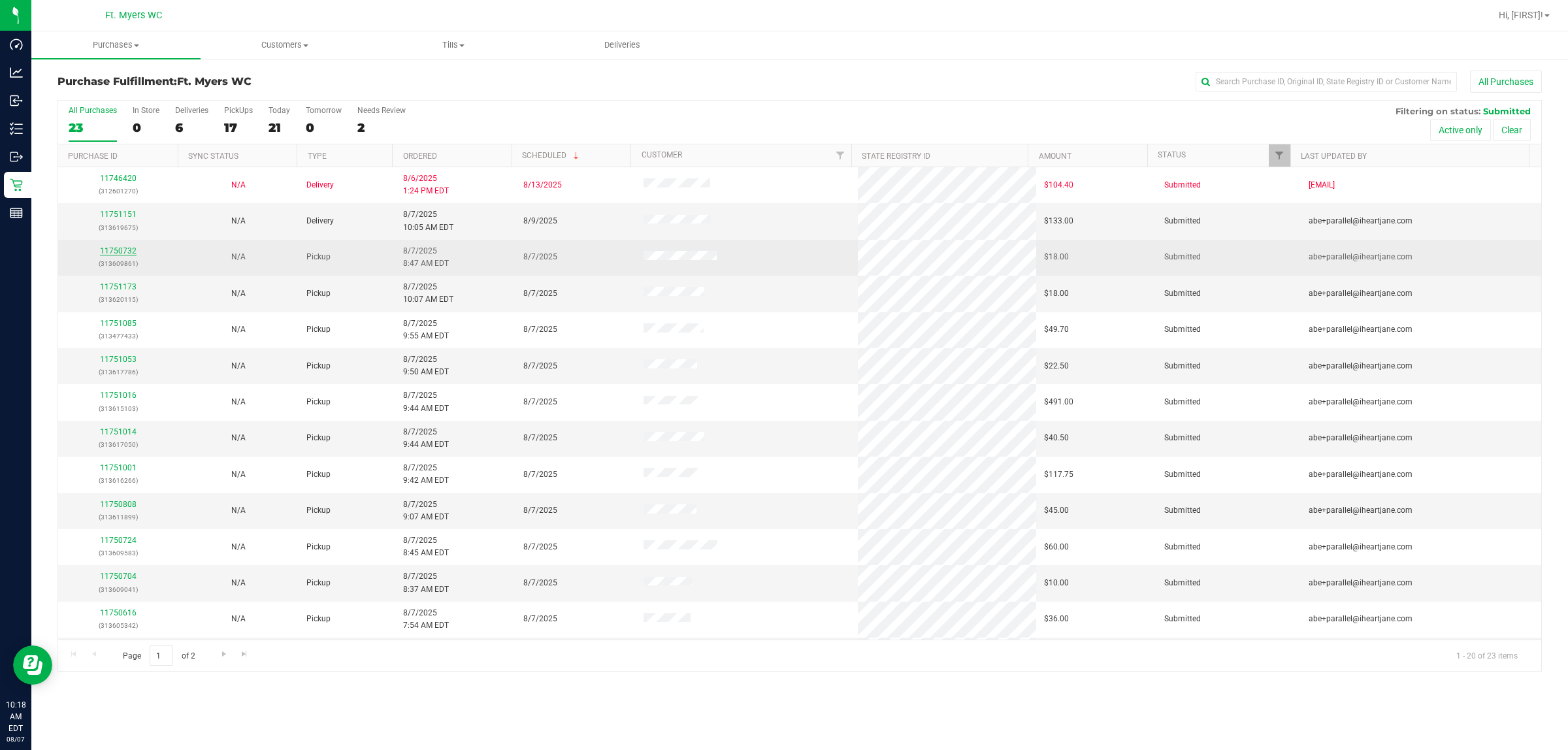 click on "11750732" at bounding box center [118, 251] 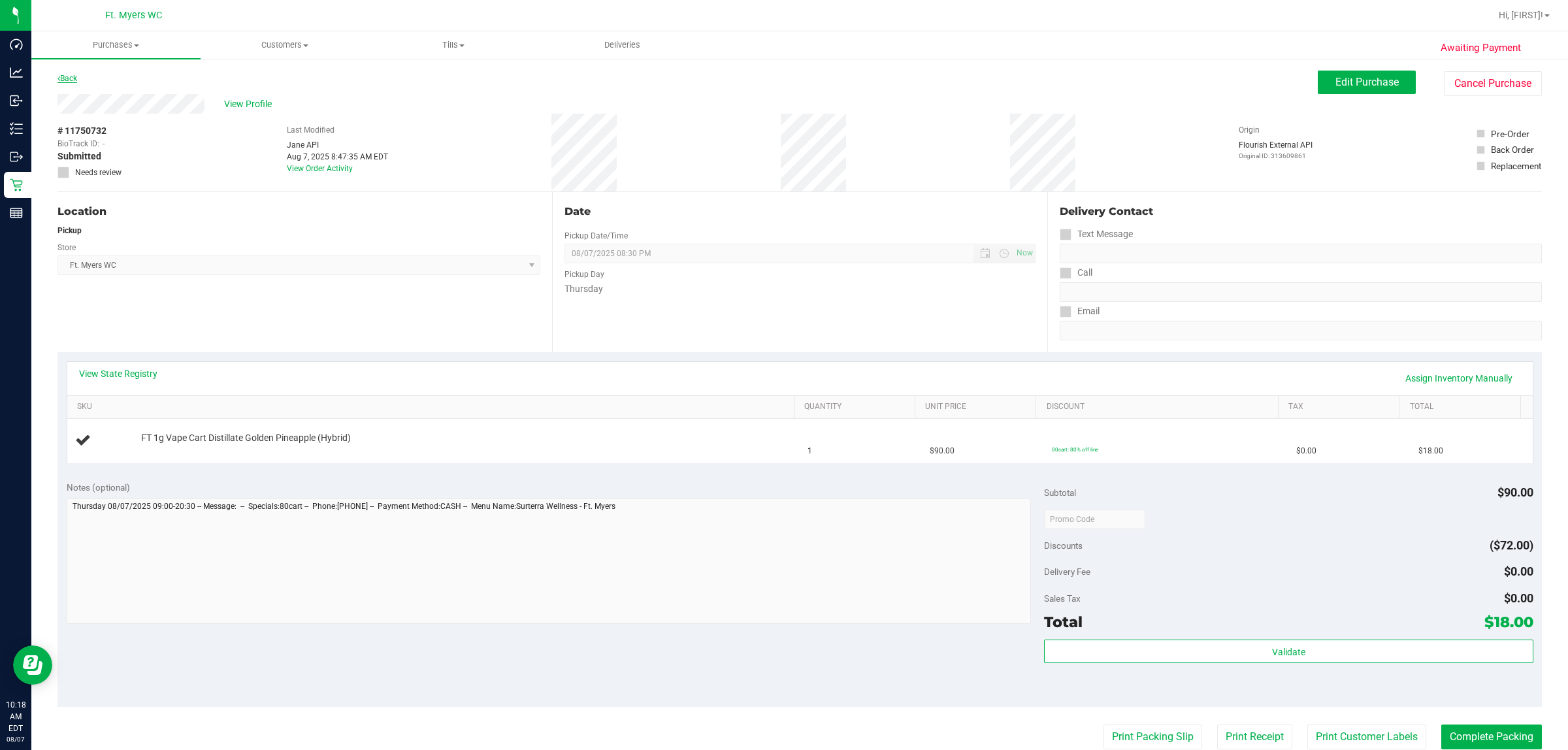 click on "Back" at bounding box center (67, 78) 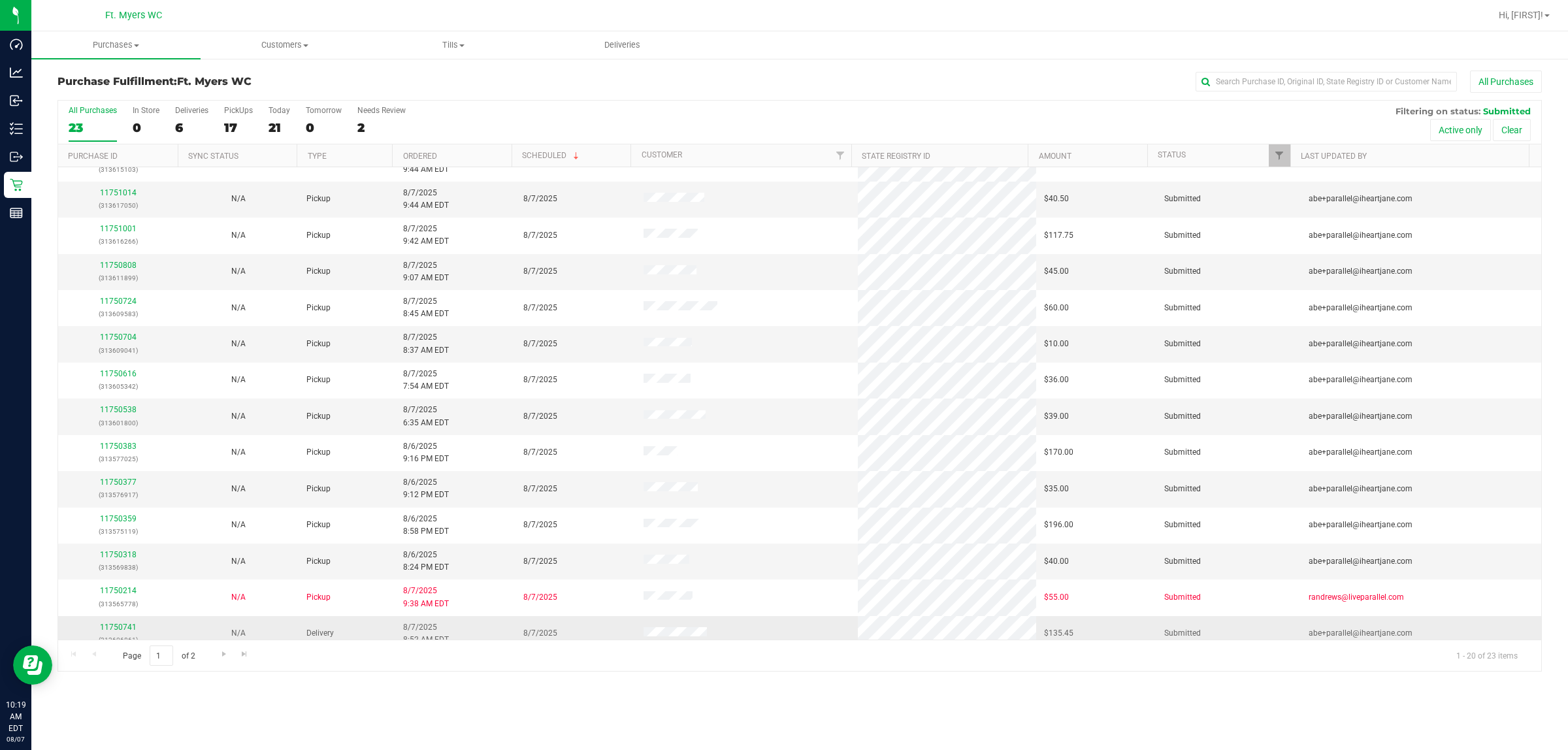 scroll, scrollTop: 253, scrollLeft: 0, axis: vertical 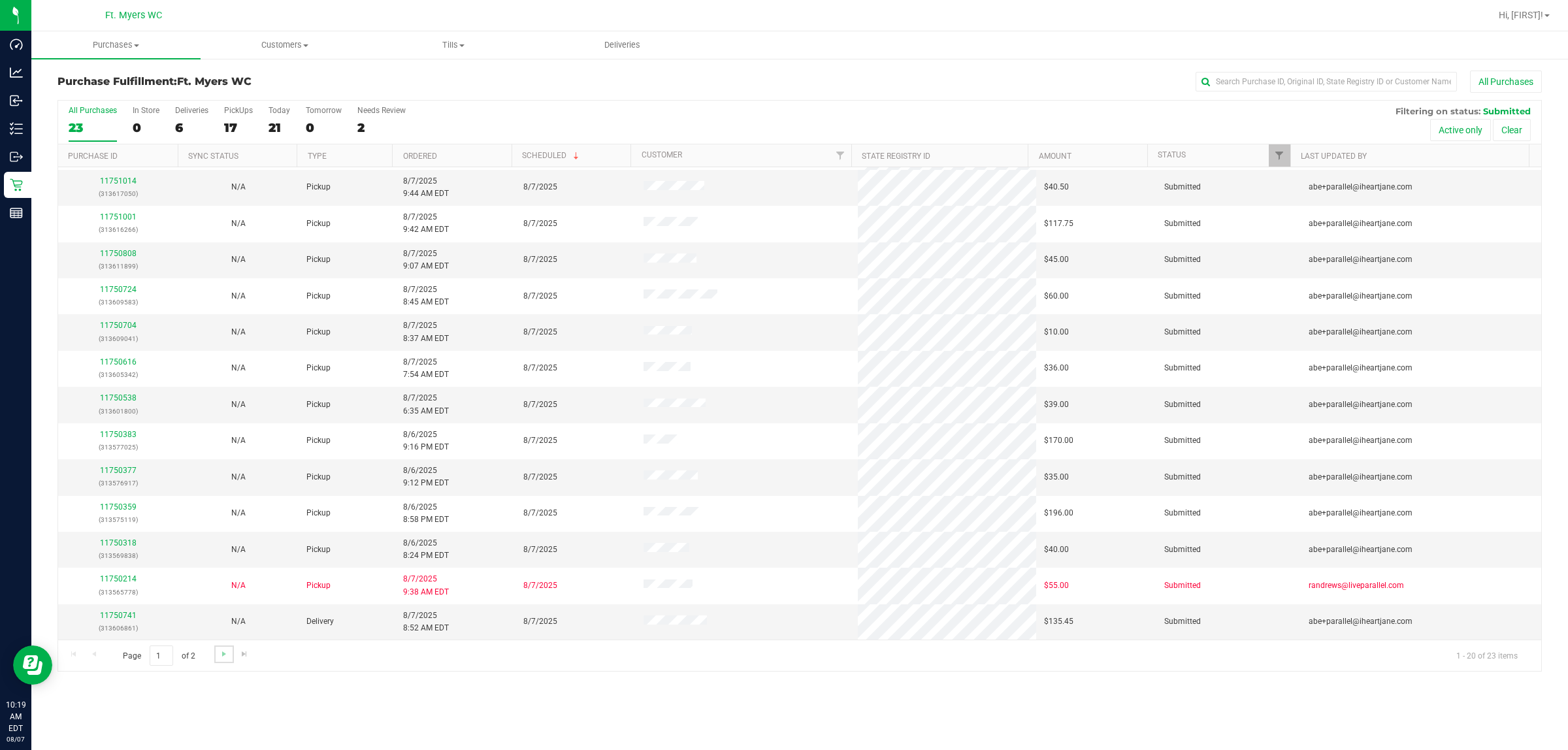 click at bounding box center (223, 654) 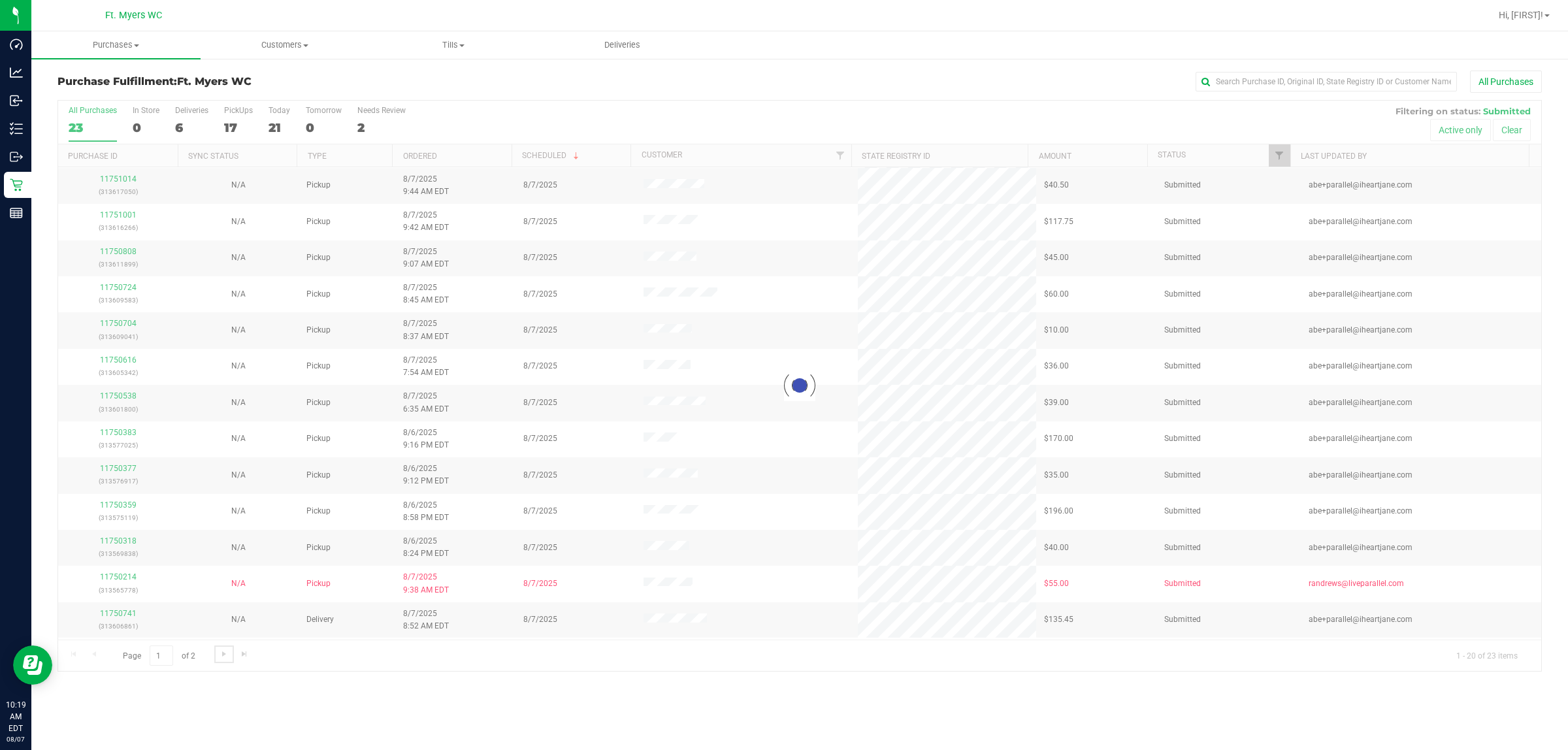 scroll, scrollTop: 0, scrollLeft: 0, axis: both 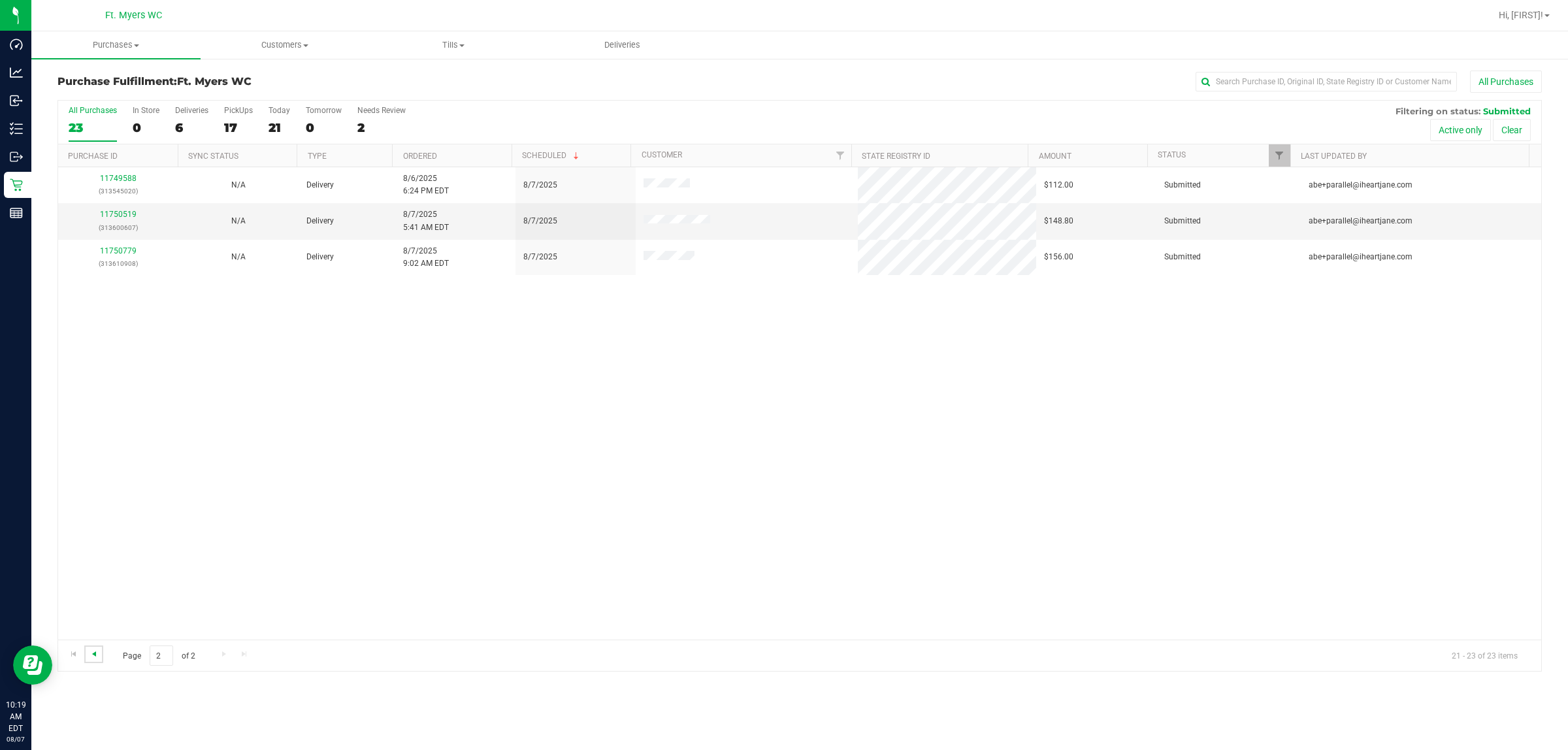 click at bounding box center (94, 654) 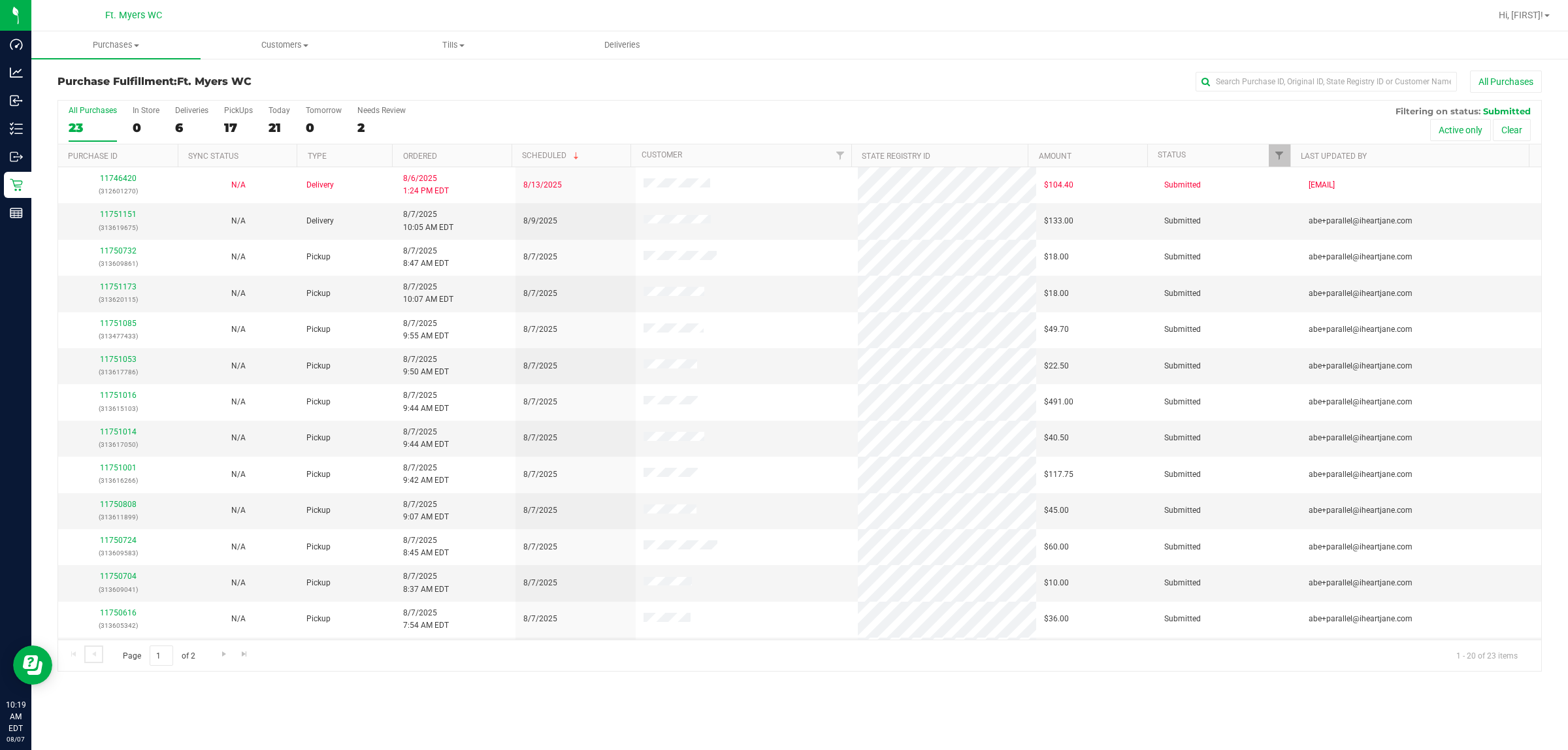 scroll, scrollTop: 253, scrollLeft: 0, axis: vertical 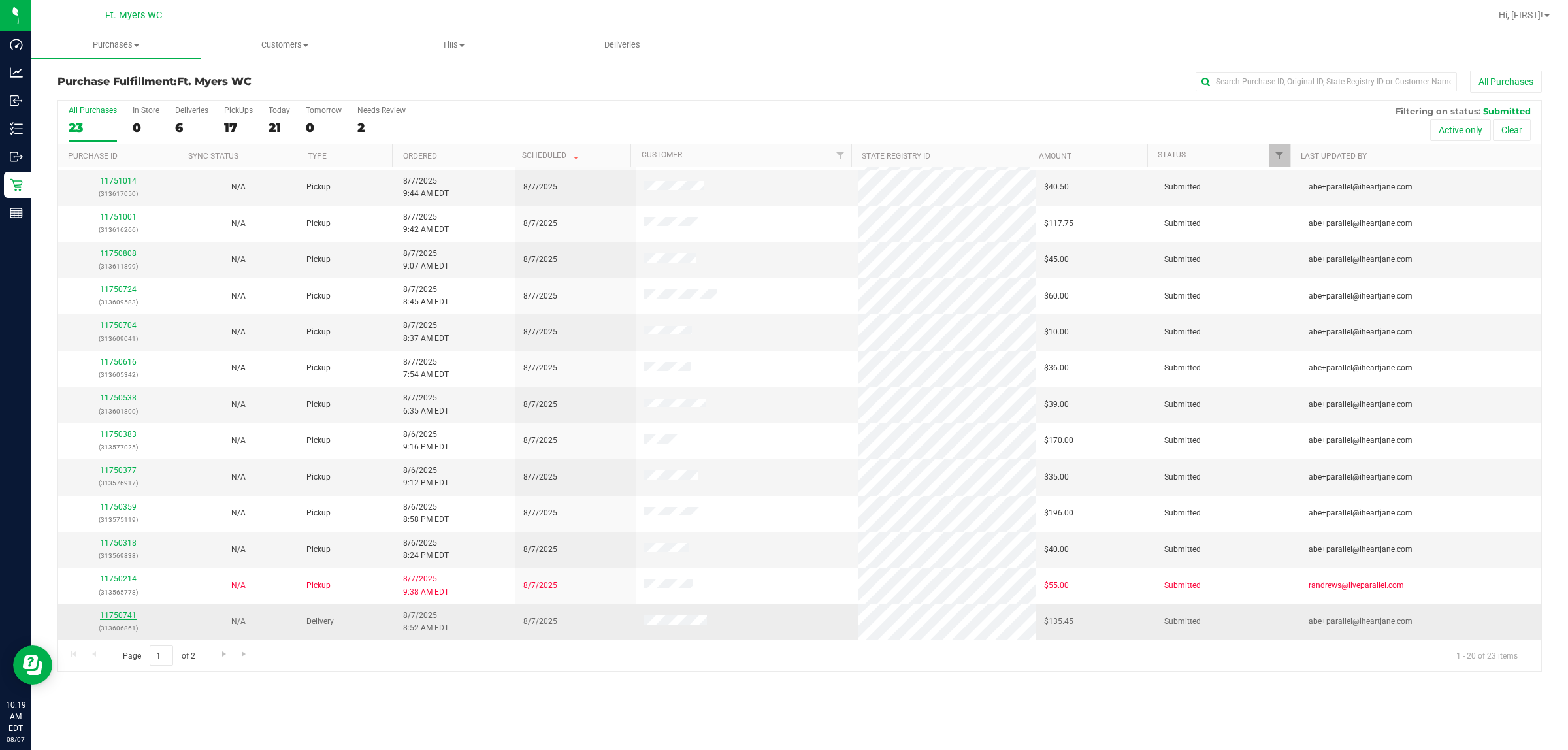 click on "11750741" at bounding box center [118, 615] 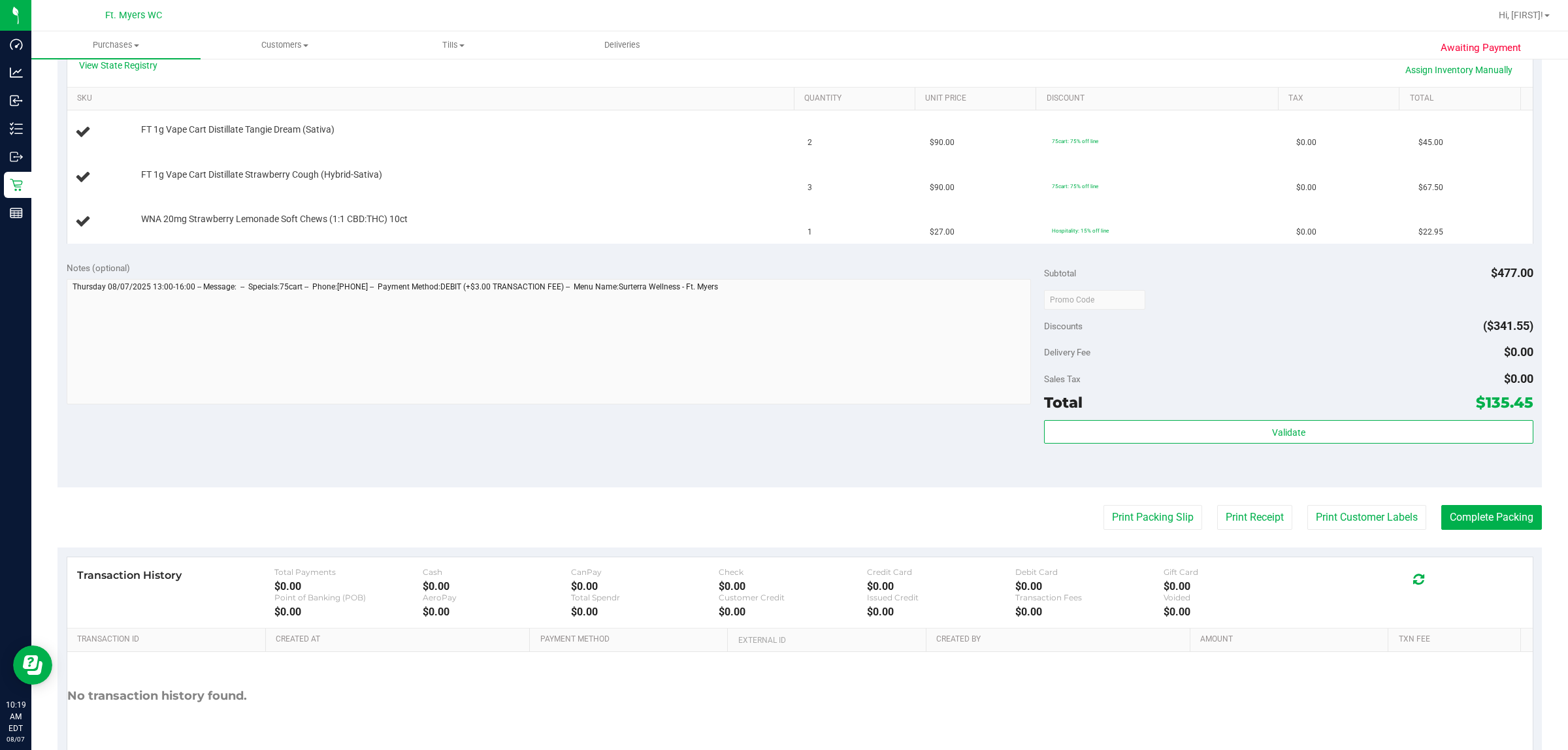 scroll, scrollTop: 376, scrollLeft: 0, axis: vertical 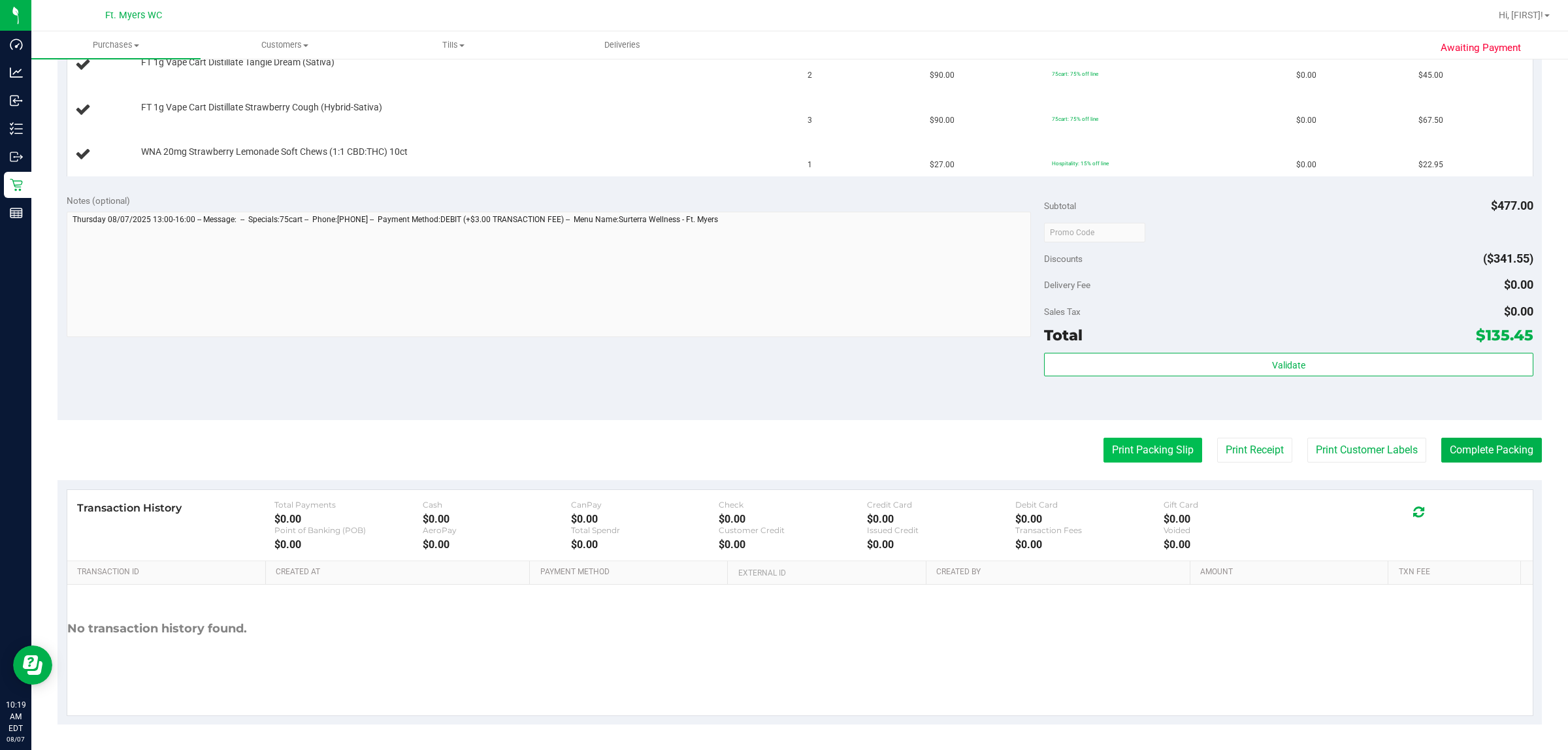 click on "Print Packing Slip" at bounding box center [1152, 450] 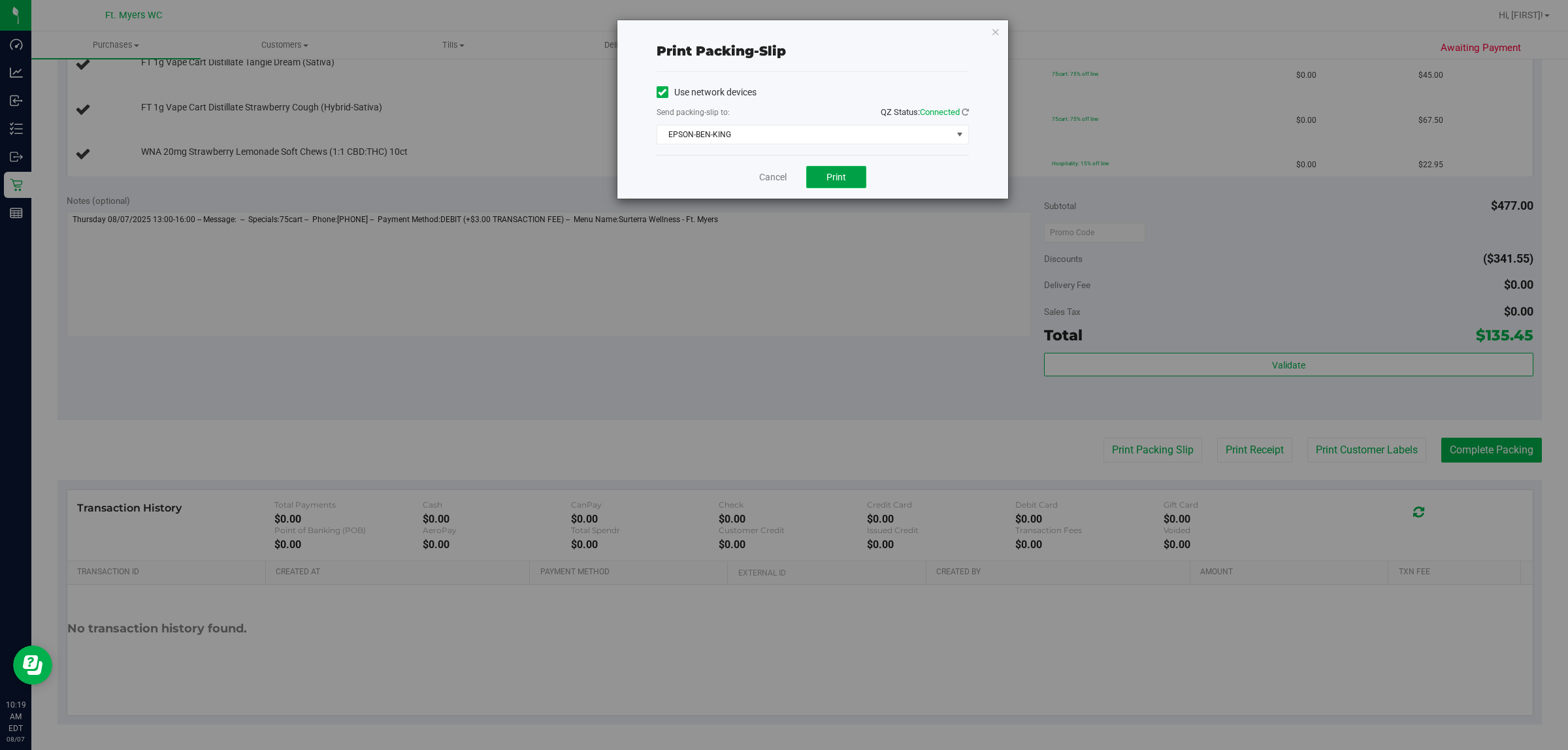 click on "Print" at bounding box center (836, 177) 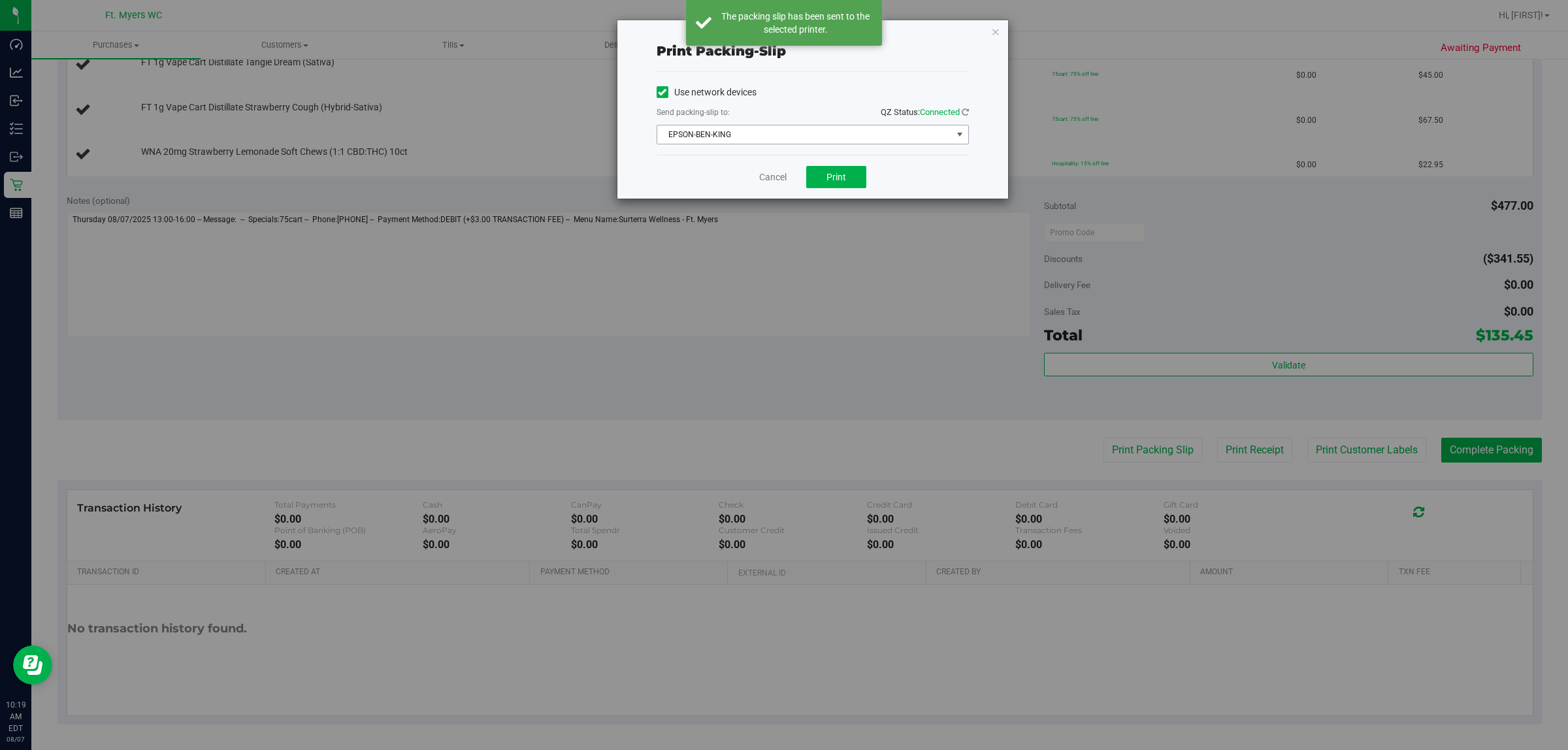 click on "EPSON-BEN-KING" at bounding box center (804, 135) 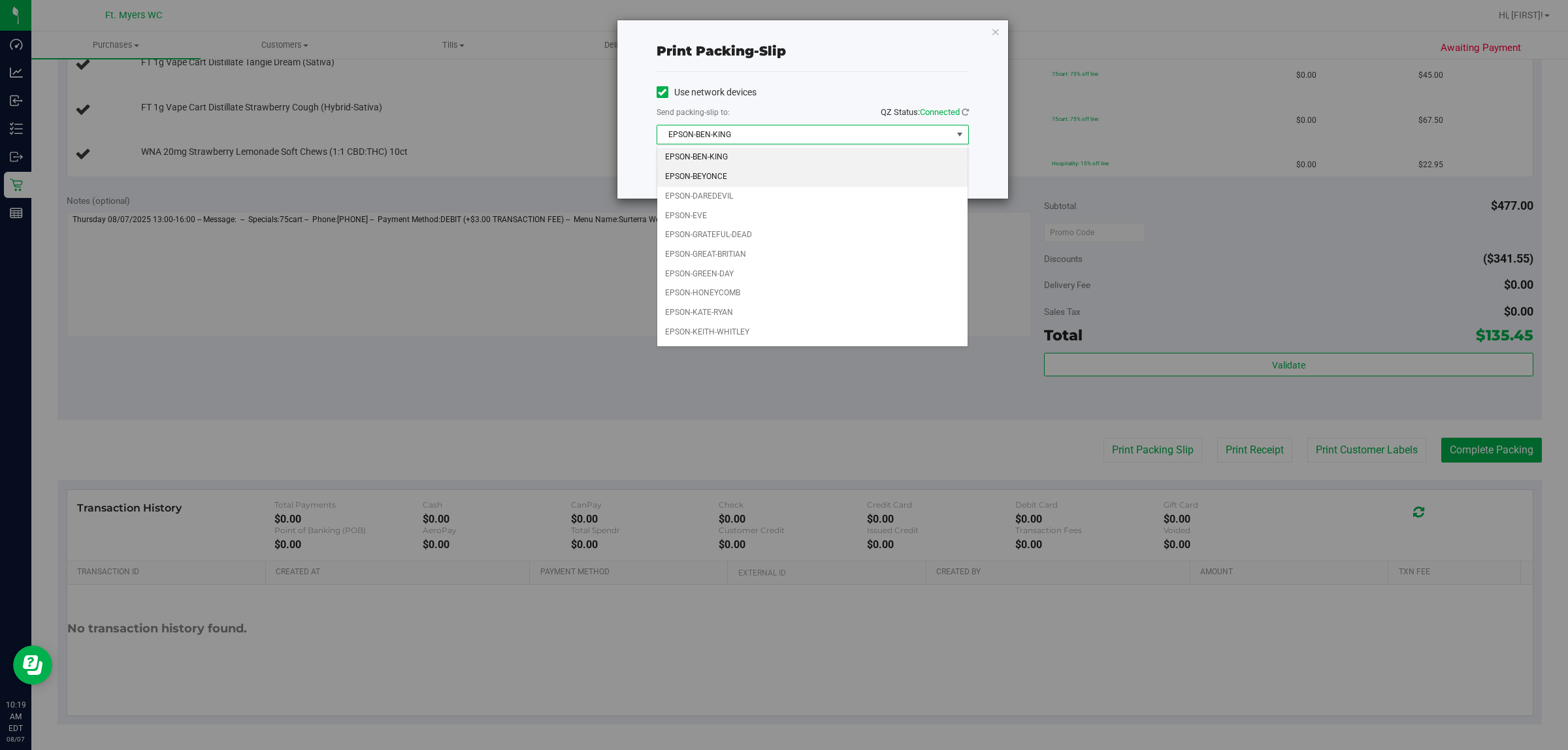 click on "EPSON-BEYONCE" at bounding box center [813, 177] 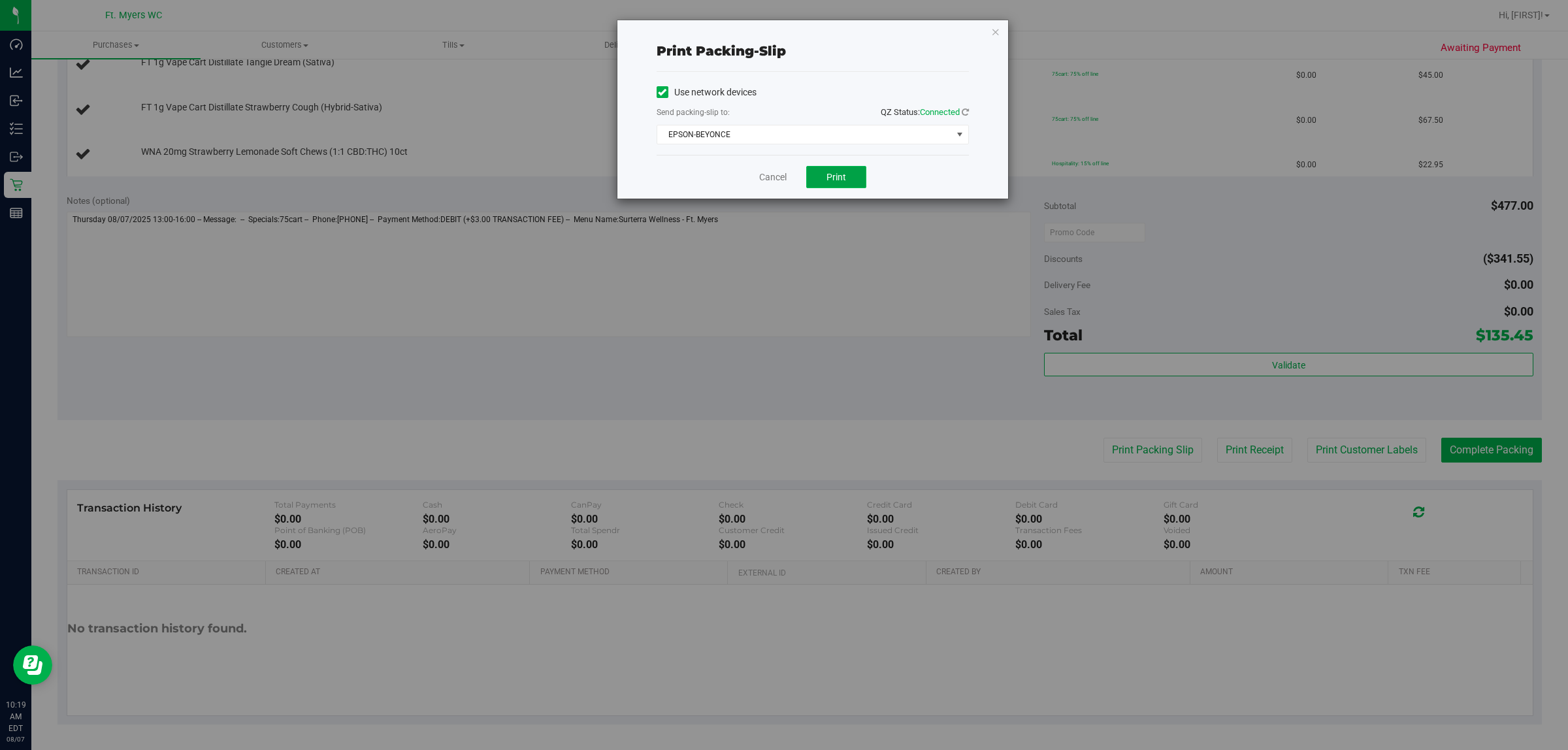 click on "Print" at bounding box center (836, 177) 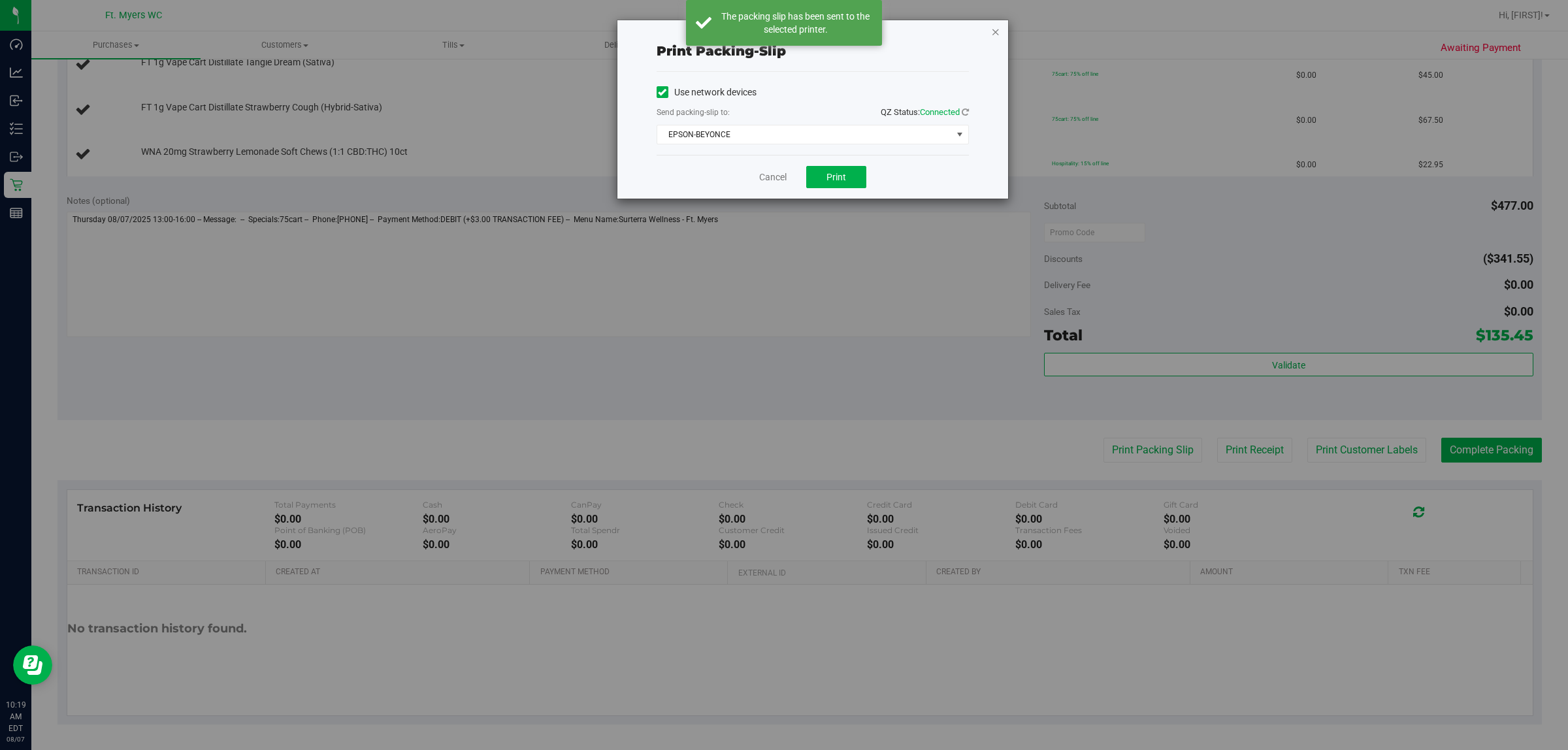 click at bounding box center [996, 31] 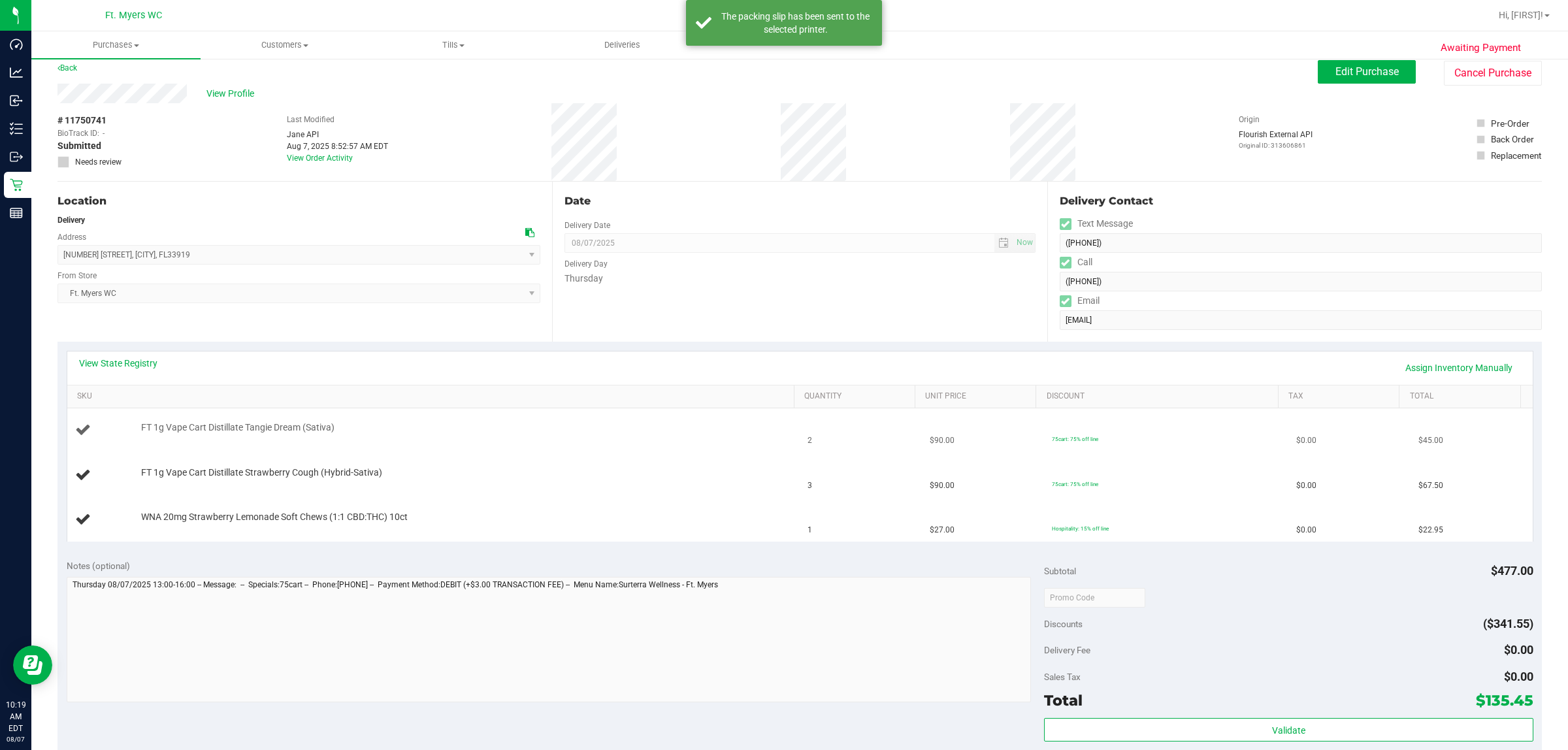 scroll, scrollTop: 0, scrollLeft: 0, axis: both 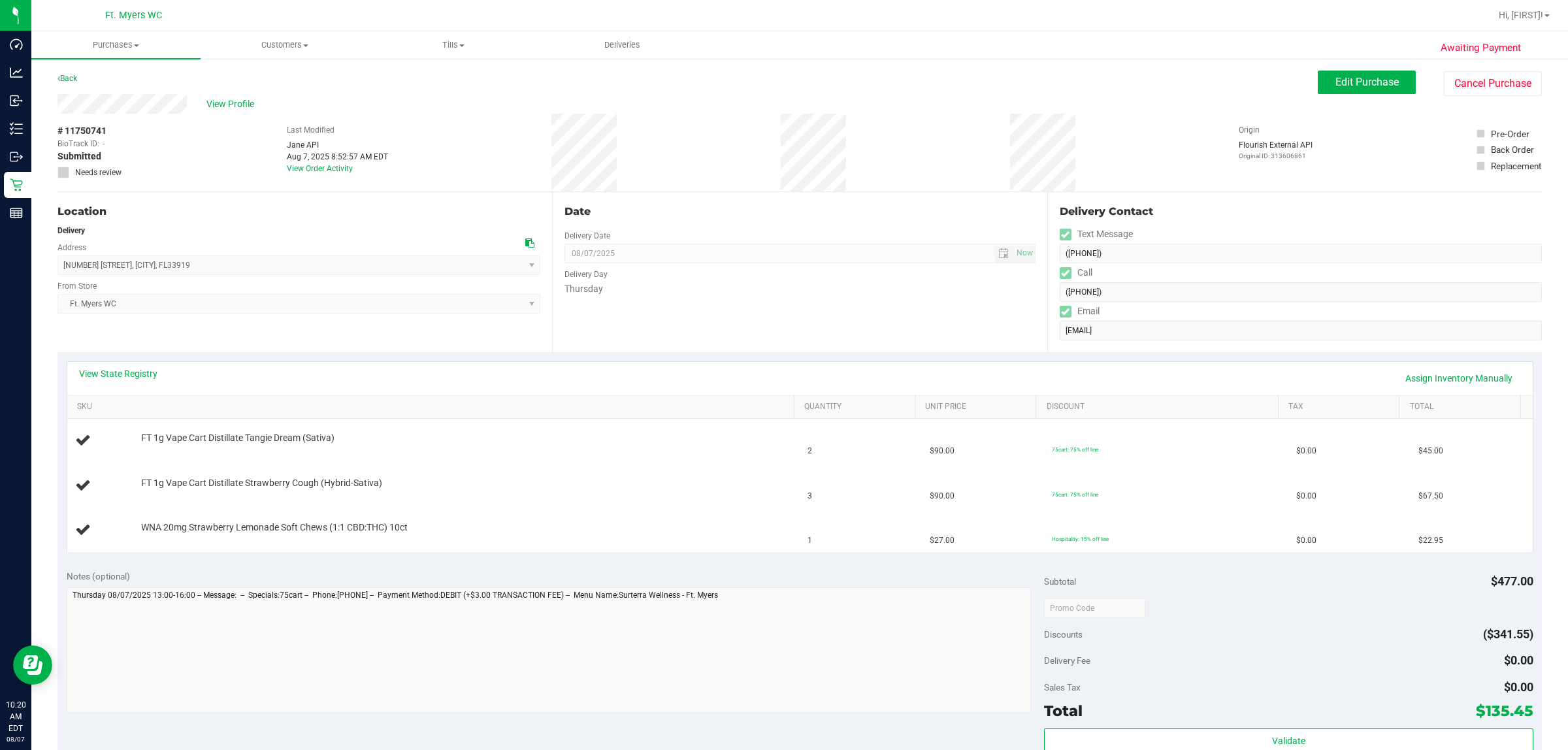 type 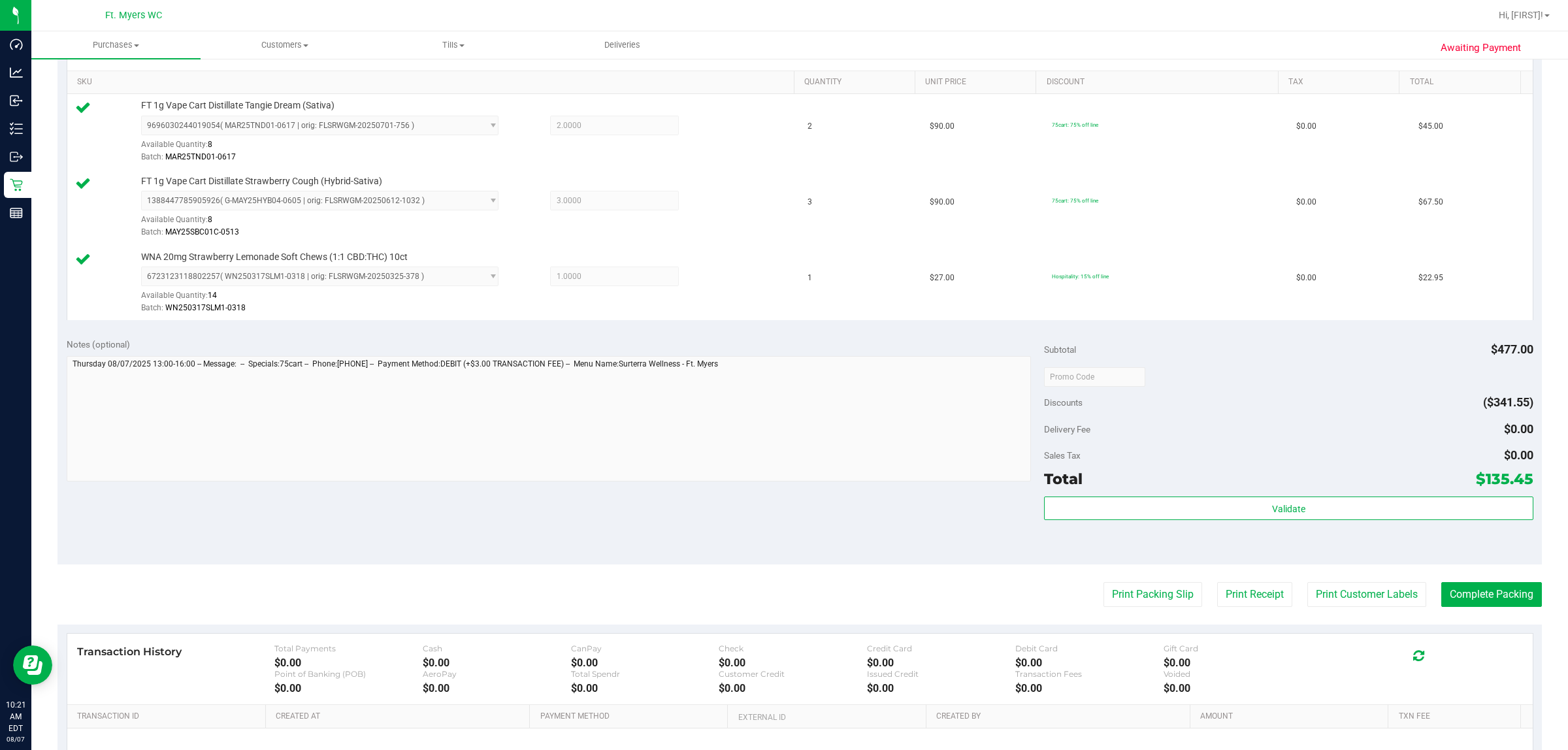 scroll, scrollTop: 327, scrollLeft: 0, axis: vertical 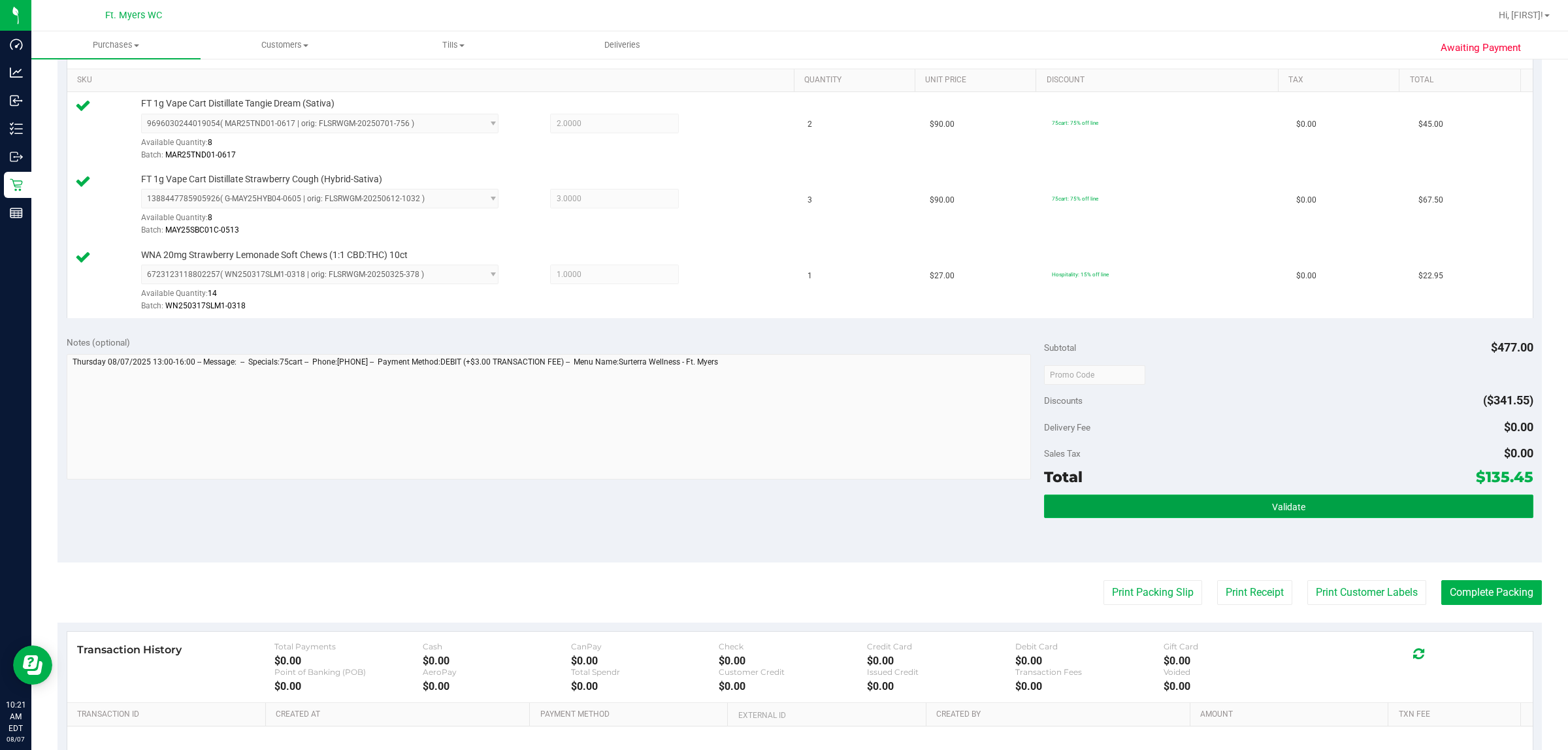 click on "Validate" at bounding box center (1288, 506) 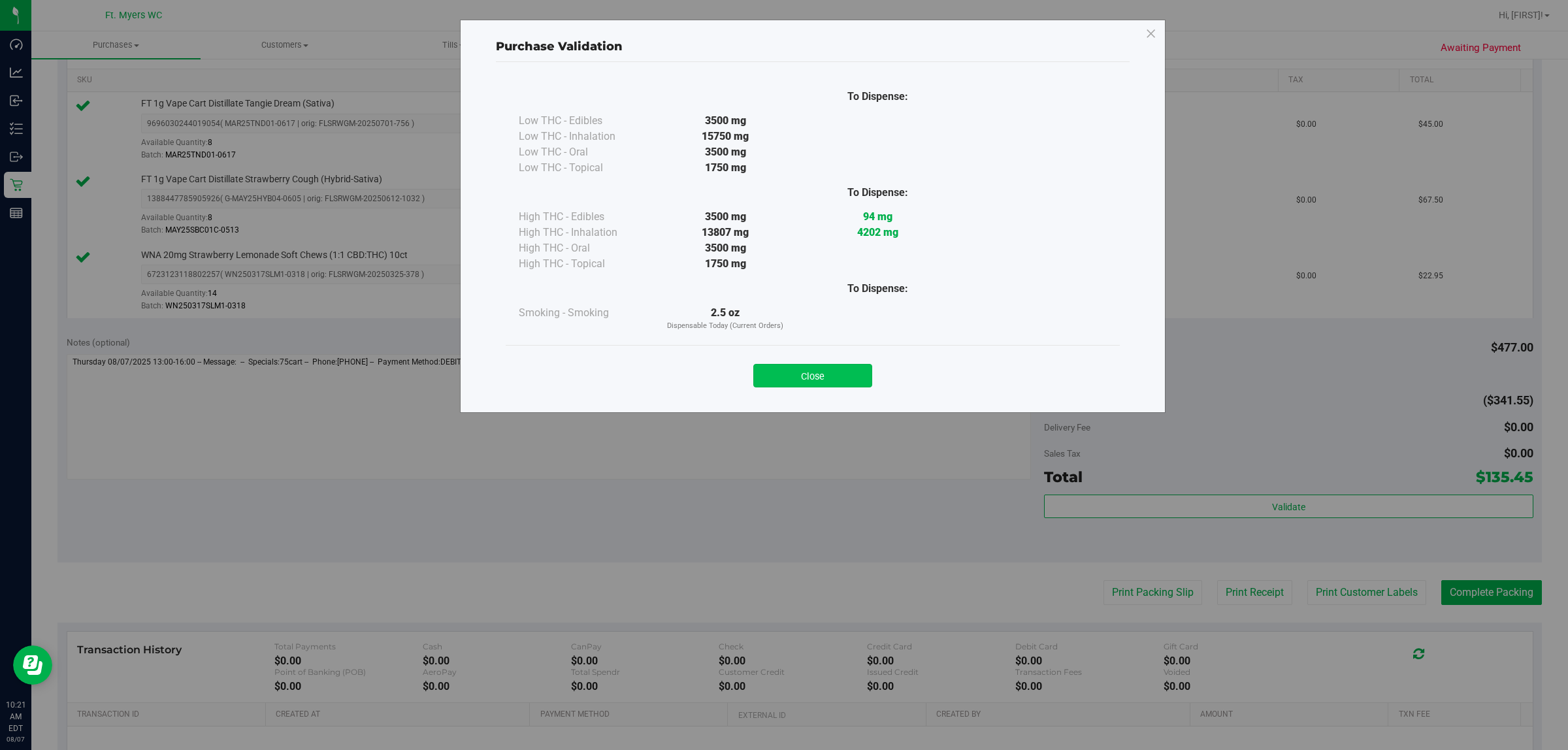 click on "Close" at bounding box center (813, 376) 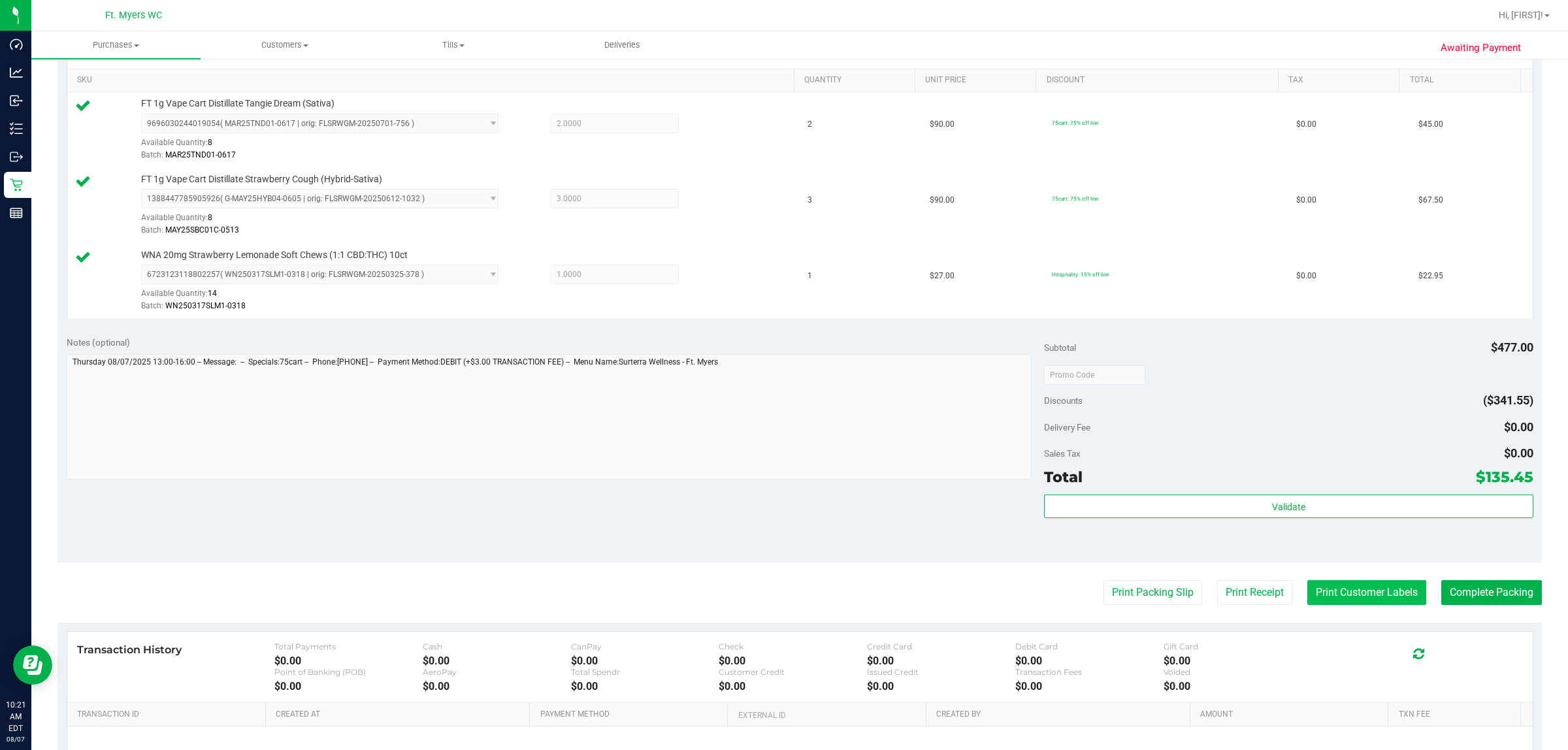 click on "Print Customer Labels" at bounding box center [1367, 593] 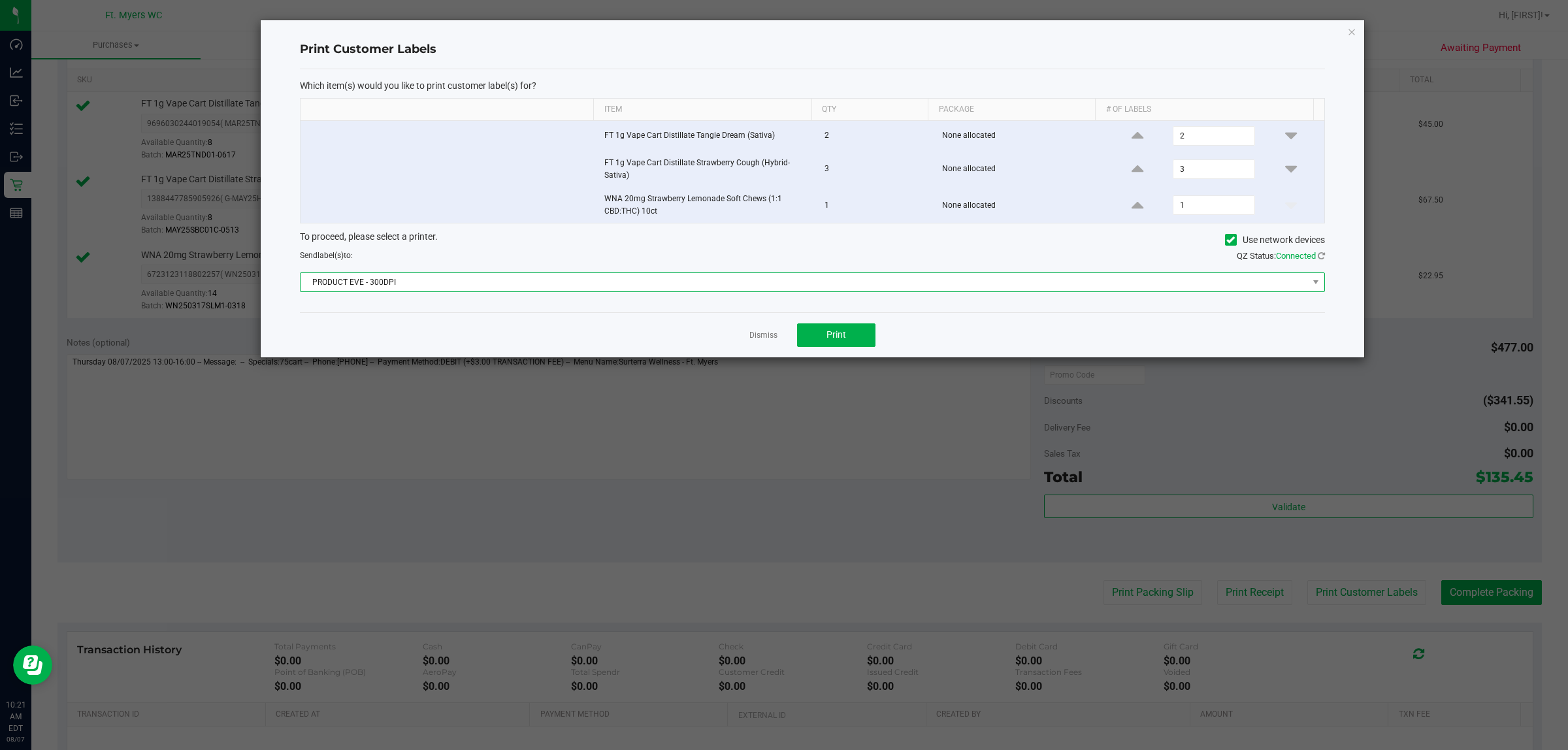 click on "PRODUCT EVE - 300DPI" at bounding box center (804, 282) 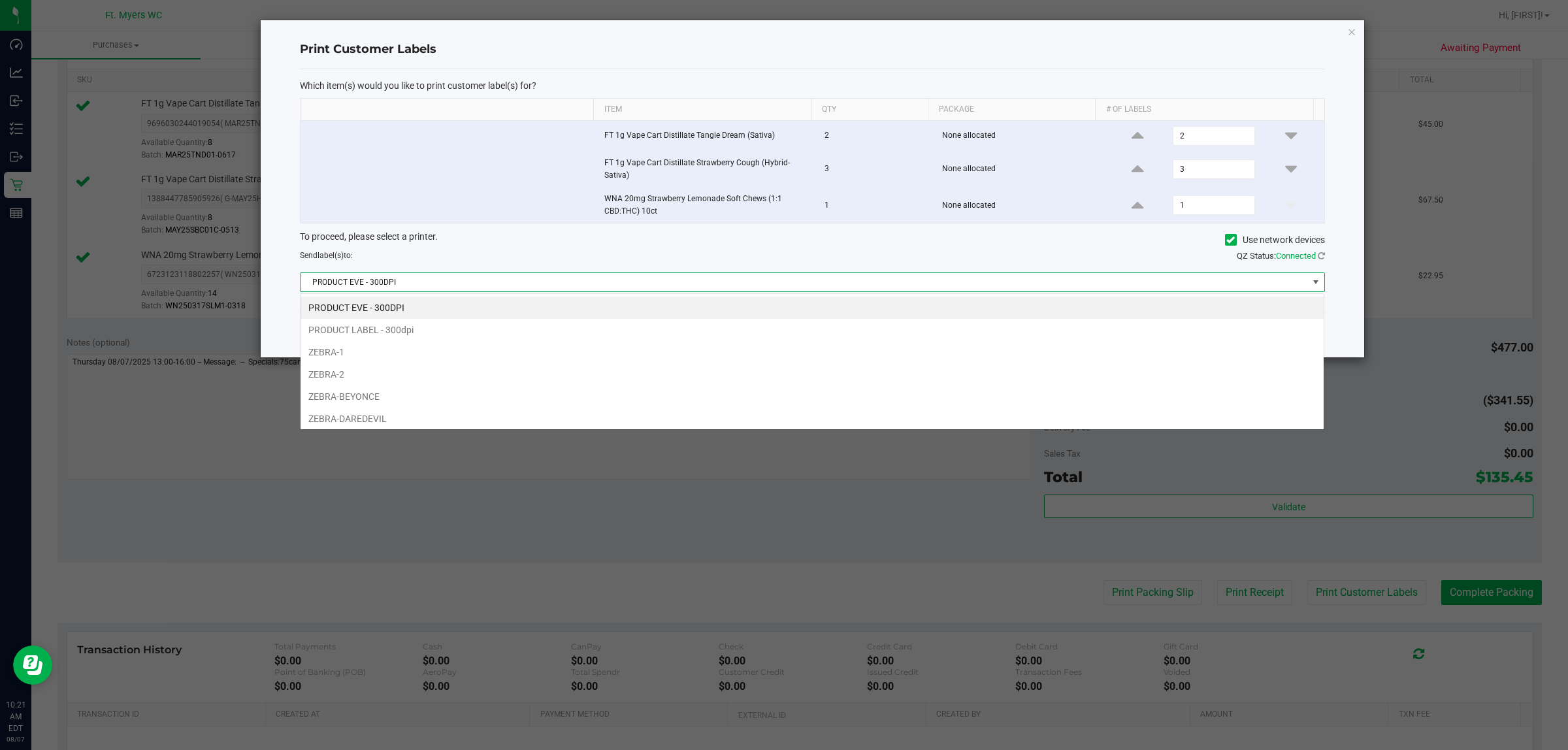 scroll, scrollTop: 65311, scrollLeft: 64309, axis: both 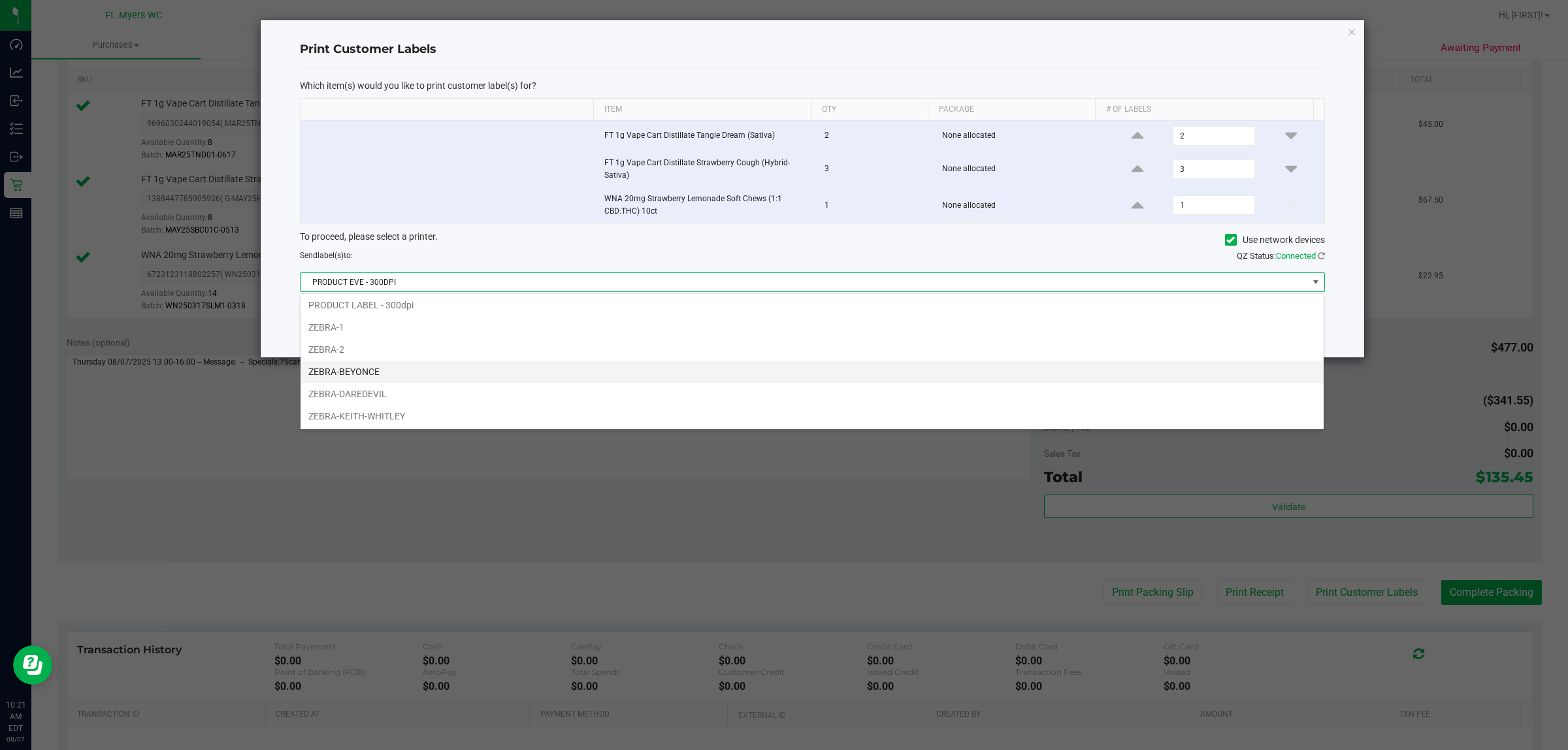 click on "ZEBRA-BEYONCE" at bounding box center (812, 372) 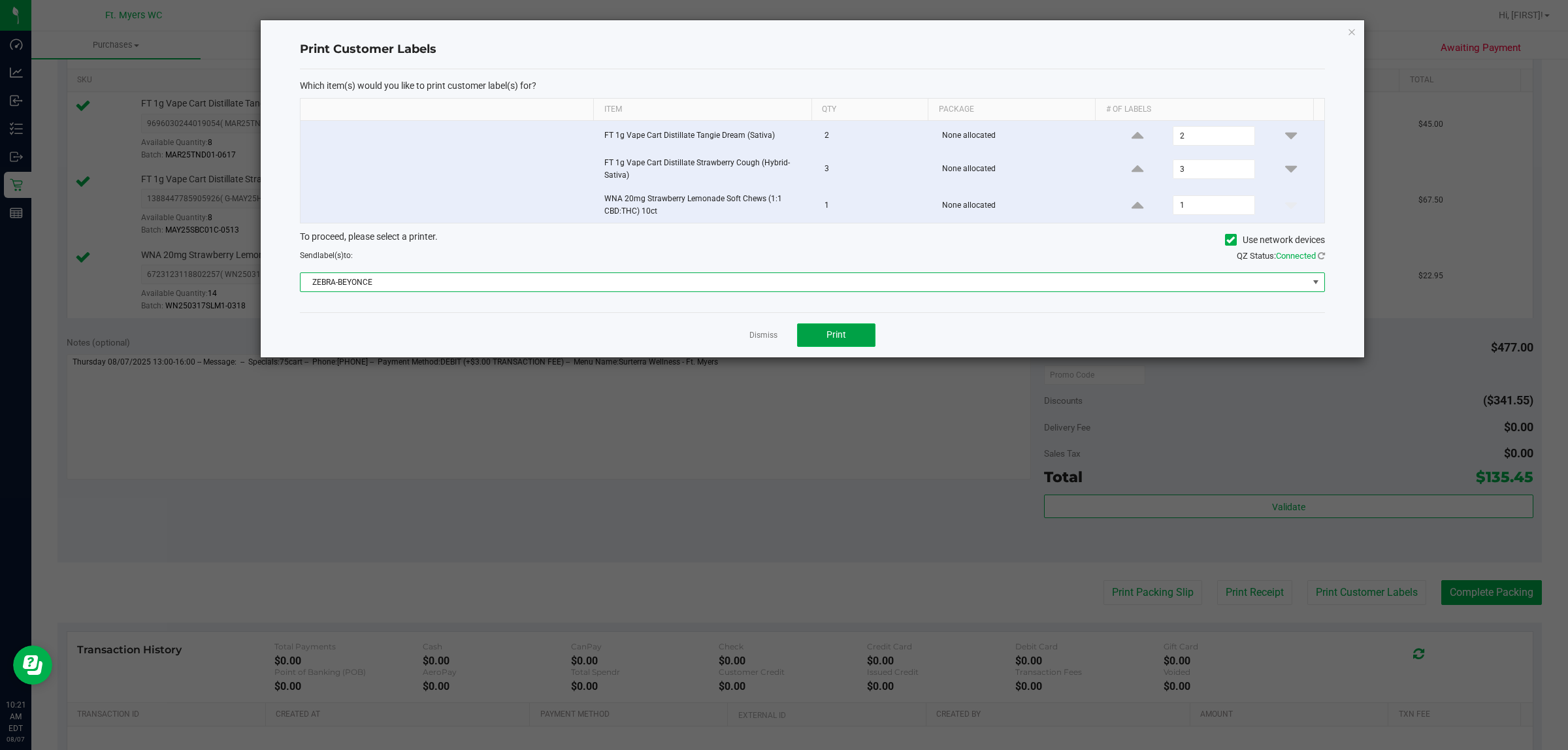 click on "Print" 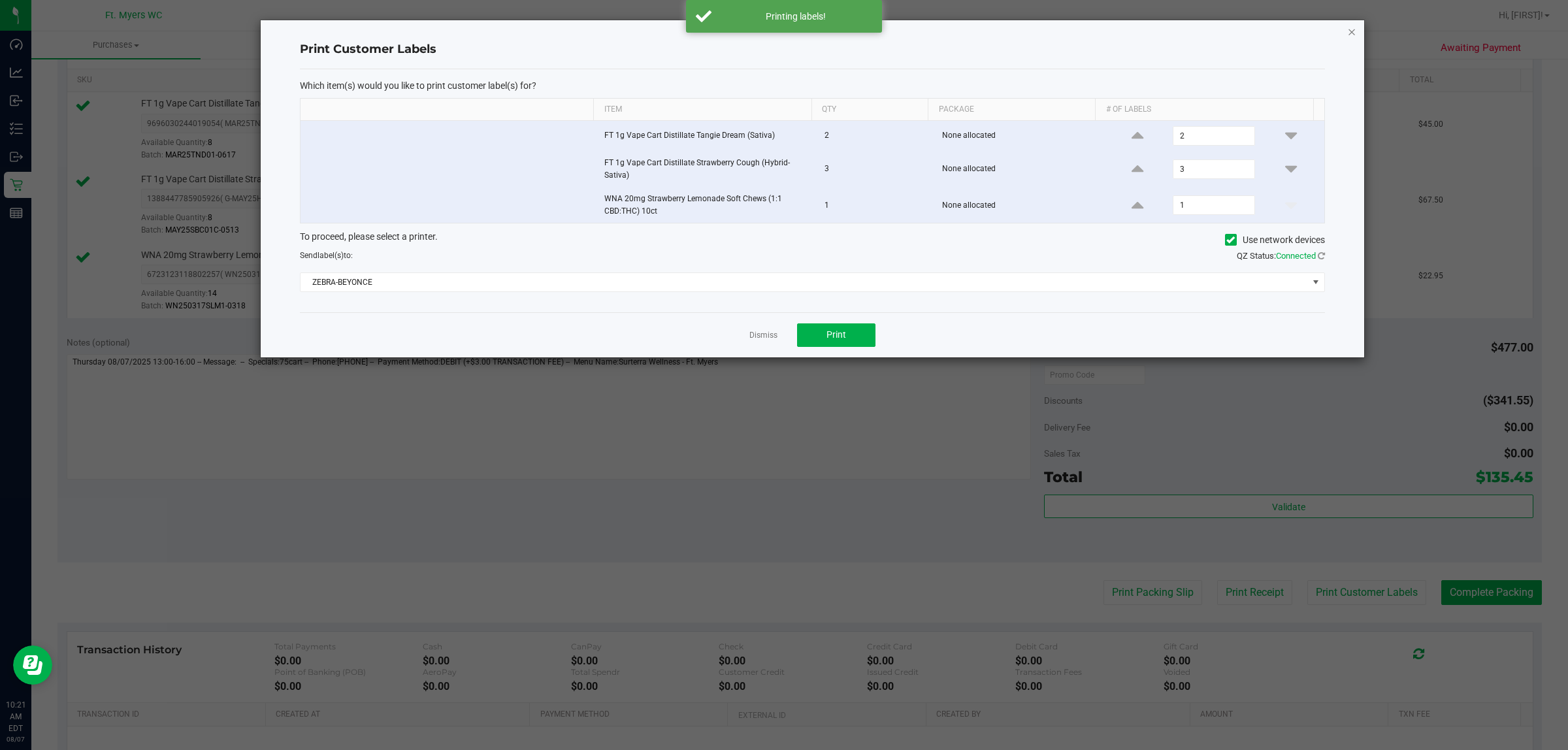 click 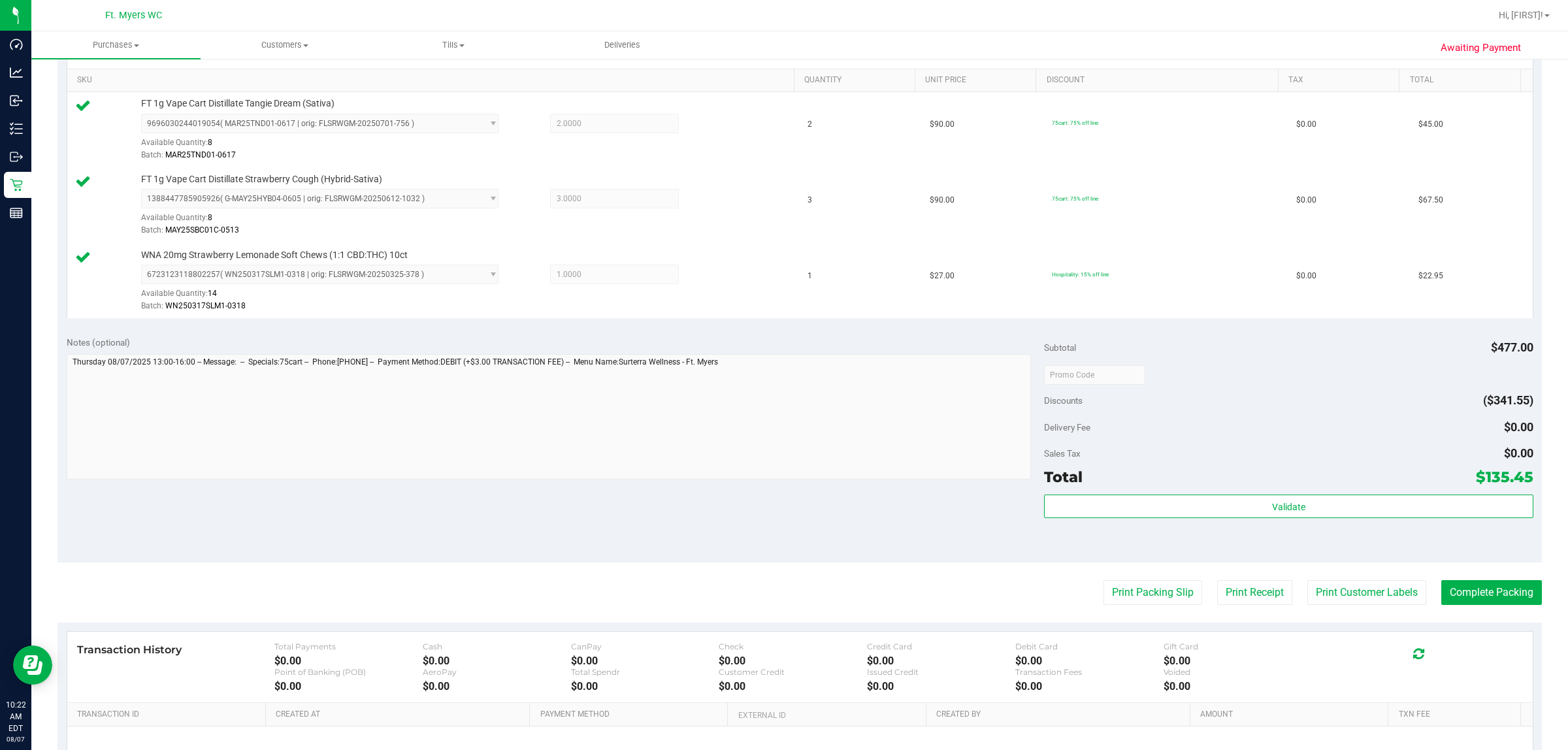 click on "Back
Edit Purchase
Cancel Purchase
View Profile
# 11750741
BioTrack ID:
-
Submitted
Needs review
Last Modified
Jane API
Aug 7, 2025 8:52:57 AM EDT" at bounding box center [800, 305] 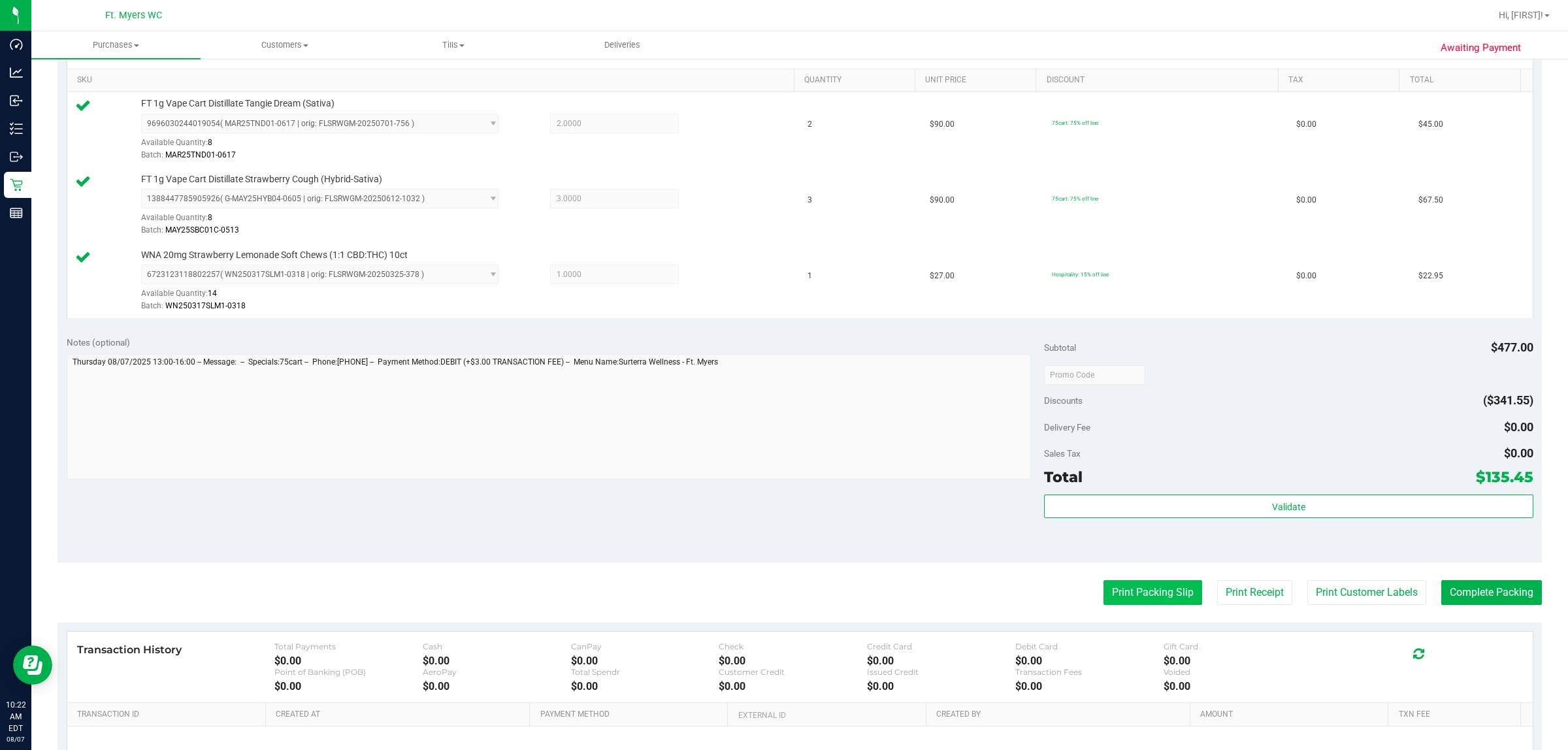 click on "Print Packing Slip" at bounding box center (1152, 593) 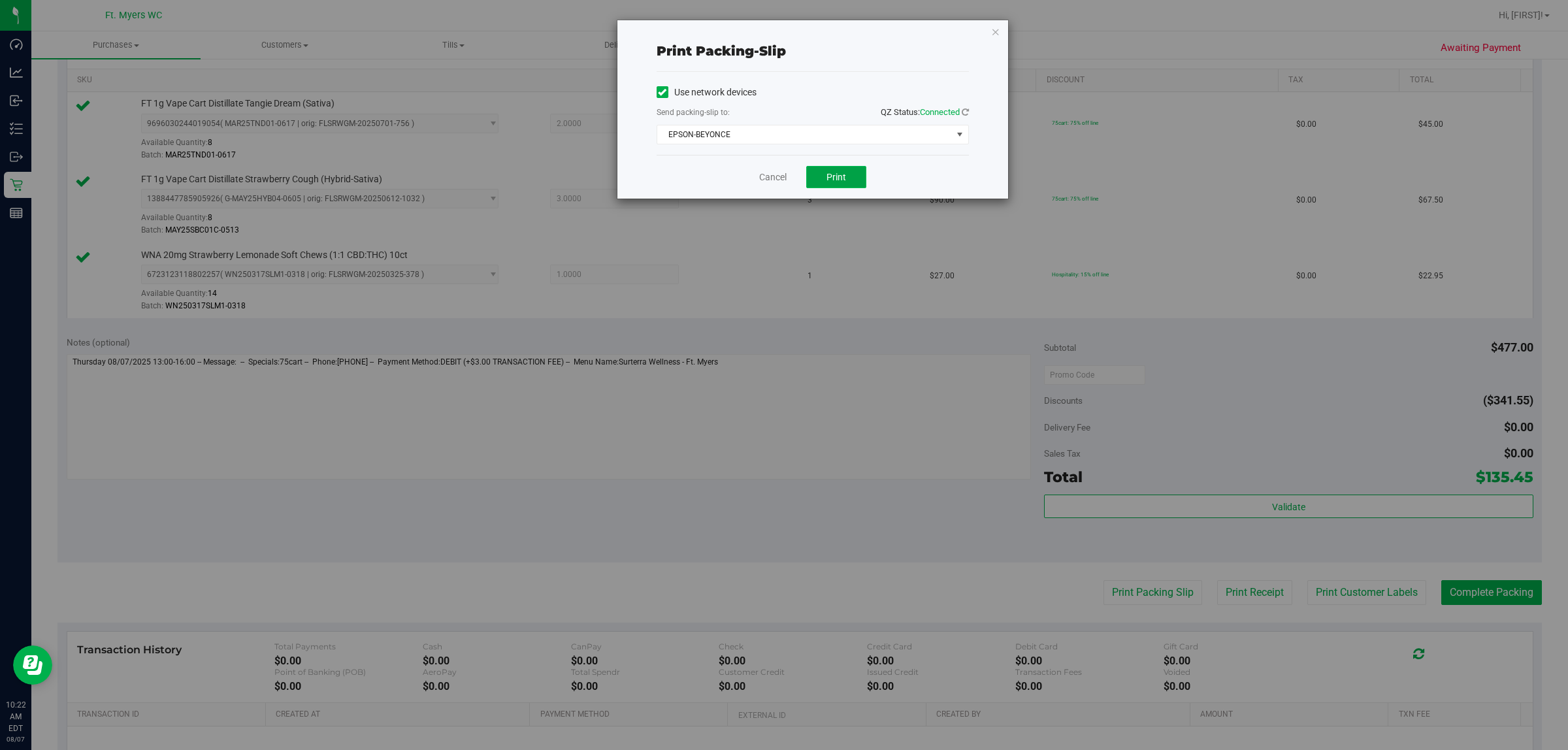 click on "Print" at bounding box center [836, 177] 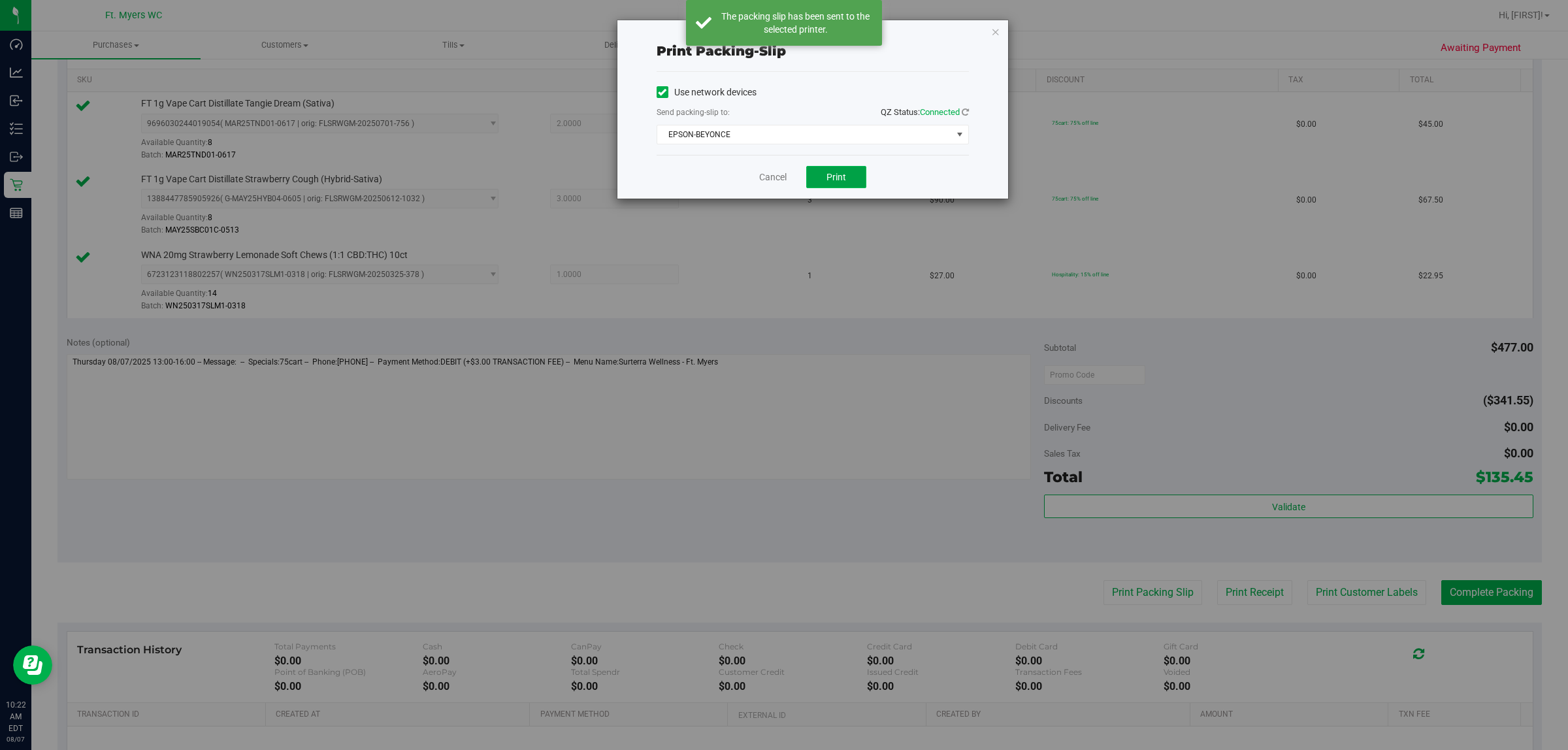click on "Print" at bounding box center (836, 177) 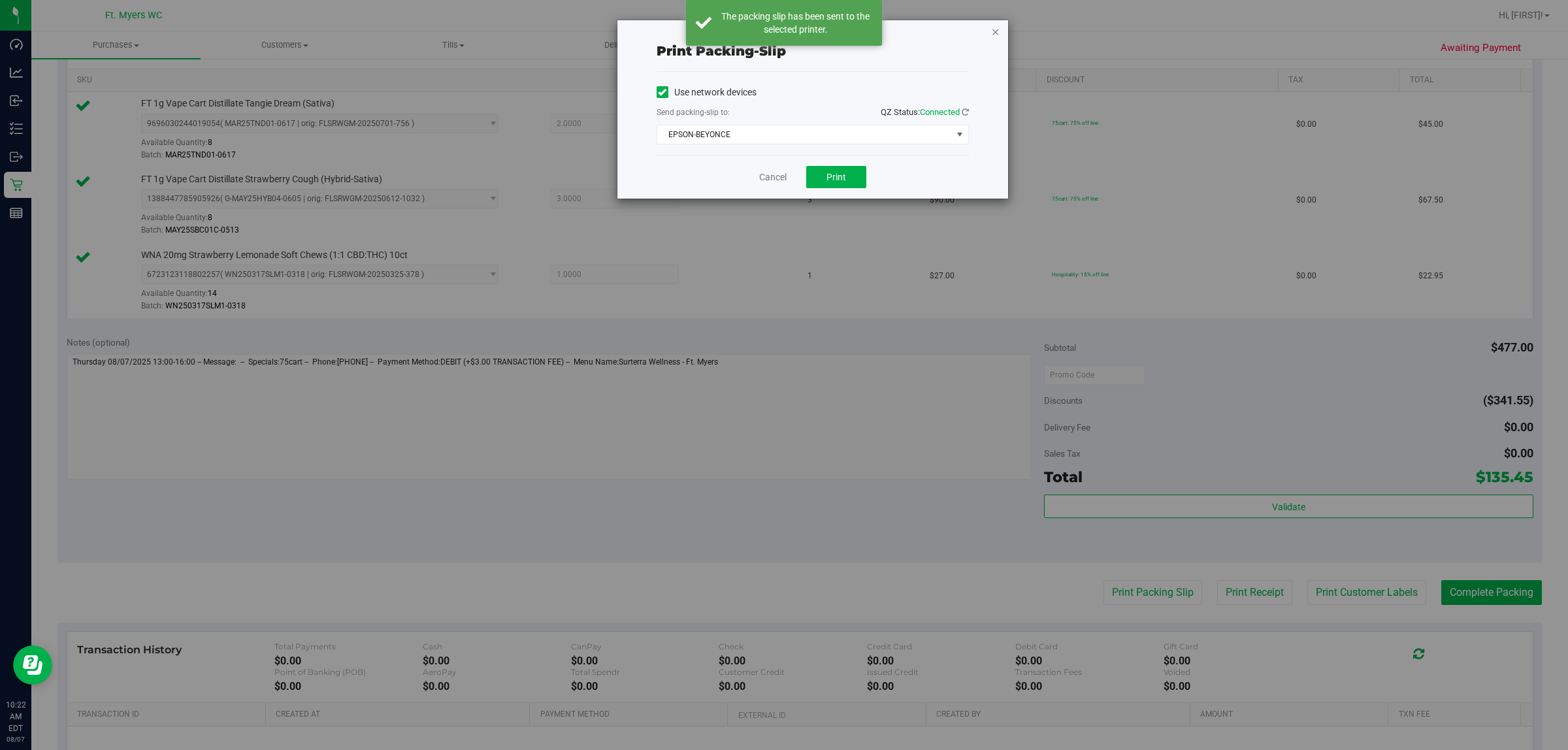 click at bounding box center [996, 31] 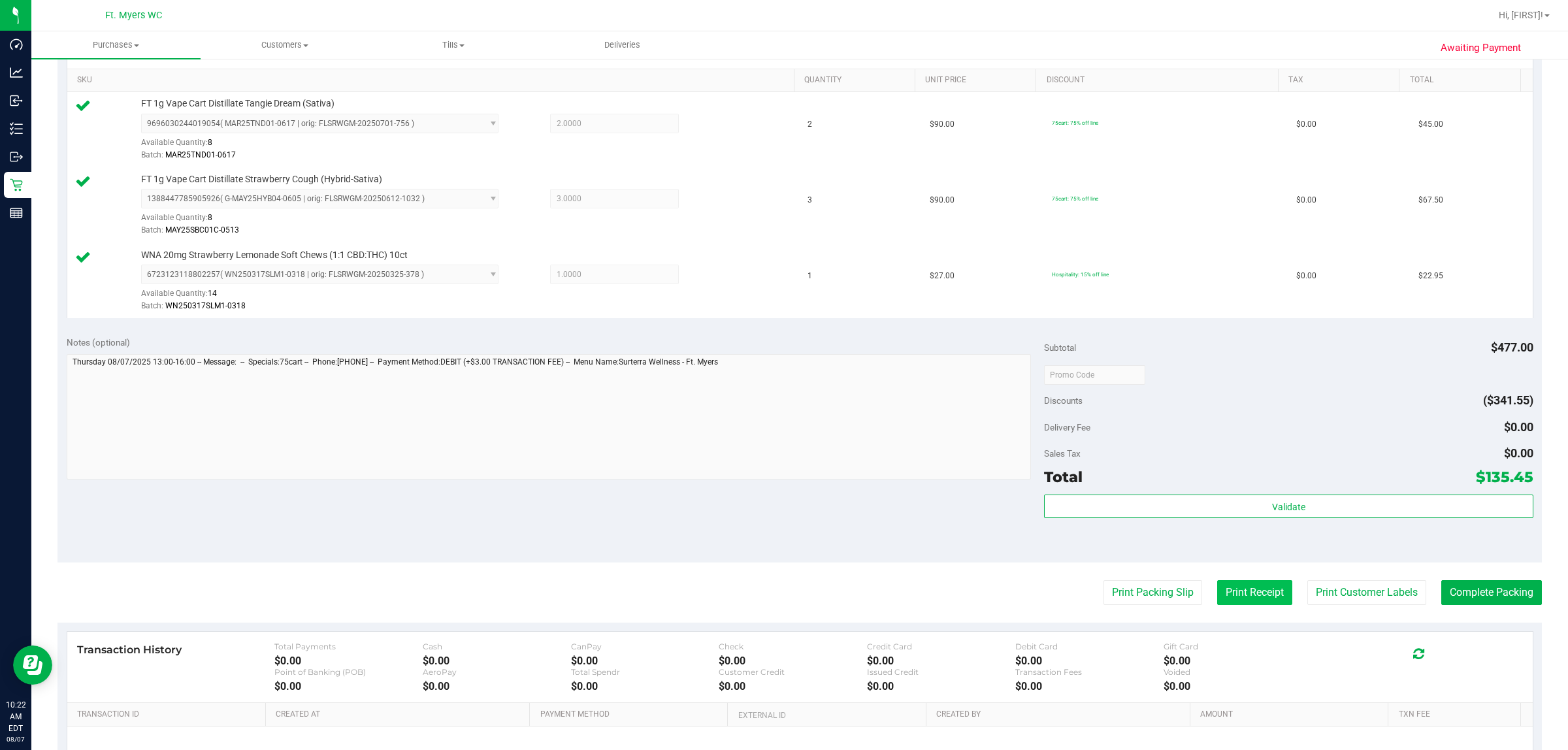 click on "Print Receipt" at bounding box center (1254, 593) 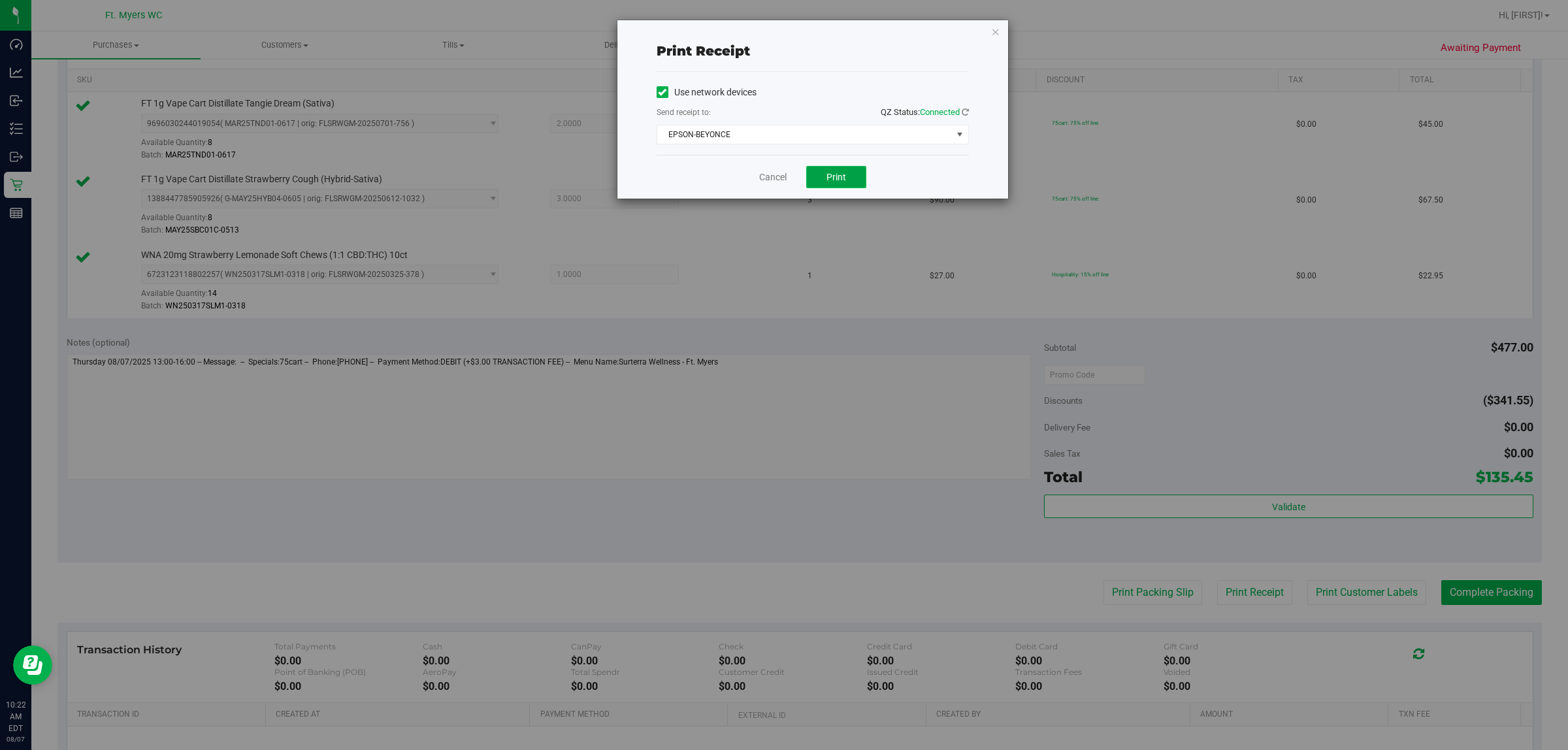 click on "Print" at bounding box center [836, 177] 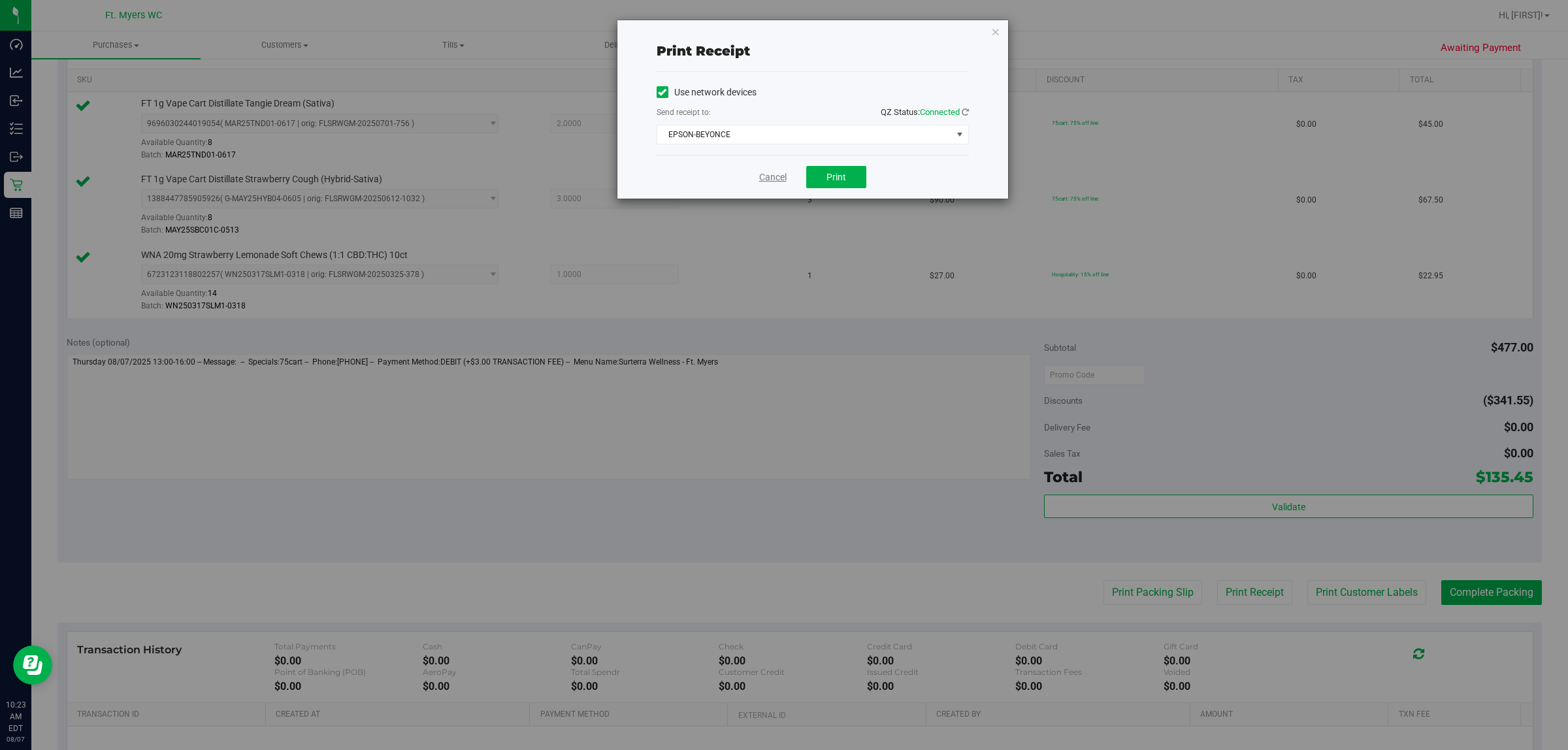 click on "Cancel" at bounding box center (773, 177) 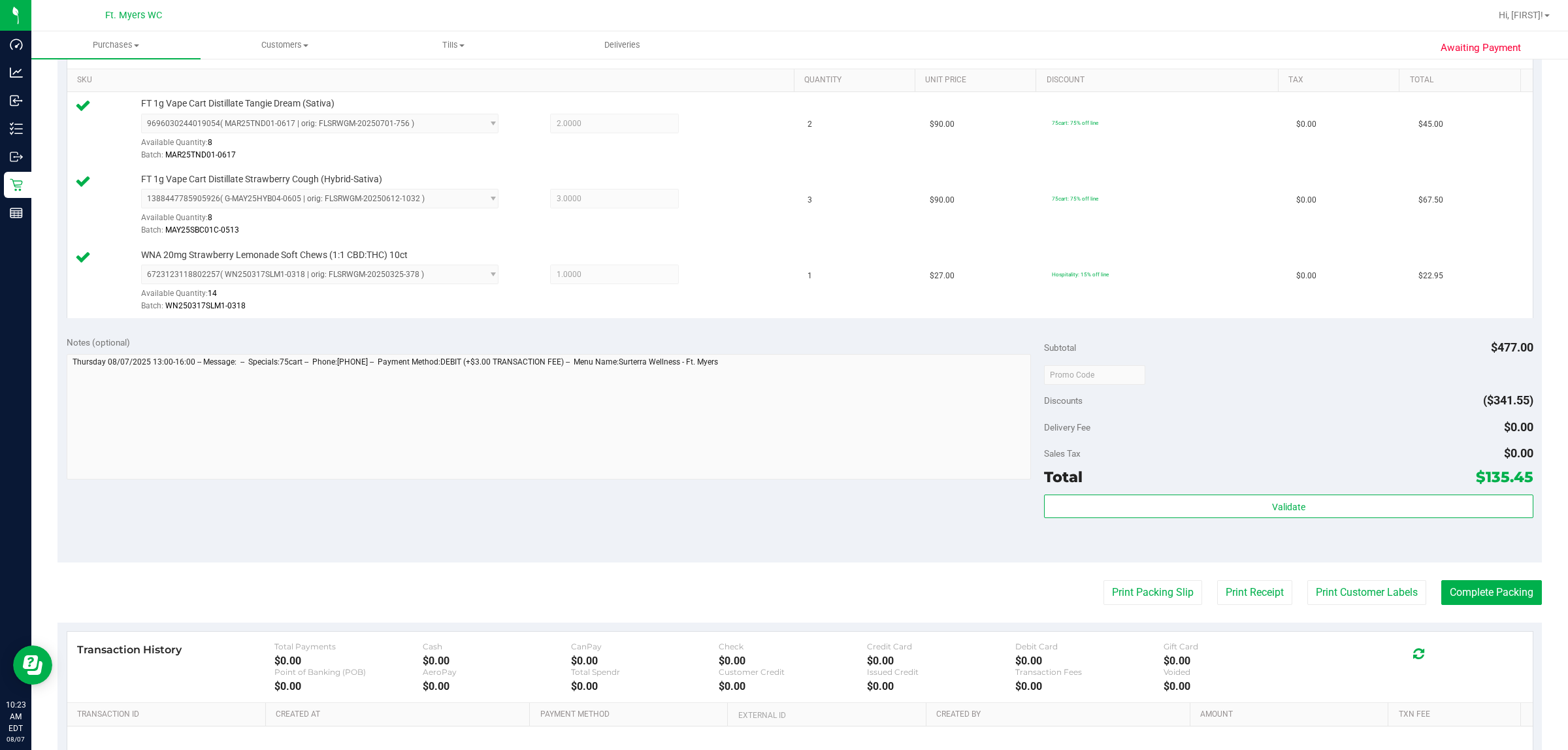 type 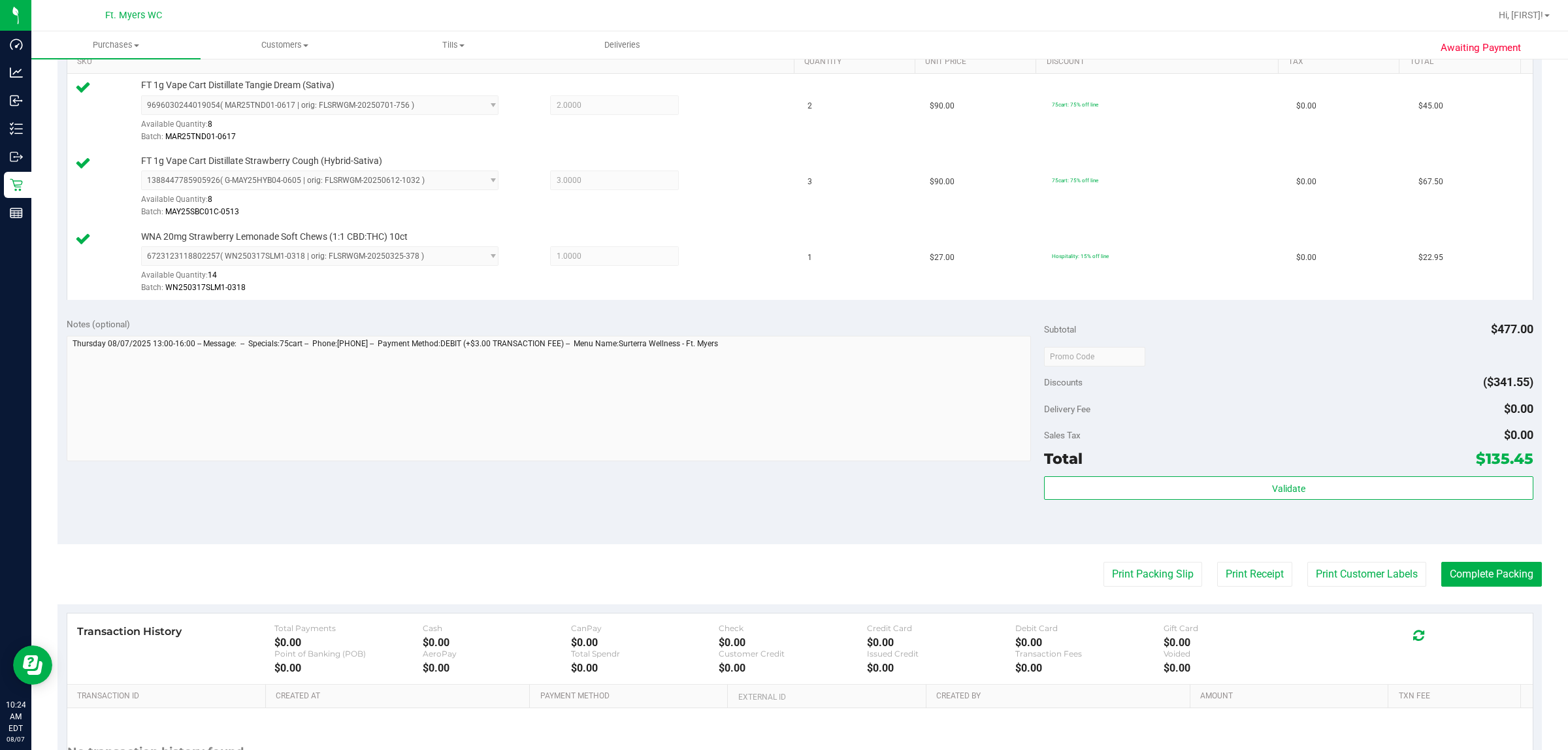 scroll, scrollTop: 408, scrollLeft: 0, axis: vertical 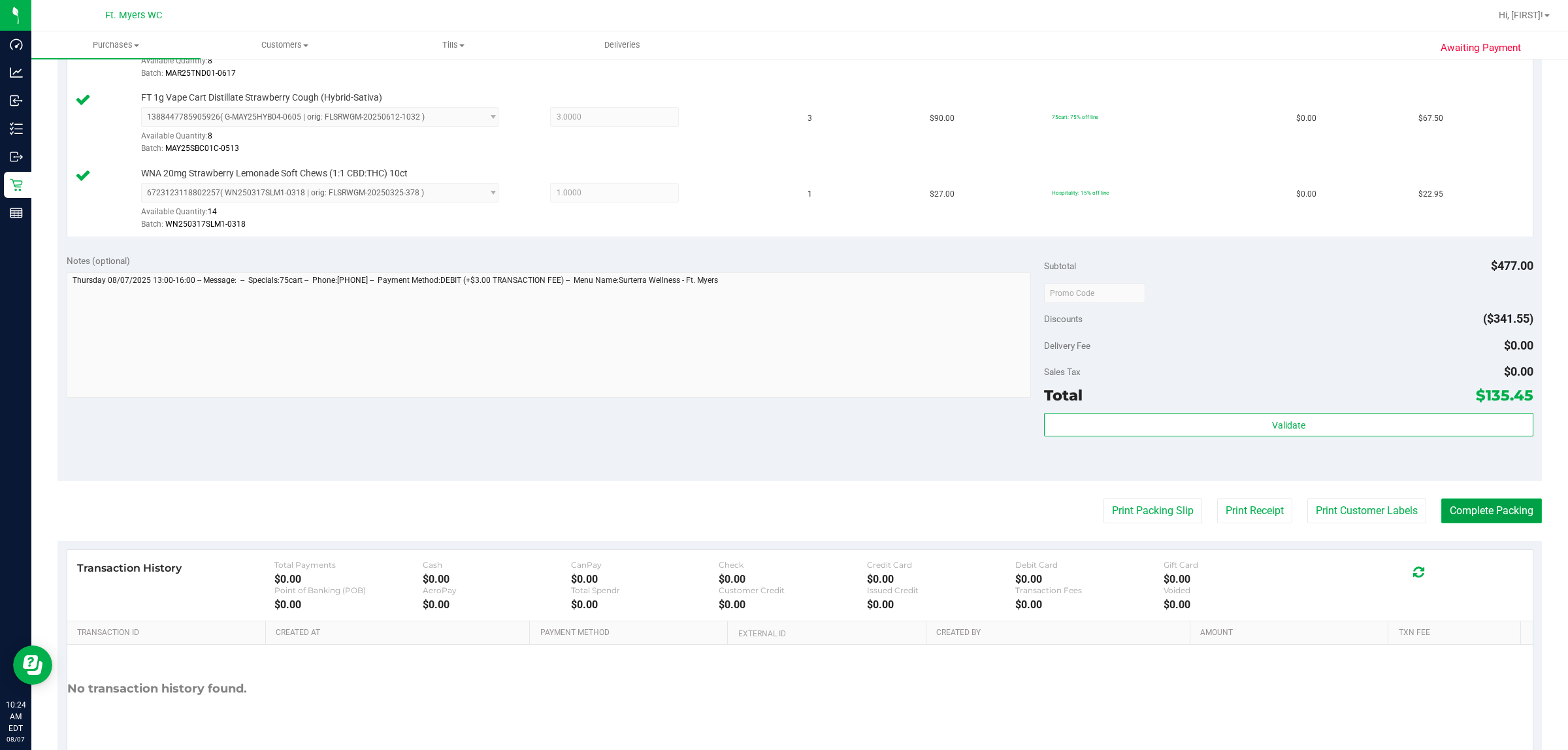 click on "Complete Packing" at bounding box center [1492, 511] 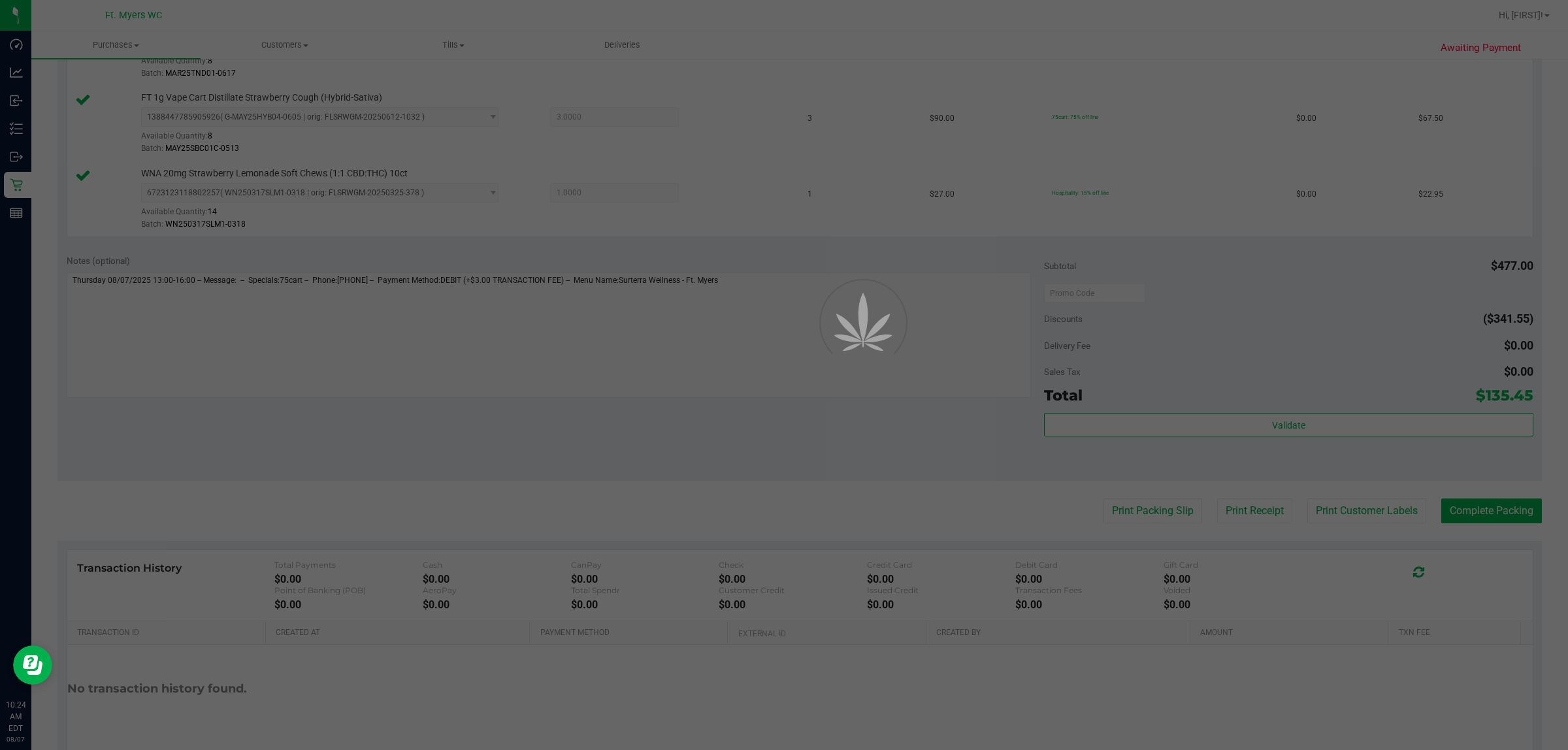 scroll, scrollTop: 0, scrollLeft: 0, axis: both 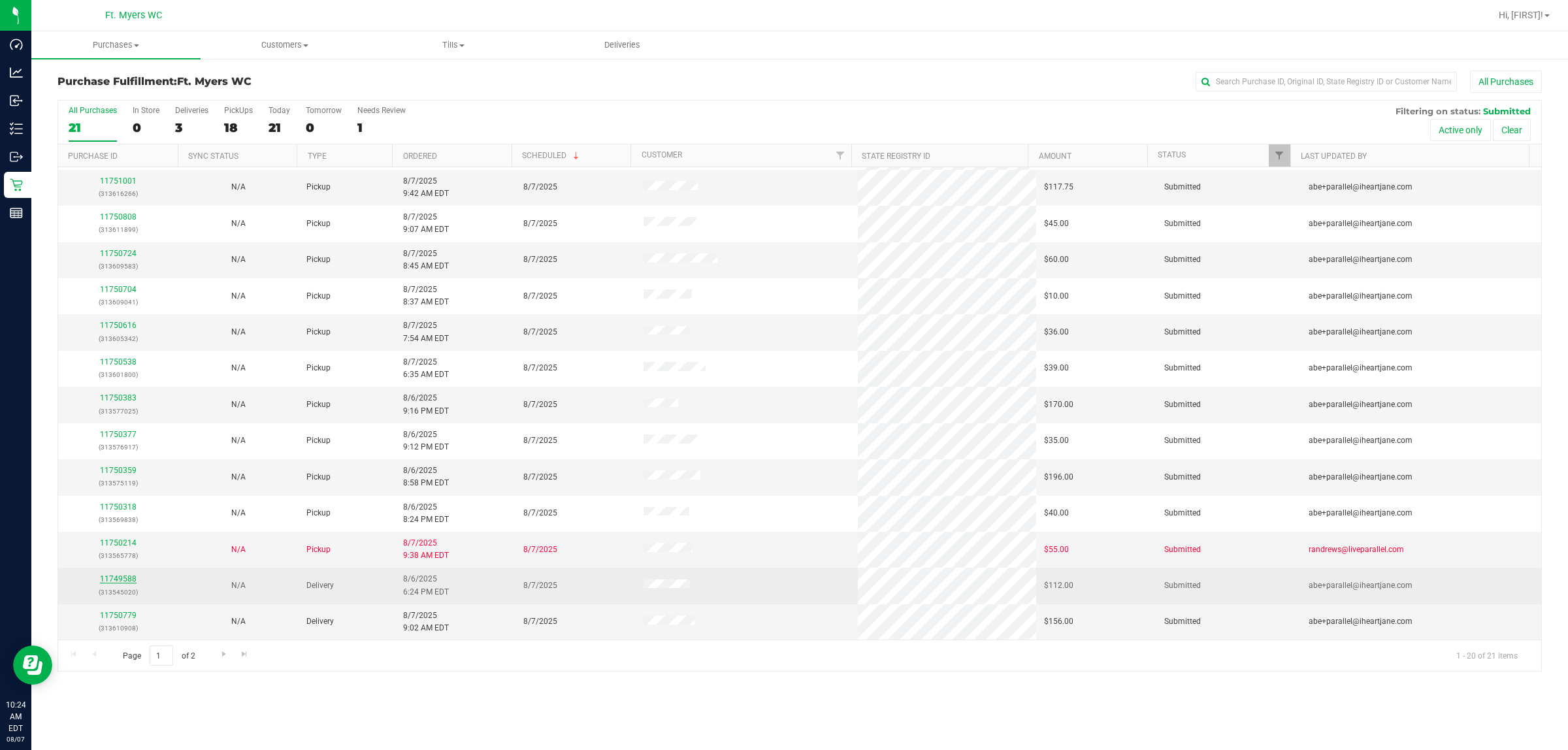 click on "11749588" at bounding box center (118, 579) 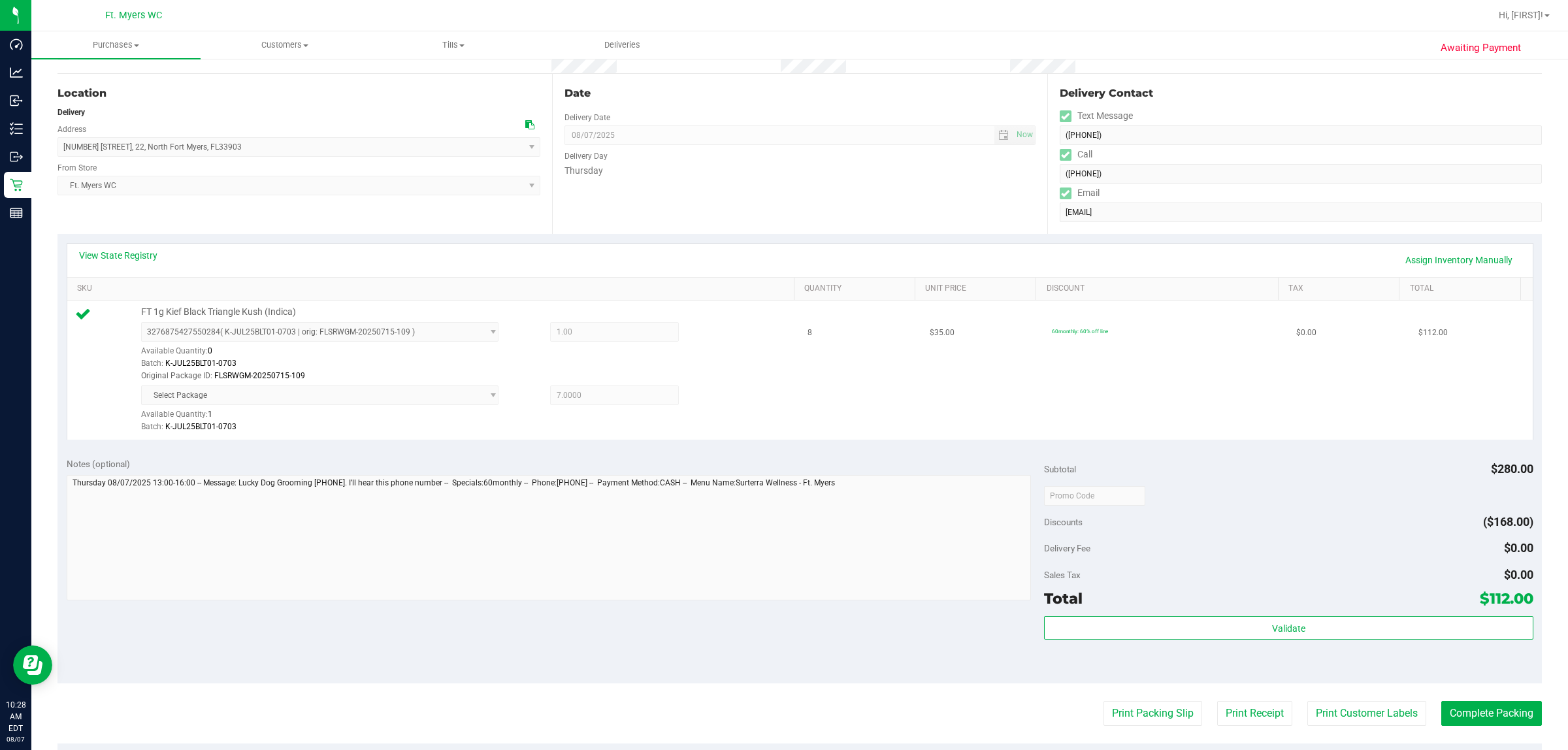 scroll, scrollTop: 245, scrollLeft: 0, axis: vertical 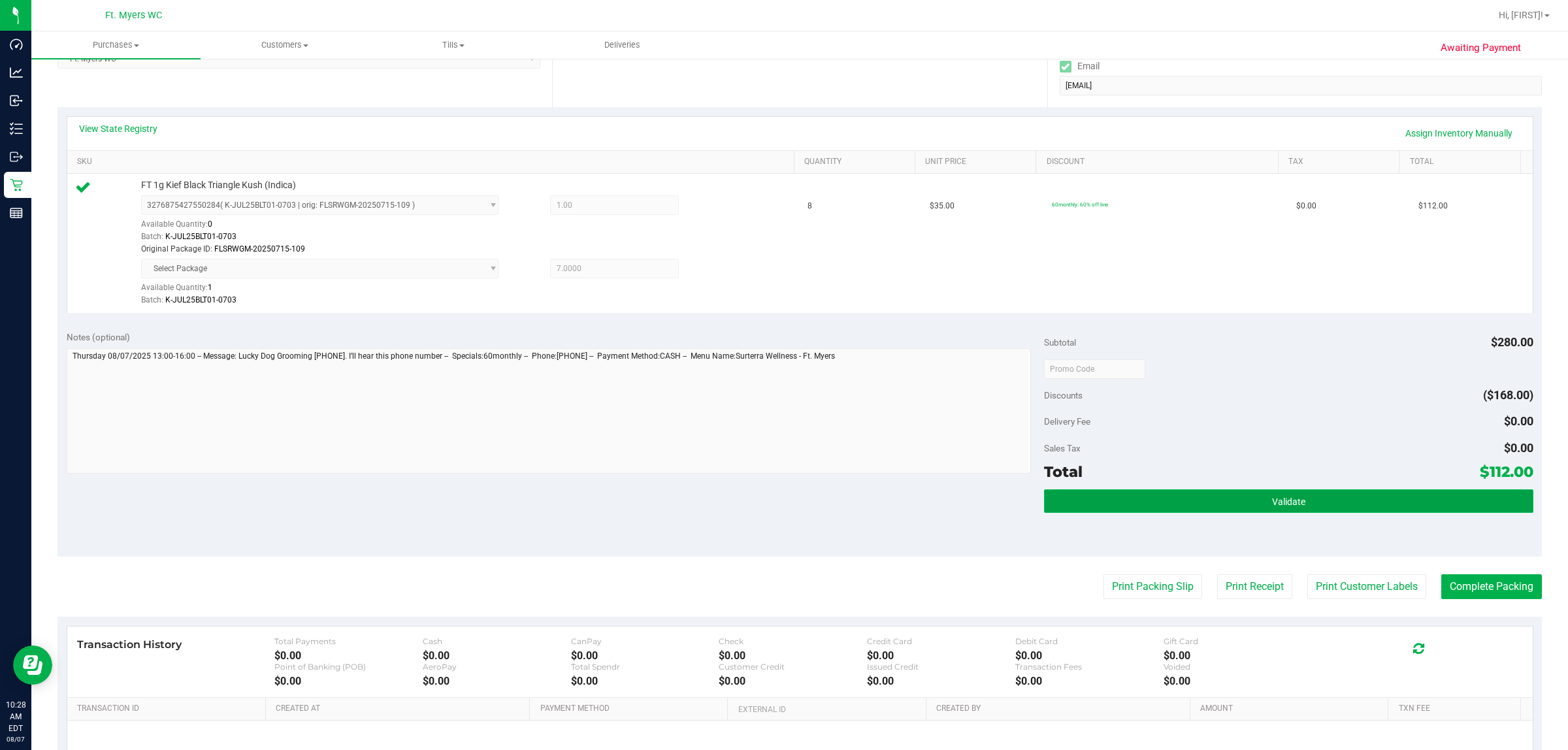 click on "Validate" at bounding box center (1288, 501) 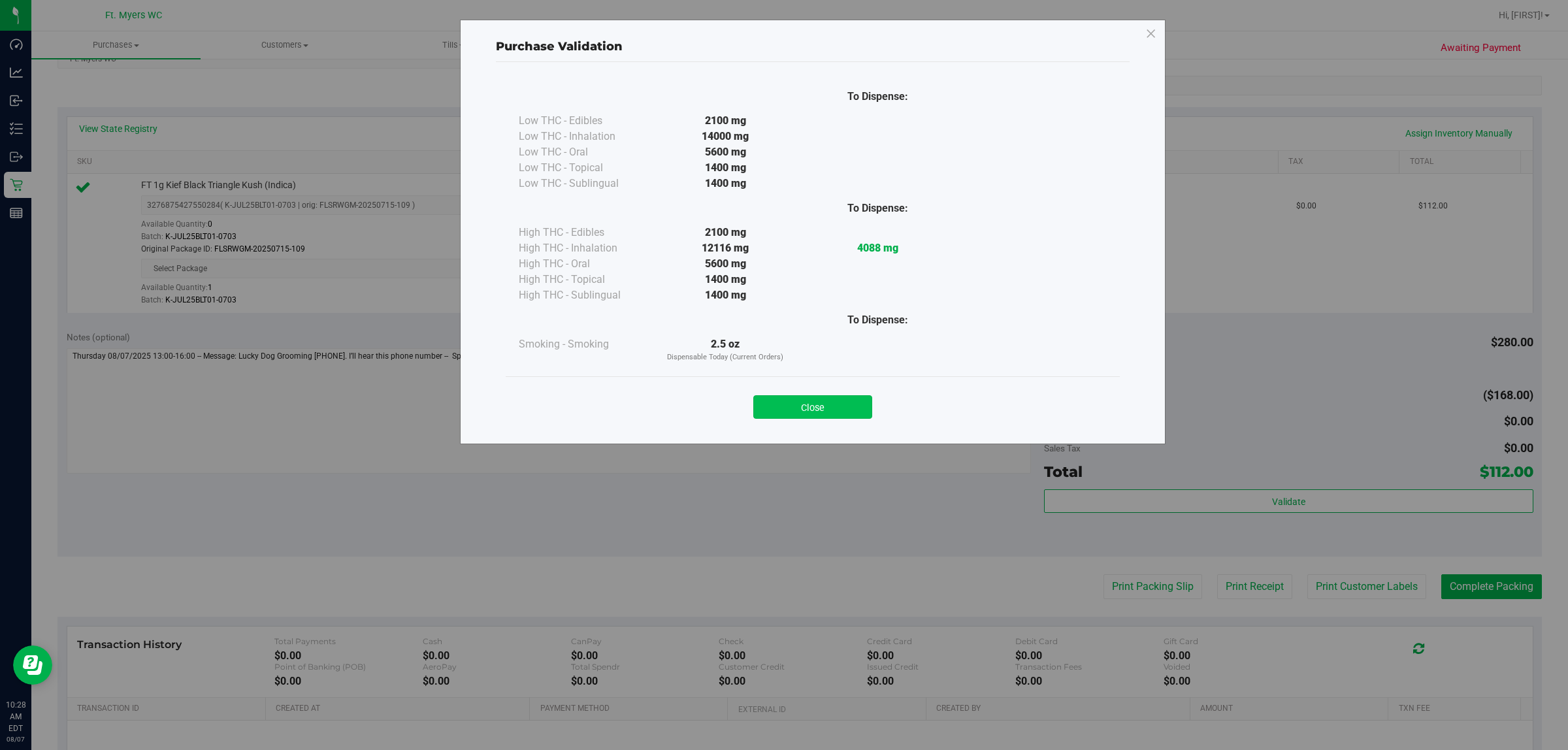 click on "Close" at bounding box center [813, 407] 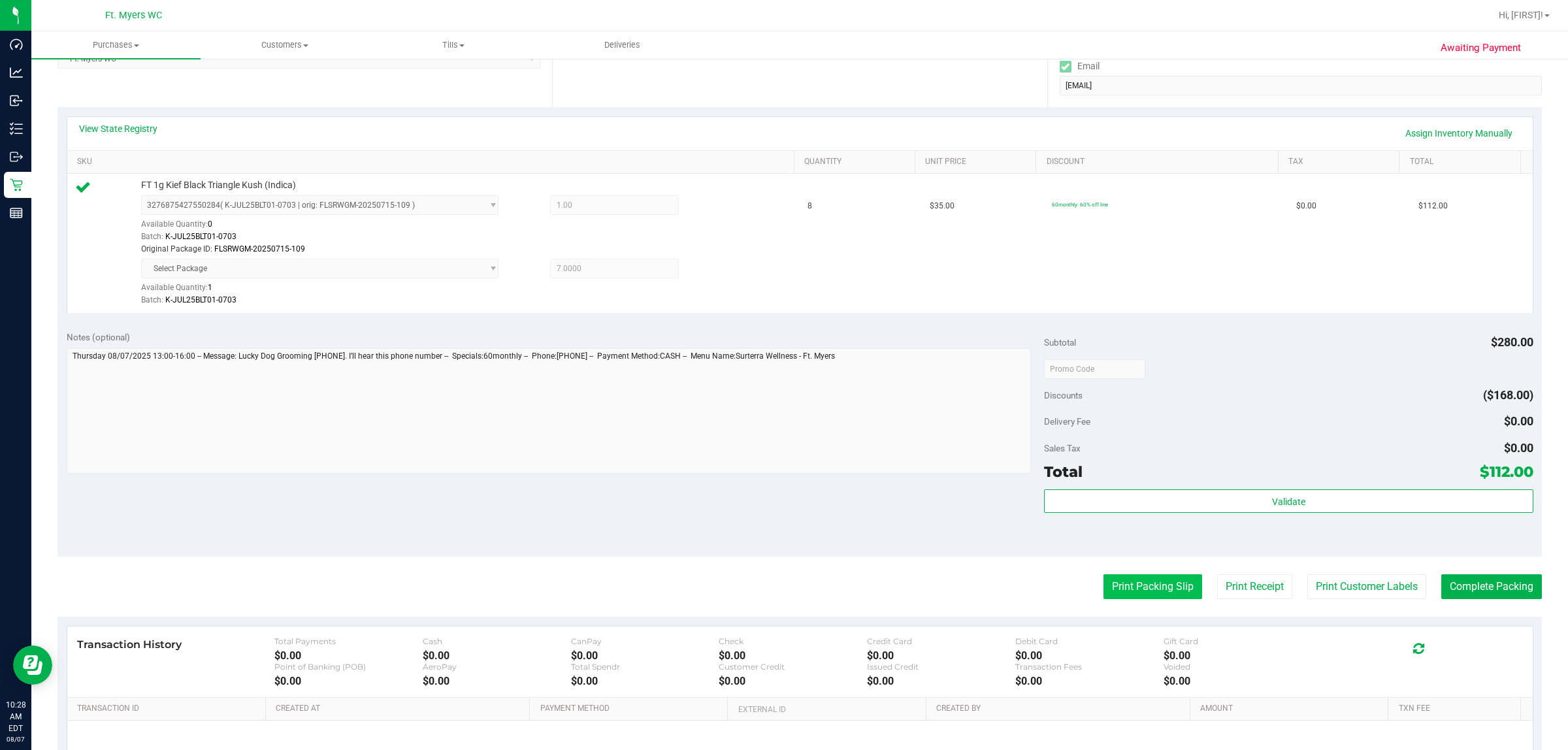 click on "Print Packing Slip" at bounding box center (1152, 587) 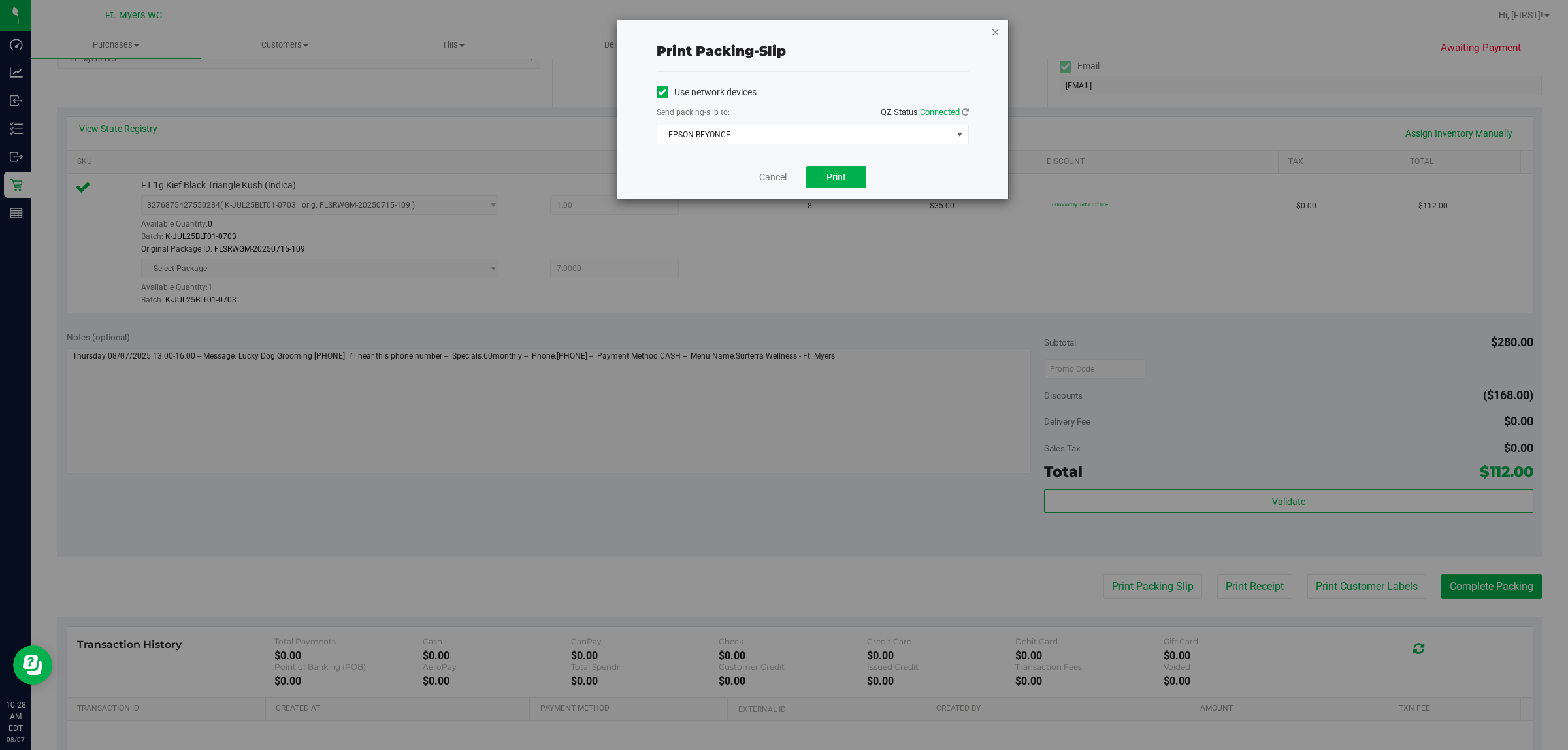 click at bounding box center [996, 31] 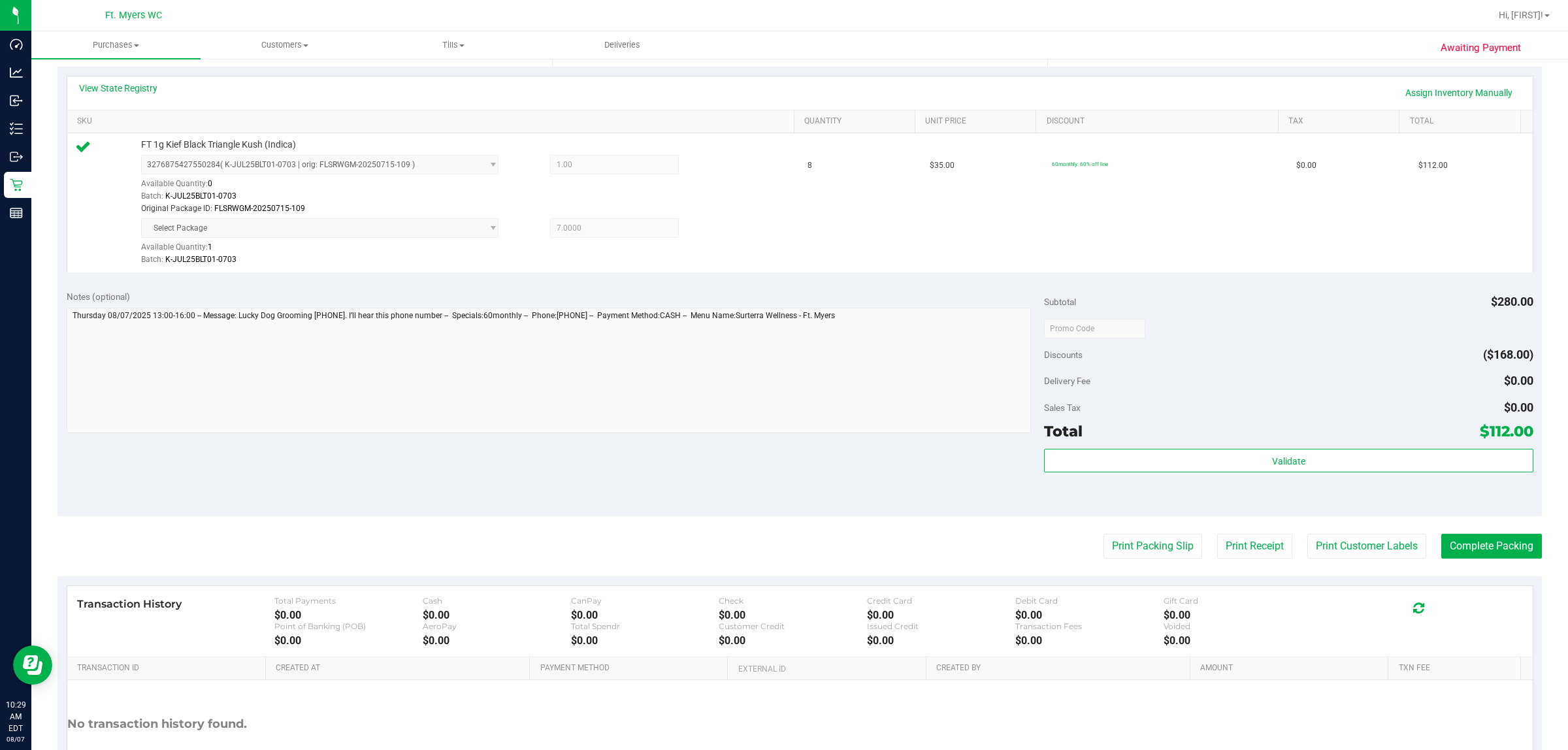scroll, scrollTop: 327, scrollLeft: 0, axis: vertical 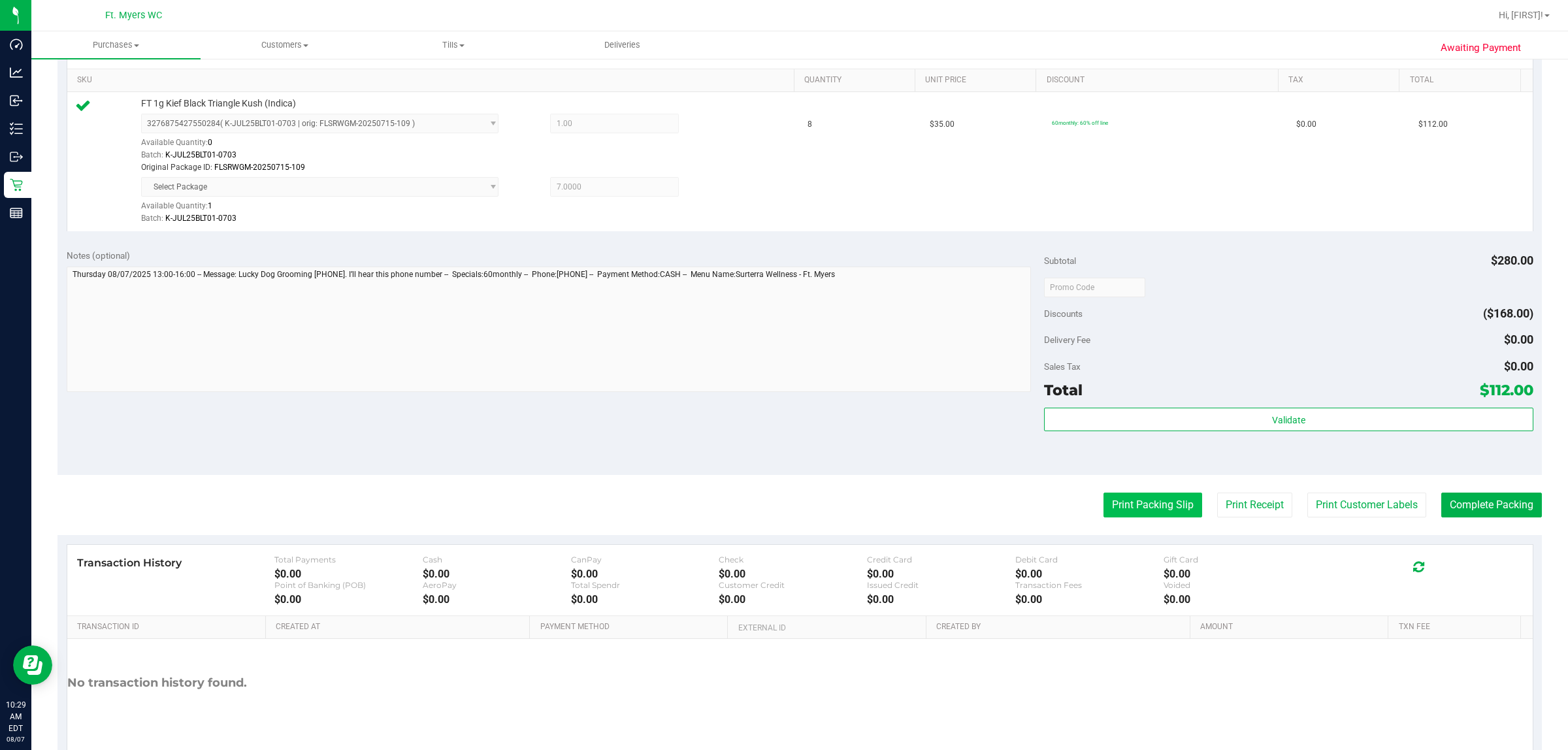 click on "Print Packing Slip" at bounding box center [1152, 505] 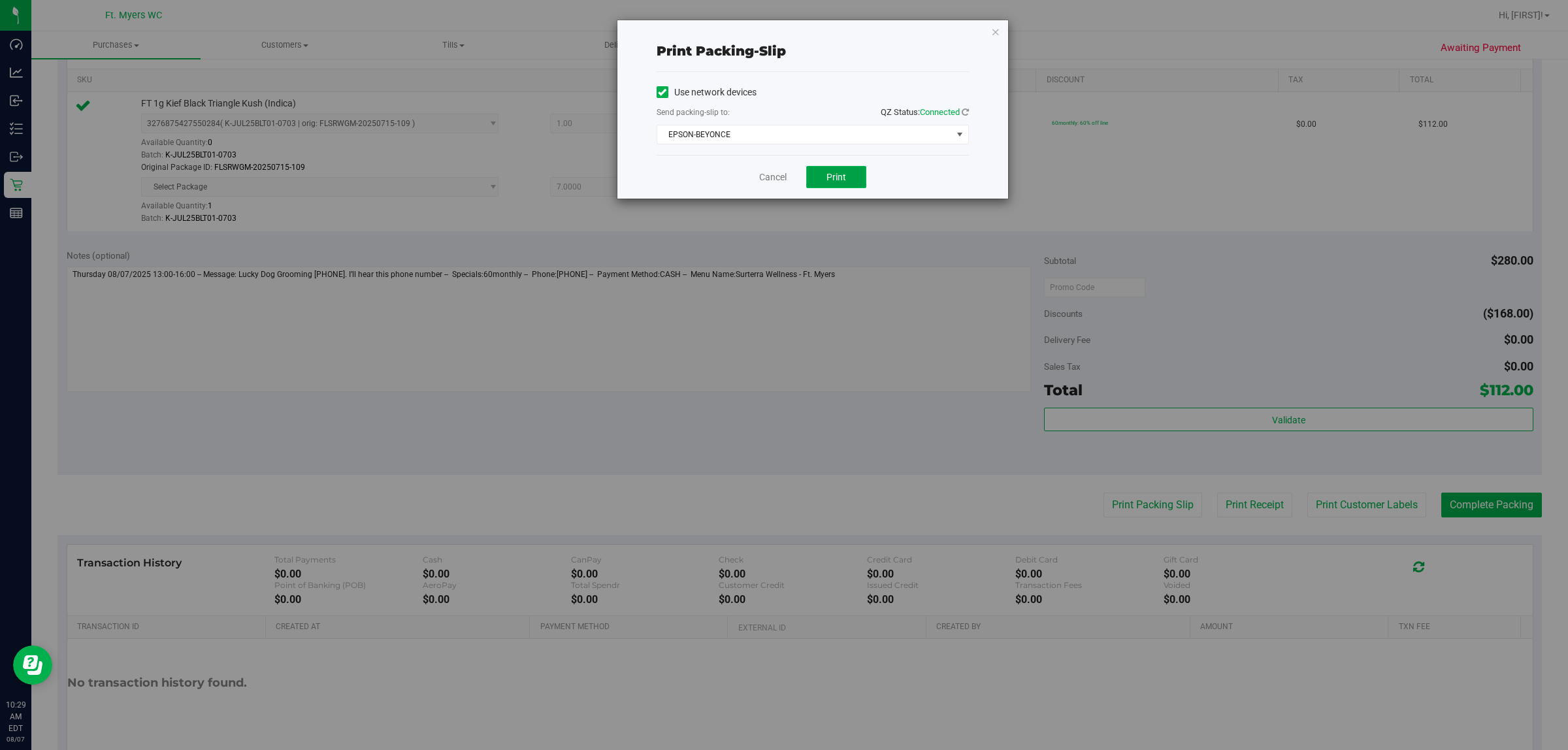 click on "Print" at bounding box center (836, 177) 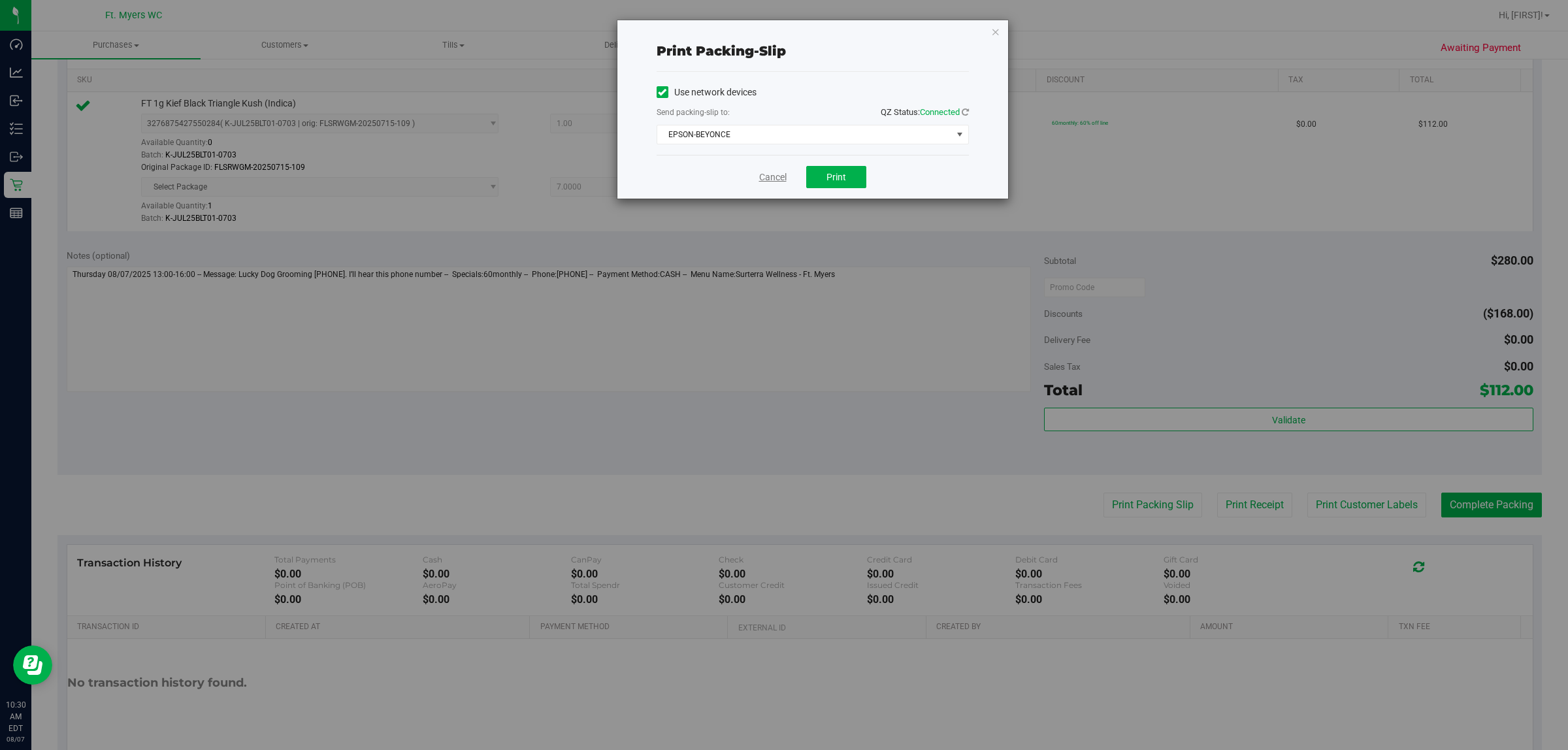 click on "Cancel" at bounding box center (773, 177) 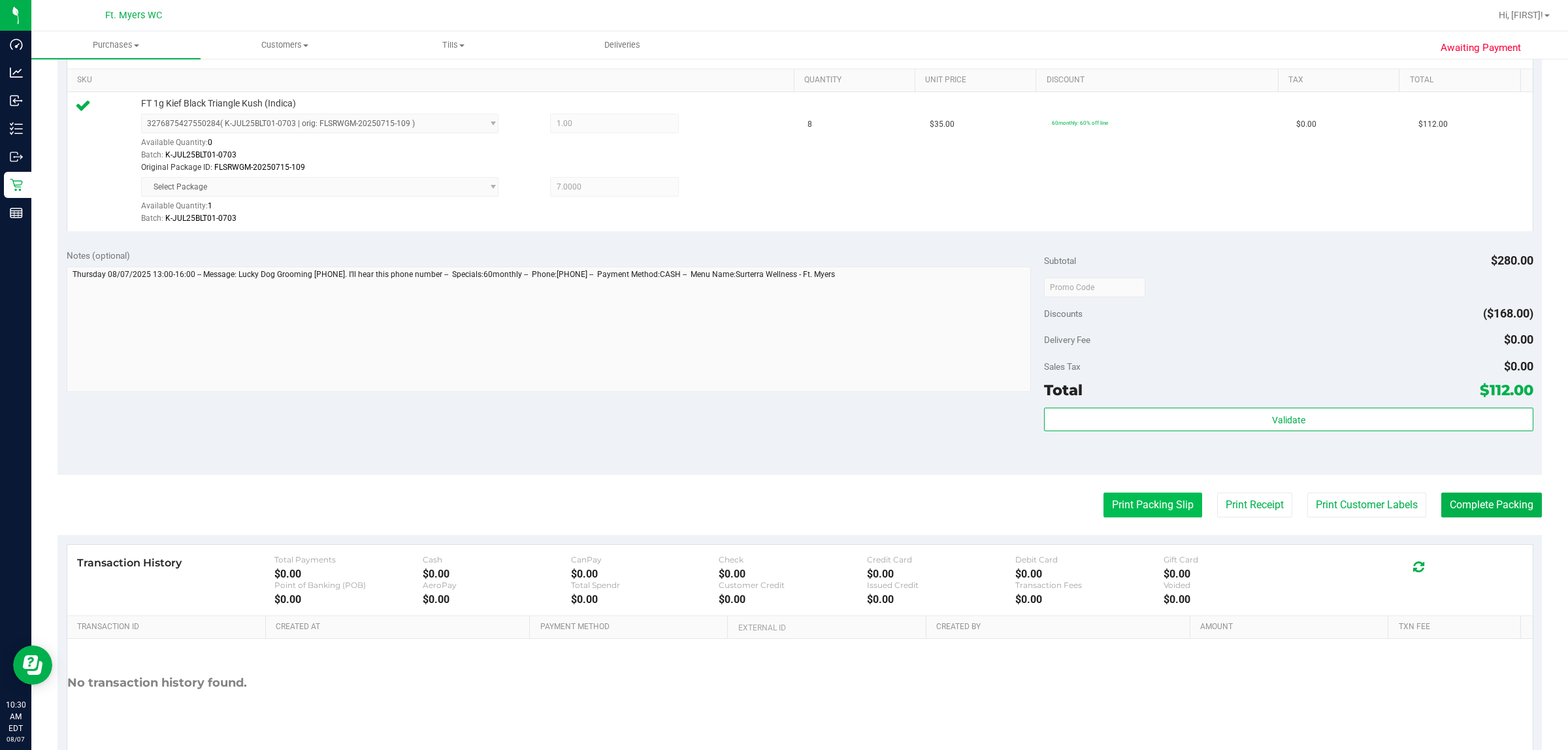 click on "Print Packing Slip" at bounding box center [1152, 505] 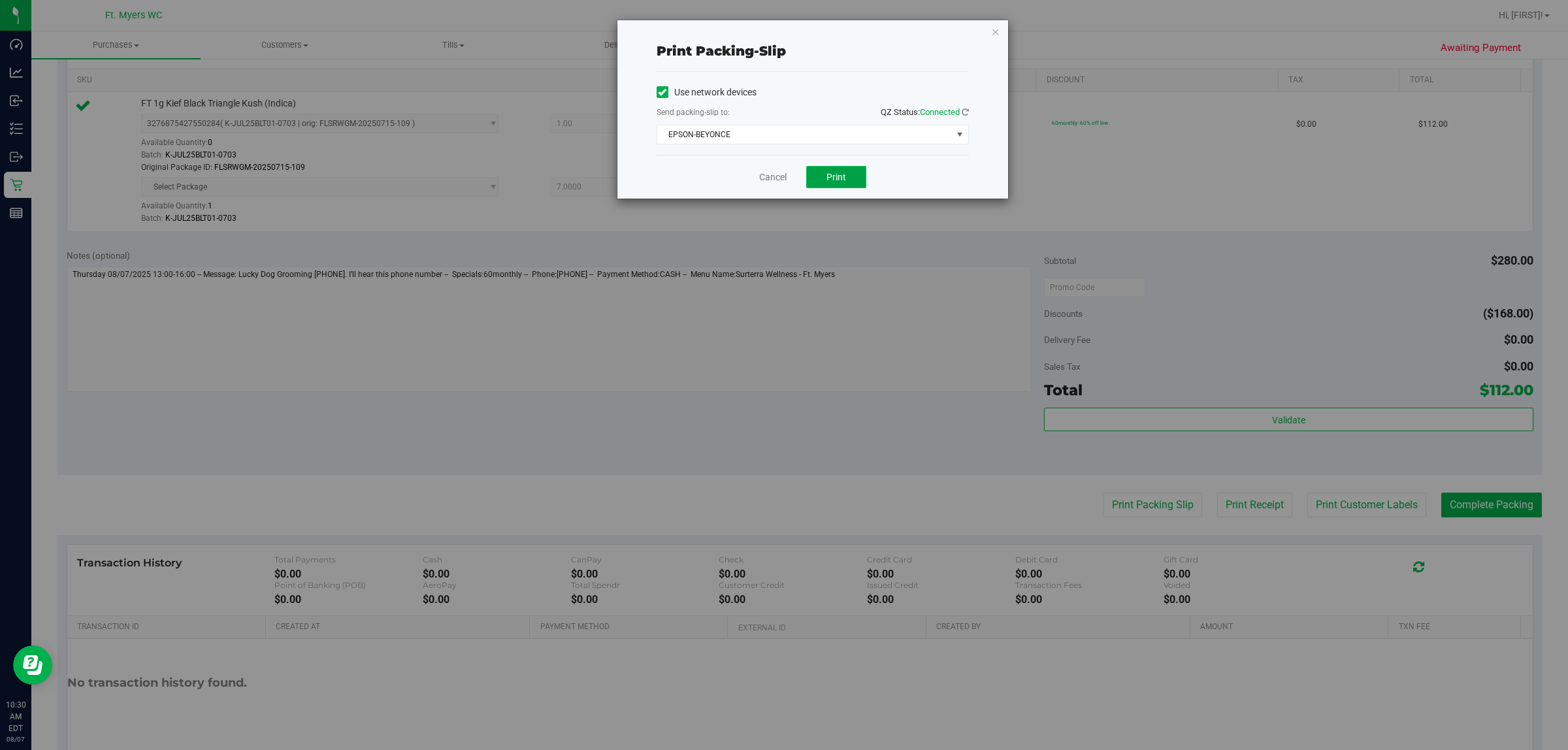 click on "Print" at bounding box center (836, 177) 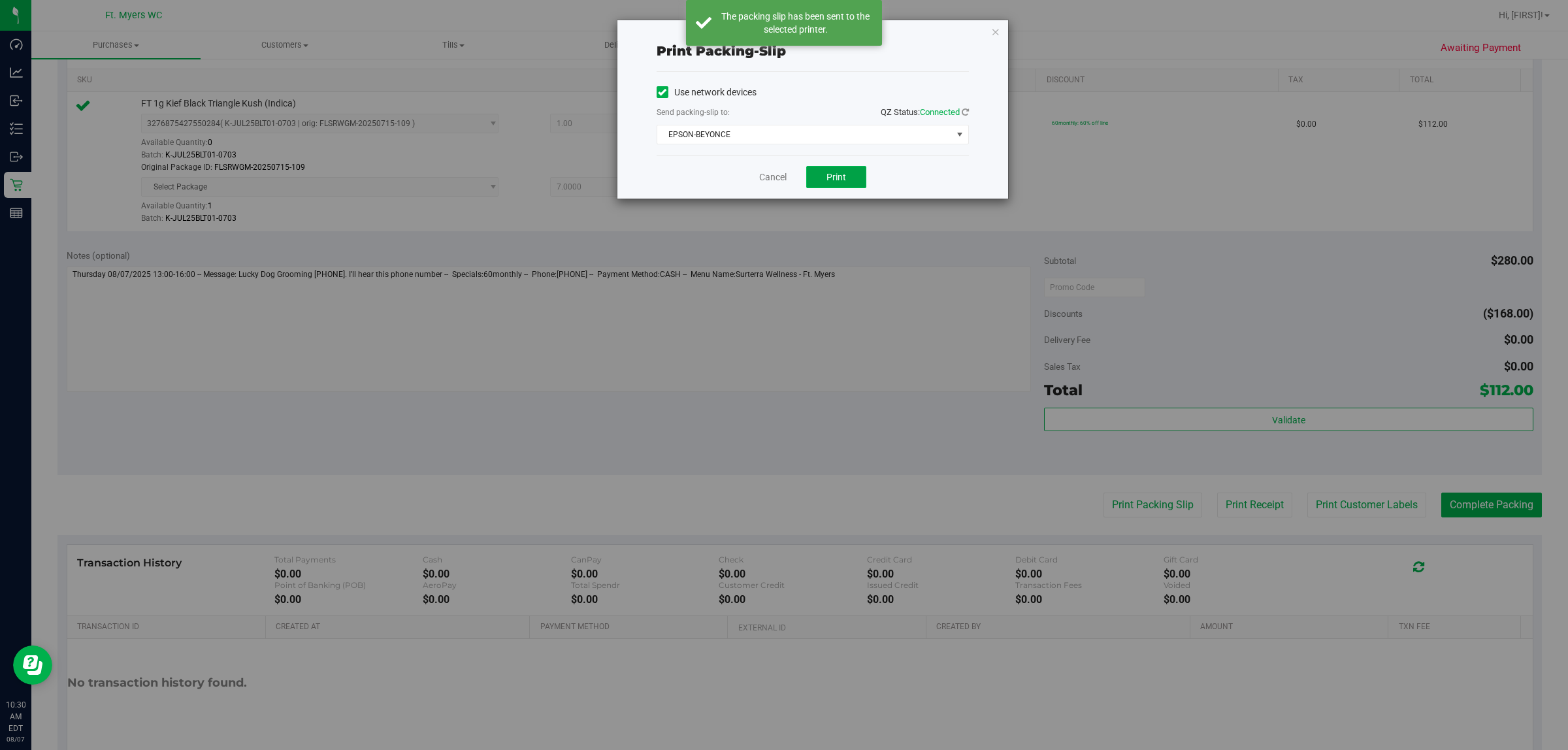 click on "Print" at bounding box center (836, 177) 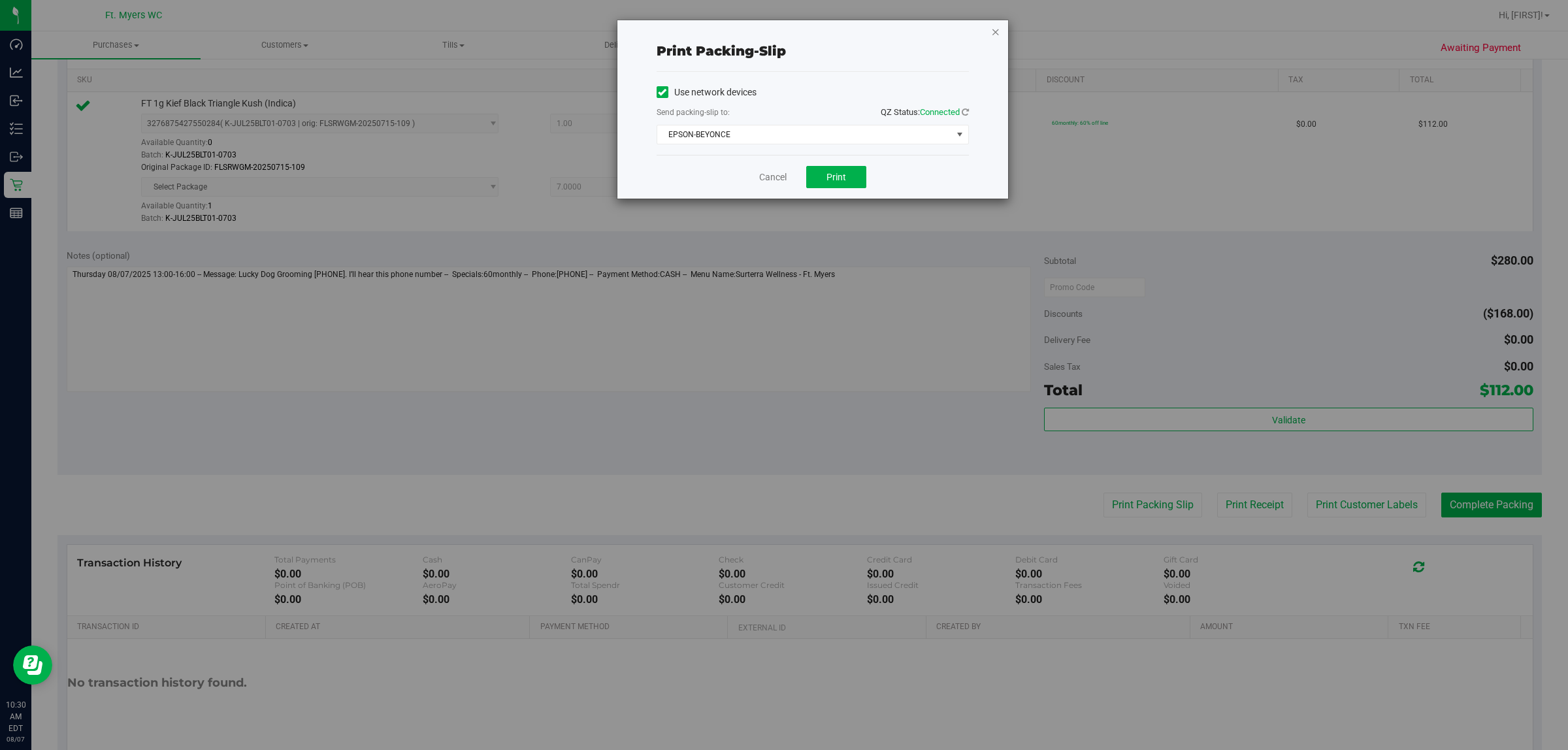 click at bounding box center [996, 31] 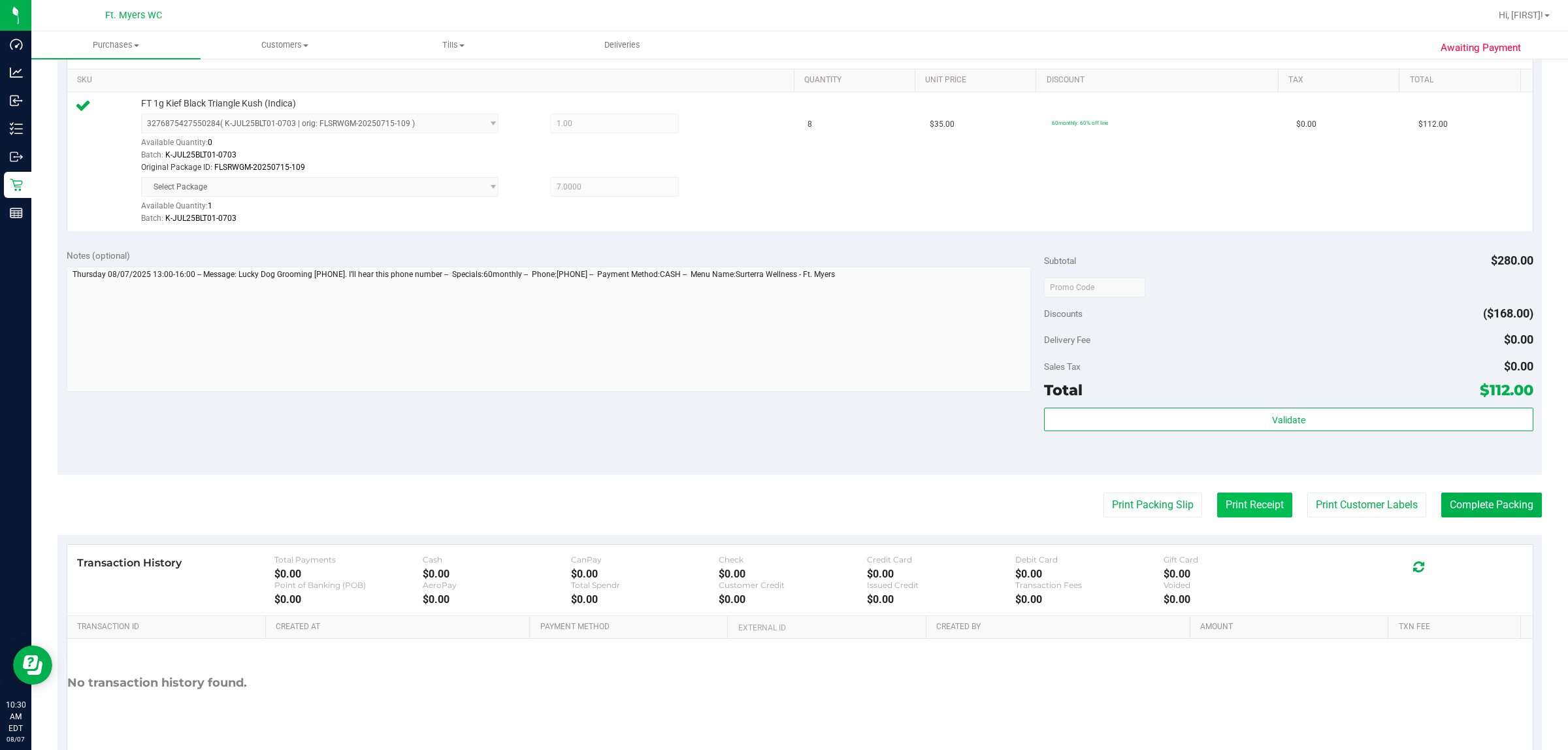 click on "Print Receipt" at bounding box center [1254, 505] 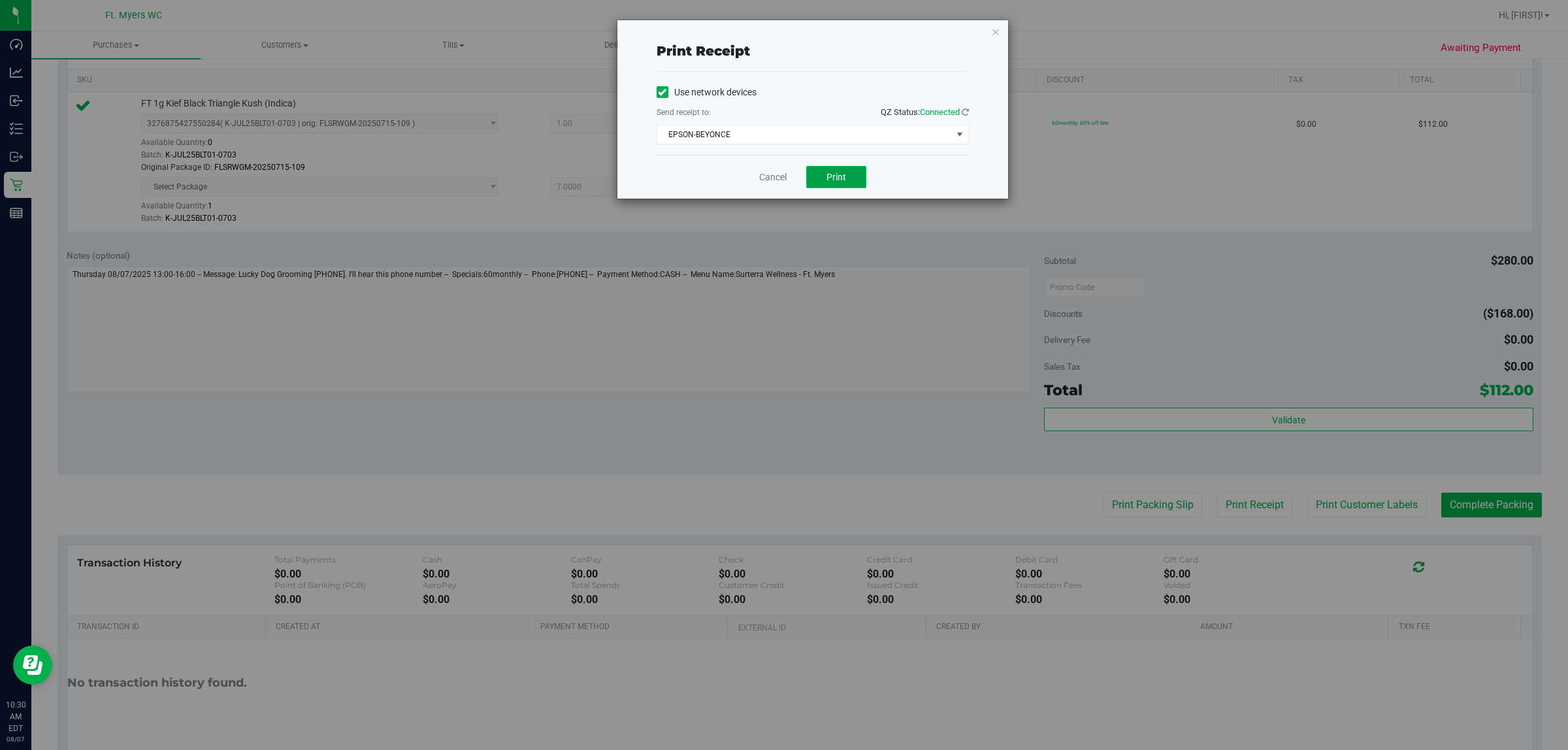 click on "Print" at bounding box center [836, 177] 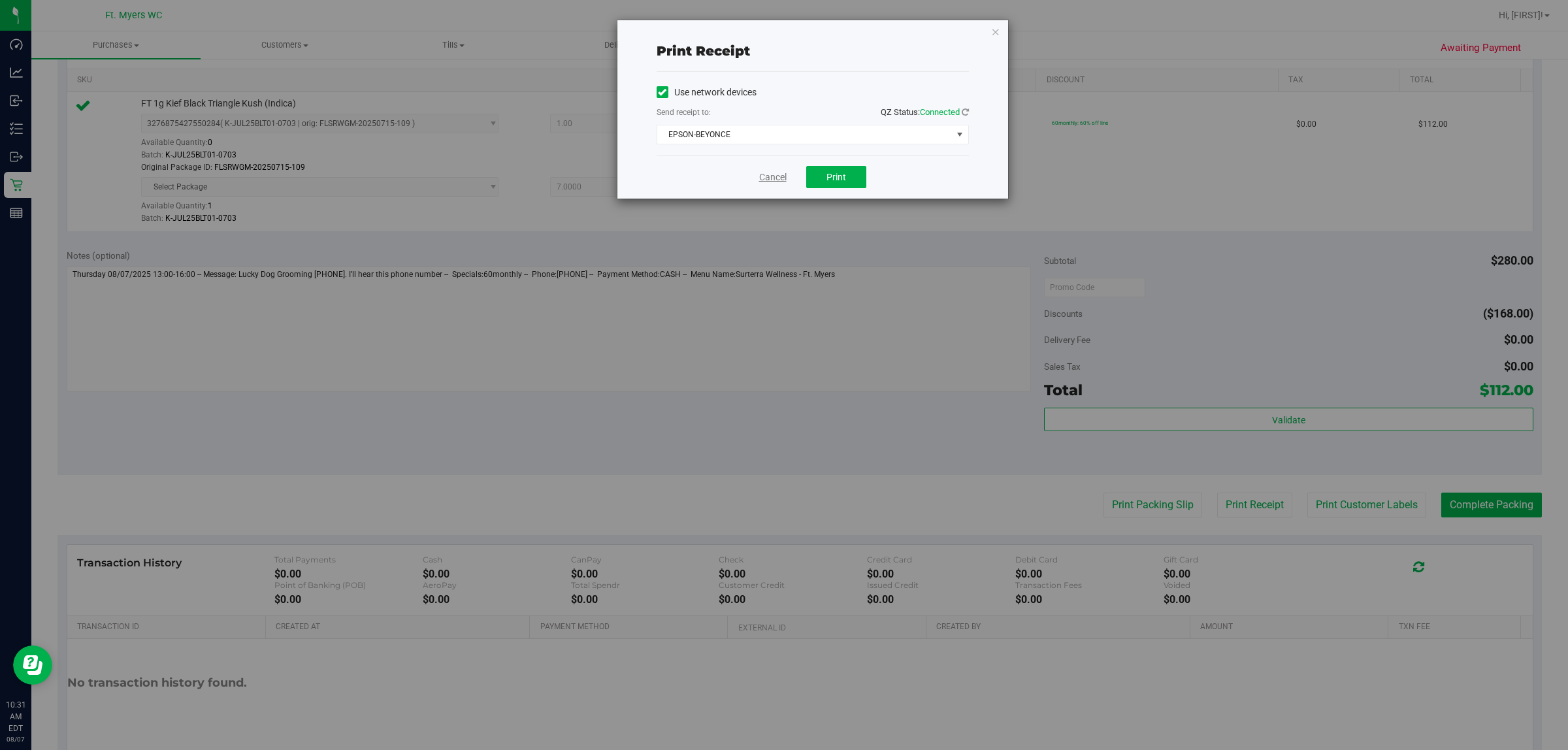 click on "Cancel" at bounding box center (773, 177) 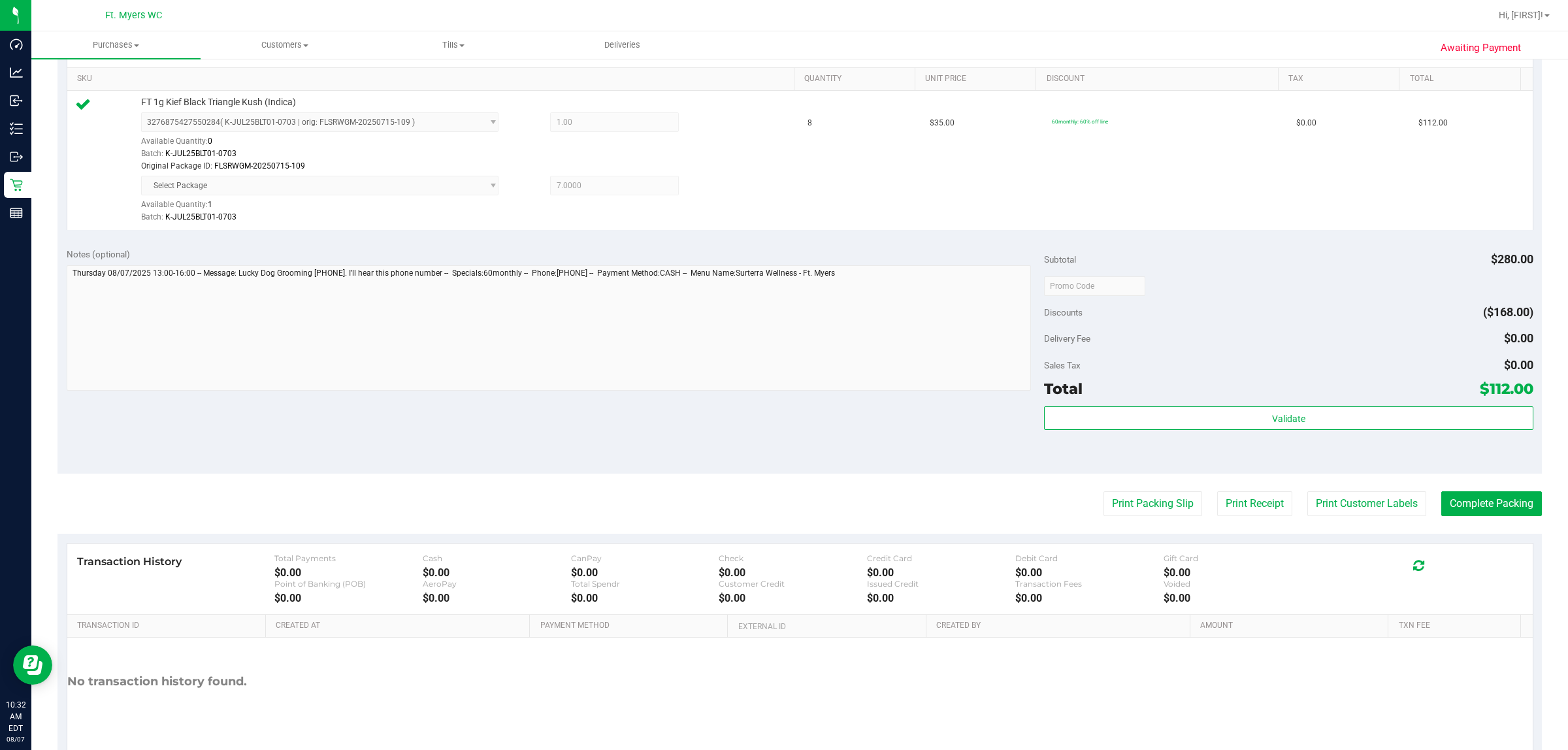 scroll, scrollTop: 381, scrollLeft: 0, axis: vertical 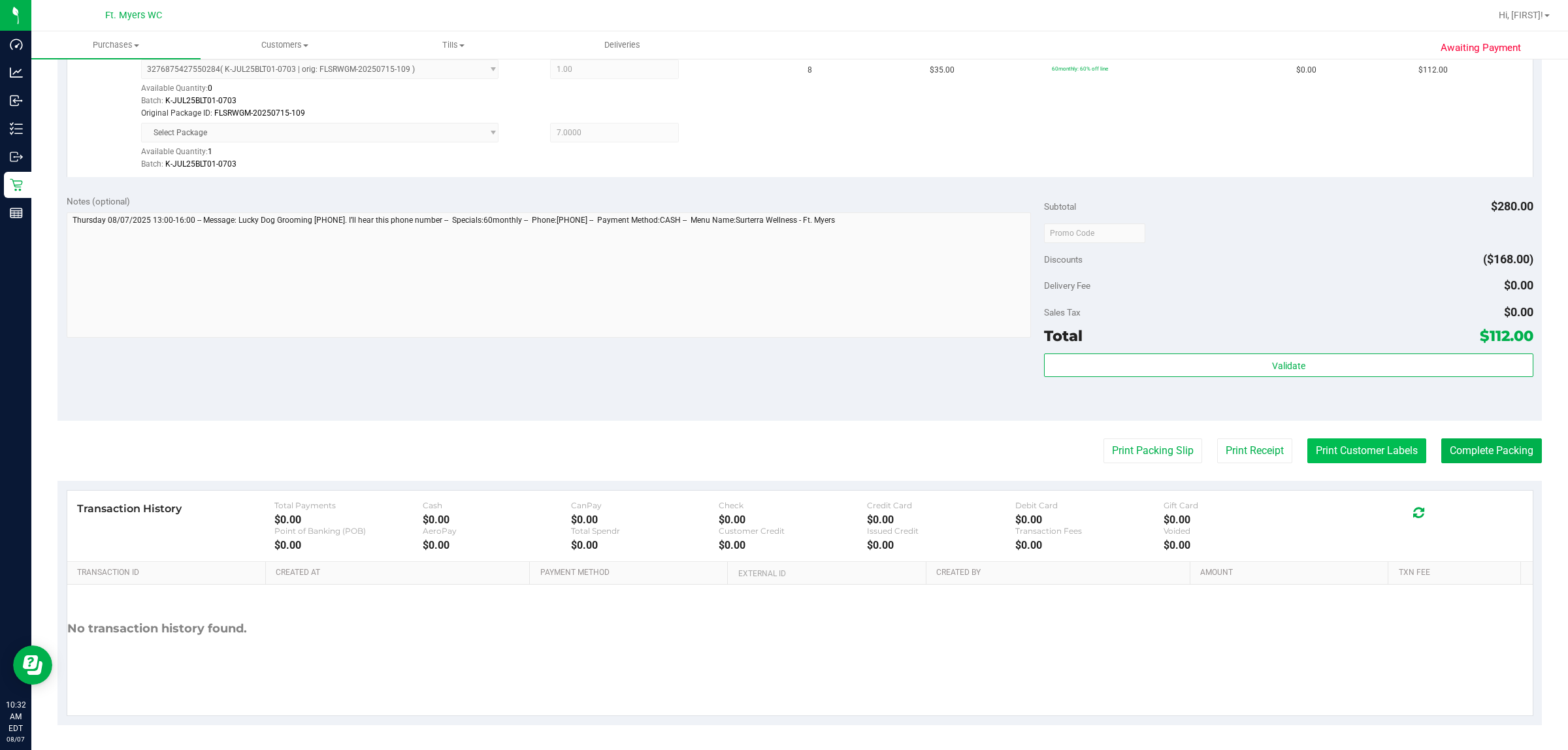 click on "Print Customer Labels" at bounding box center (1367, 451) 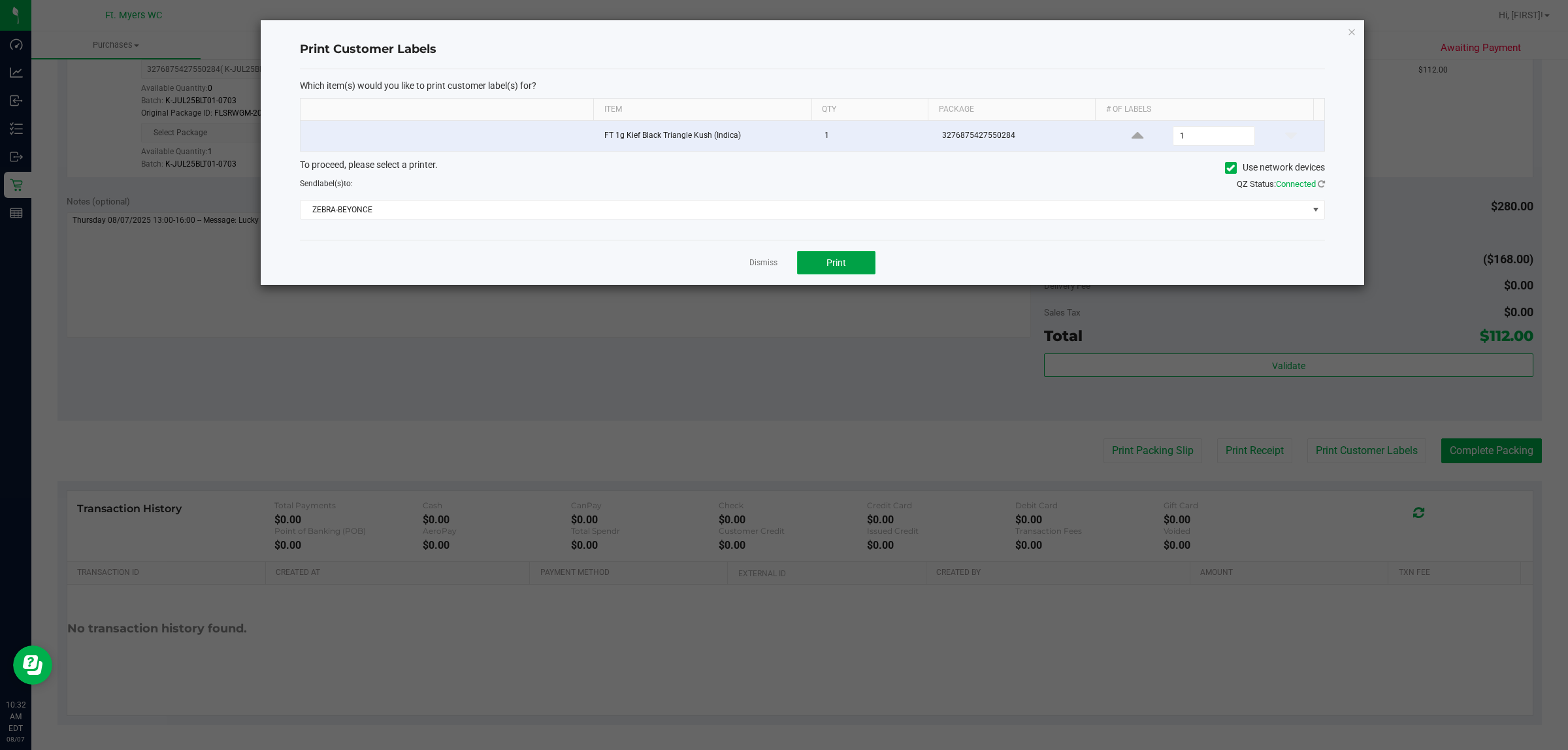 click on "Print" 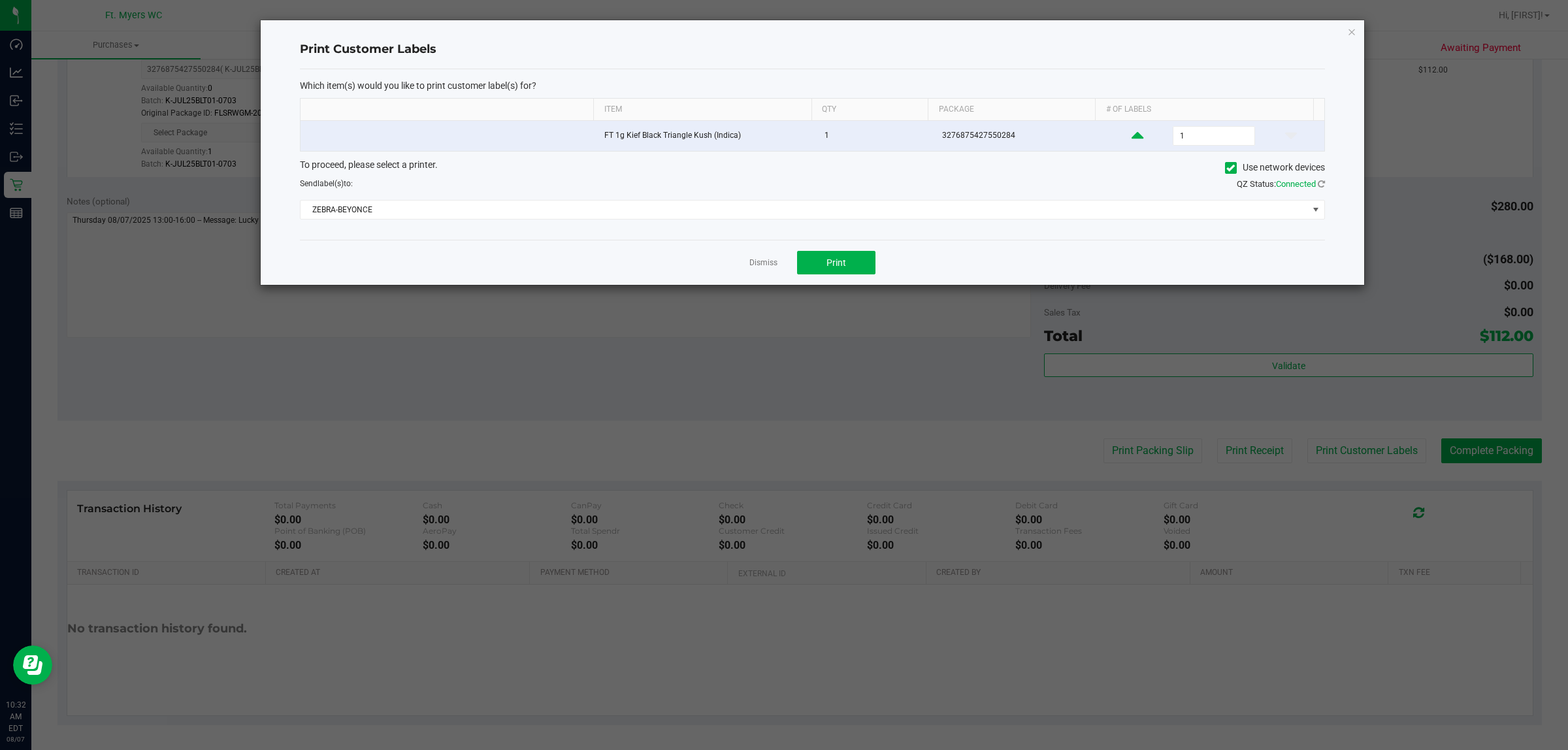 click 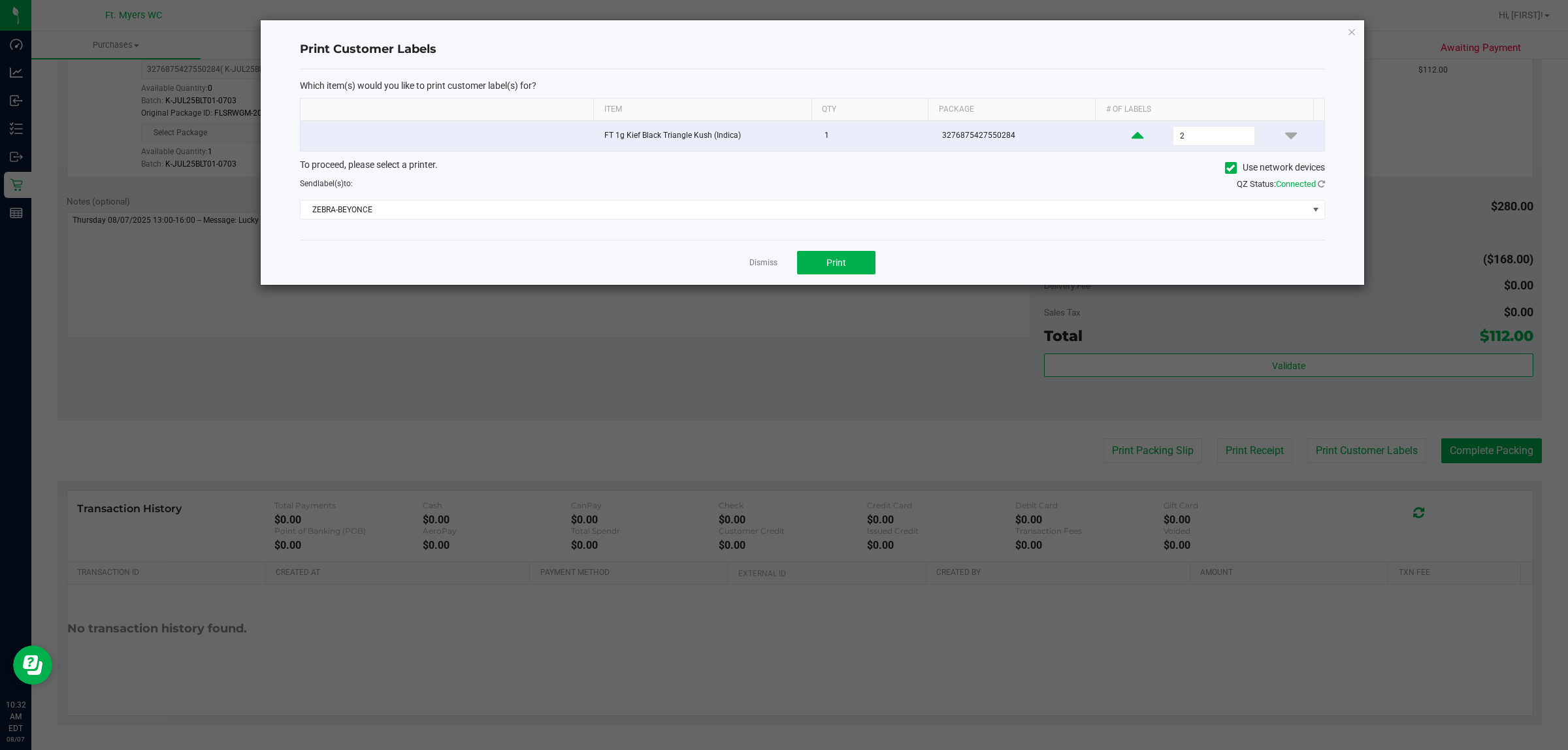 click 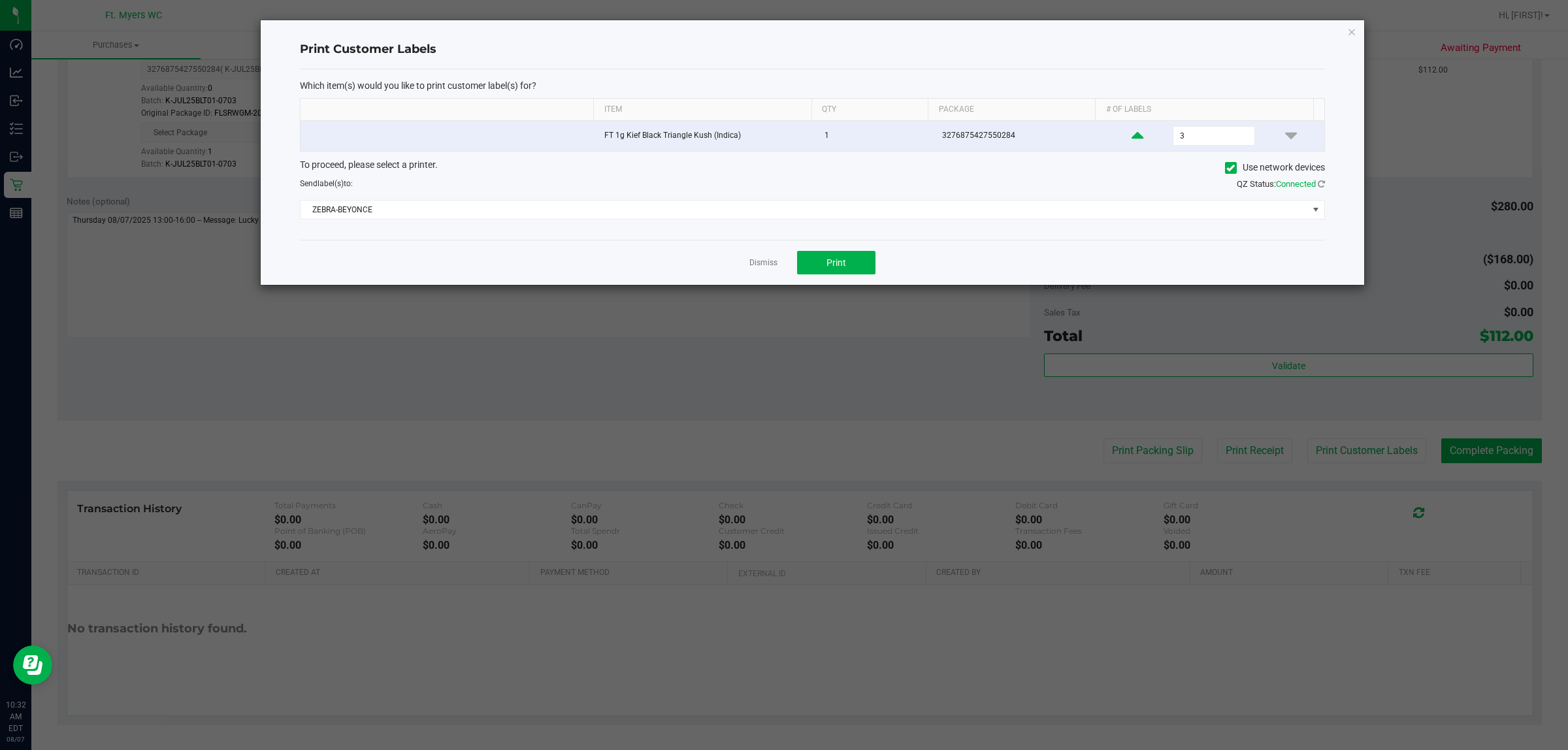 click 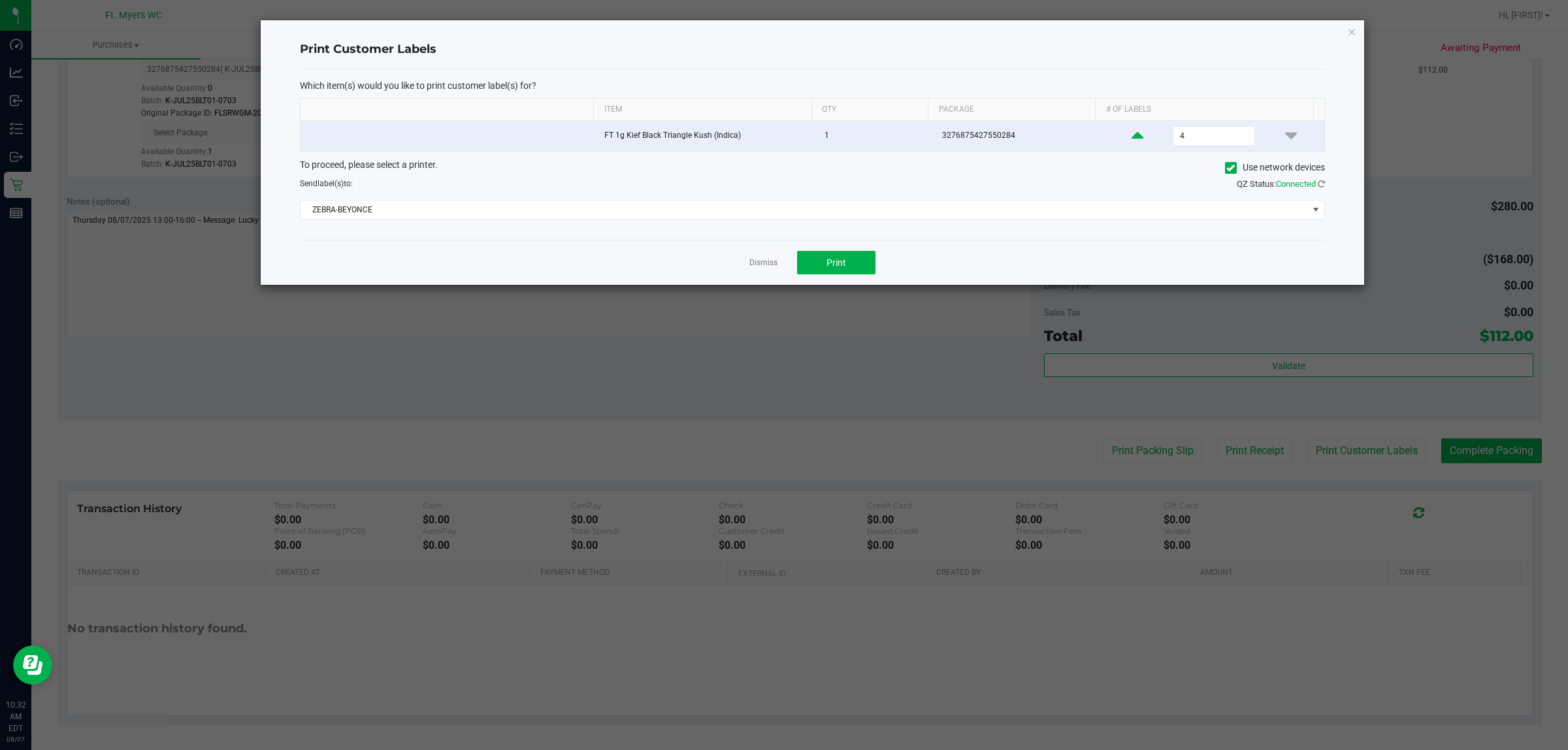 click 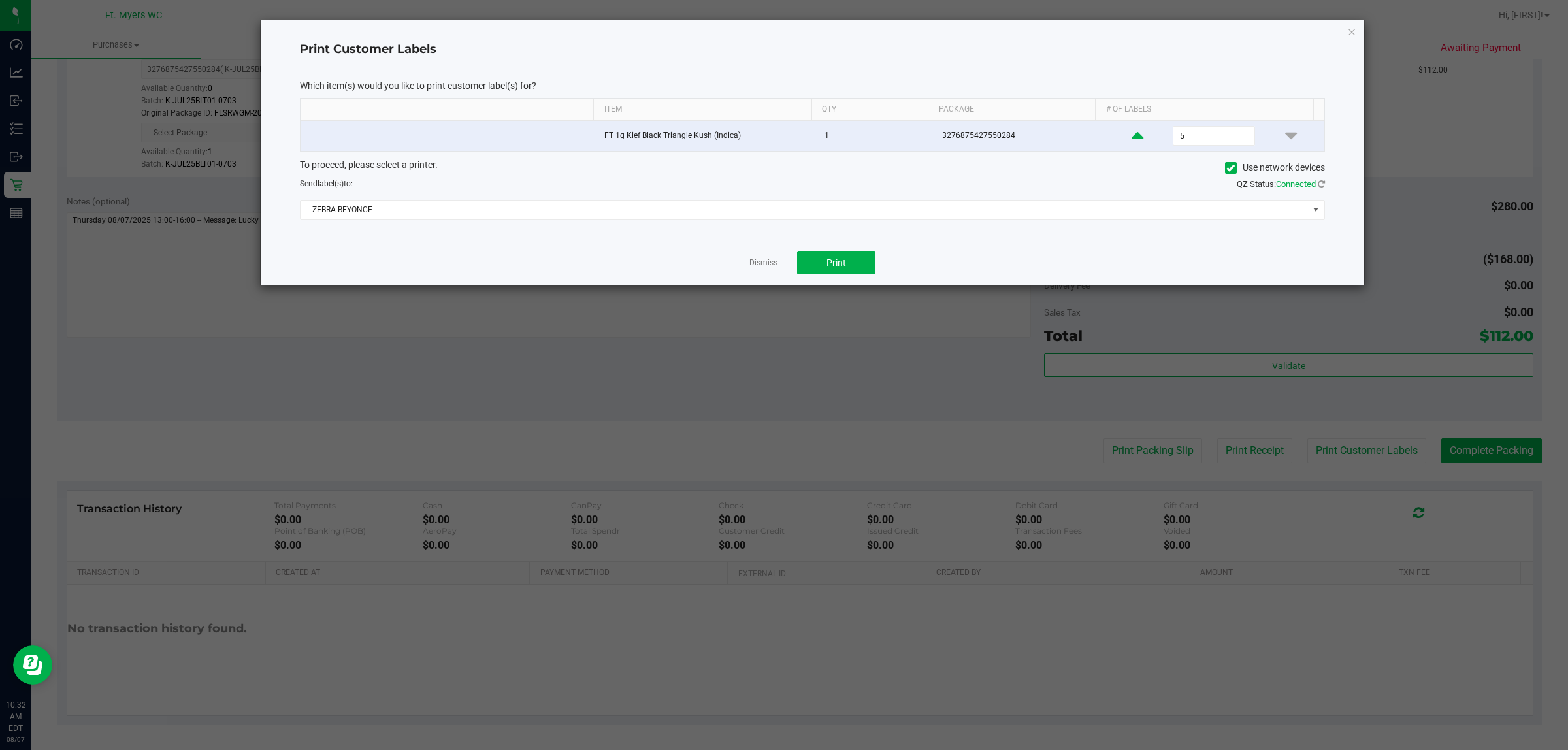 click 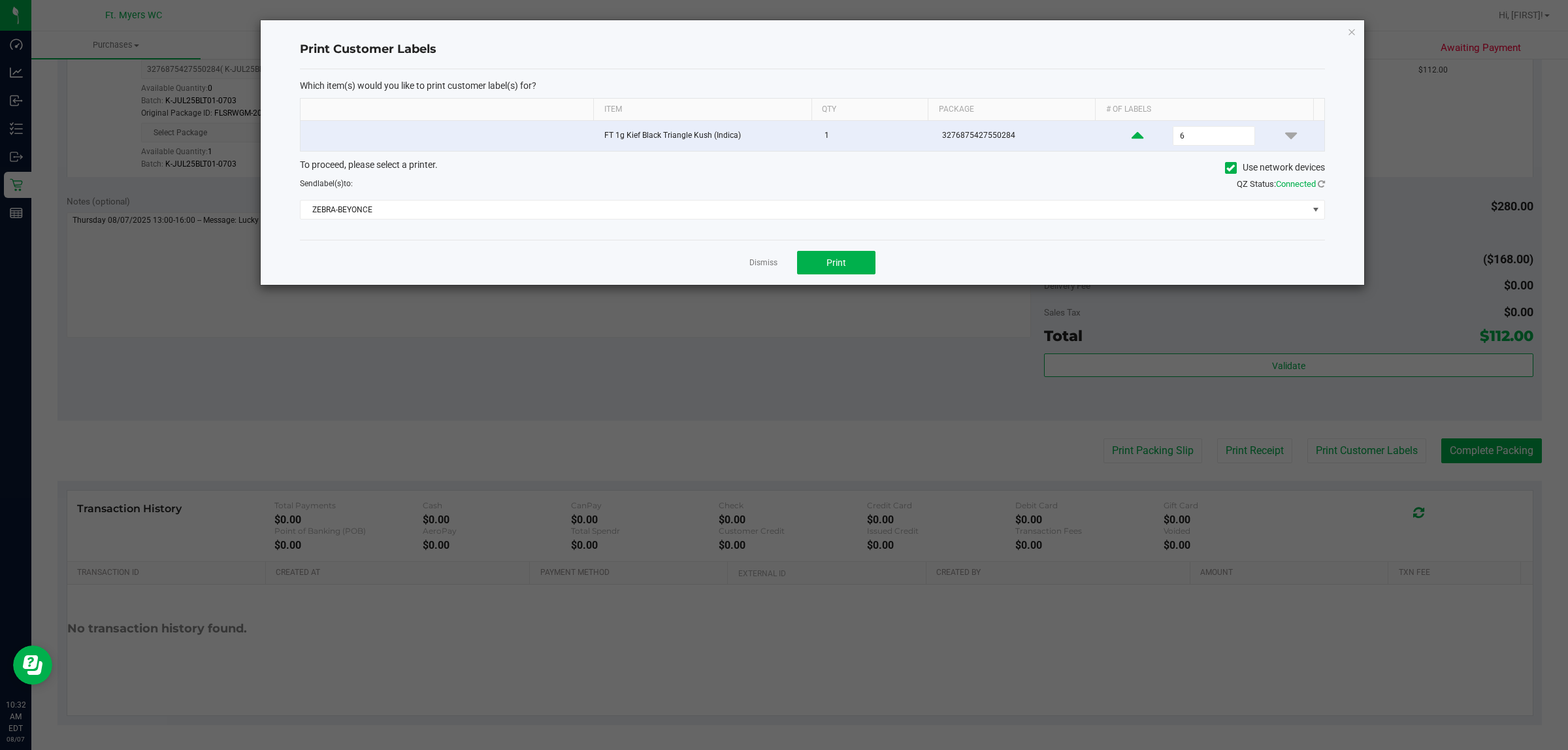 click 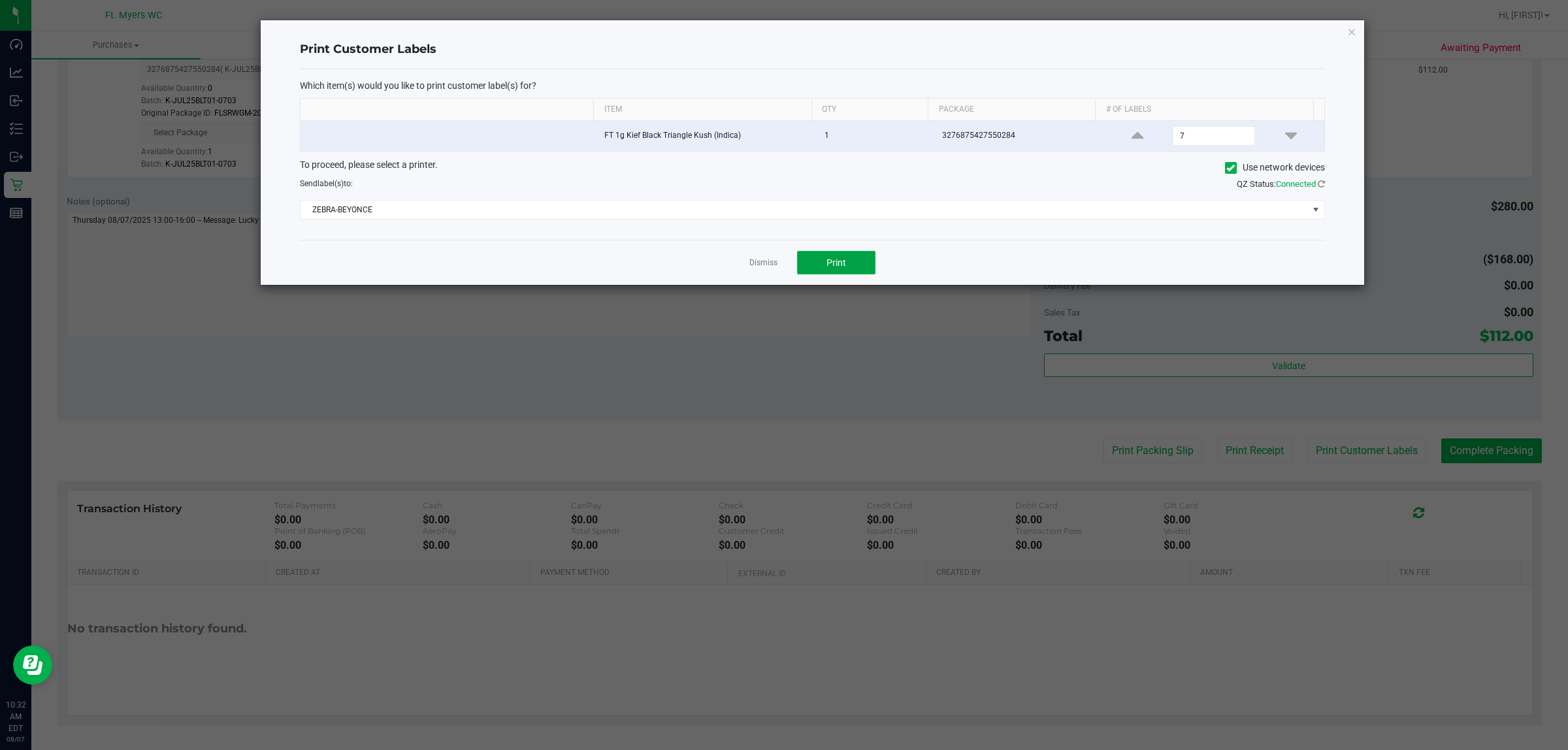 click on "Print" 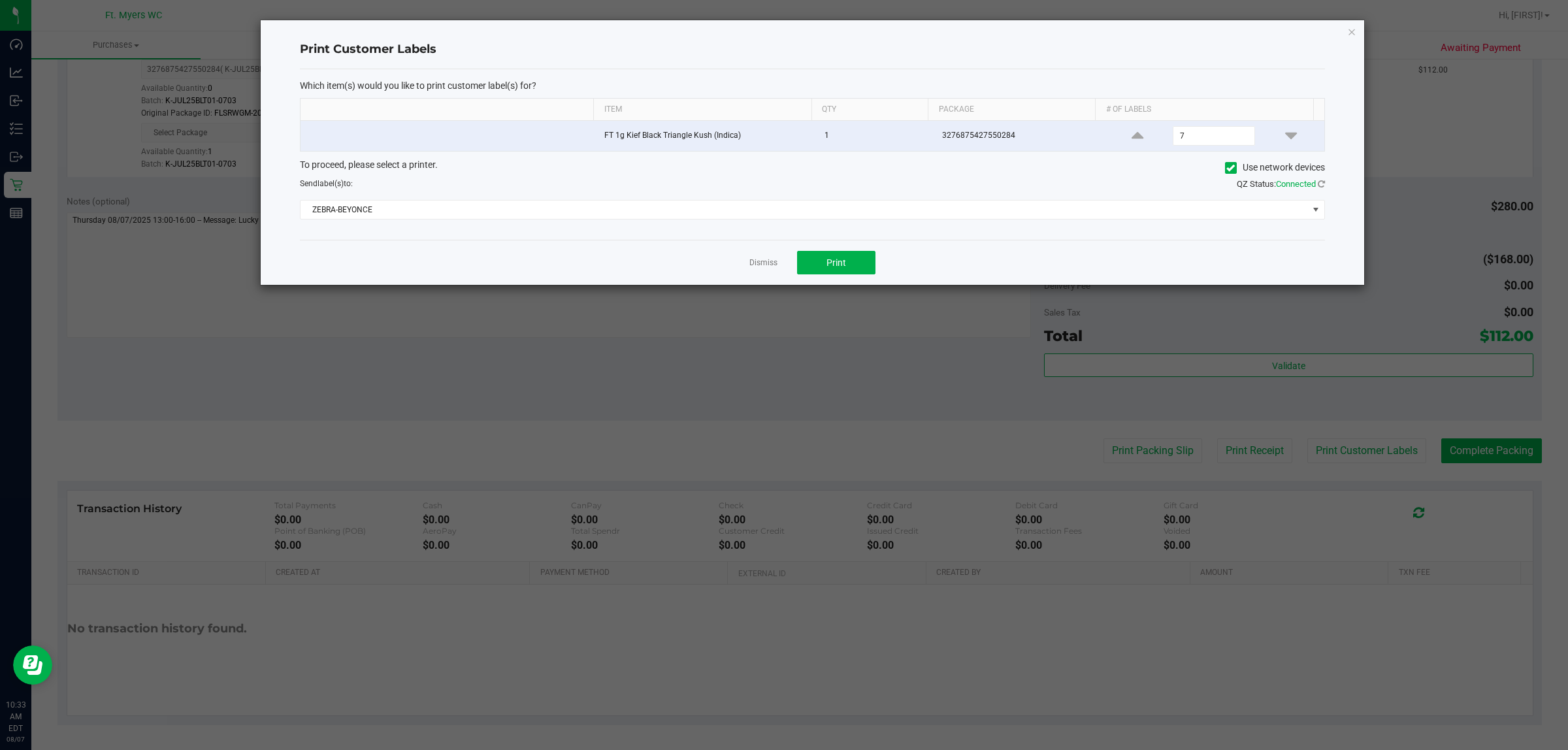 click on "Dismiss" 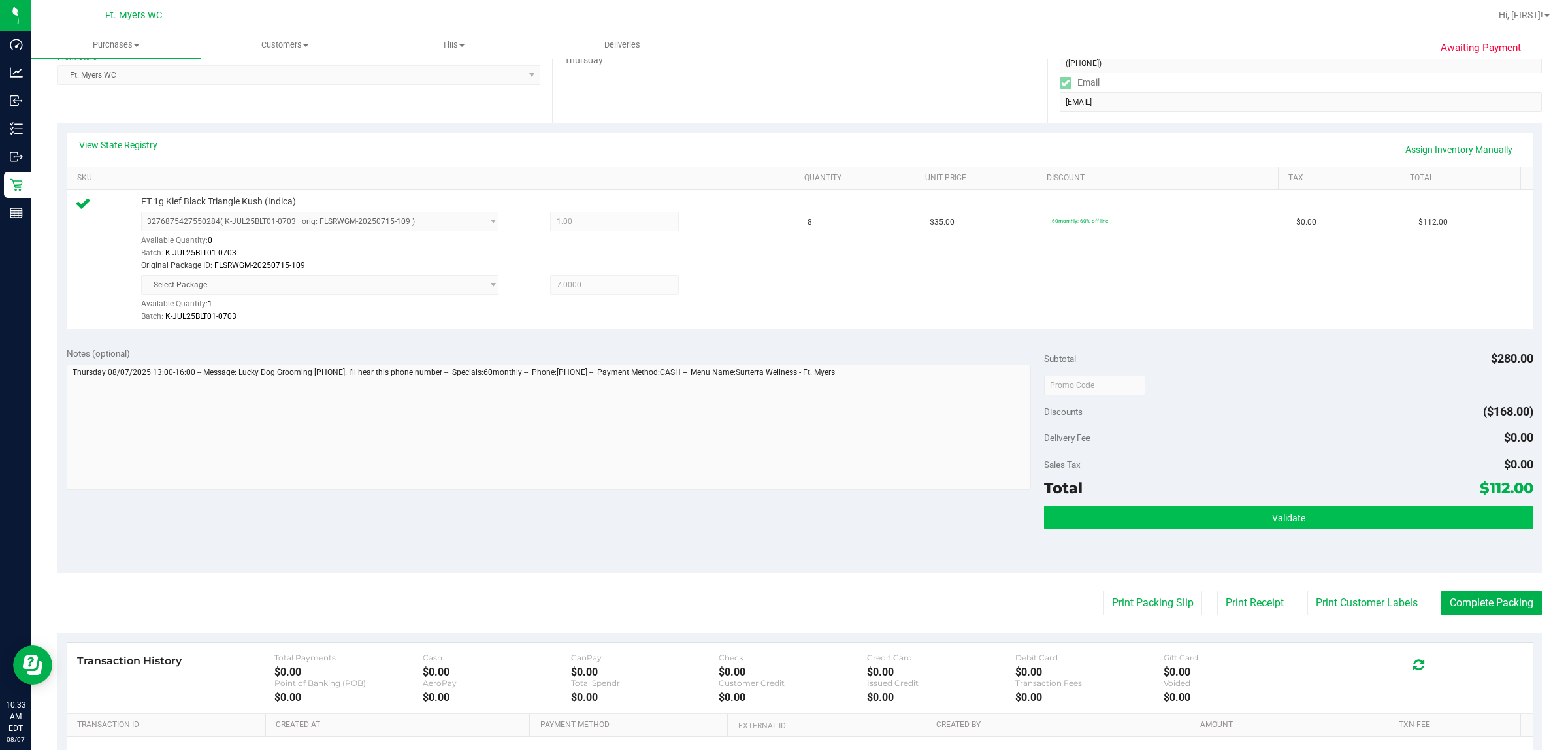scroll, scrollTop: 381, scrollLeft: 0, axis: vertical 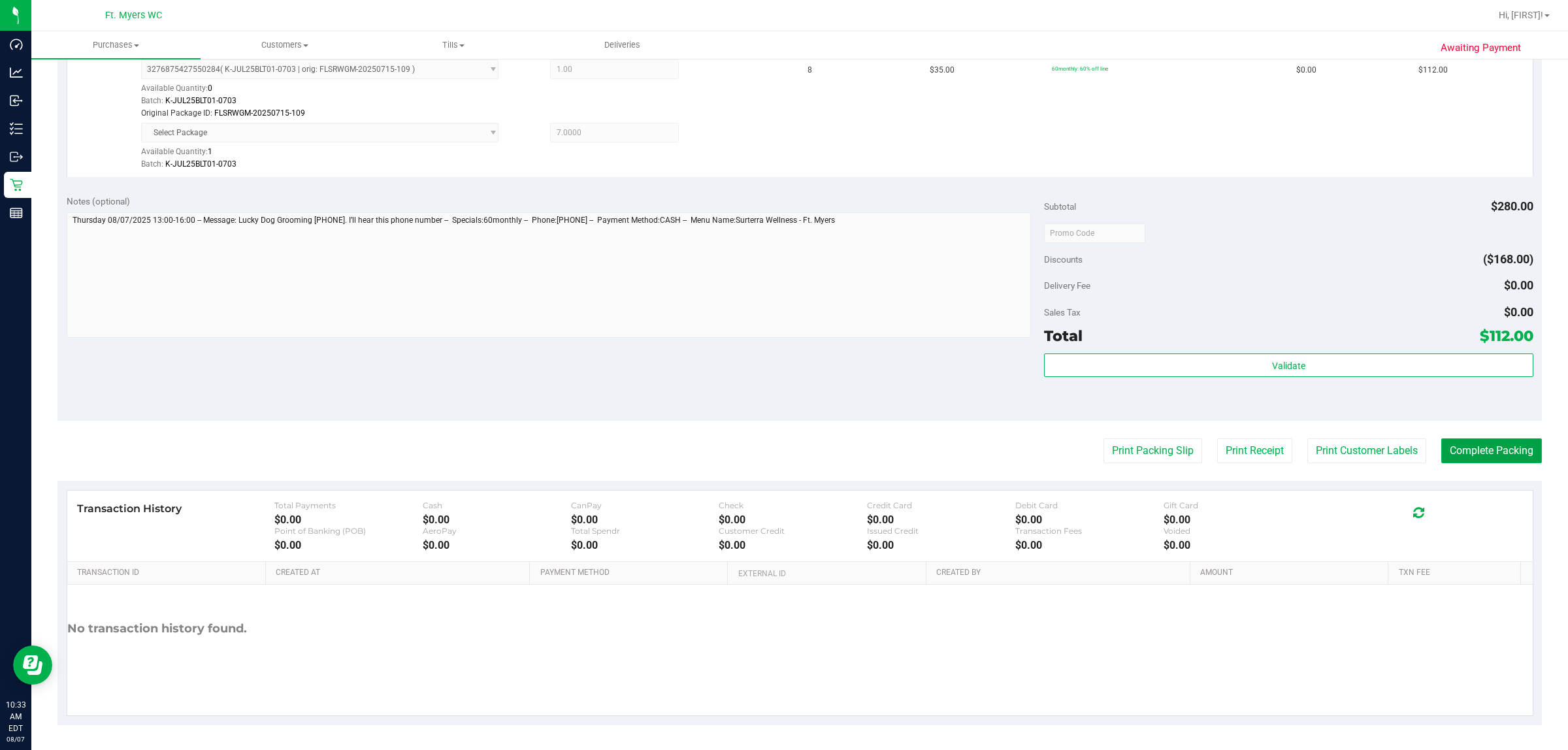 click on "Complete Packing" at bounding box center [1492, 451] 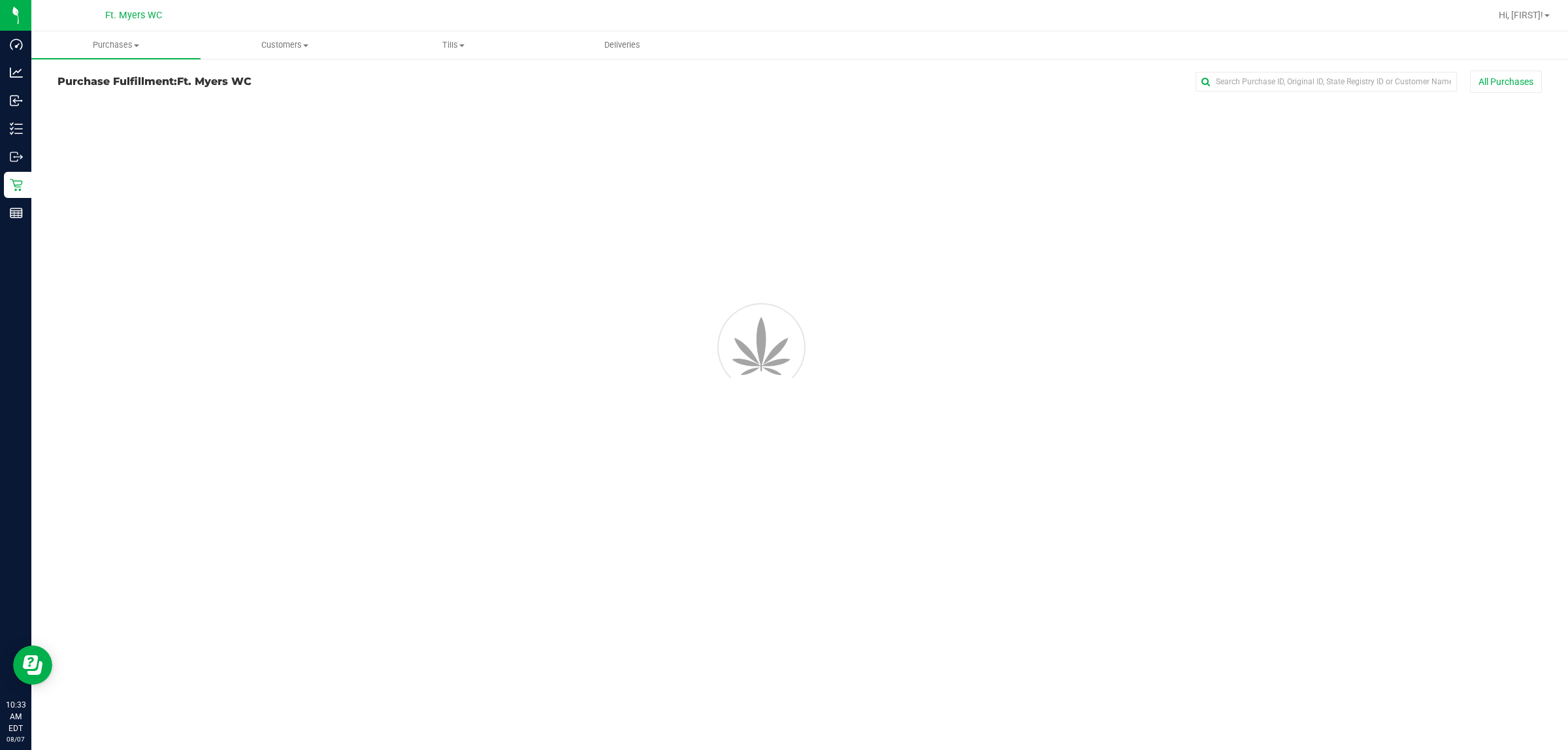 scroll, scrollTop: 0, scrollLeft: 0, axis: both 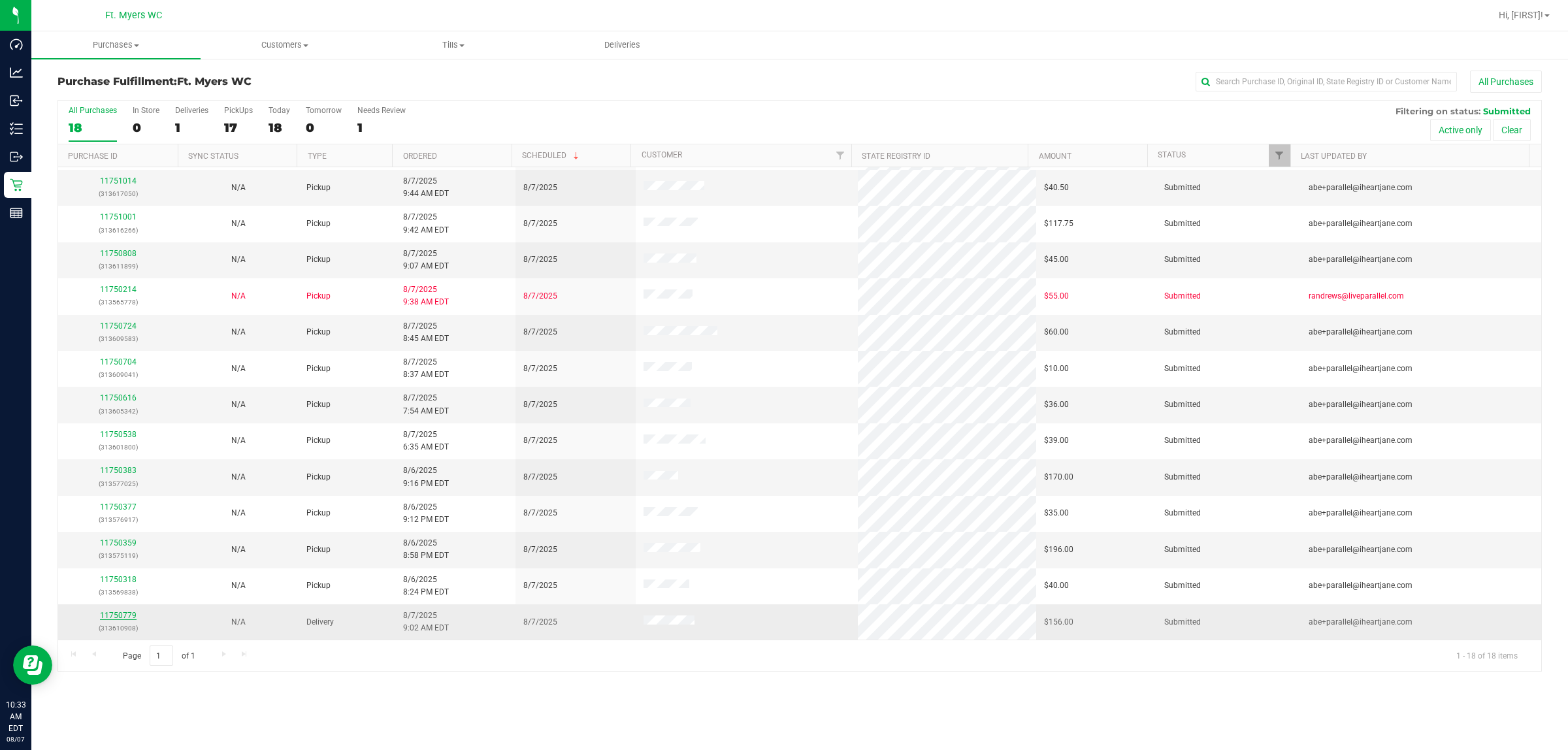 click on "11750779" at bounding box center [118, 615] 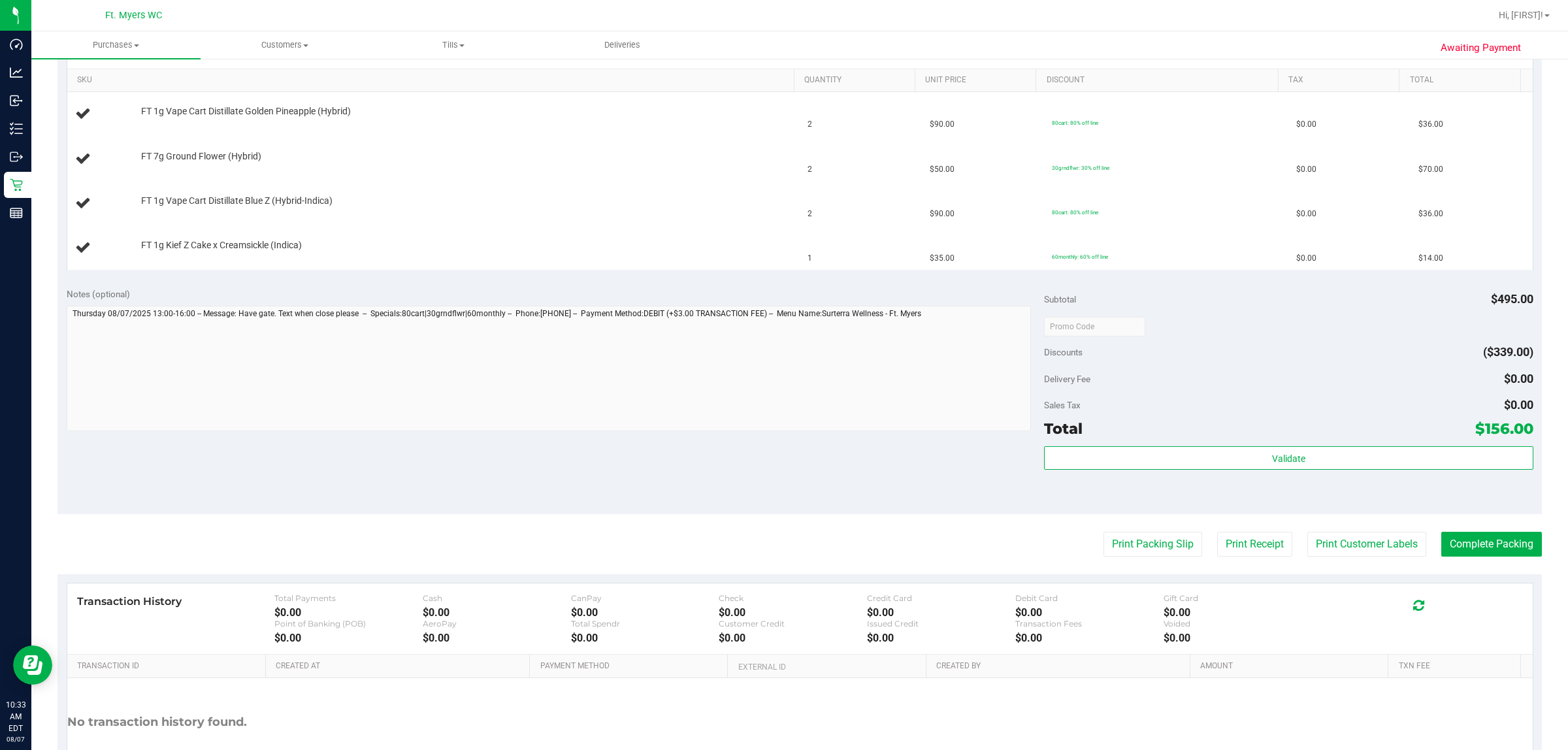 scroll, scrollTop: 420, scrollLeft: 0, axis: vertical 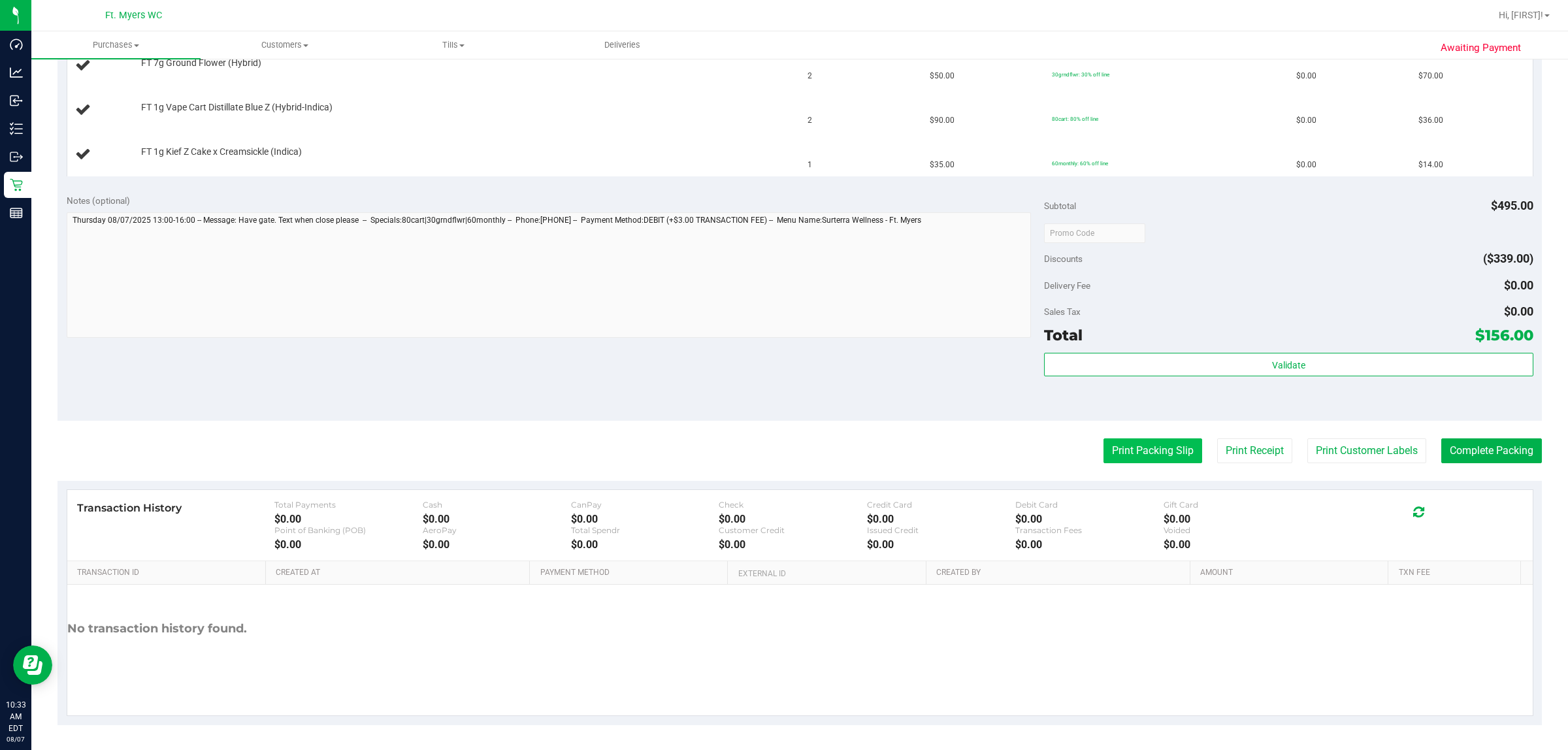 click on "Print Packing Slip" at bounding box center (1152, 451) 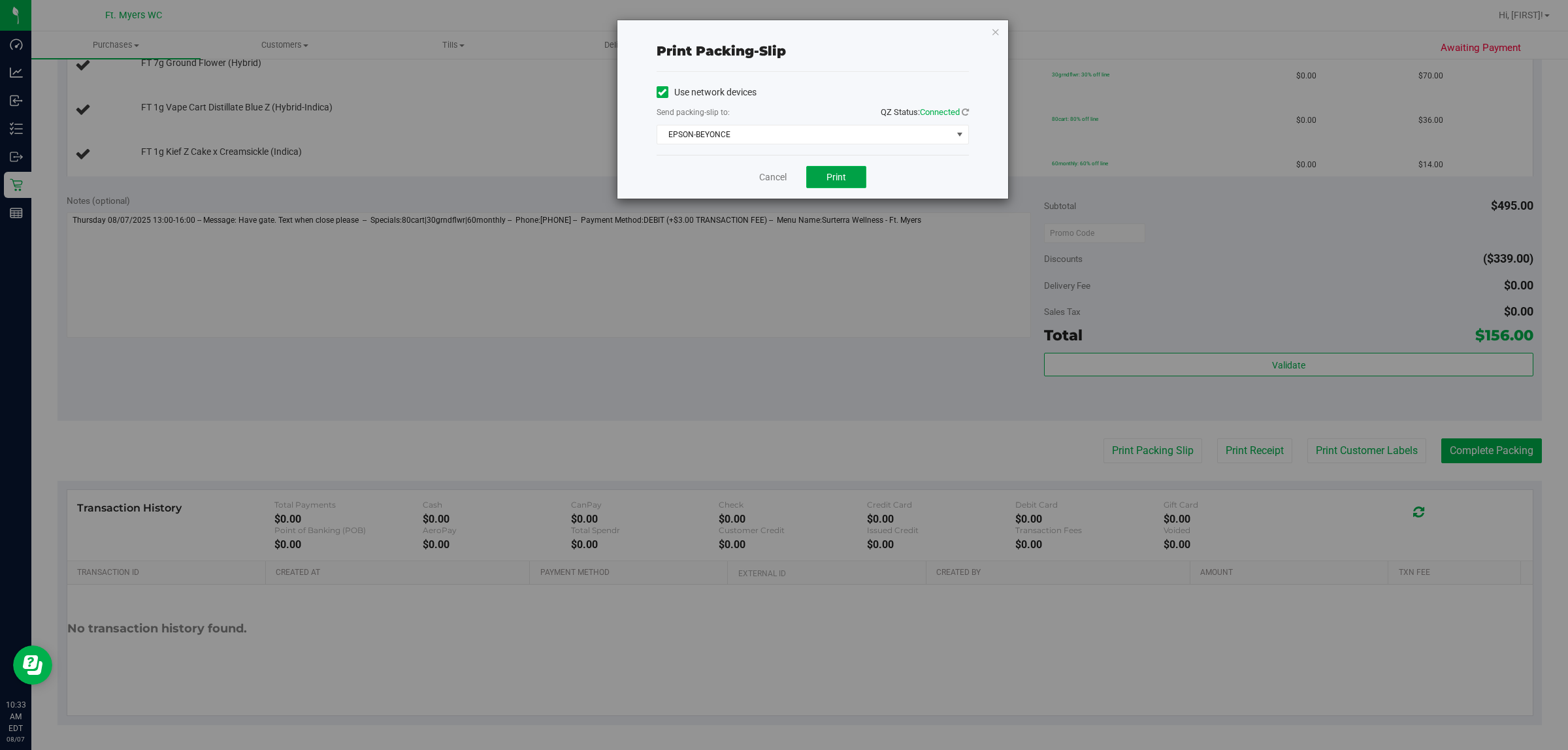 click on "Print" at bounding box center (836, 177) 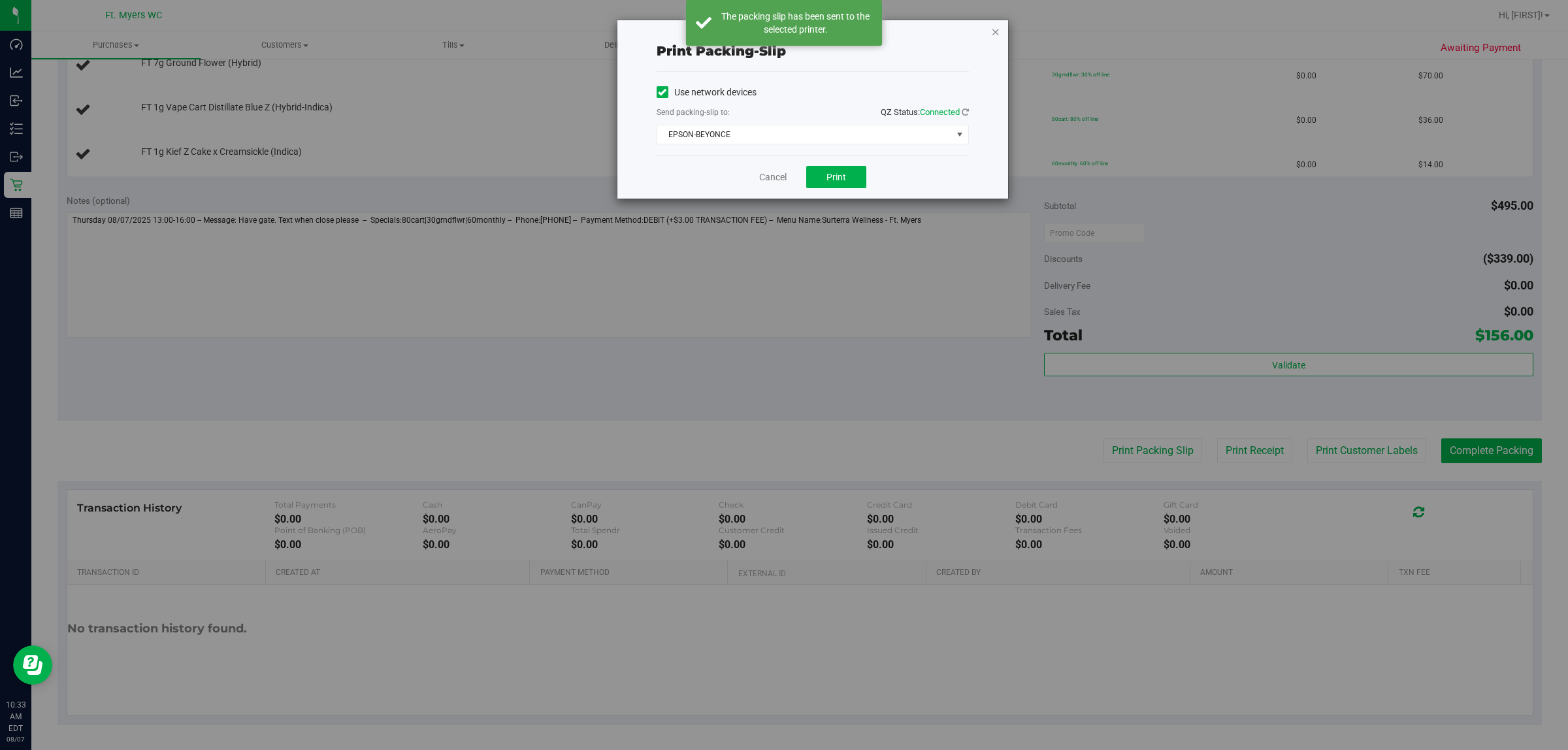 click at bounding box center (996, 31) 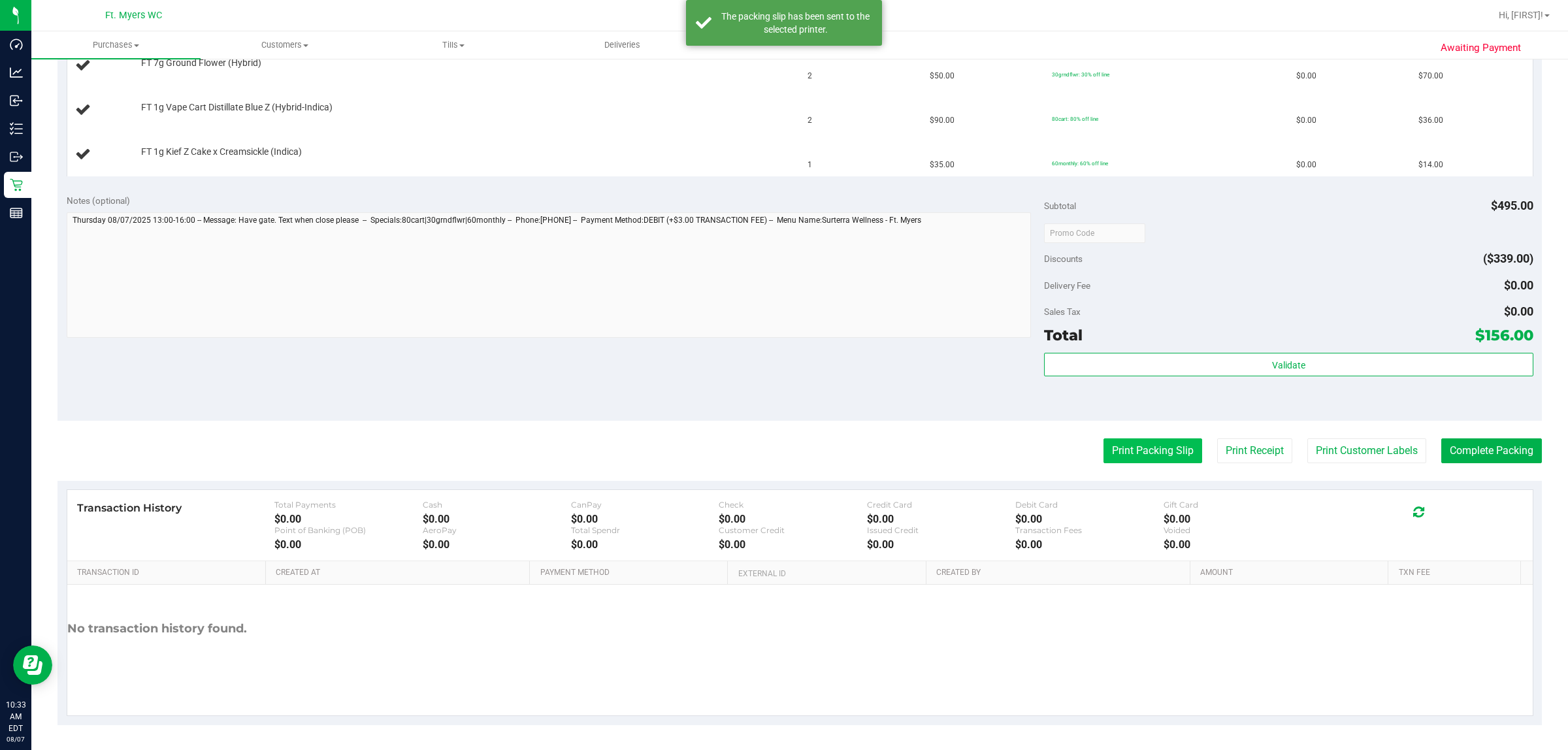click on "Print Packing Slip" at bounding box center (1152, 451) 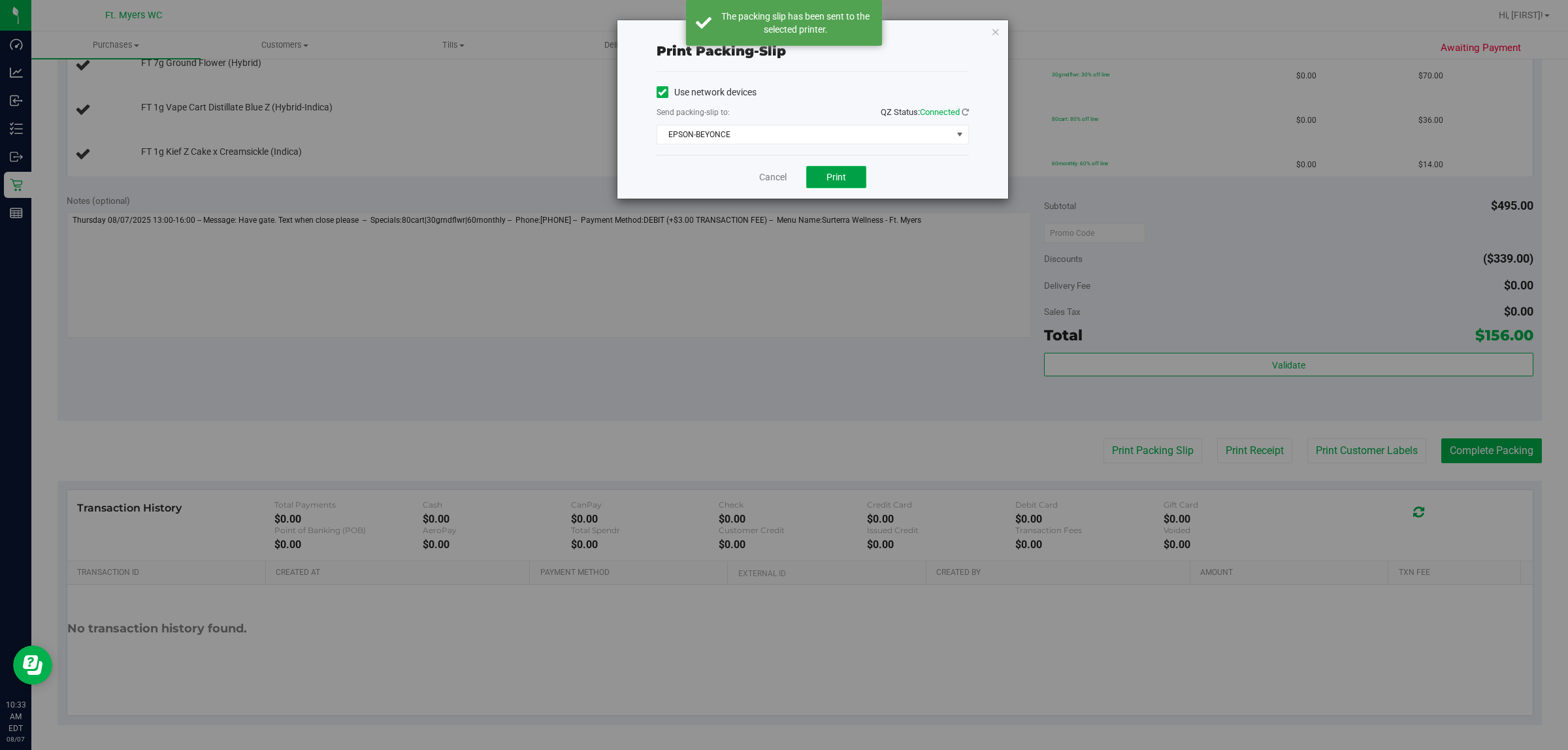 click on "Print" at bounding box center [836, 177] 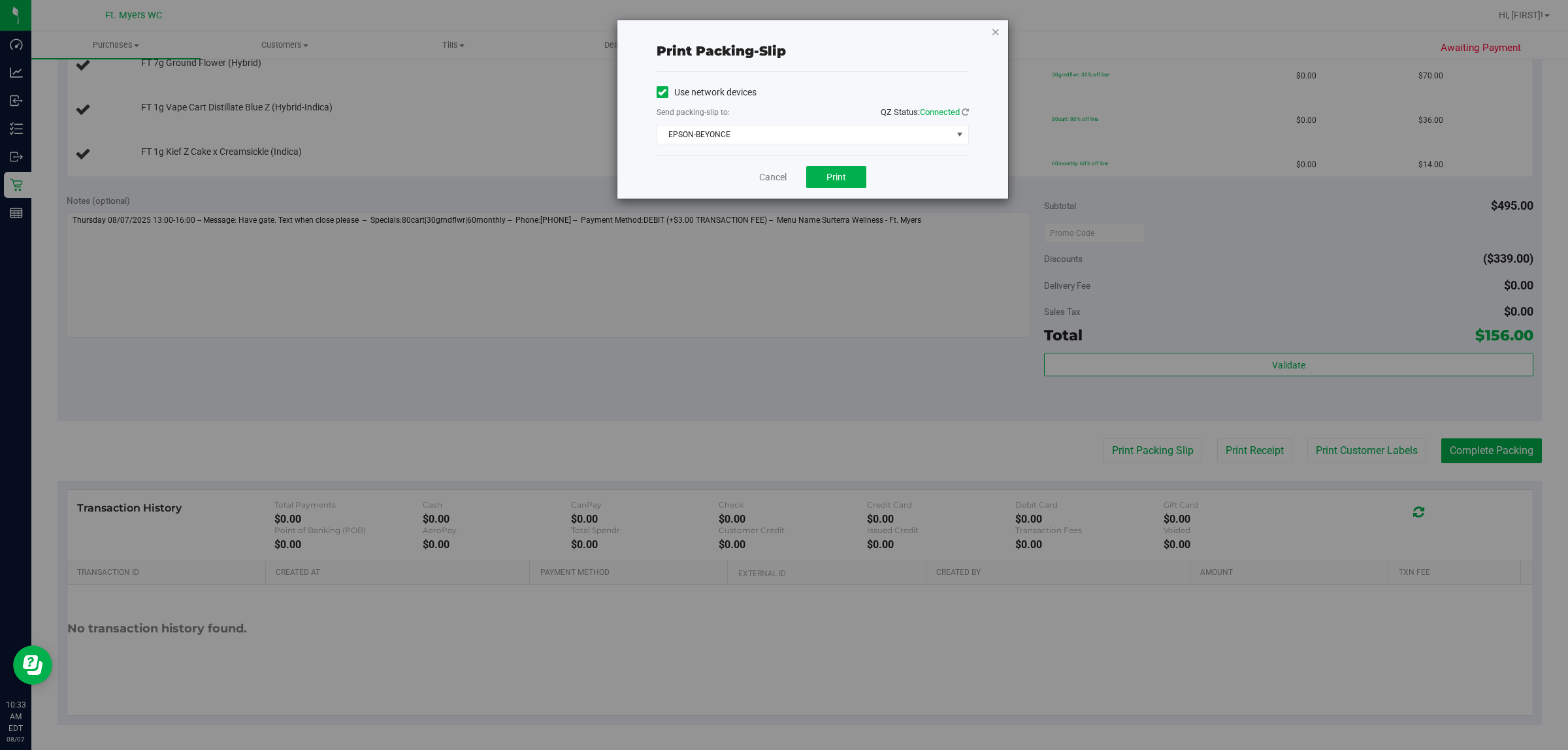 click at bounding box center [996, 31] 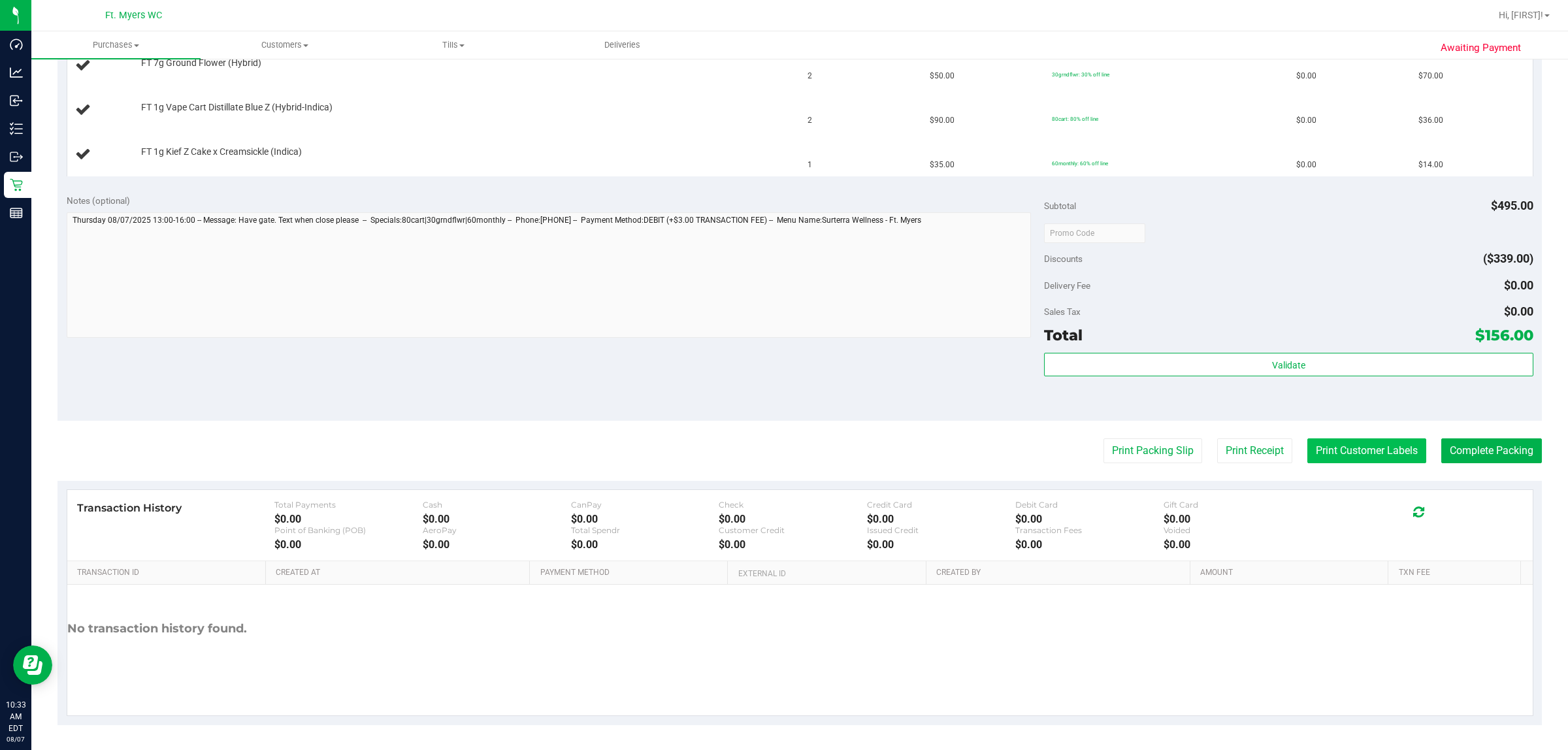 click on "Print Customer Labels" at bounding box center (1367, 451) 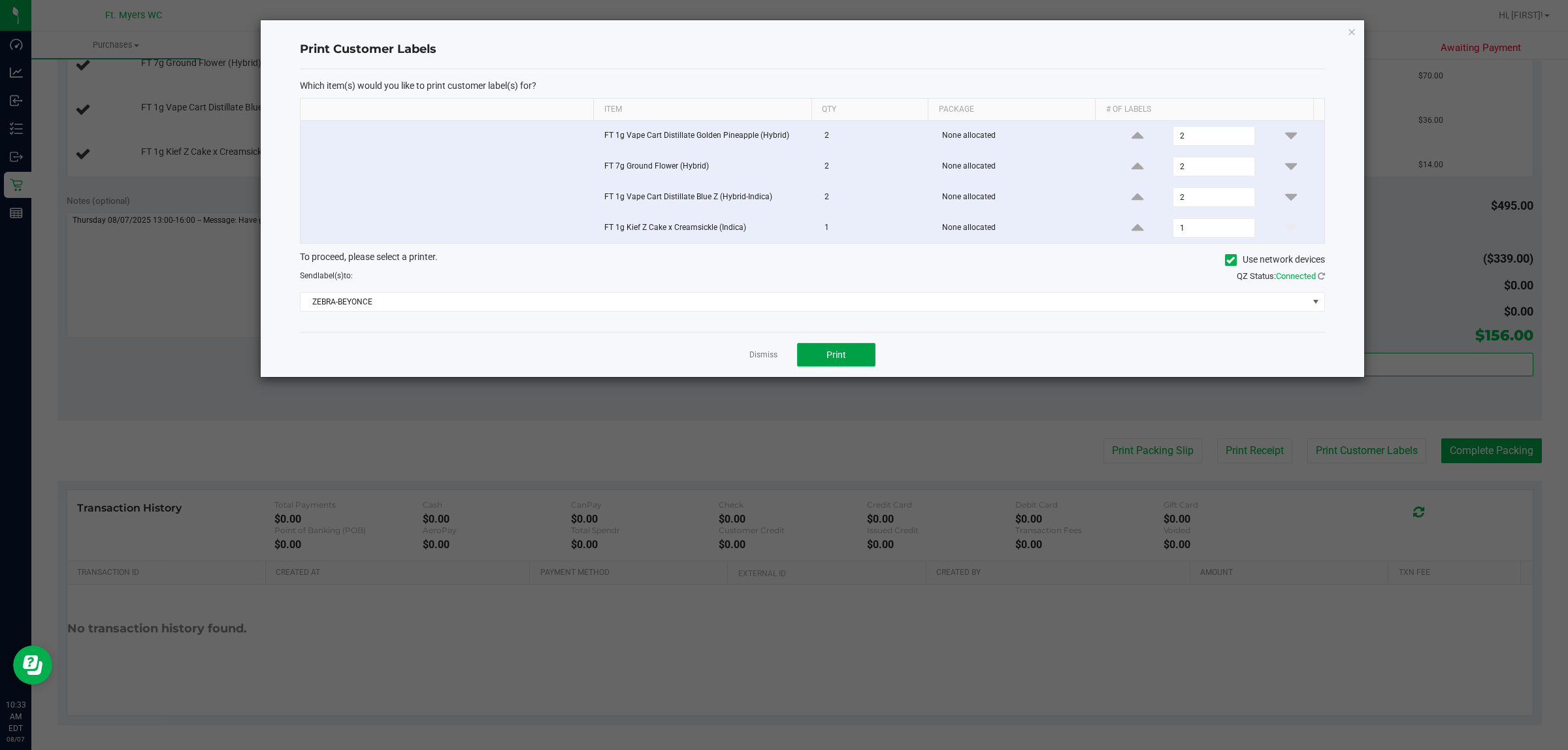click on "Print" 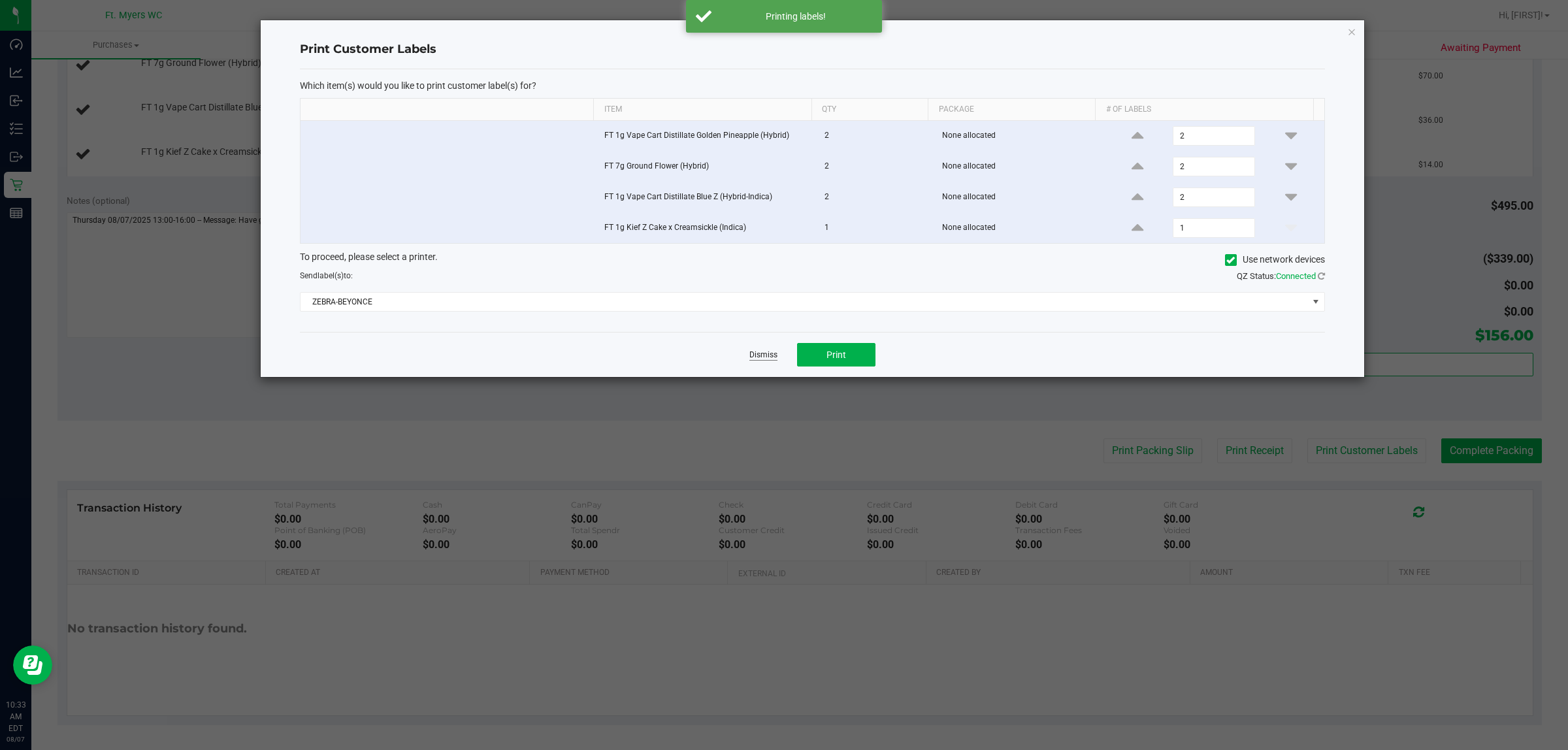 click on "Dismiss" 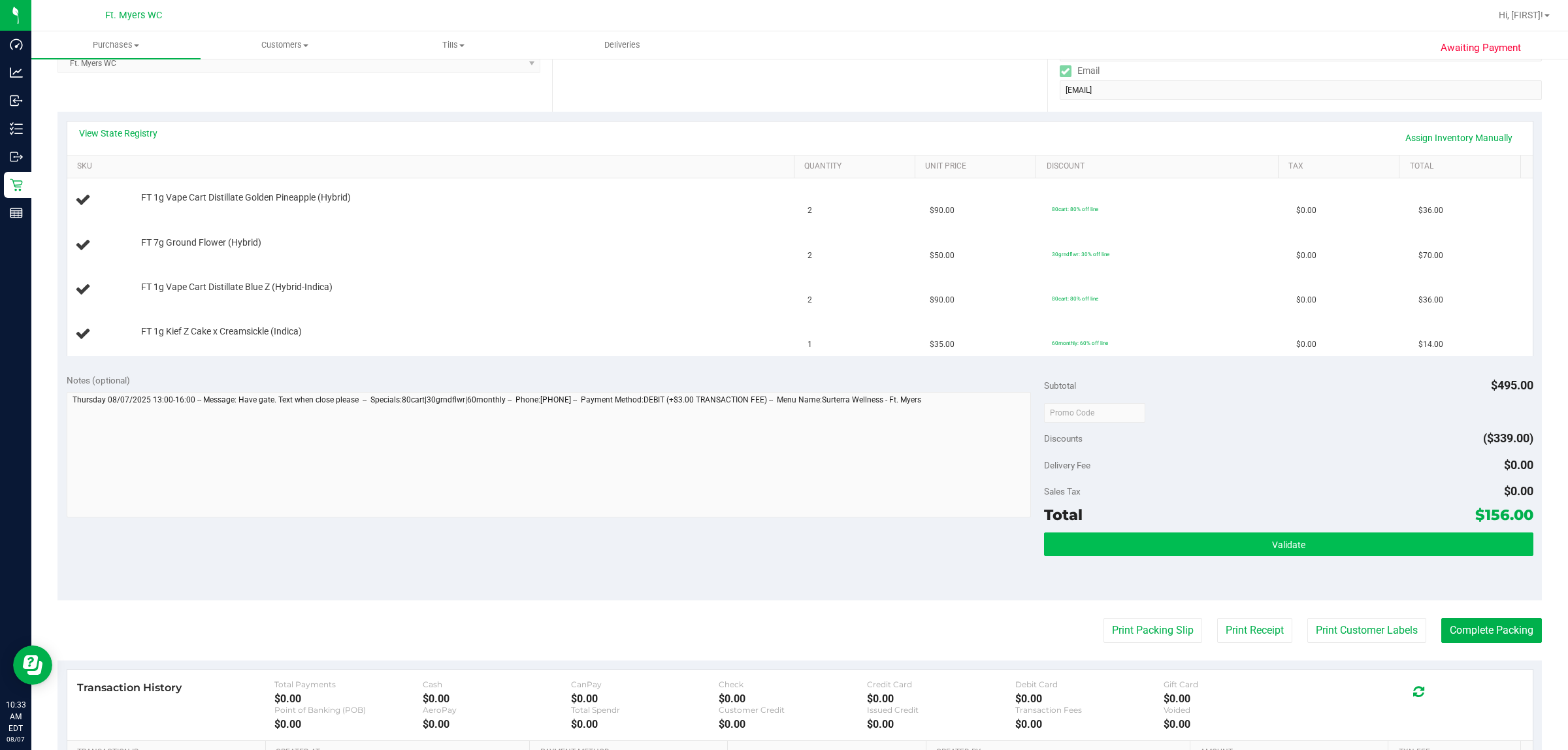 scroll, scrollTop: 420, scrollLeft: 0, axis: vertical 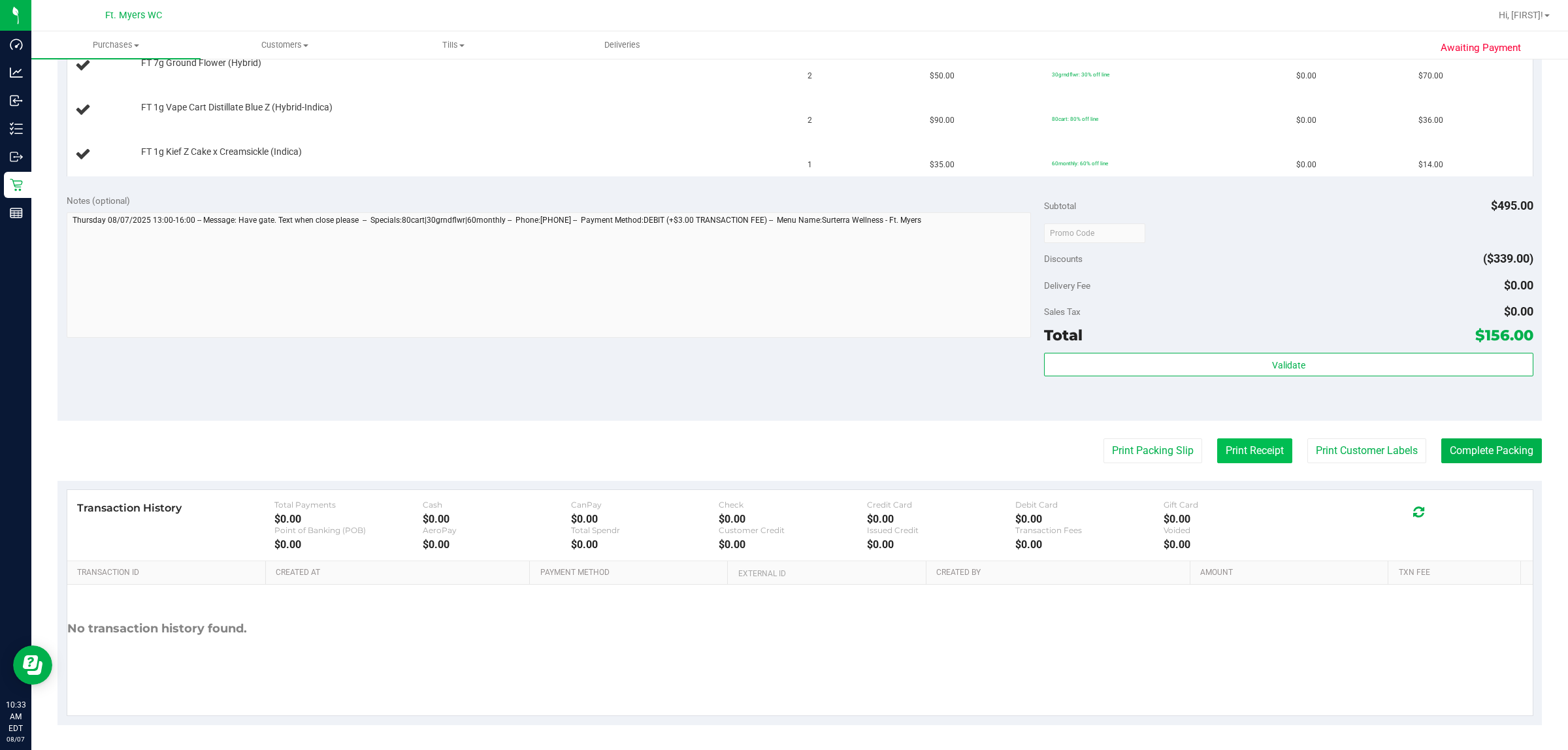 click on "Print Receipt" at bounding box center (1254, 451) 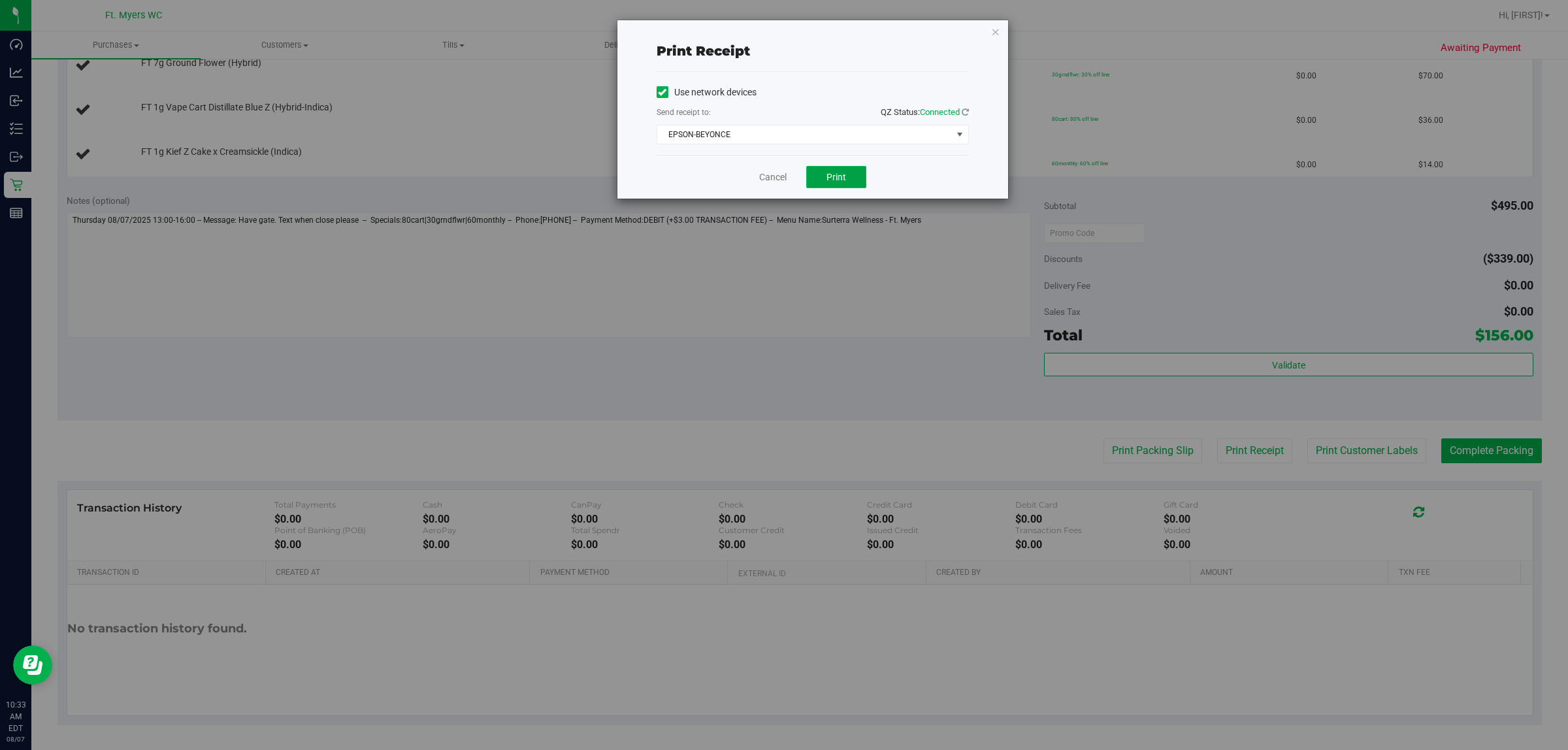 click on "Print" at bounding box center (836, 177) 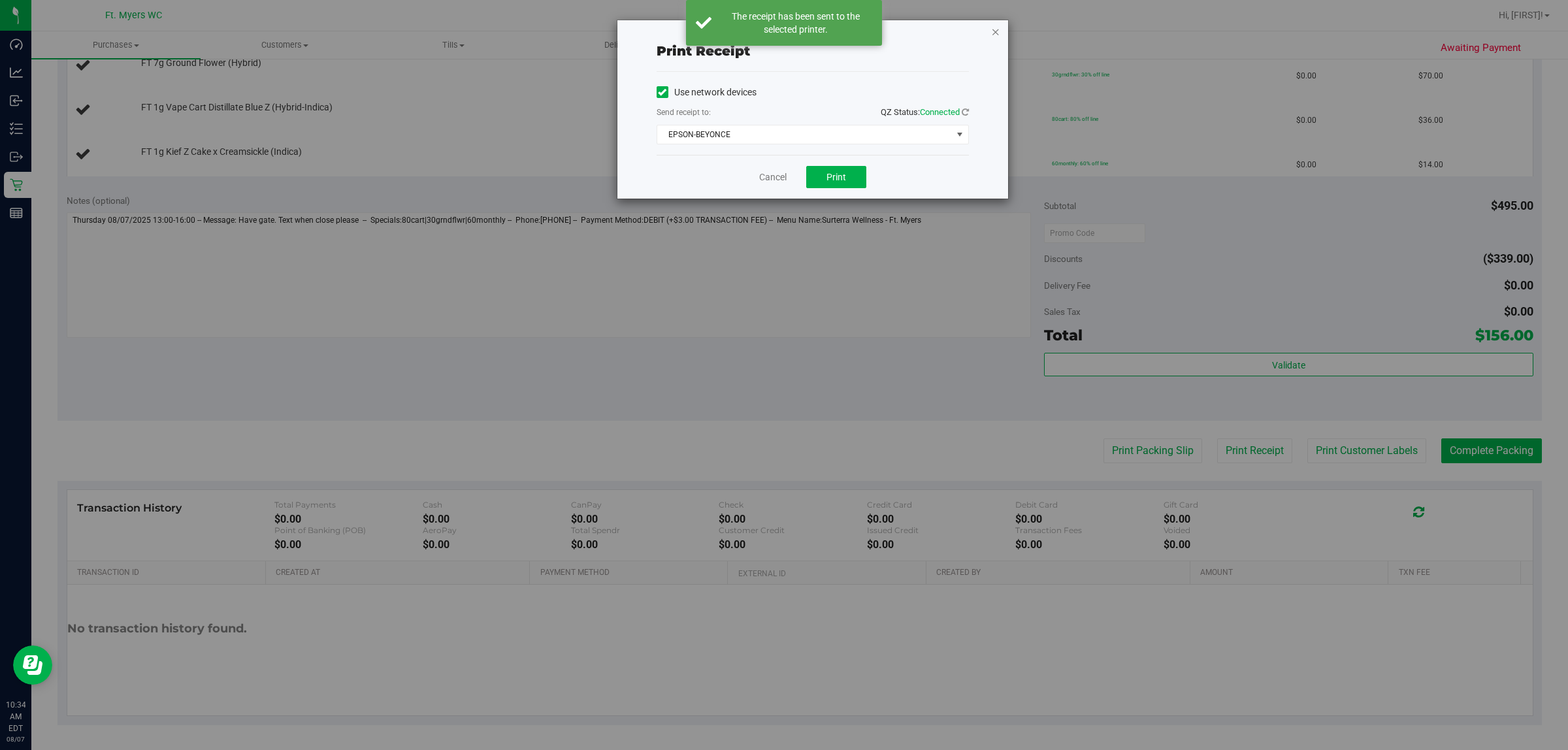 click at bounding box center (996, 31) 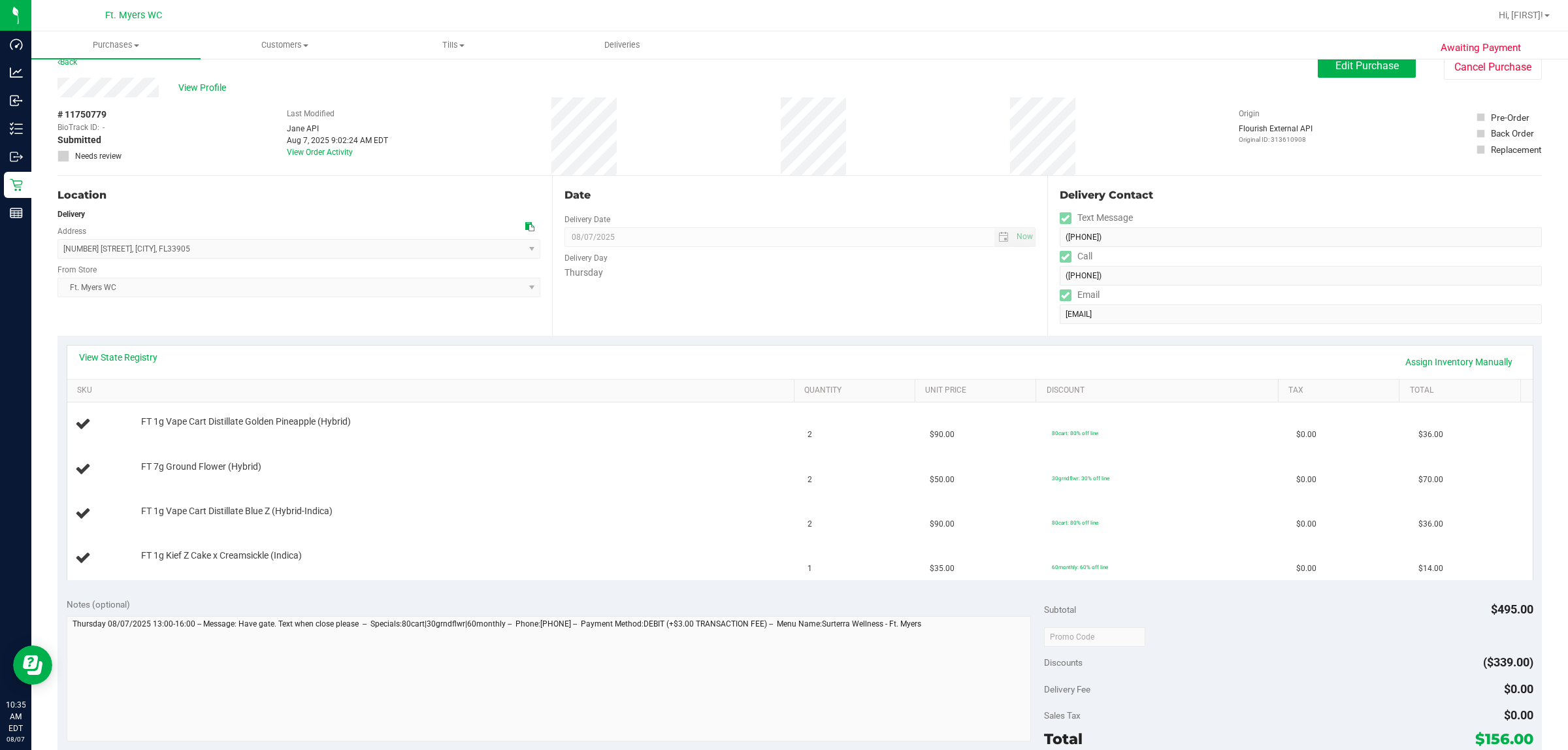 scroll, scrollTop: 12, scrollLeft: 0, axis: vertical 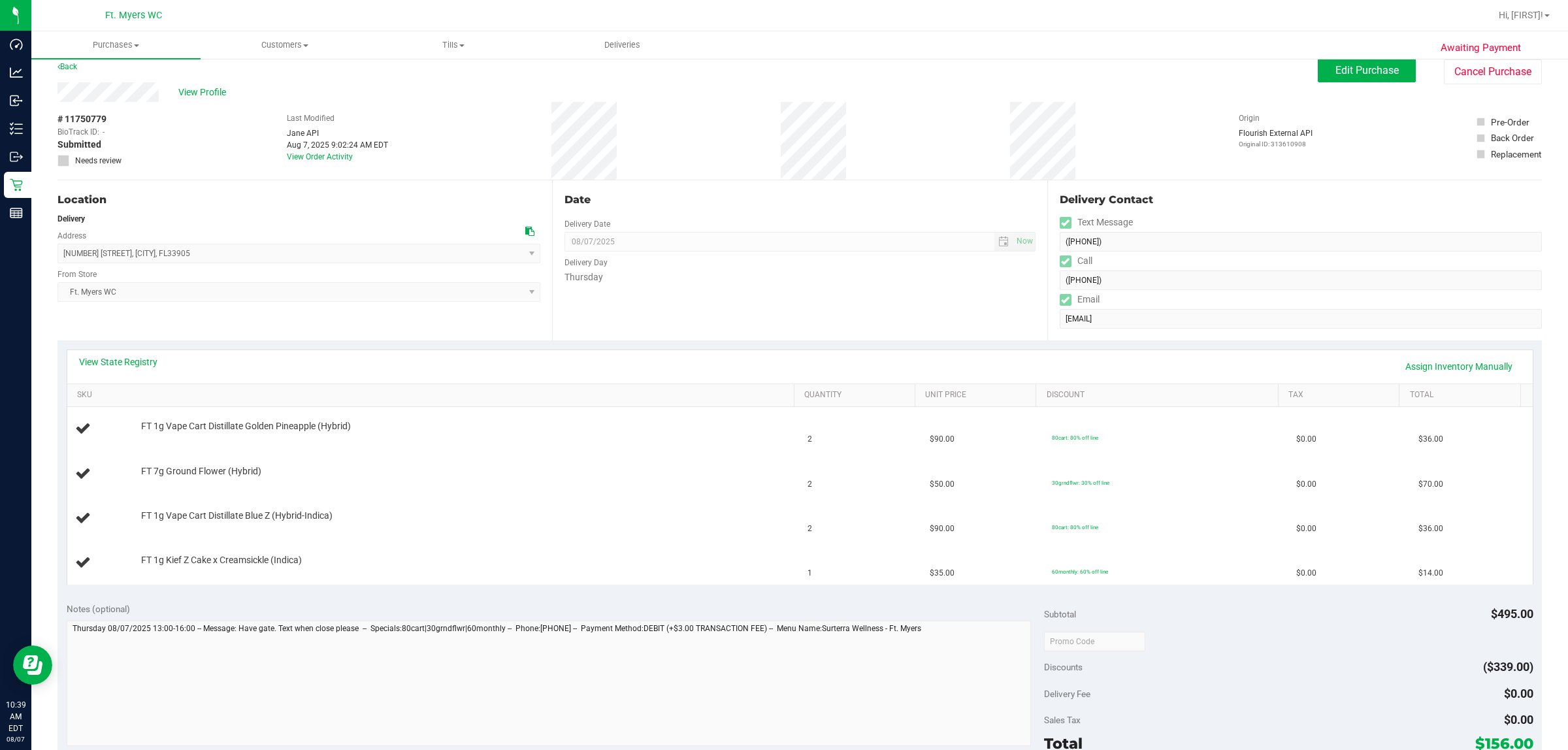 type 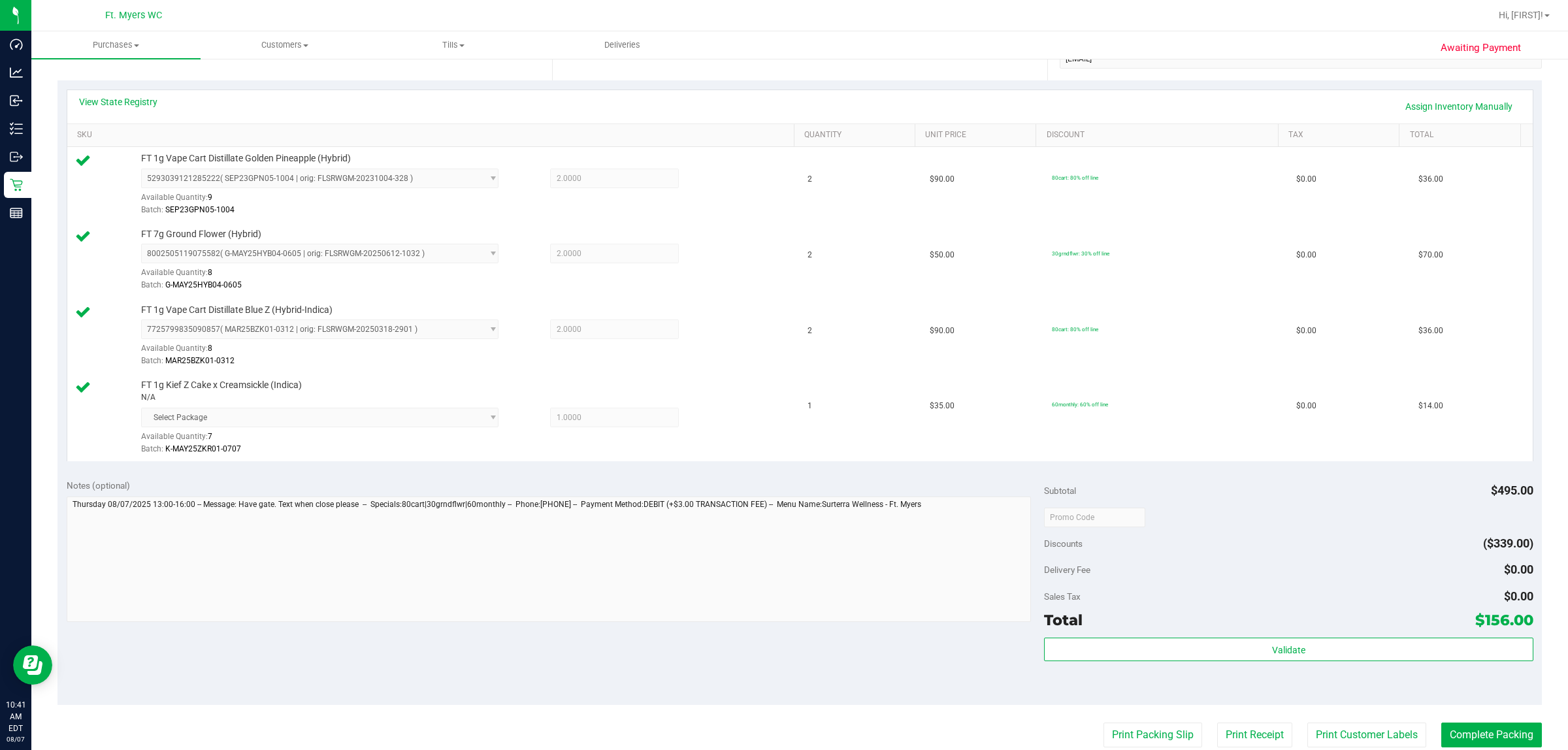 scroll, scrollTop: 420, scrollLeft: 0, axis: vertical 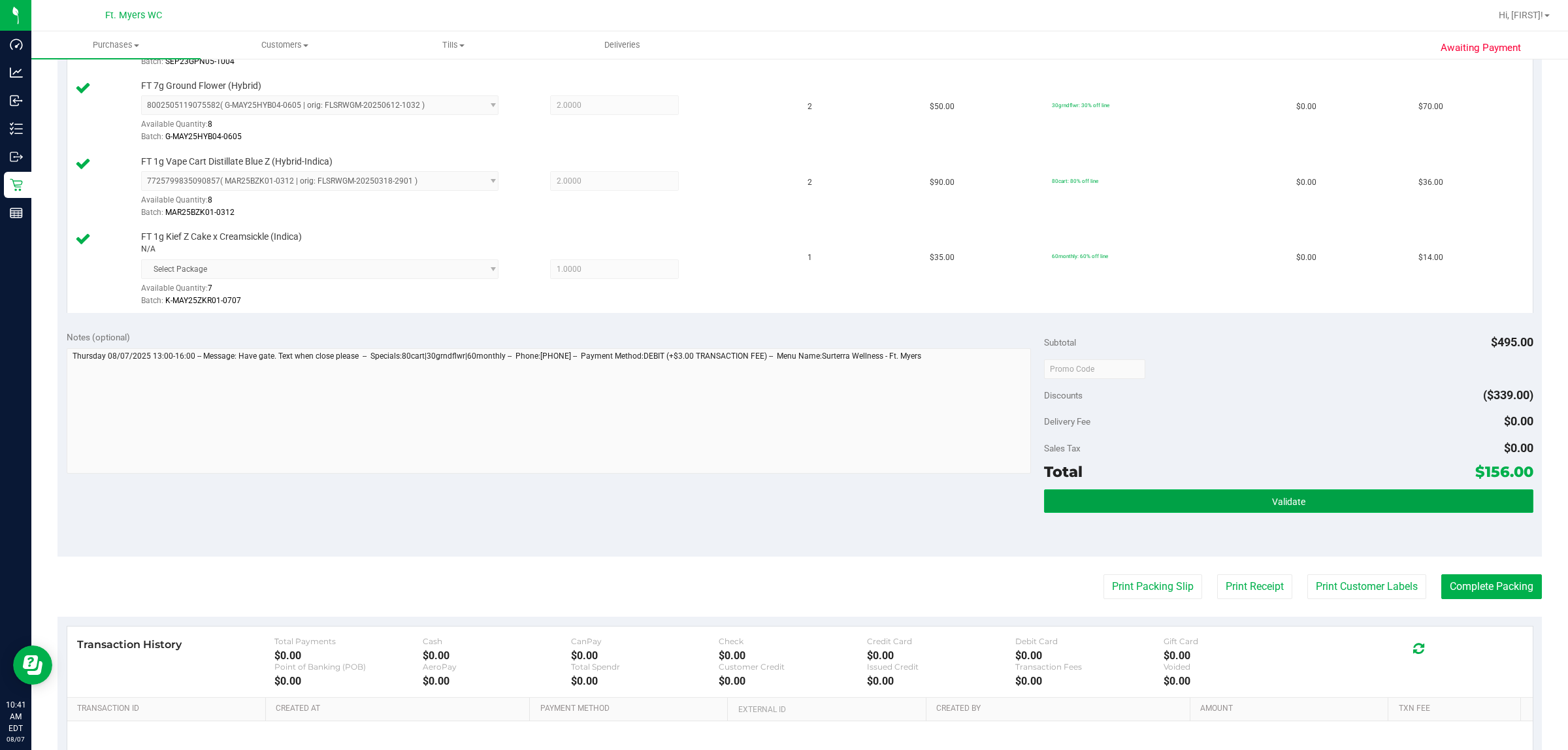 click on "Validate" at bounding box center (1288, 501) 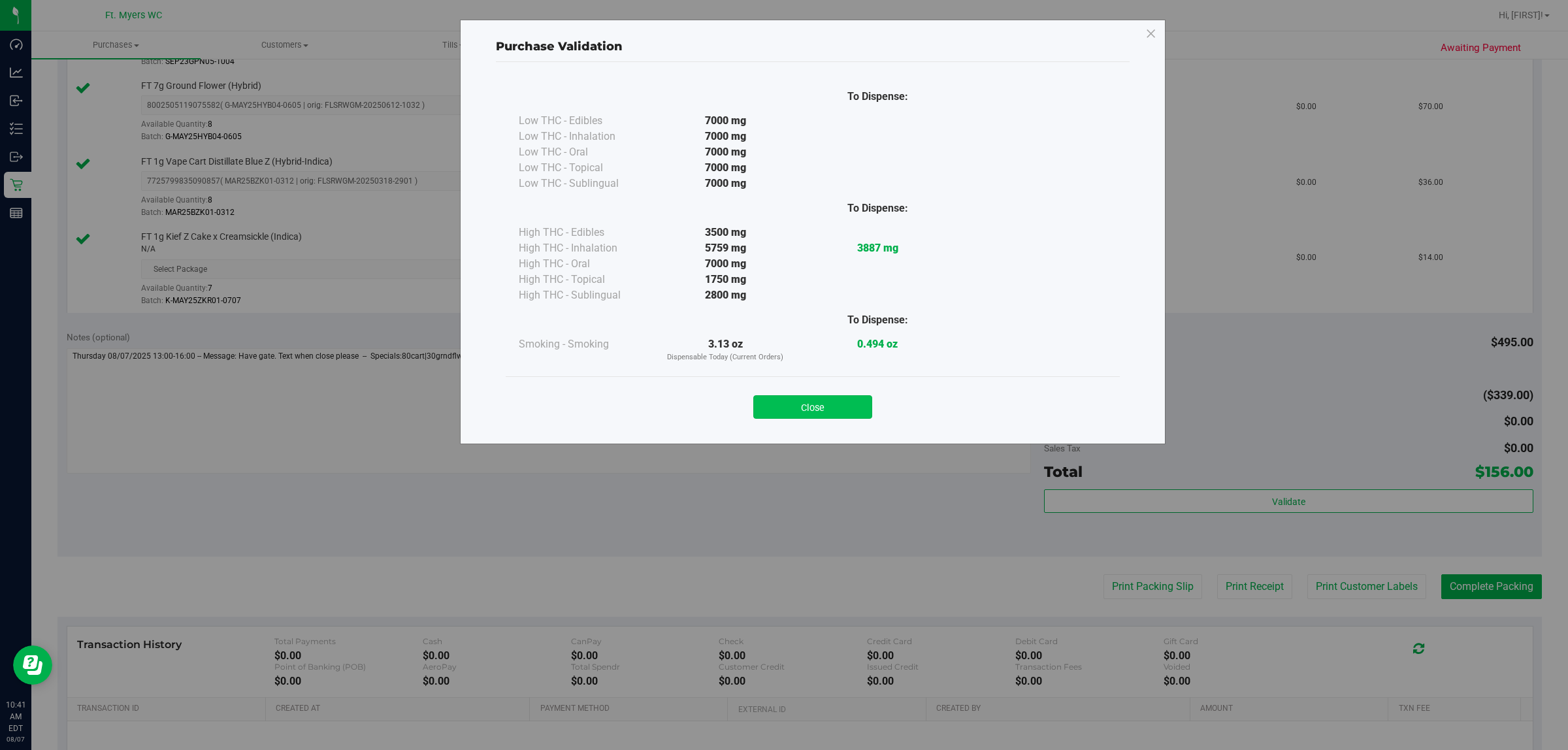 click on "Close" at bounding box center [813, 407] 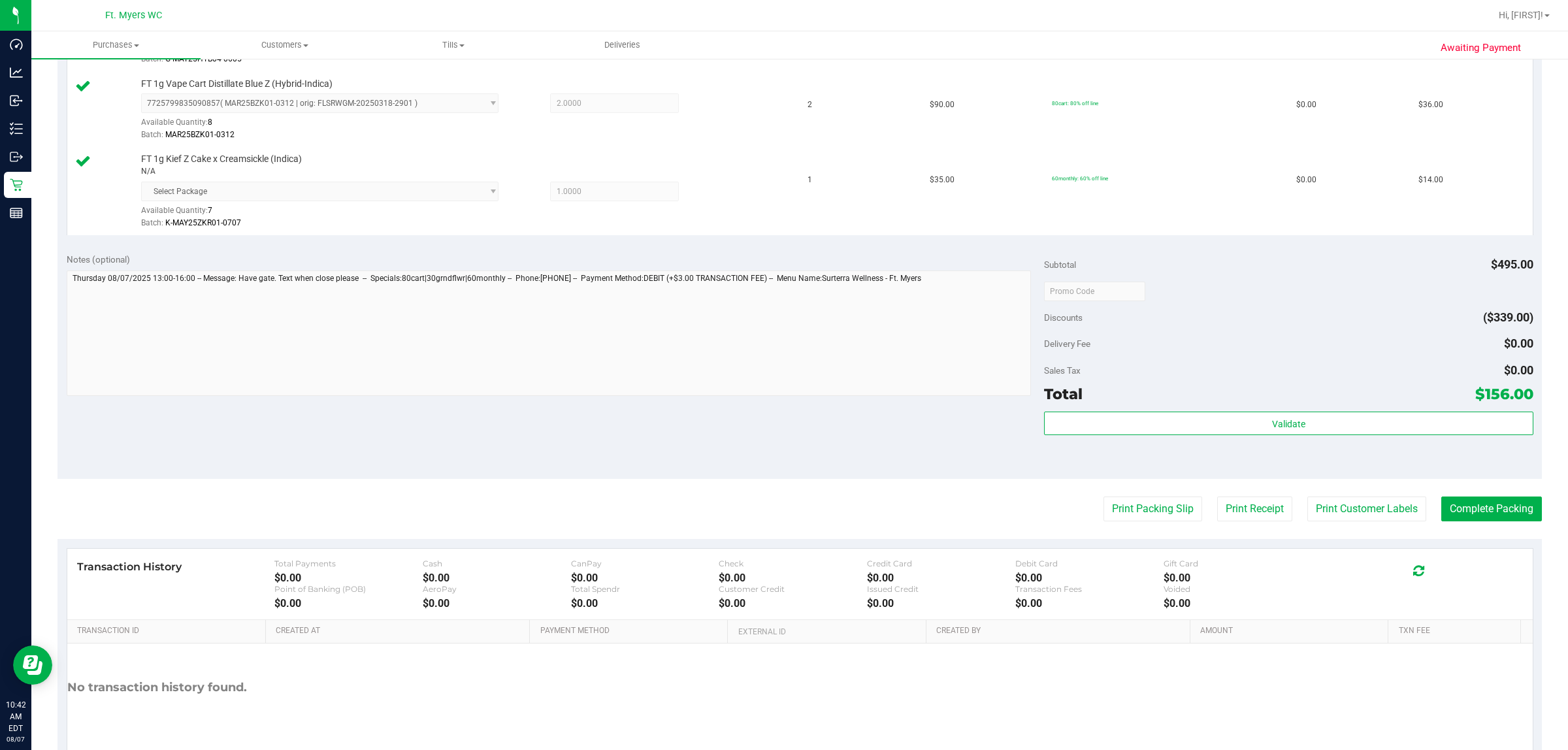 scroll, scrollTop: 557, scrollLeft: 0, axis: vertical 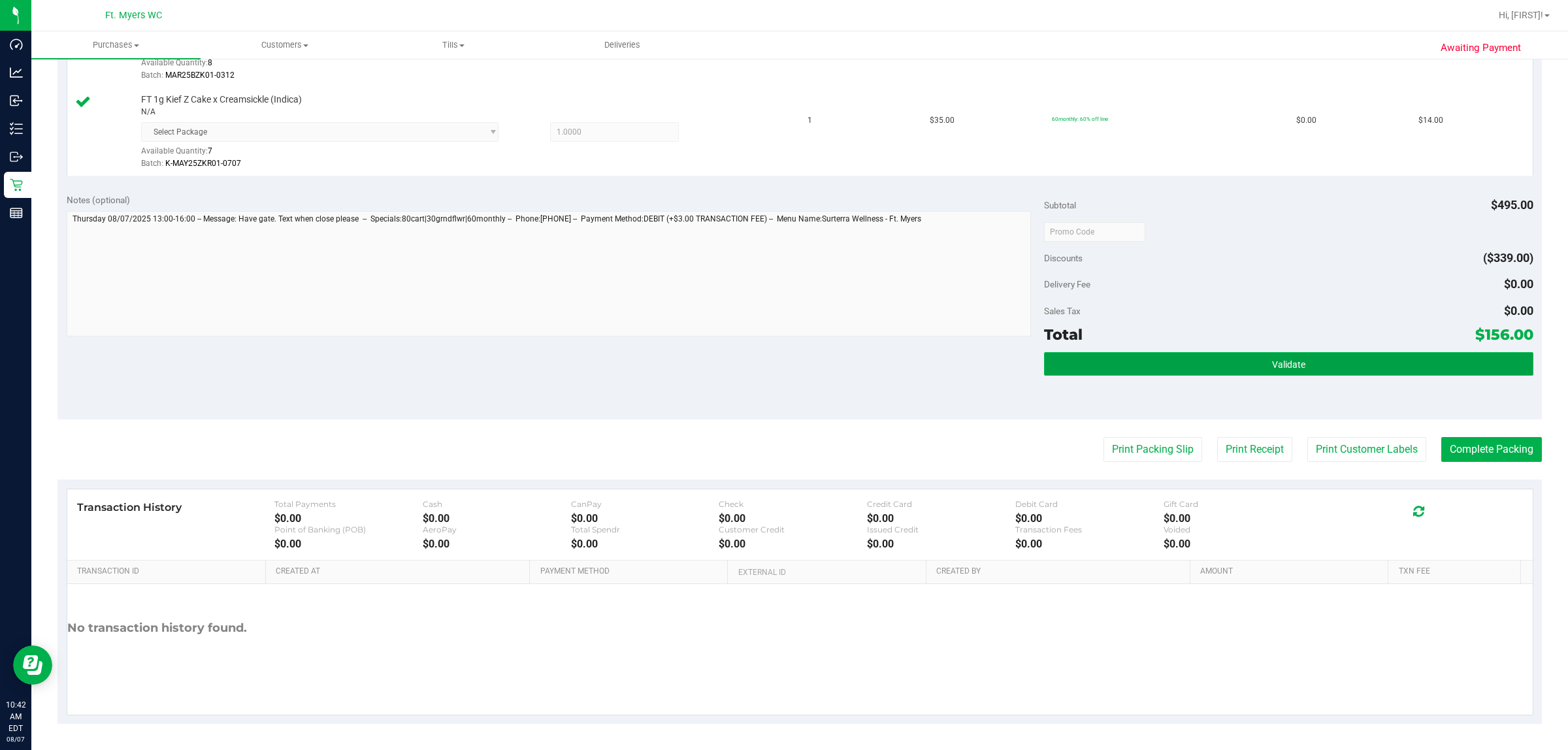 click on "Validate" at bounding box center (1288, 364) 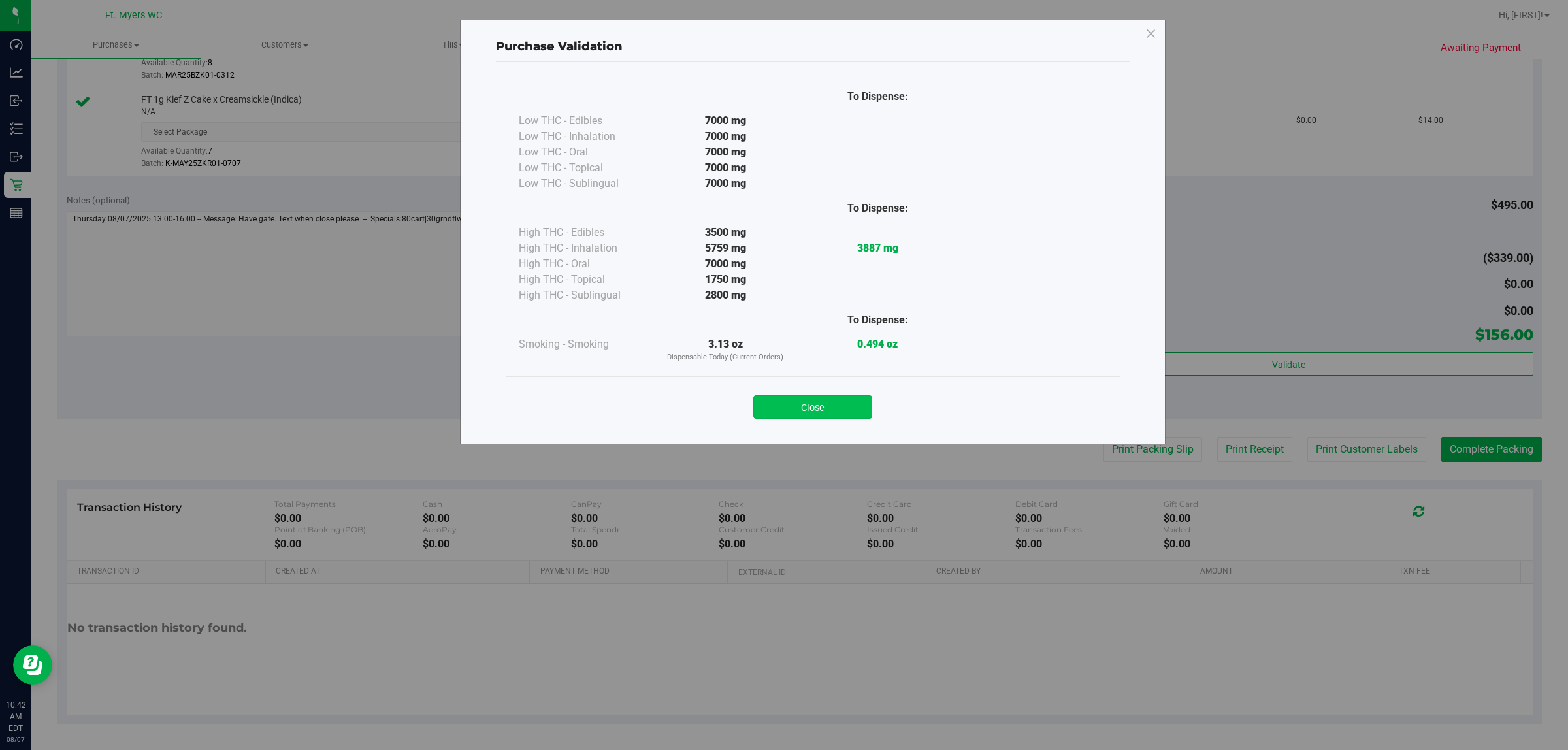 click on "Close" at bounding box center (813, 407) 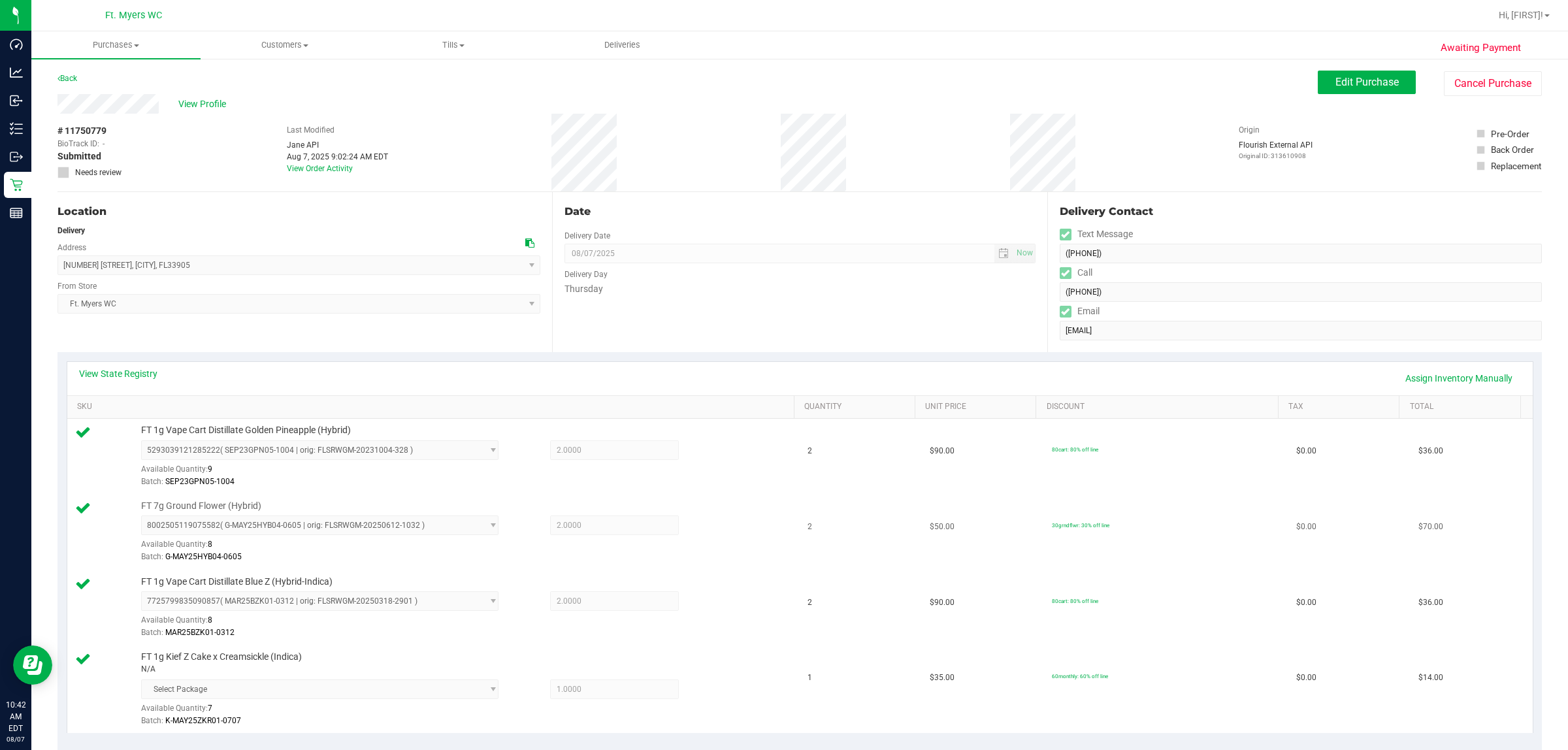scroll, scrollTop: 408, scrollLeft: 0, axis: vertical 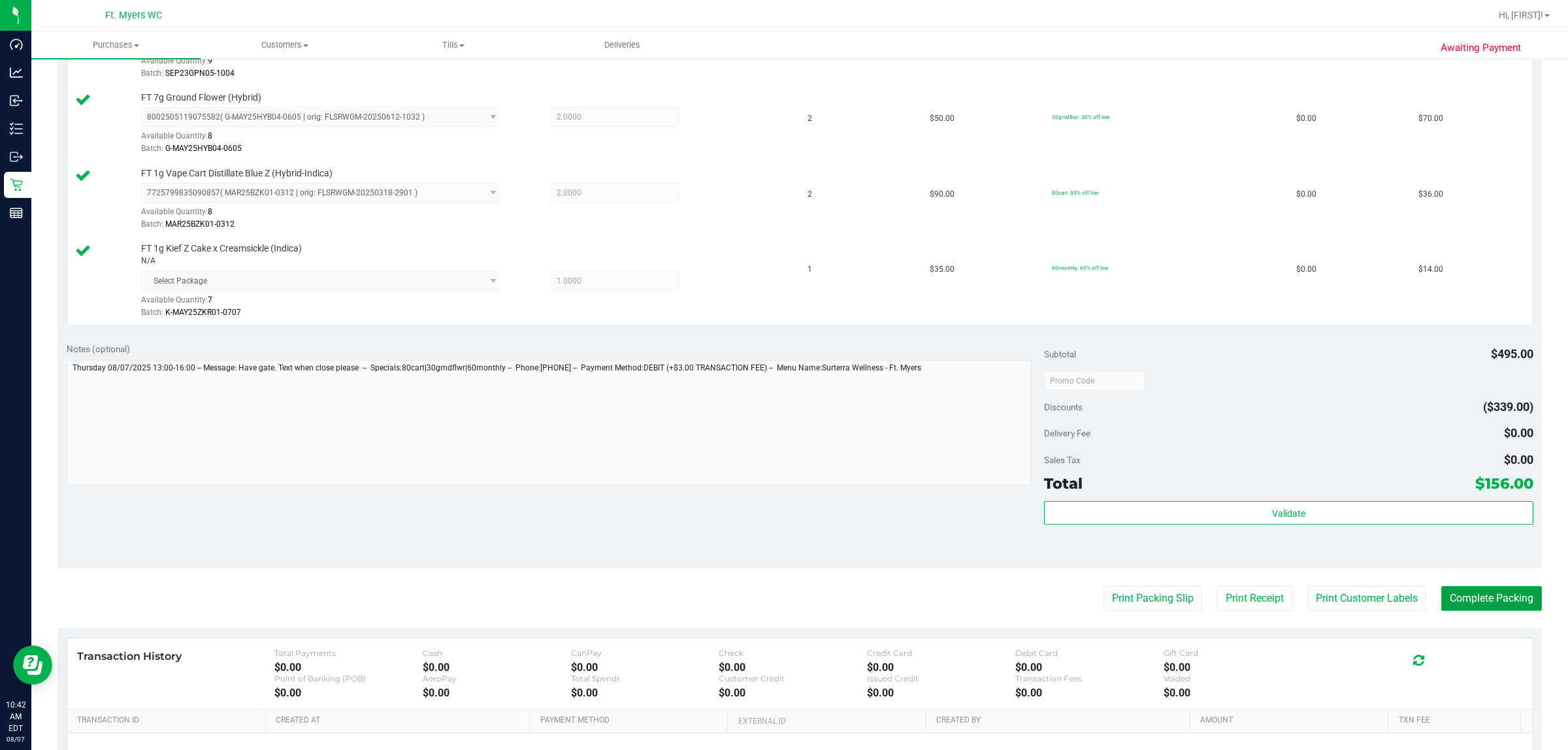 click on "Complete Packing" at bounding box center [1492, 598] 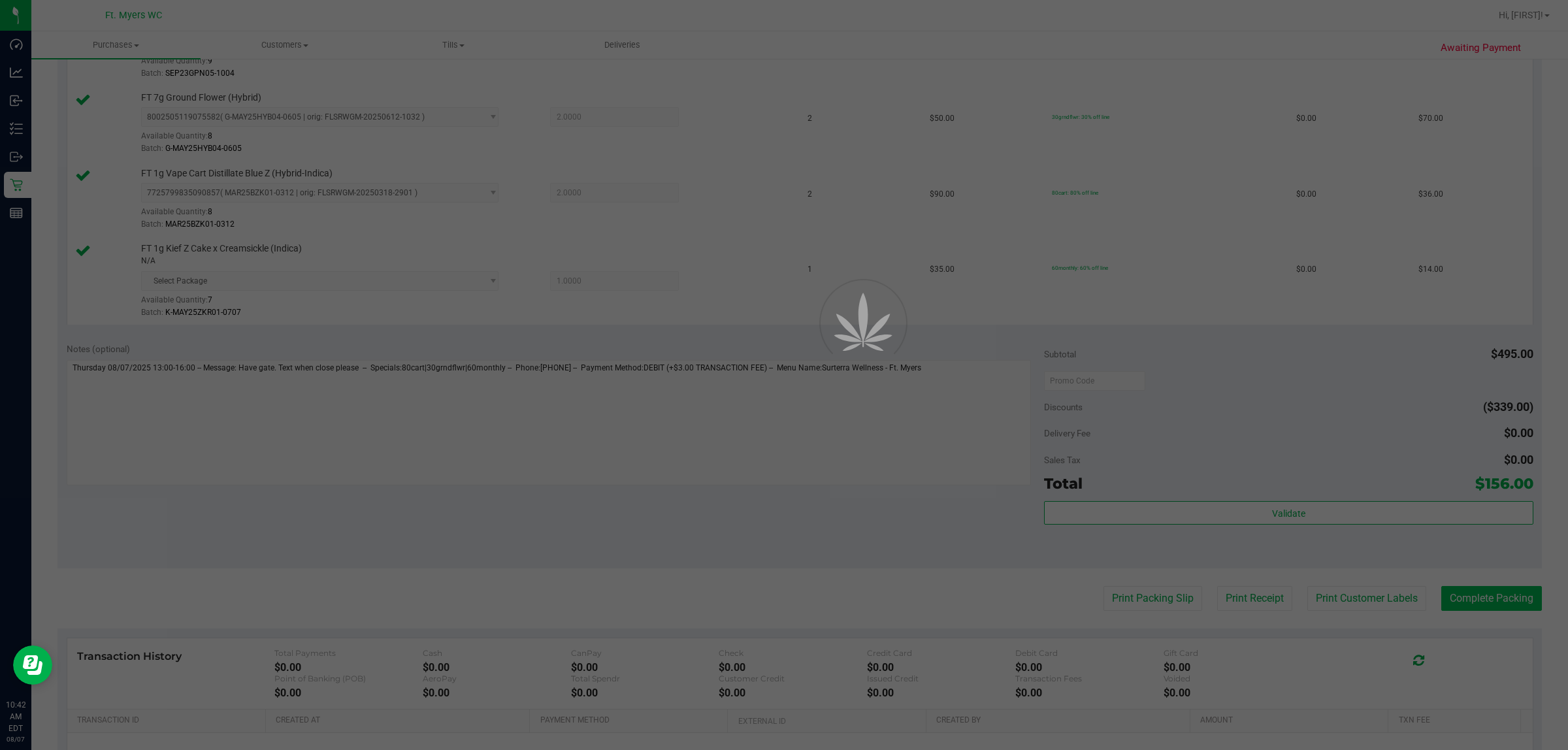 scroll, scrollTop: 0, scrollLeft: 0, axis: both 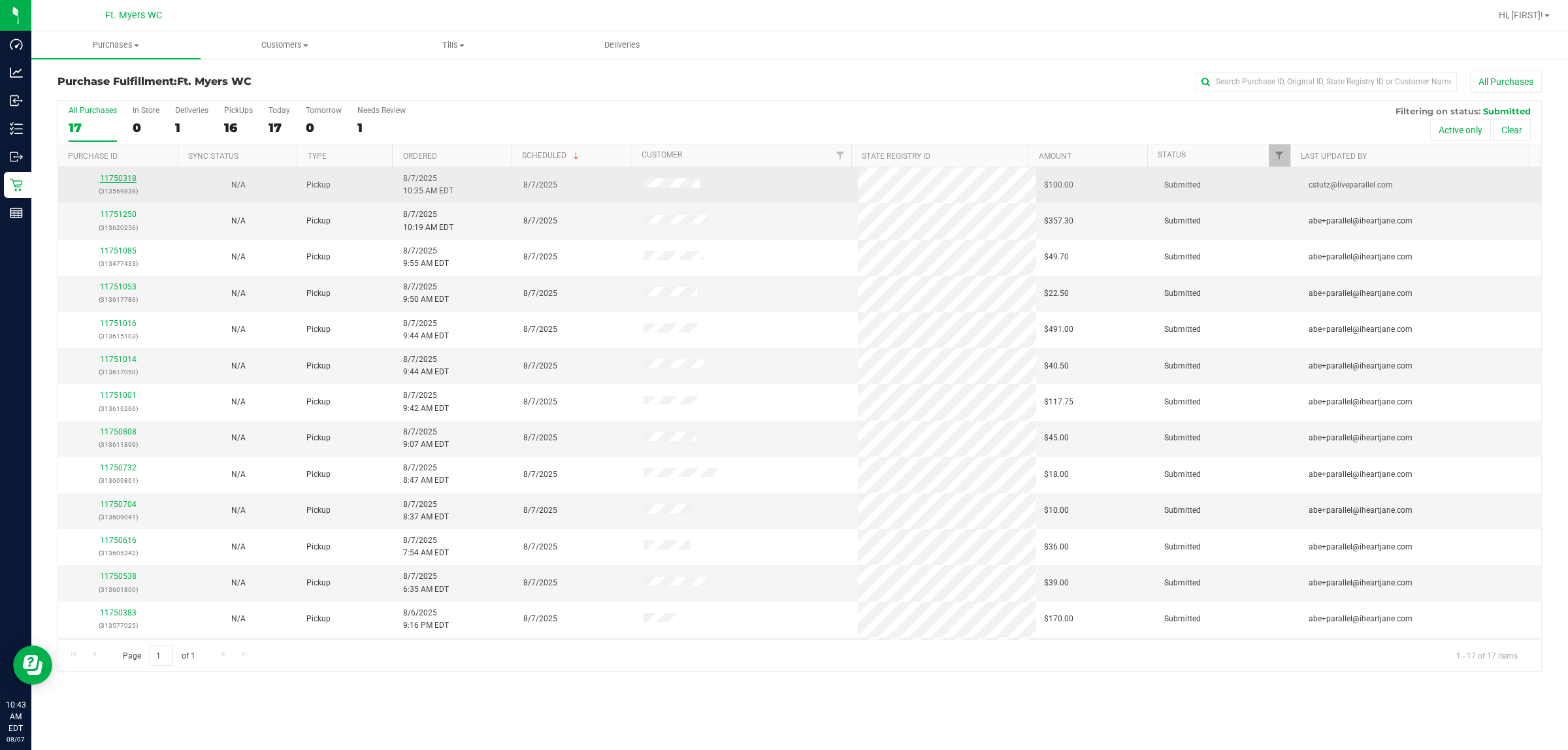 click on "11750318" at bounding box center (118, 178) 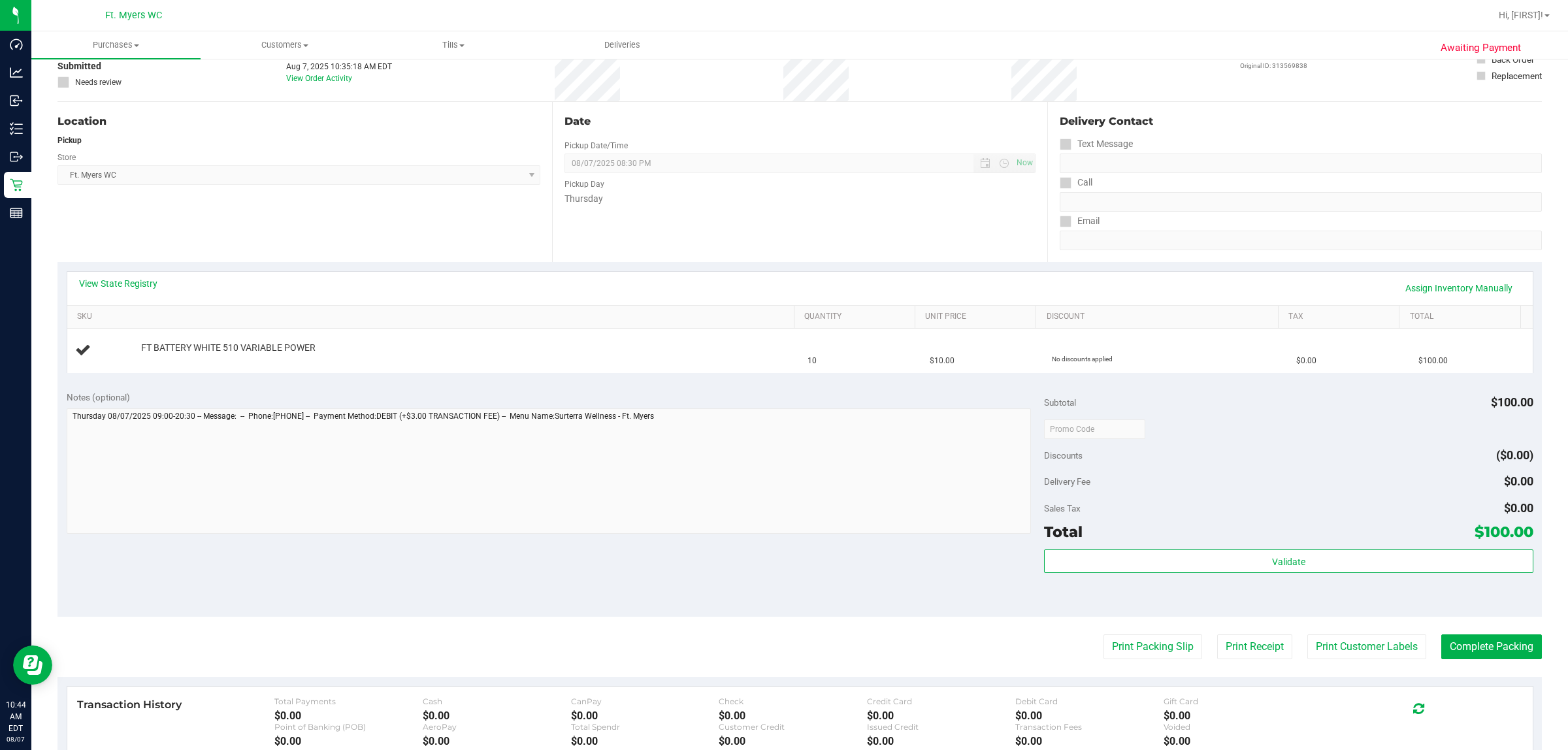 scroll, scrollTop: 0, scrollLeft: 0, axis: both 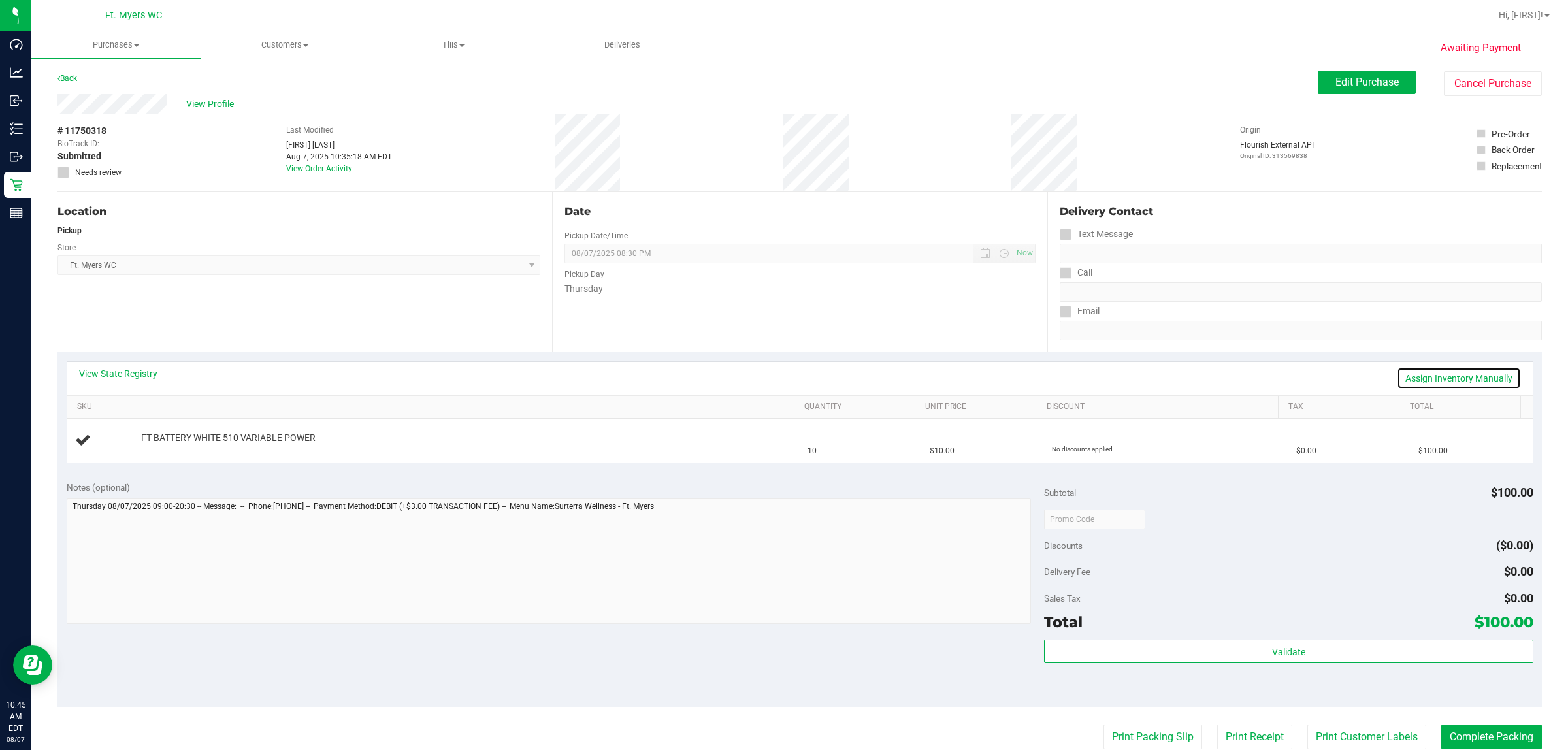 click on "Assign Inventory Manually" at bounding box center [1459, 378] 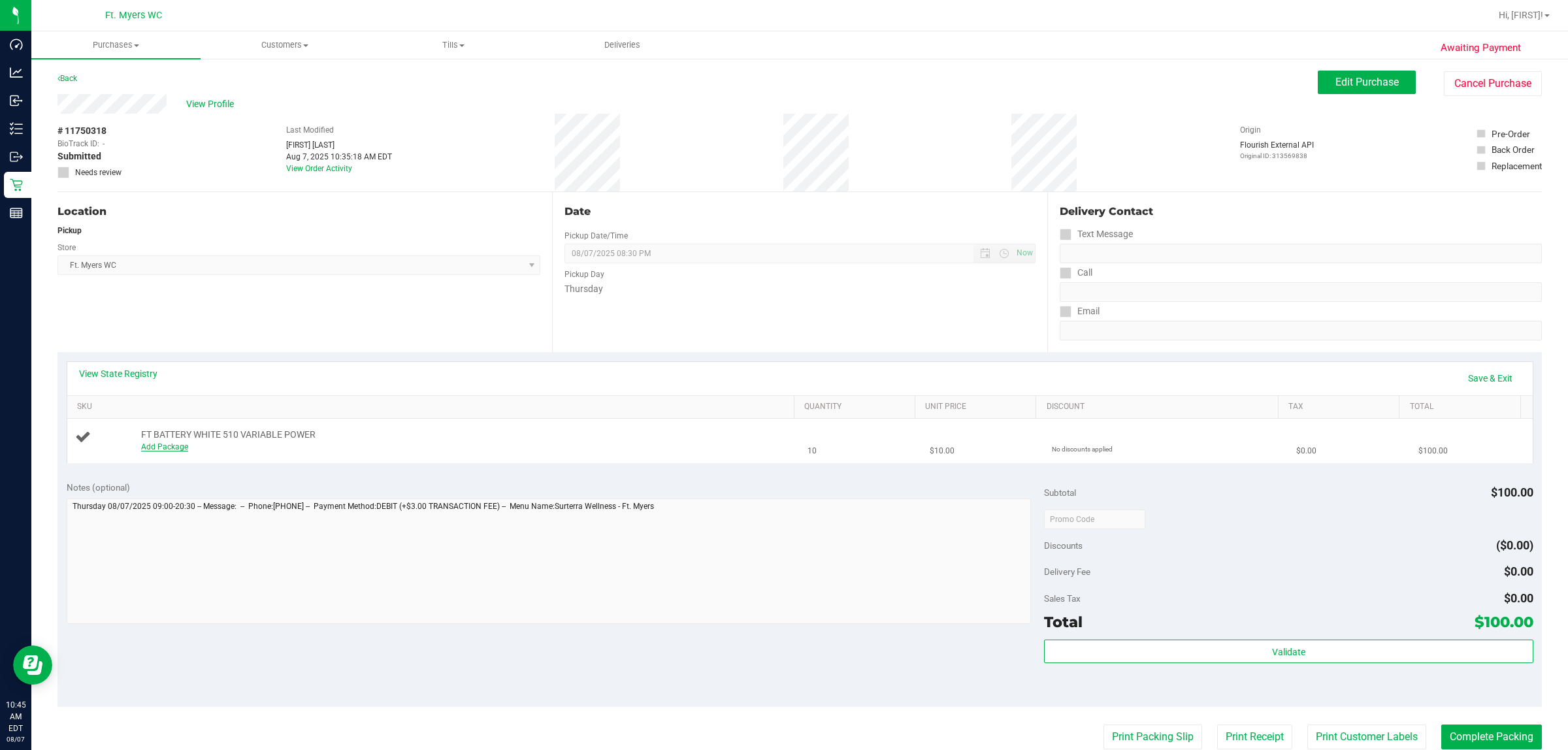 click on "Add Package" at bounding box center [165, 447] 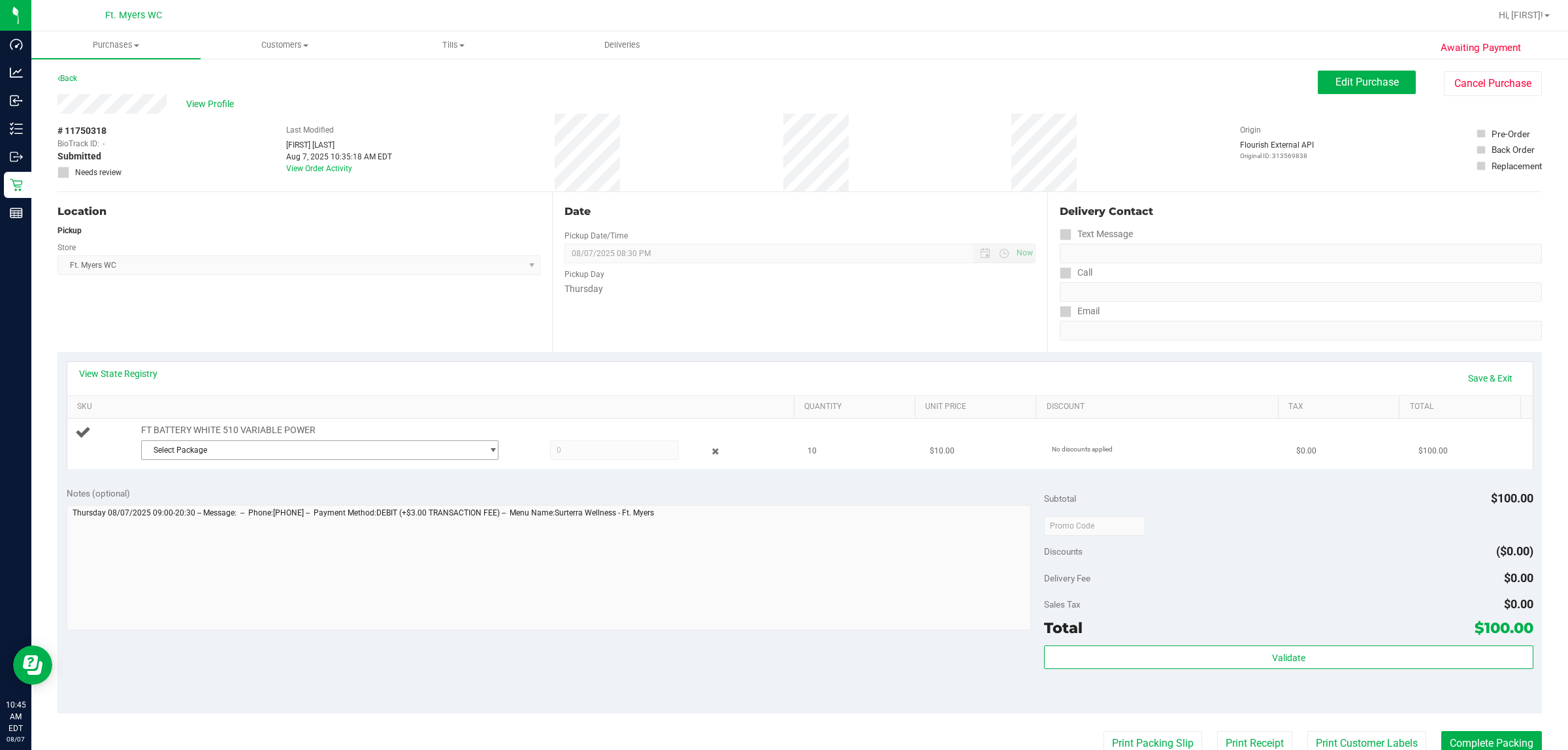 click on "Select Package" at bounding box center [312, 450] 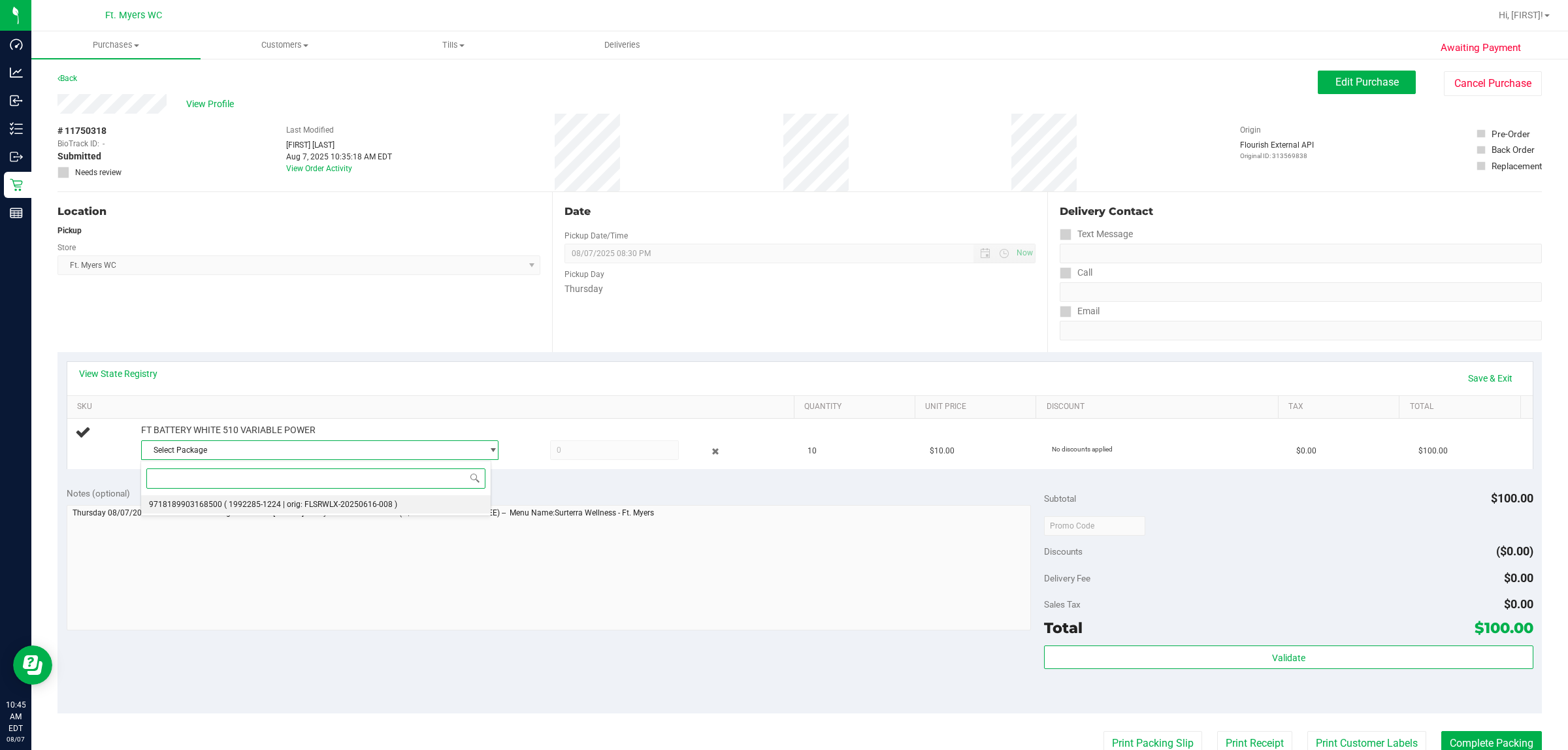 click on "(
1992285-1224 | orig: FLSRWLX-20250616-008
)" at bounding box center (310, 504) 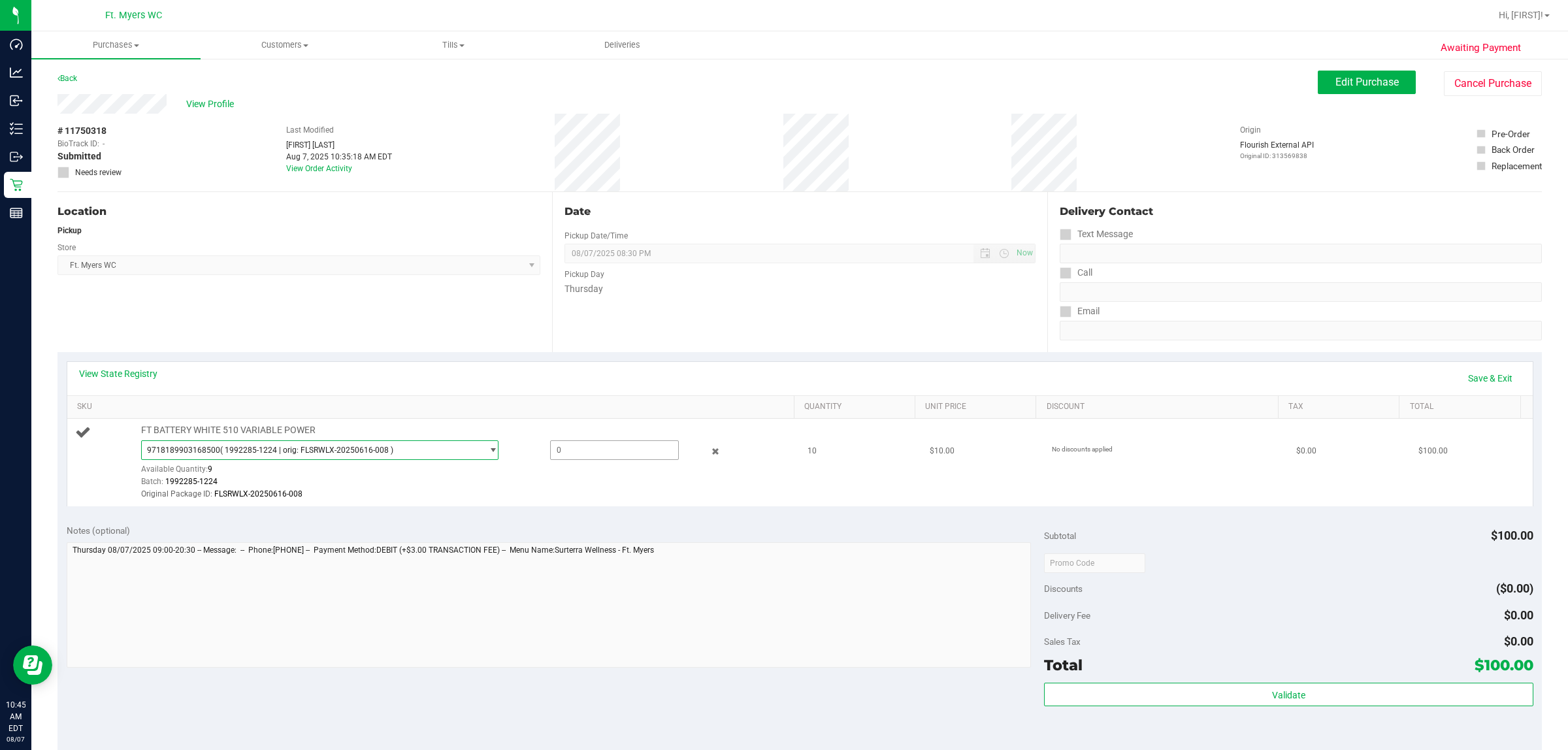 click at bounding box center [615, 450] 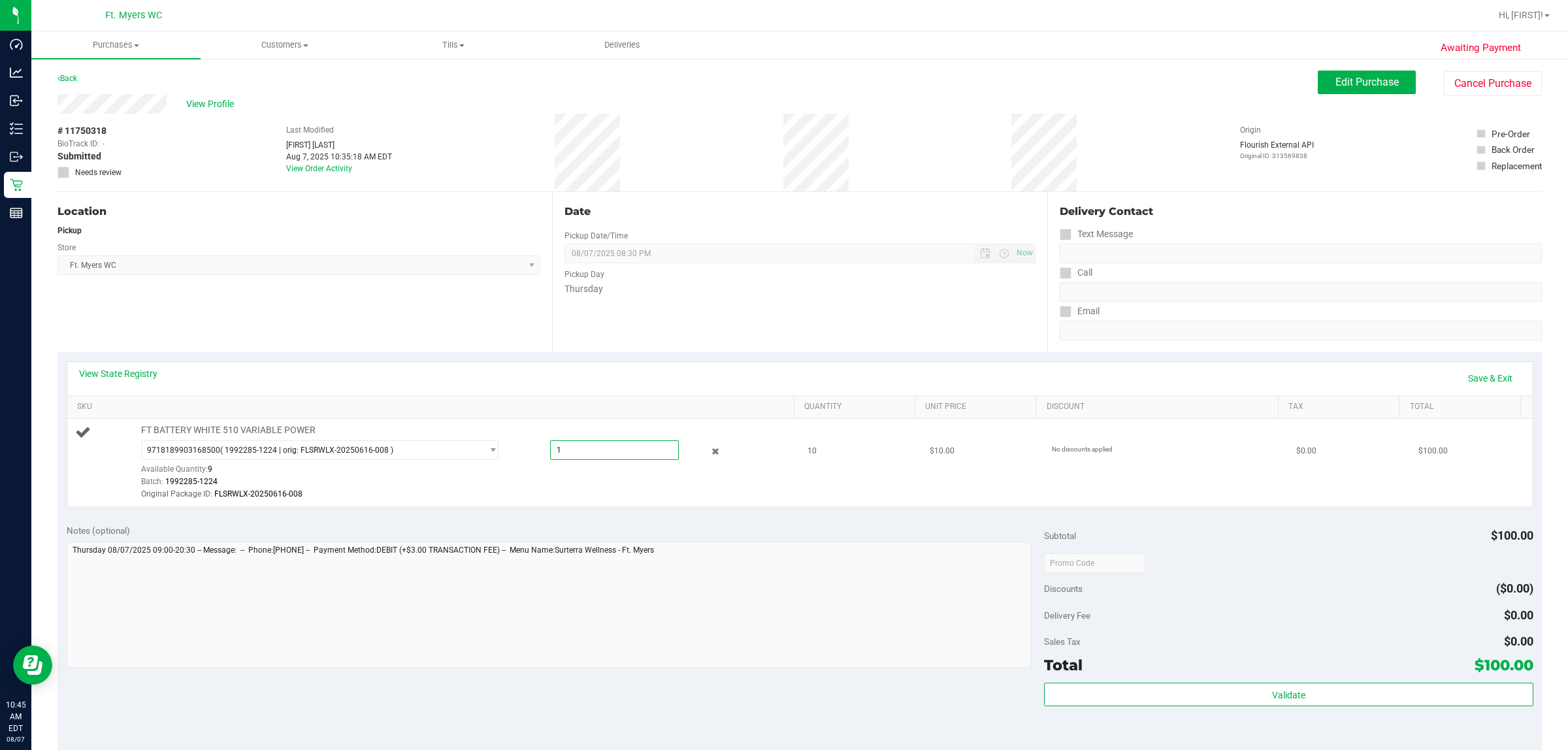 type on "10" 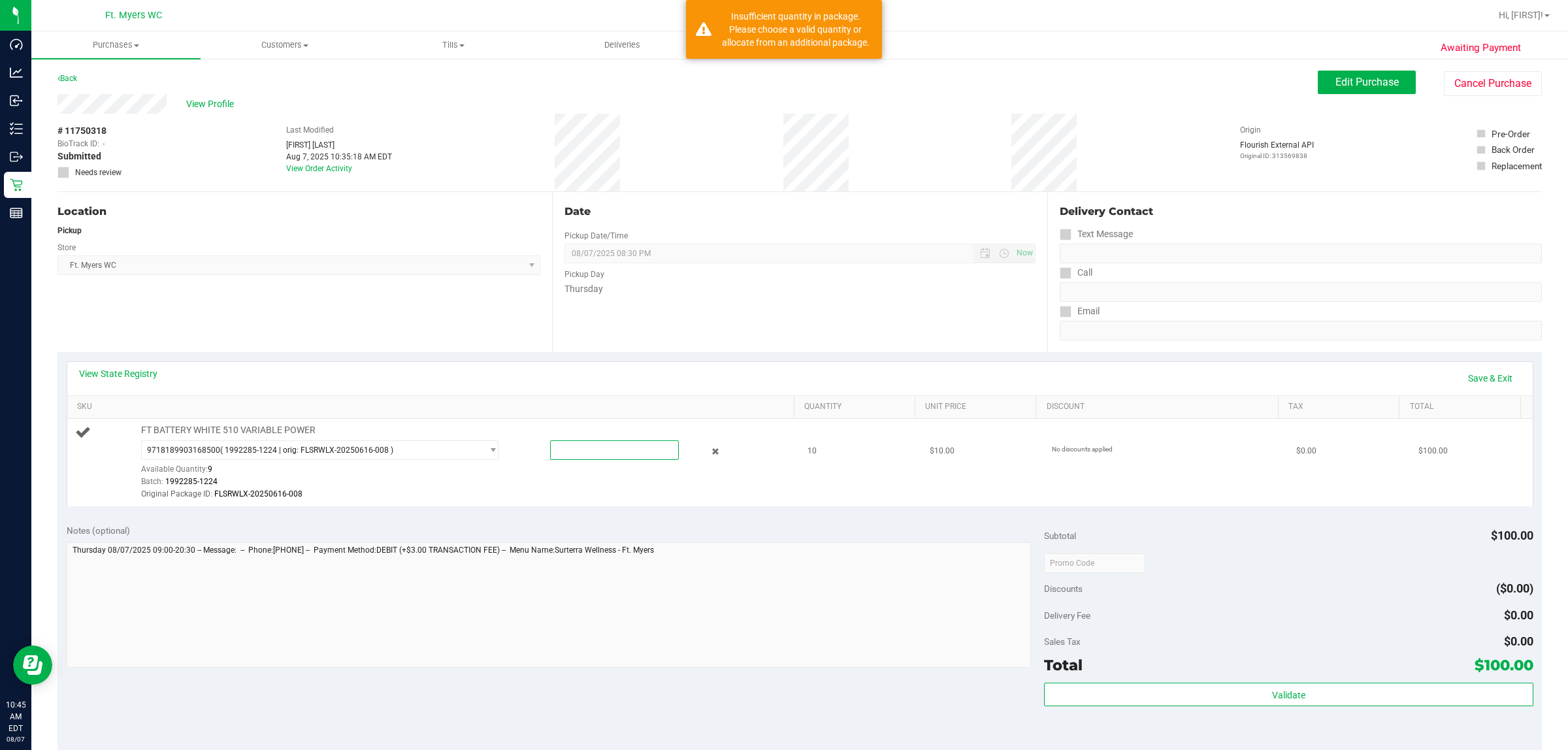 click at bounding box center [615, 450] 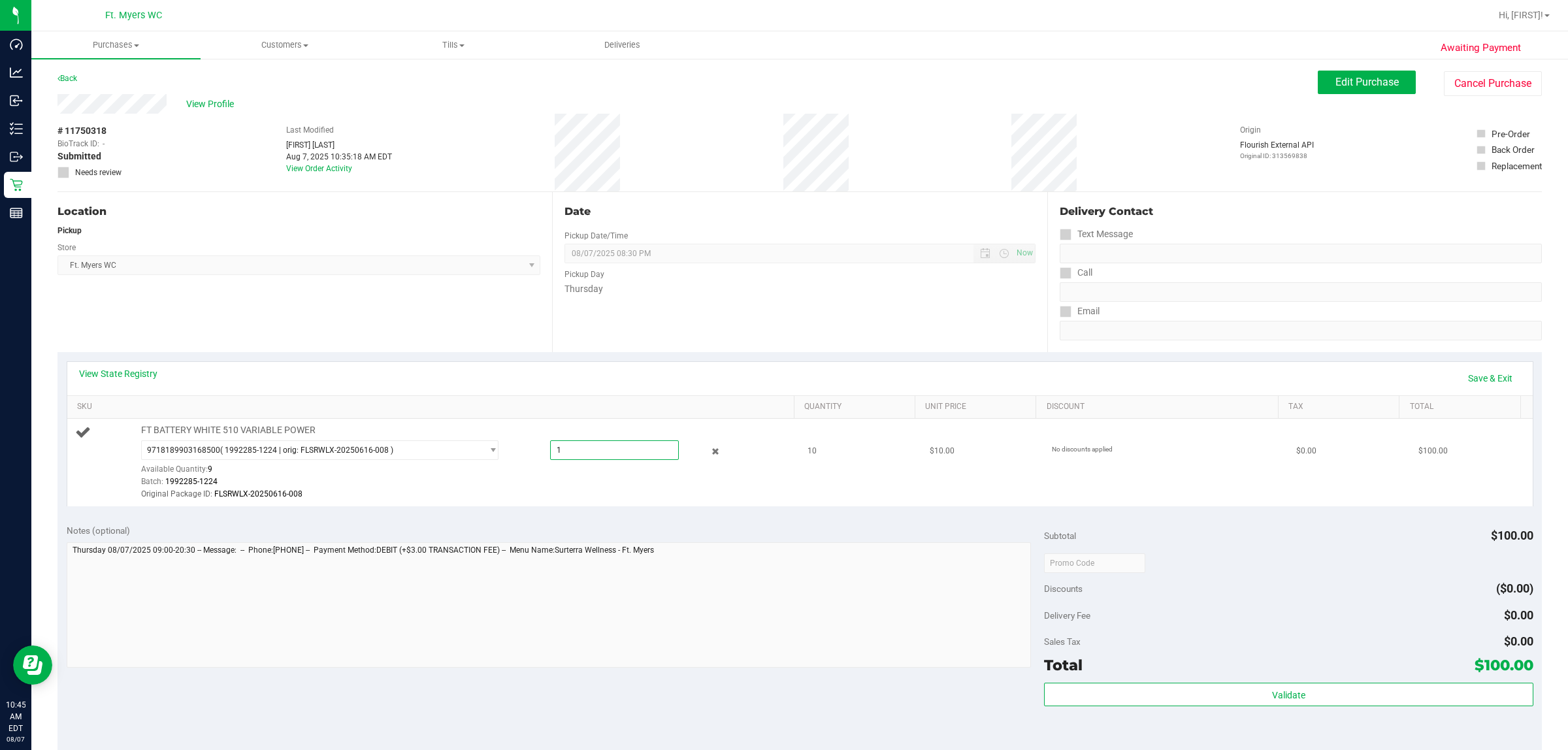 type on "10" 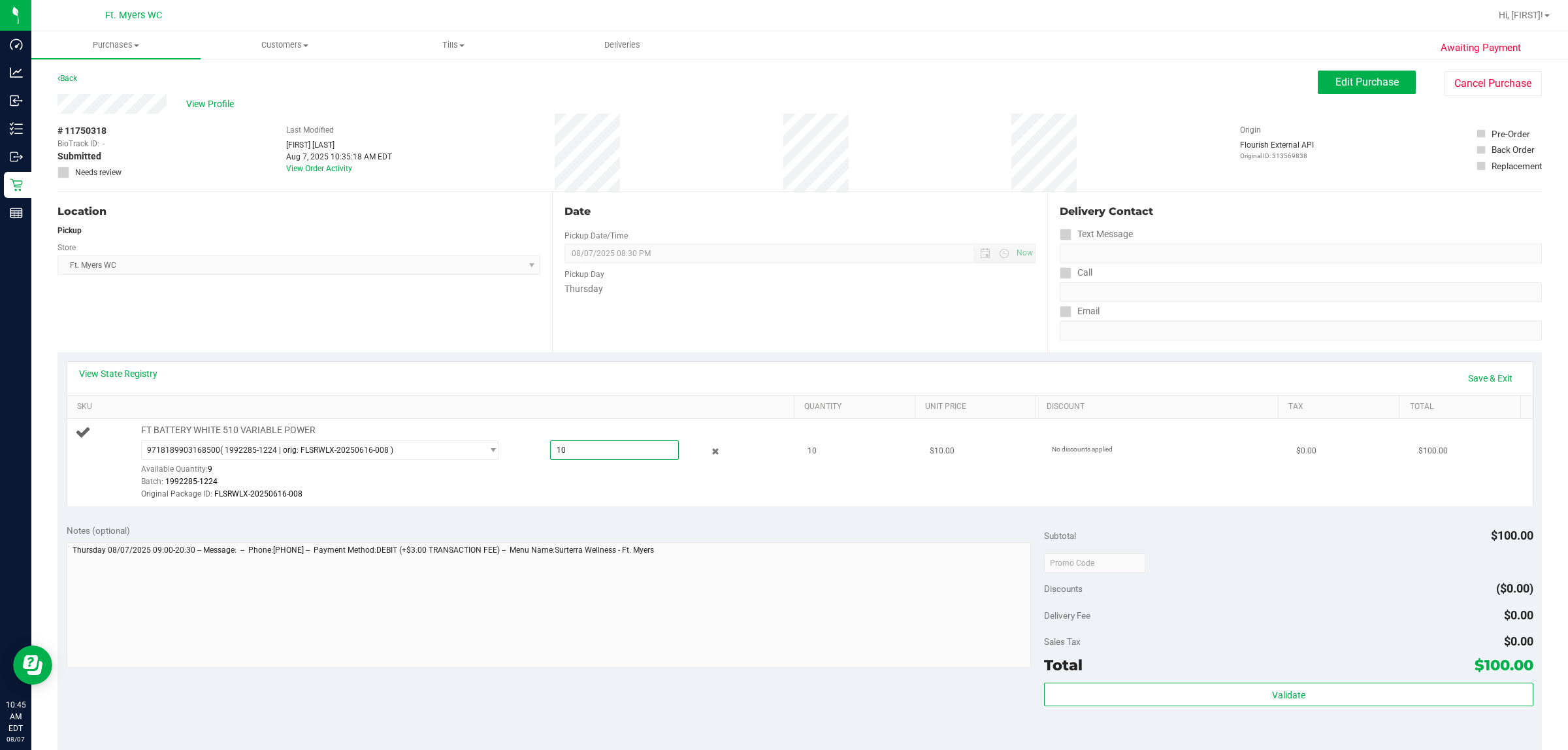 type 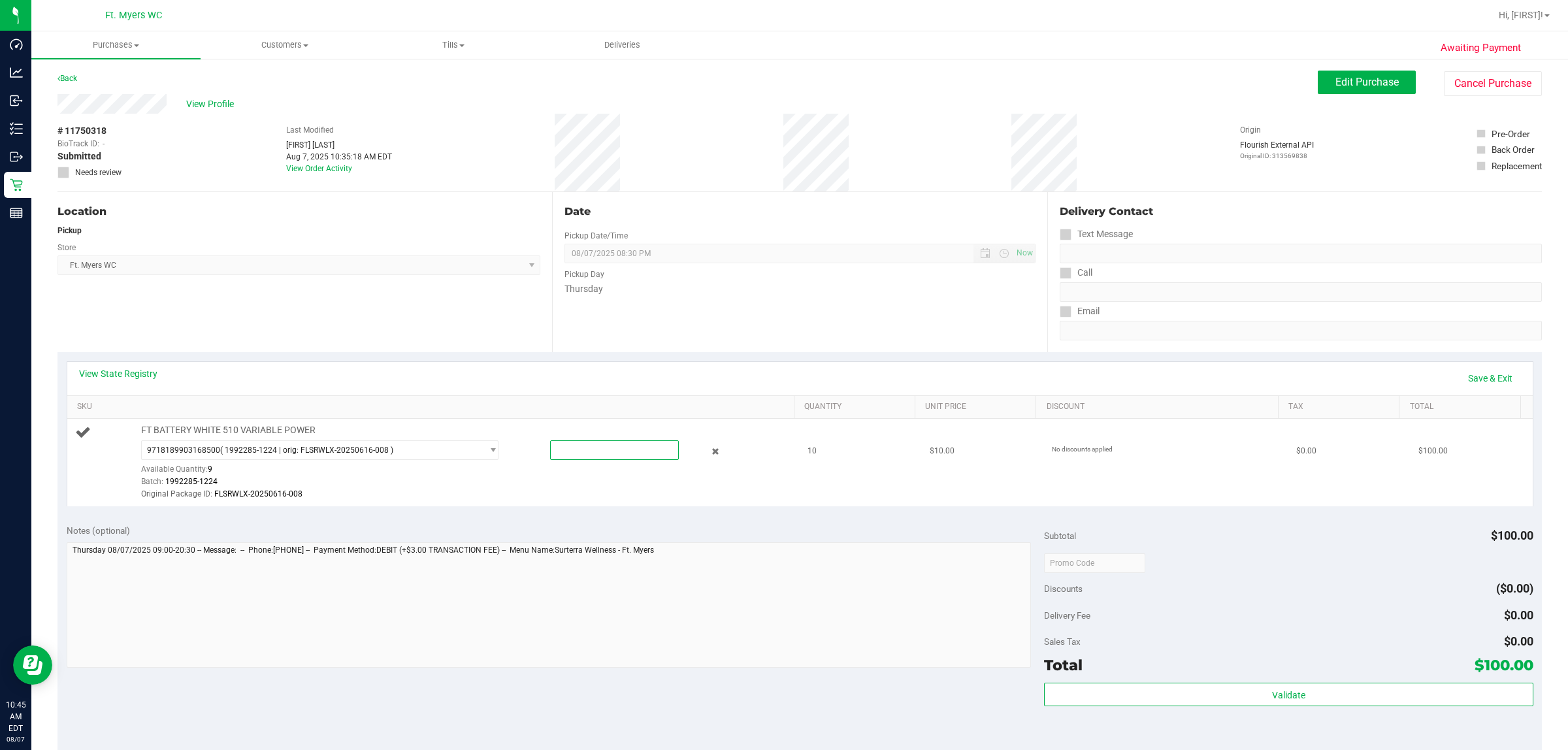 click on "Batch:
1992285-1224" at bounding box center [464, 481] 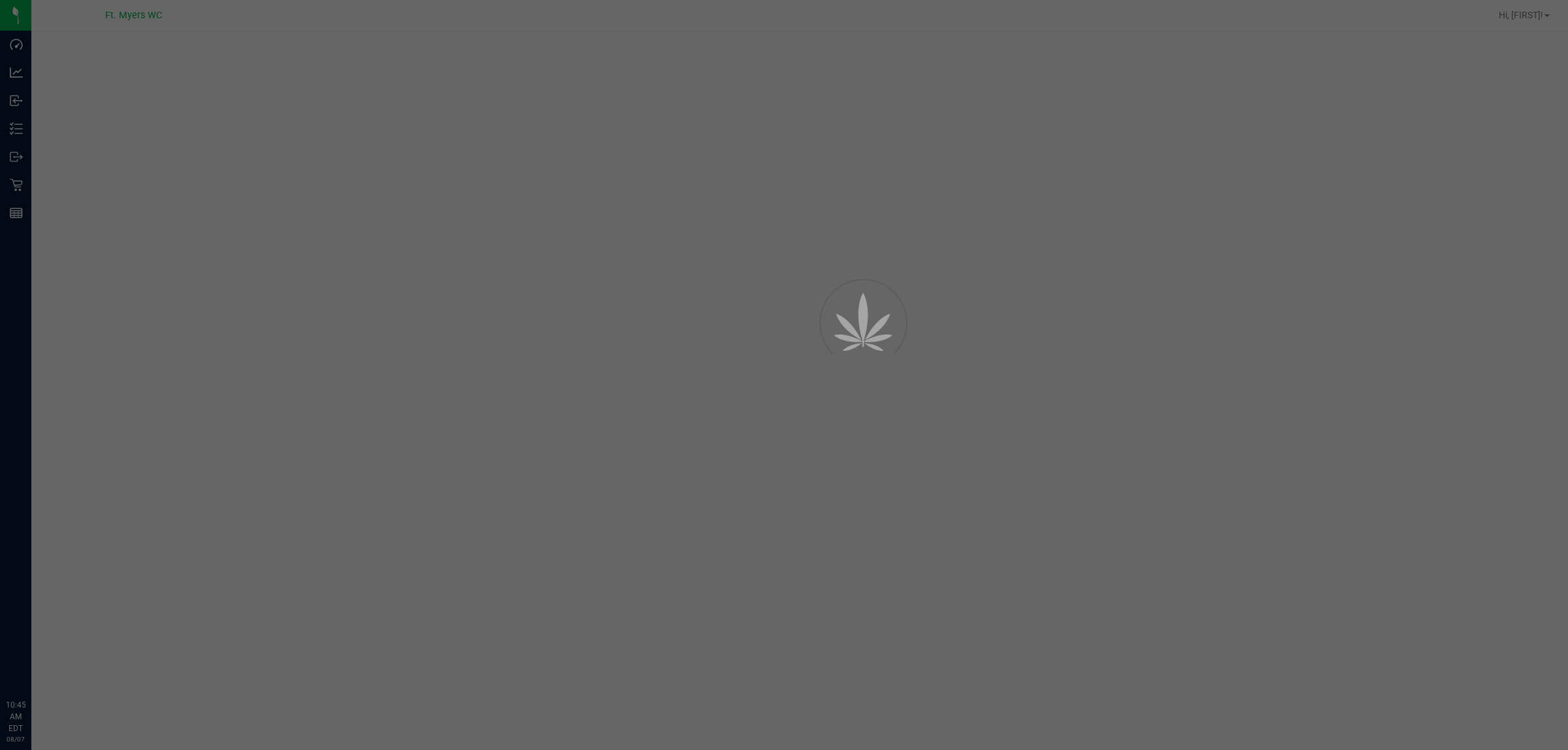 scroll, scrollTop: 0, scrollLeft: 0, axis: both 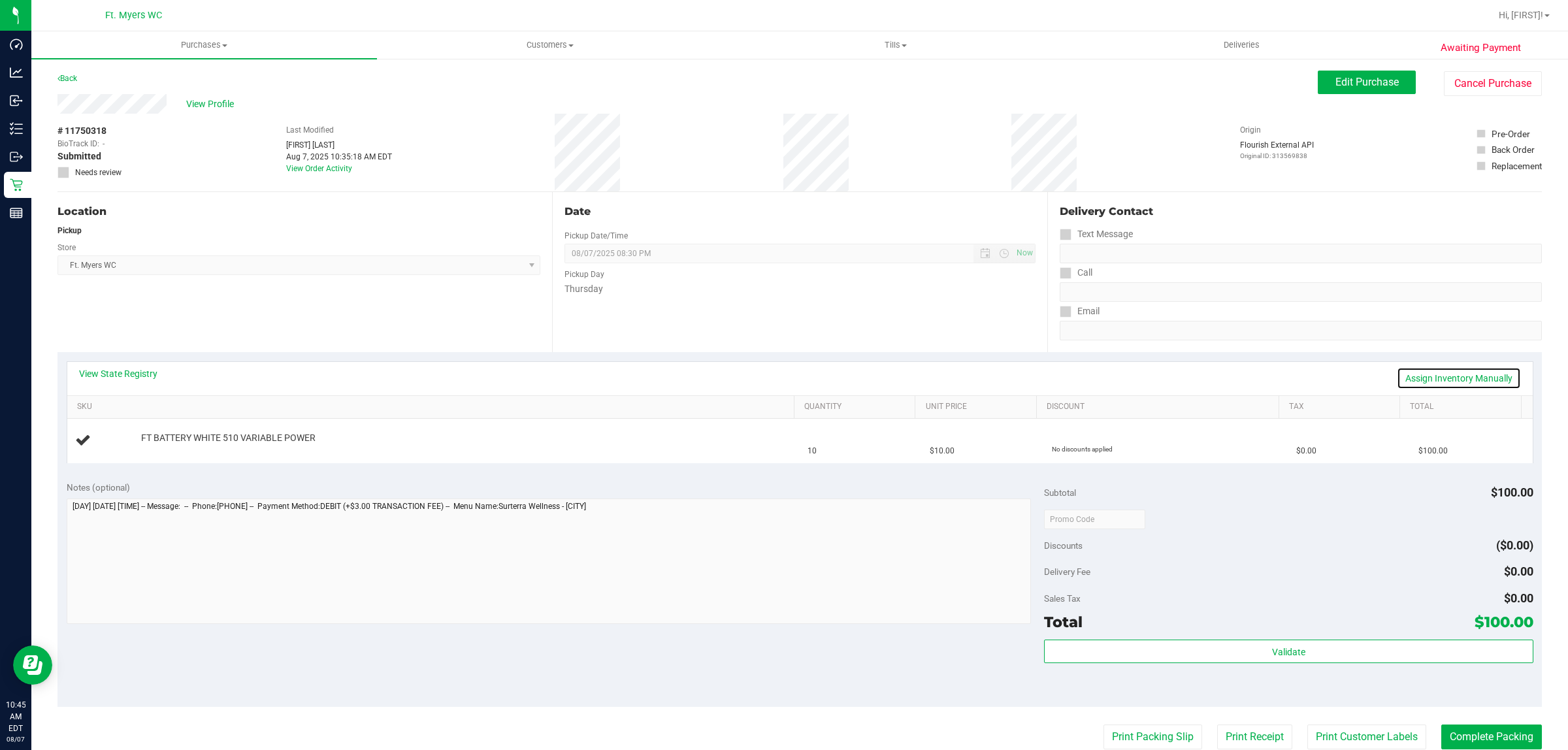click on "Assign Inventory Manually" at bounding box center [1459, 378] 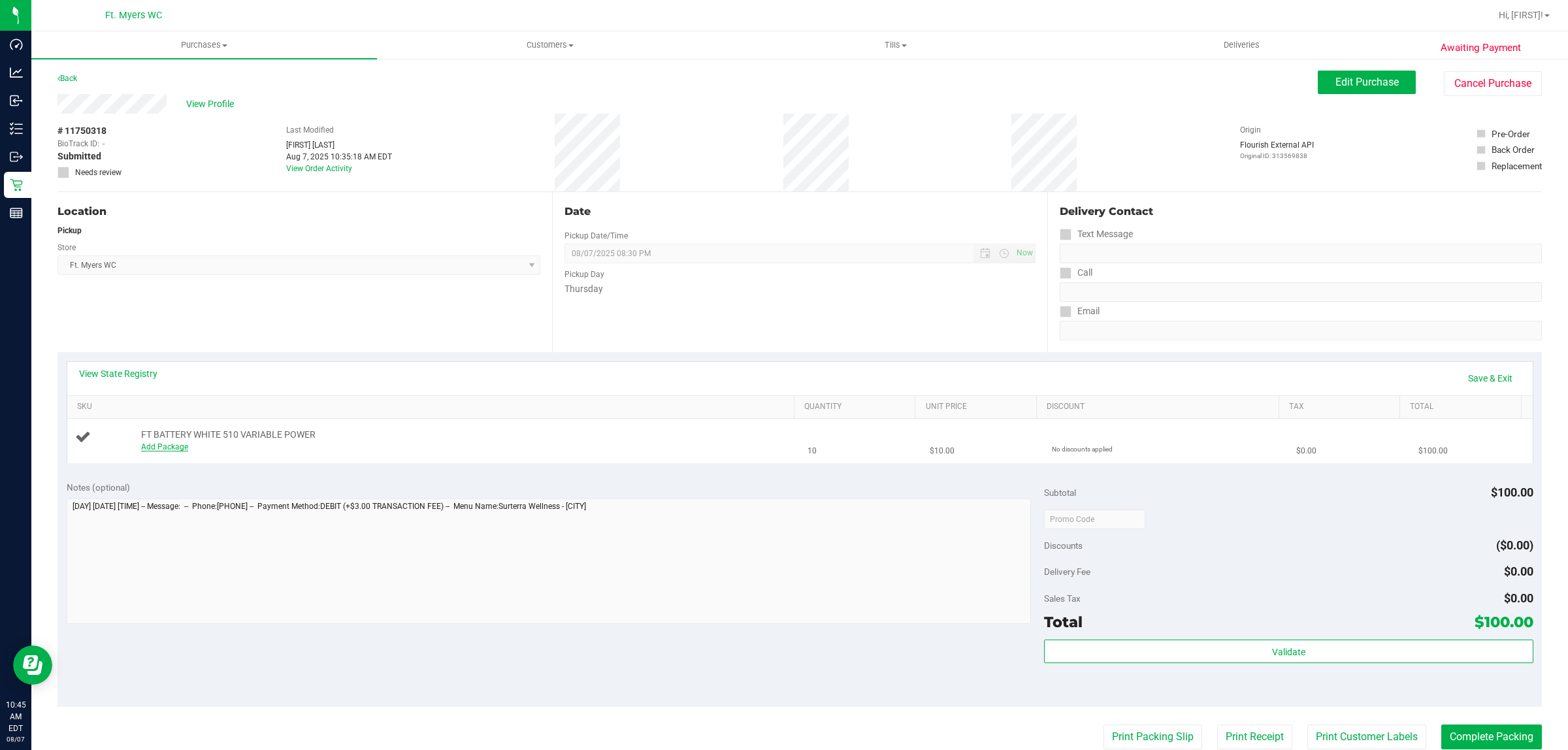 click on "Add Package" at bounding box center (165, 447) 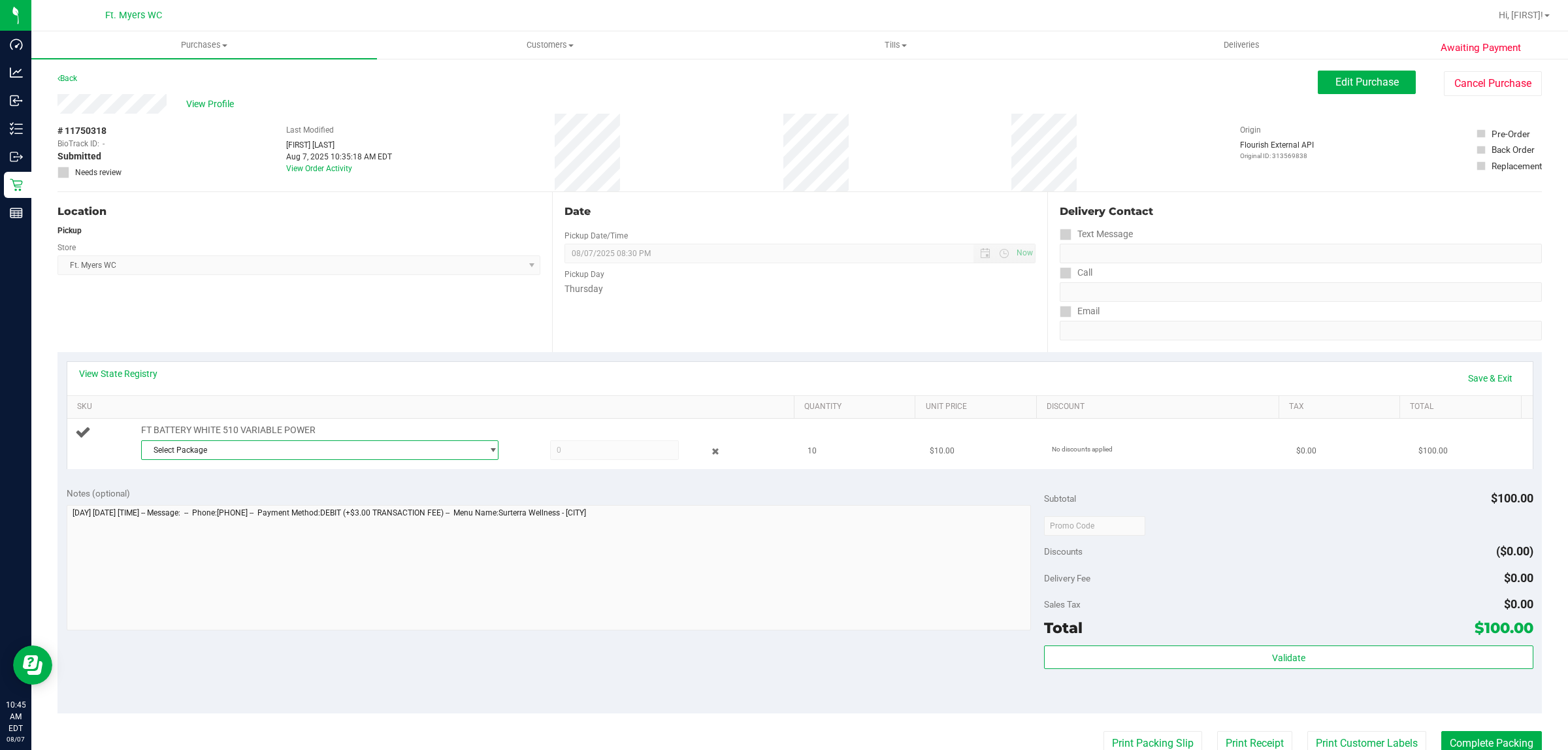 click on "Select Package" at bounding box center (312, 450) 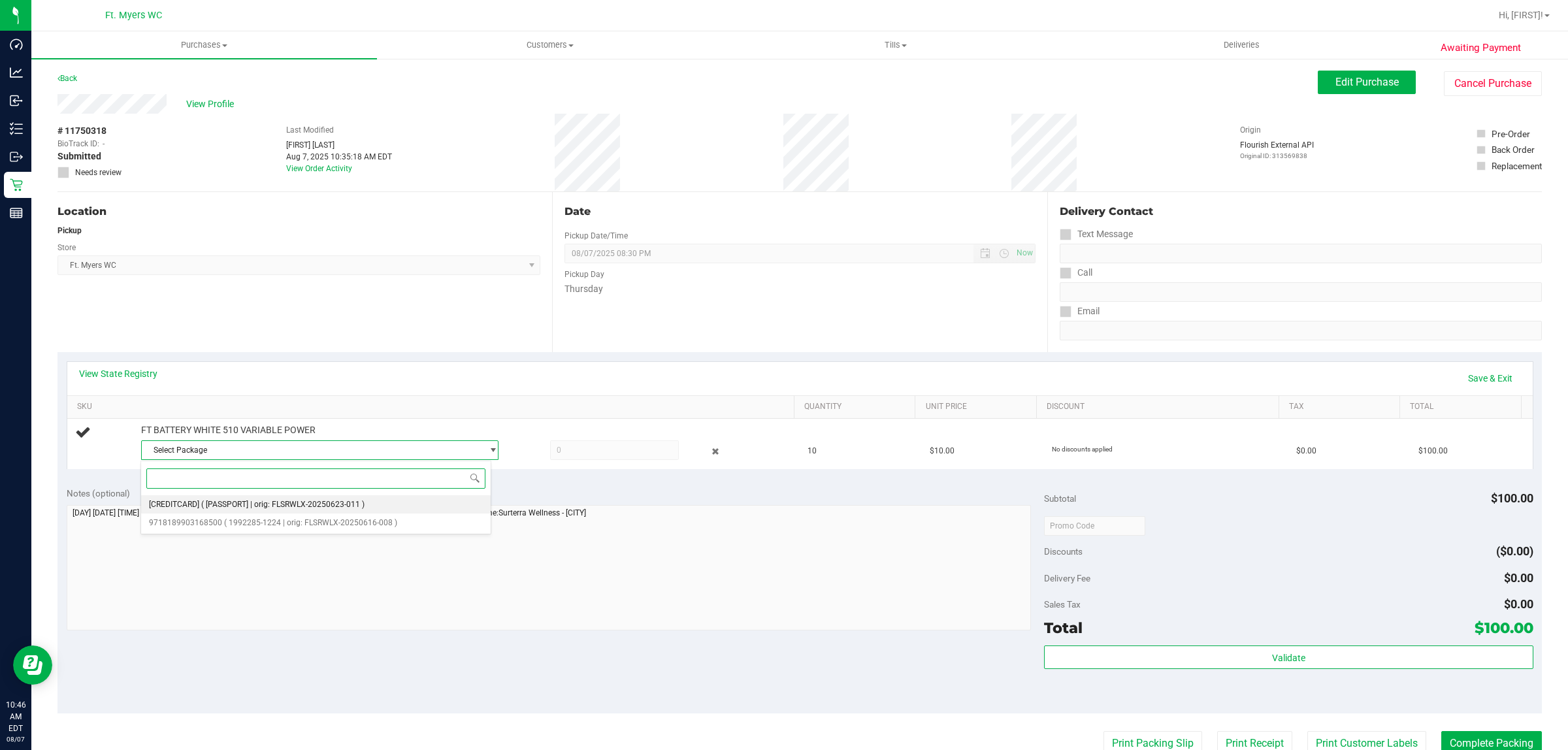 click on "(
1992285-022025 | orig: FLSRWLX-20250623-011
)" at bounding box center (283, 504) 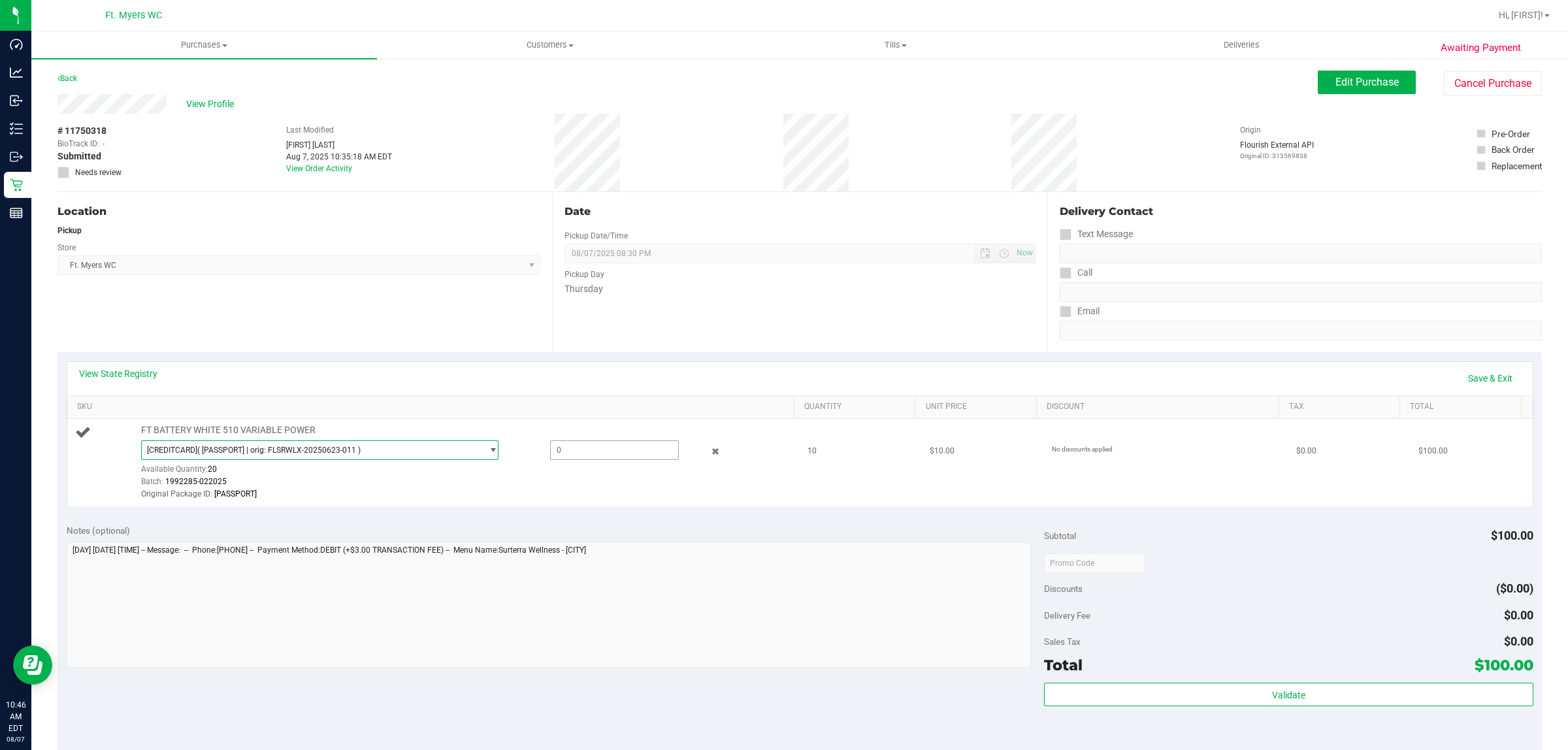 click at bounding box center (615, 450) 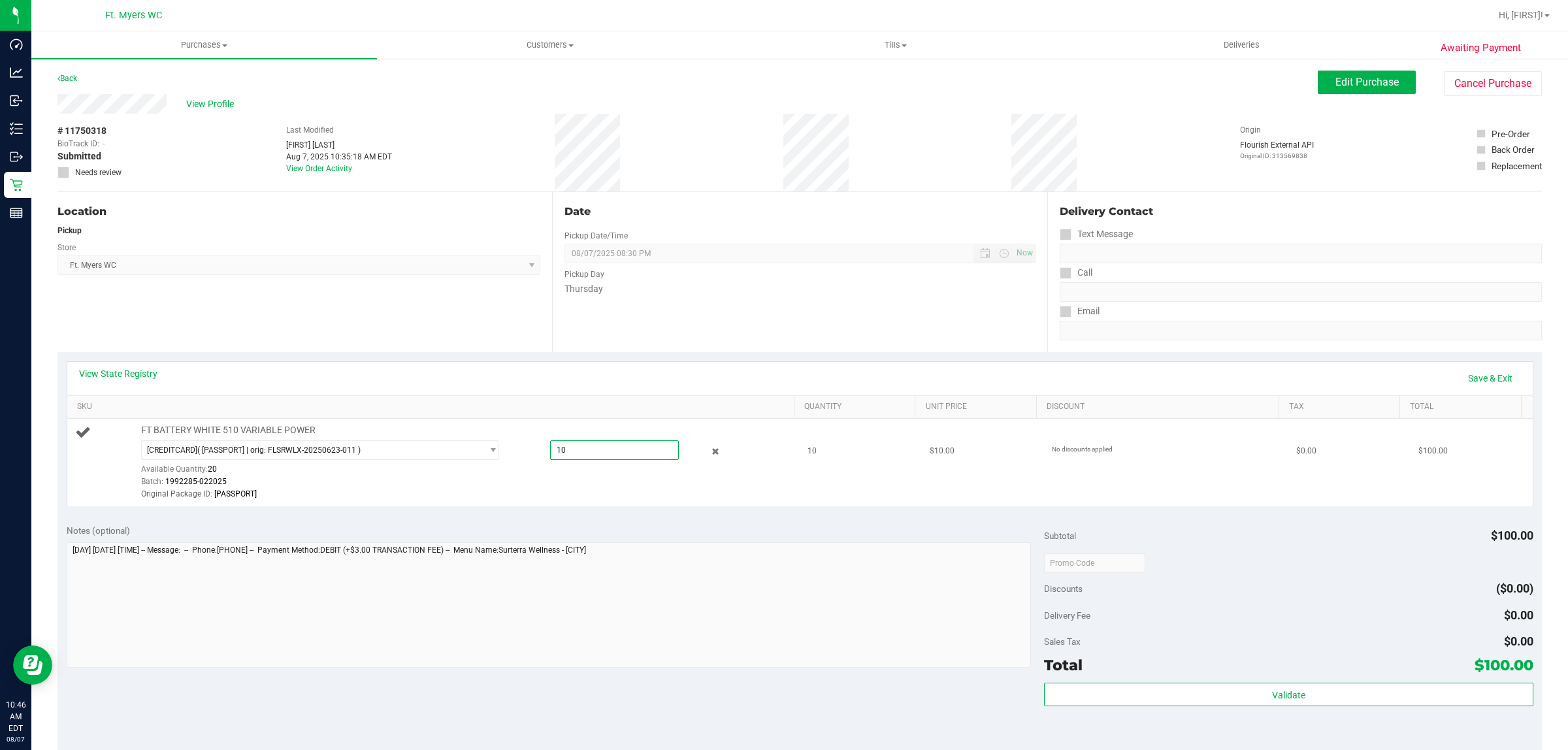 type on "1" 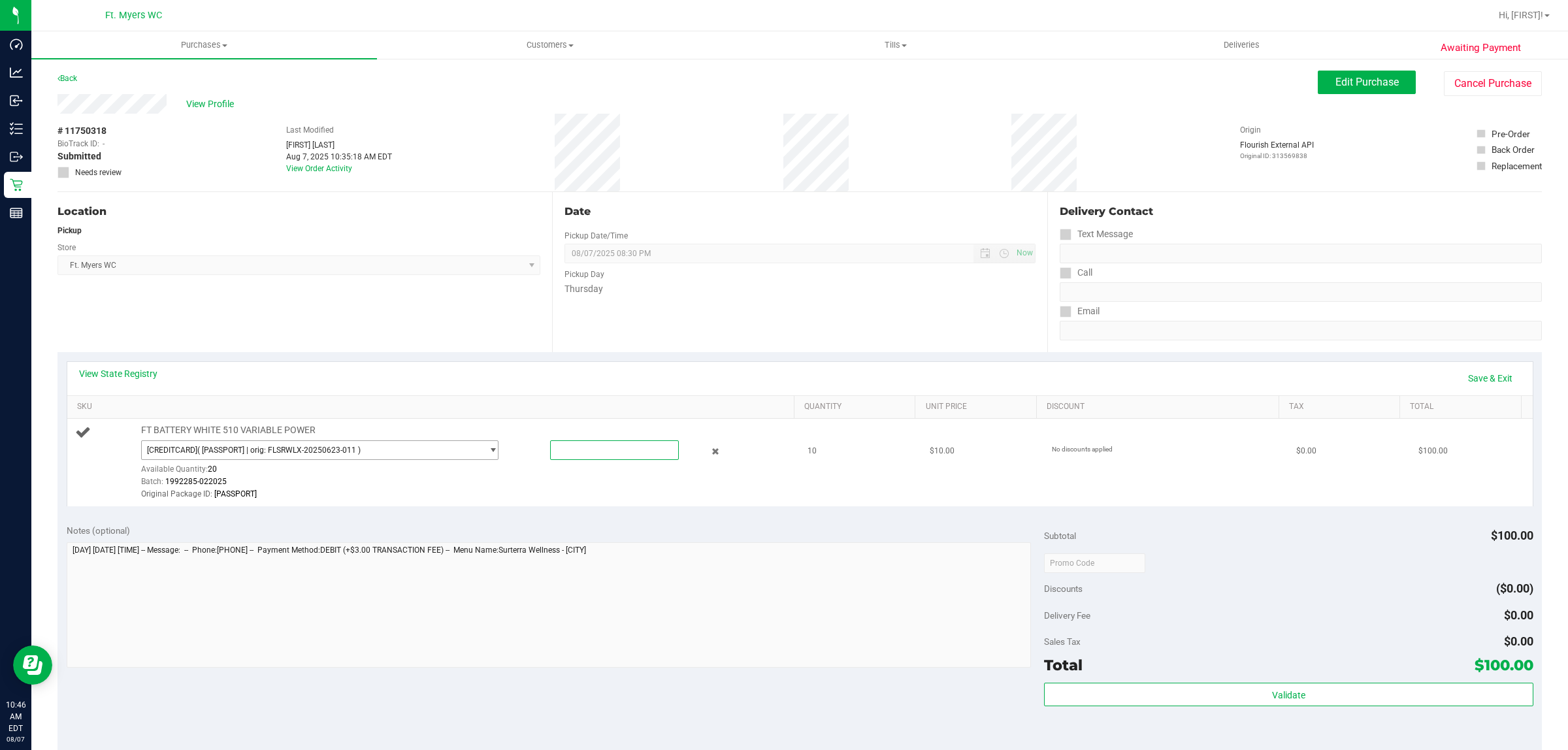 click at bounding box center [493, 450] 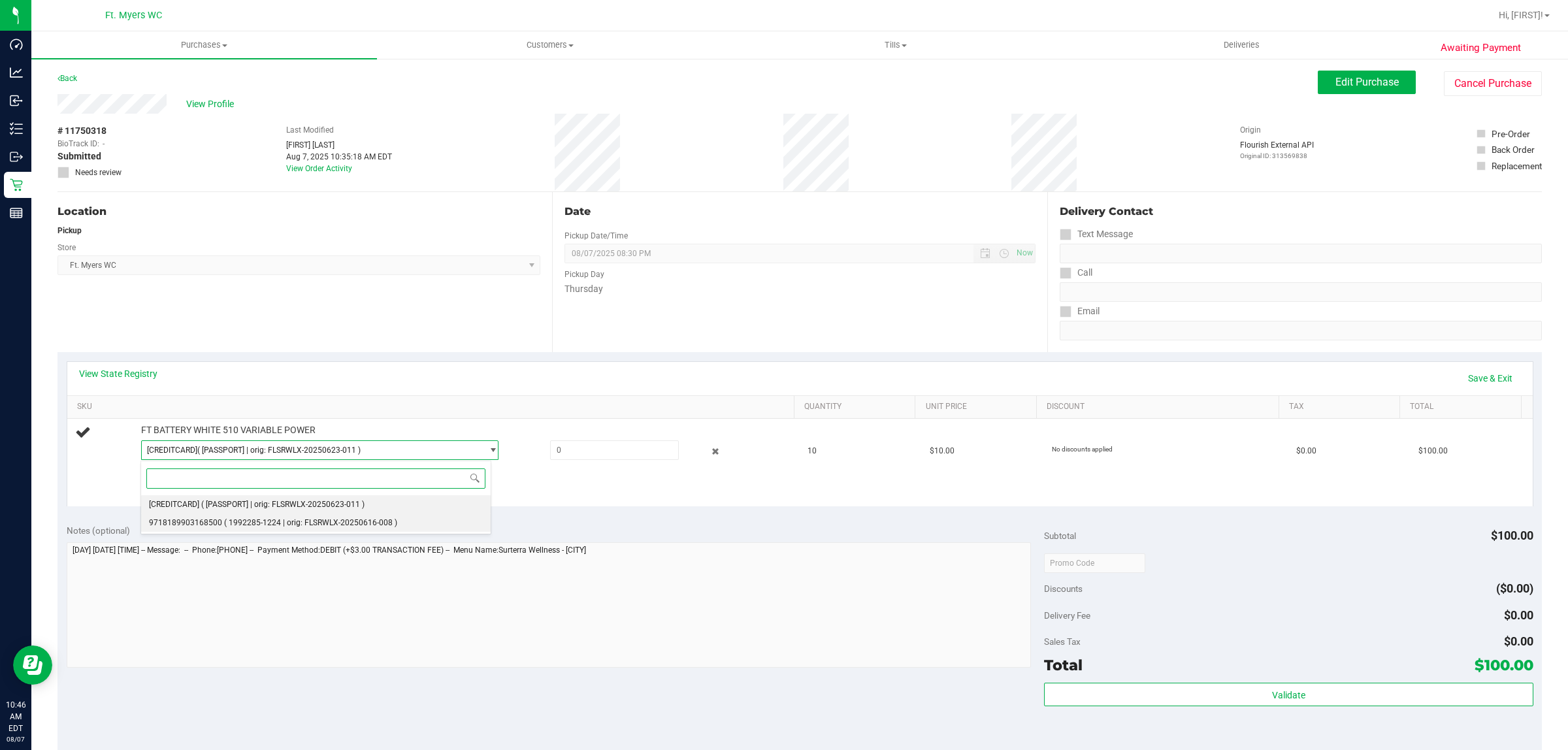 click on "9718189903168500
(
1992285-1224 | orig: FLSRWLX-20250616-008
)" at bounding box center (316, 523) 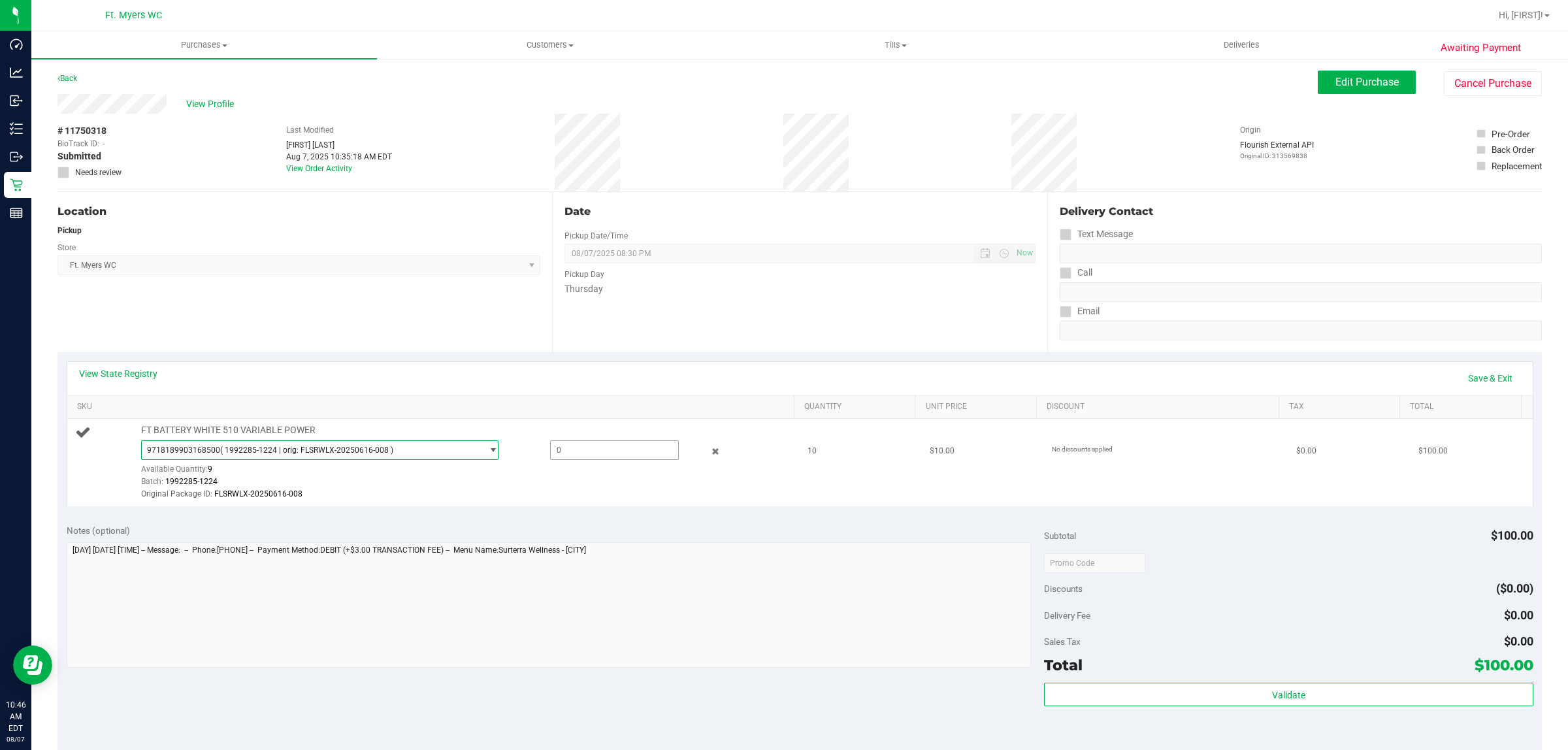 click at bounding box center (615, 450) 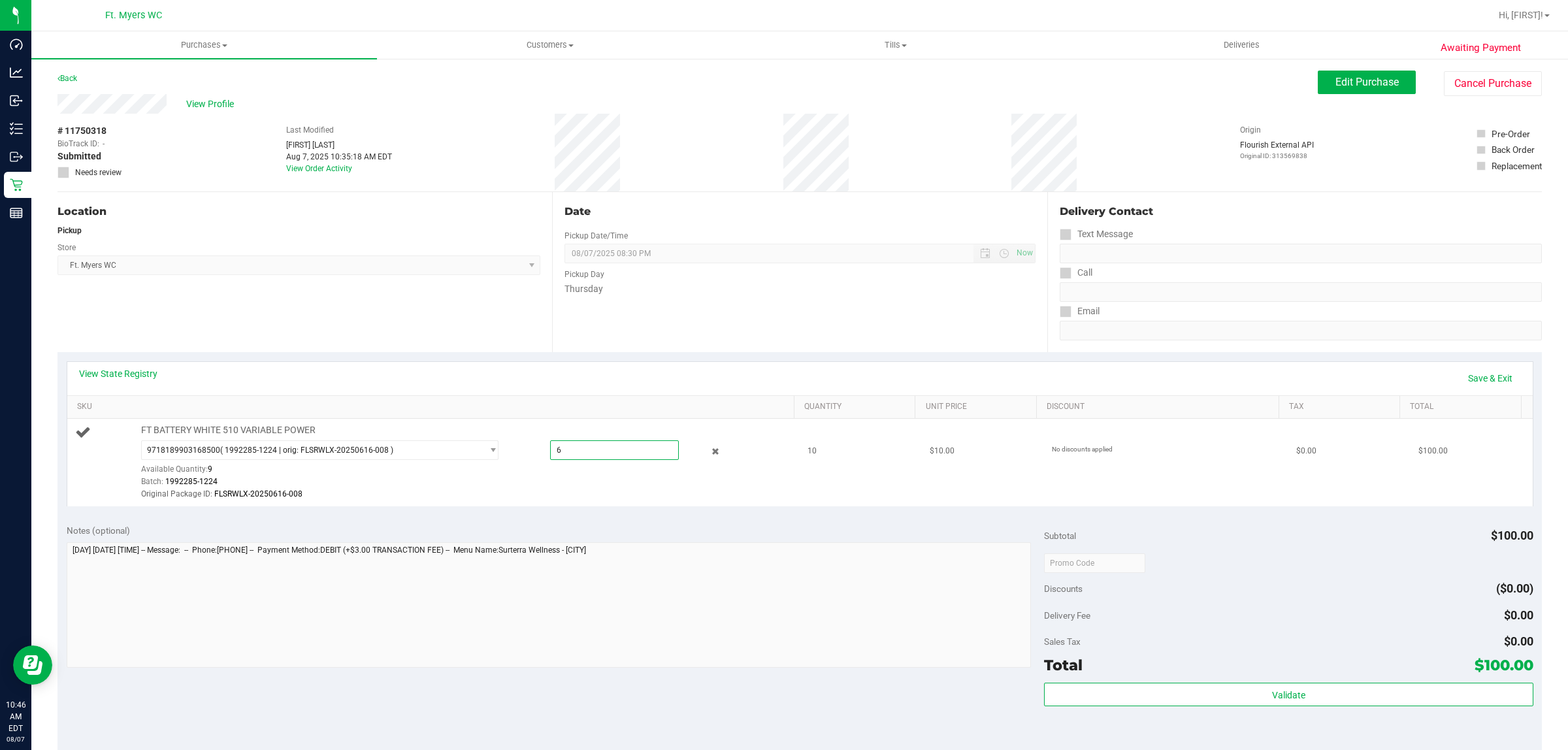 type on "6" 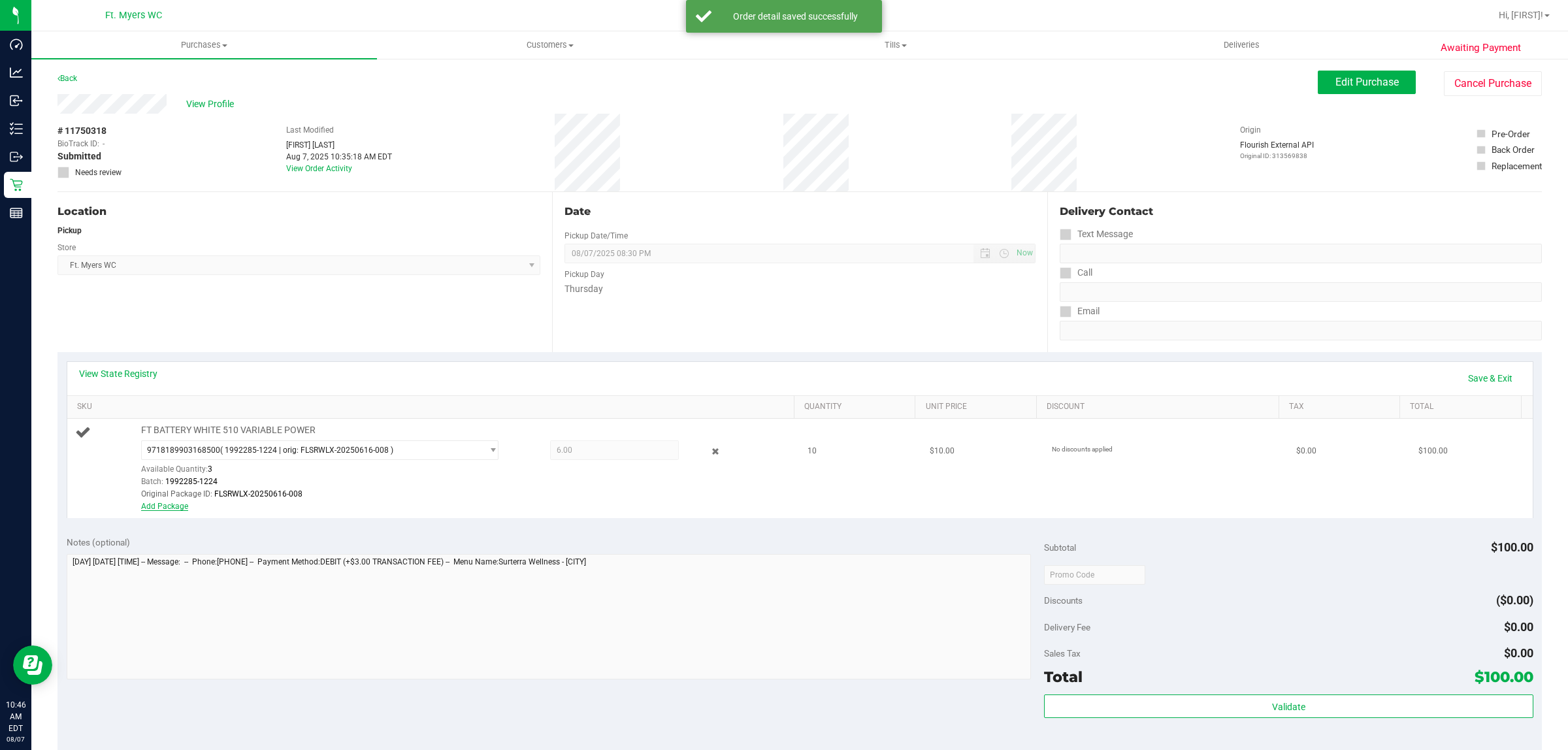 click on "Add Package" at bounding box center (165, 506) 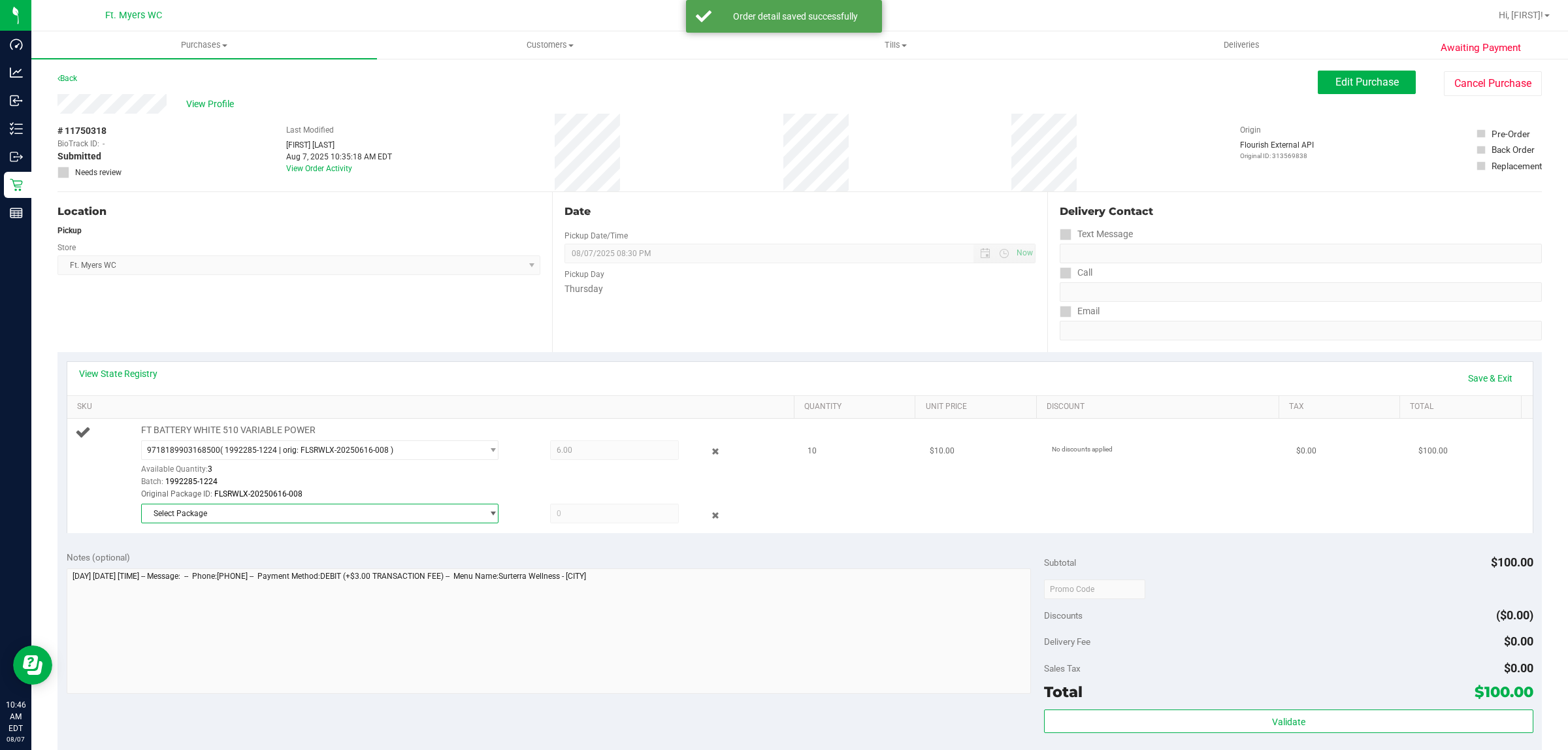 click on "Select Package" at bounding box center (312, 514) 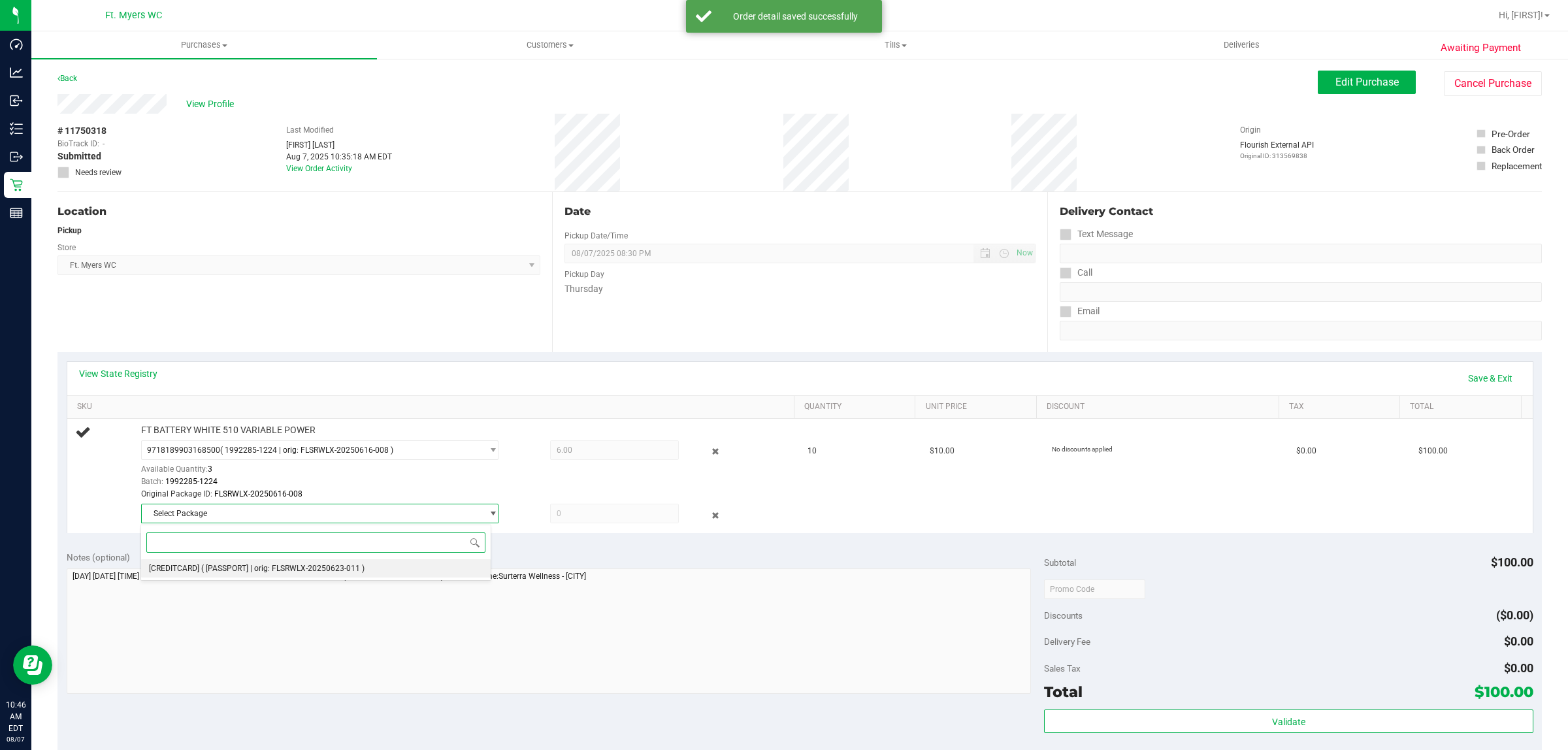 click on "(
1992285-022025 | orig: FLSRWLX-20250623-011
)" at bounding box center (283, 568) 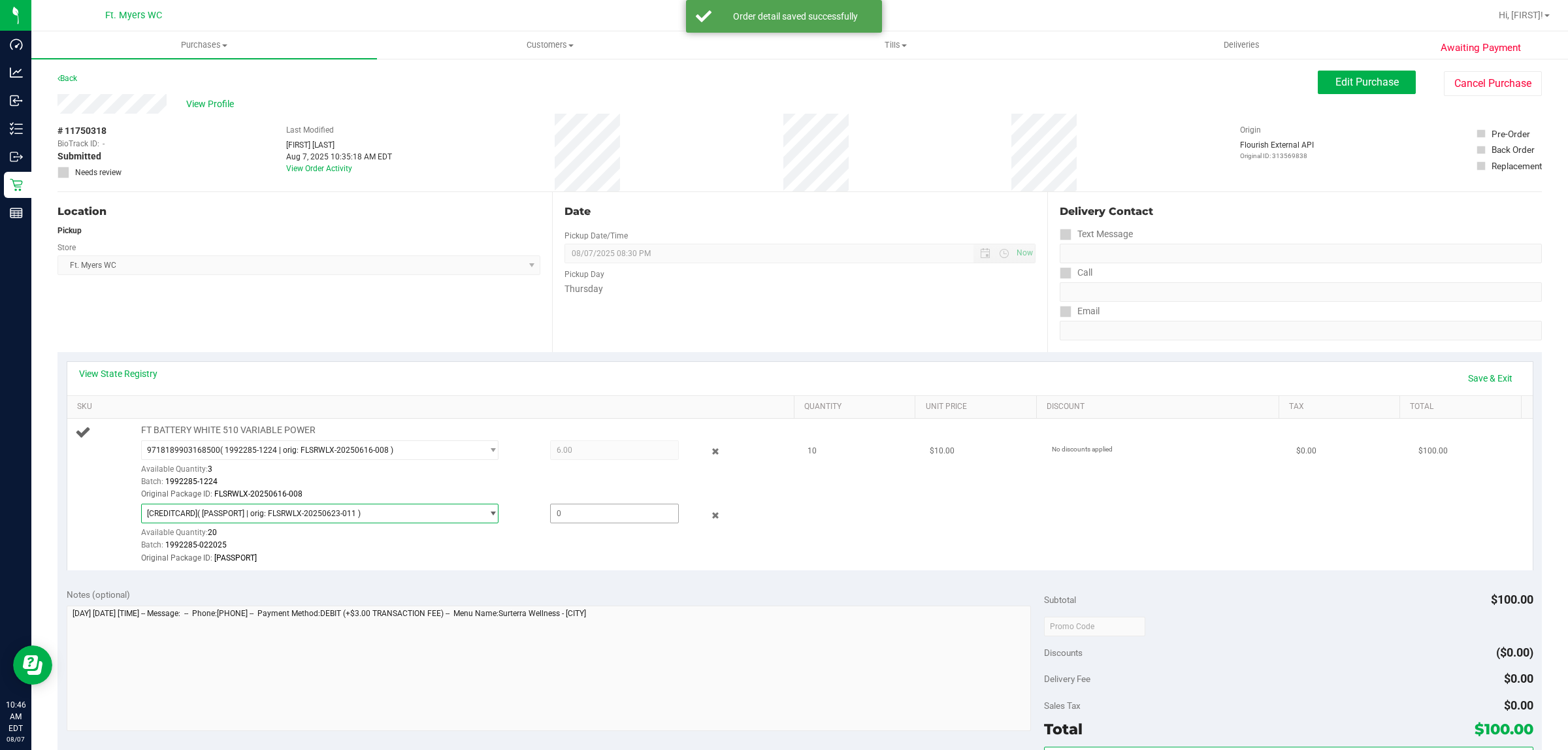 click at bounding box center [615, 514] 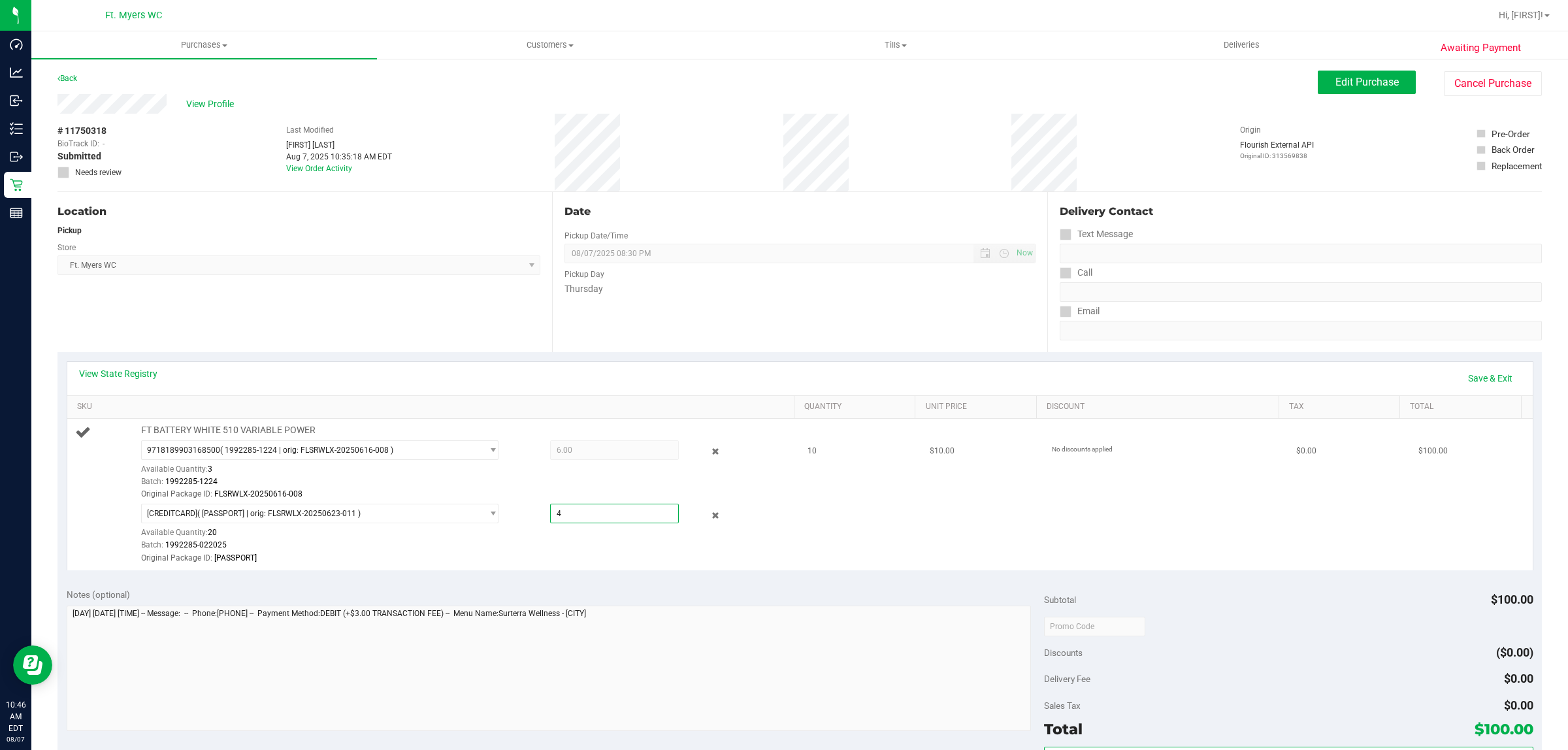 type on "4" 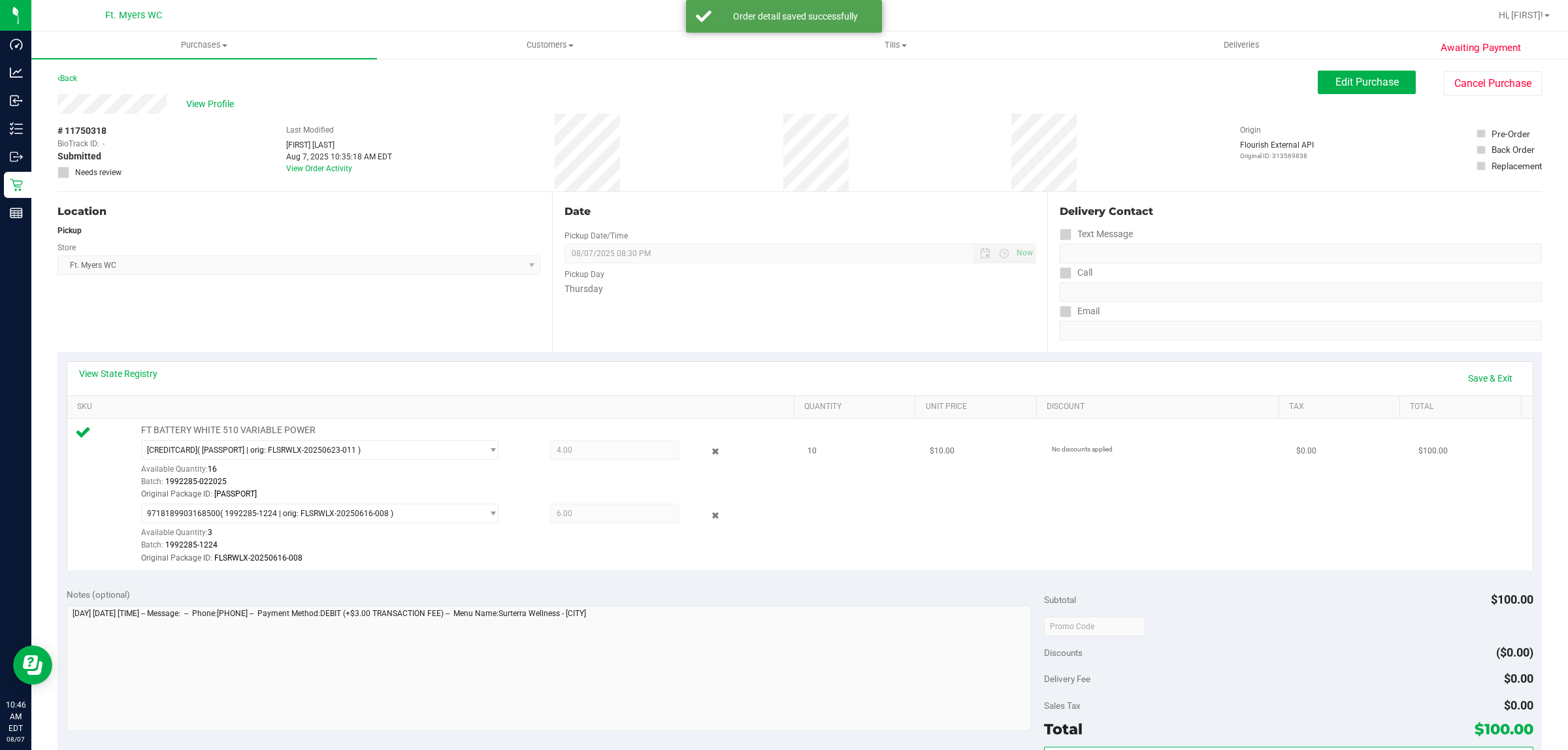 click on "10" at bounding box center [860, 494] 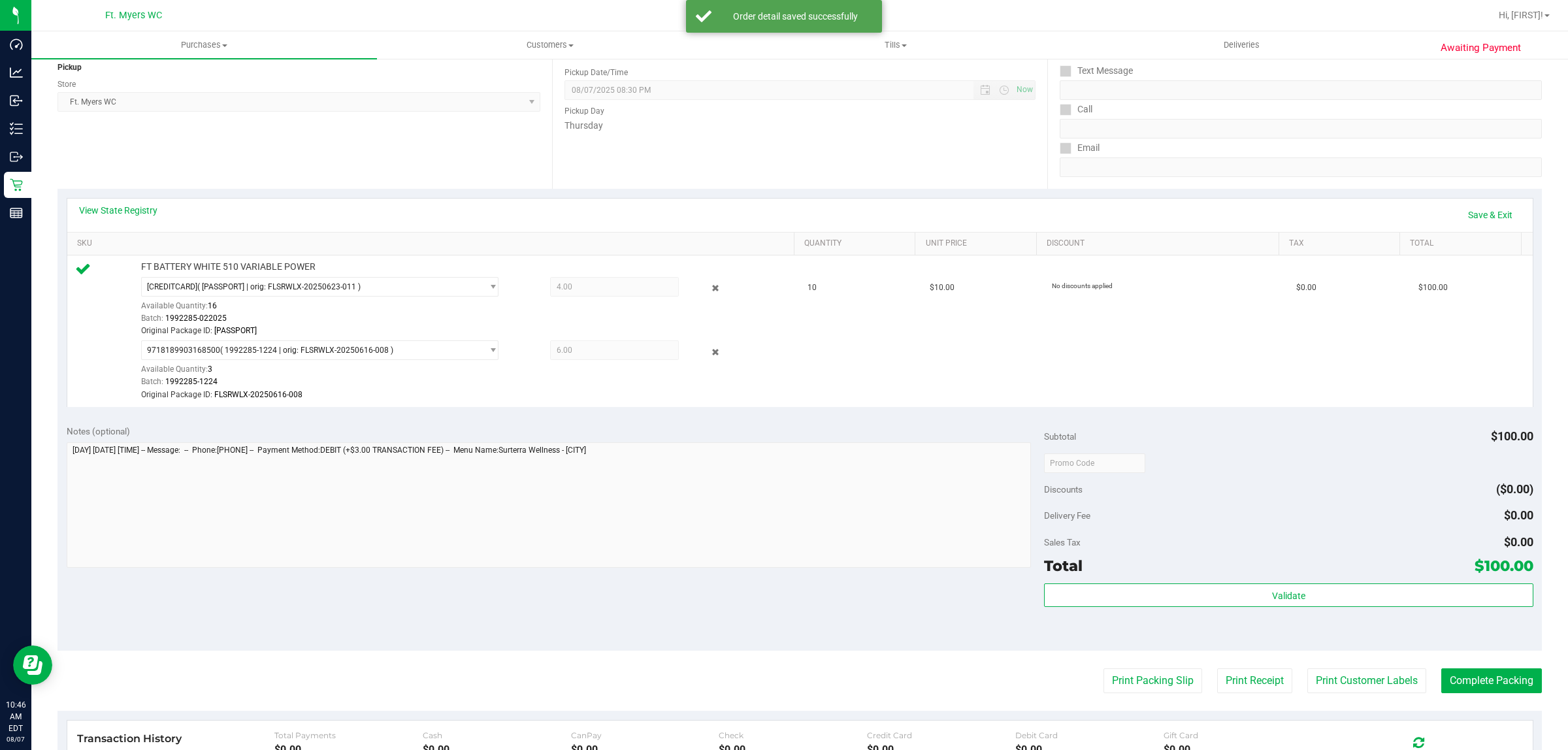 scroll, scrollTop: 82, scrollLeft: 0, axis: vertical 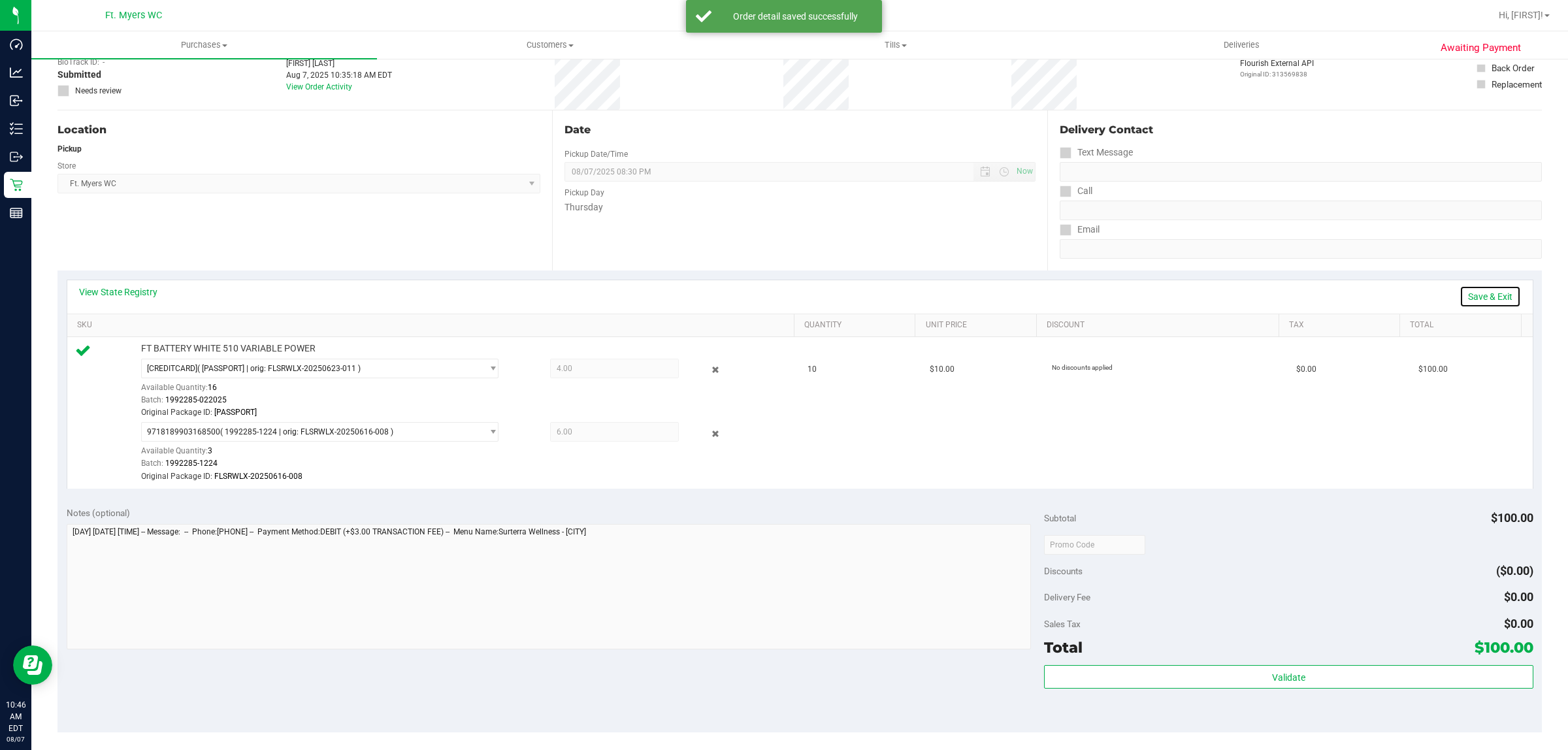click on "Save & Exit" at bounding box center [1490, 297] 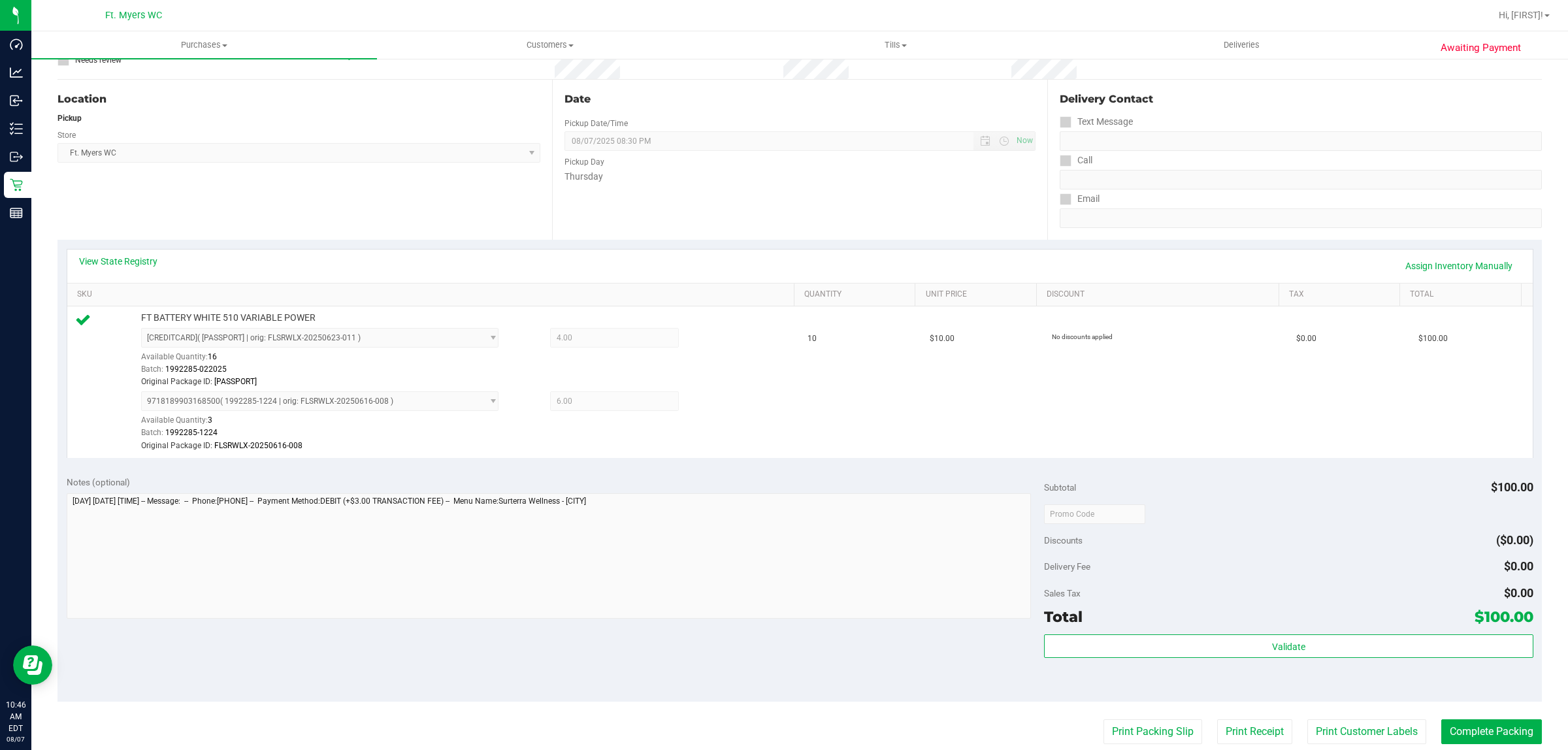 scroll, scrollTop: 394, scrollLeft: 0, axis: vertical 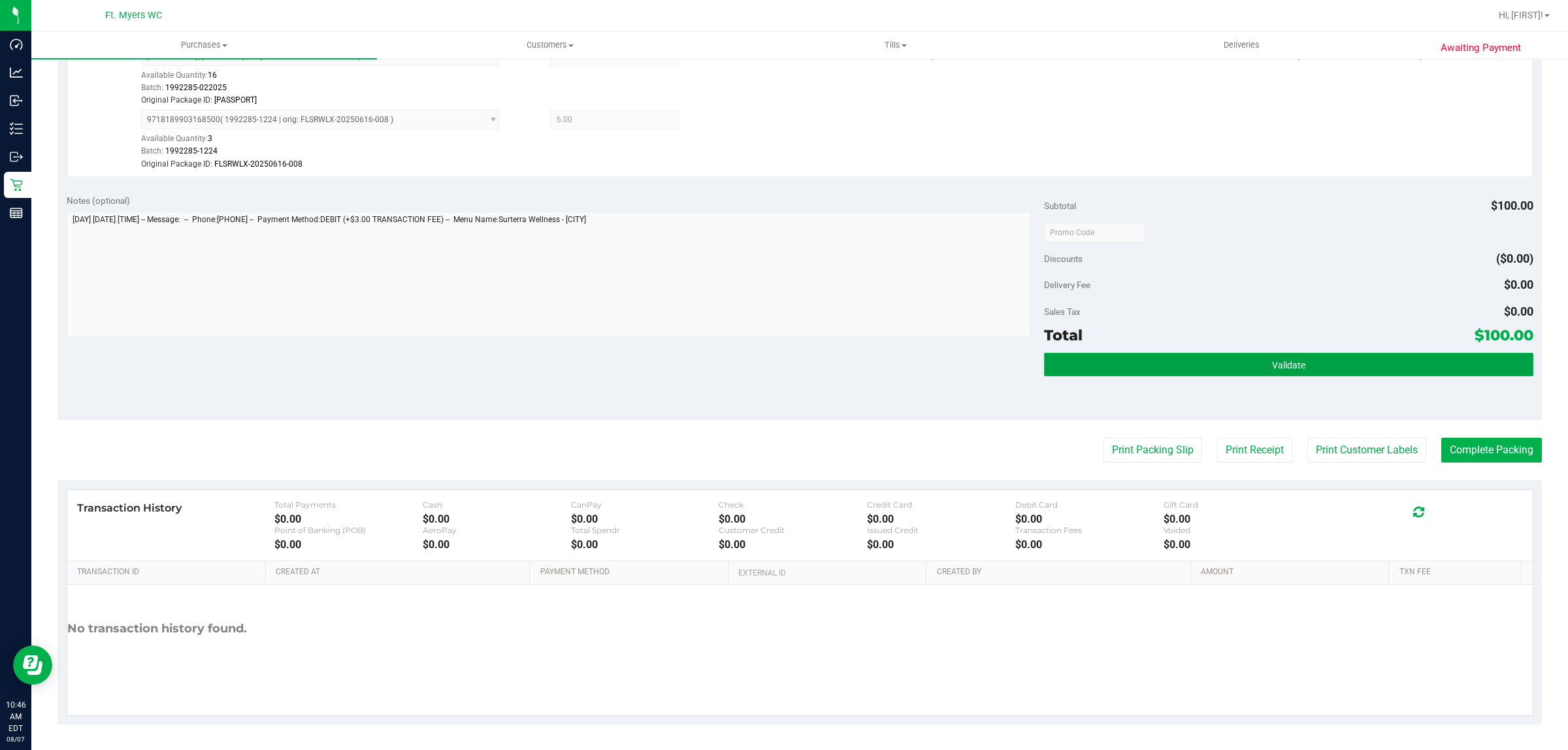 click on "Validate" at bounding box center [1288, 365] 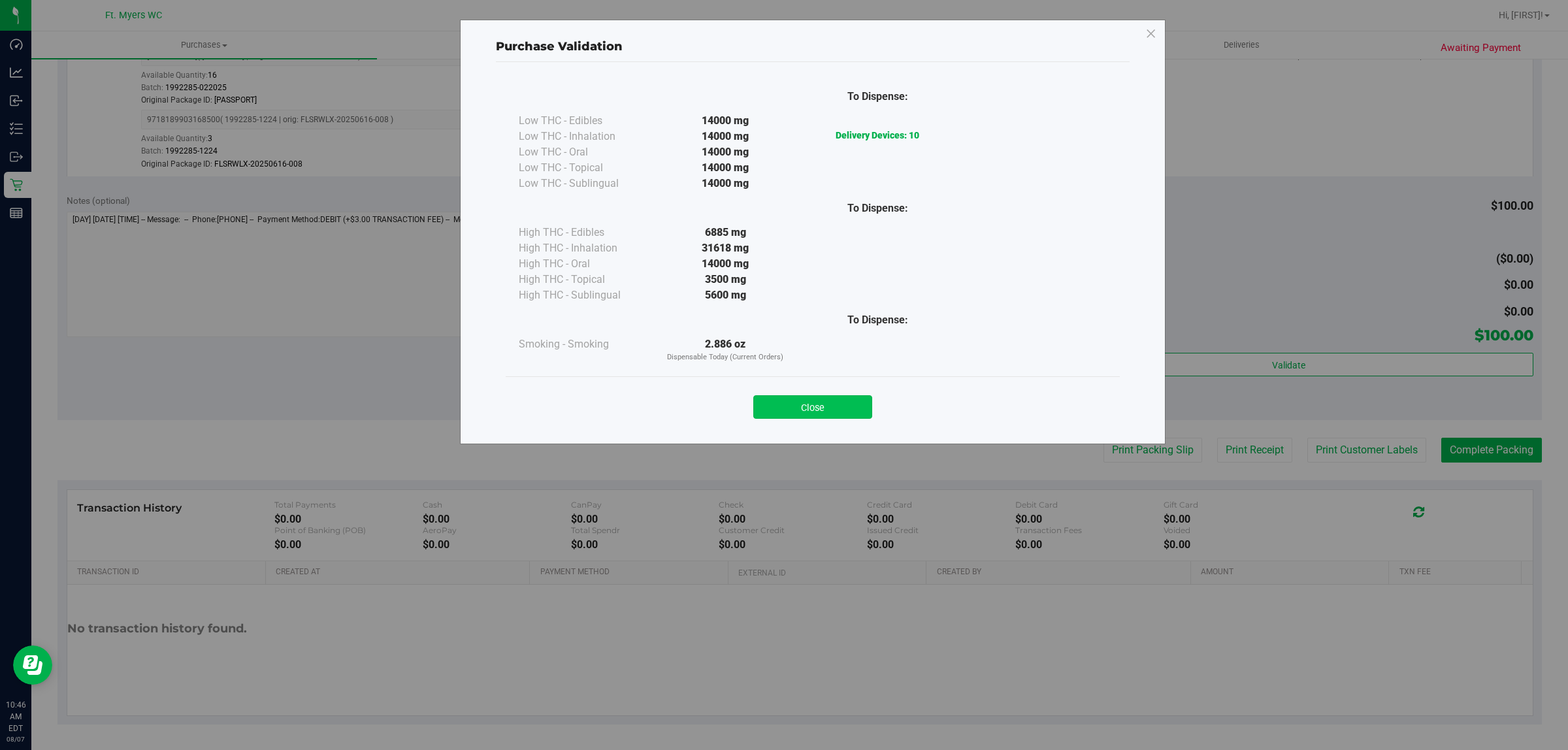 click on "Close" at bounding box center [813, 407] 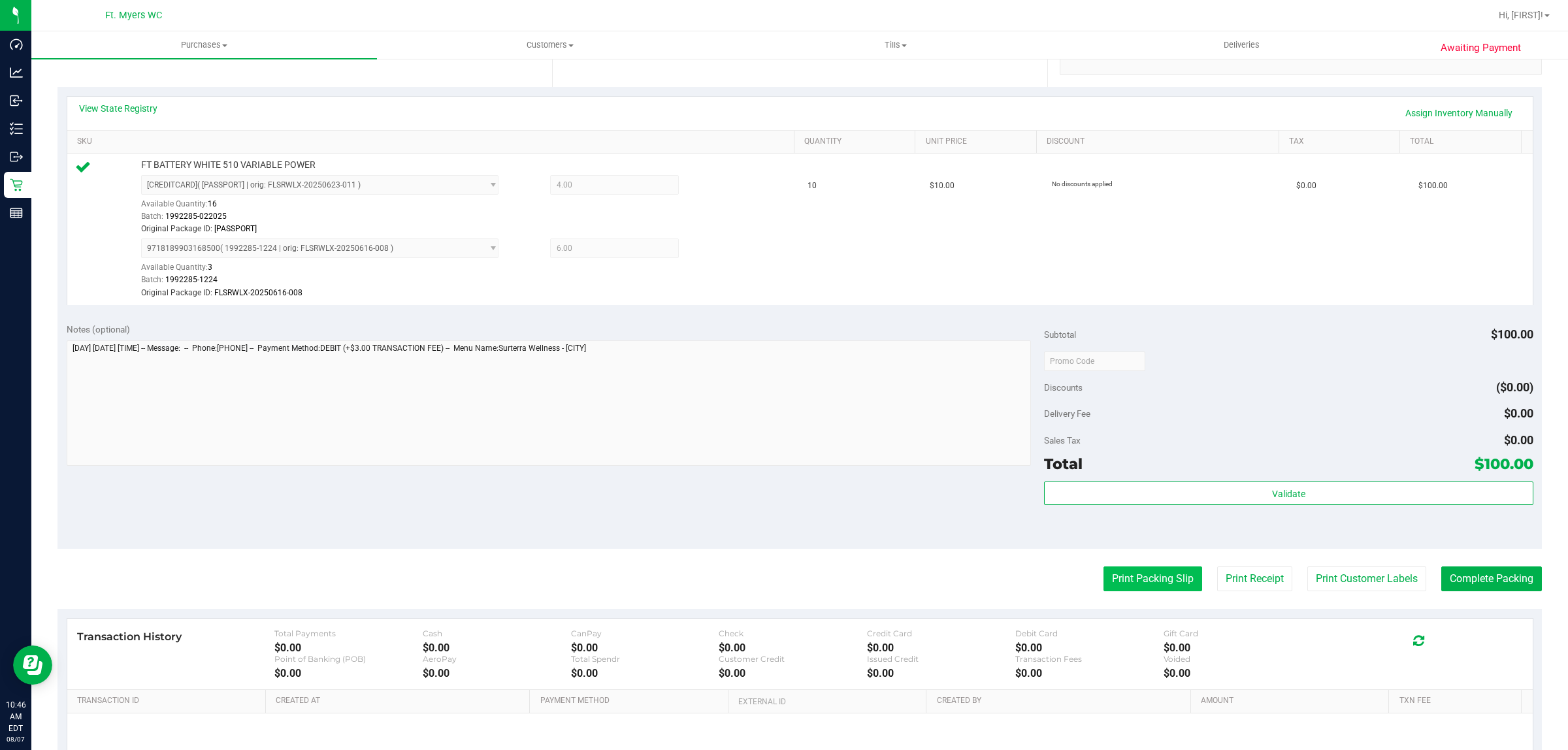 scroll, scrollTop: 394, scrollLeft: 0, axis: vertical 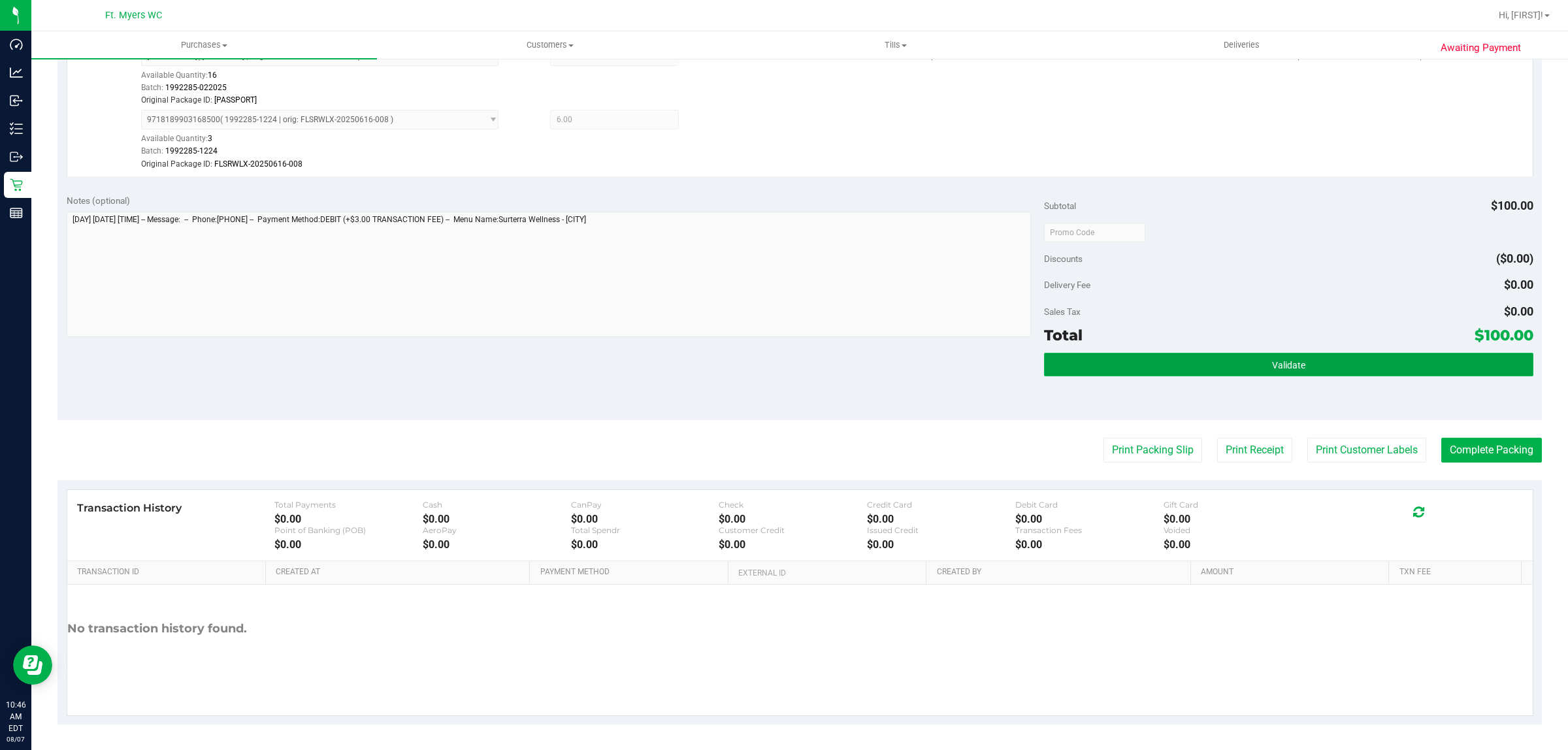 click on "Validate" at bounding box center (1288, 365) 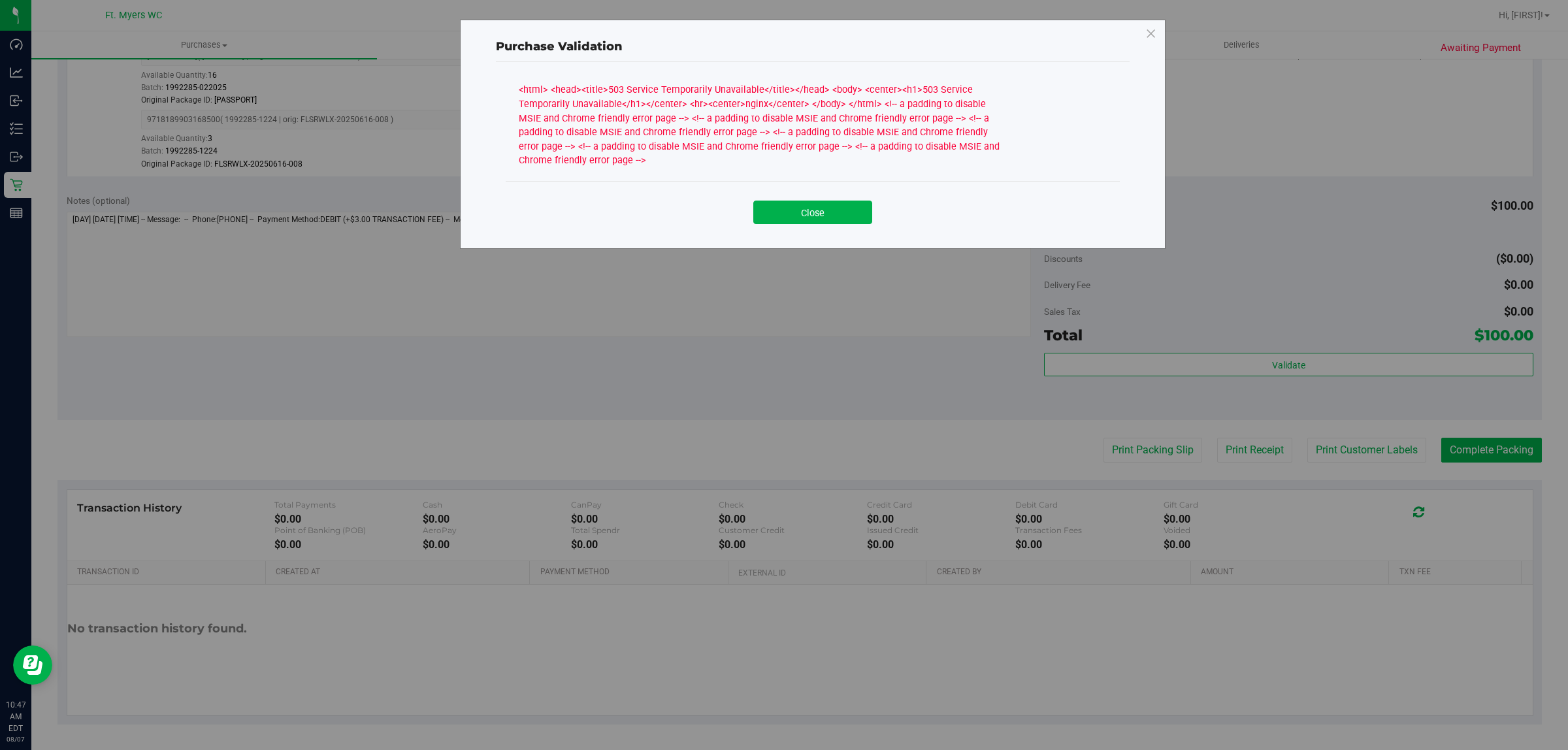 click on "Close" at bounding box center (813, 212) 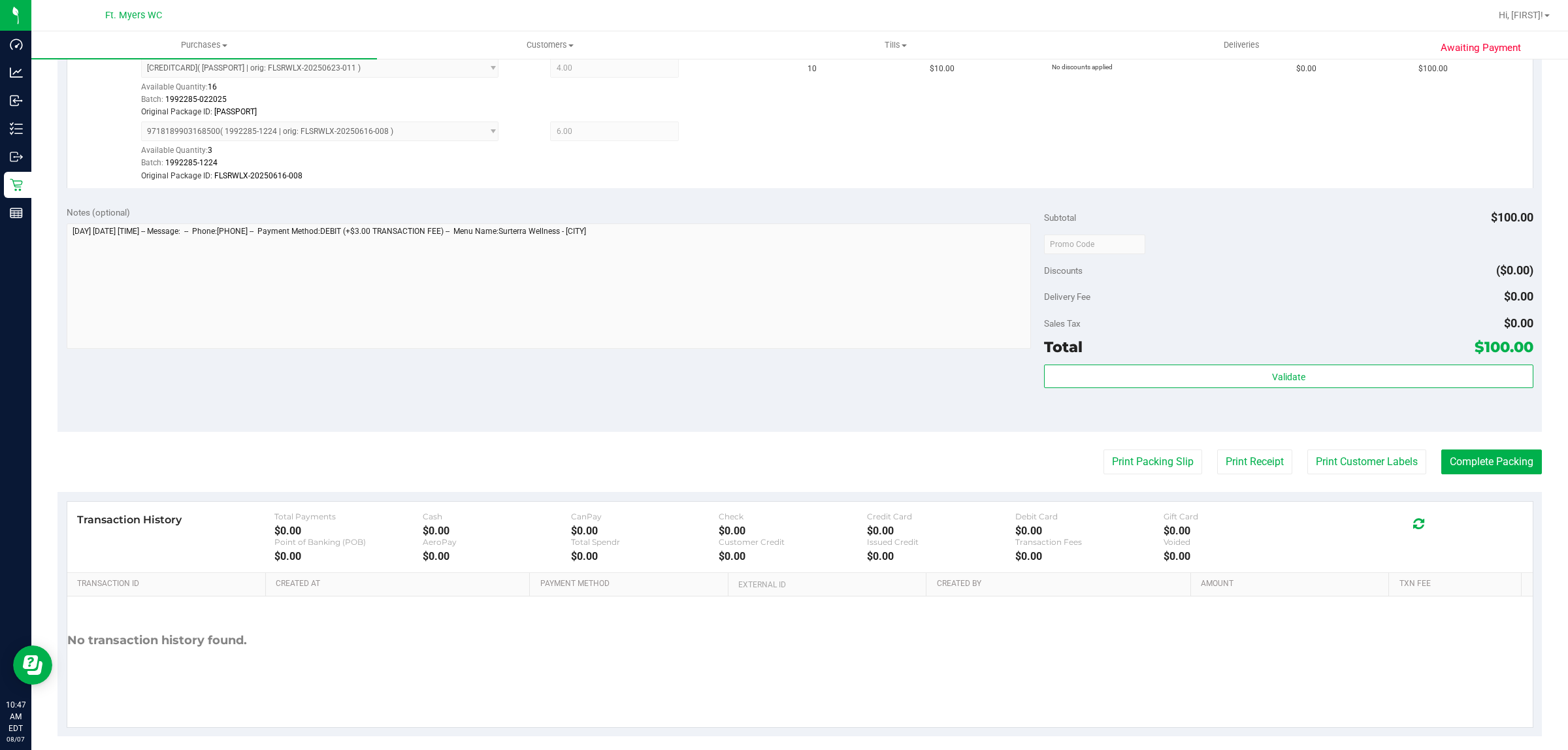 scroll, scrollTop: 394, scrollLeft: 0, axis: vertical 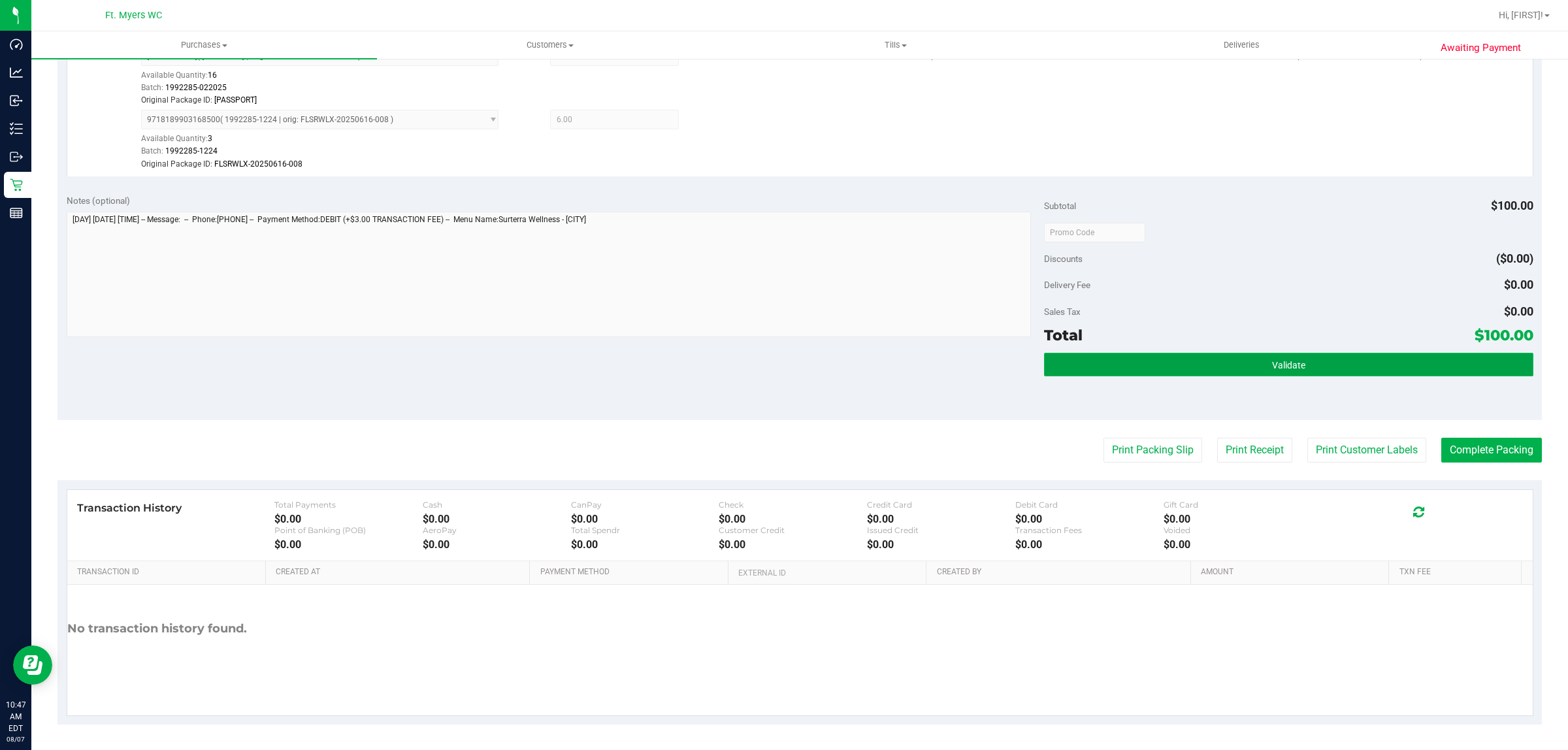 click on "Validate" at bounding box center [1288, 365] 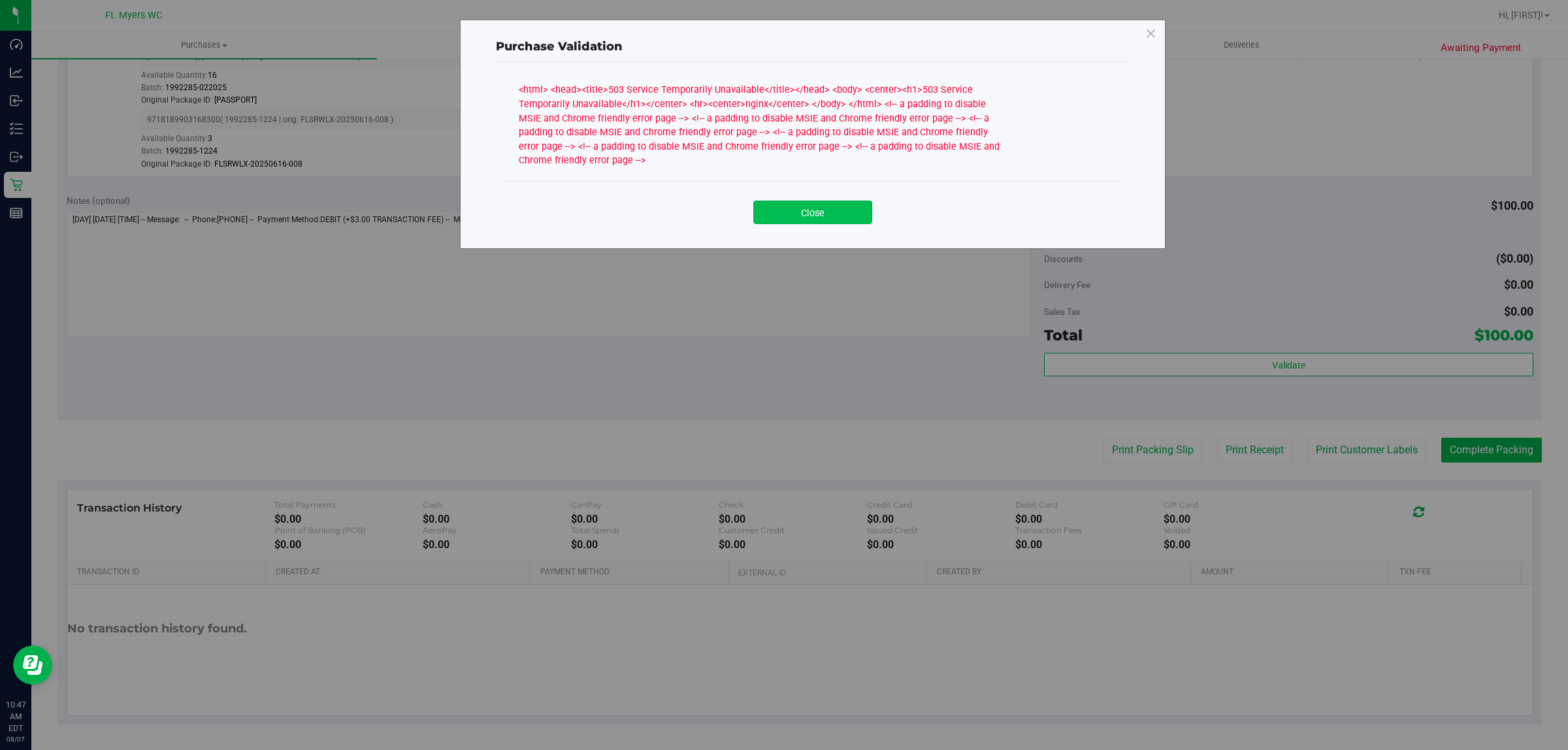 click on "Close" at bounding box center [813, 212] 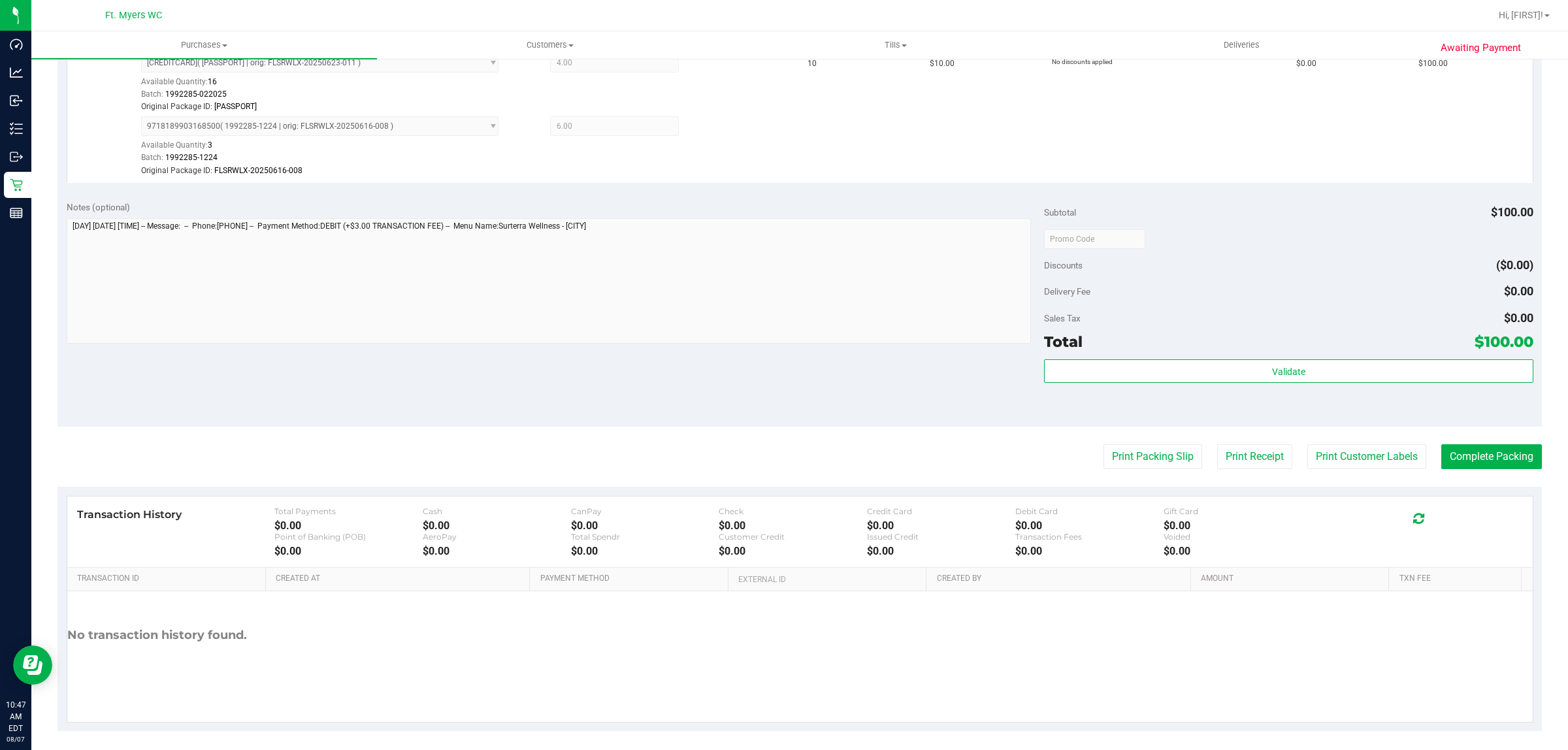 scroll, scrollTop: 394, scrollLeft: 0, axis: vertical 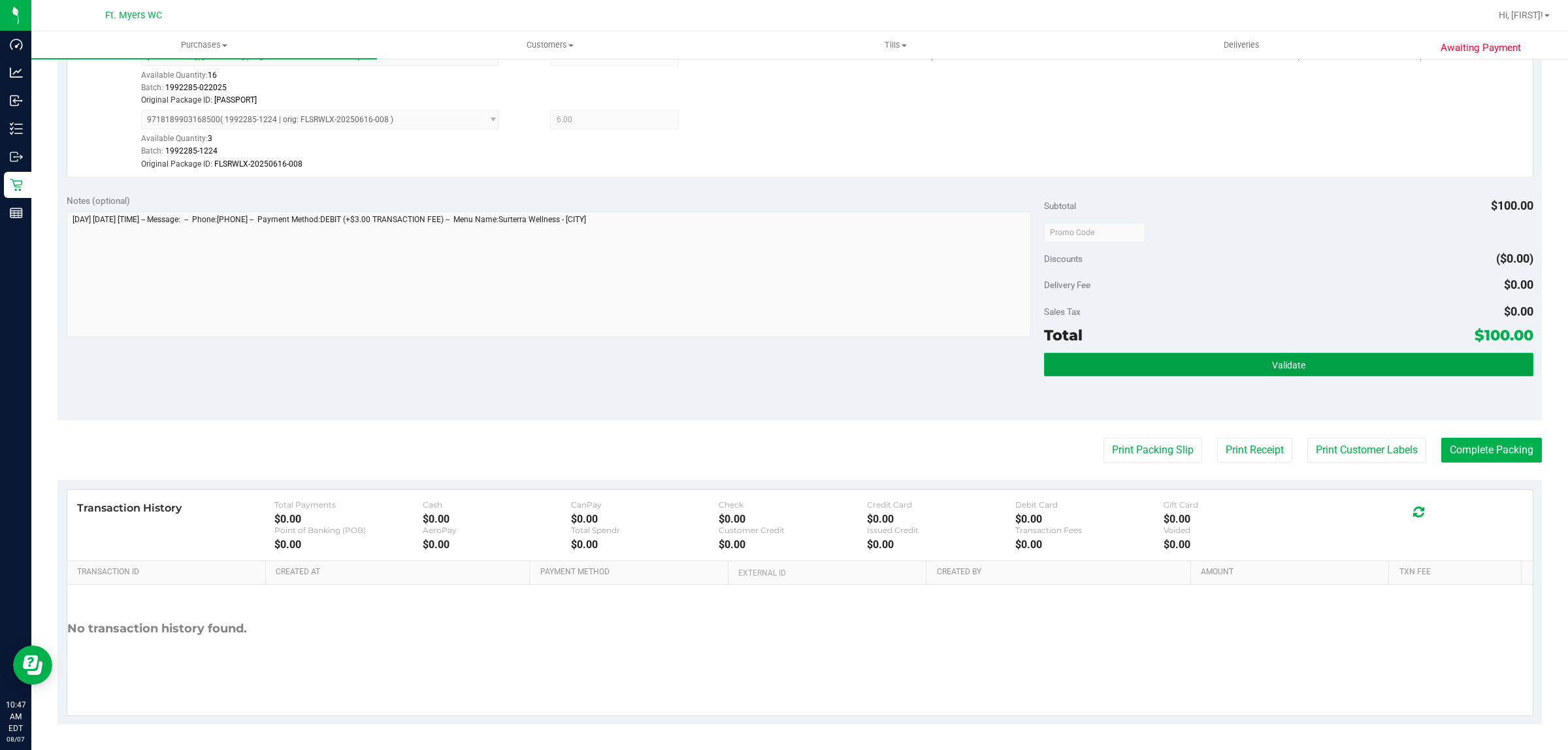 click on "Validate" at bounding box center [1288, 365] 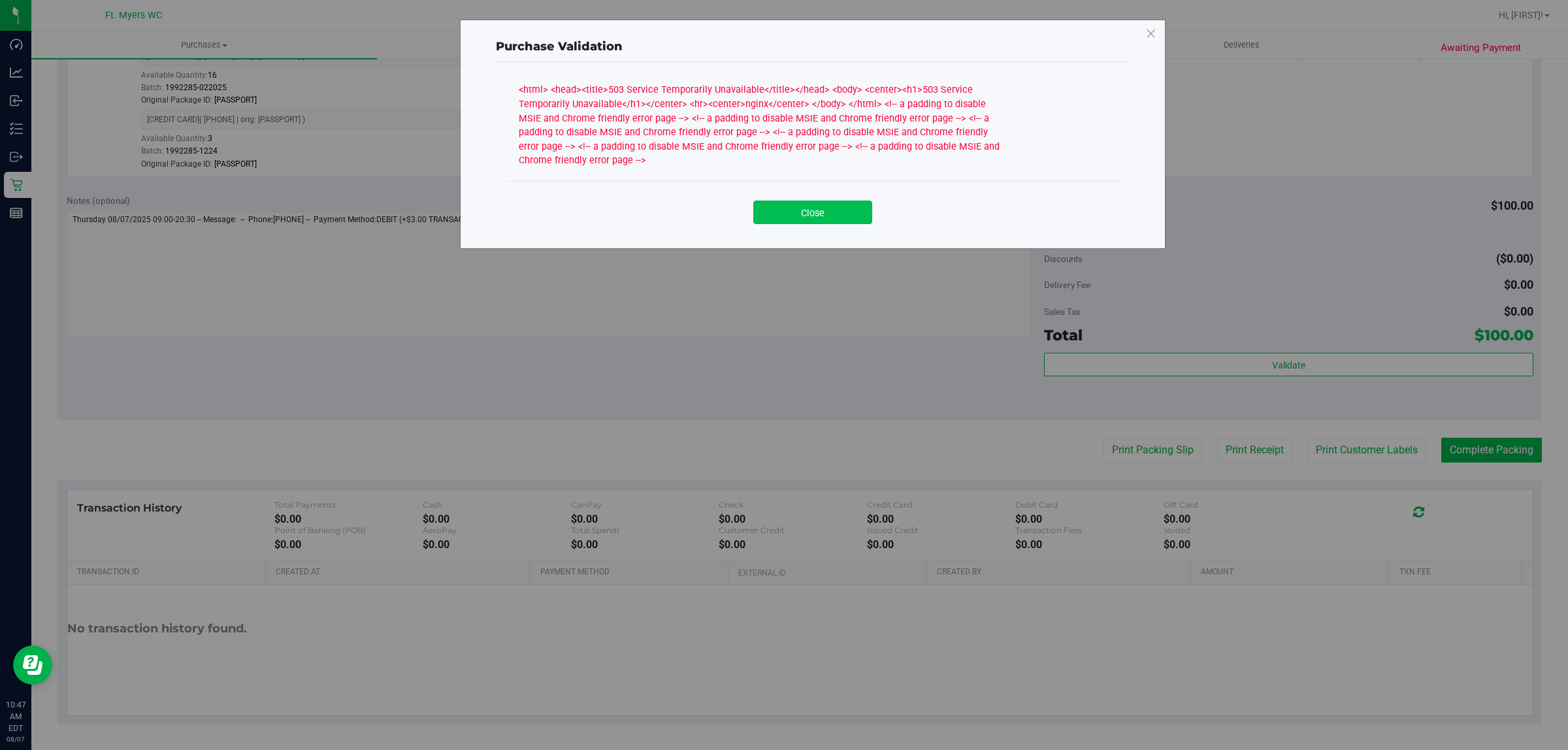 click on "Close" 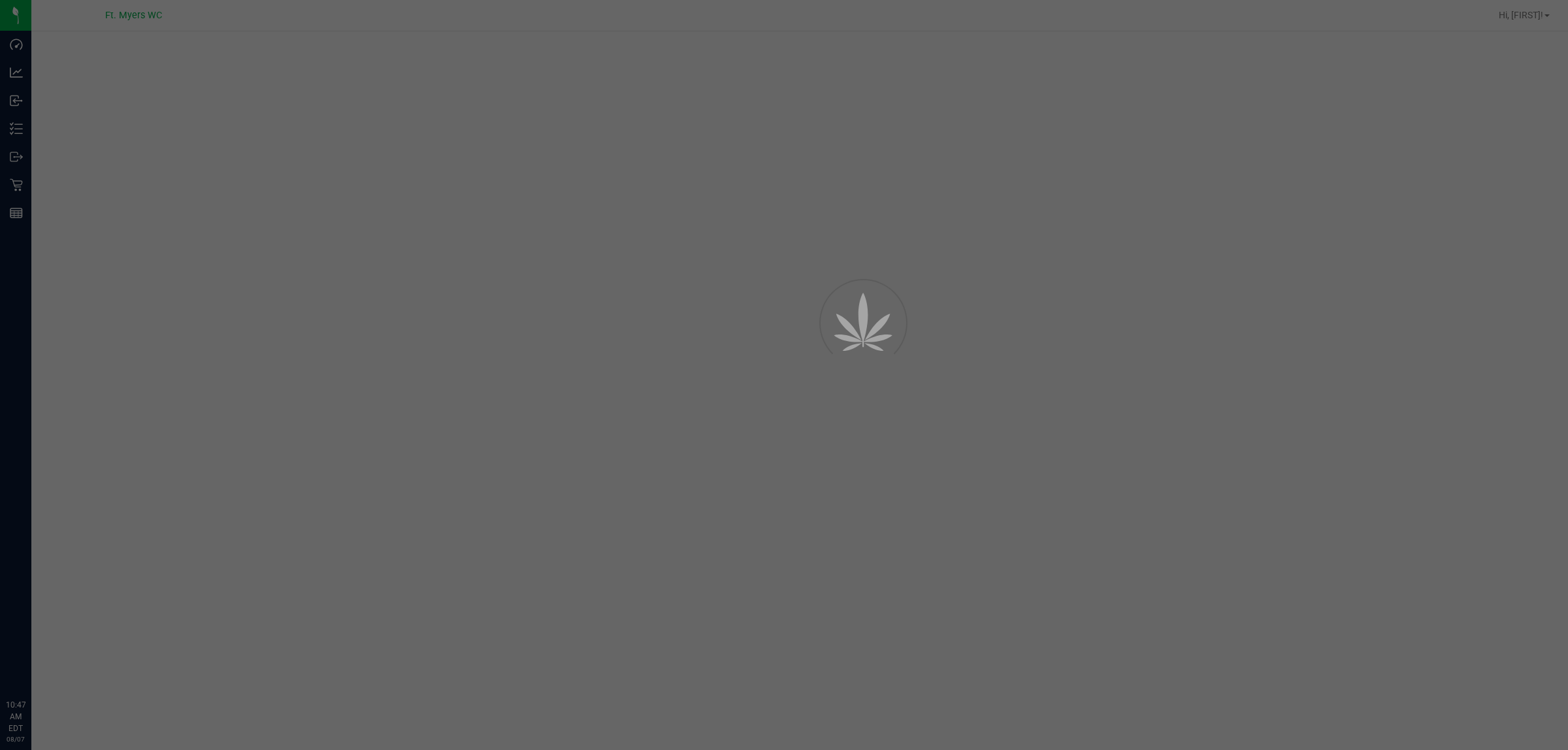 scroll, scrollTop: 0, scrollLeft: 0, axis: both 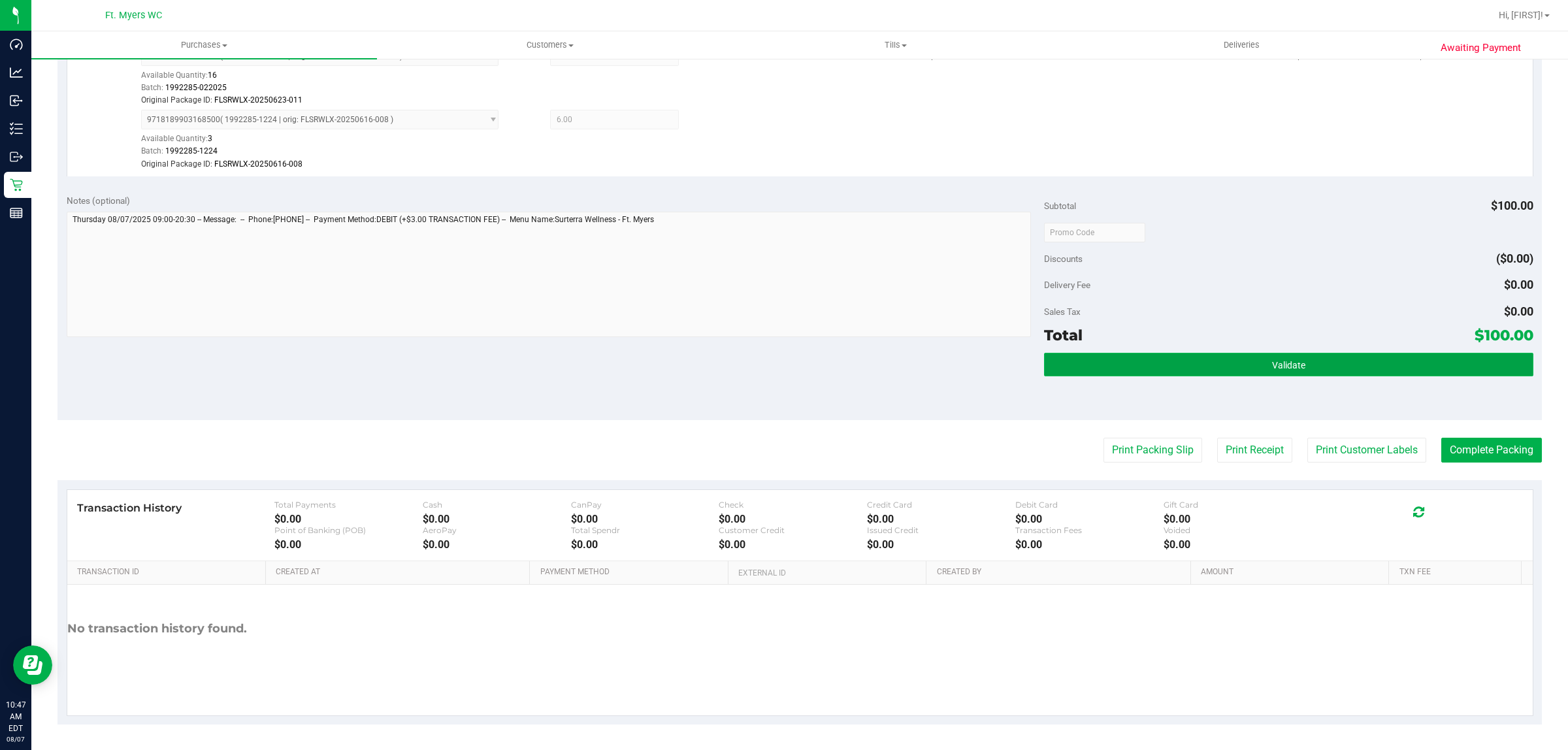 click on "Validate" at bounding box center [1288, 365] 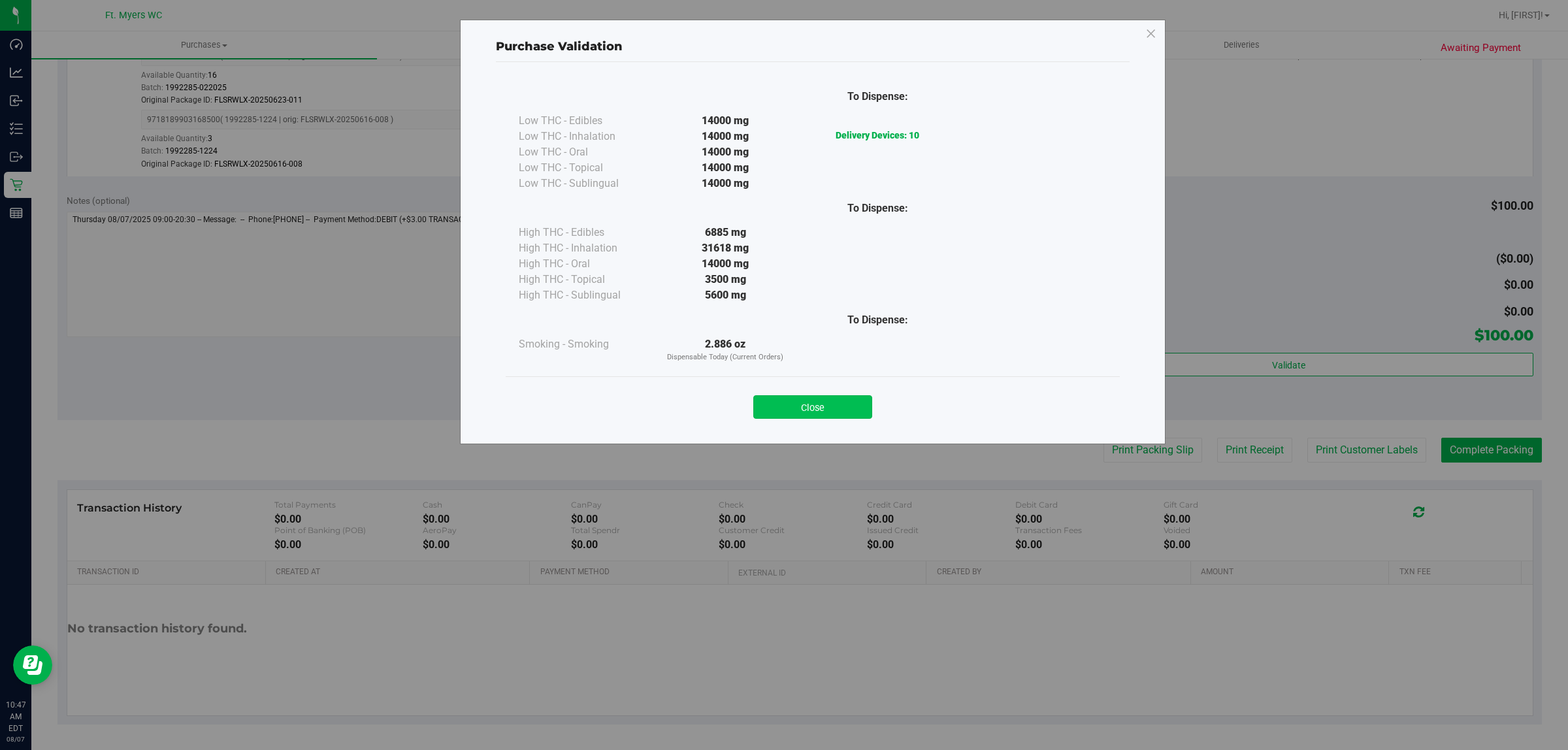 click on "Close" at bounding box center [813, 407] 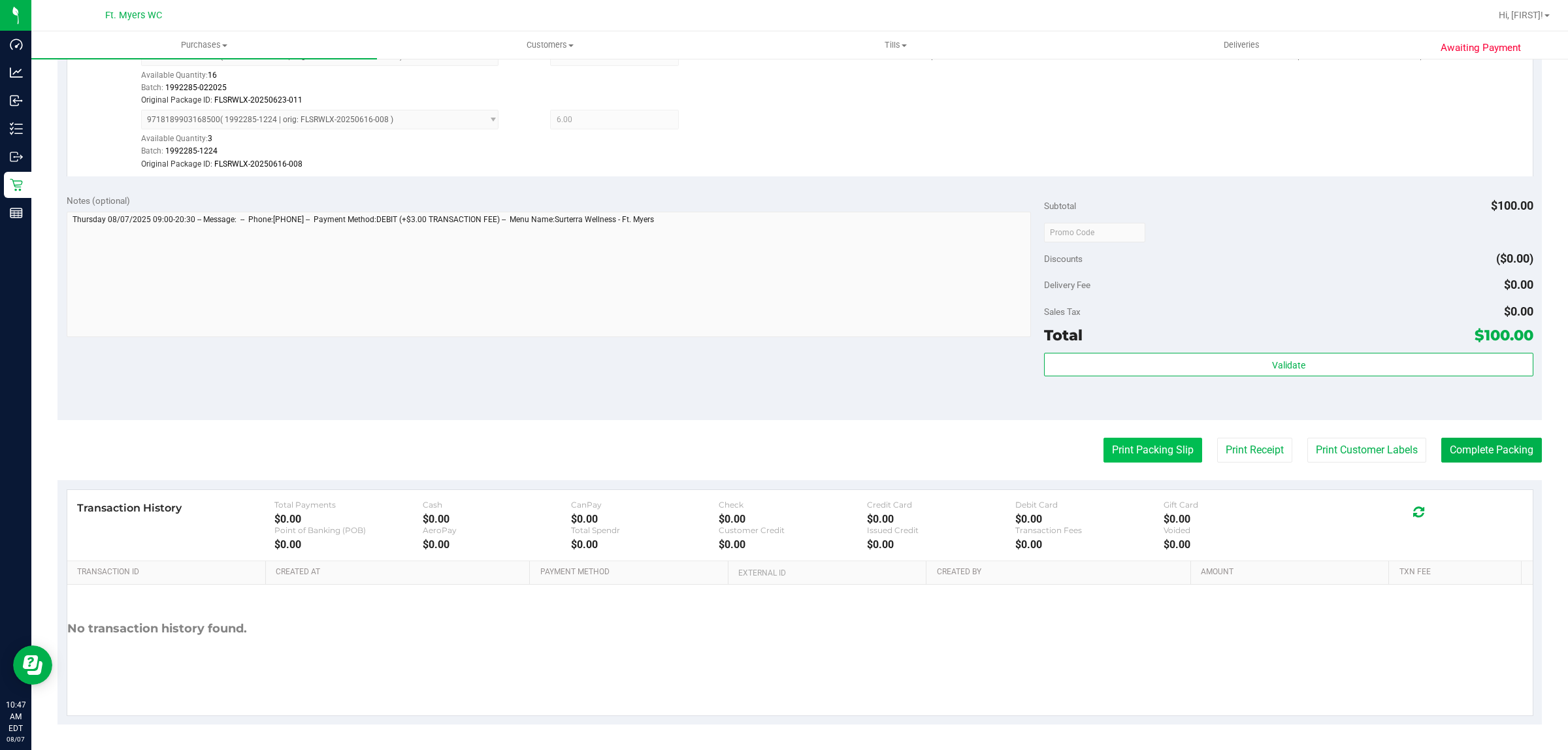 click on "Print Packing Slip" at bounding box center [1152, 450] 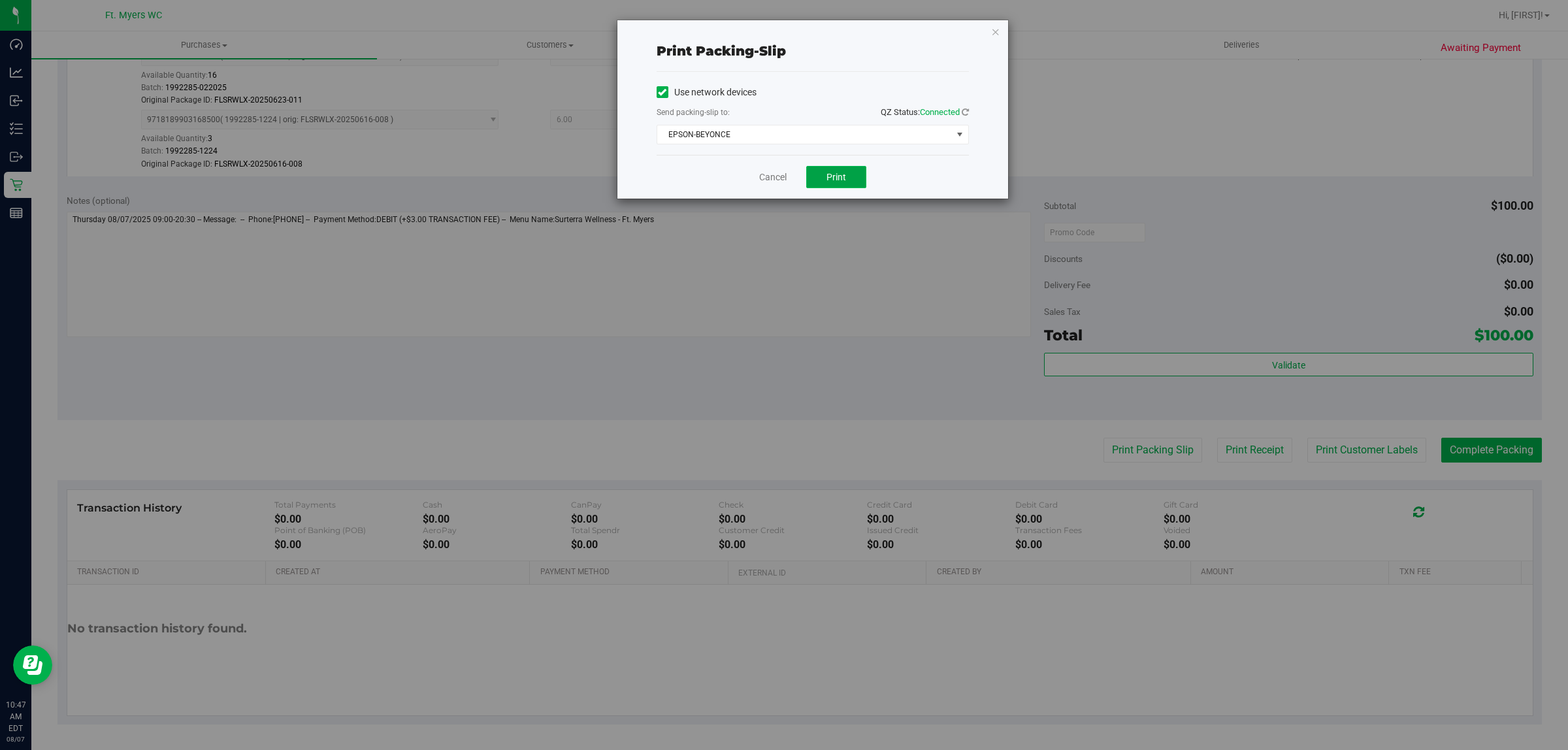 click on "Print" at bounding box center [836, 177] 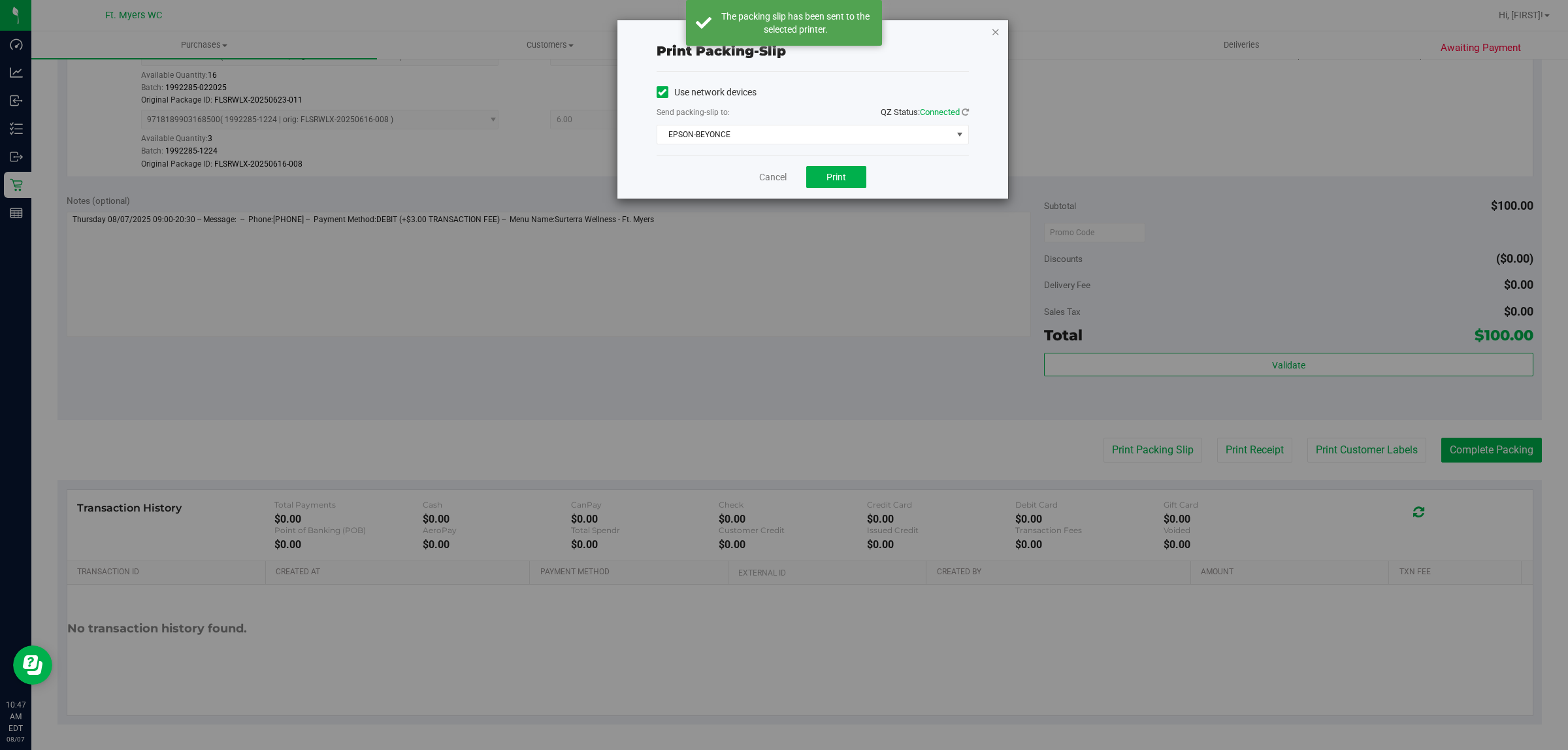 click at bounding box center [996, 31] 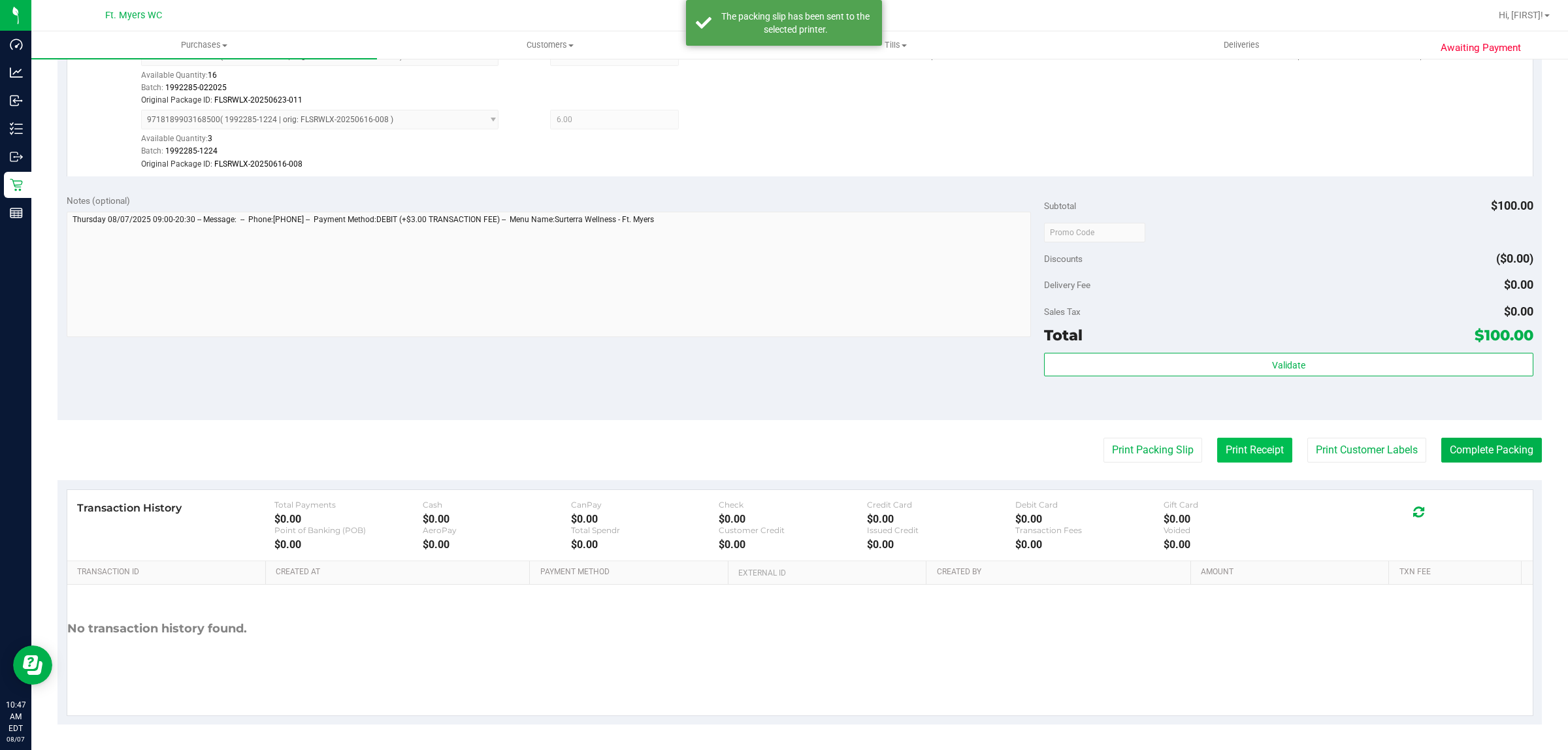 click on "Print Receipt" at bounding box center (1254, 450) 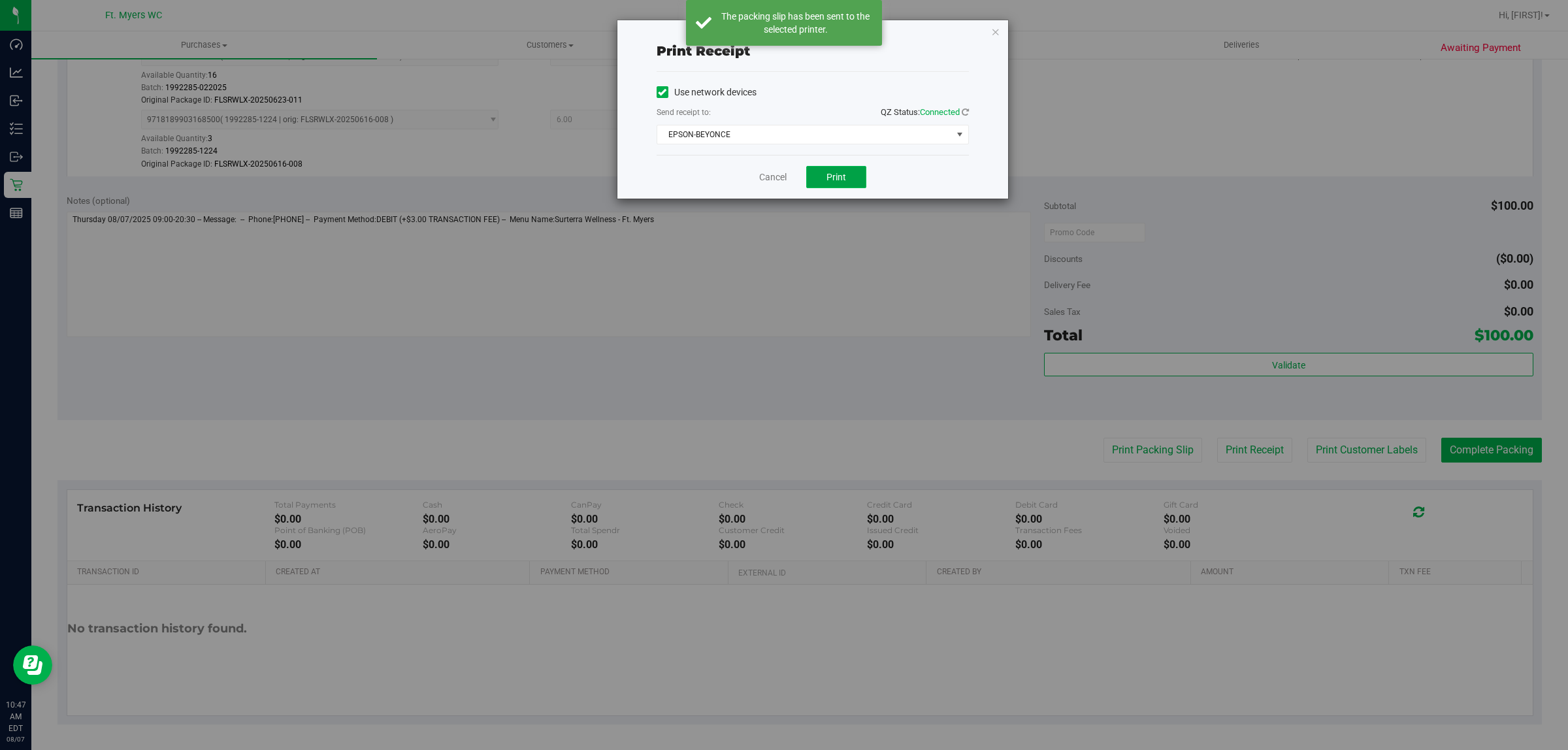click on "Print" at bounding box center (836, 177) 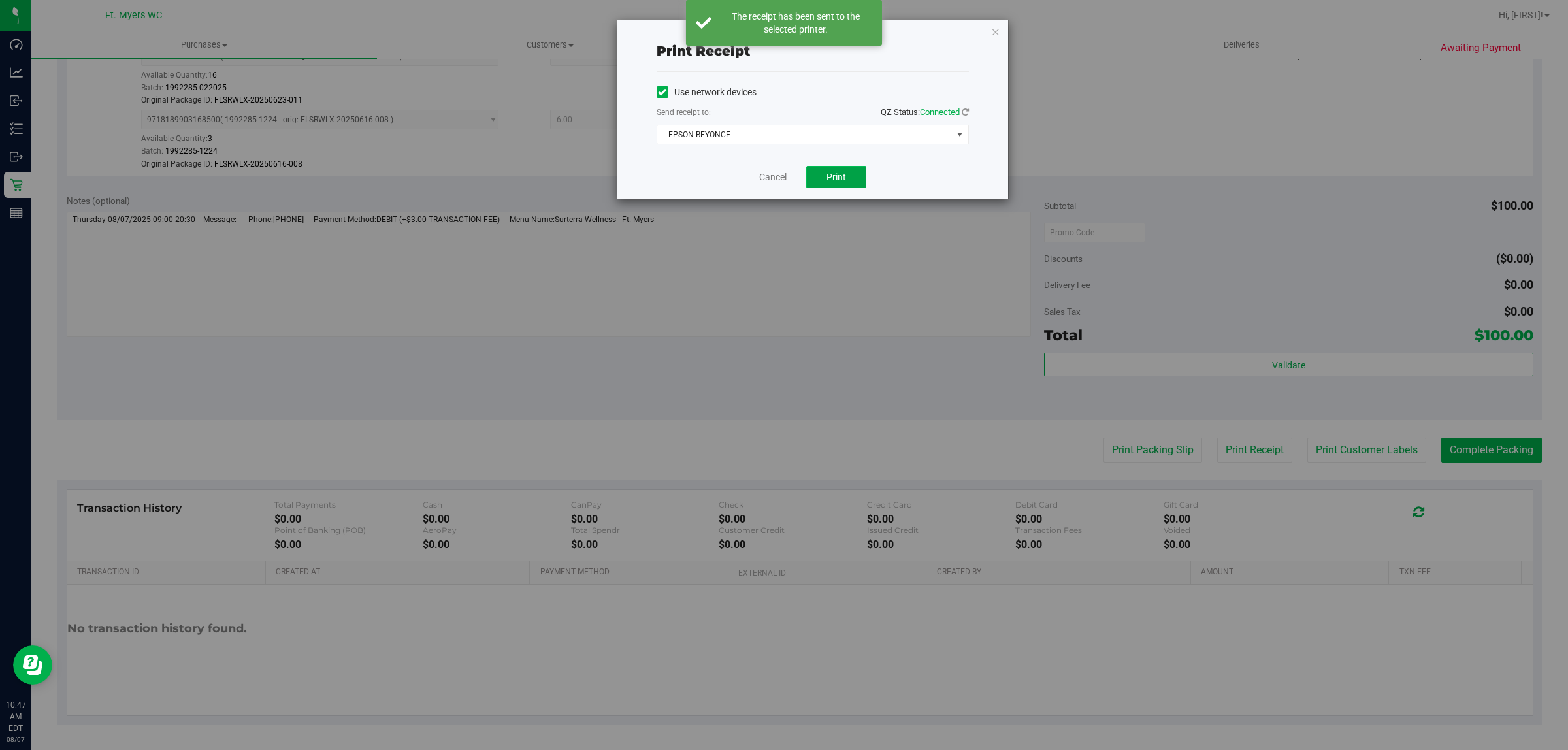 click on "Print" at bounding box center [836, 177] 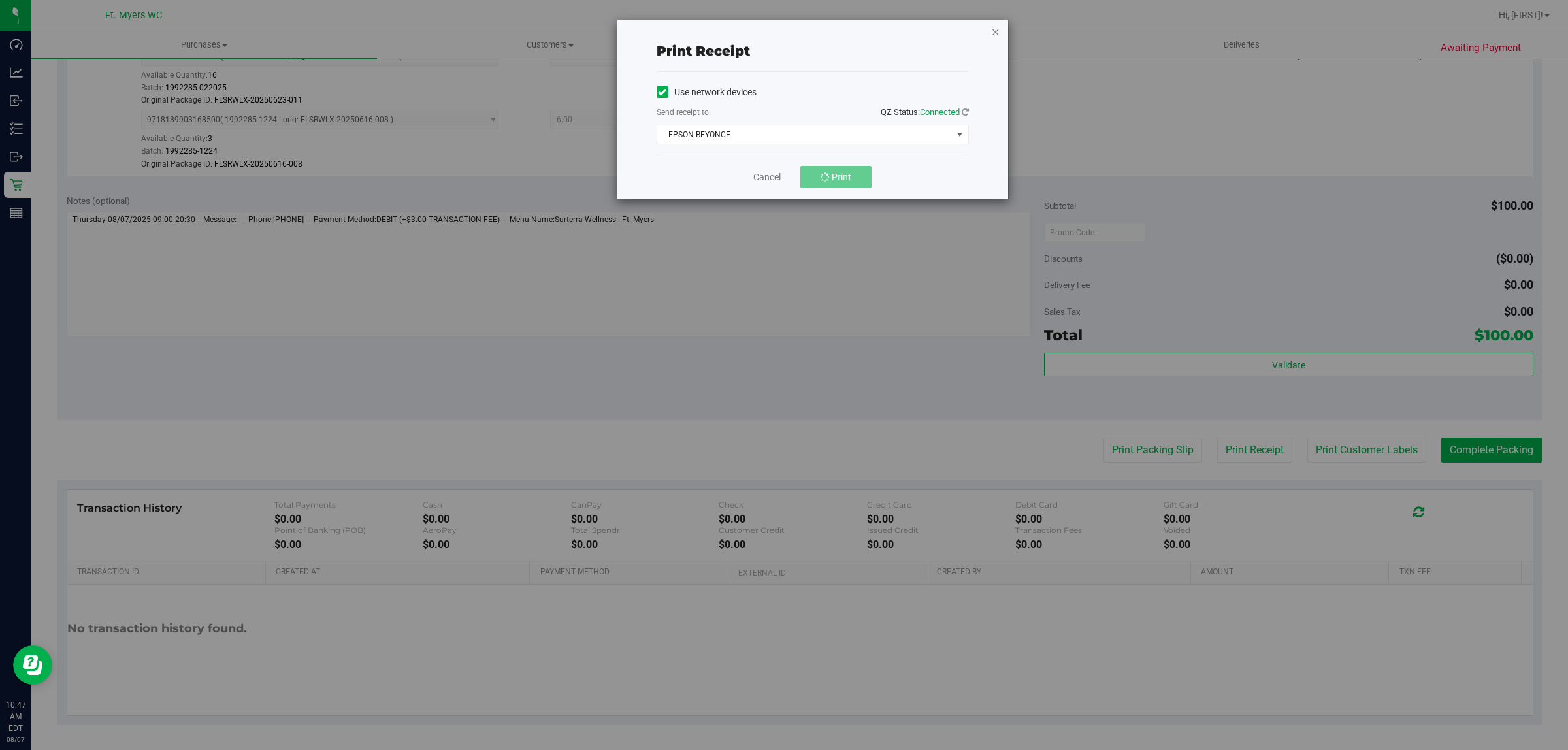 click at bounding box center (996, 31) 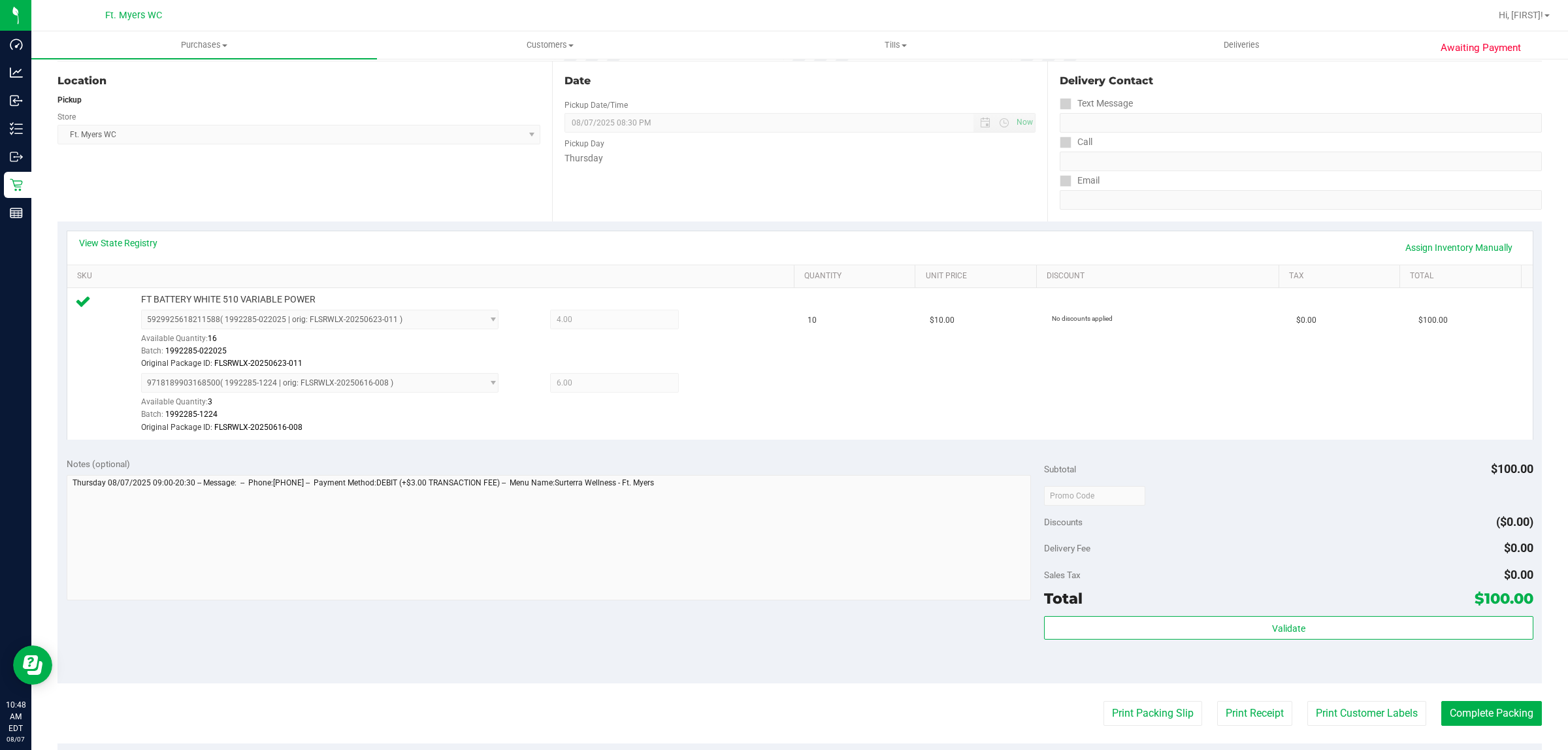 scroll, scrollTop: 327, scrollLeft: 0, axis: vertical 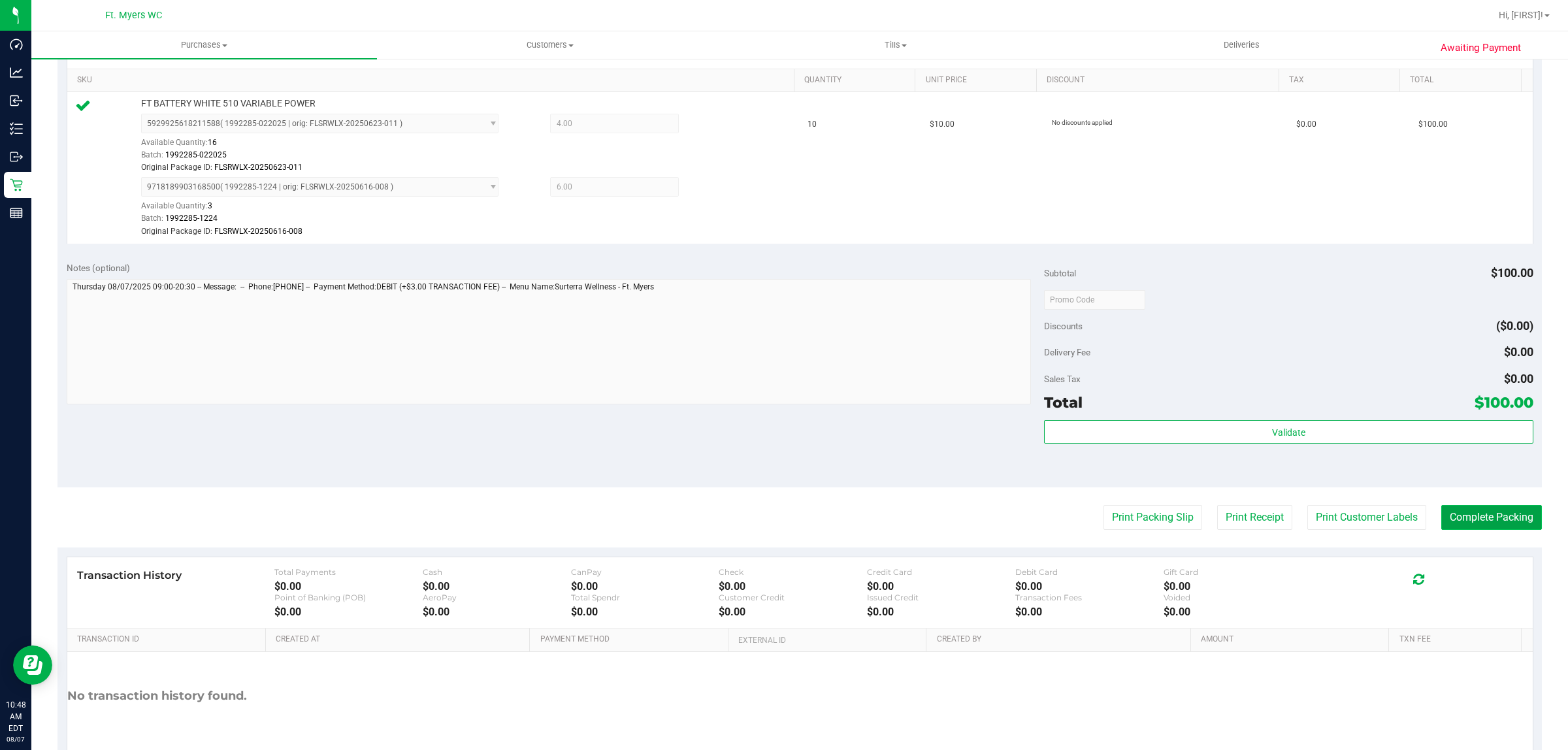 click on "Complete Packing" at bounding box center (1492, 517) 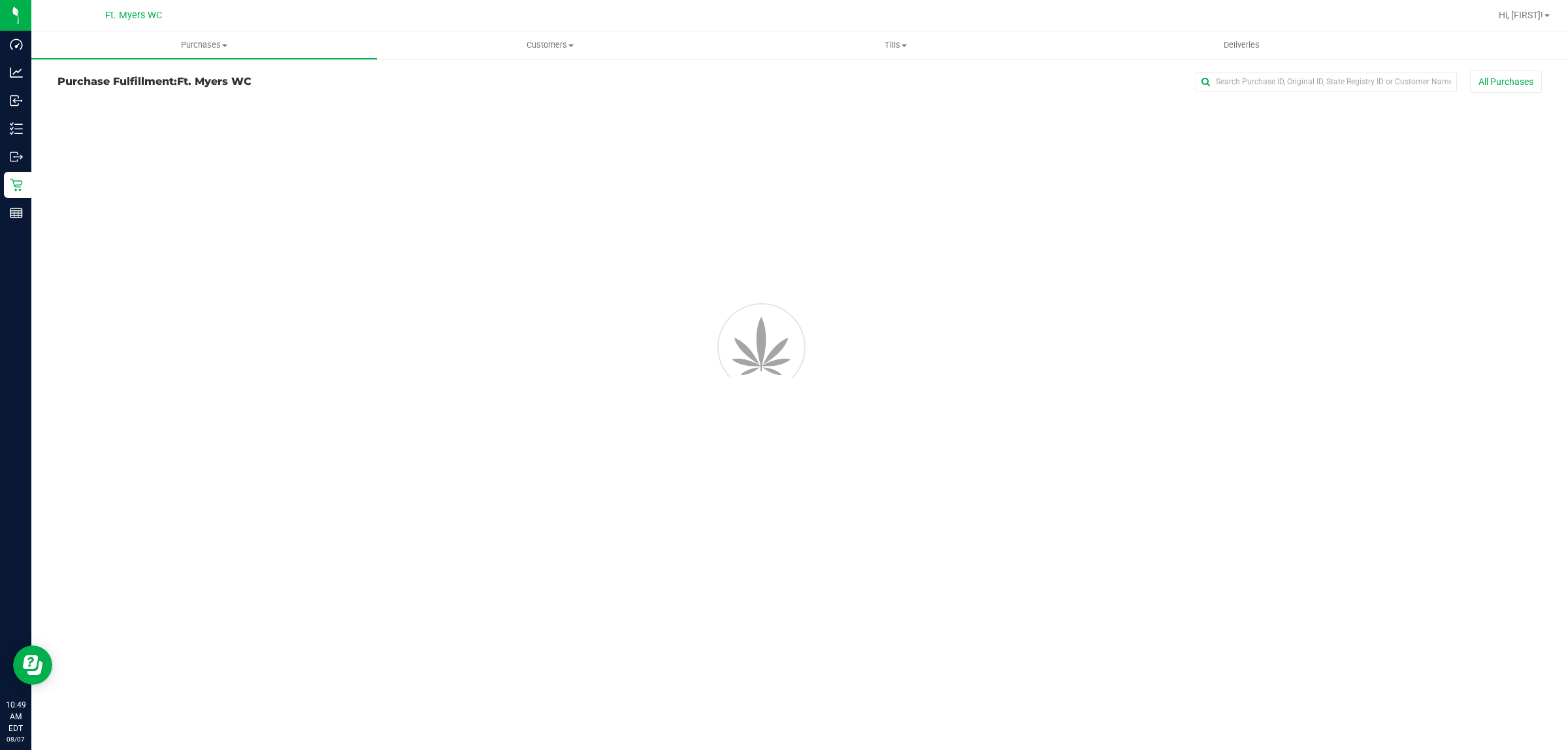 scroll, scrollTop: 0, scrollLeft: 0, axis: both 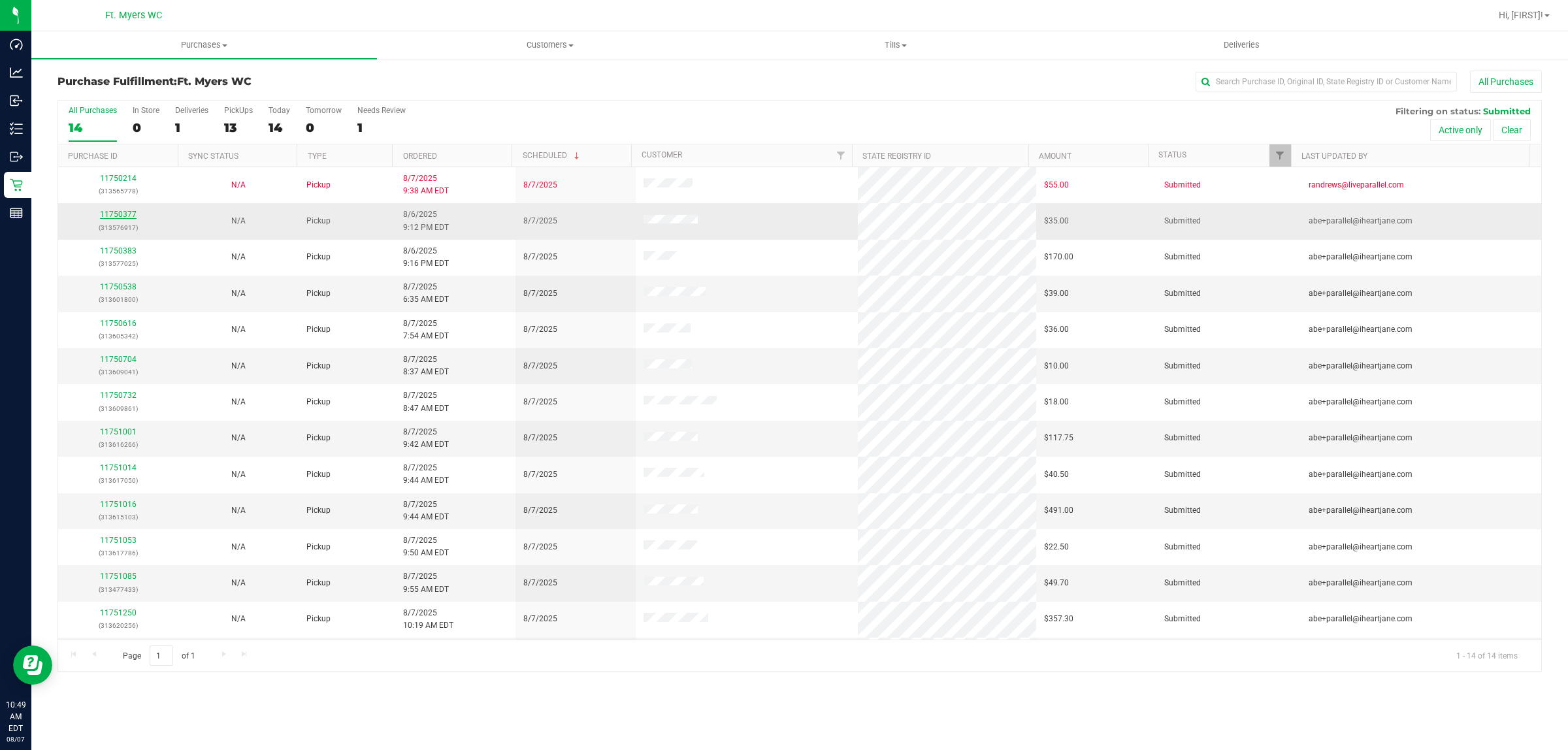 click on "11750377" at bounding box center [118, 214] 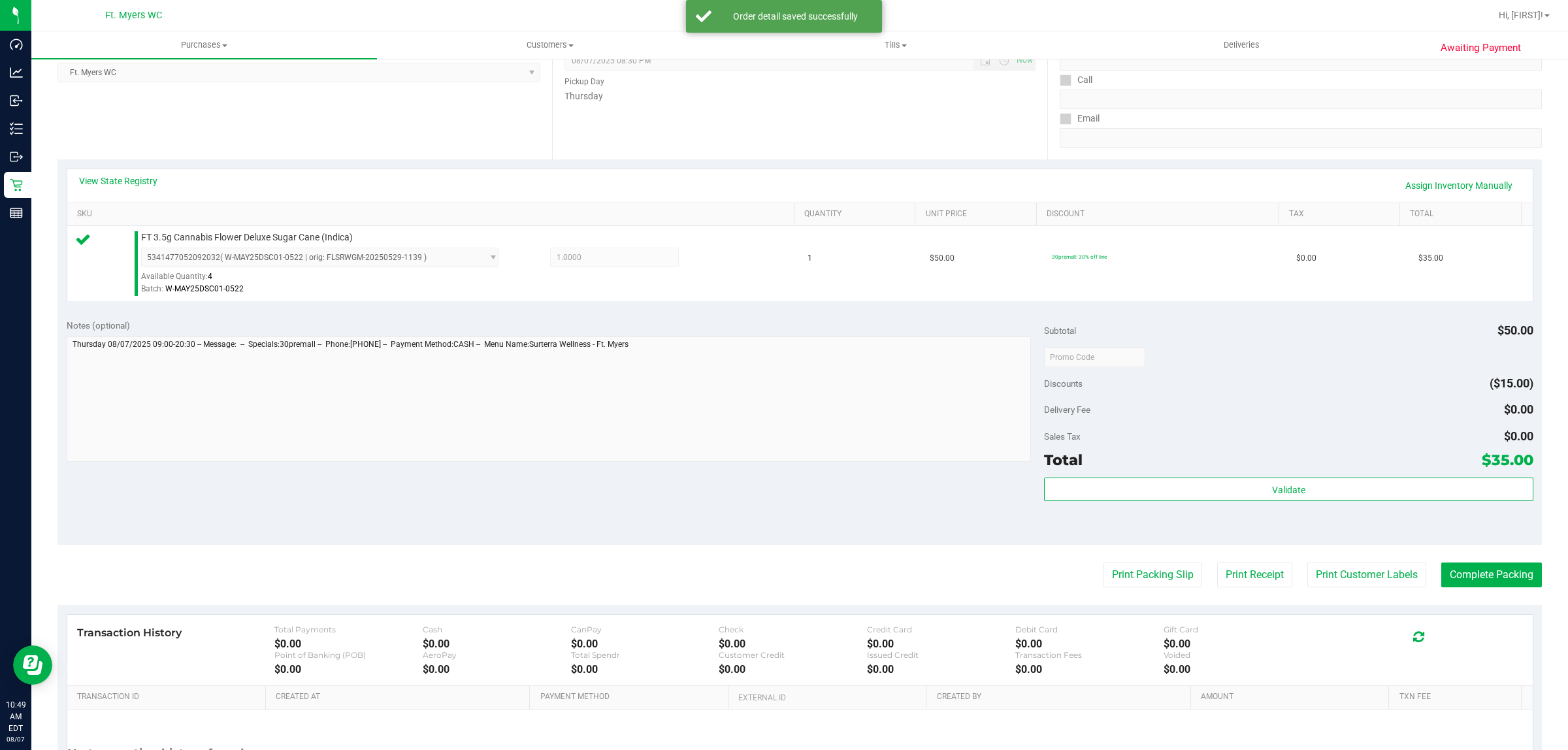 scroll, scrollTop: 318, scrollLeft: 0, axis: vertical 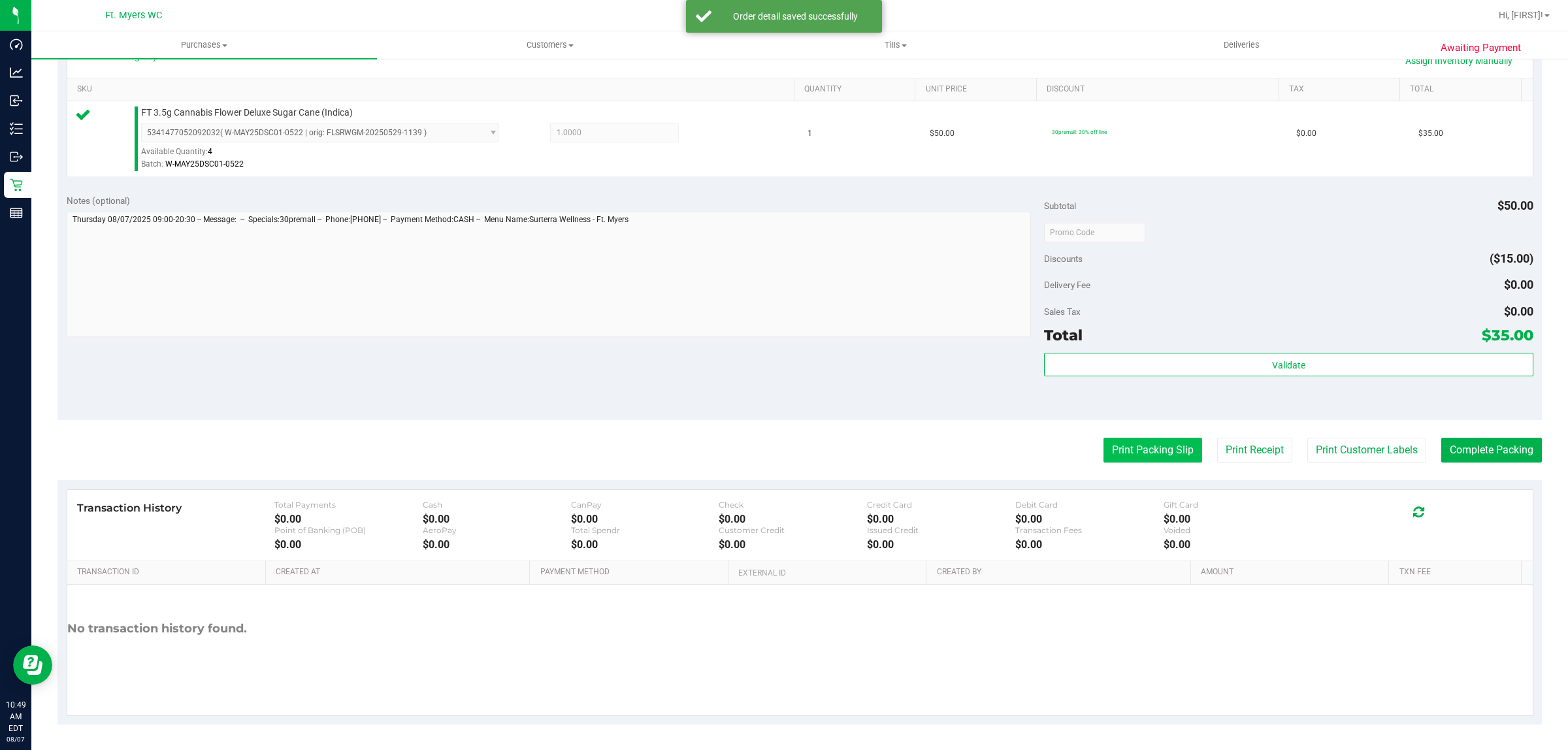click on "Print Packing Slip" at bounding box center (1152, 450) 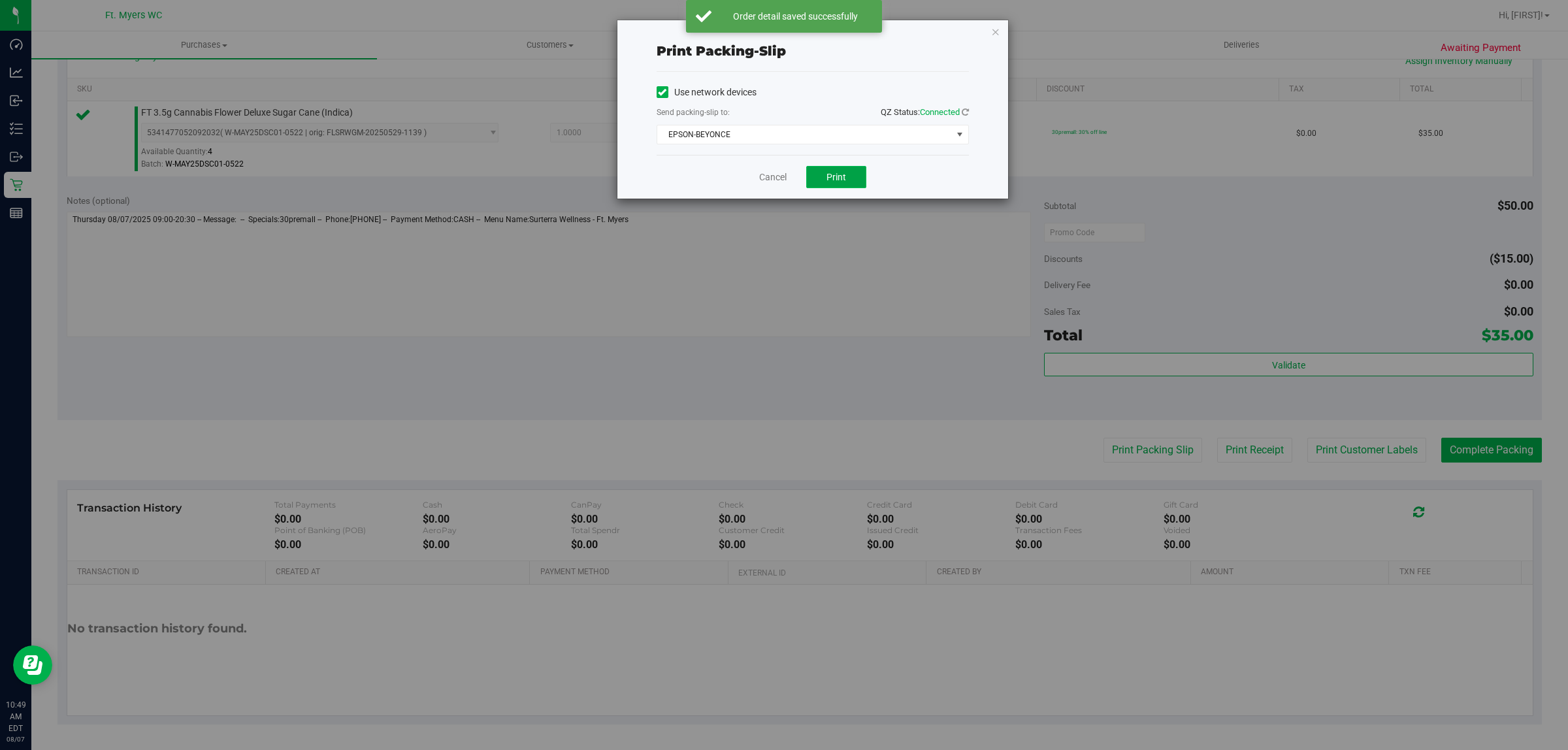click on "Print" at bounding box center (836, 177) 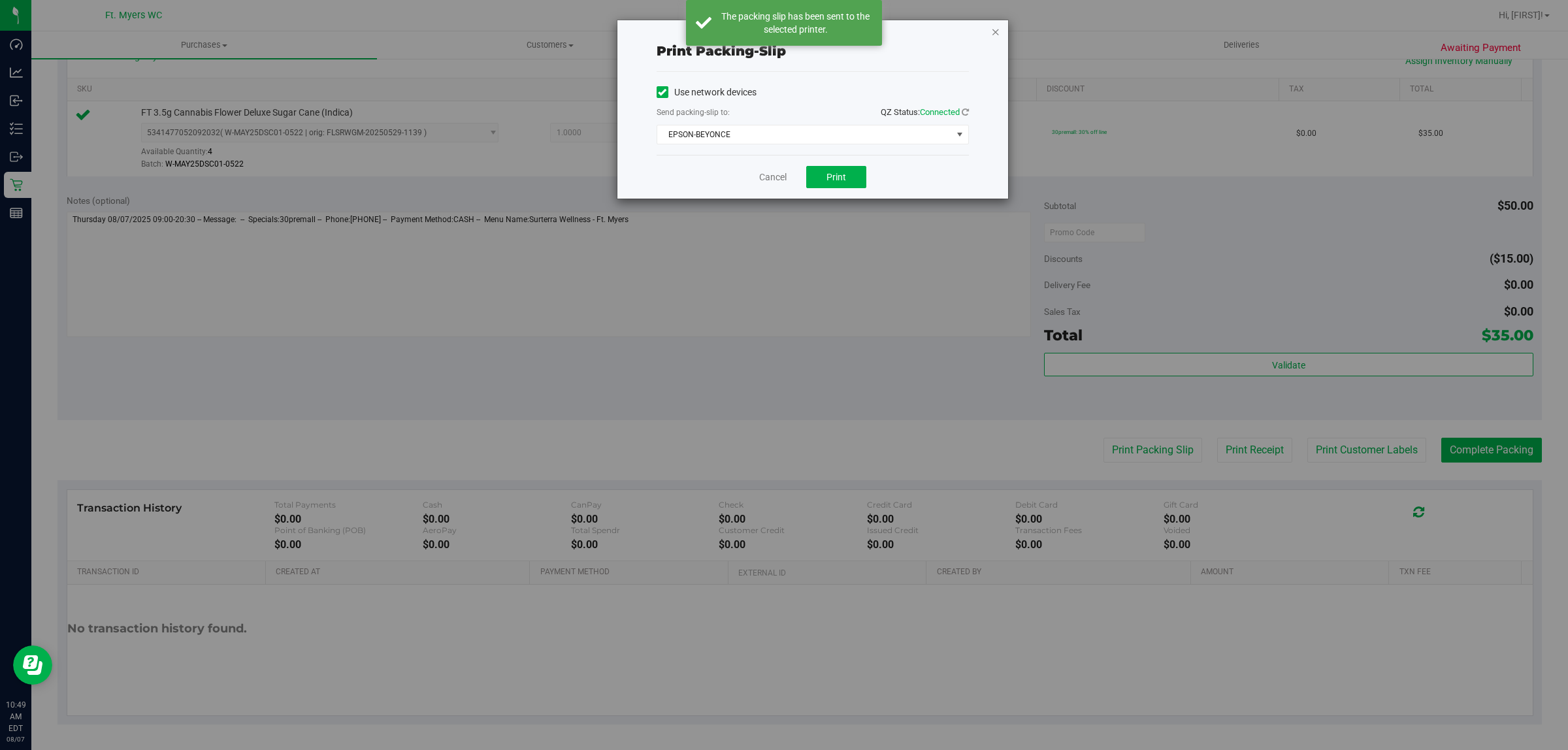 click at bounding box center (996, 31) 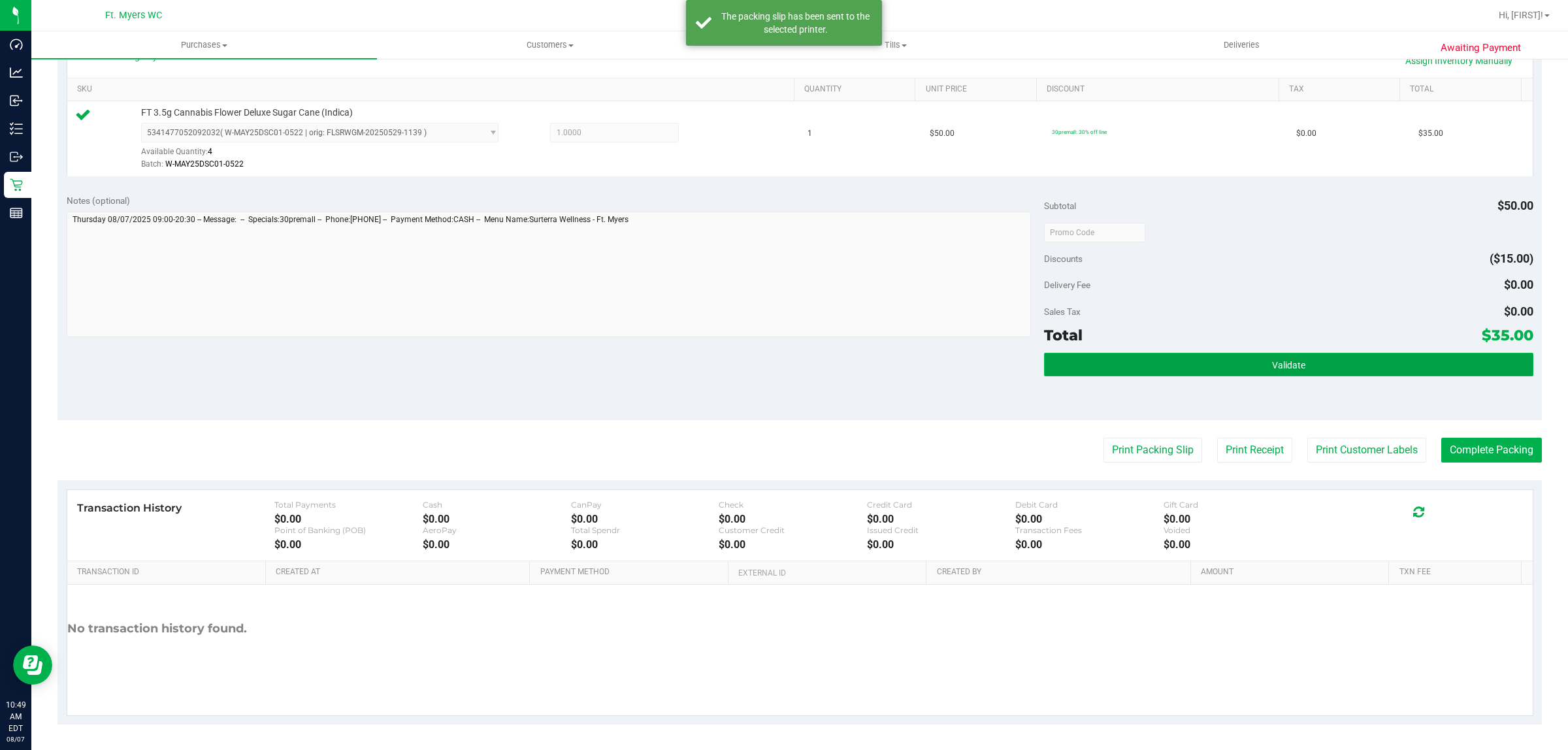 click on "Validate" at bounding box center (1288, 365) 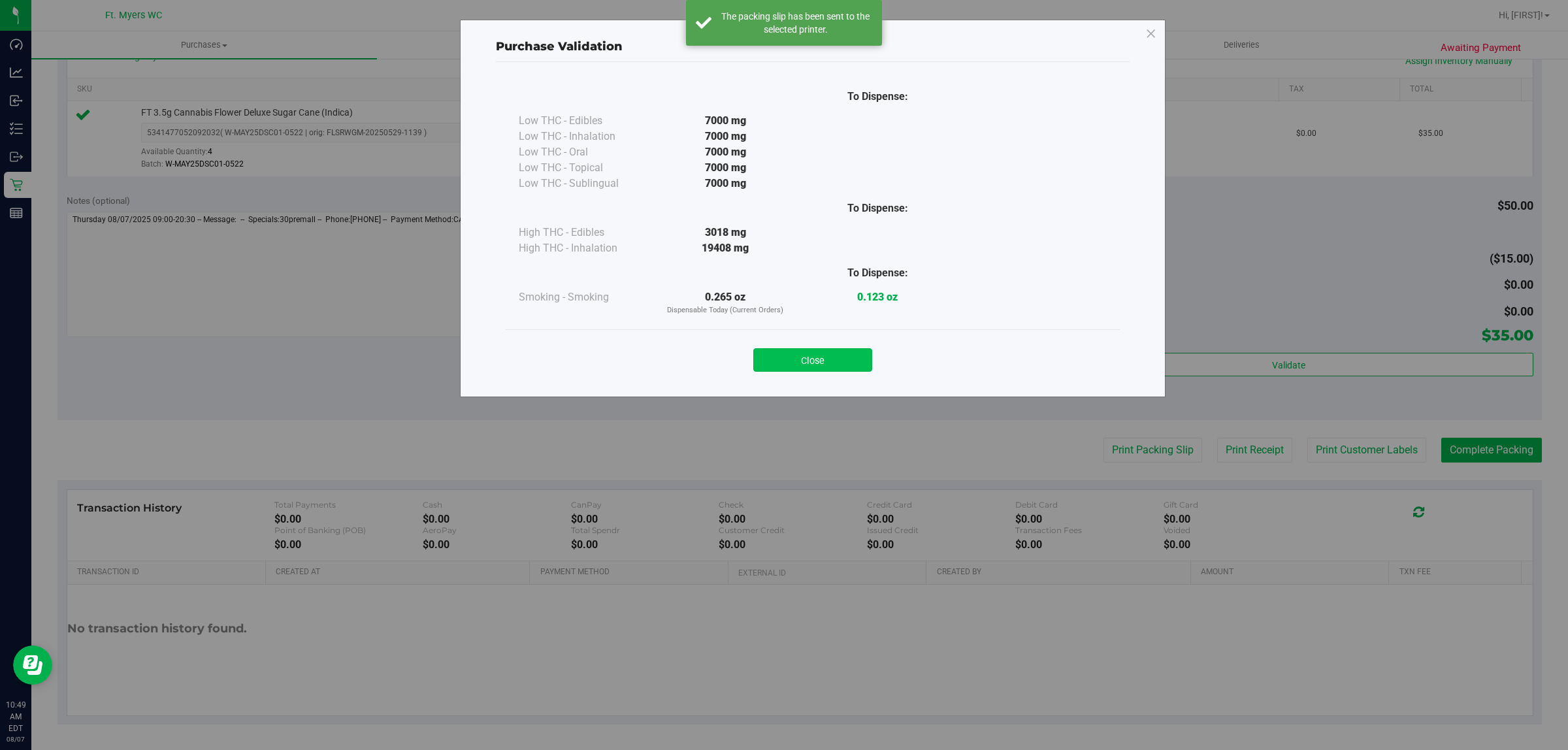 click on "Close" at bounding box center (813, 360) 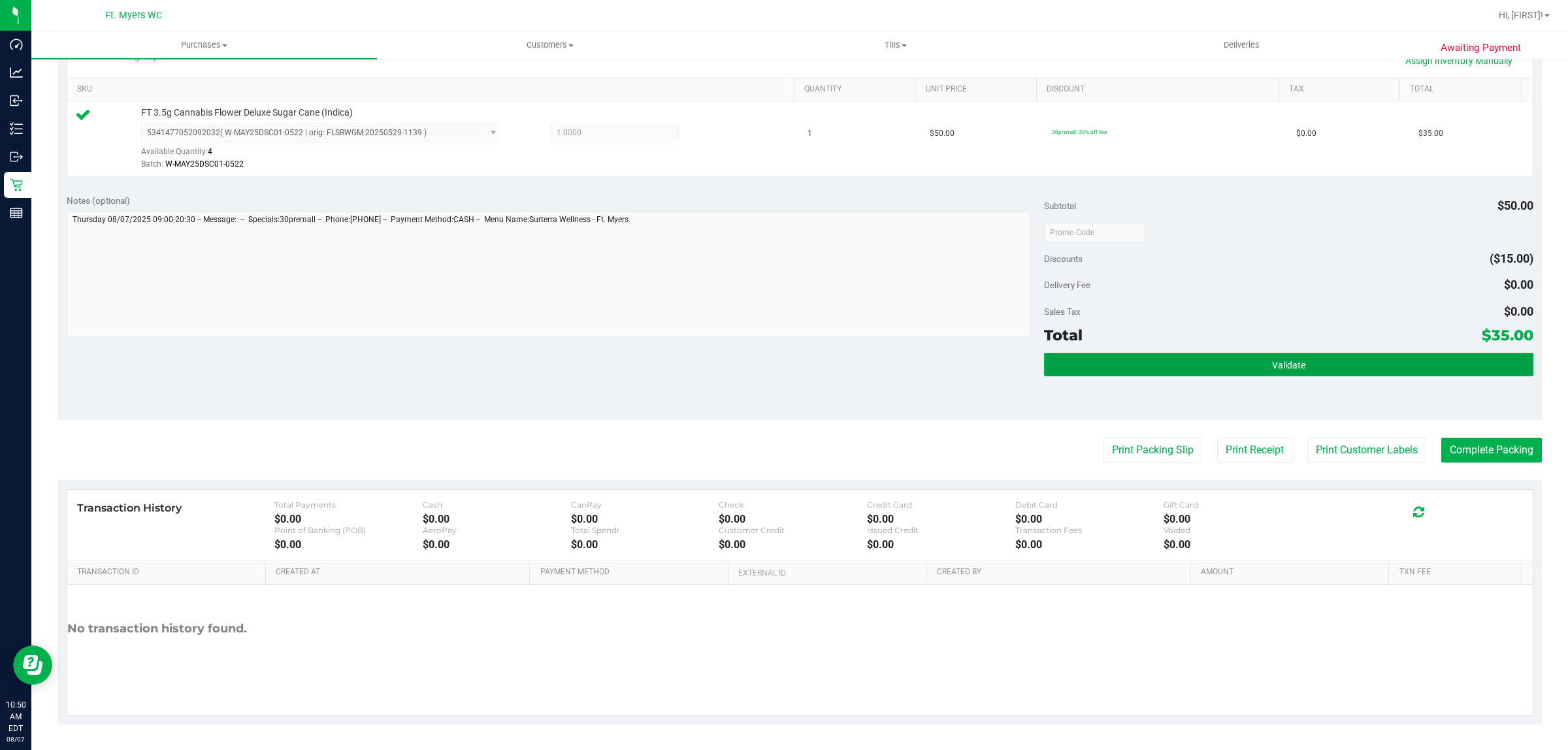 click on "Validate" at bounding box center (1288, 365) 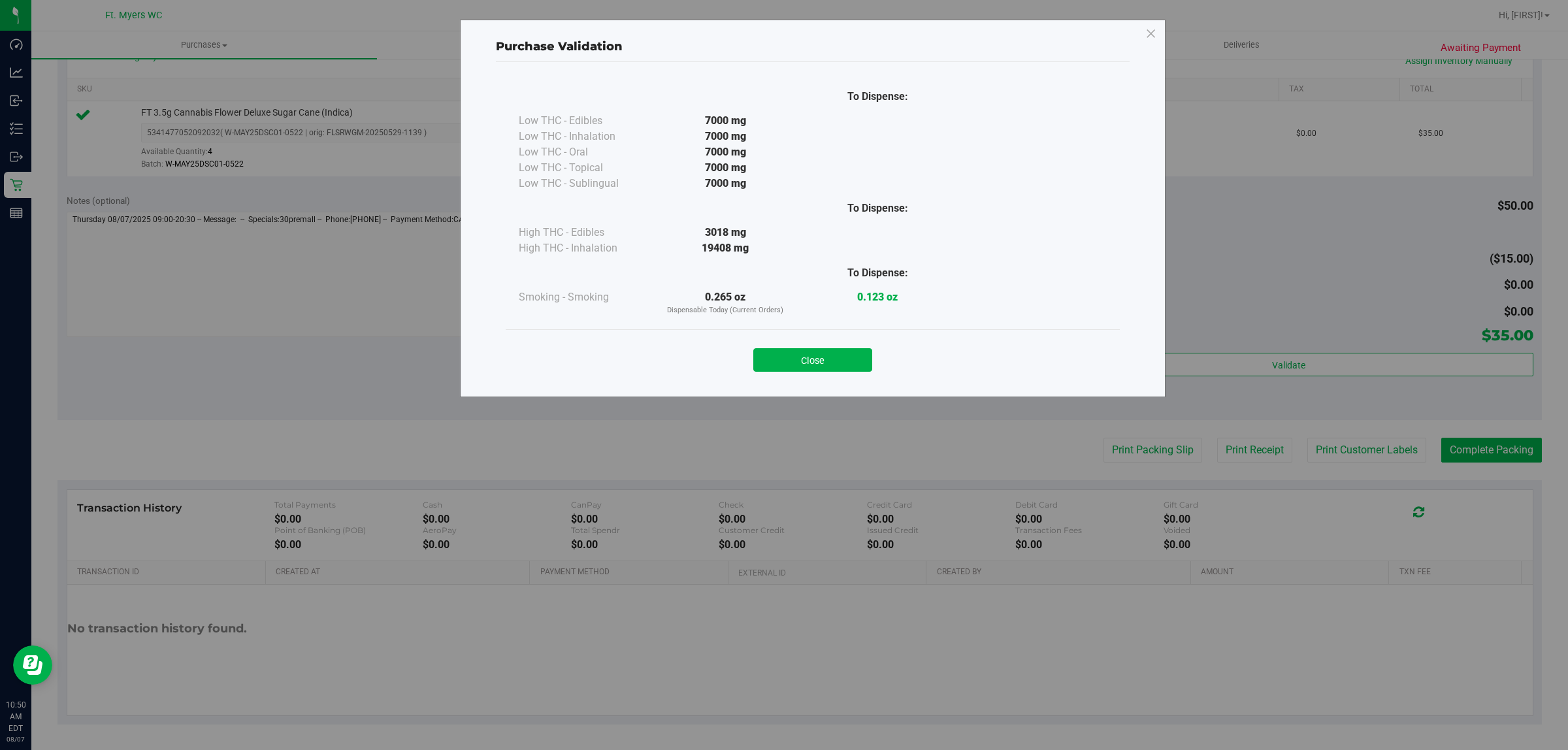 click on "Close" at bounding box center (813, 356) 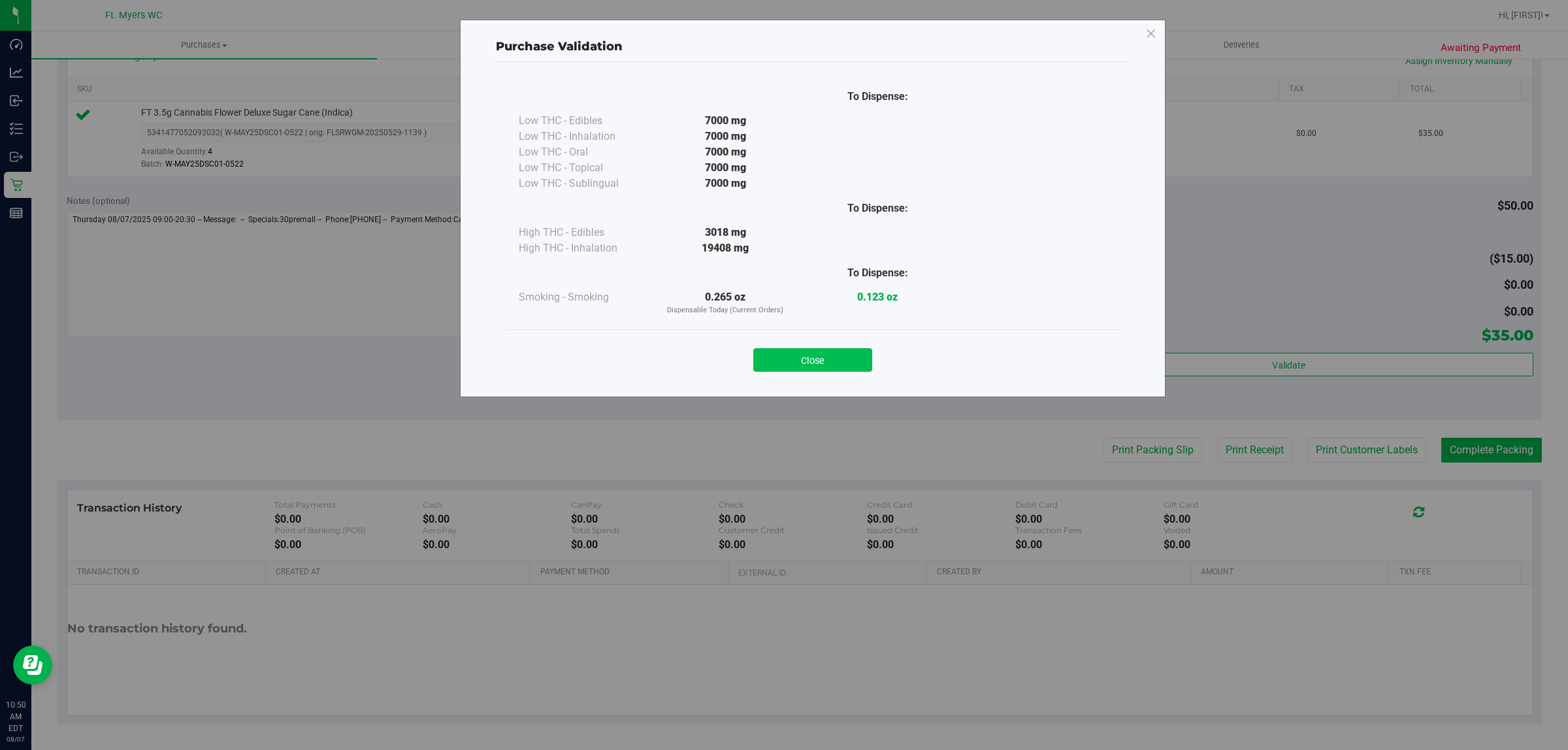 click on "Close" at bounding box center [813, 360] 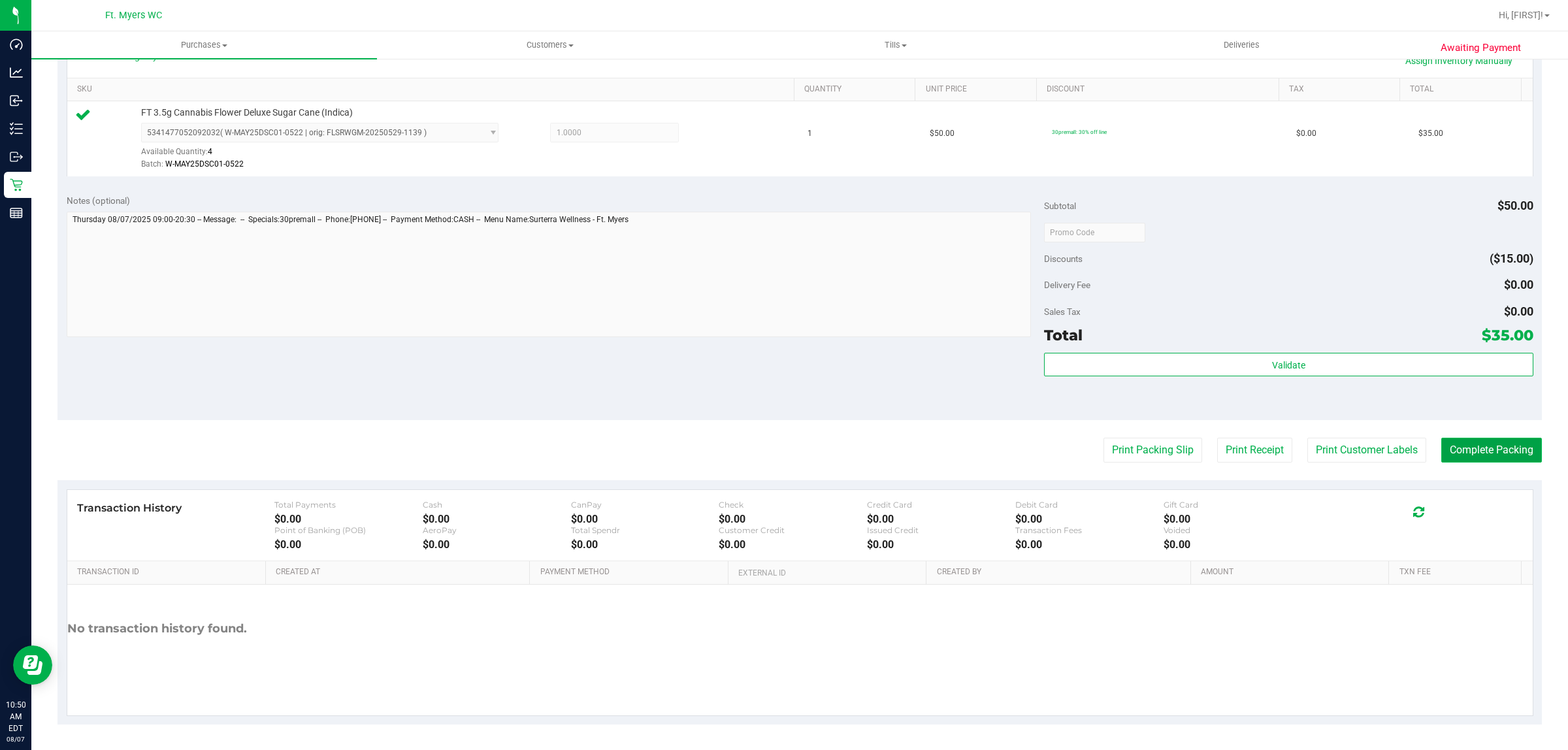 click on "Complete Packing" at bounding box center (1492, 450) 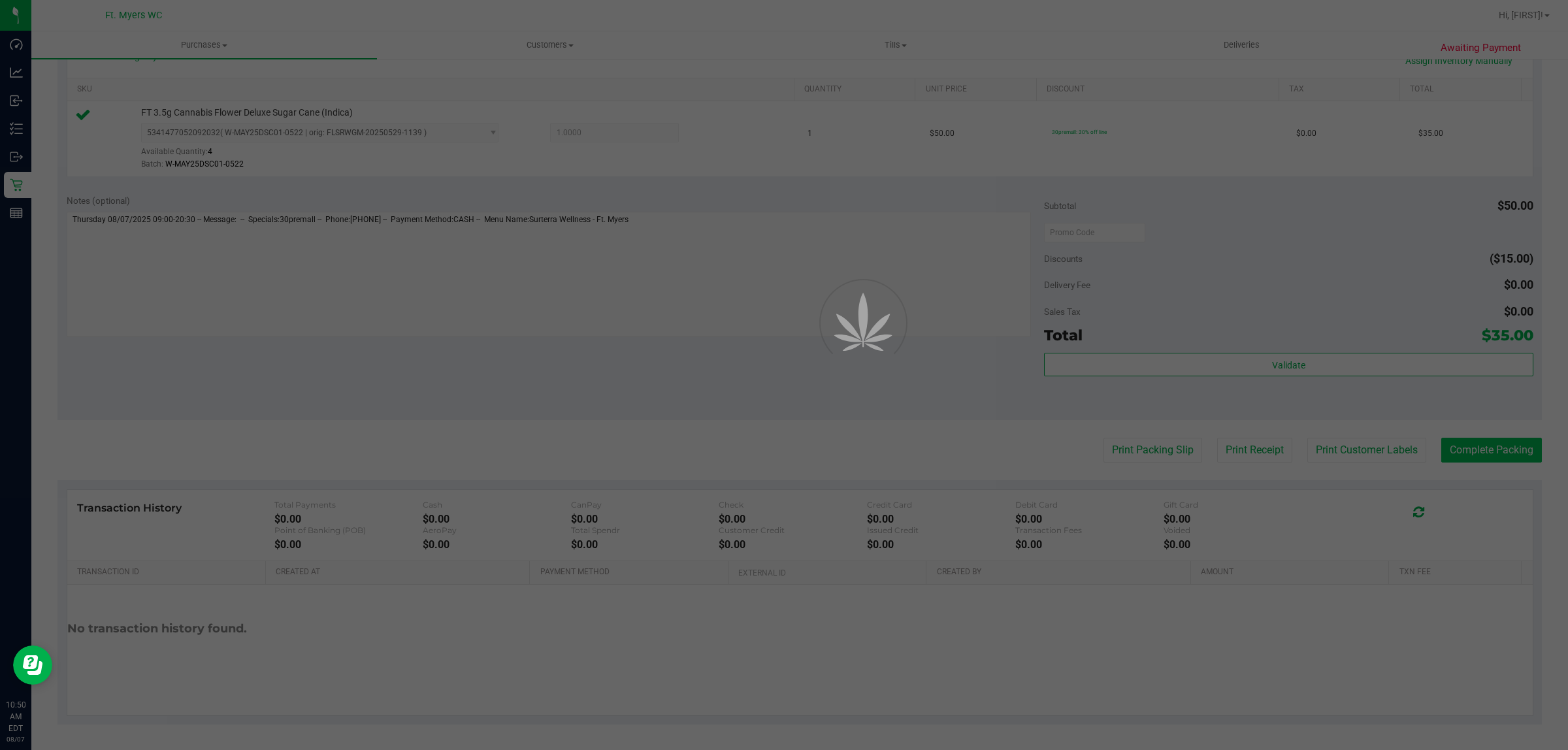 scroll, scrollTop: 0, scrollLeft: 0, axis: both 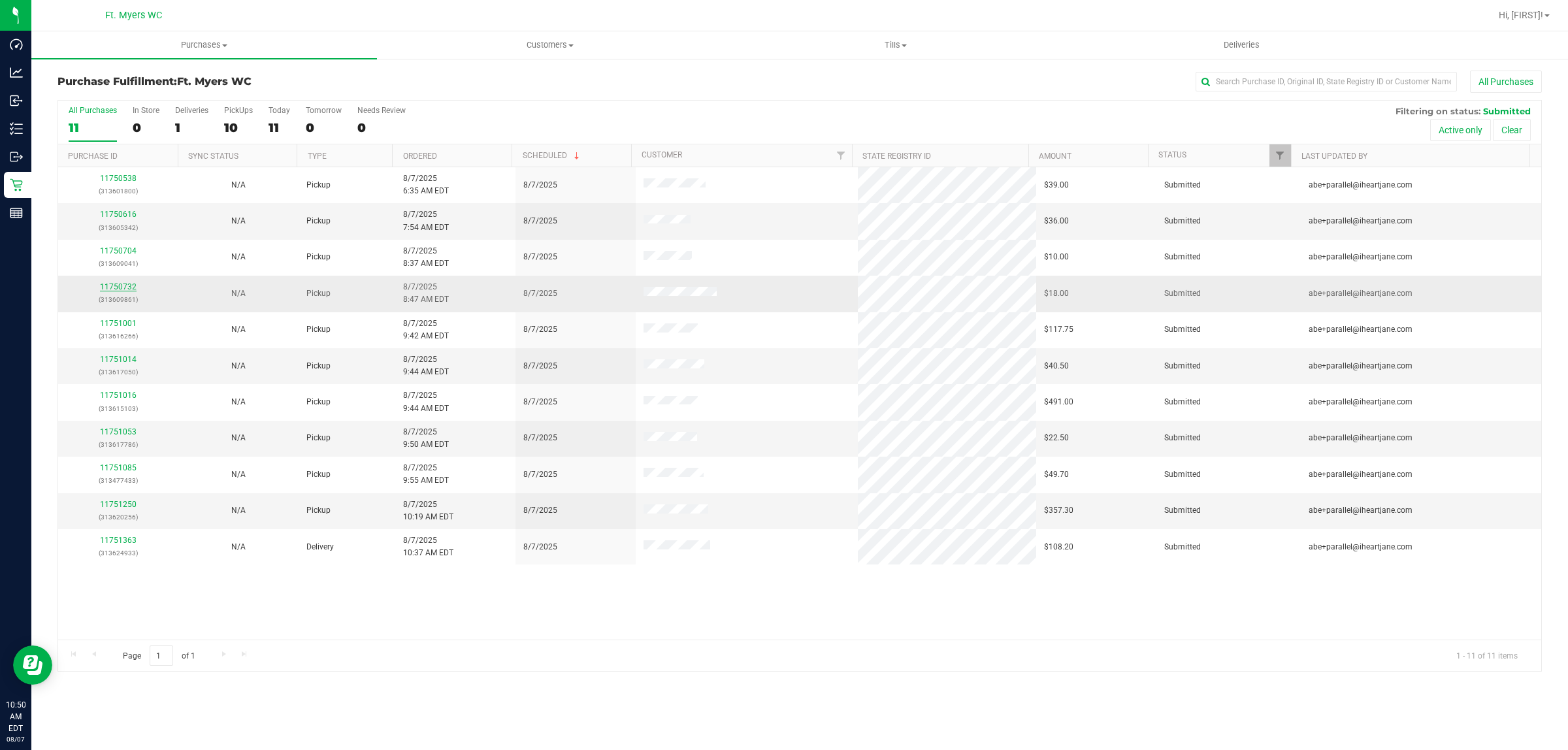 click on "11750732" at bounding box center [118, 287] 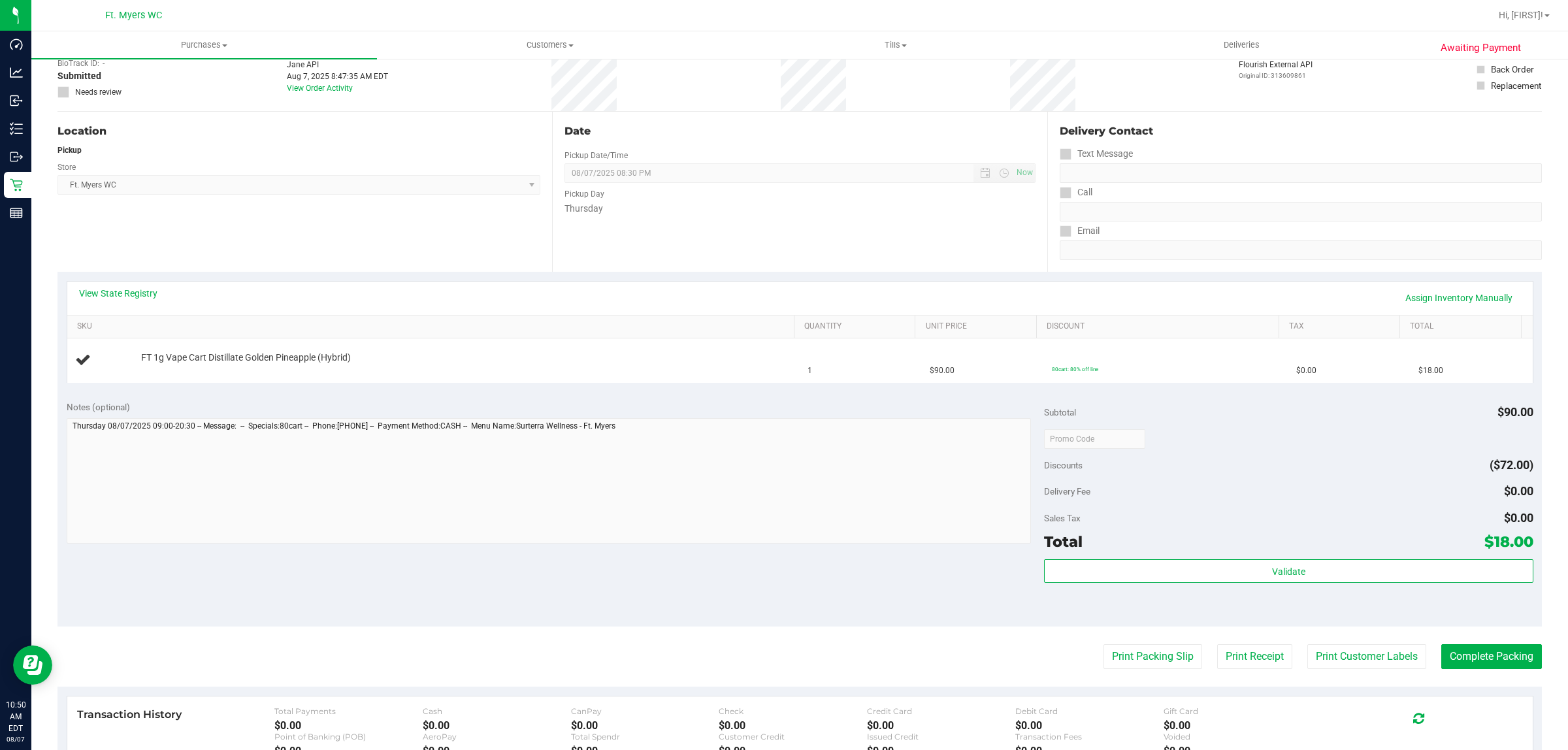 scroll, scrollTop: 82, scrollLeft: 0, axis: vertical 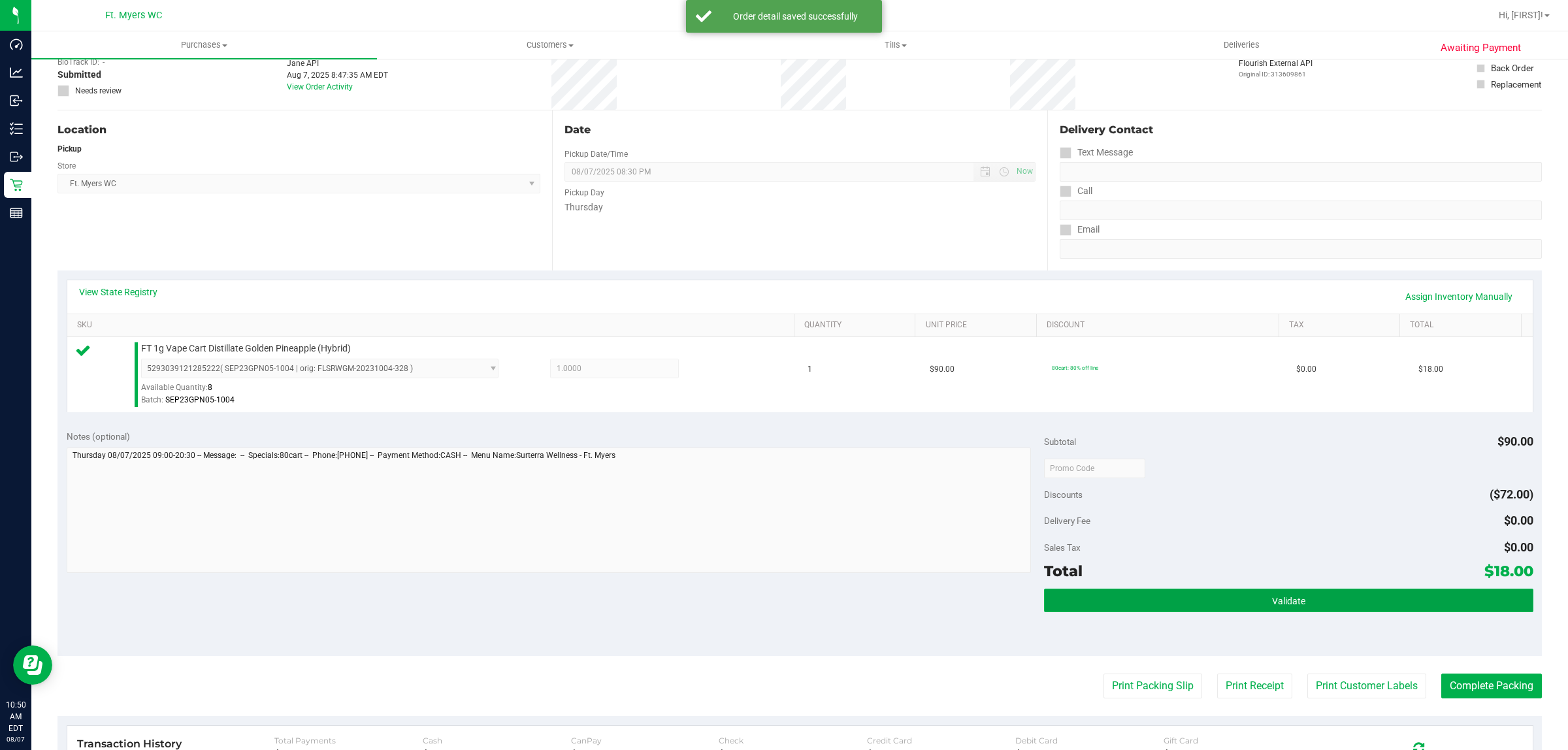 click on "Validate" at bounding box center [1288, 600] 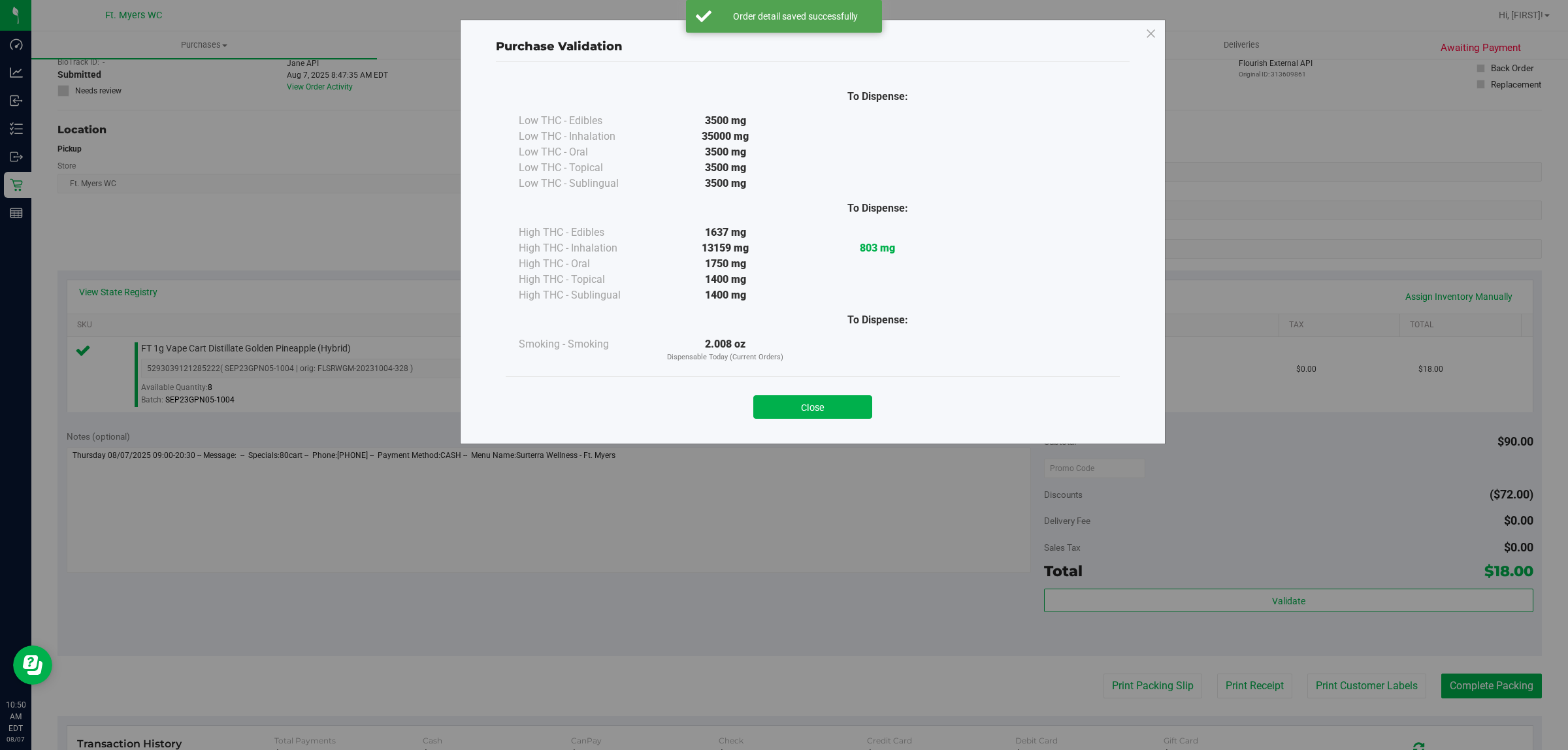 click on "Close" at bounding box center (813, 403) 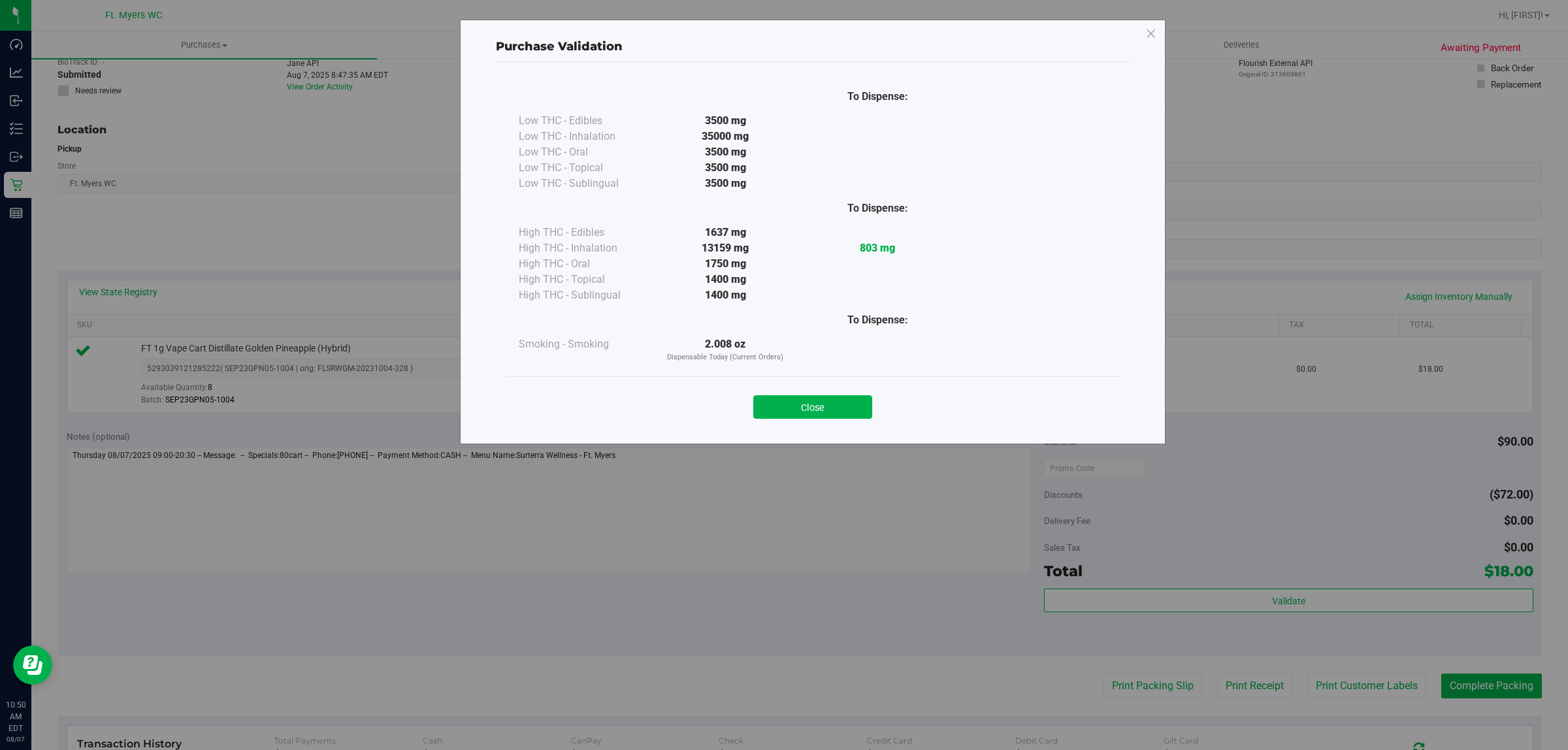 click on "Close" at bounding box center [813, 402] 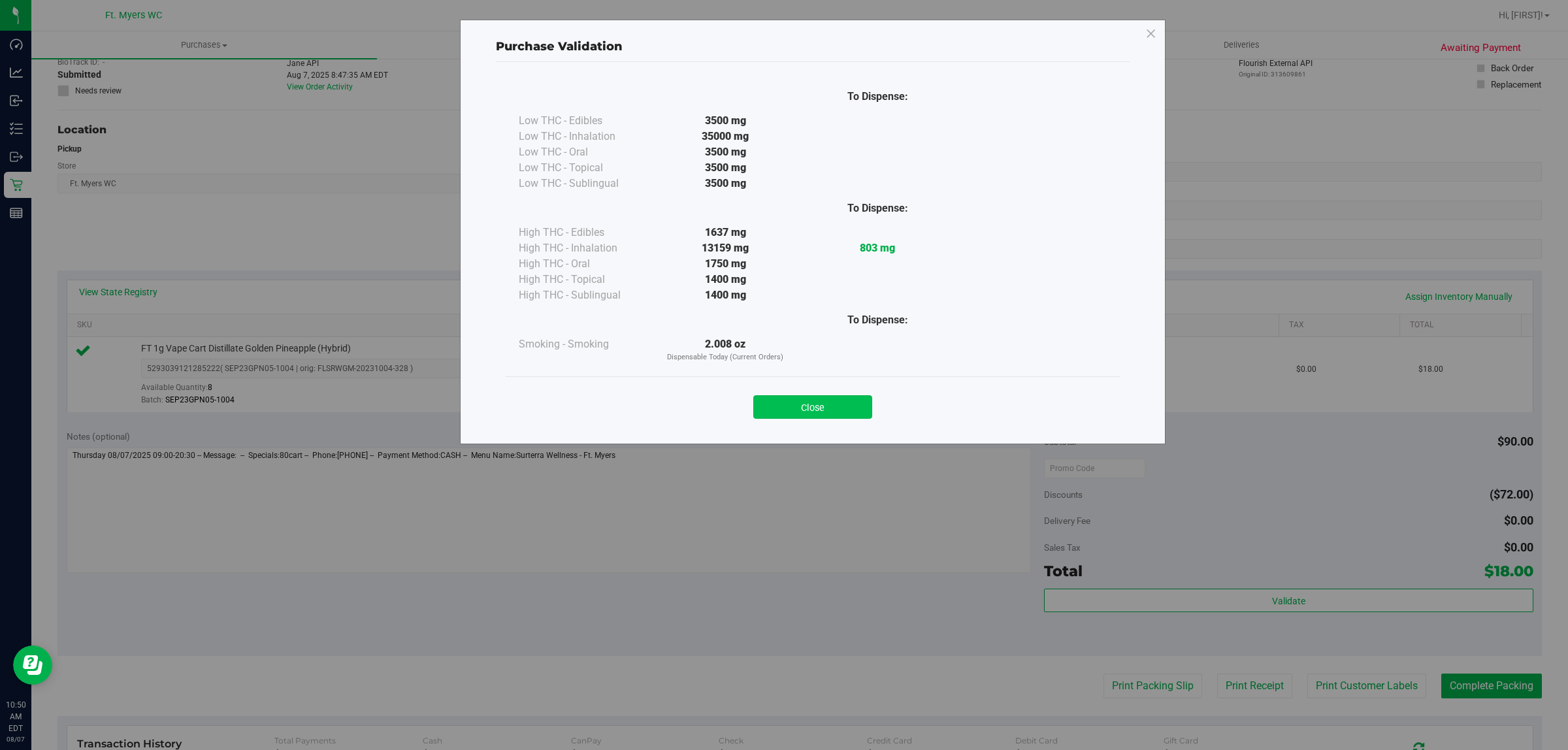 click on "Close" at bounding box center [813, 407] 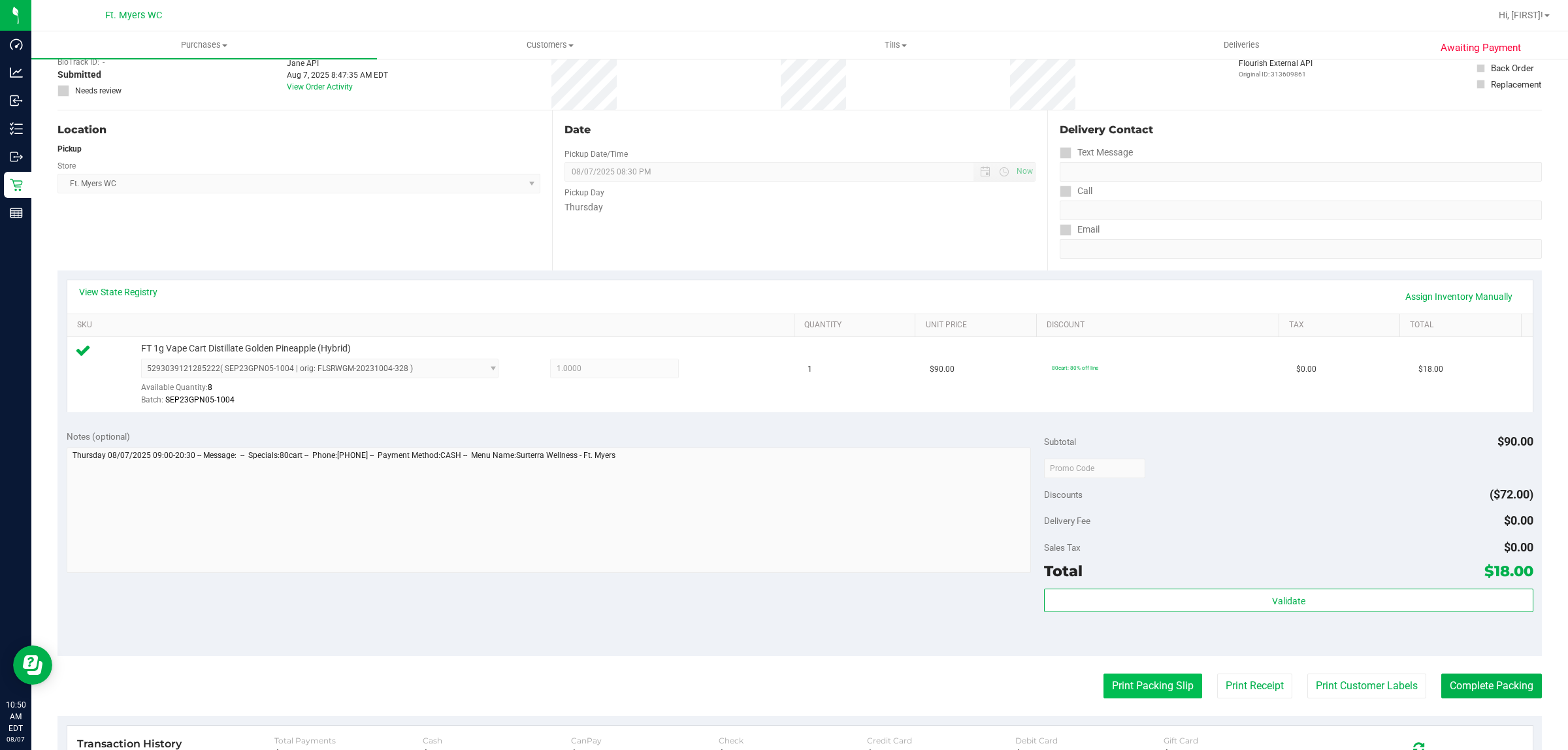 click on "Print Packing Slip" at bounding box center (1152, 686) 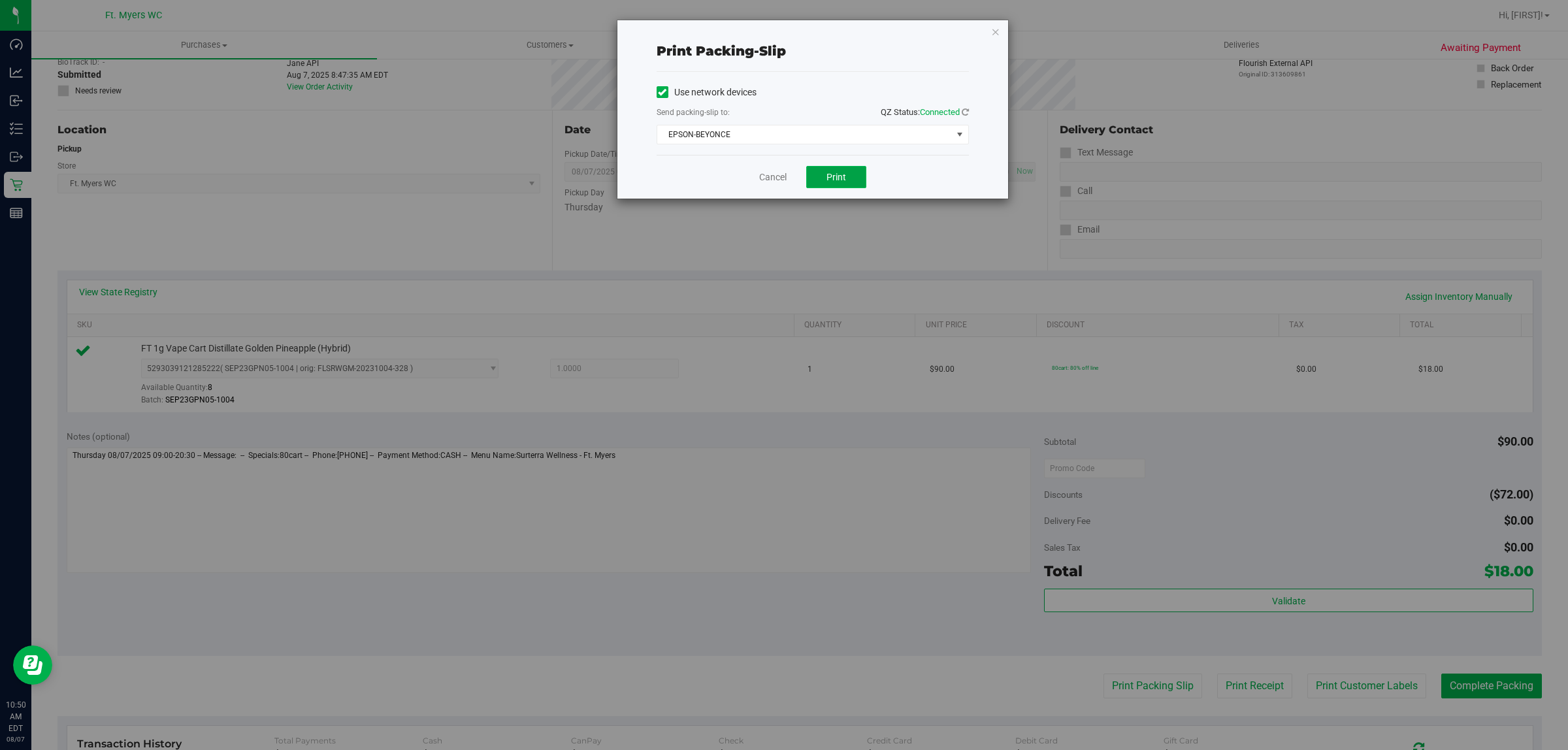 click on "Print" at bounding box center (836, 177) 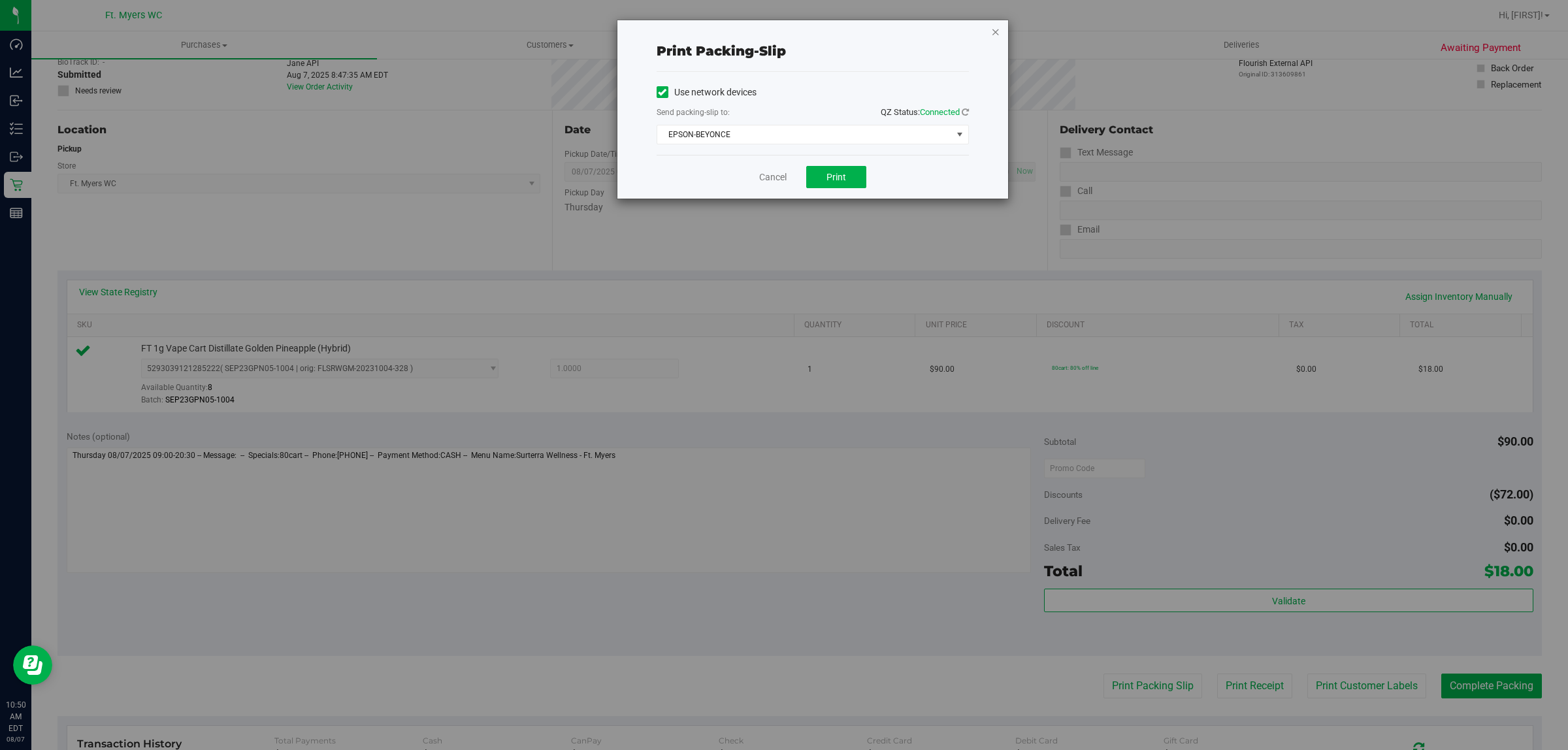 click at bounding box center (996, 31) 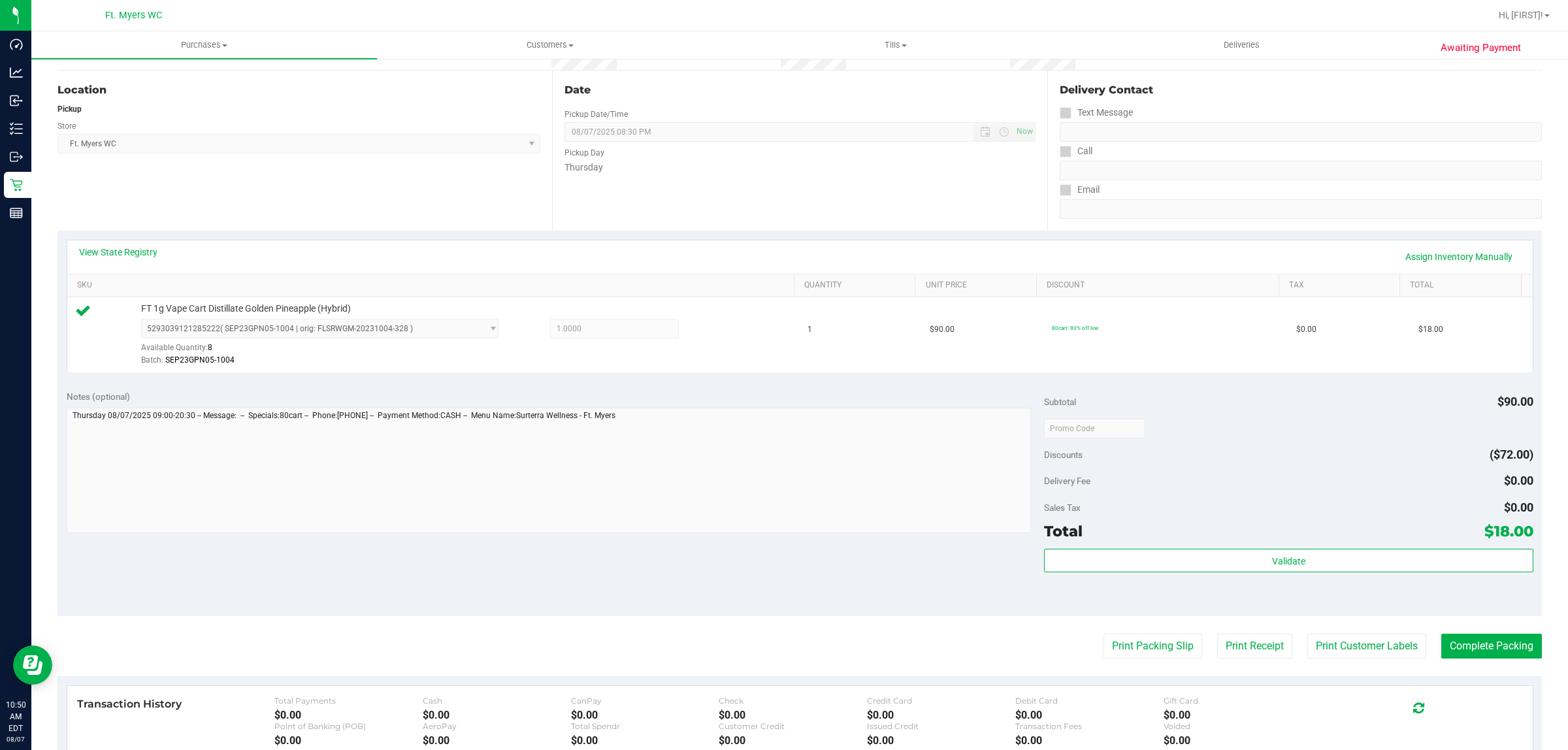 scroll, scrollTop: 318, scrollLeft: 0, axis: vertical 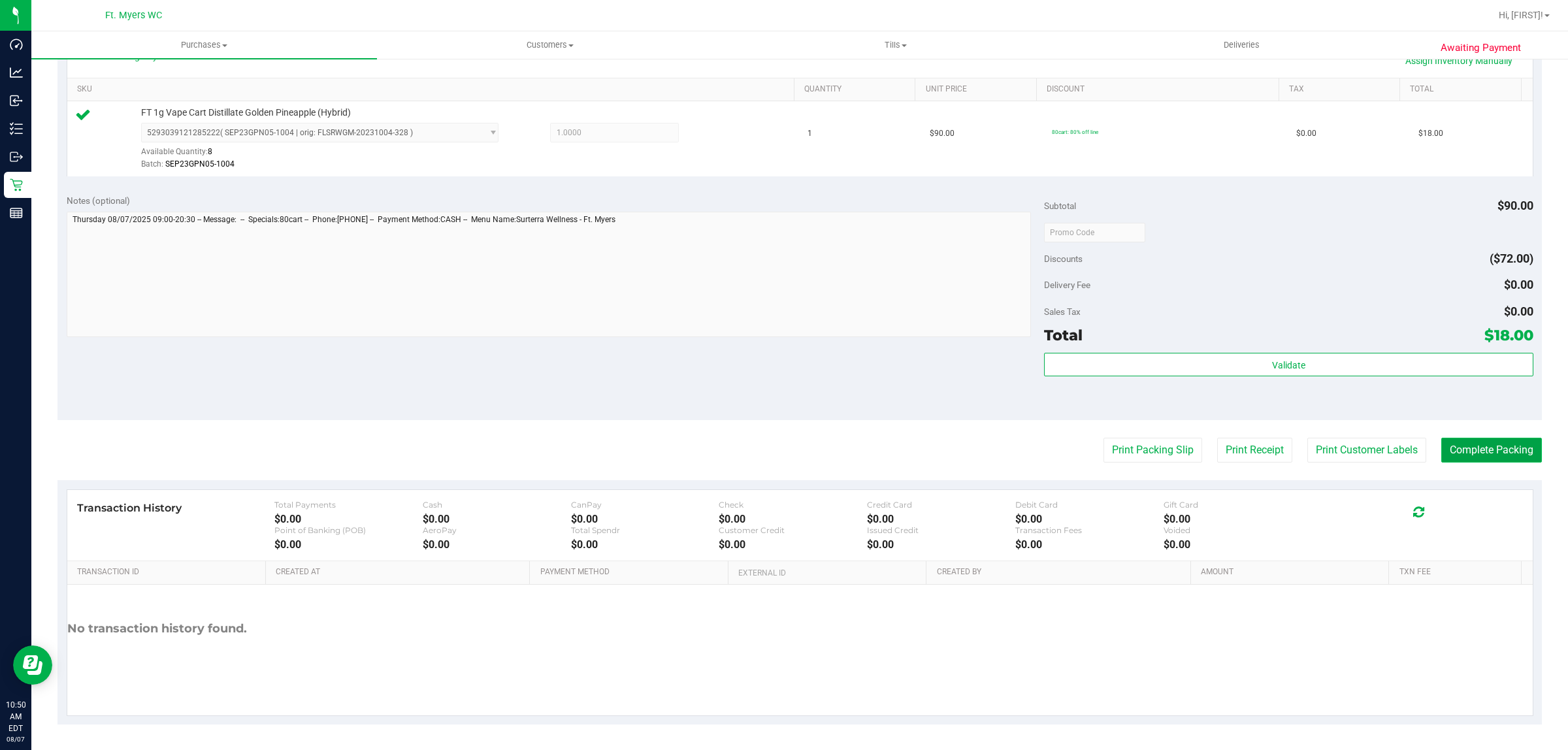 click on "Complete Packing" at bounding box center [1492, 450] 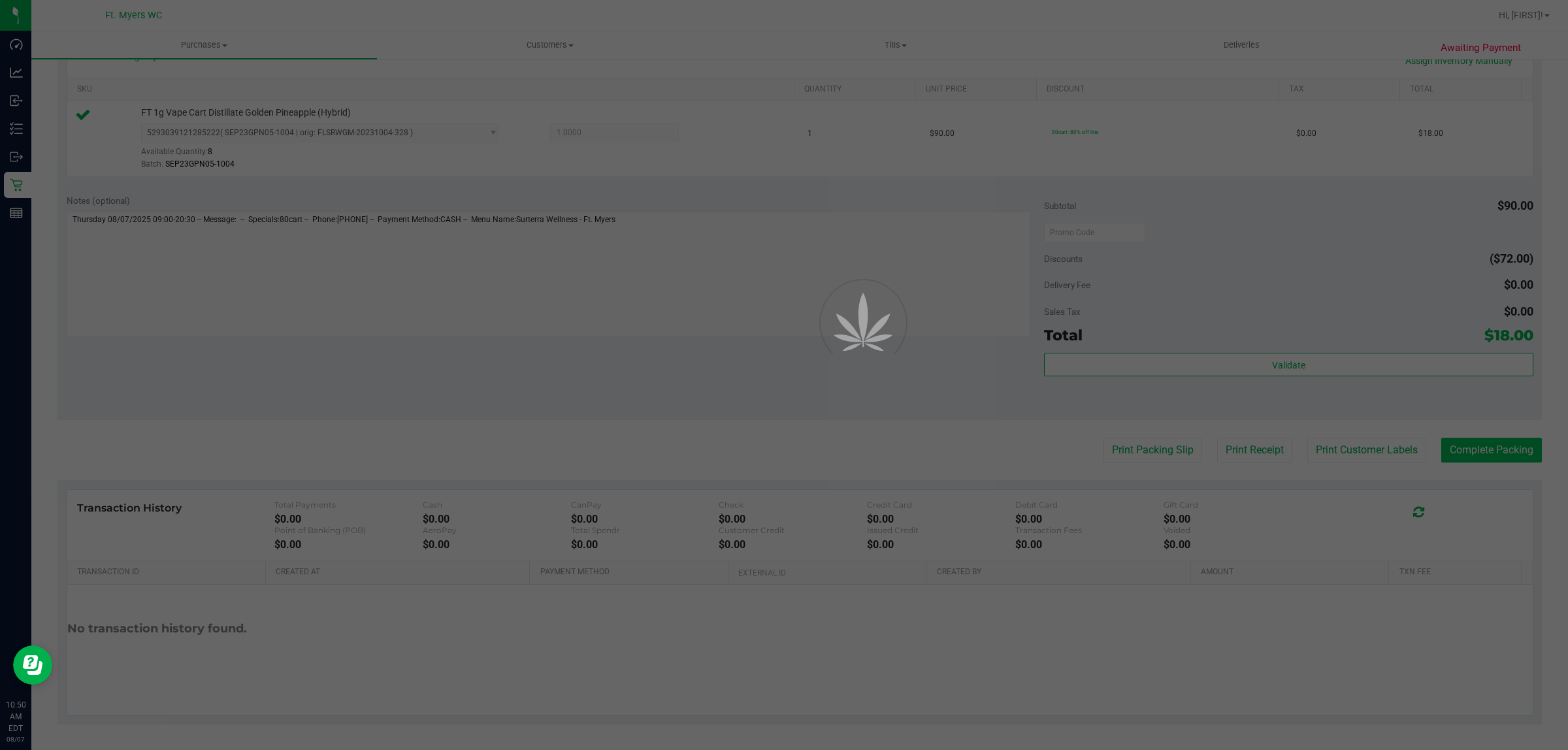 scroll, scrollTop: 0, scrollLeft: 0, axis: both 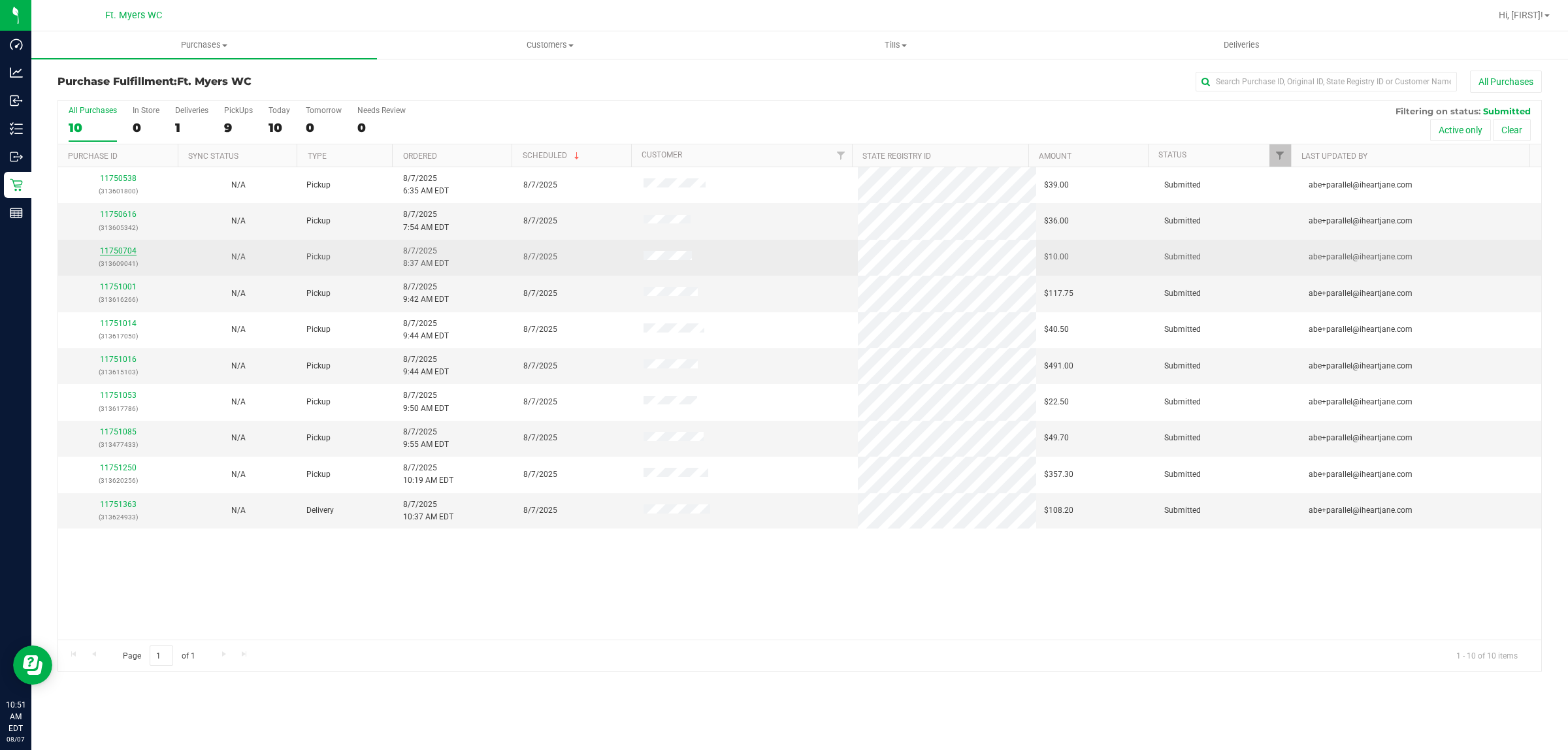 click on "11750704" at bounding box center (118, 251) 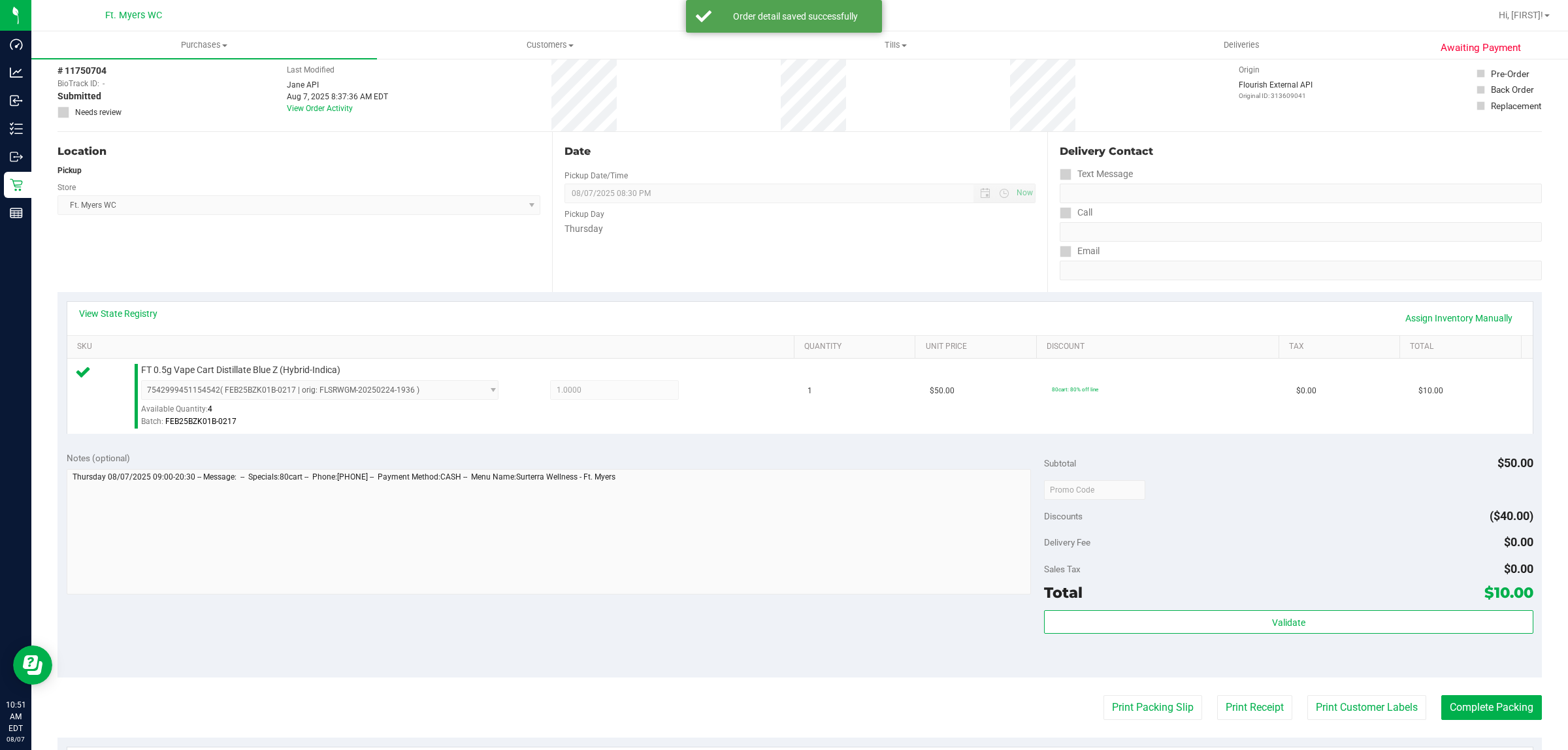 scroll, scrollTop: 318, scrollLeft: 0, axis: vertical 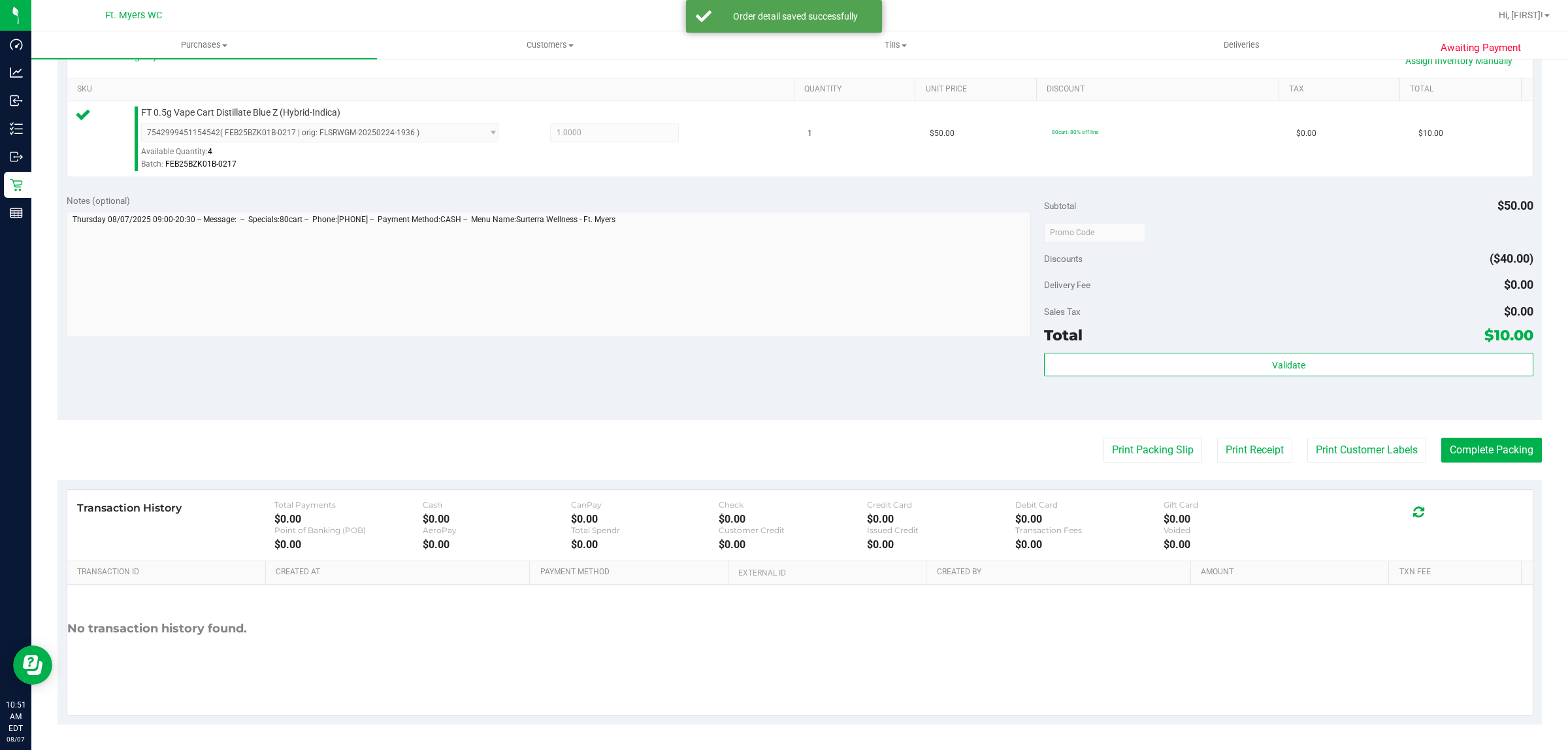 click on "Validate" at bounding box center (1288, 382) 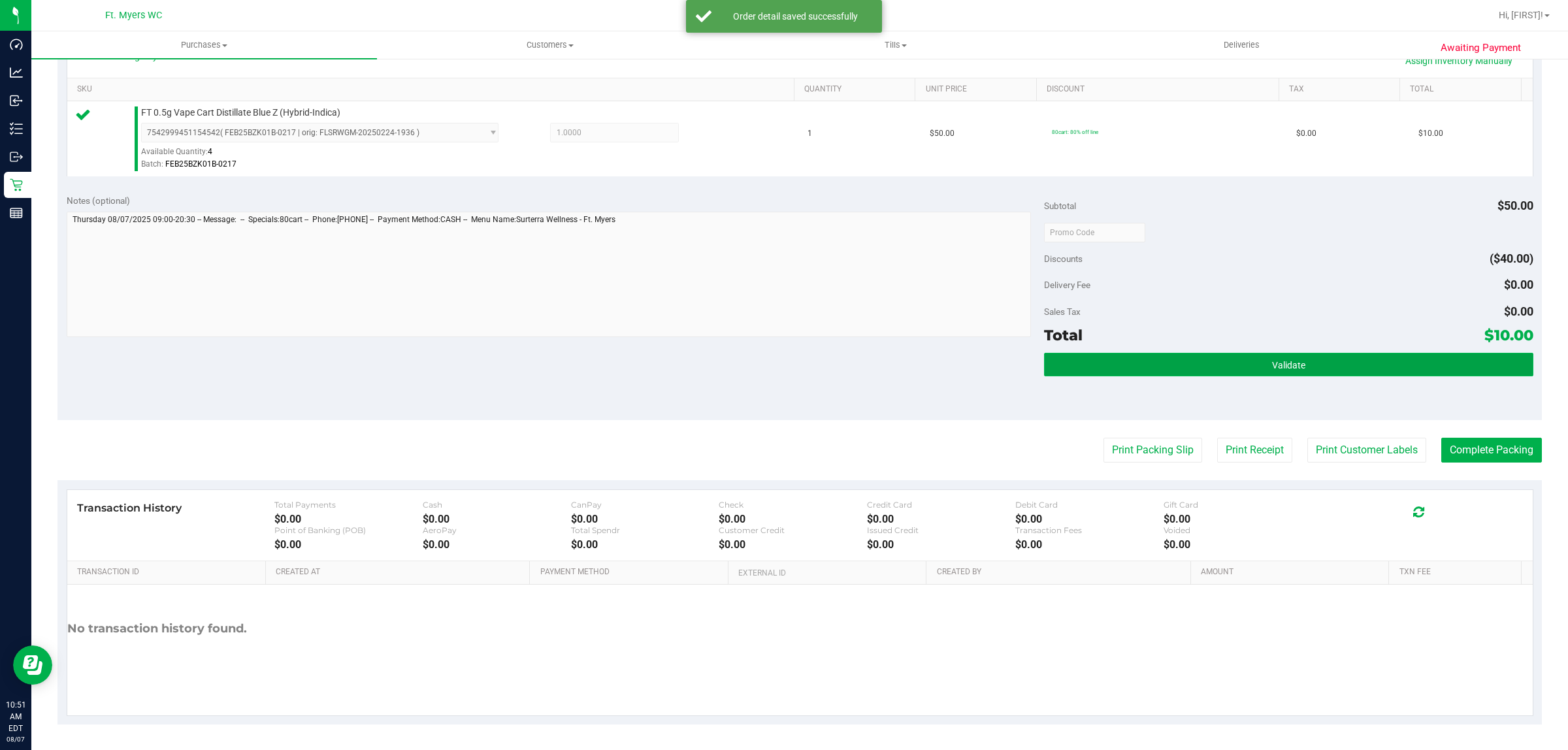 click on "Validate" at bounding box center [1288, 365] 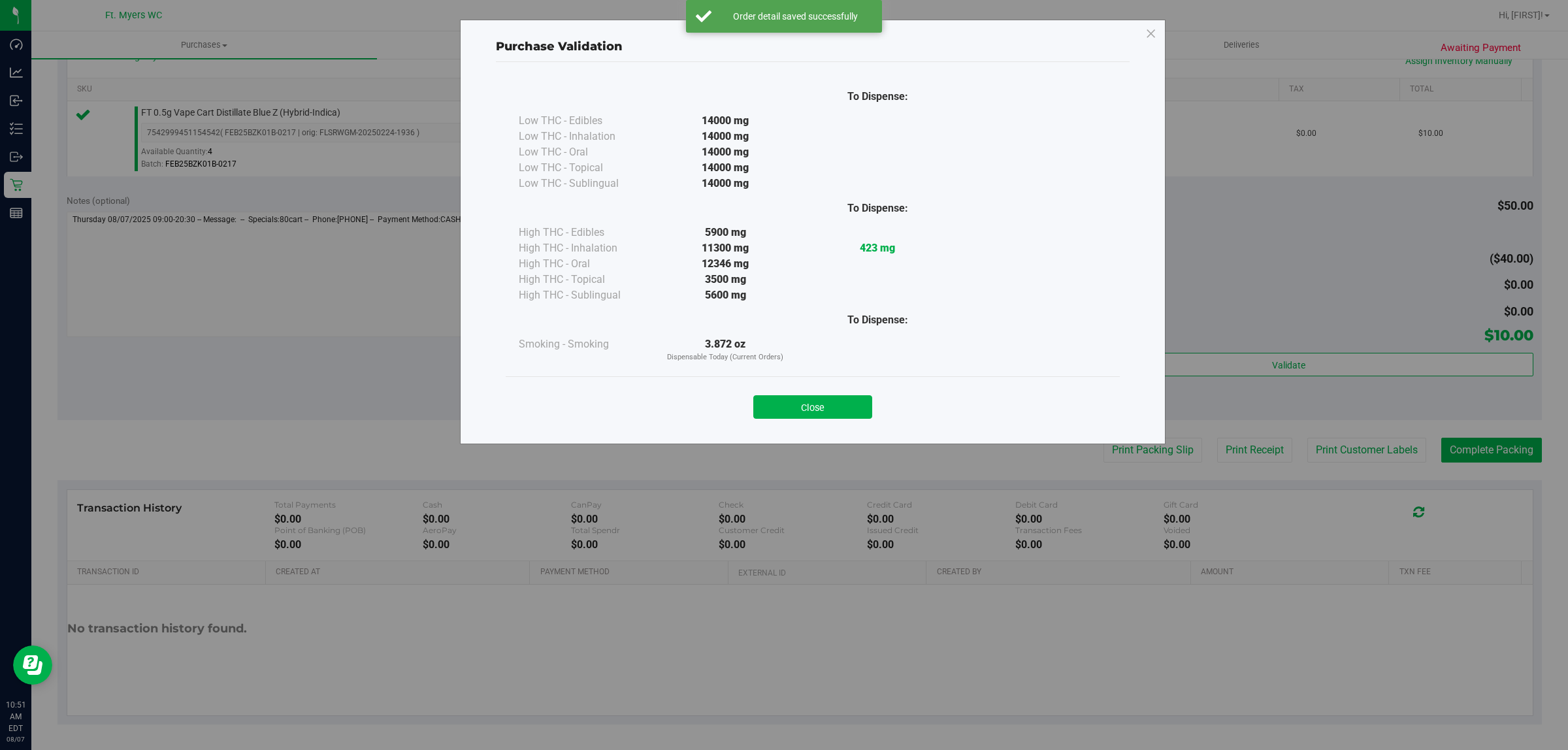 drag, startPoint x: 786, startPoint y: 414, endPoint x: 825, endPoint y: 394, distance: 43.829214 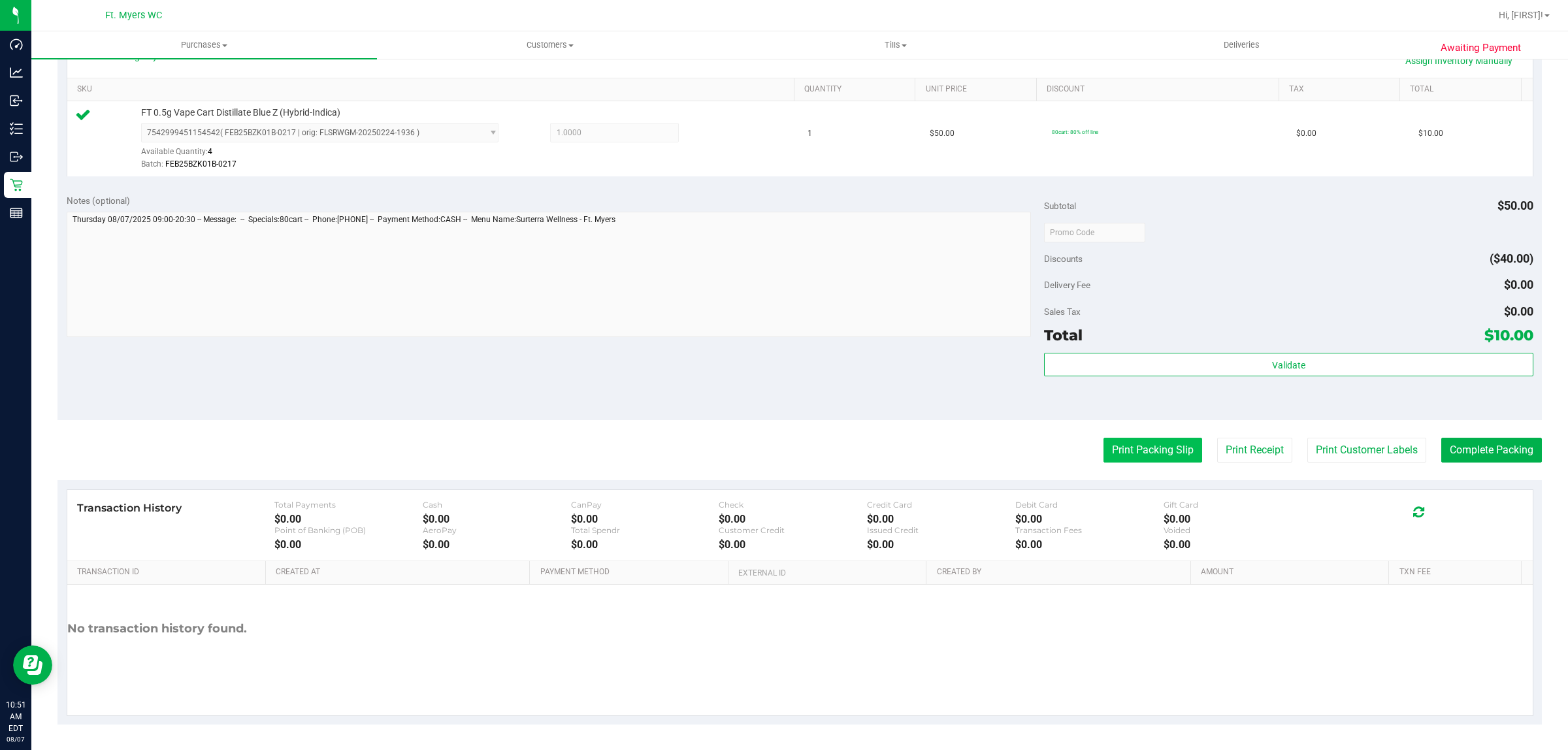 click on "Print Packing Slip" at bounding box center [1152, 450] 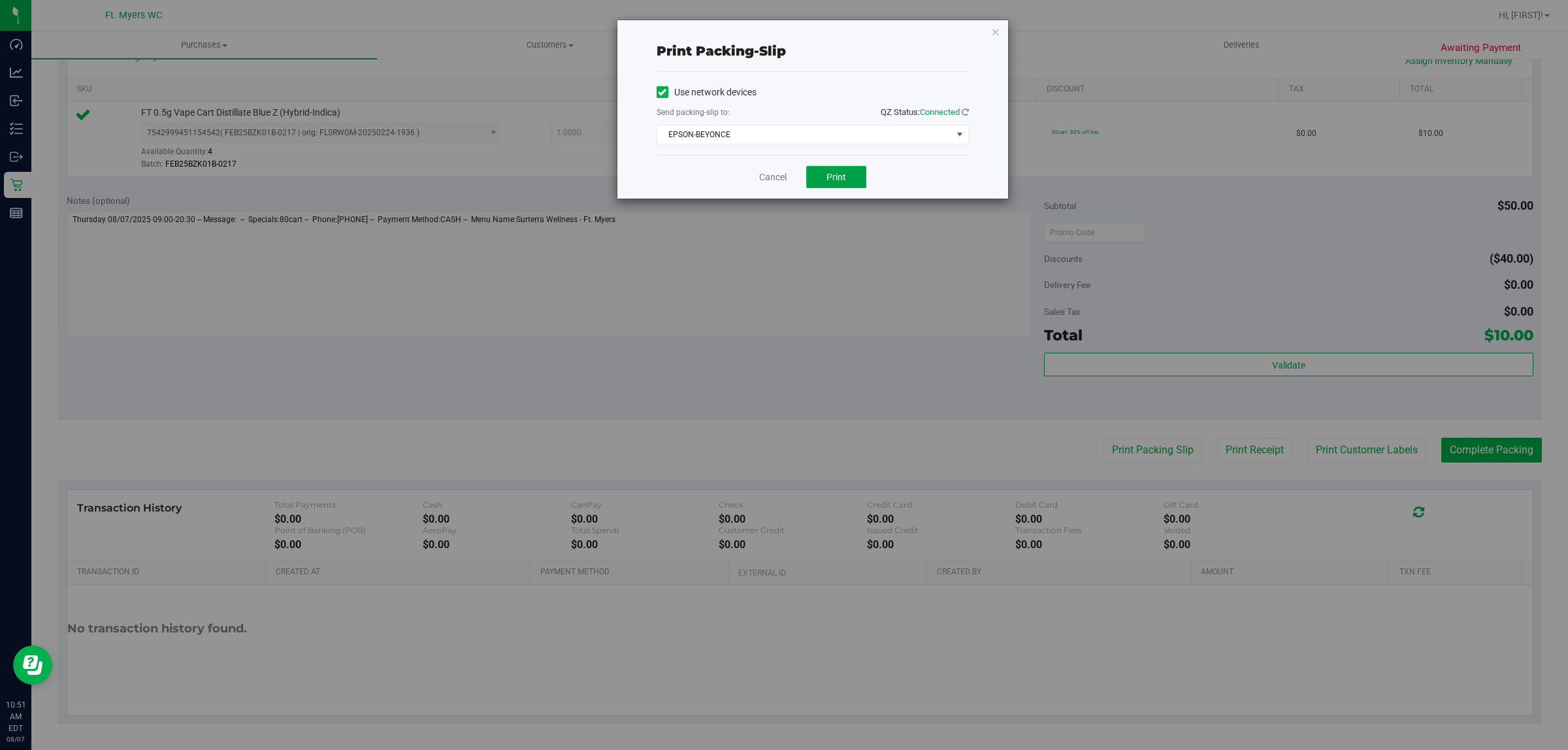 click on "Print" at bounding box center [836, 177] 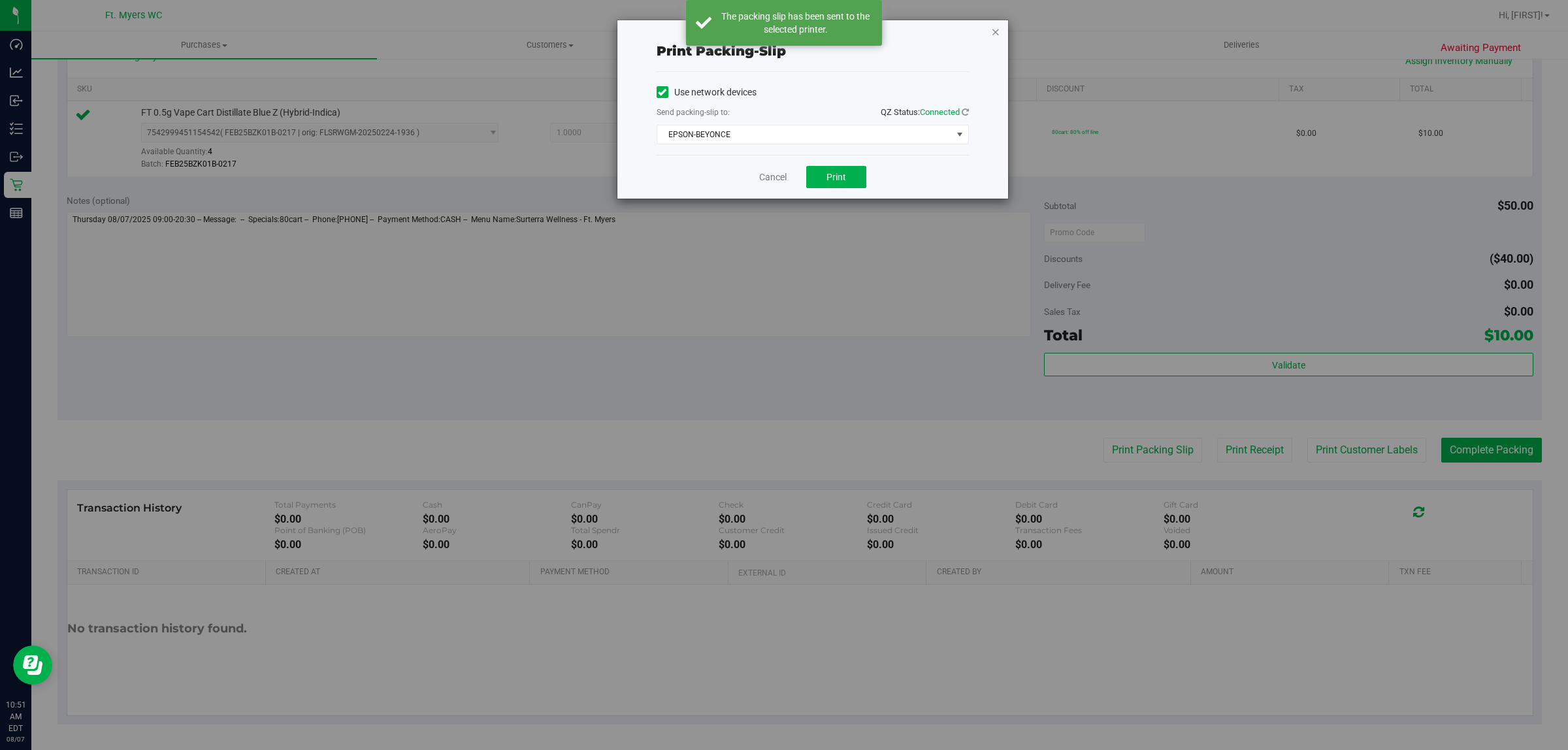 click at bounding box center [996, 31] 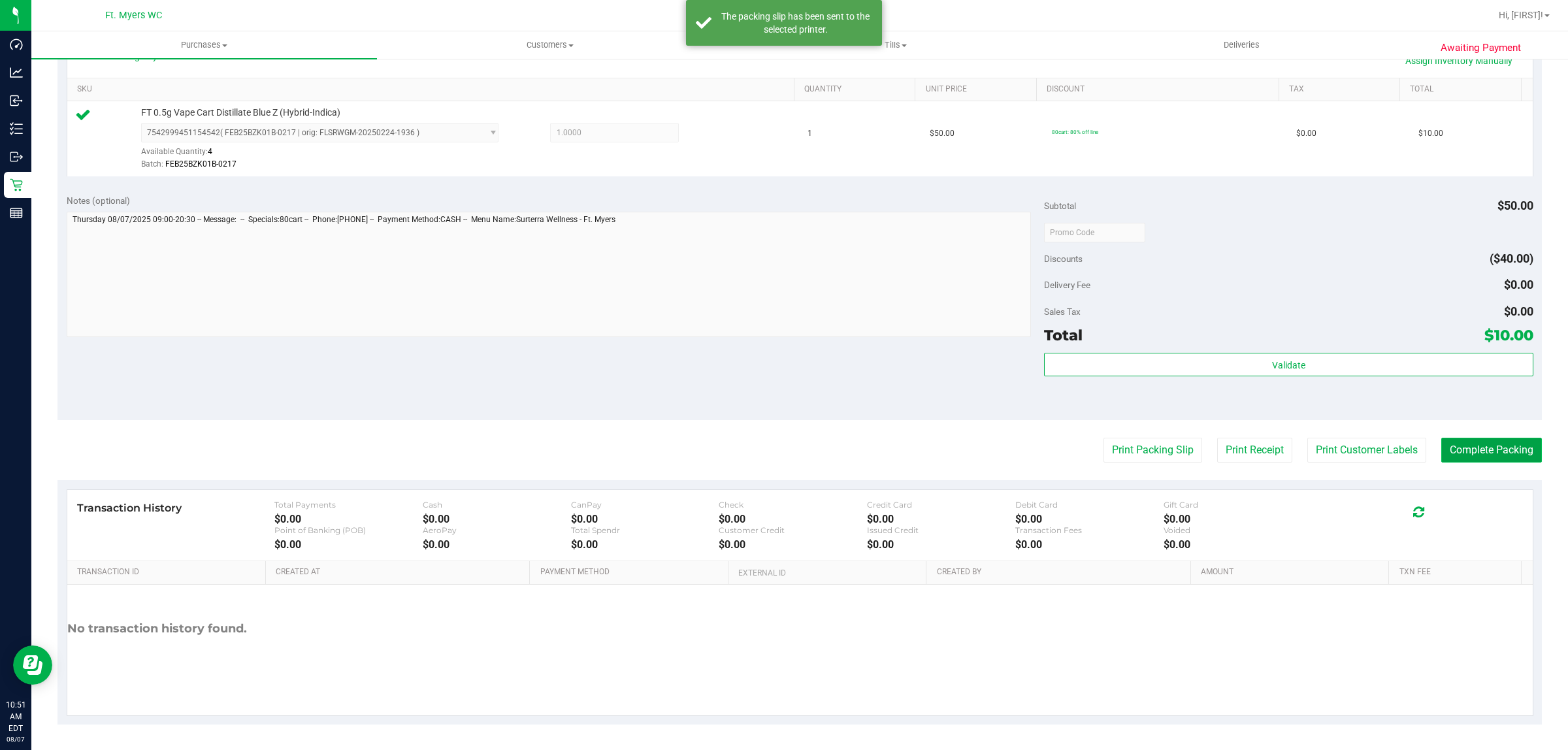 click on "Complete Packing" at bounding box center (1492, 450) 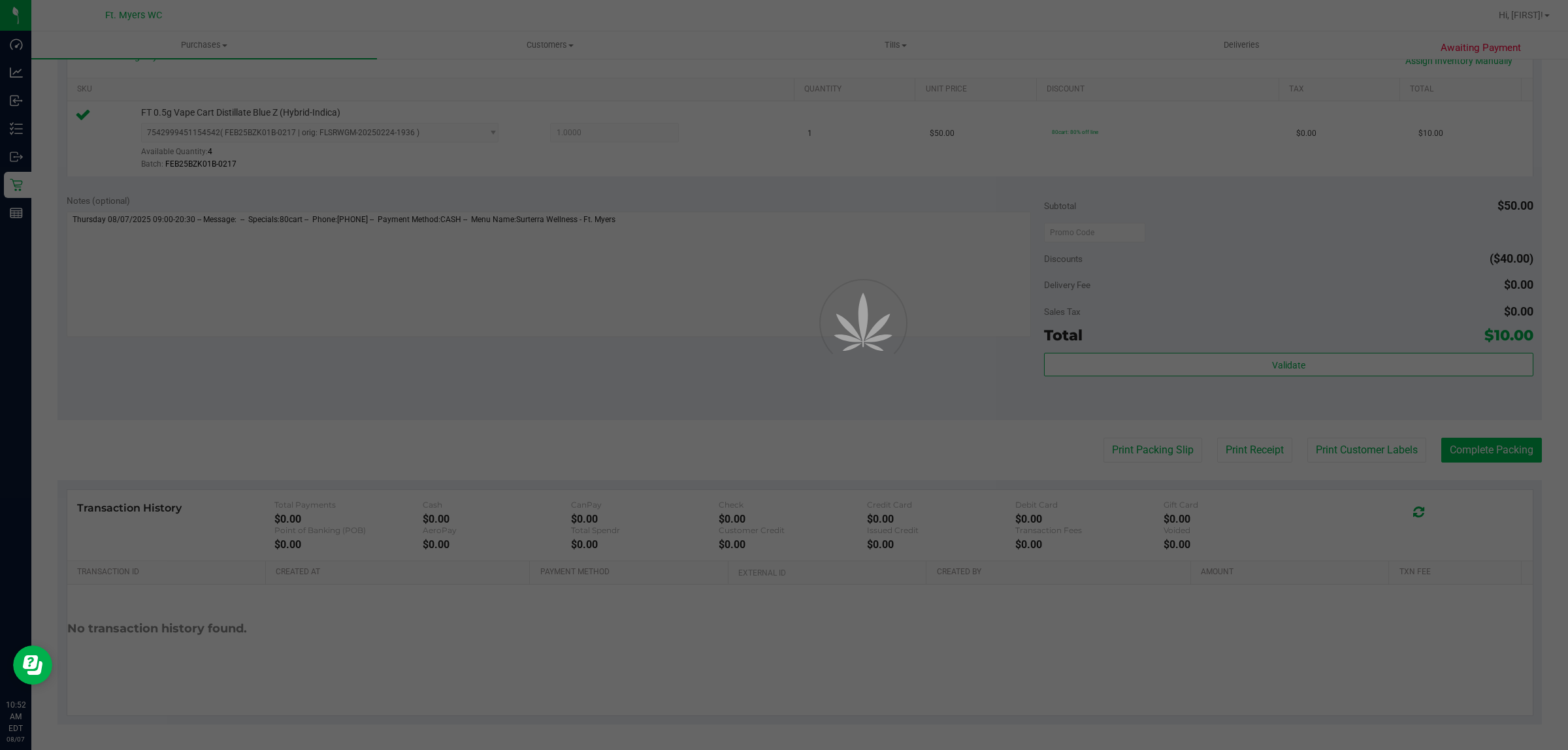 scroll, scrollTop: 0, scrollLeft: 0, axis: both 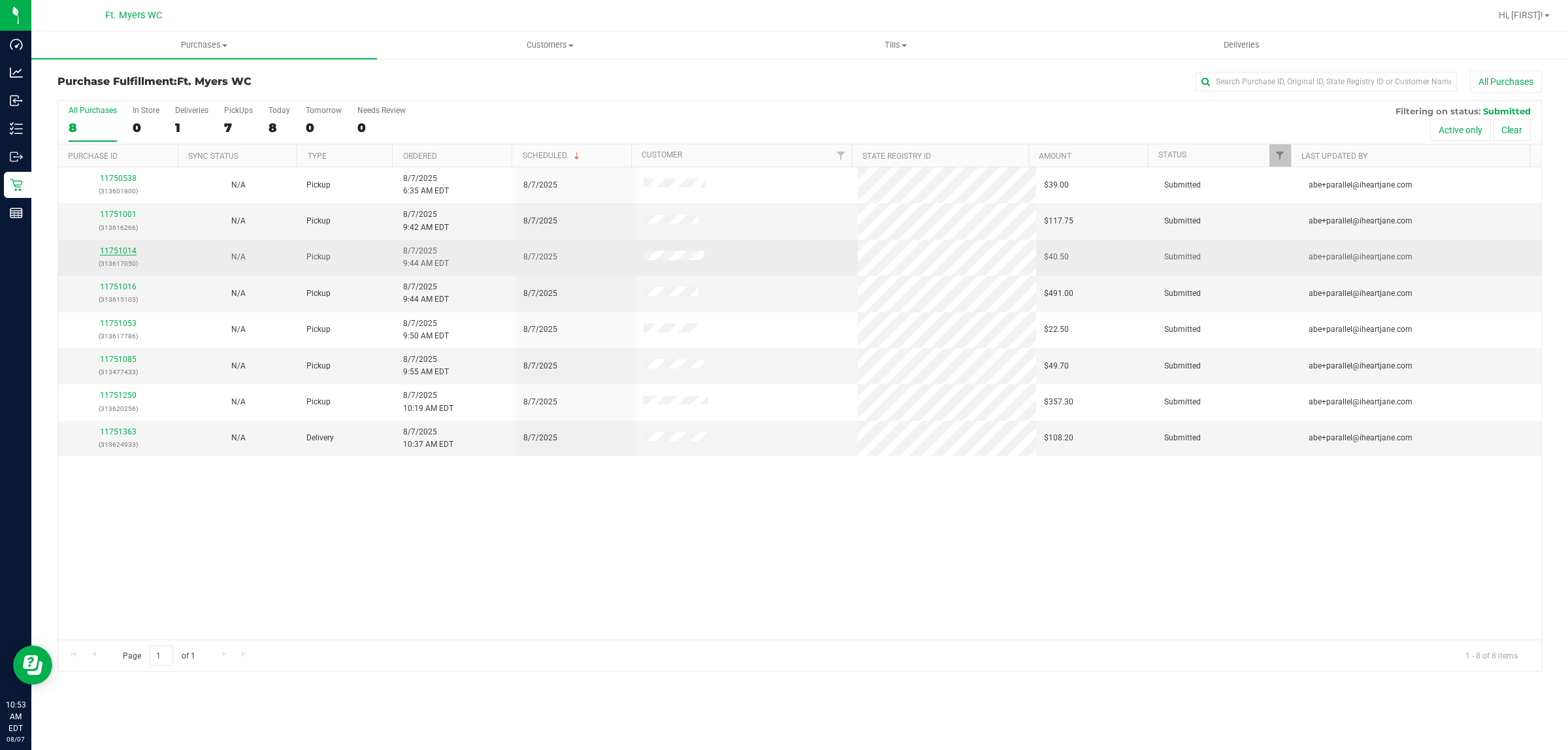 click on "11751014" at bounding box center (118, 251) 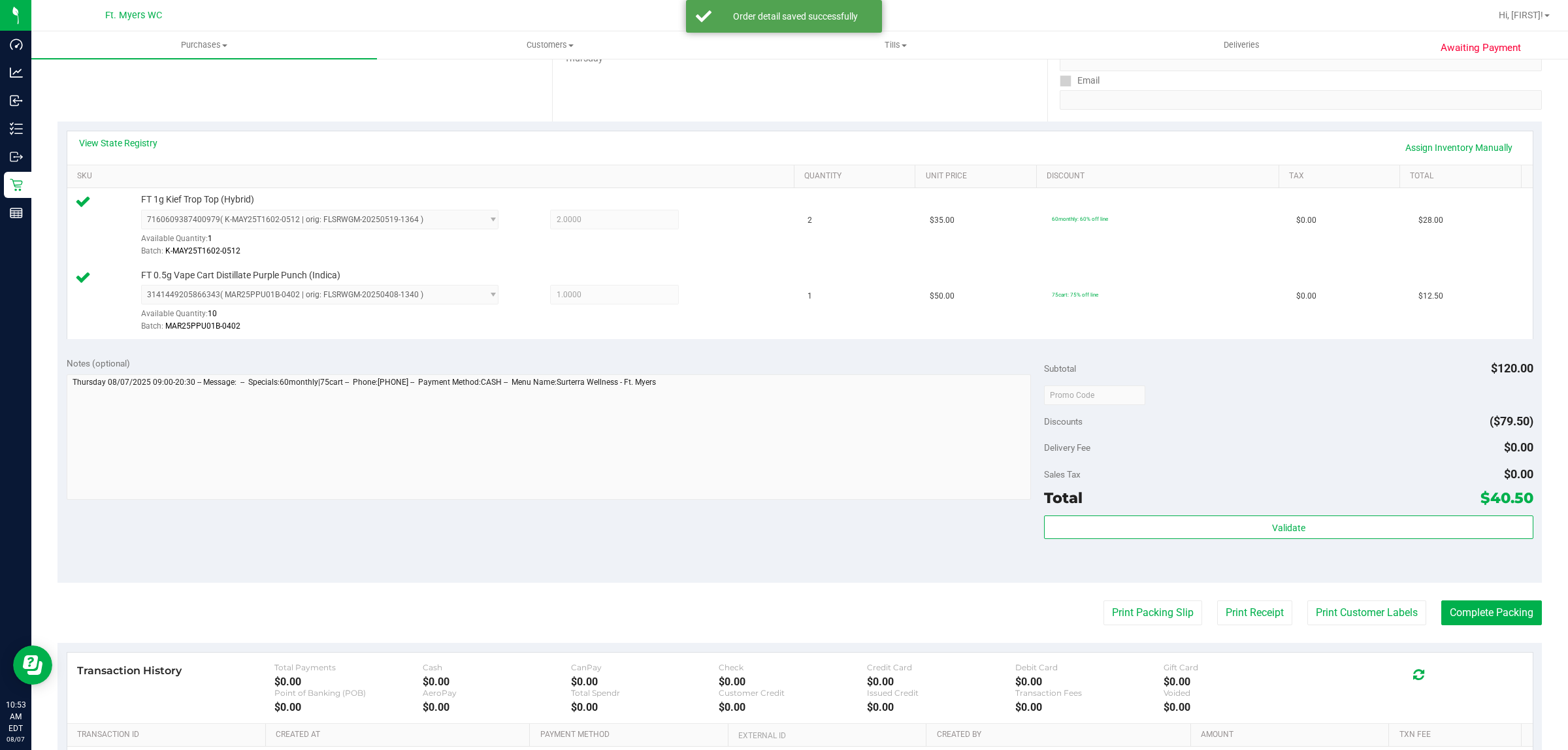 scroll, scrollTop: 245, scrollLeft: 0, axis: vertical 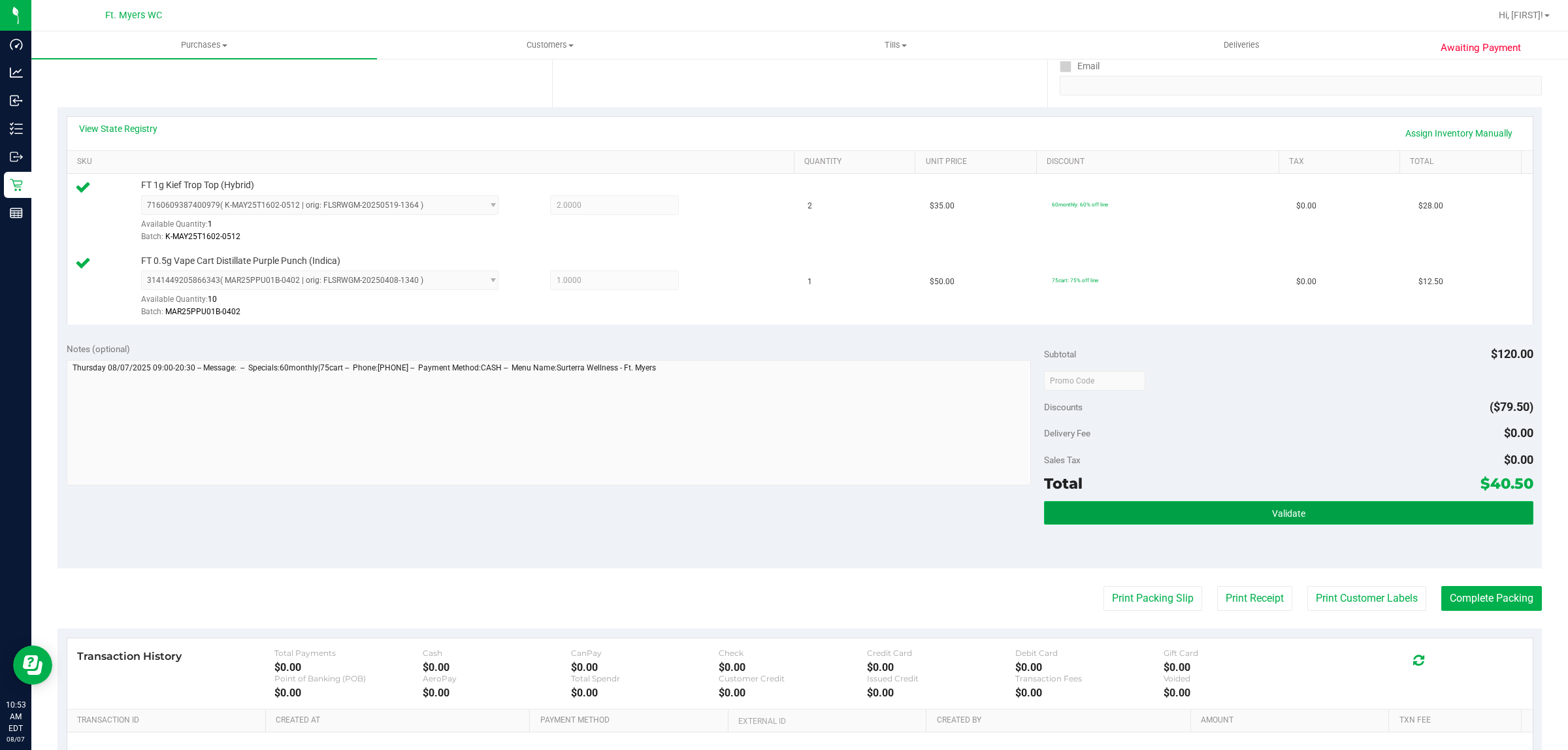 click on "Validate" at bounding box center (1288, 513) 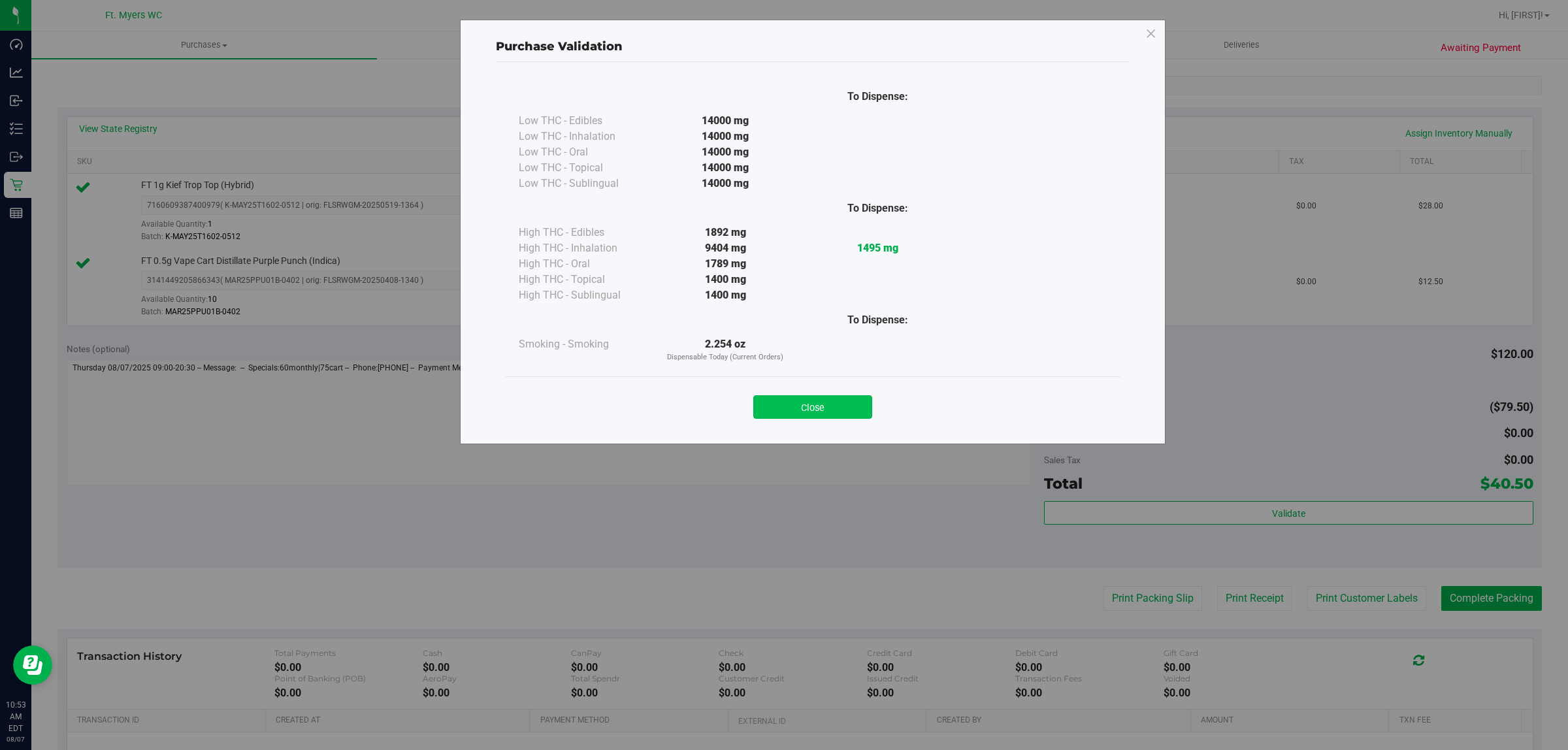 click on "Close" at bounding box center (813, 407) 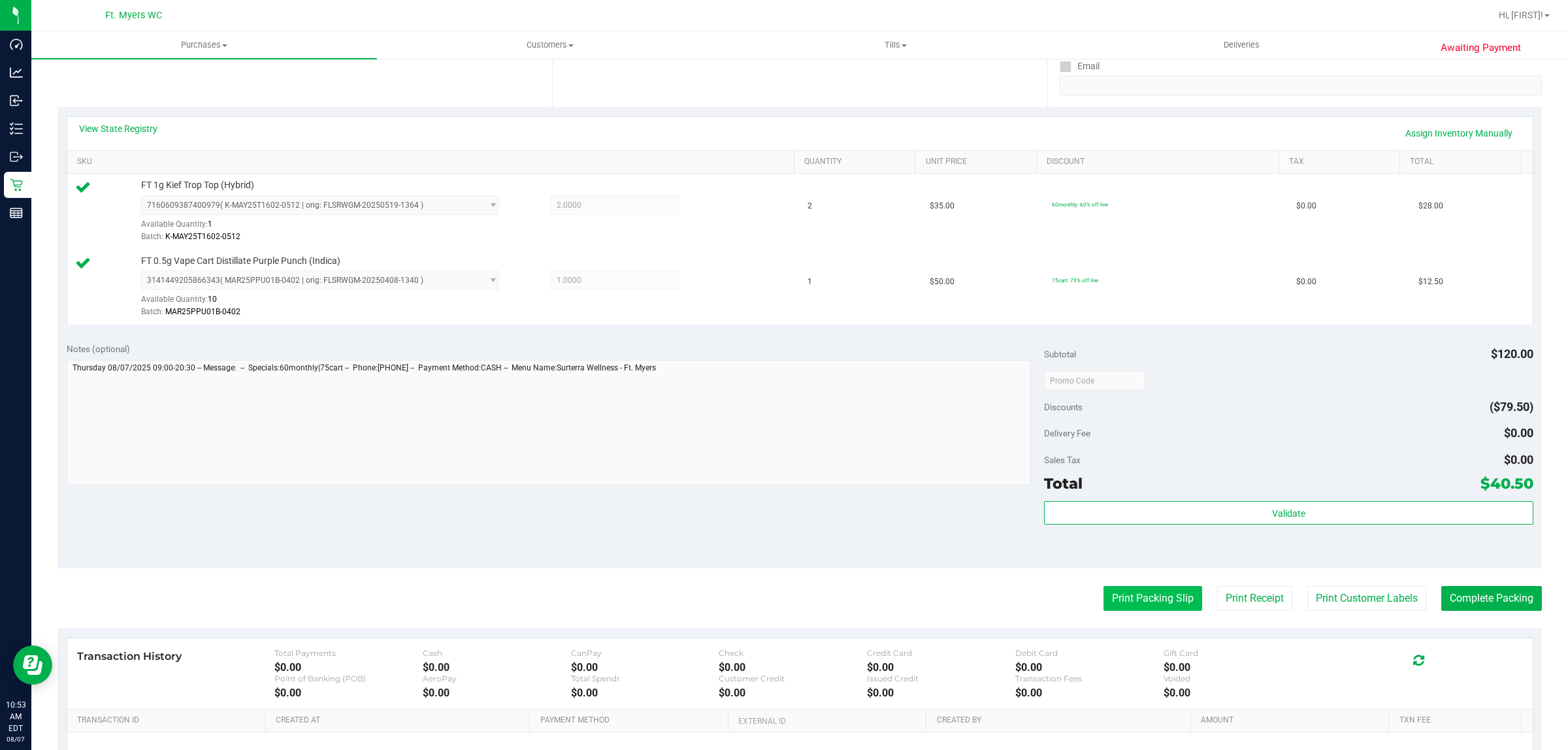 click on "Print Packing Slip" at bounding box center (1152, 598) 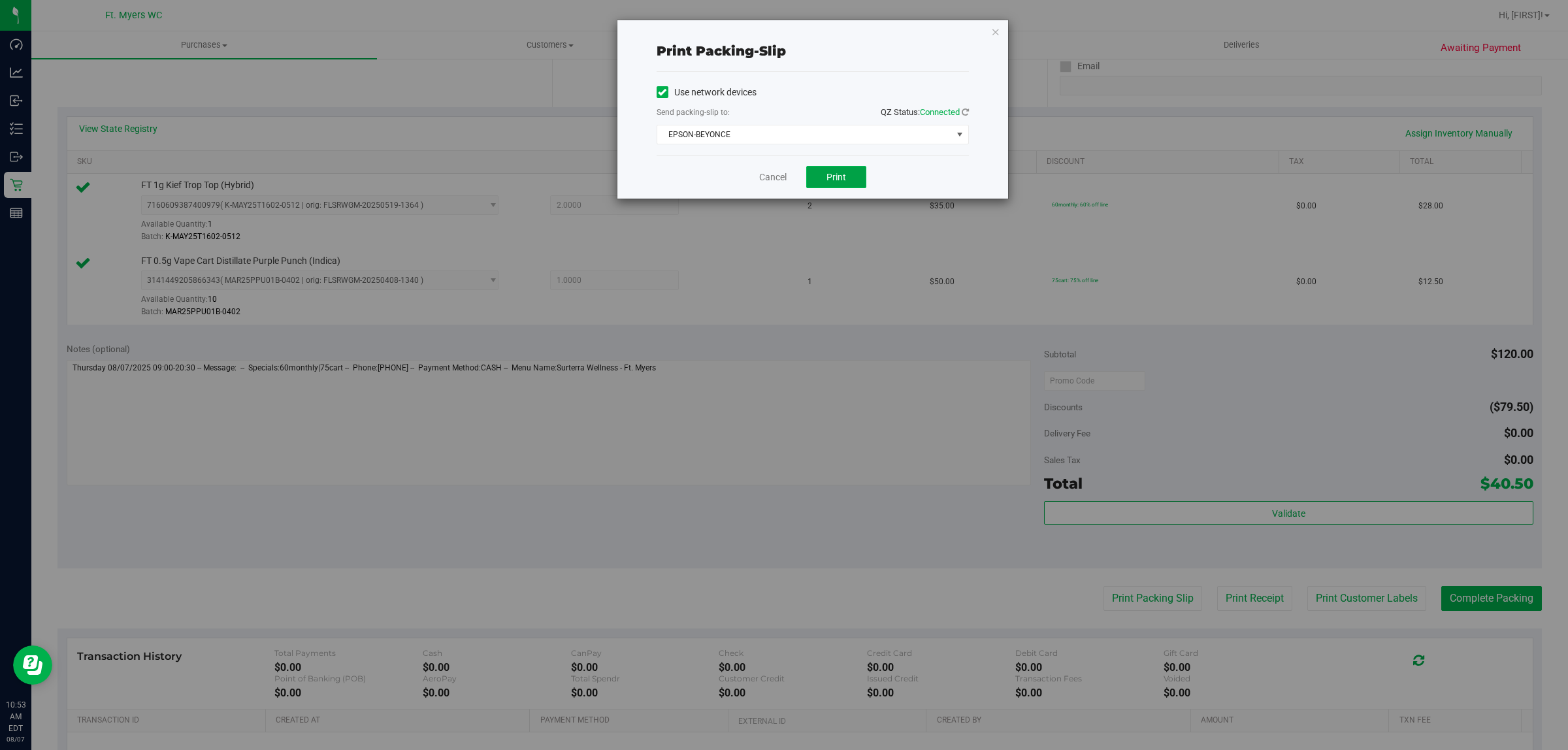 click on "Print" at bounding box center [836, 177] 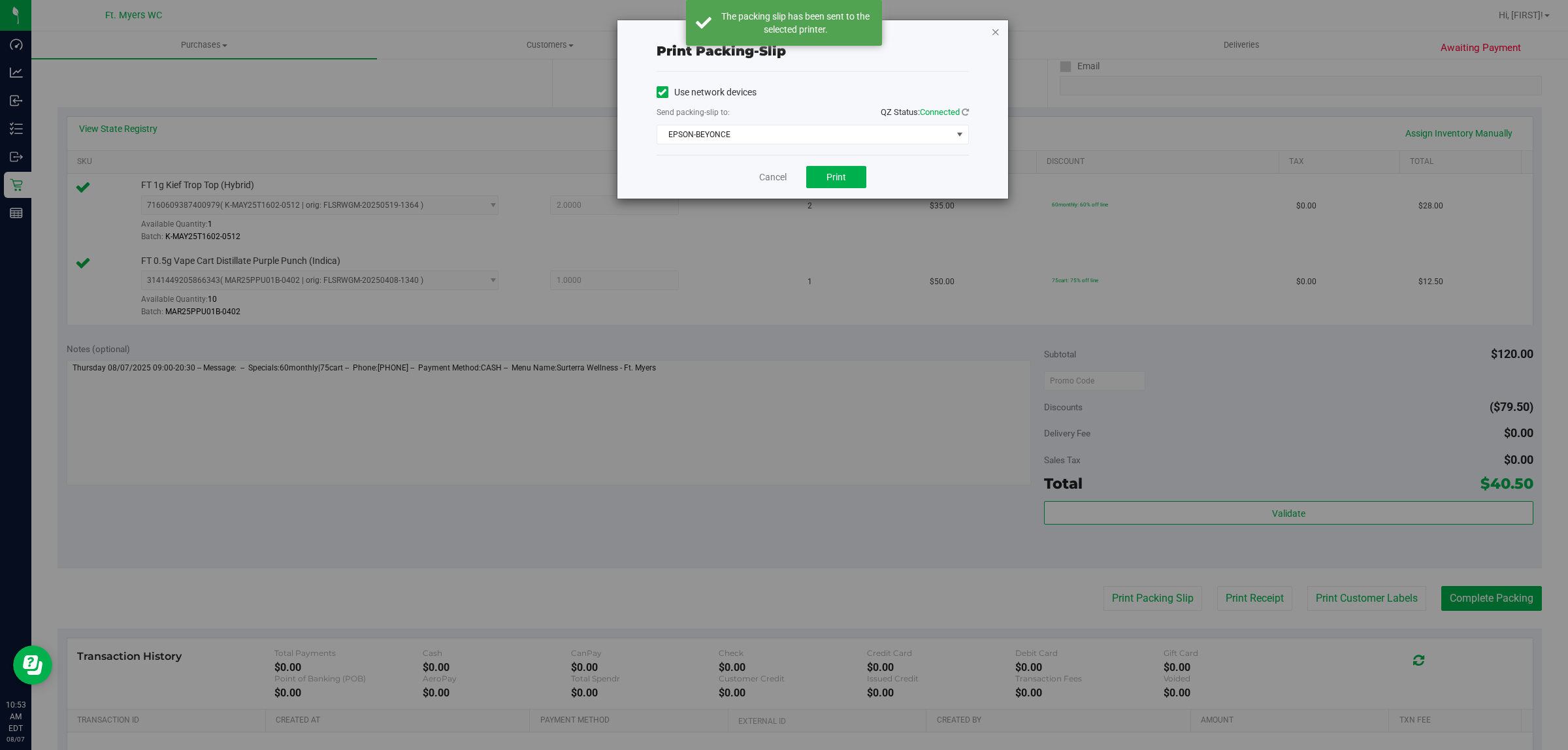 click at bounding box center [996, 31] 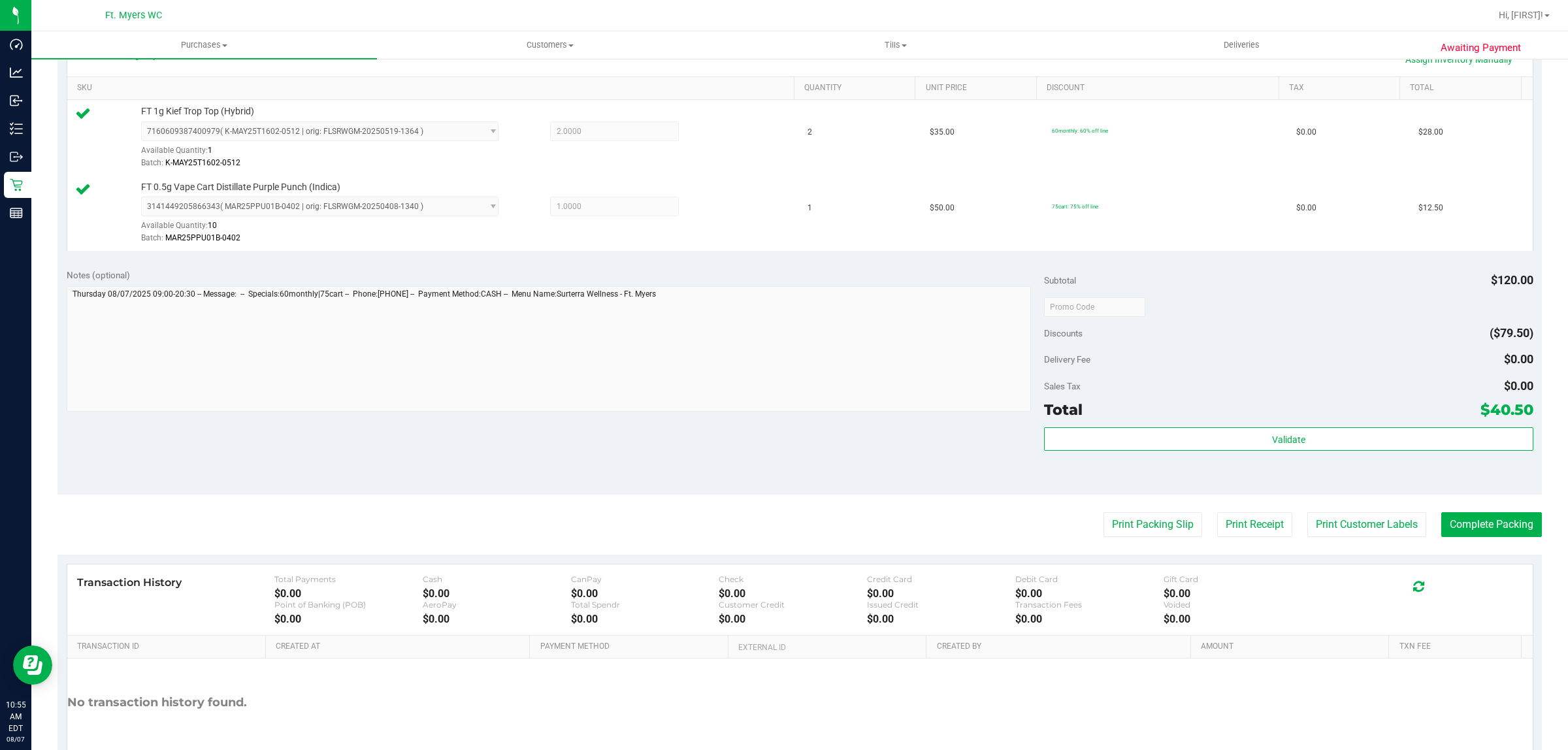 scroll, scrollTop: 393, scrollLeft: 0, axis: vertical 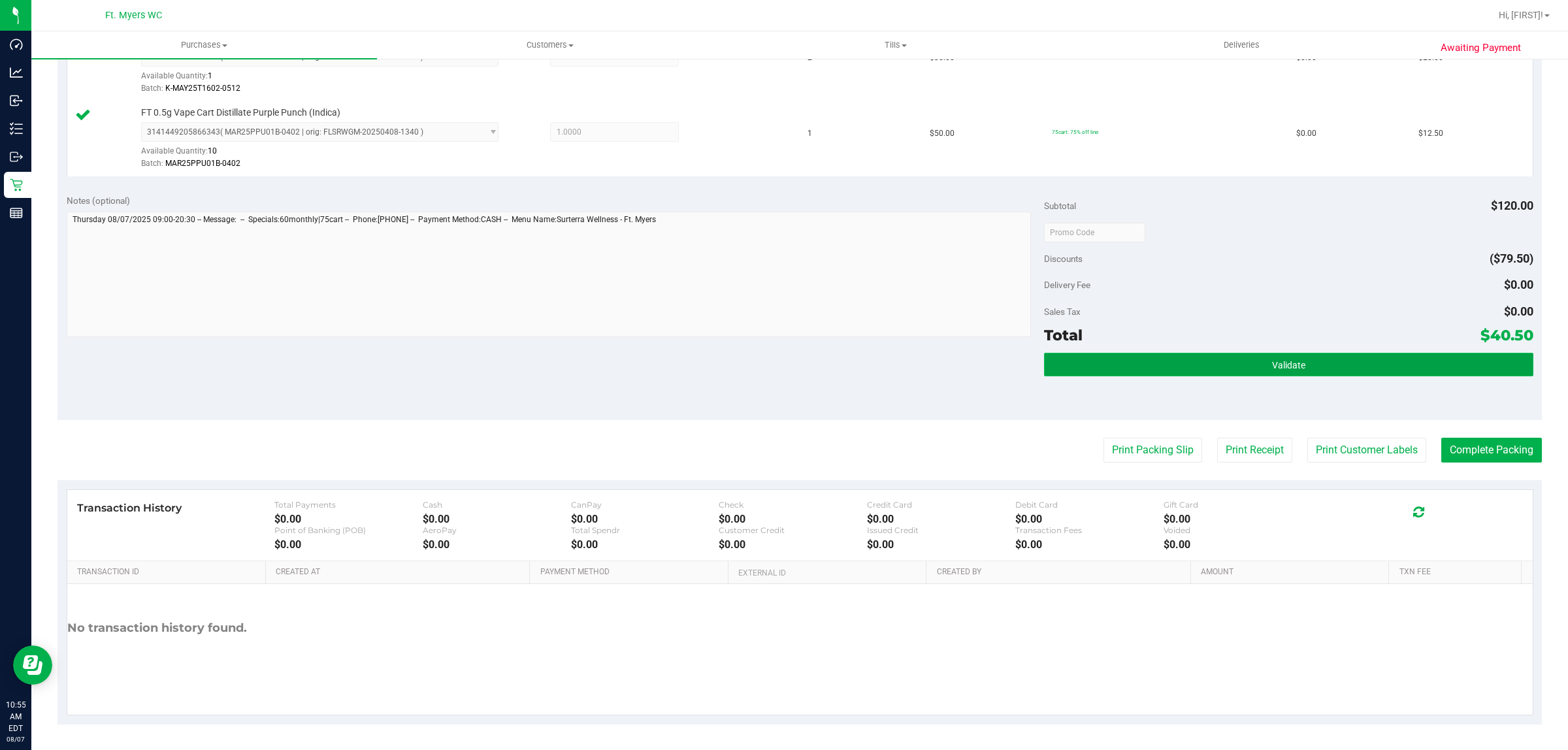 click on "Validate" at bounding box center [1288, 365] 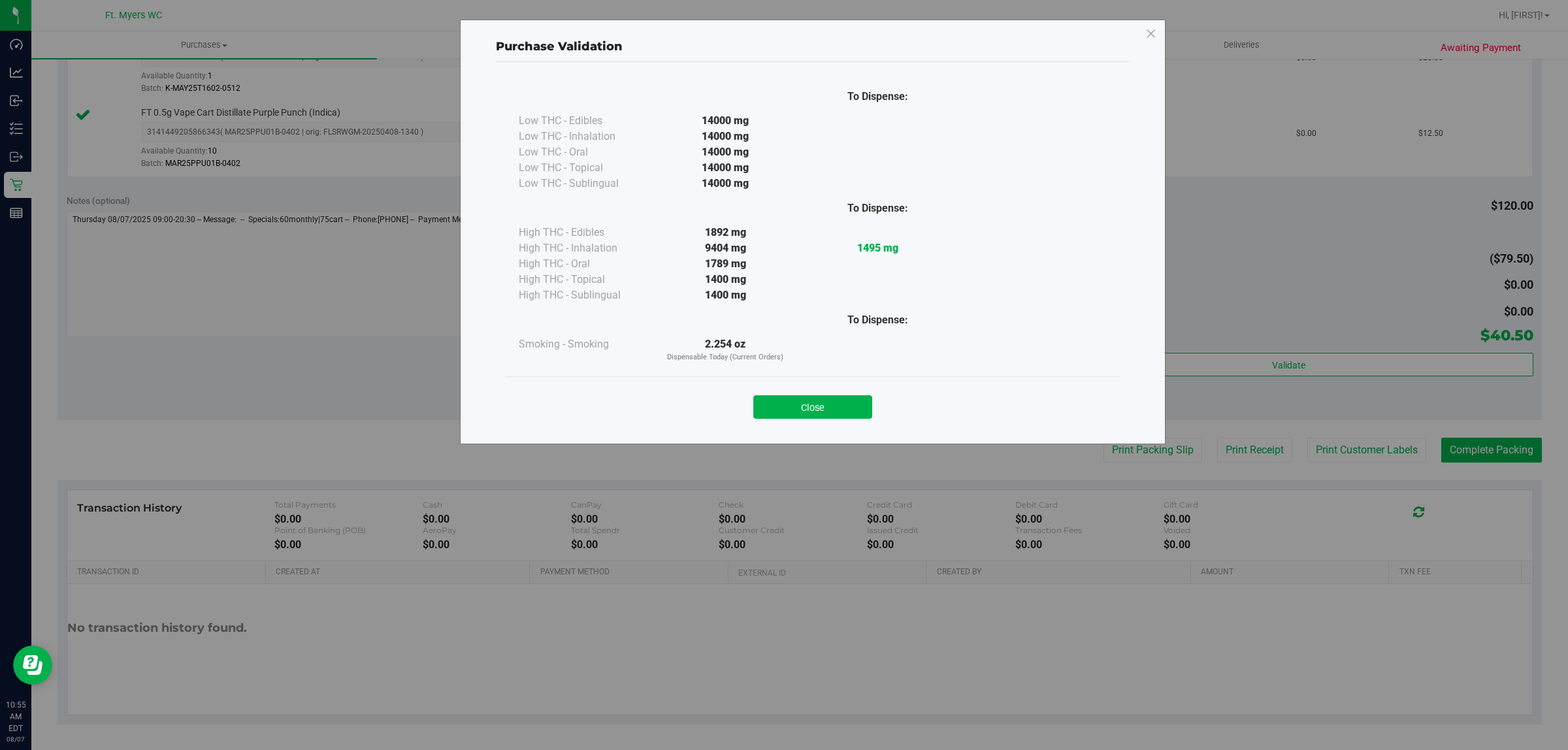 click on "Close" at bounding box center [813, 402] 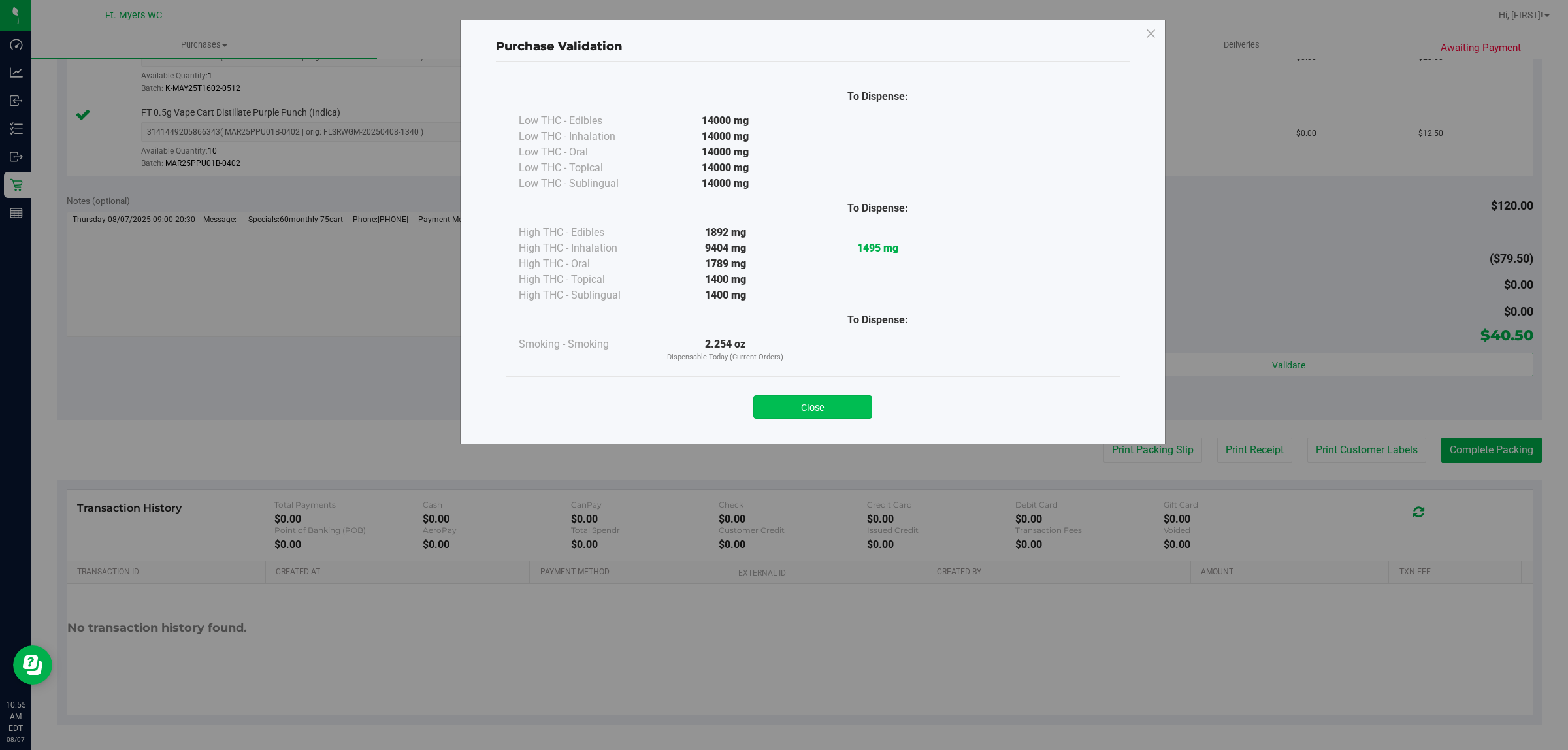 click on "Close" at bounding box center (813, 407) 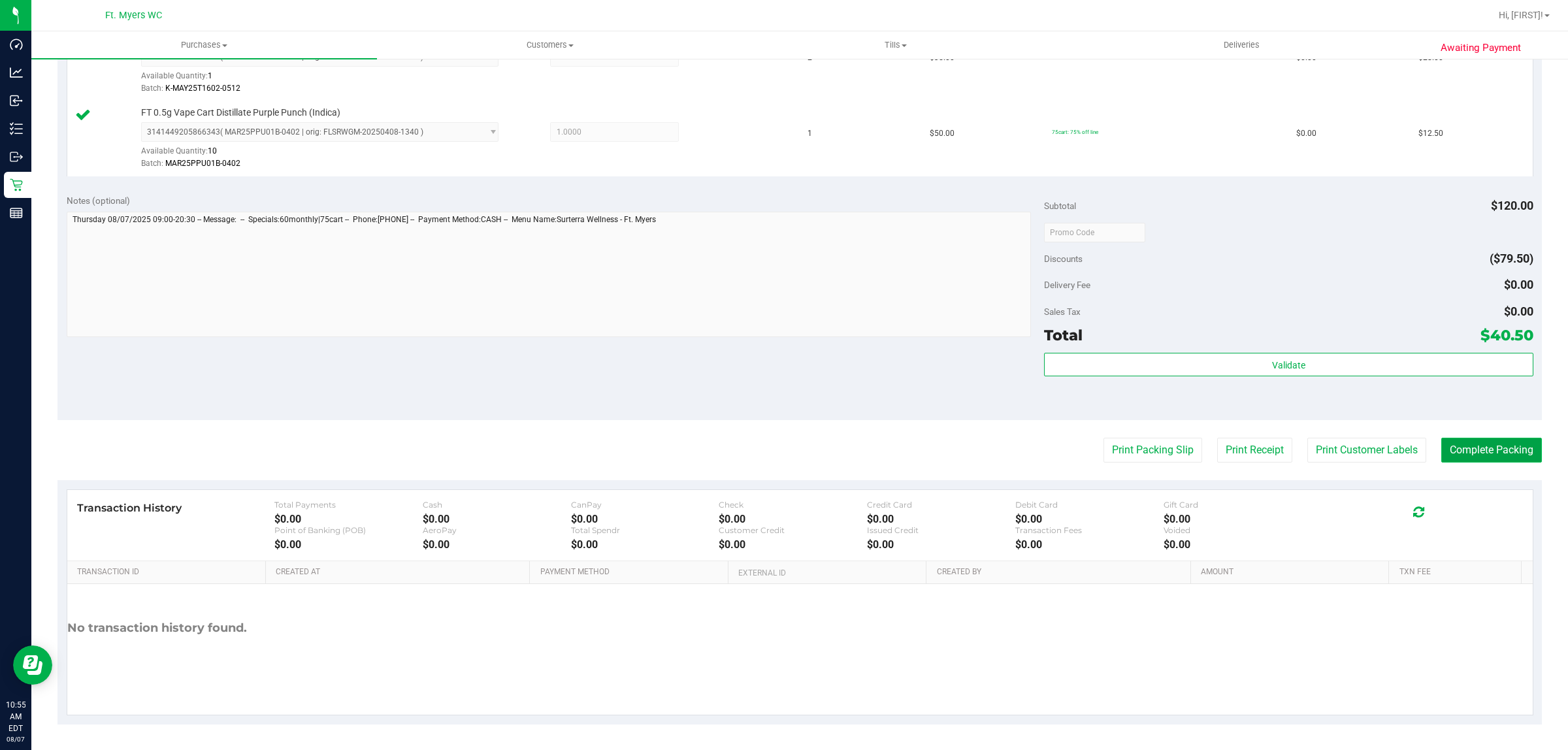 click on "Complete Packing" at bounding box center (1492, 450) 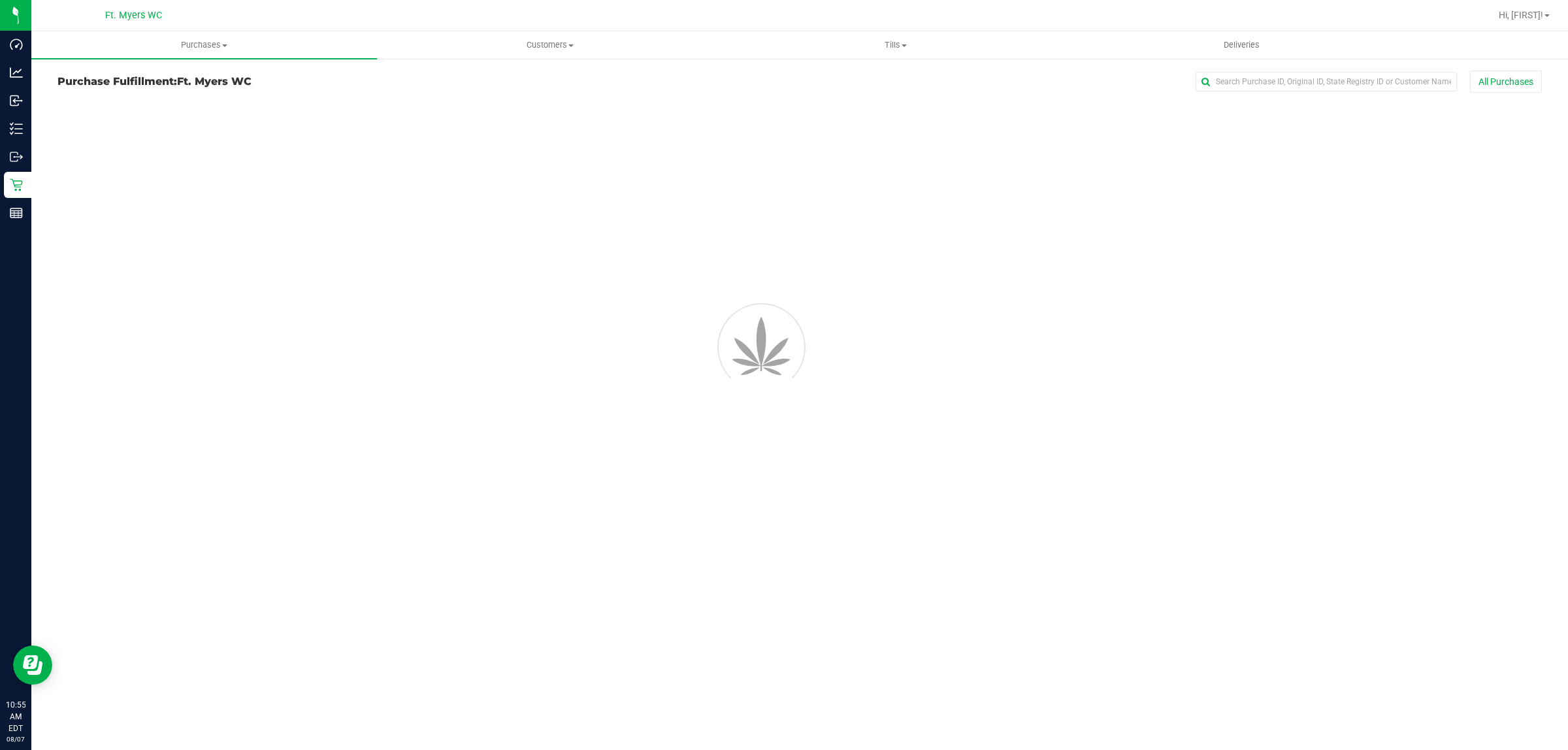 scroll, scrollTop: 0, scrollLeft: 0, axis: both 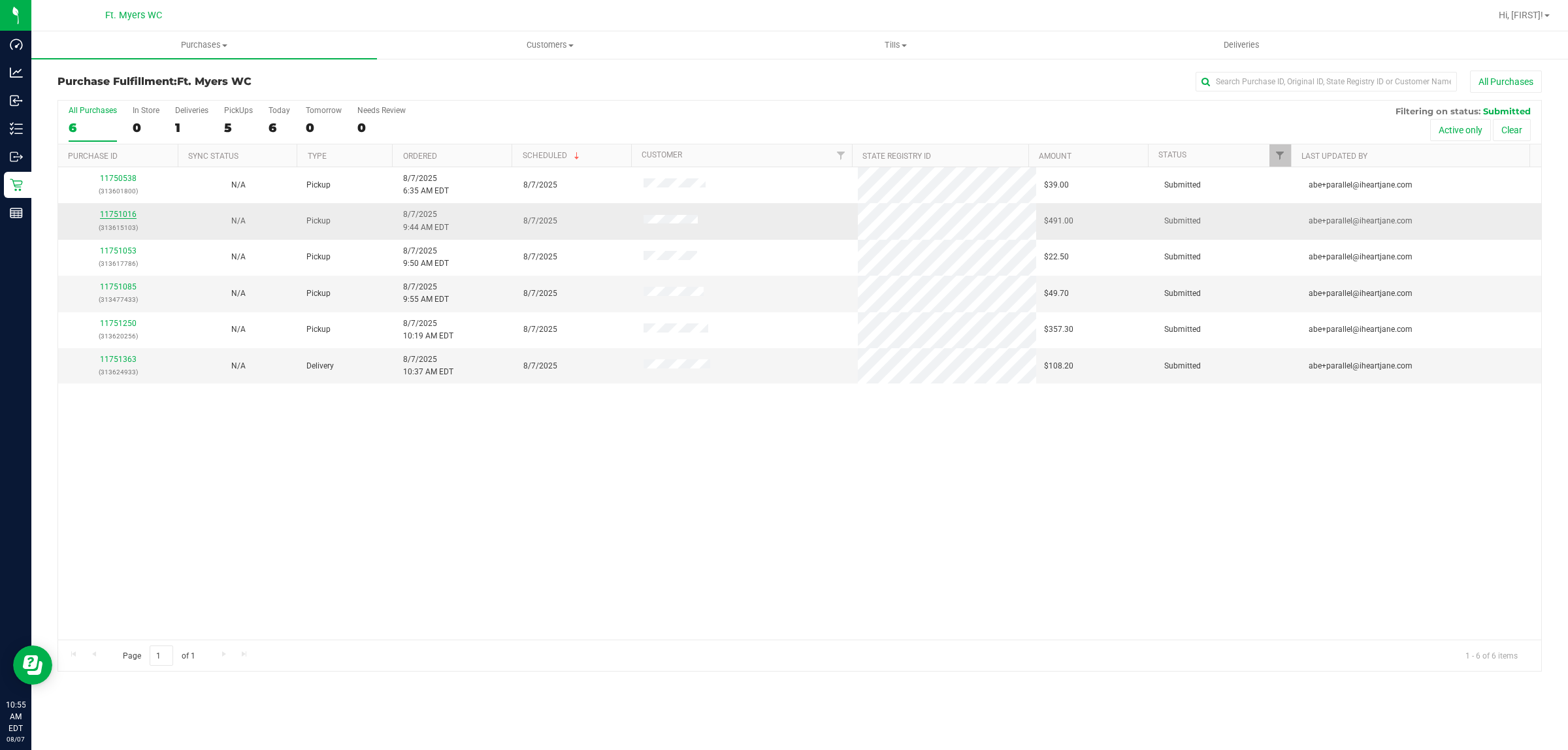 click on "11751016" at bounding box center (118, 214) 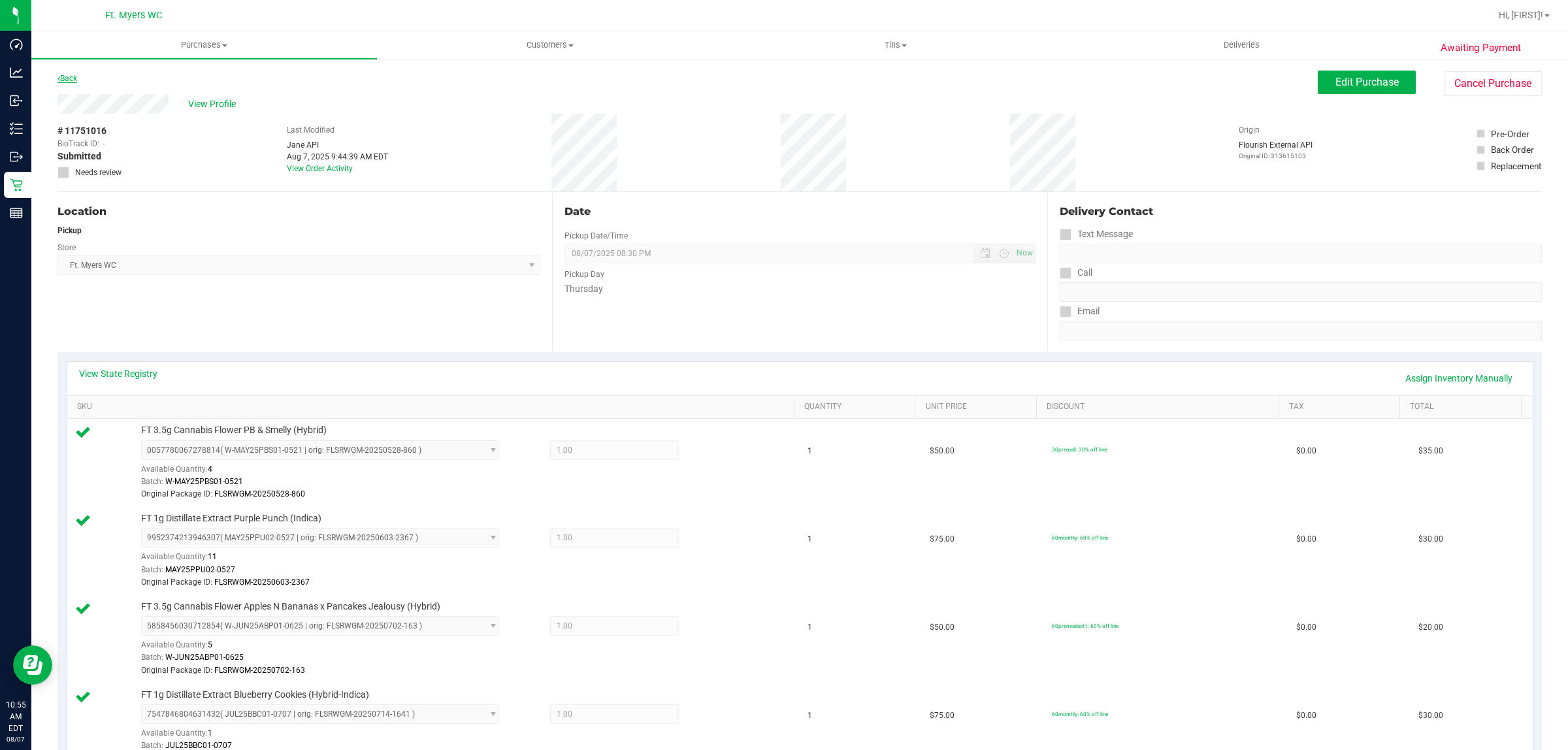 click on "Back" at bounding box center (67, 78) 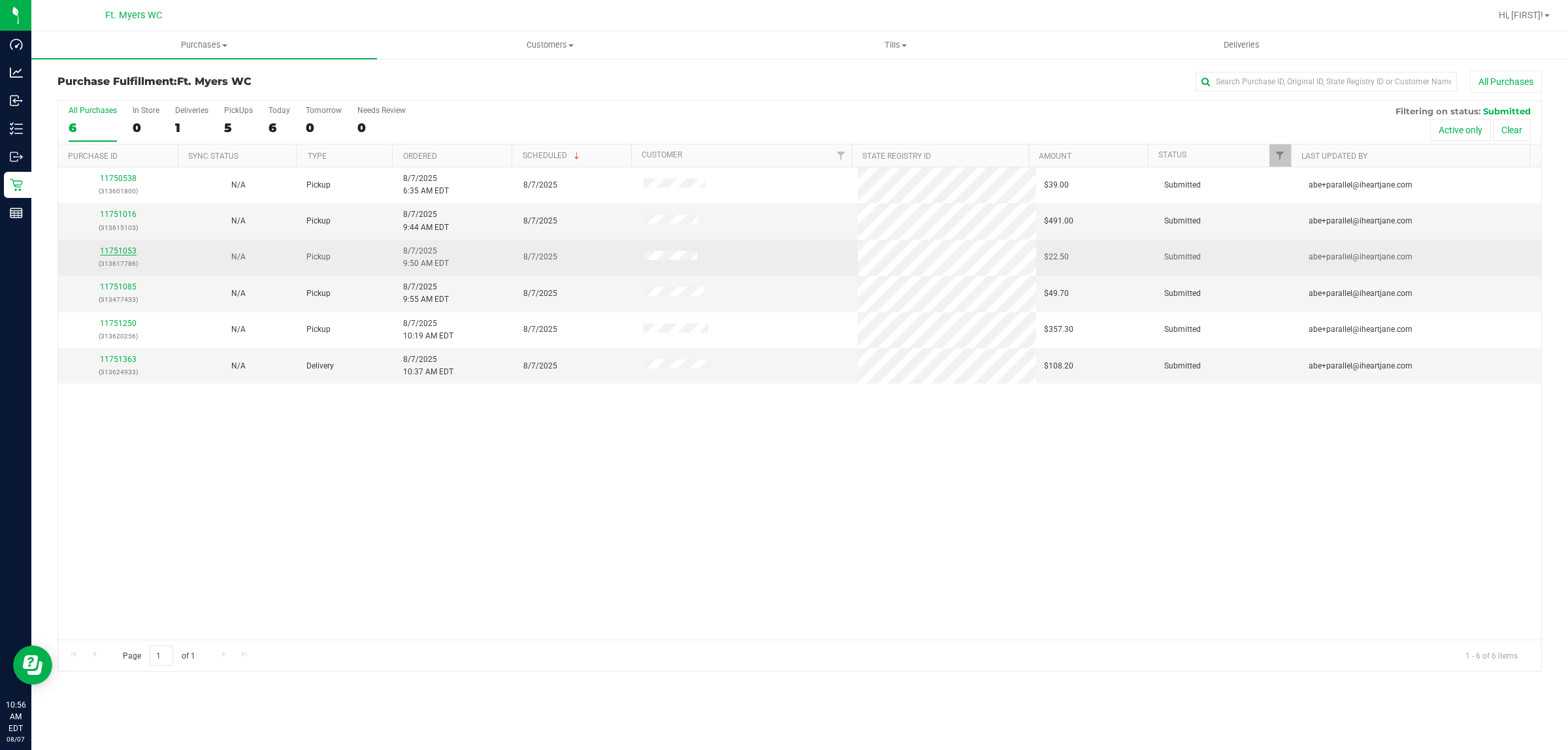 click on "11751053" at bounding box center [118, 251] 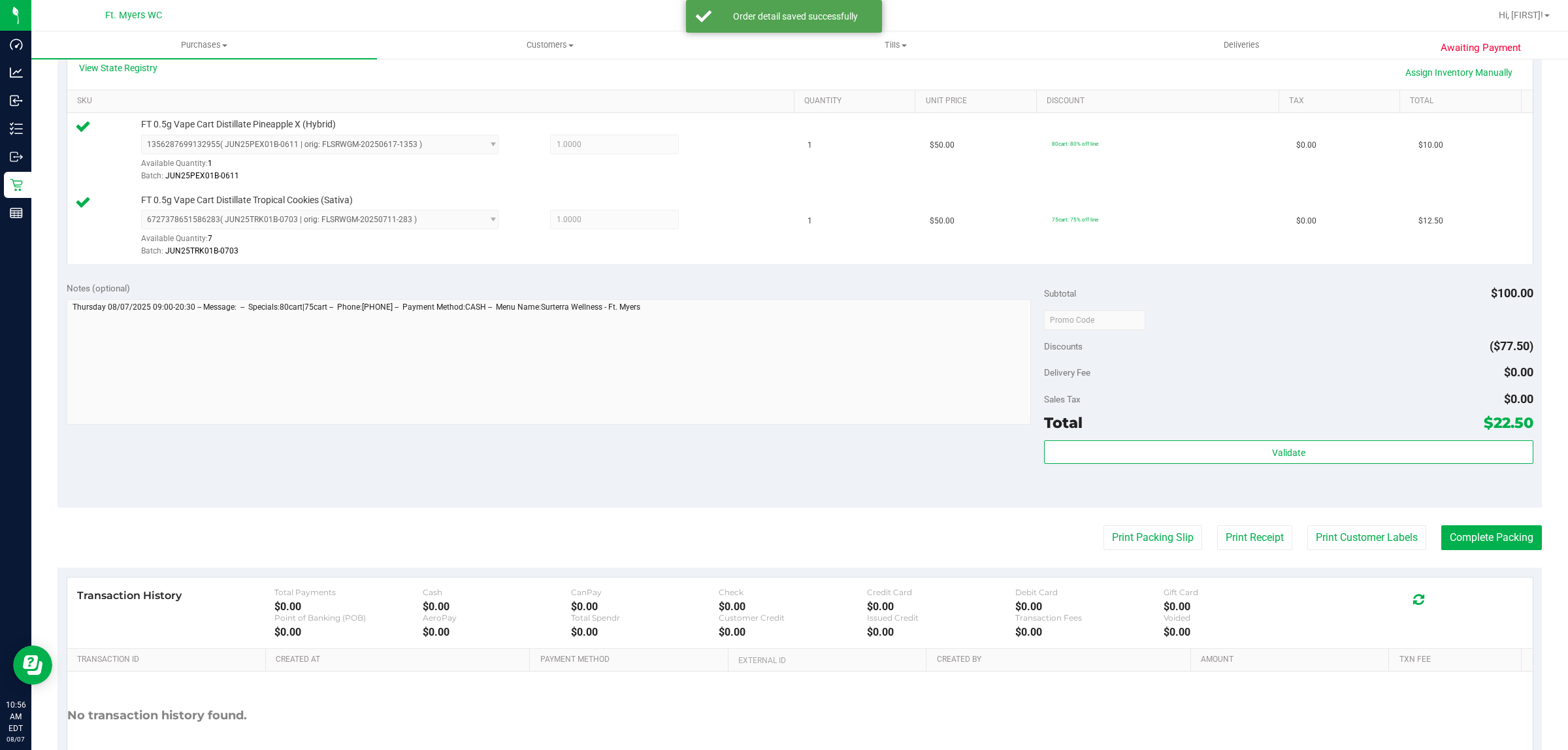 scroll, scrollTop: 393, scrollLeft: 0, axis: vertical 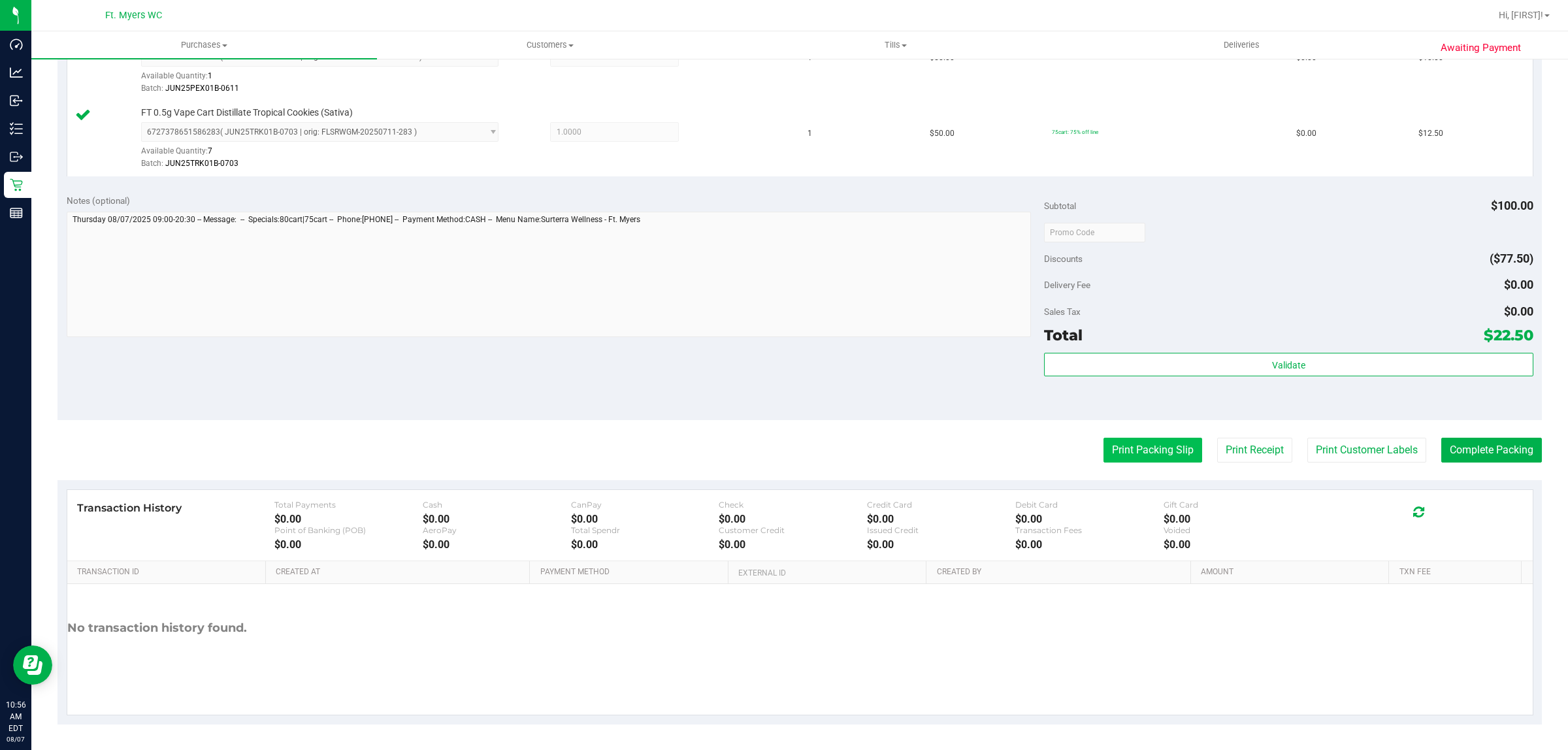 click on "Print Packing Slip" at bounding box center (1152, 450) 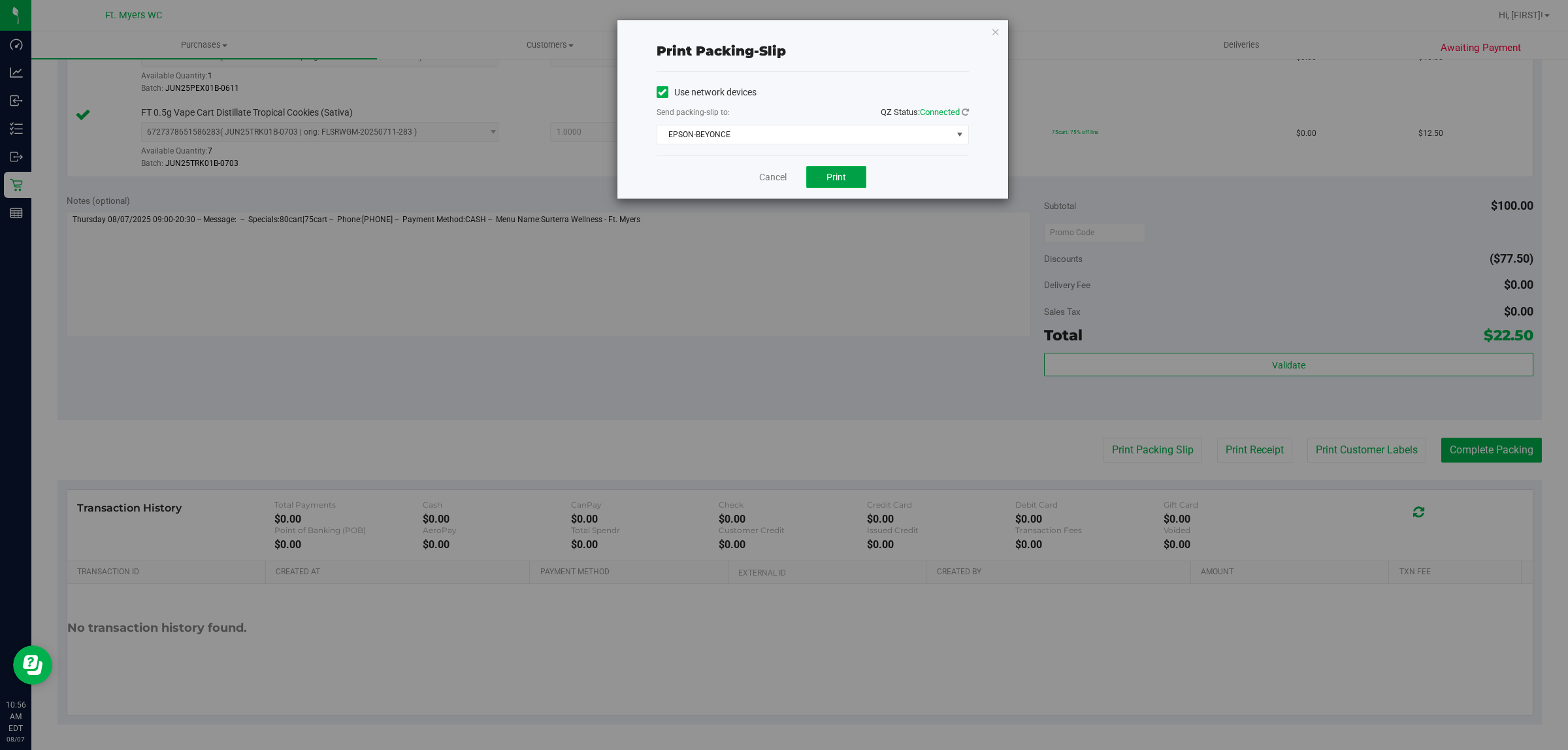 click on "Print" at bounding box center (836, 177) 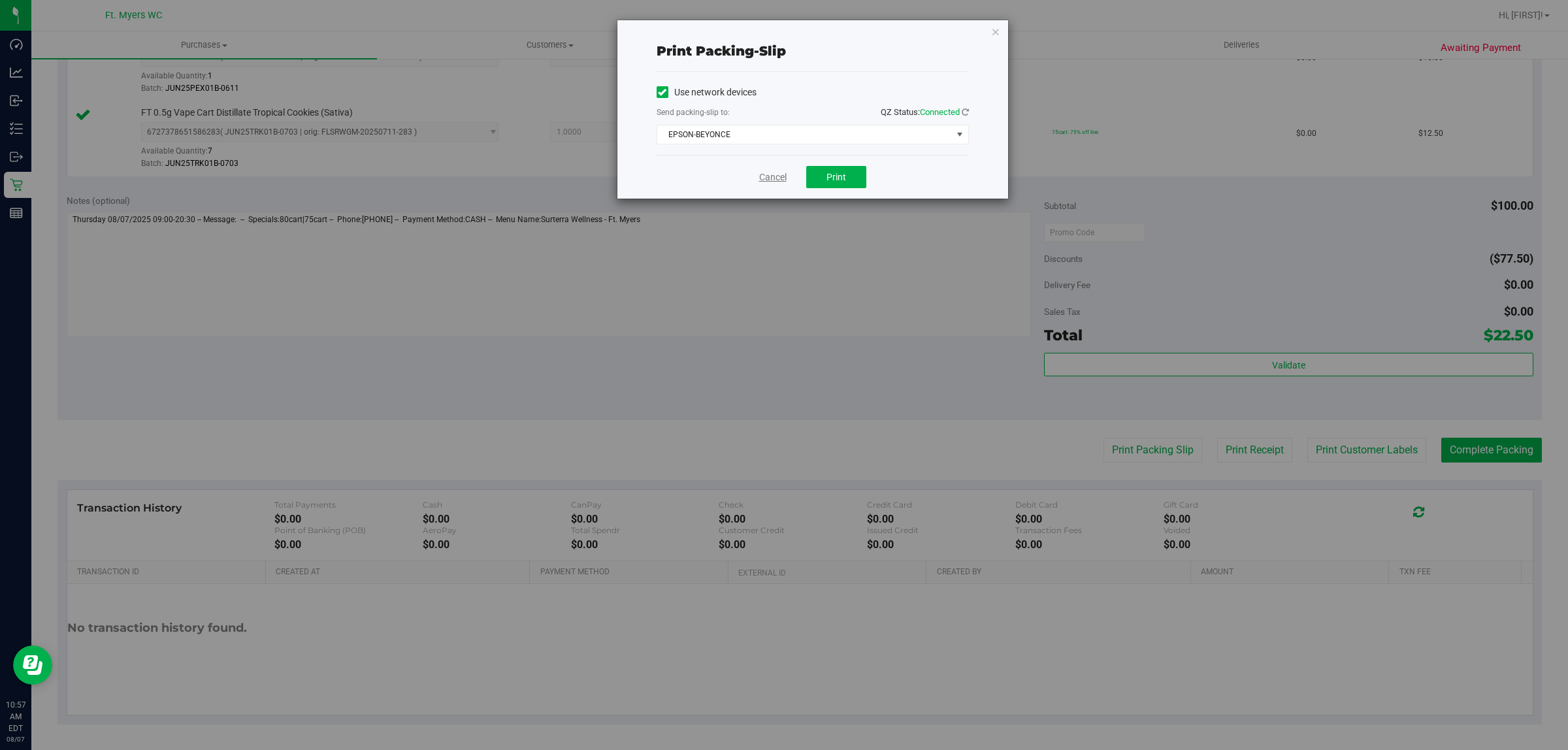 click on "Cancel" at bounding box center (773, 177) 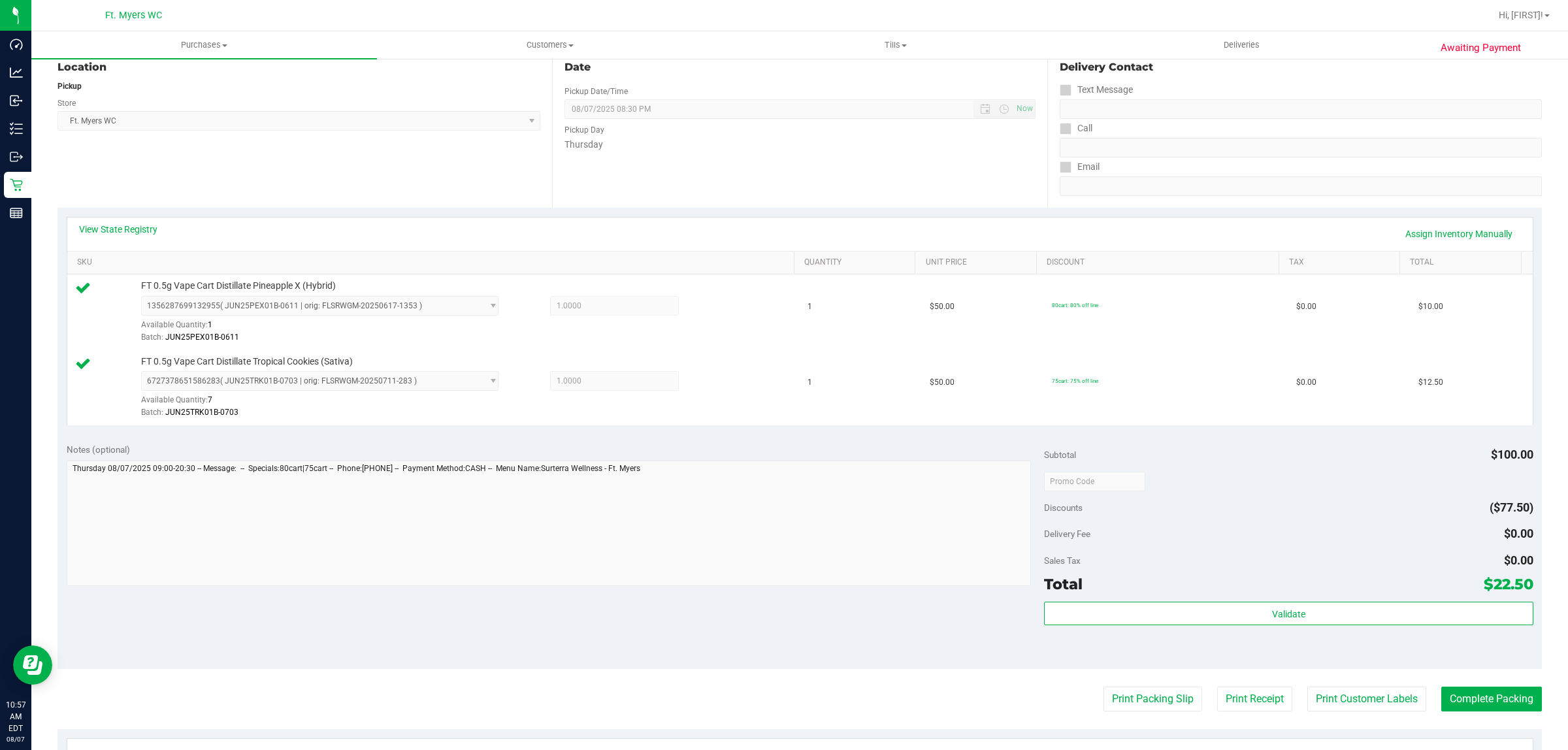 scroll, scrollTop: 327, scrollLeft: 0, axis: vertical 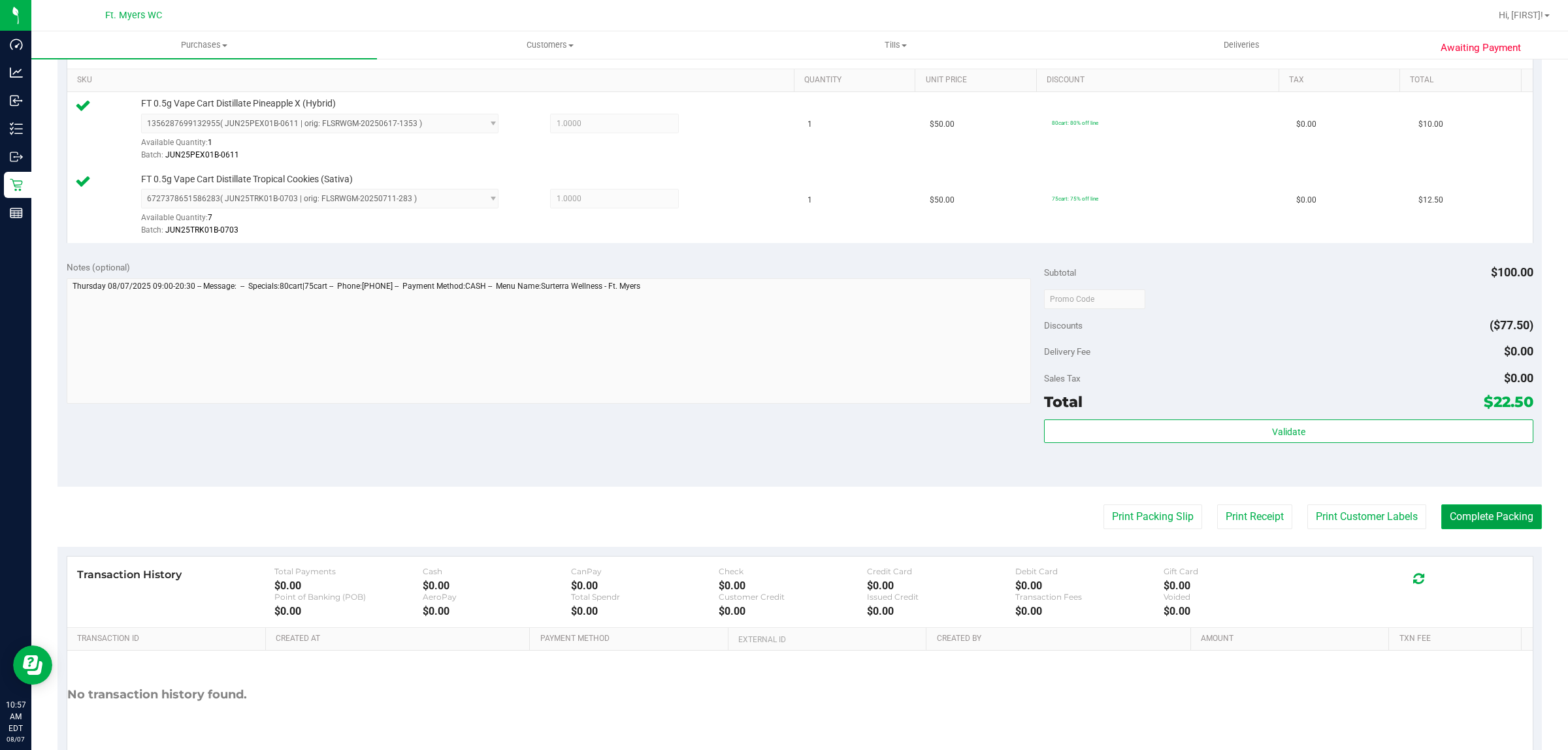 click on "Complete Packing" at bounding box center (1492, 517) 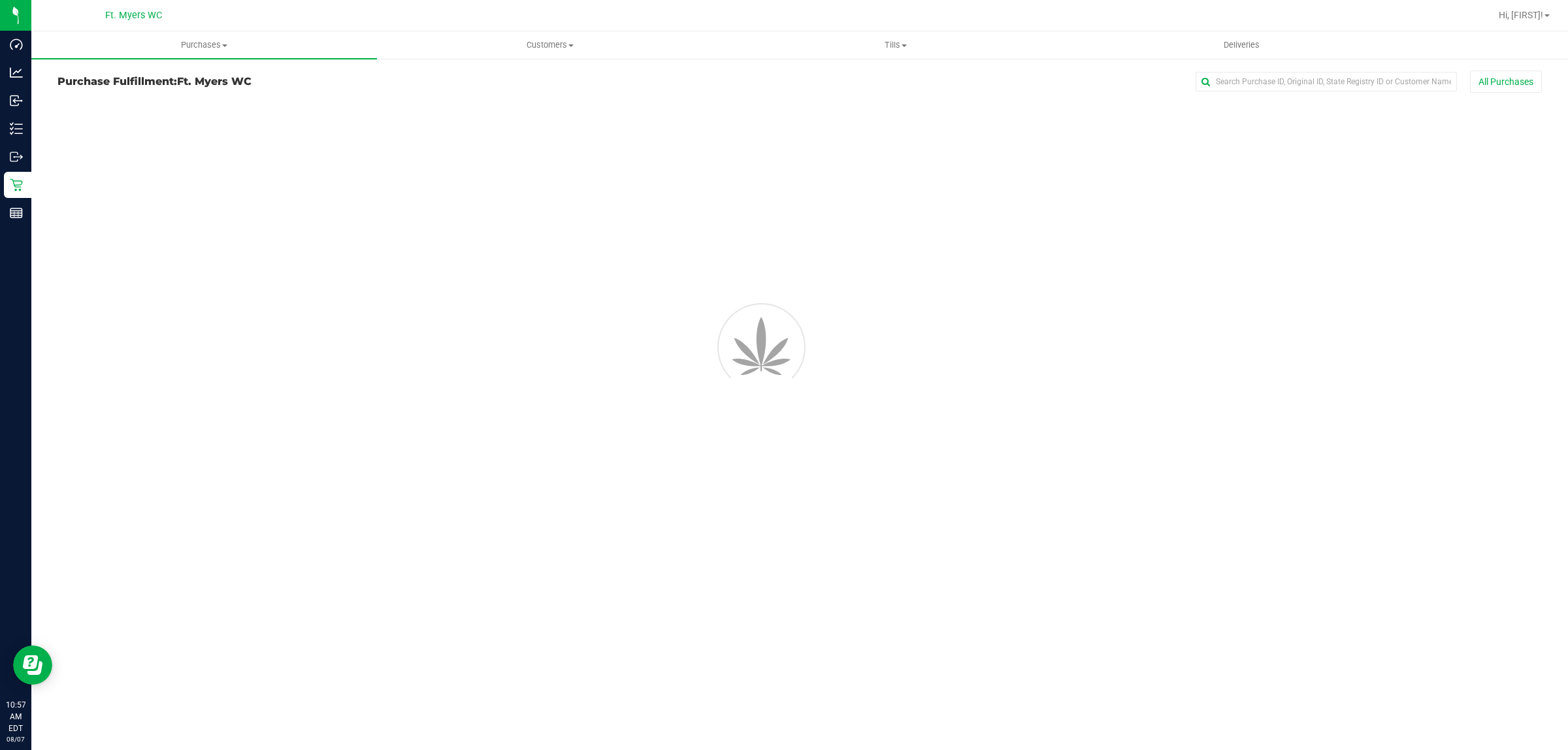 scroll, scrollTop: 0, scrollLeft: 0, axis: both 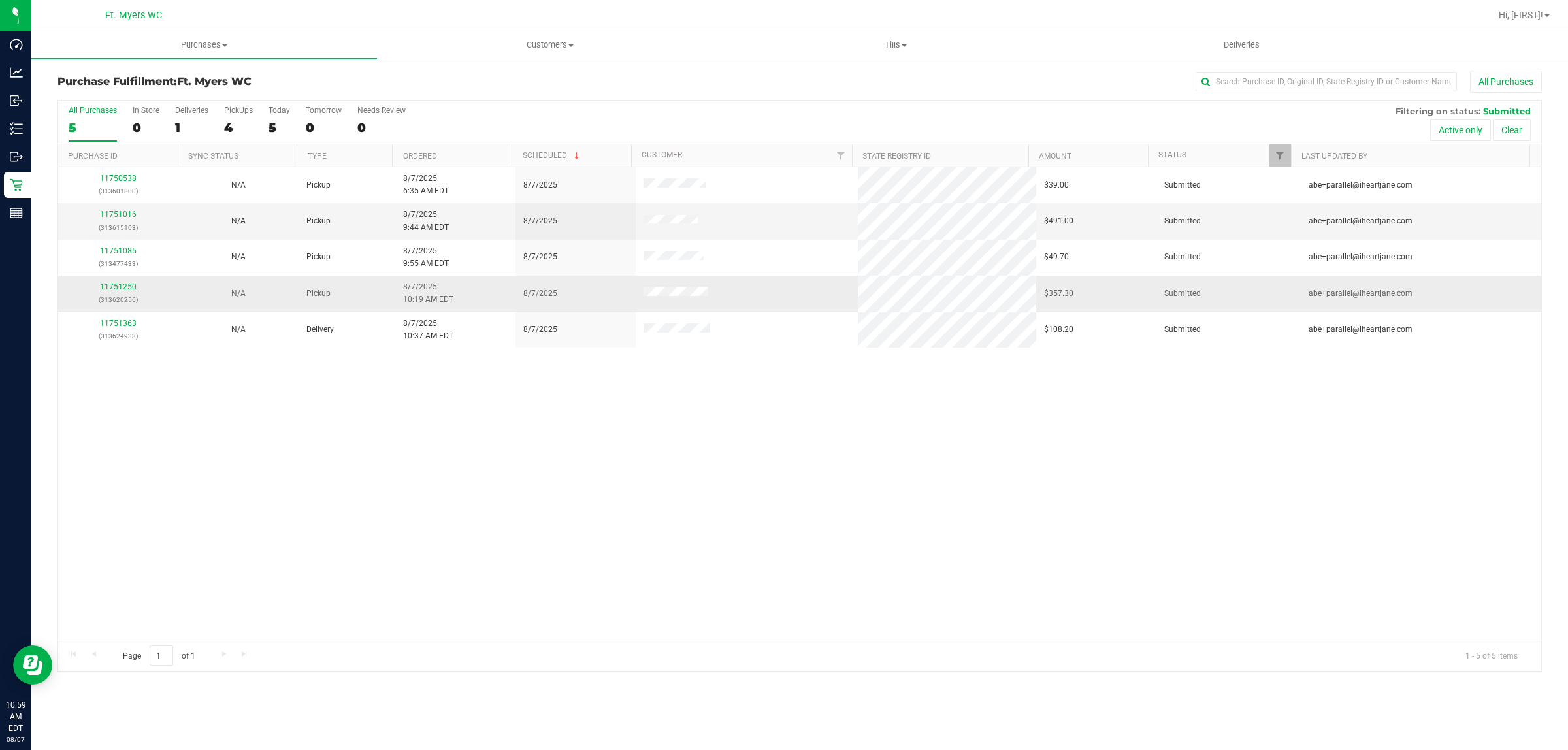 click on "11751250" at bounding box center [118, 287] 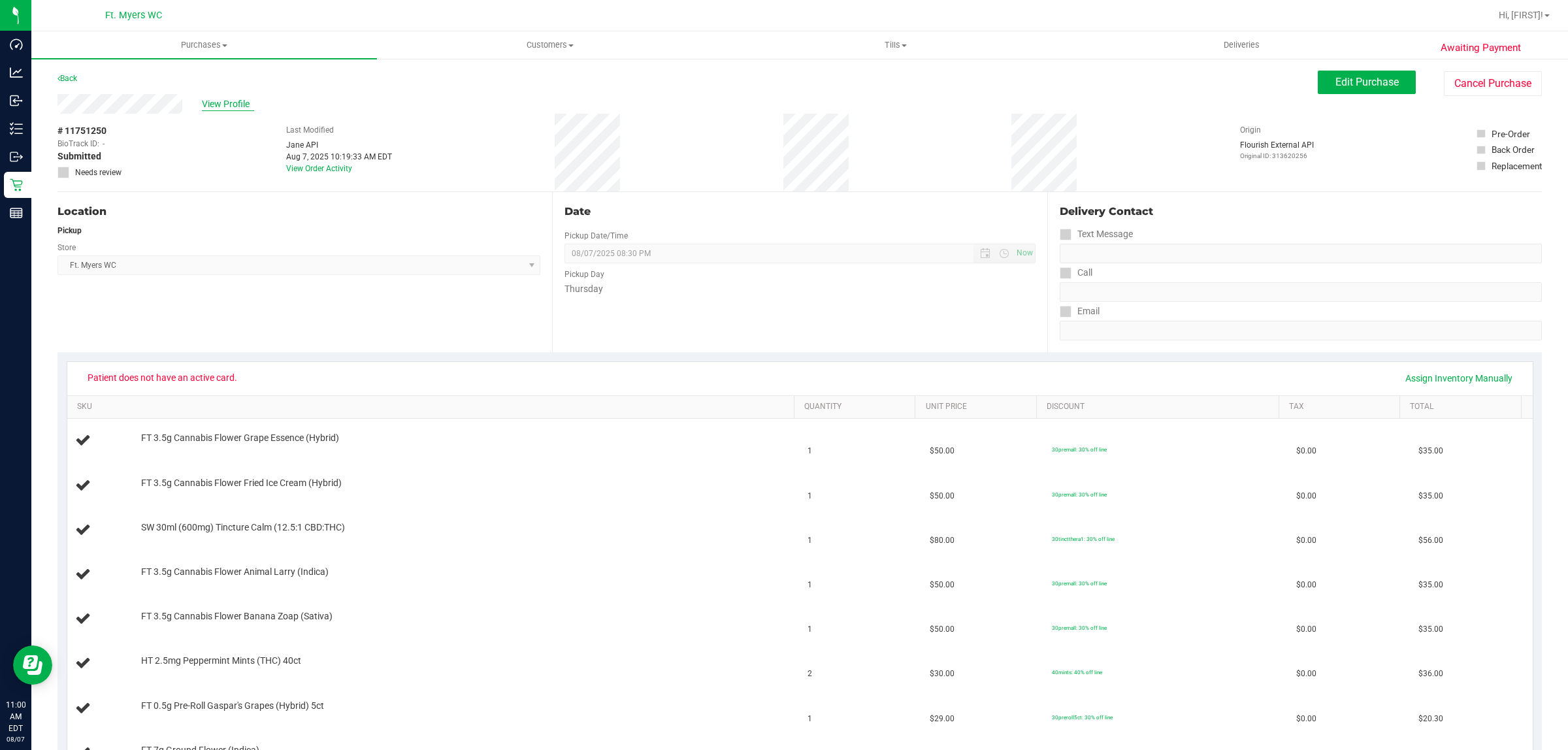 click on "View Profile" at bounding box center [228, 104] 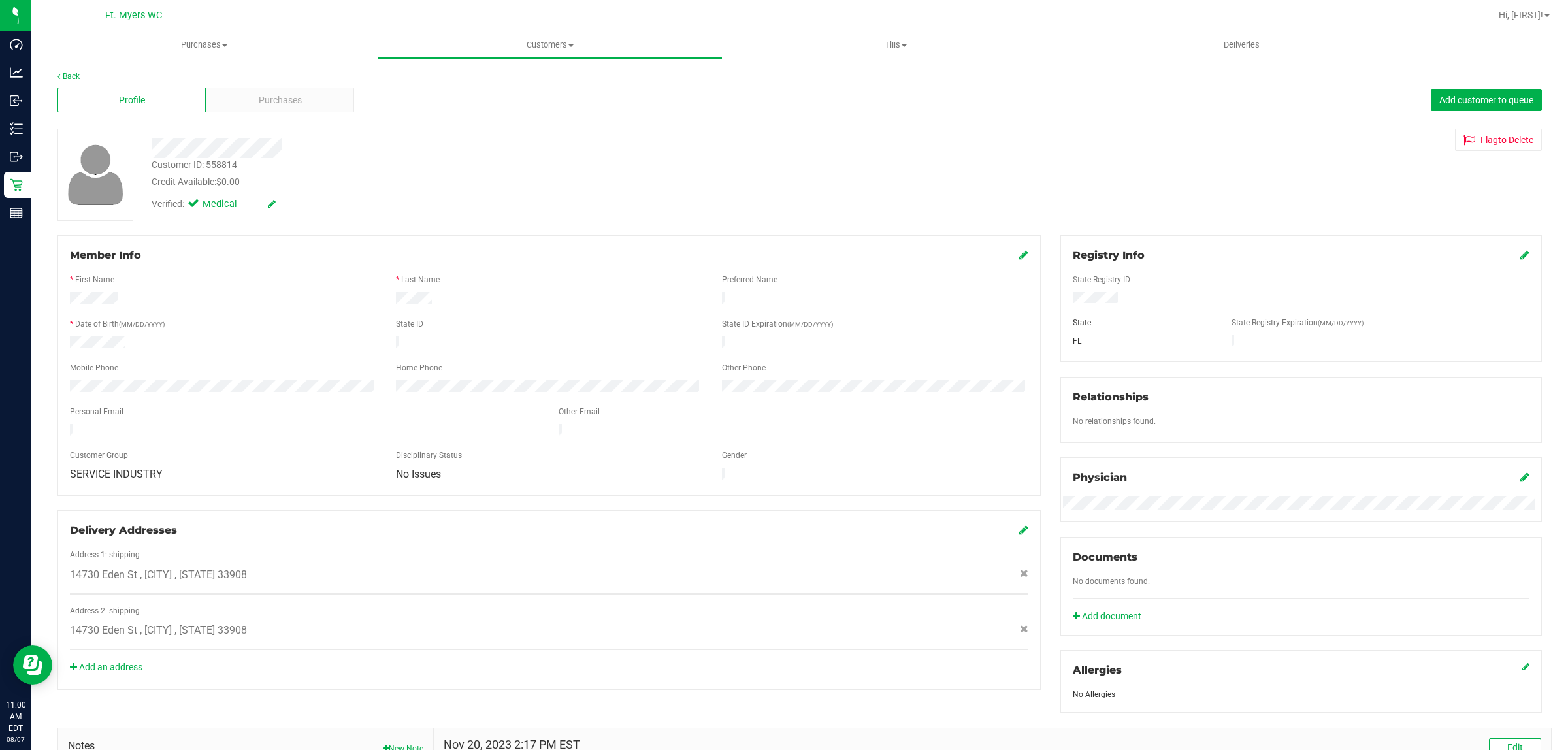 click on "Customer ID: 558814" at bounding box center [194, 165] 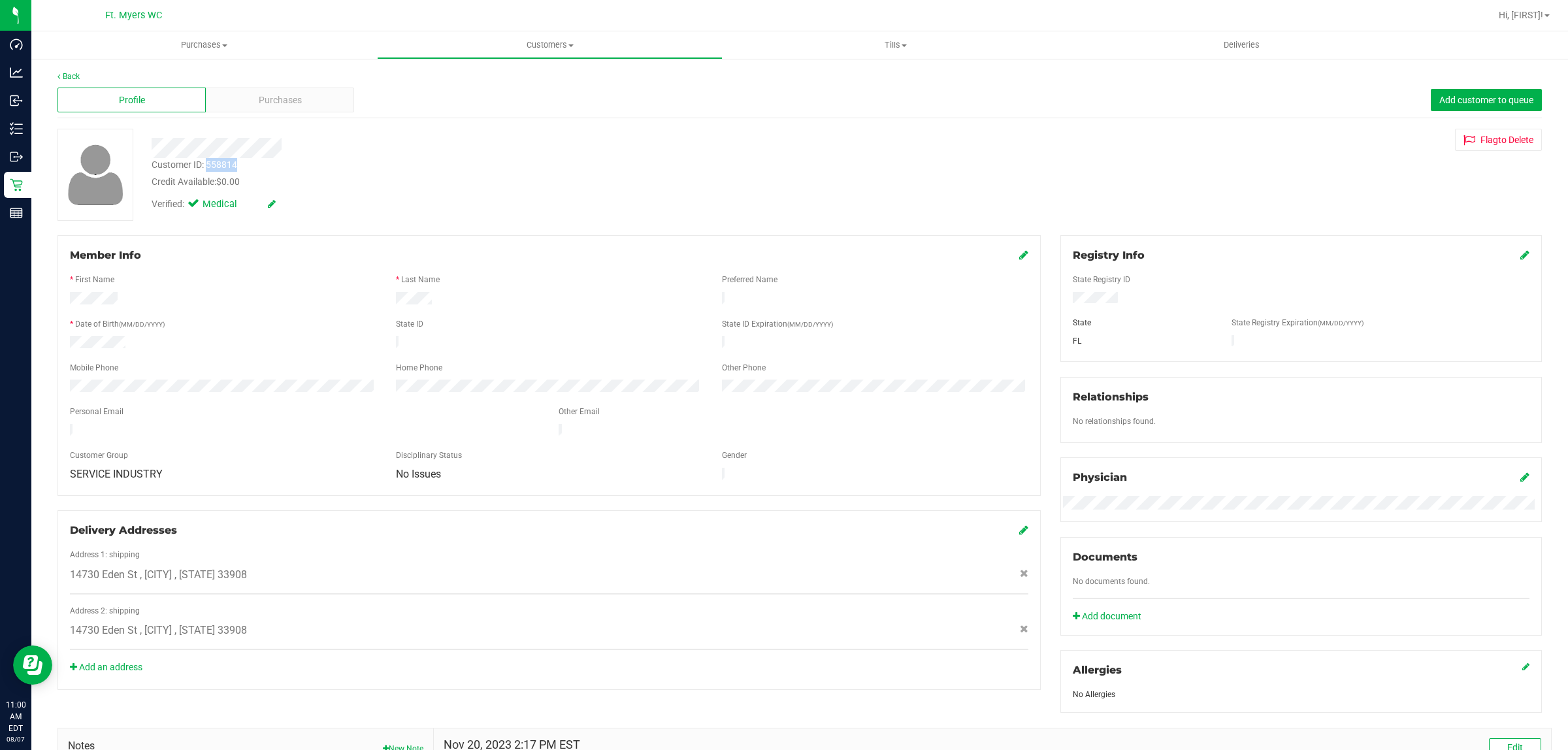 click on "Customer ID: 558814" at bounding box center (194, 165) 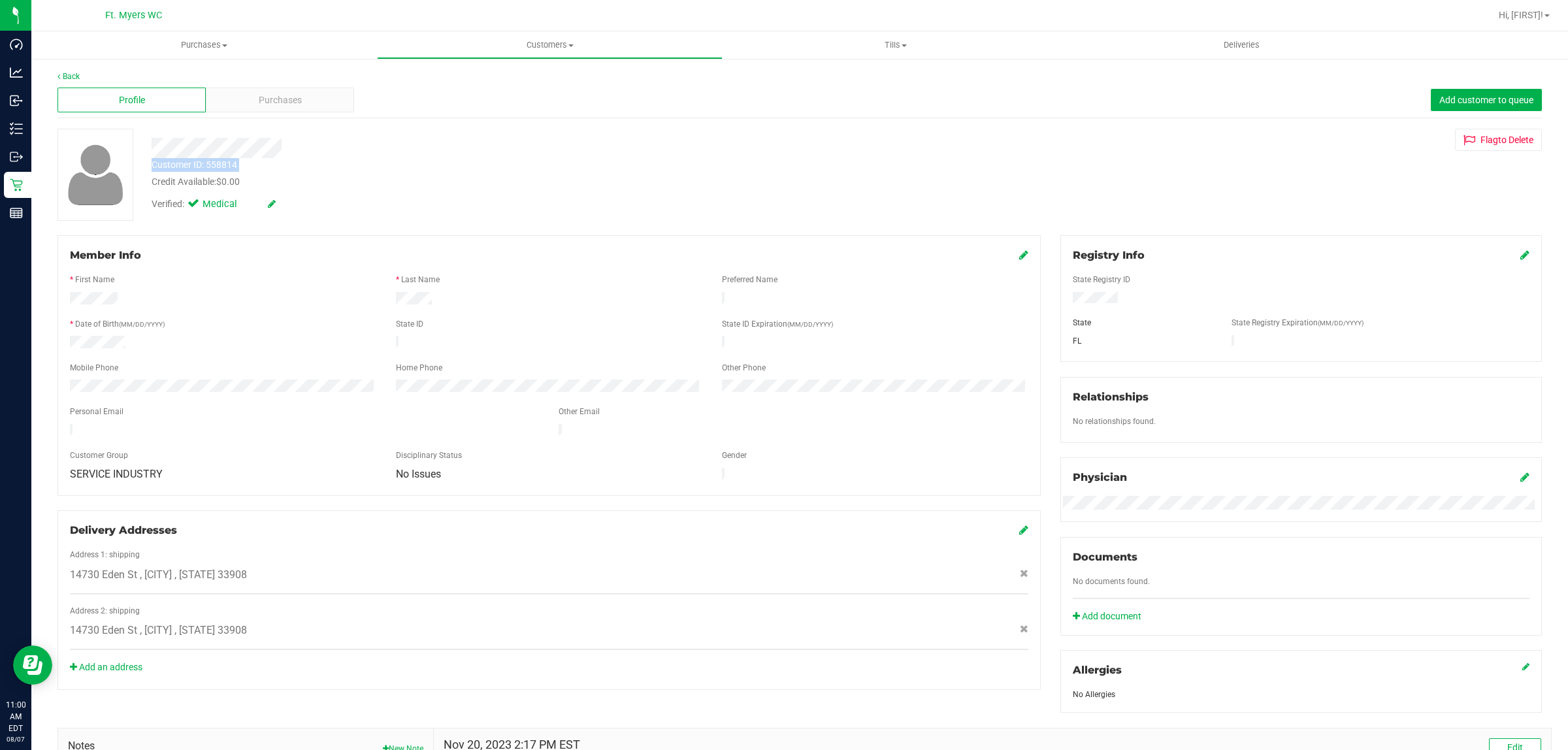 click on "Customer ID: 558814" at bounding box center [194, 165] 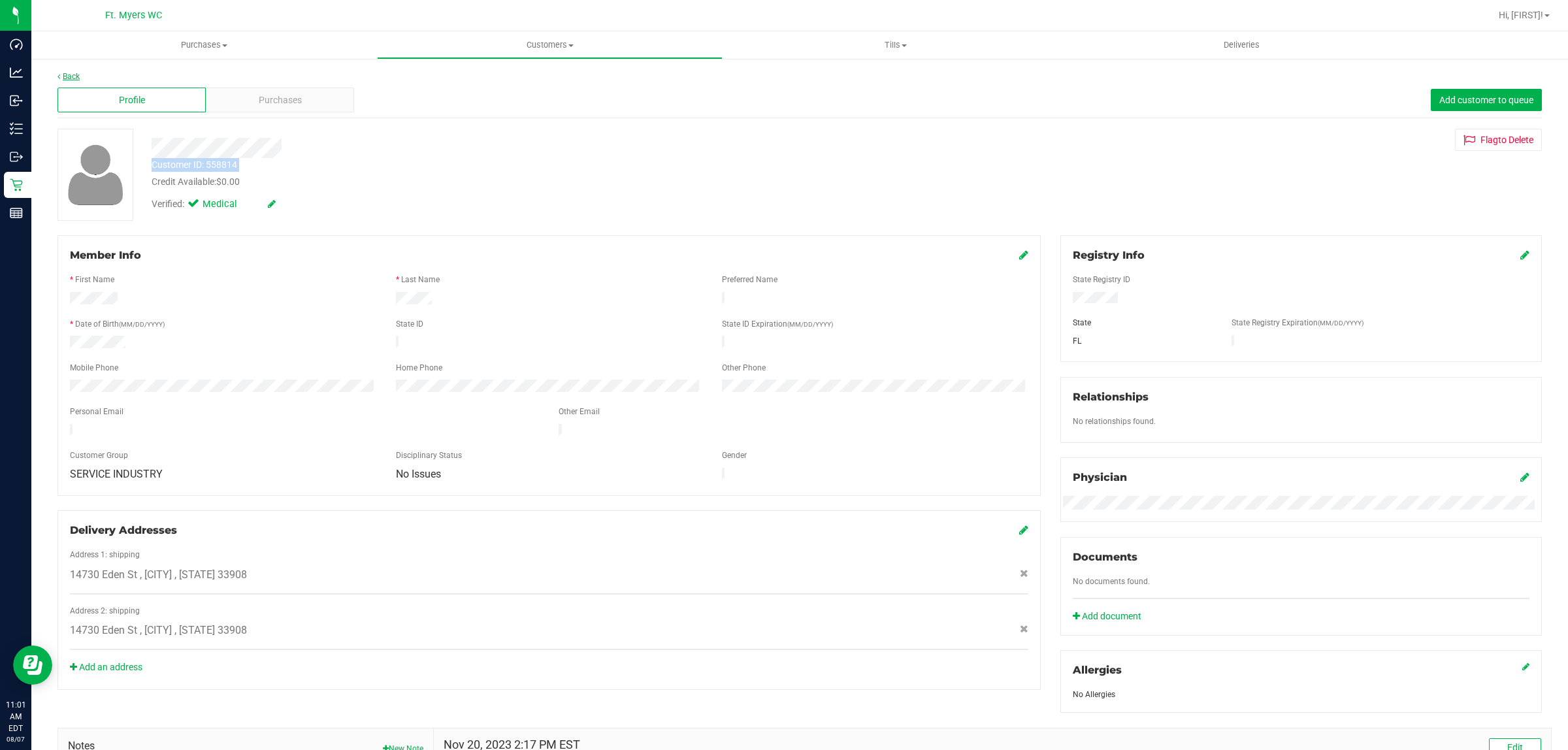click on "Back" at bounding box center (69, 76) 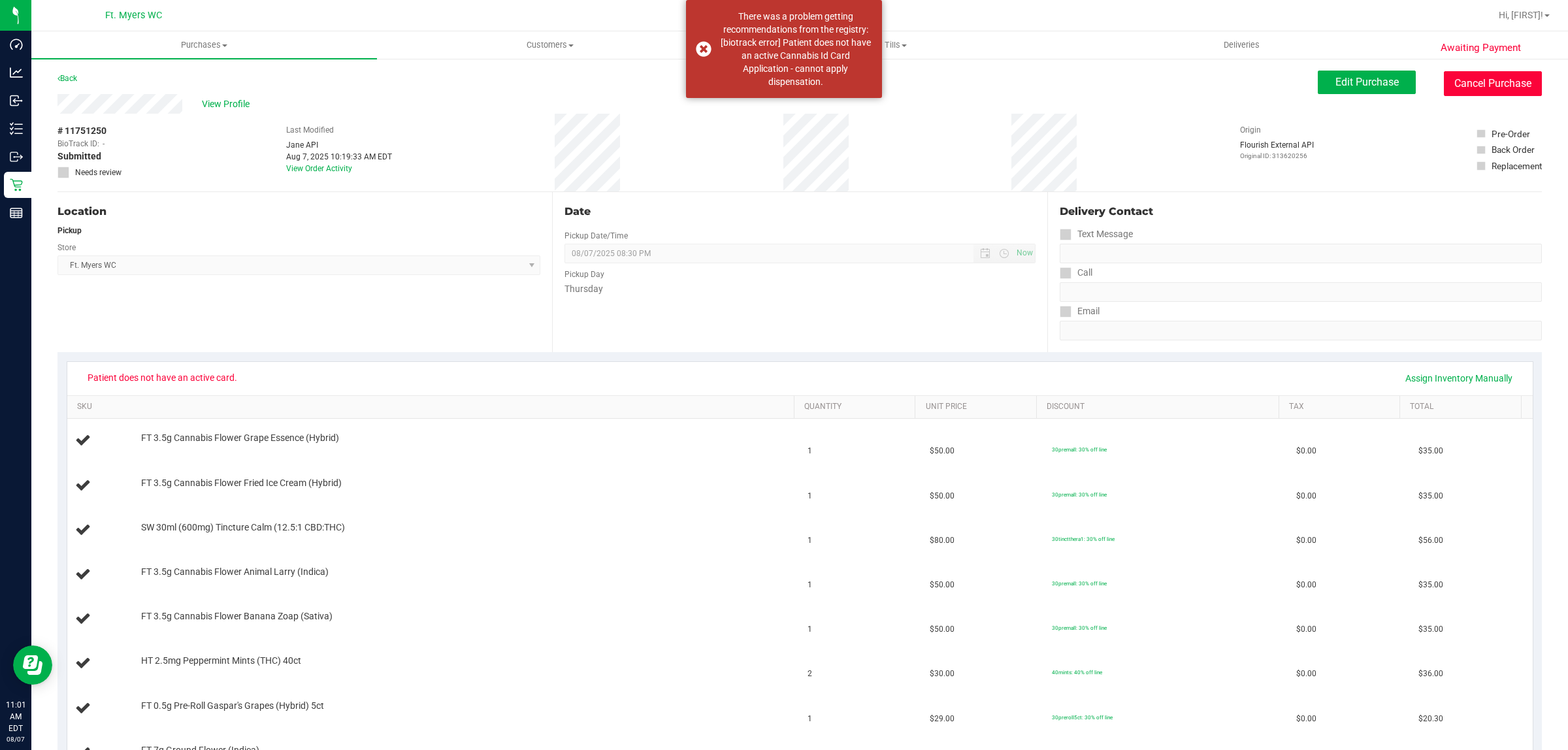 click on "Cancel Purchase" at bounding box center (1493, 84) 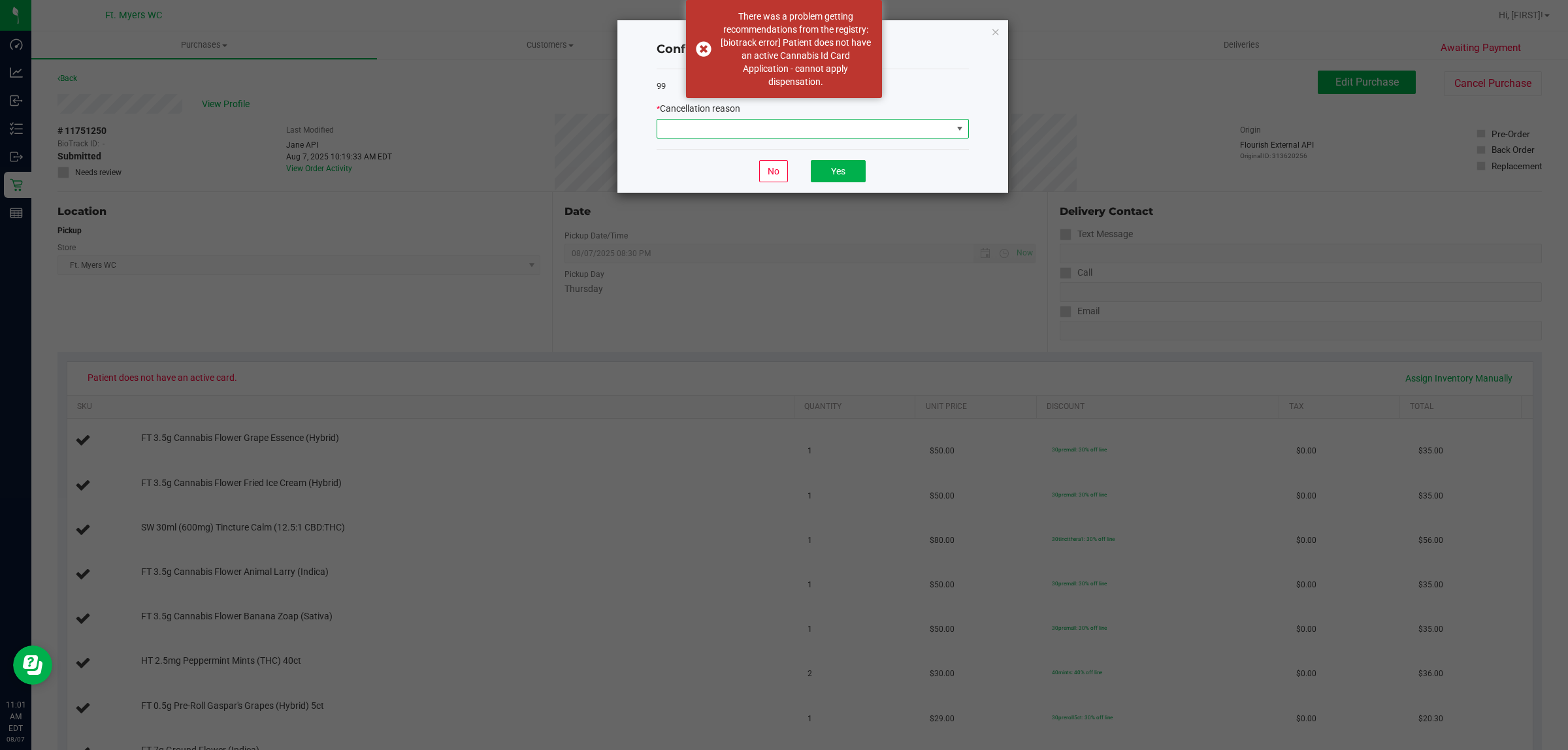 click at bounding box center [804, 129] 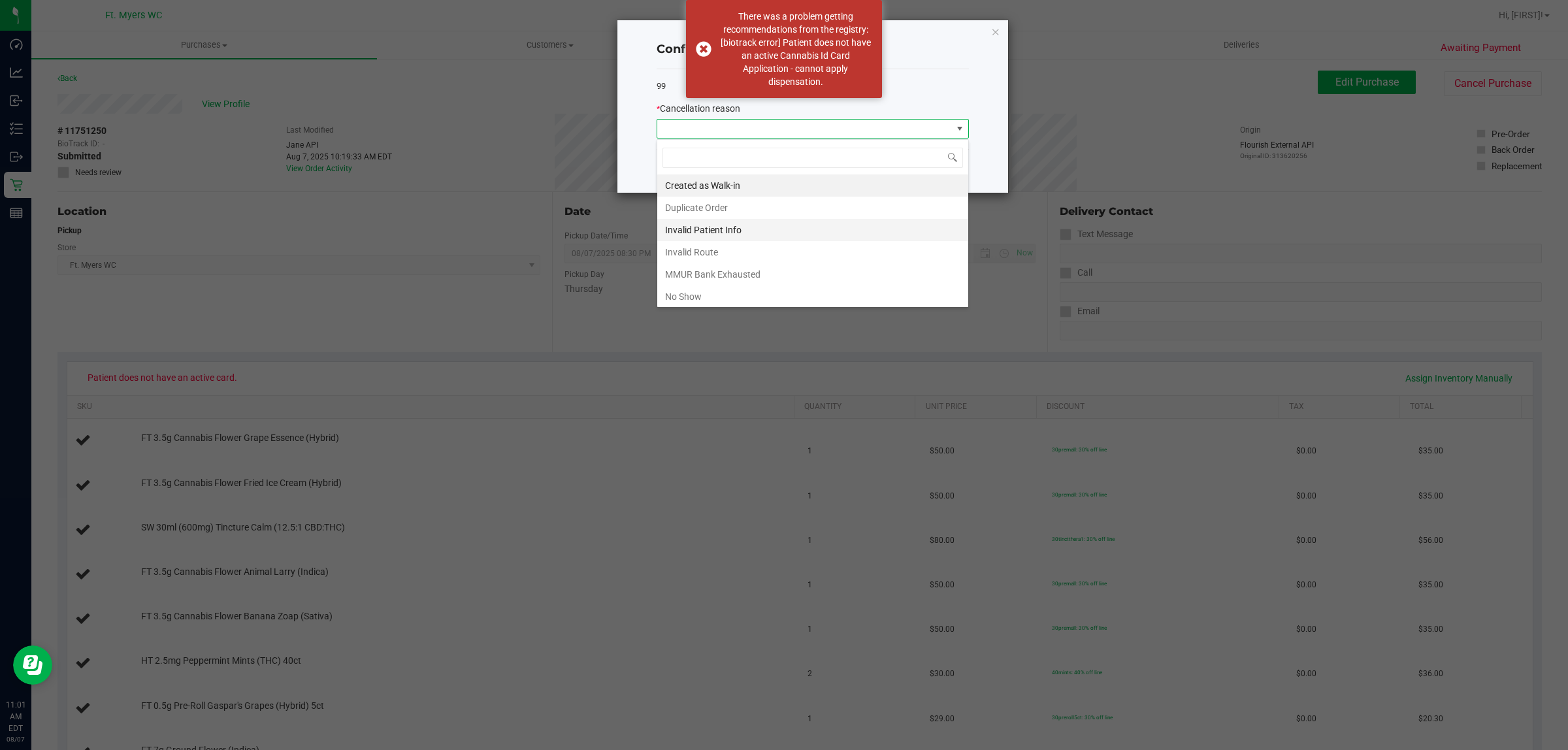 scroll, scrollTop: 65311, scrollLeft: 65021, axis: both 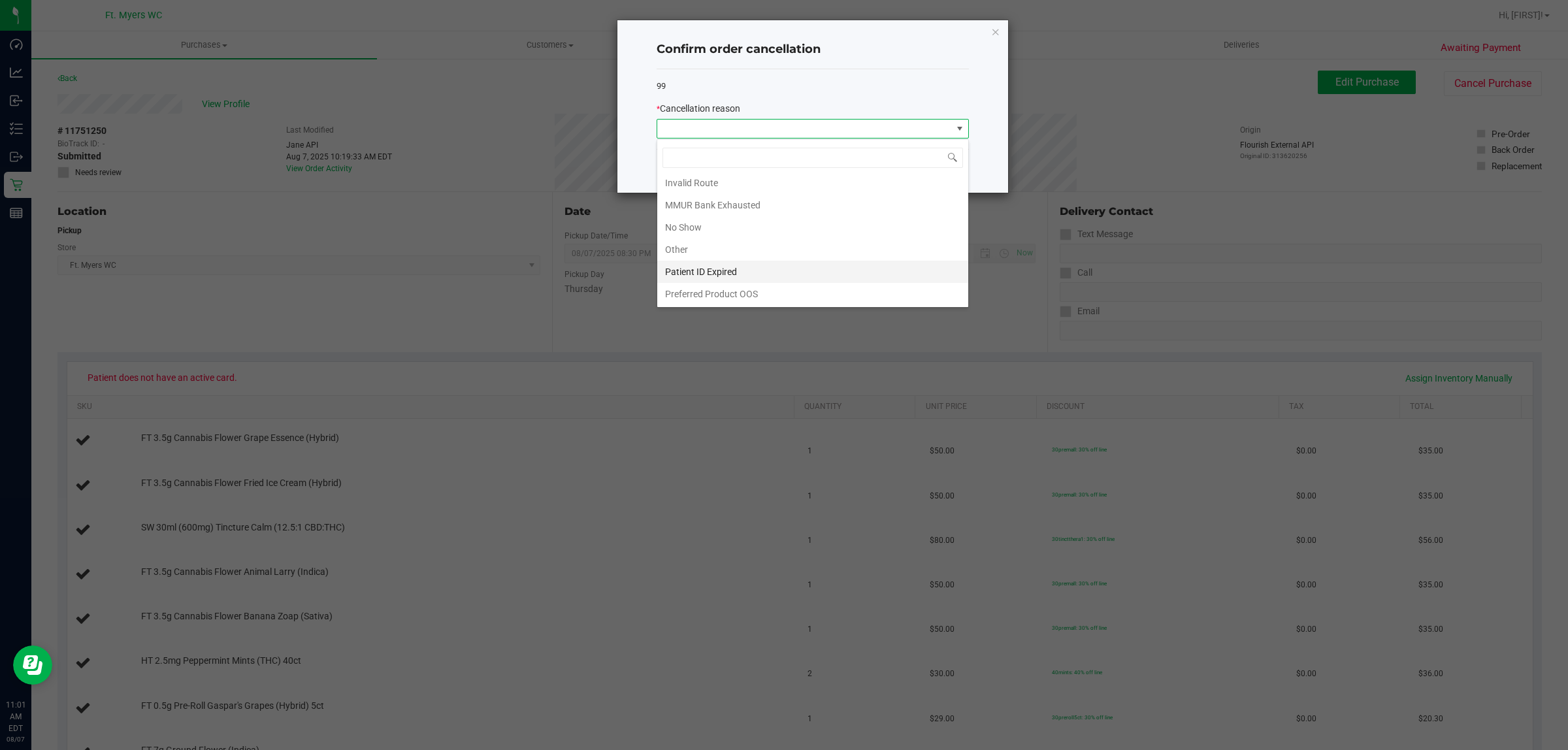 click on "Patient ID Expired" at bounding box center (813, 272) 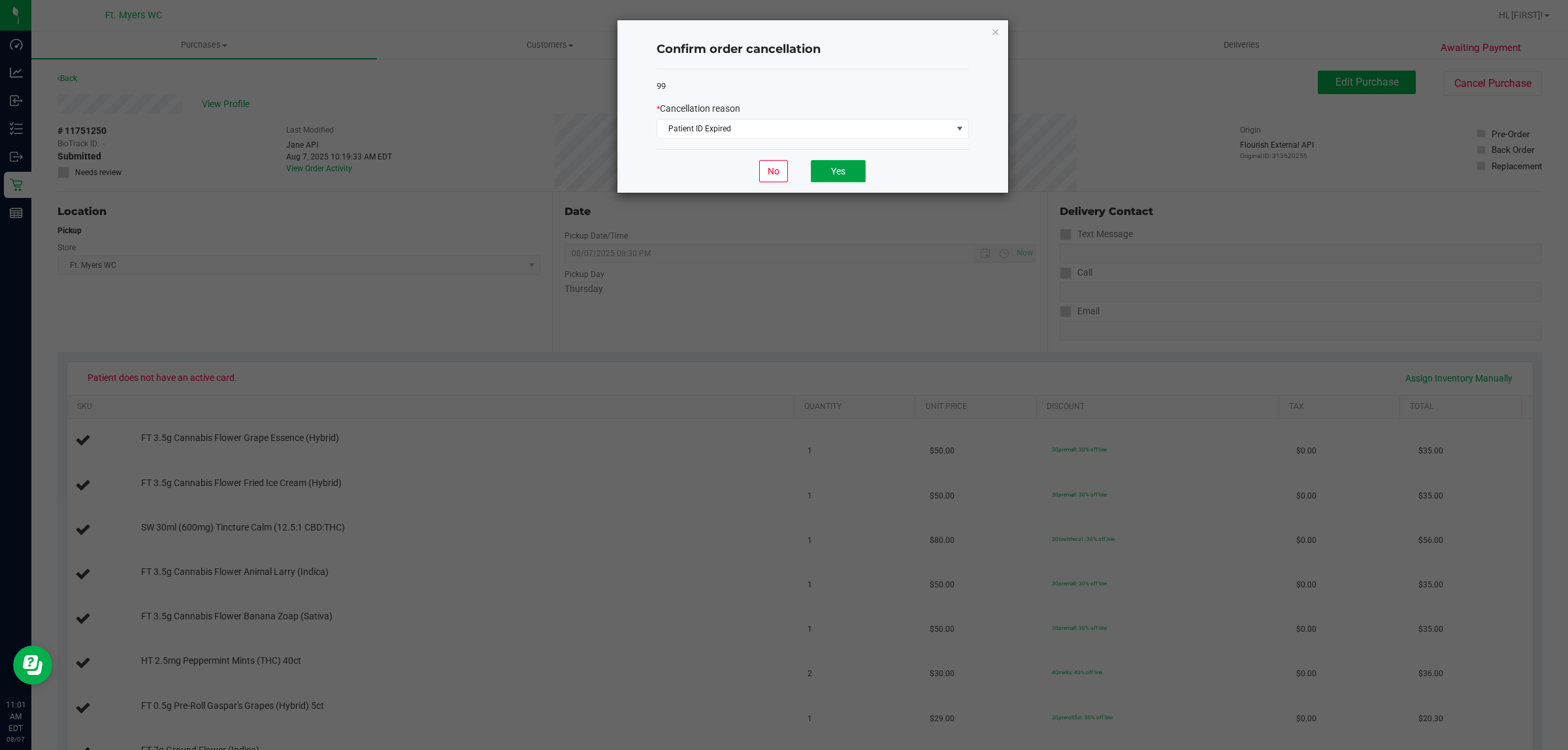click on "Yes" 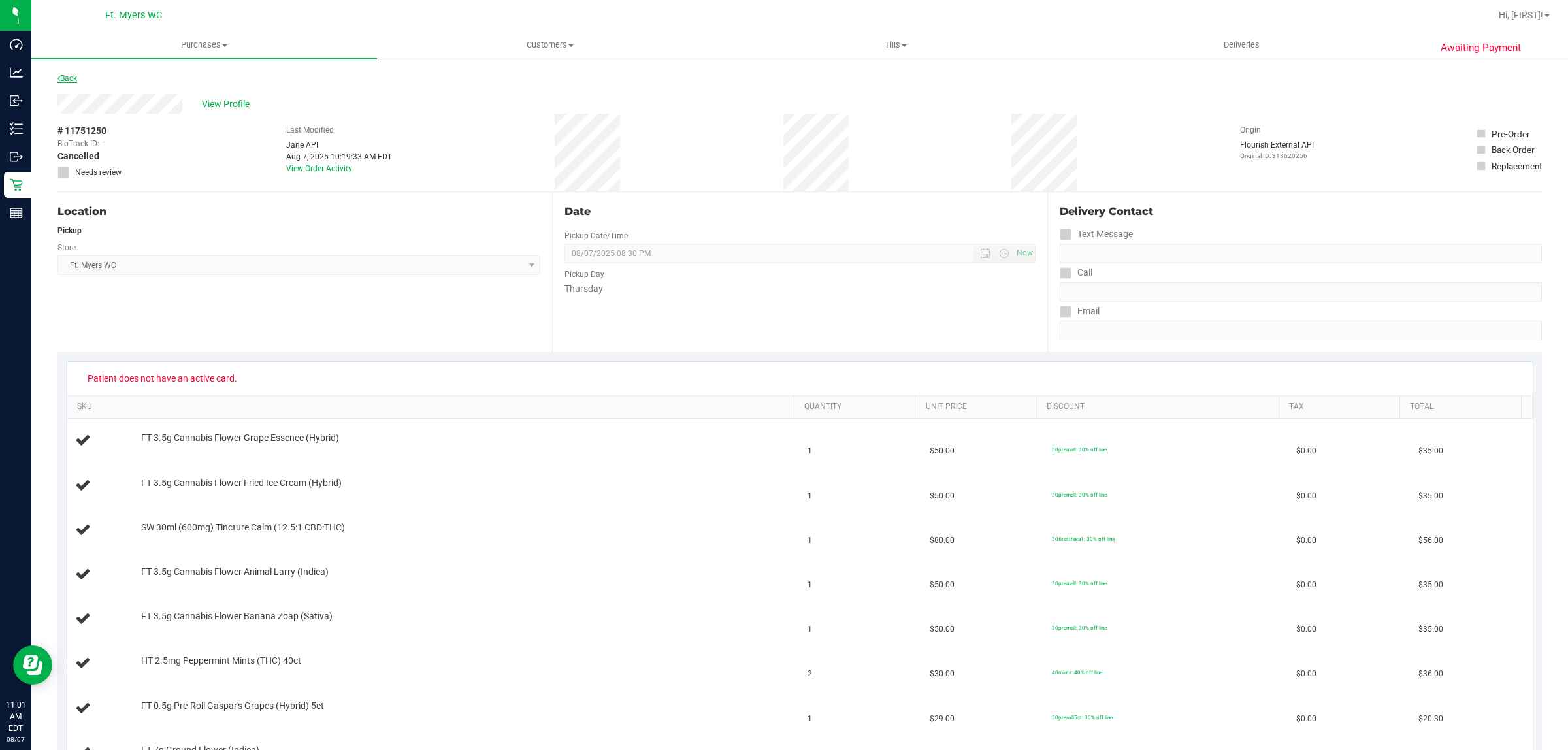 click on "Back" at bounding box center (67, 78) 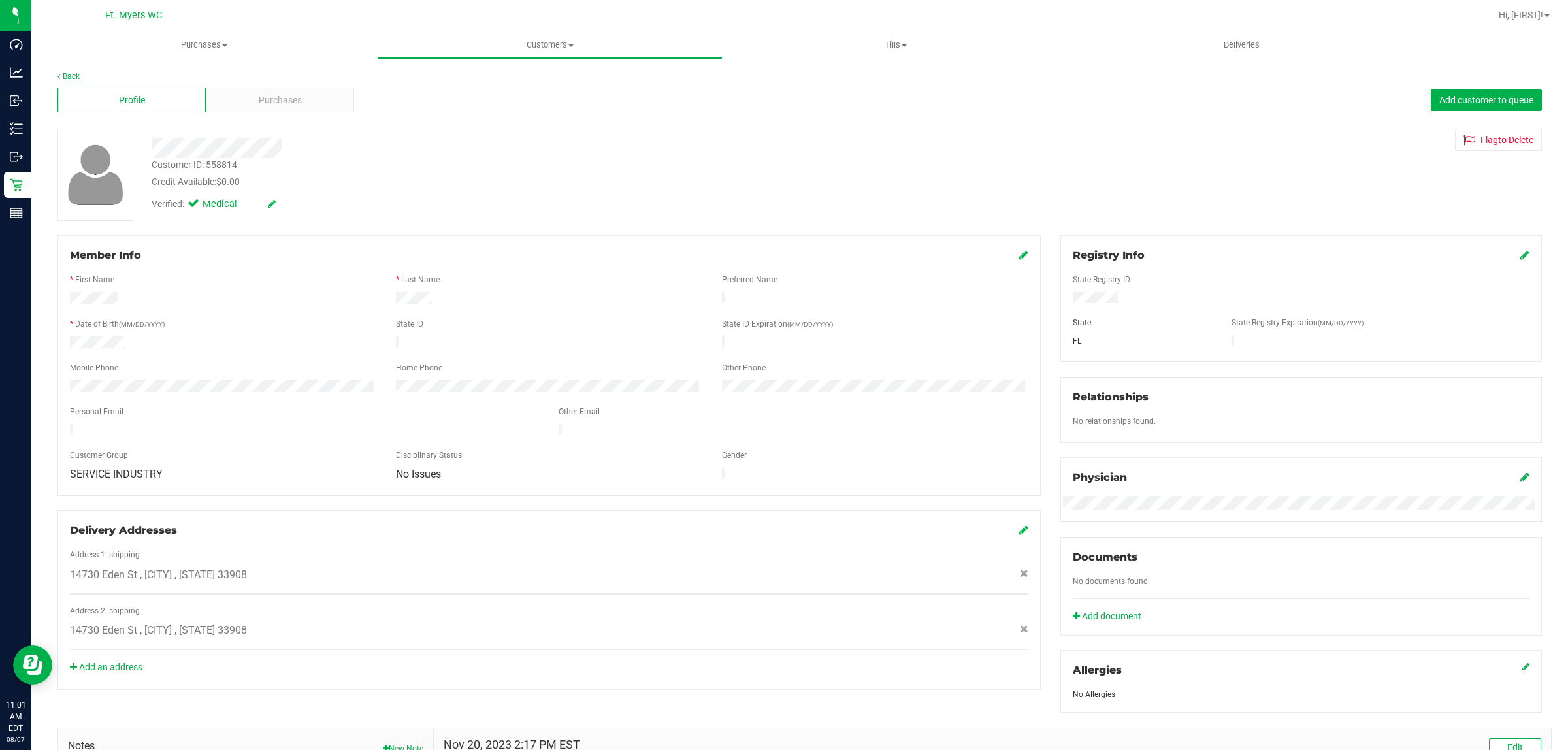 click on "Back" at bounding box center [69, 76] 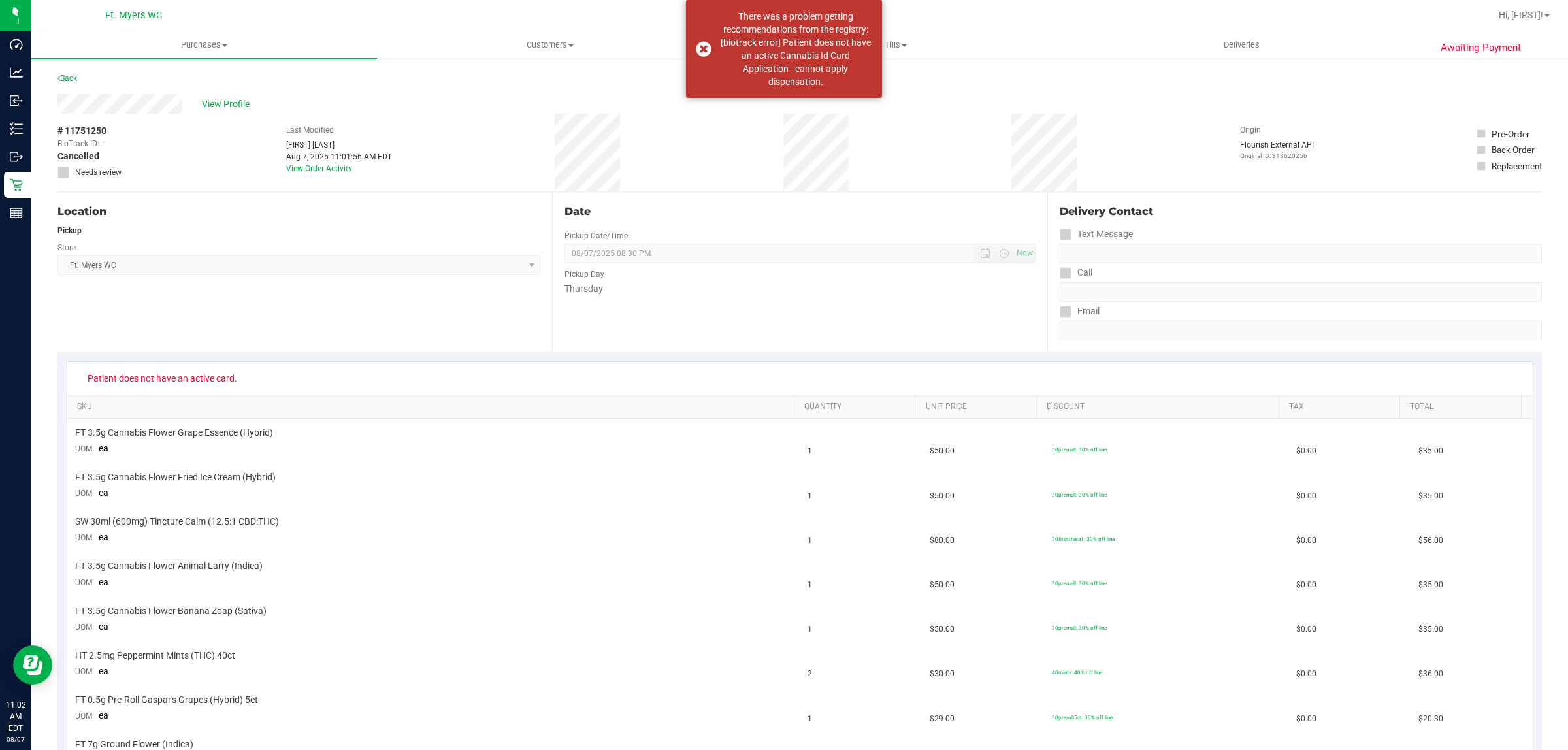 click on "Awaiting Payment
Back
View Profile
# 11751250
BioTrack ID:
-
Cancelled
Needs review
Last Modified
Charles Stutz
Aug 7, 2025 11:01:56 AM EDT" at bounding box center (800, 748) 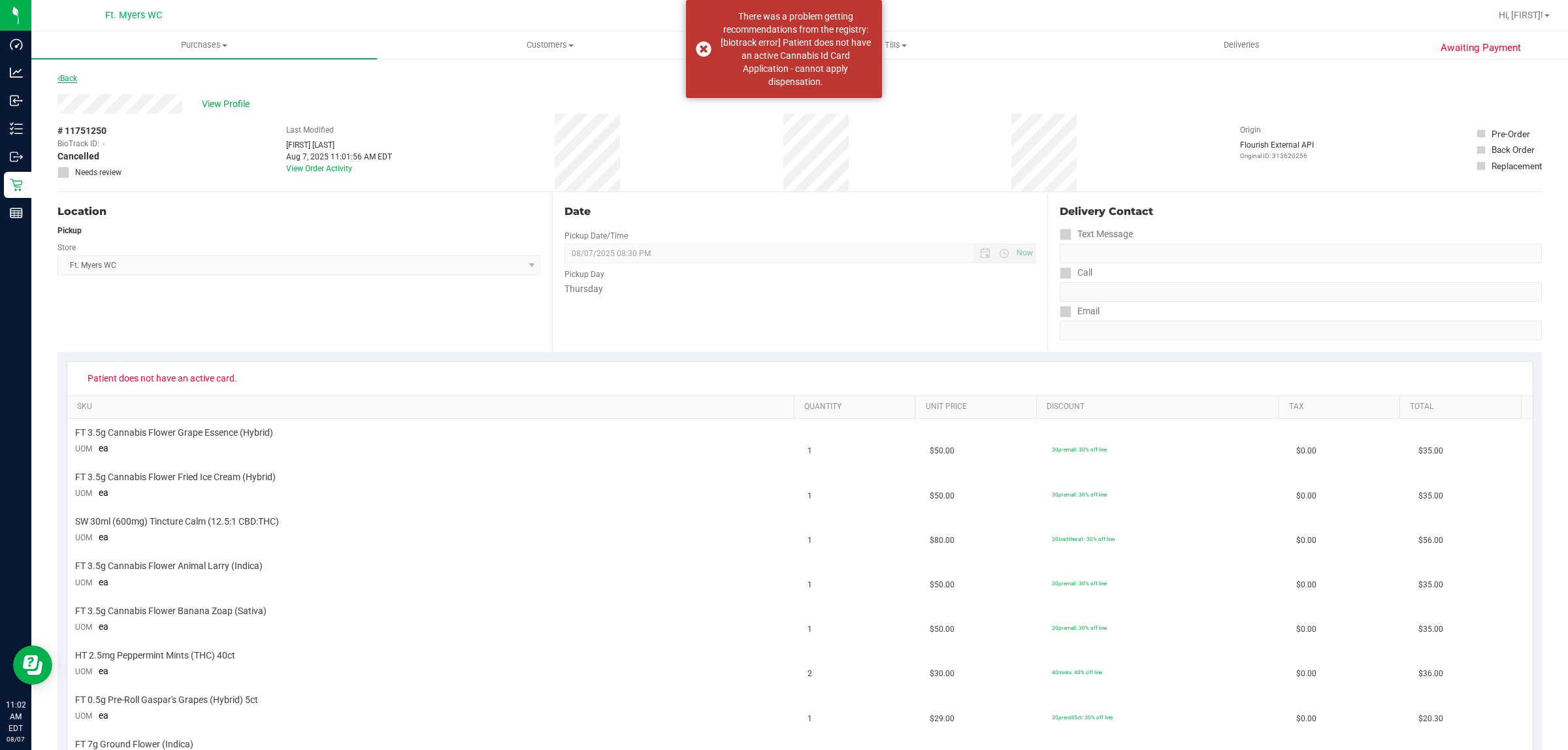 click on "Back" at bounding box center [67, 78] 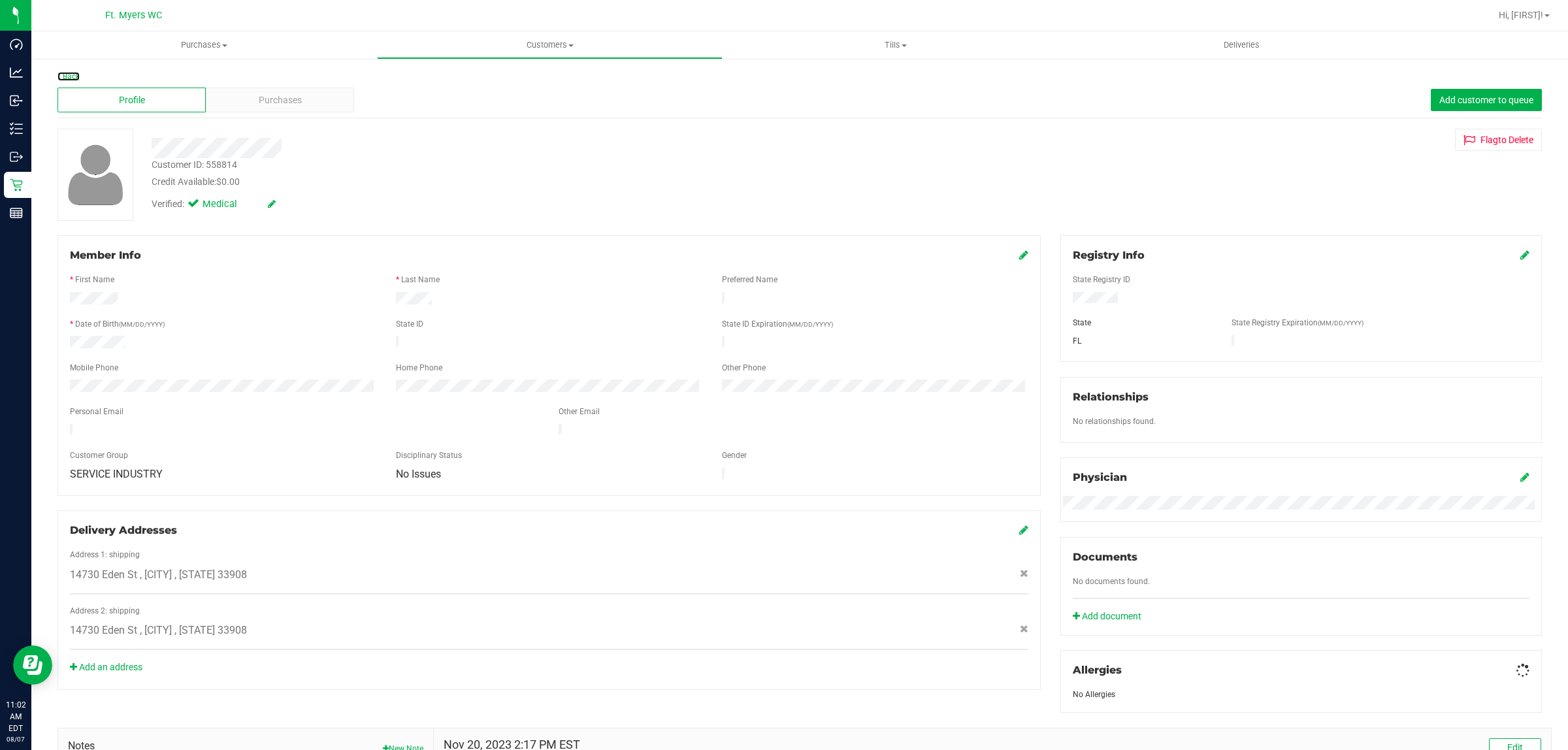 click on "Back" at bounding box center [69, 76] 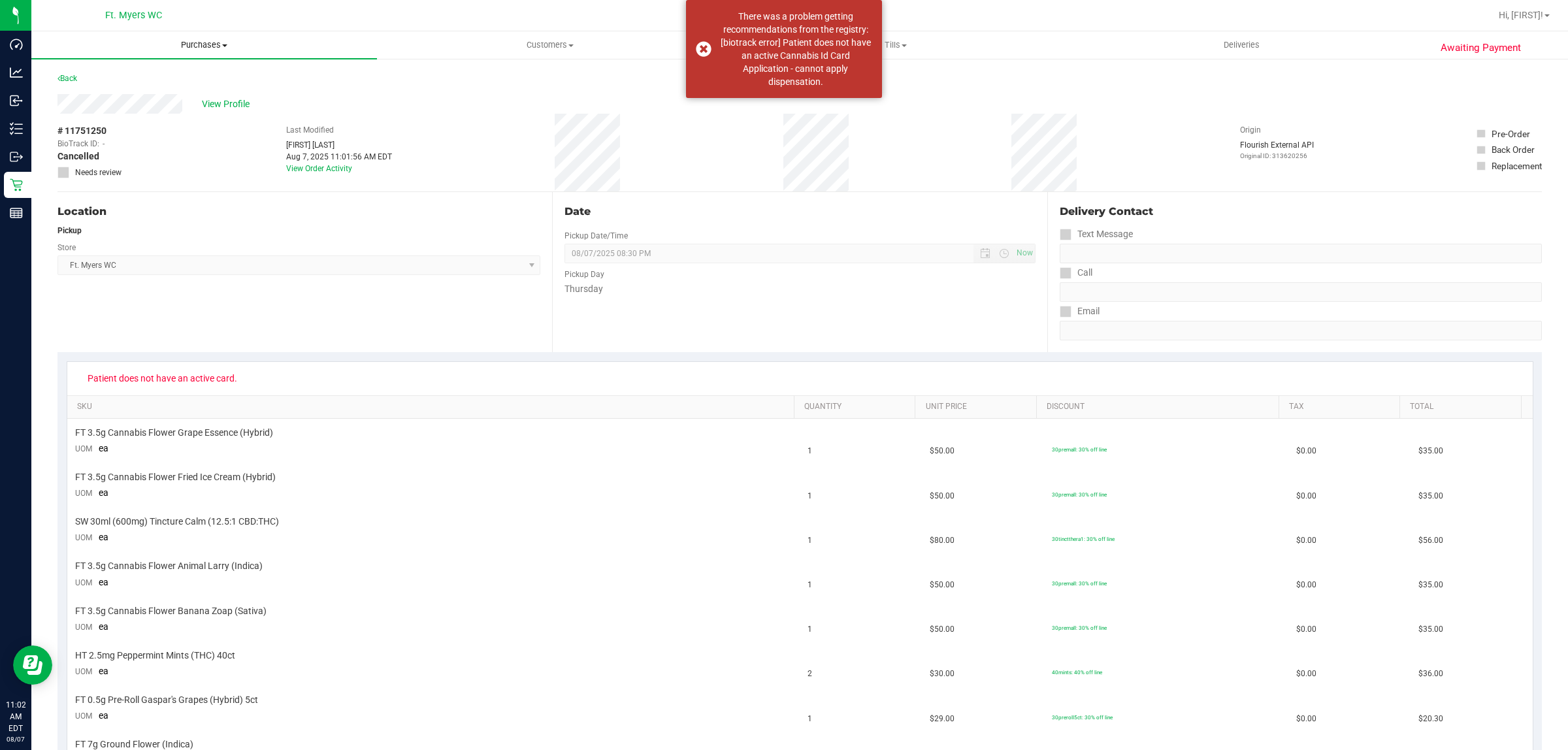 click on "Purchases
Summary of purchases
Fulfillment
All purchases" at bounding box center (204, 45) 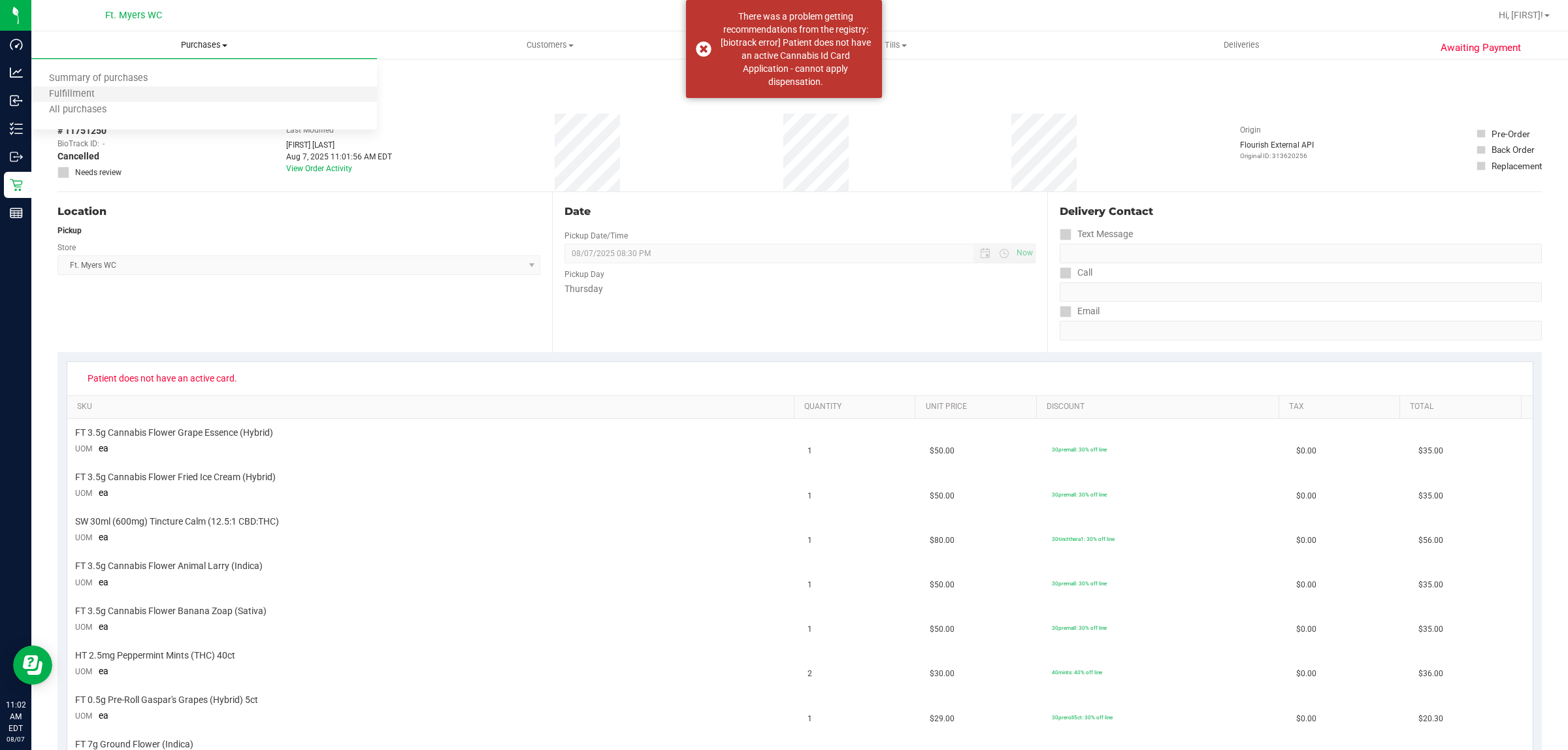 click on "Fulfillment" at bounding box center (204, 95) 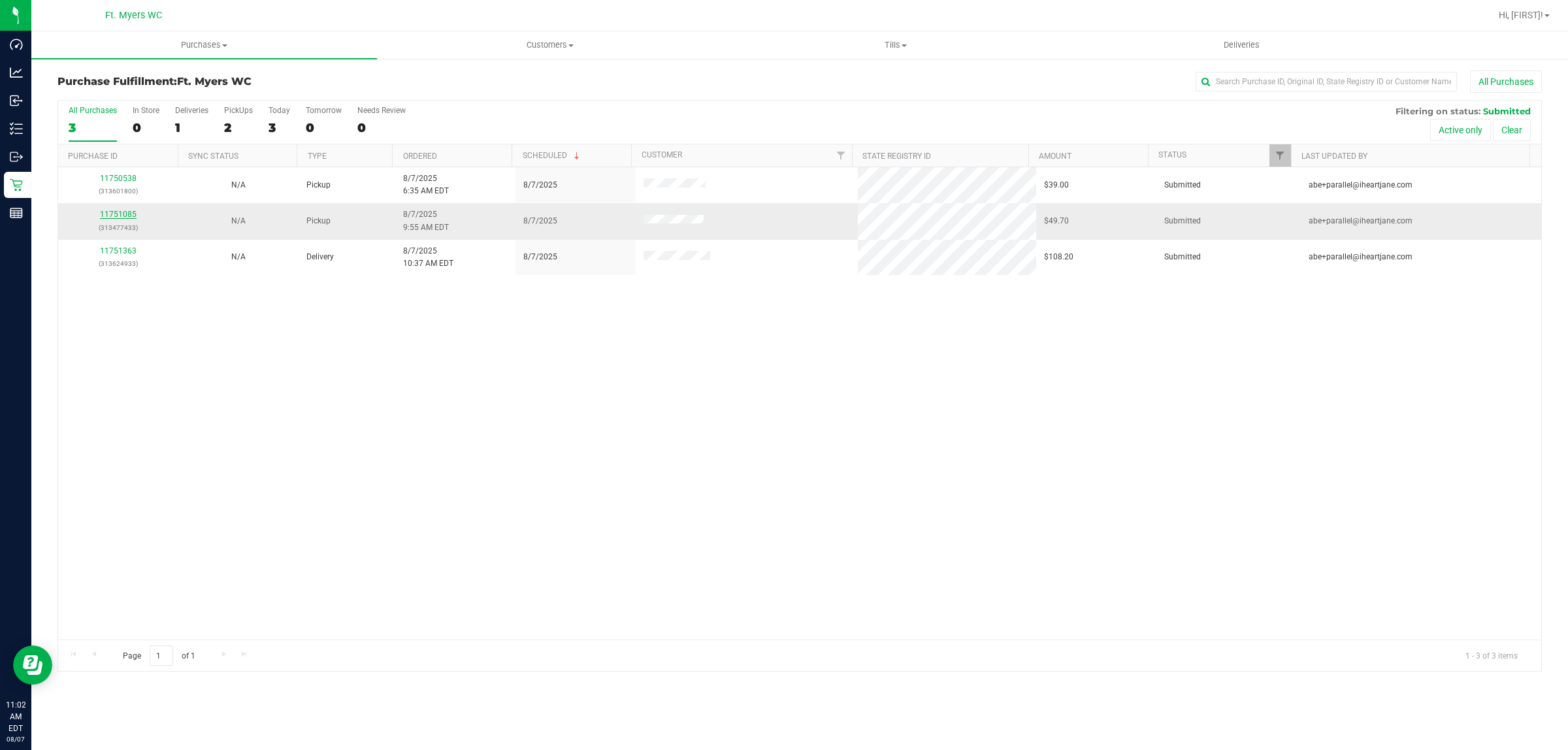 click on "11751085" at bounding box center [118, 214] 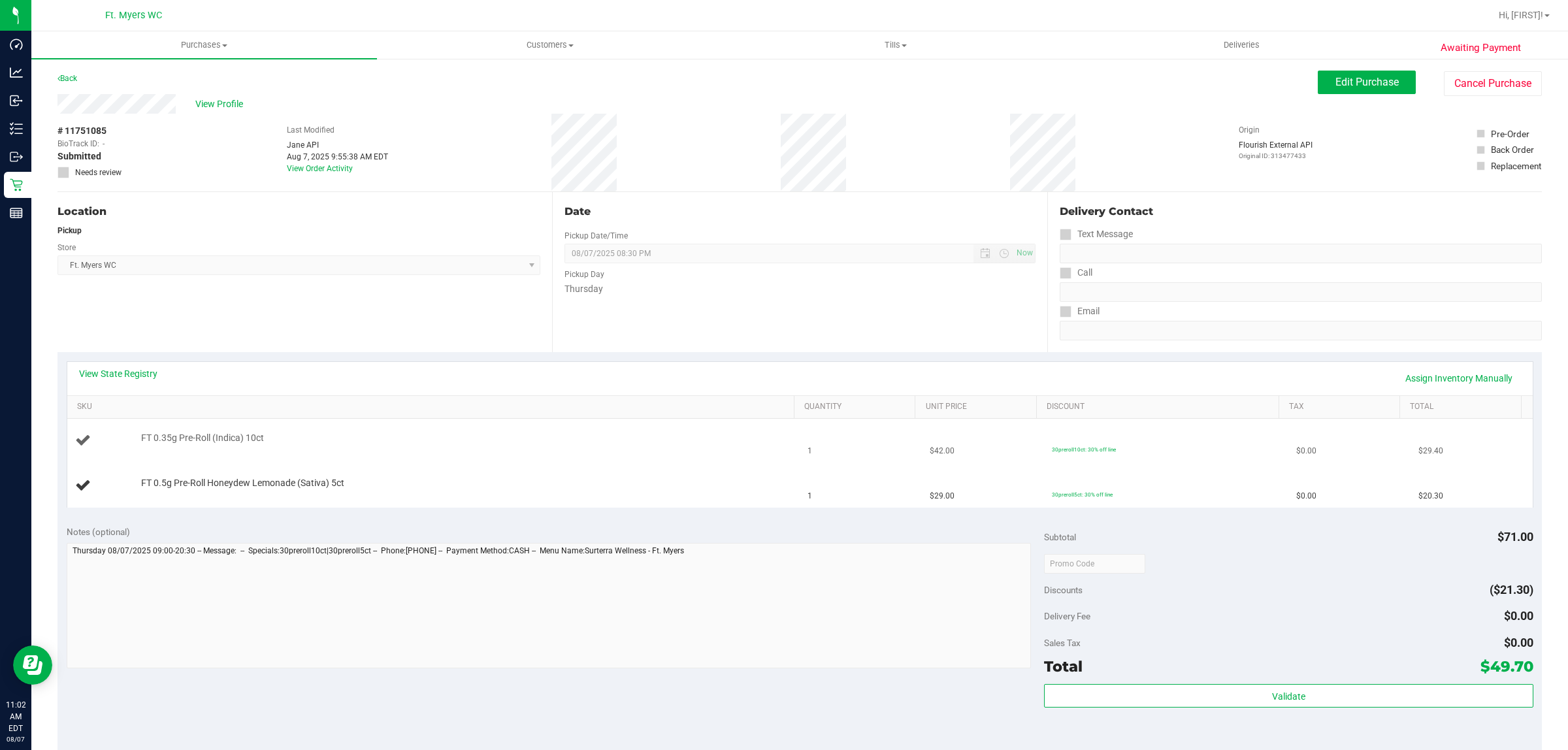 click on "FT 0.35g Pre-Roll (Indica) 10ct" at bounding box center [434, 441] 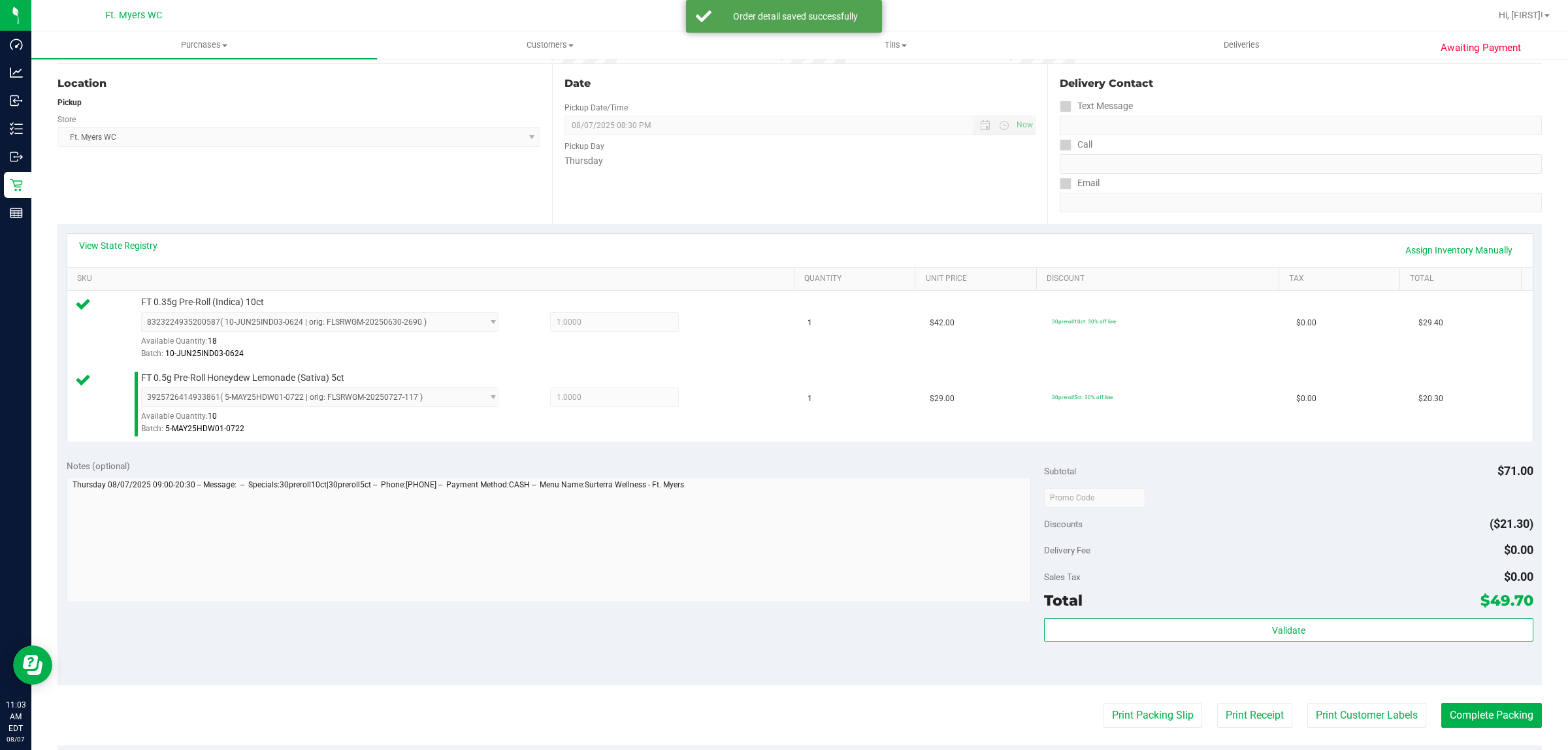 scroll, scrollTop: 327, scrollLeft: 0, axis: vertical 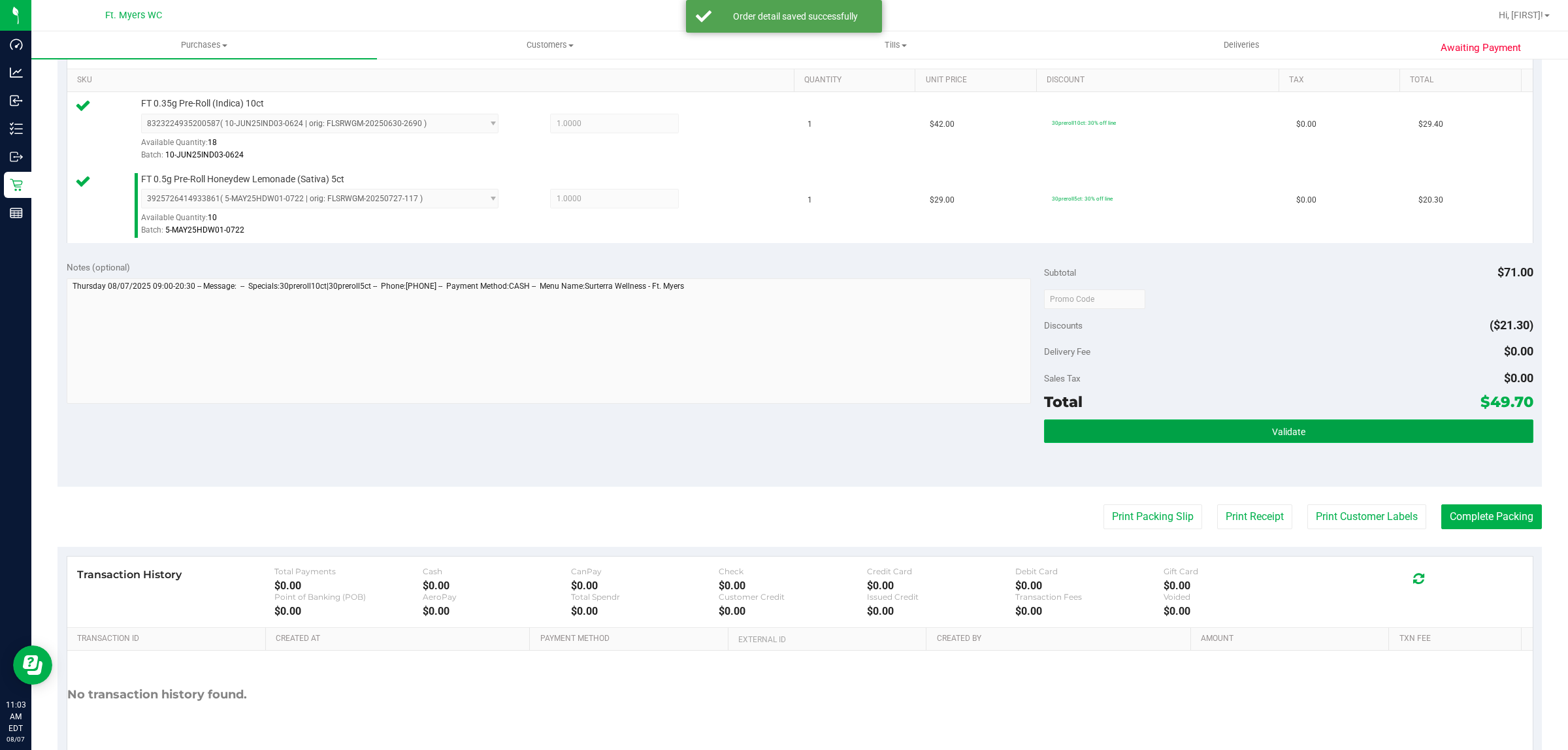 click on "Validate" at bounding box center (1288, 431) 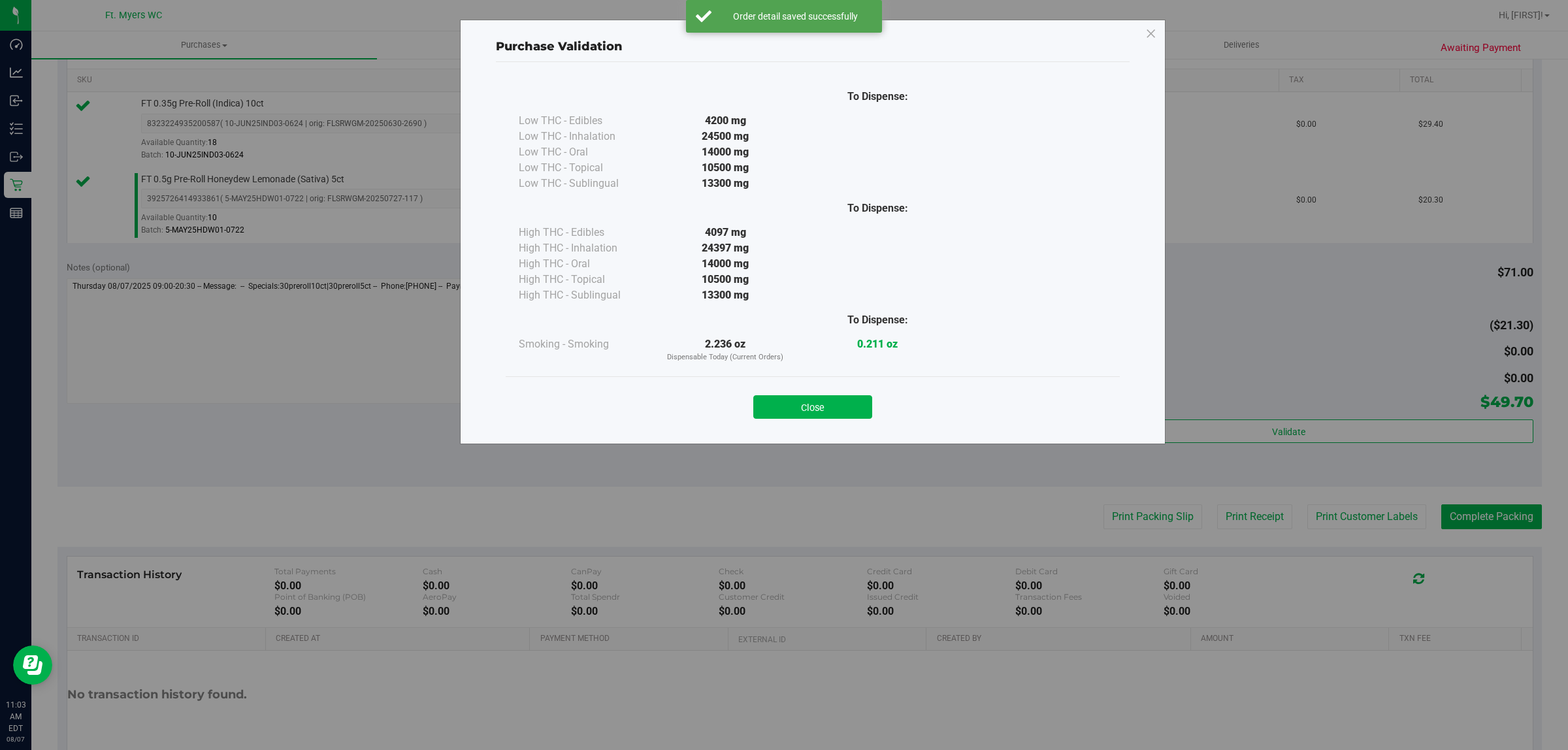 click on "Close" at bounding box center (813, 403) 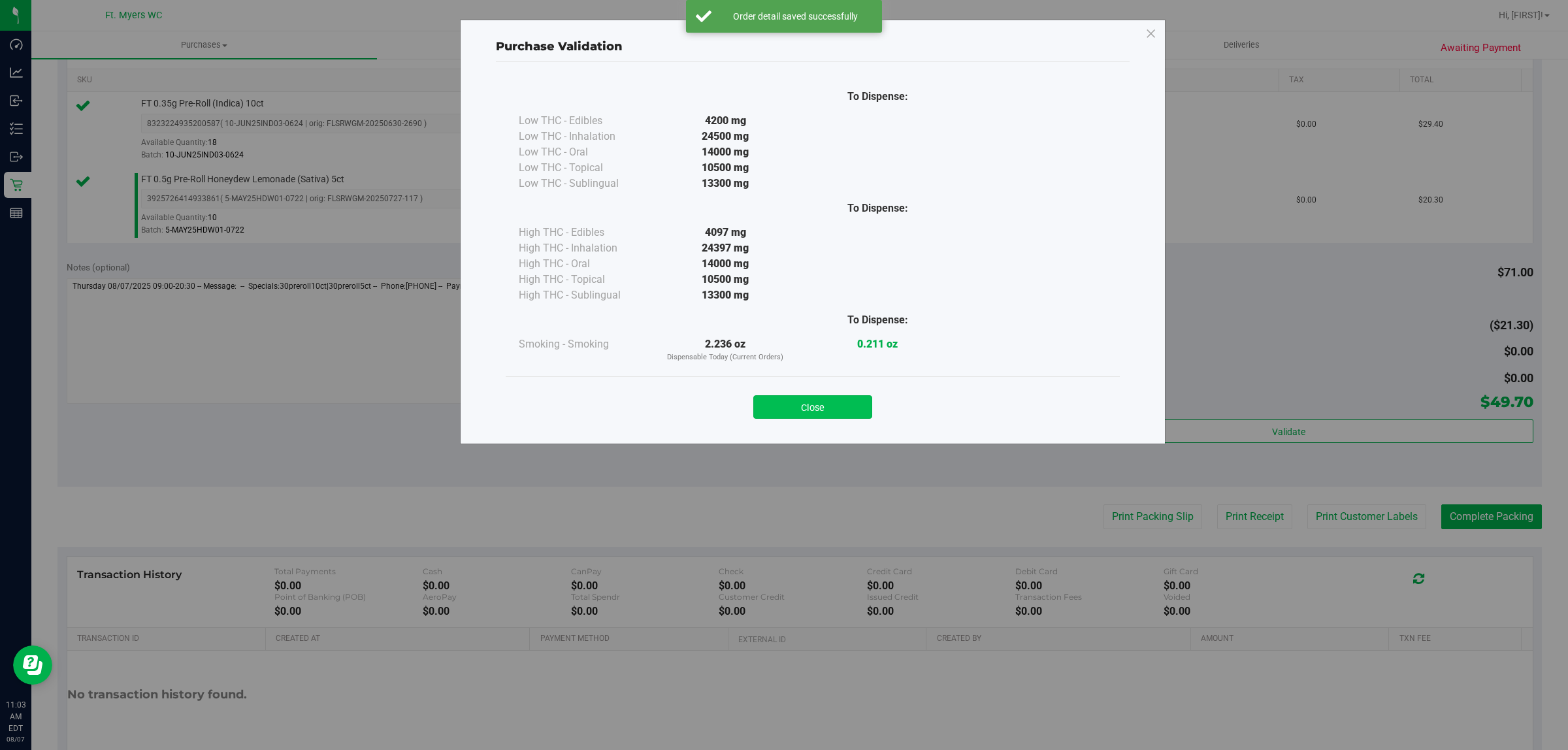 click on "Close" at bounding box center (813, 407) 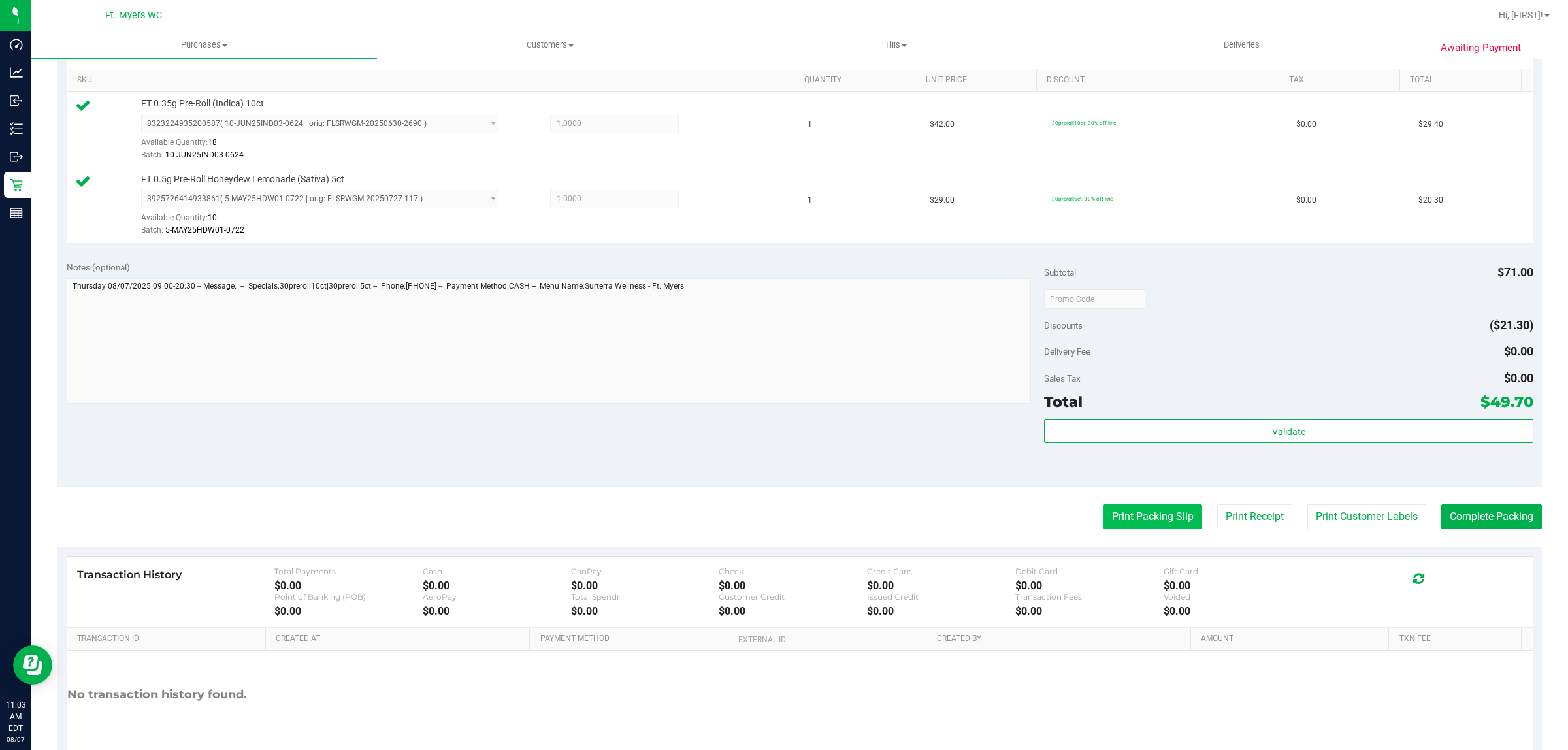 click on "Print Packing Slip" at bounding box center (1152, 517) 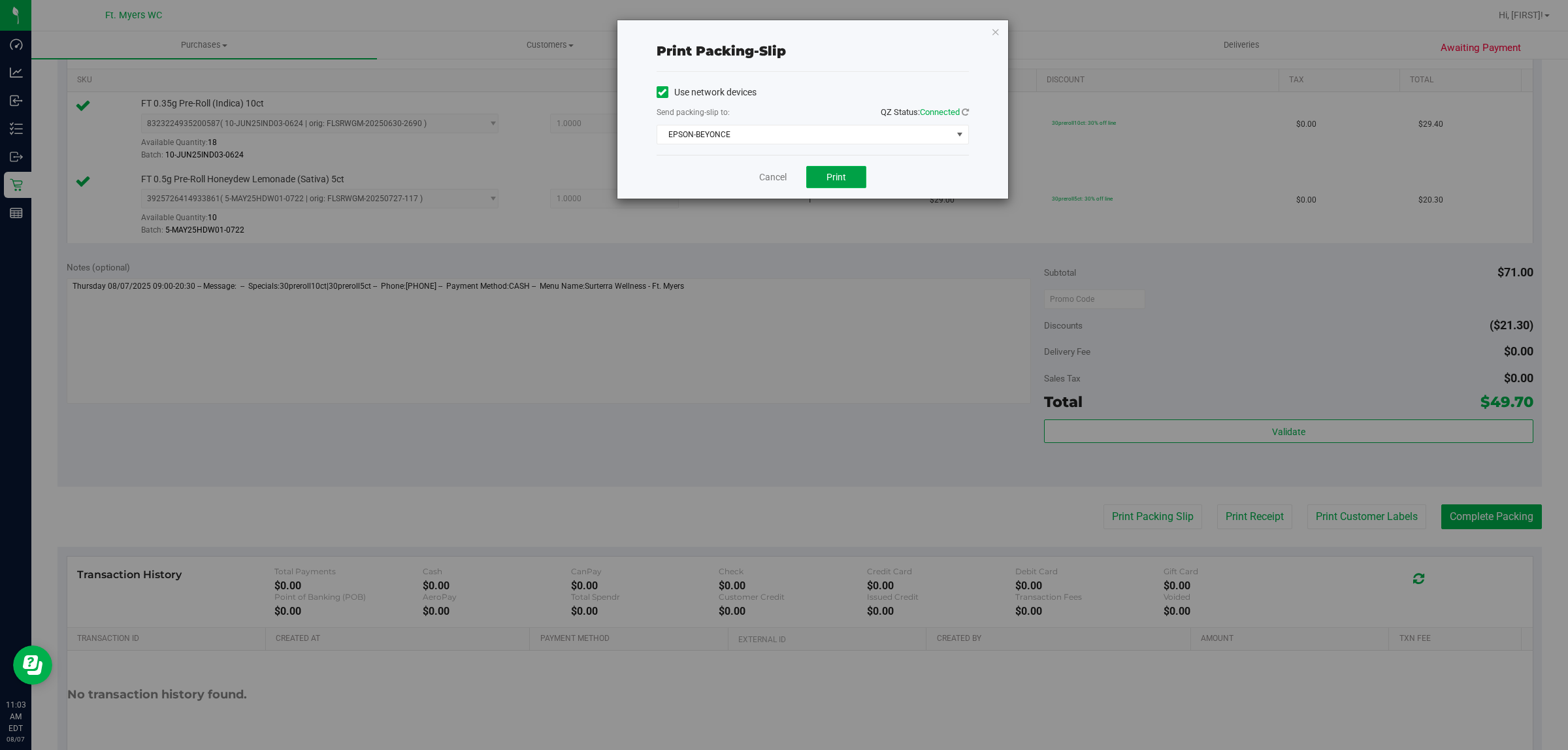 click on "Print" at bounding box center [836, 177] 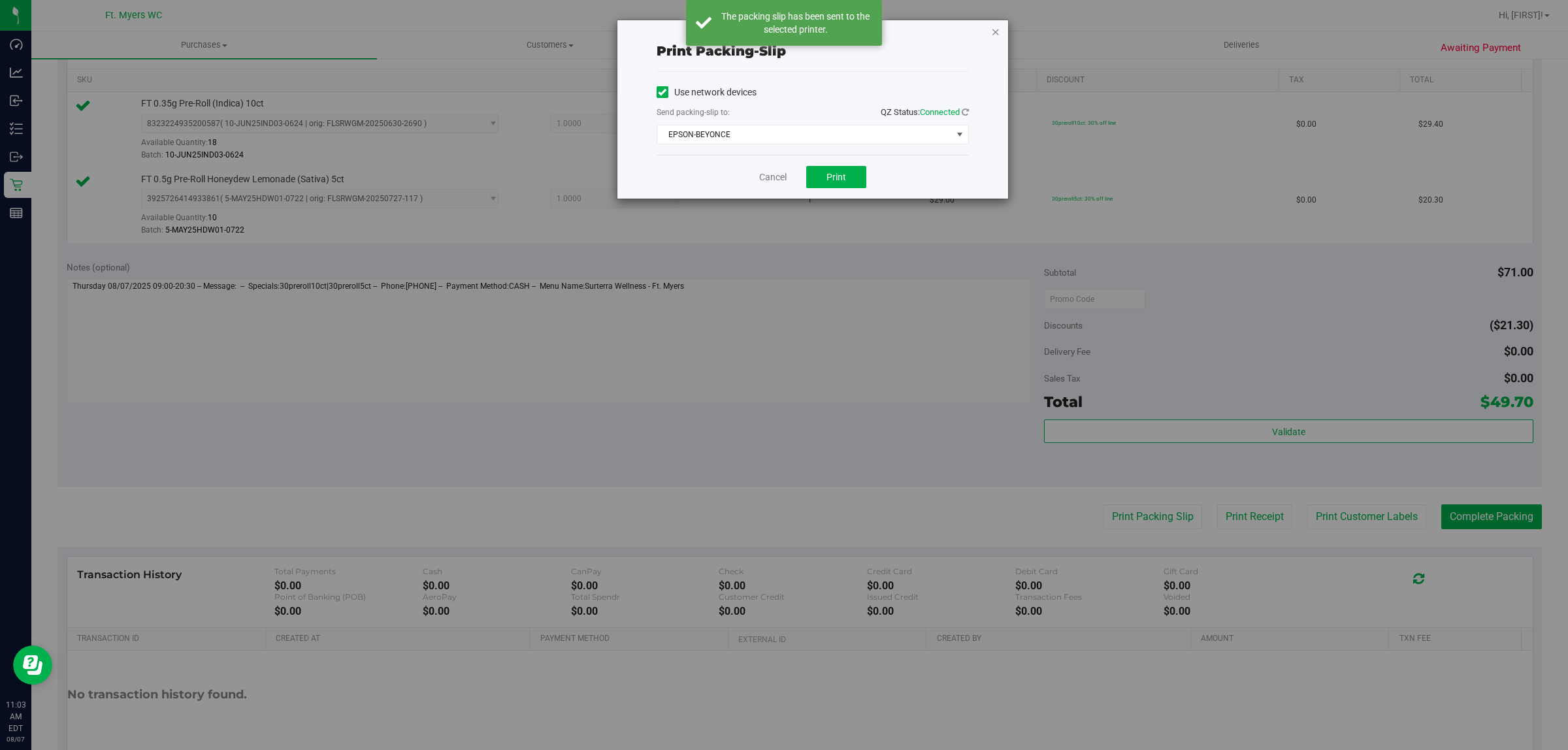 click at bounding box center (996, 31) 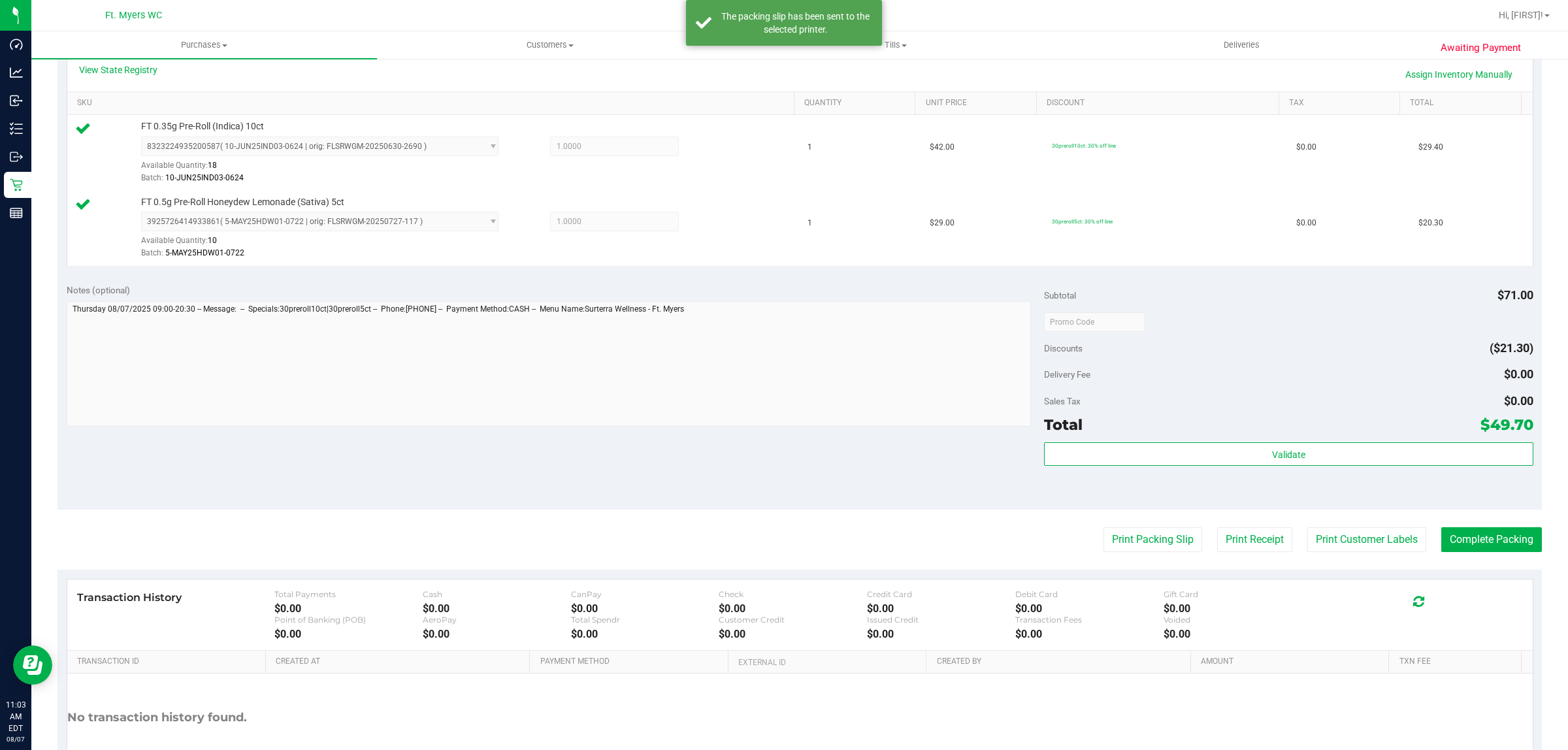 scroll, scrollTop: 393, scrollLeft: 0, axis: vertical 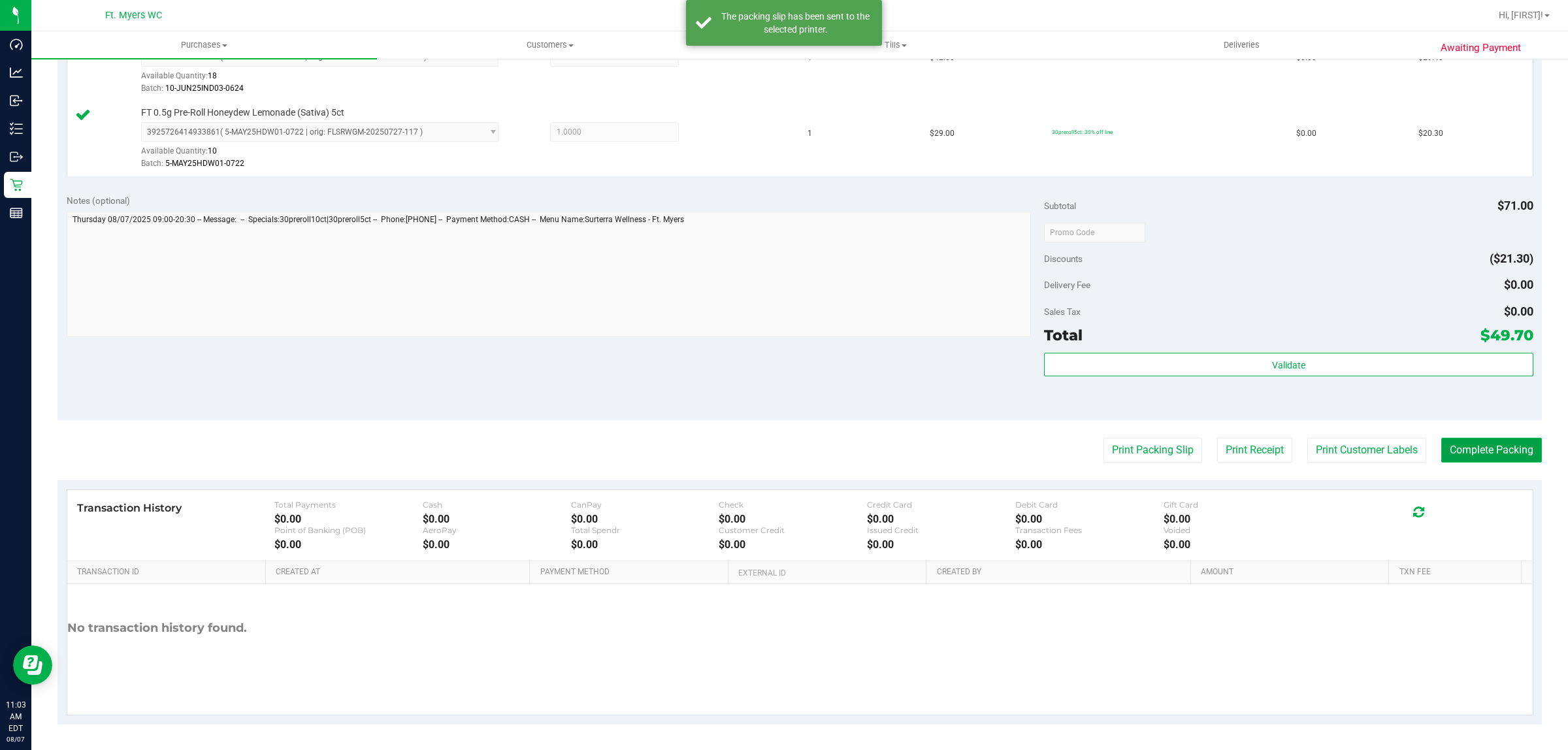 click on "Complete Packing" at bounding box center [1492, 450] 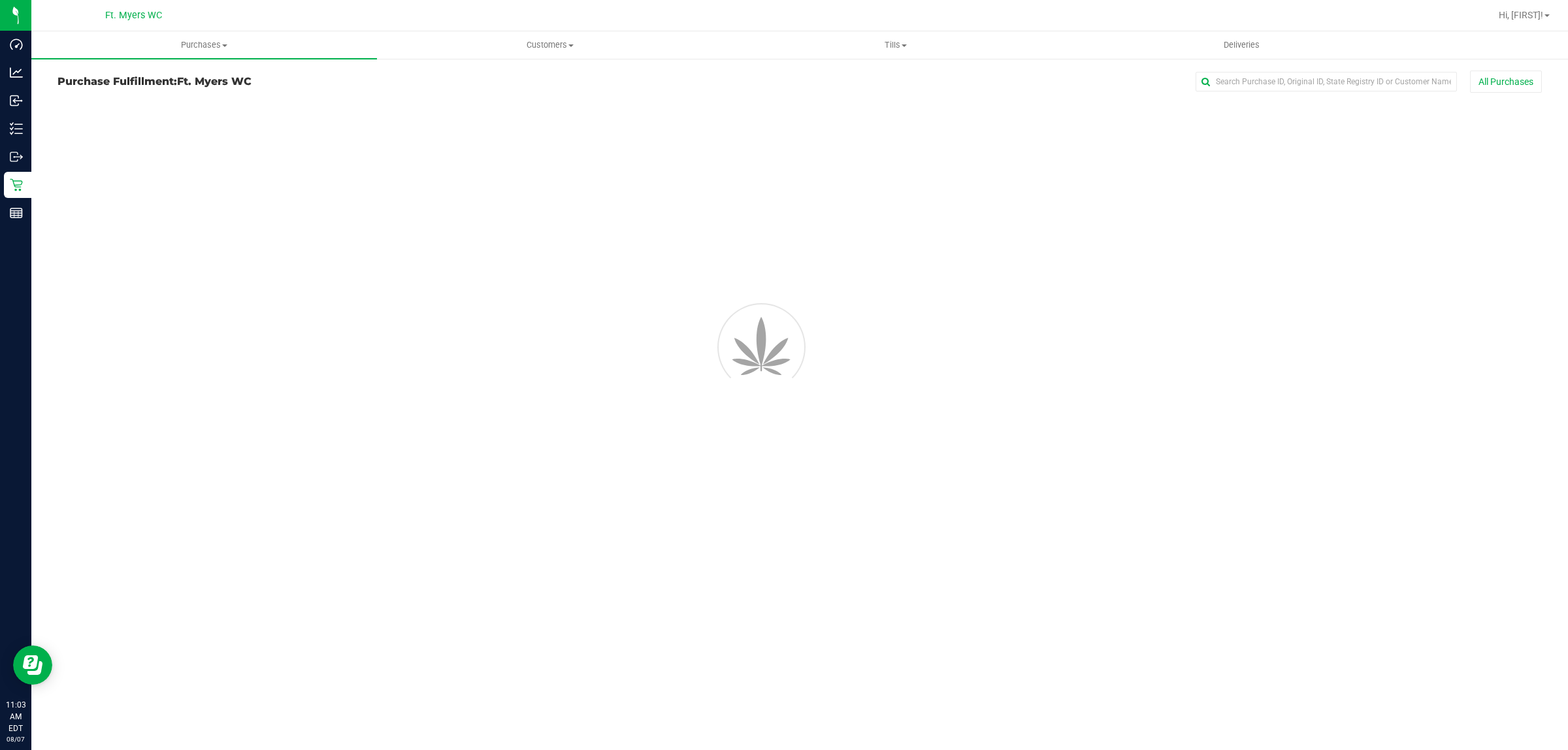 scroll, scrollTop: 0, scrollLeft: 0, axis: both 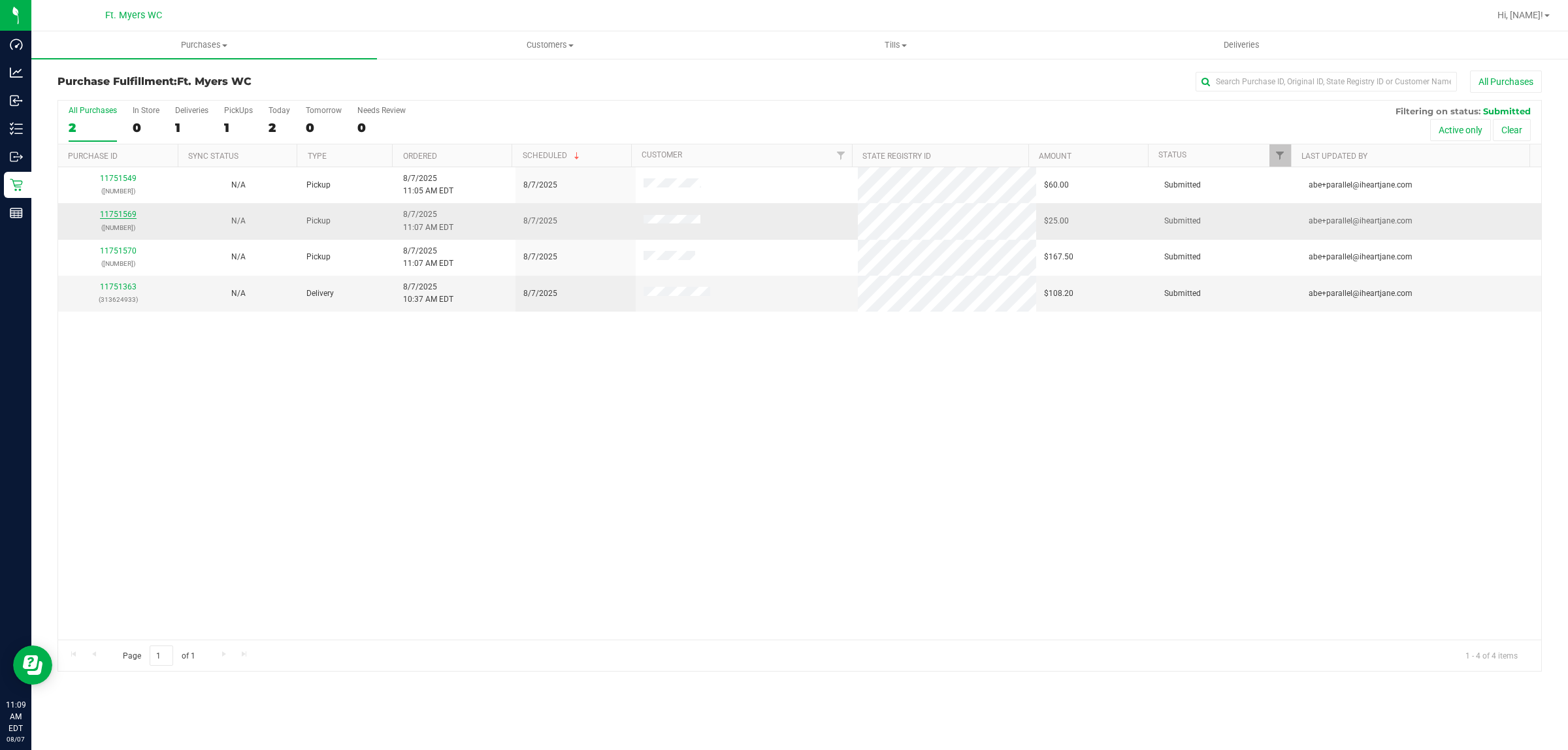 click on "11751569" at bounding box center [118, 214] 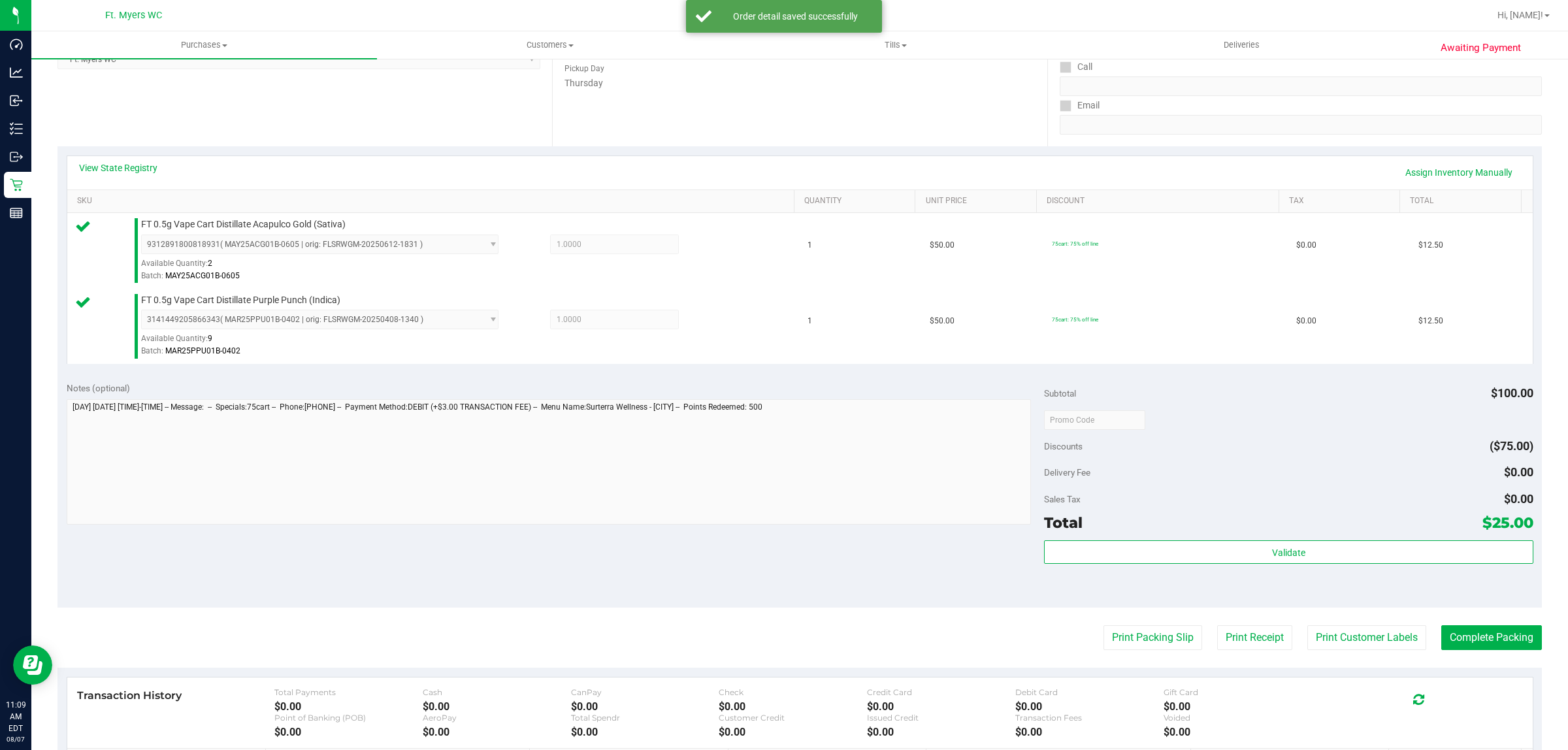 scroll, scrollTop: 327, scrollLeft: 0, axis: vertical 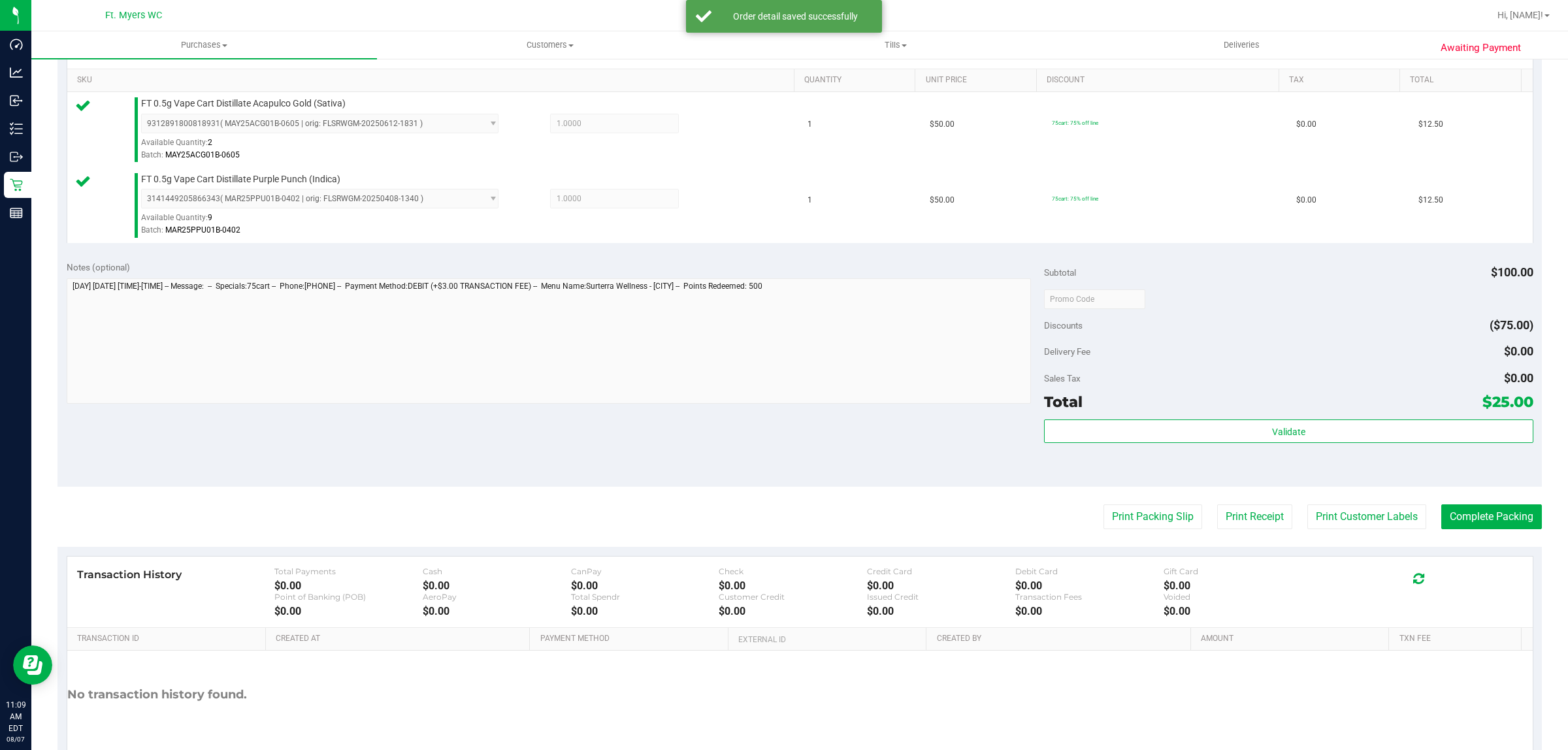 click on "Subtotal
$100.00
Discounts
($75.00)
Delivery Fee
$0.00
Sales Tax
$0.00
Total
$25.00
Validate" at bounding box center [1288, 369] 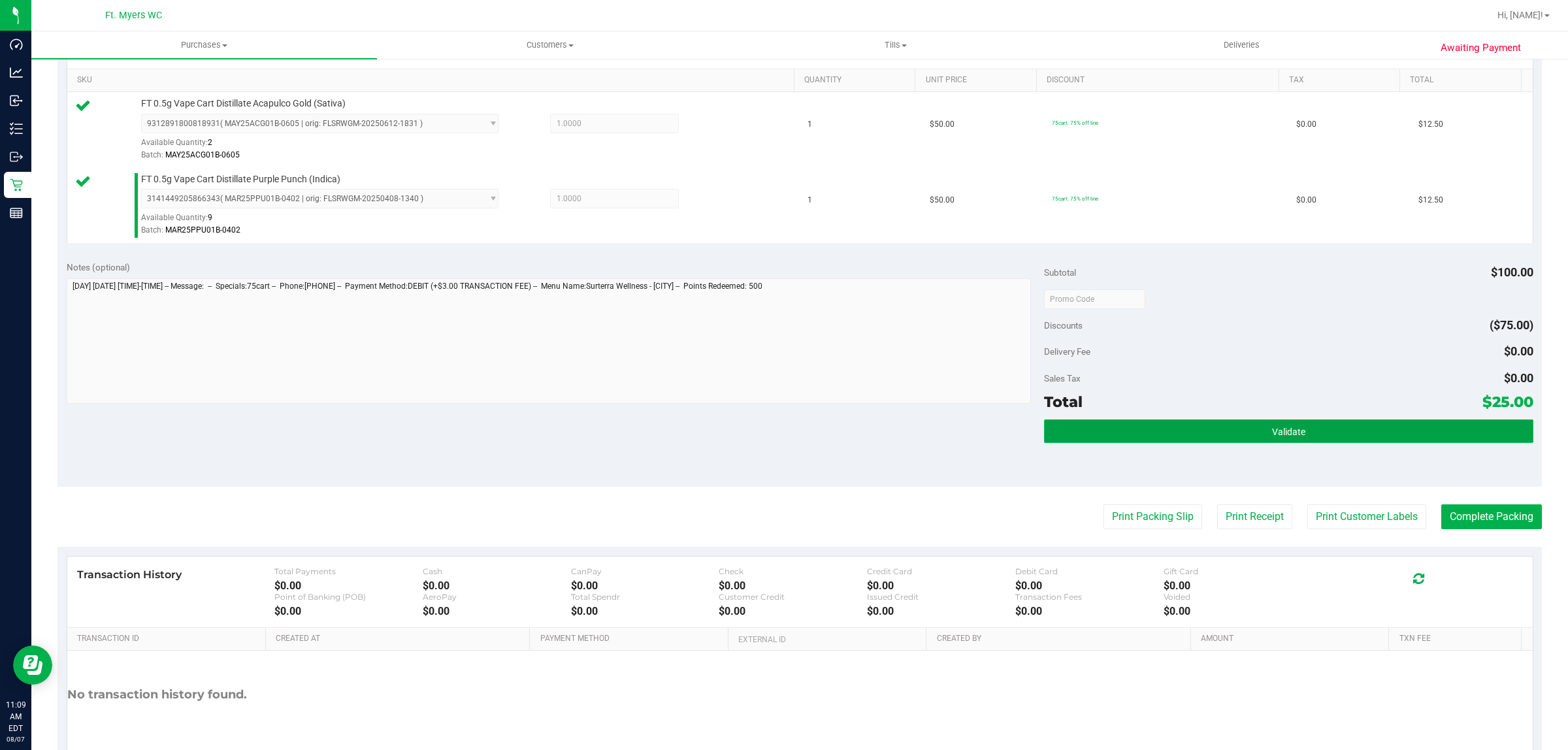 click on "Validate" at bounding box center [1288, 431] 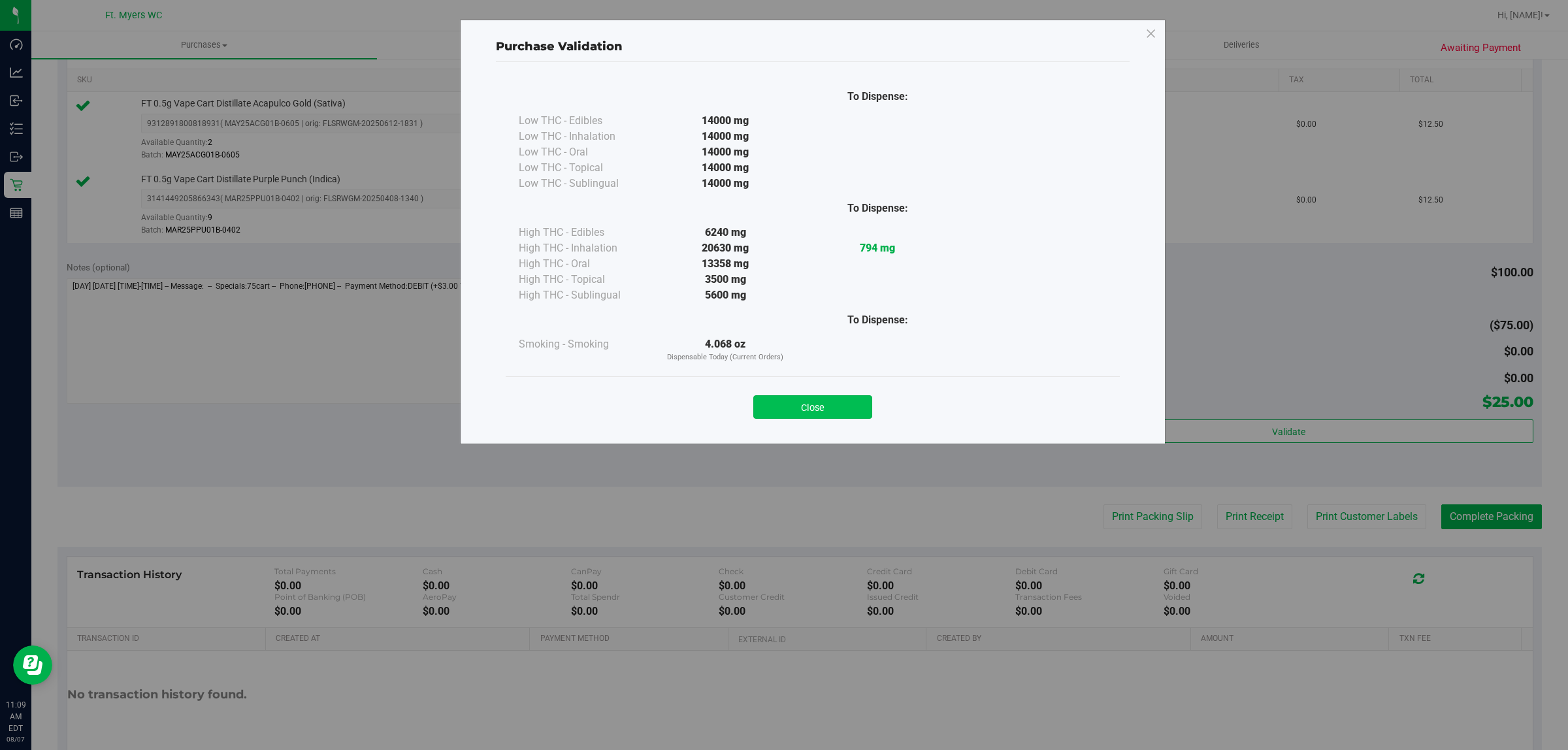 click on "Close" at bounding box center (813, 407) 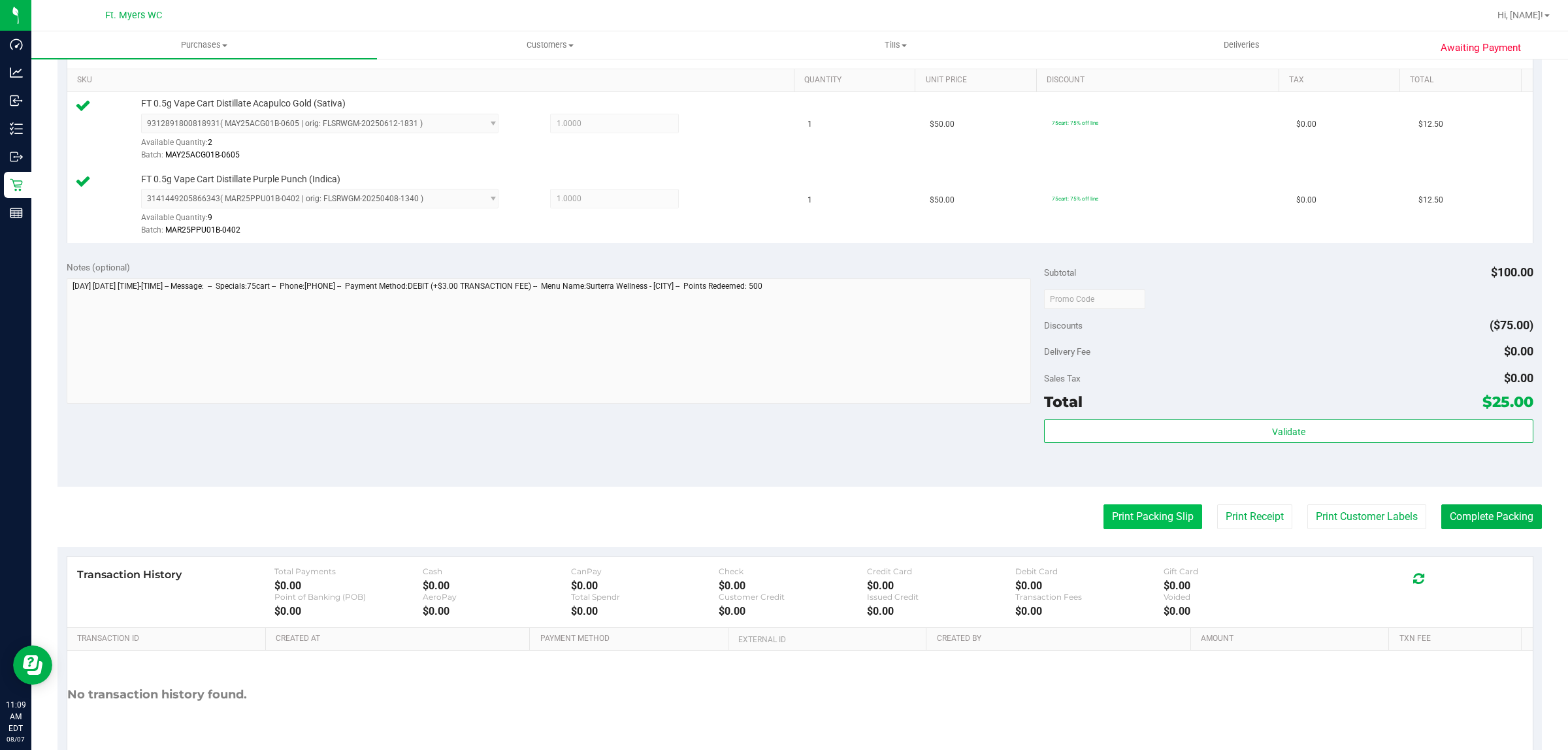 click on "Print Packing Slip" at bounding box center [1152, 517] 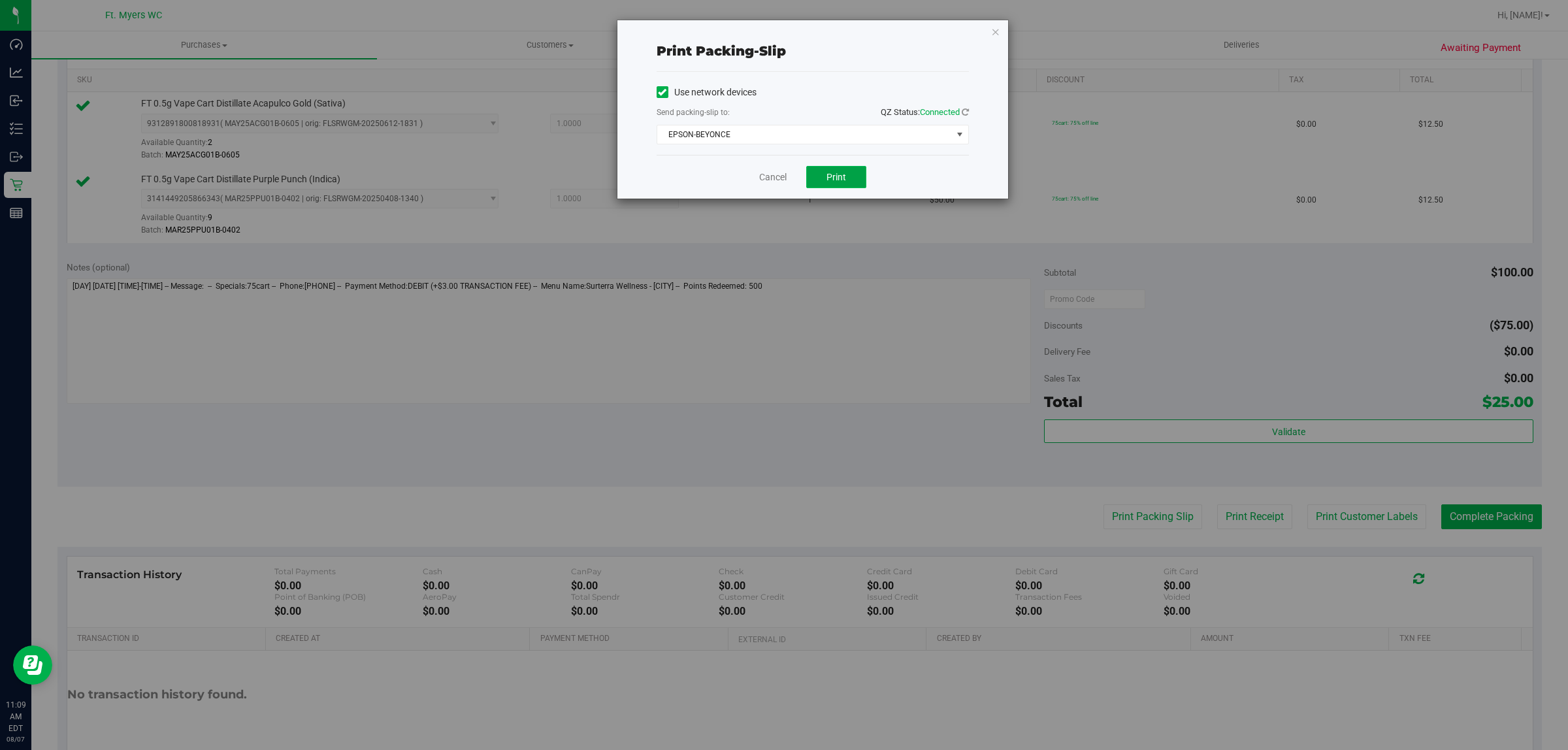 click on "Print" at bounding box center [836, 177] 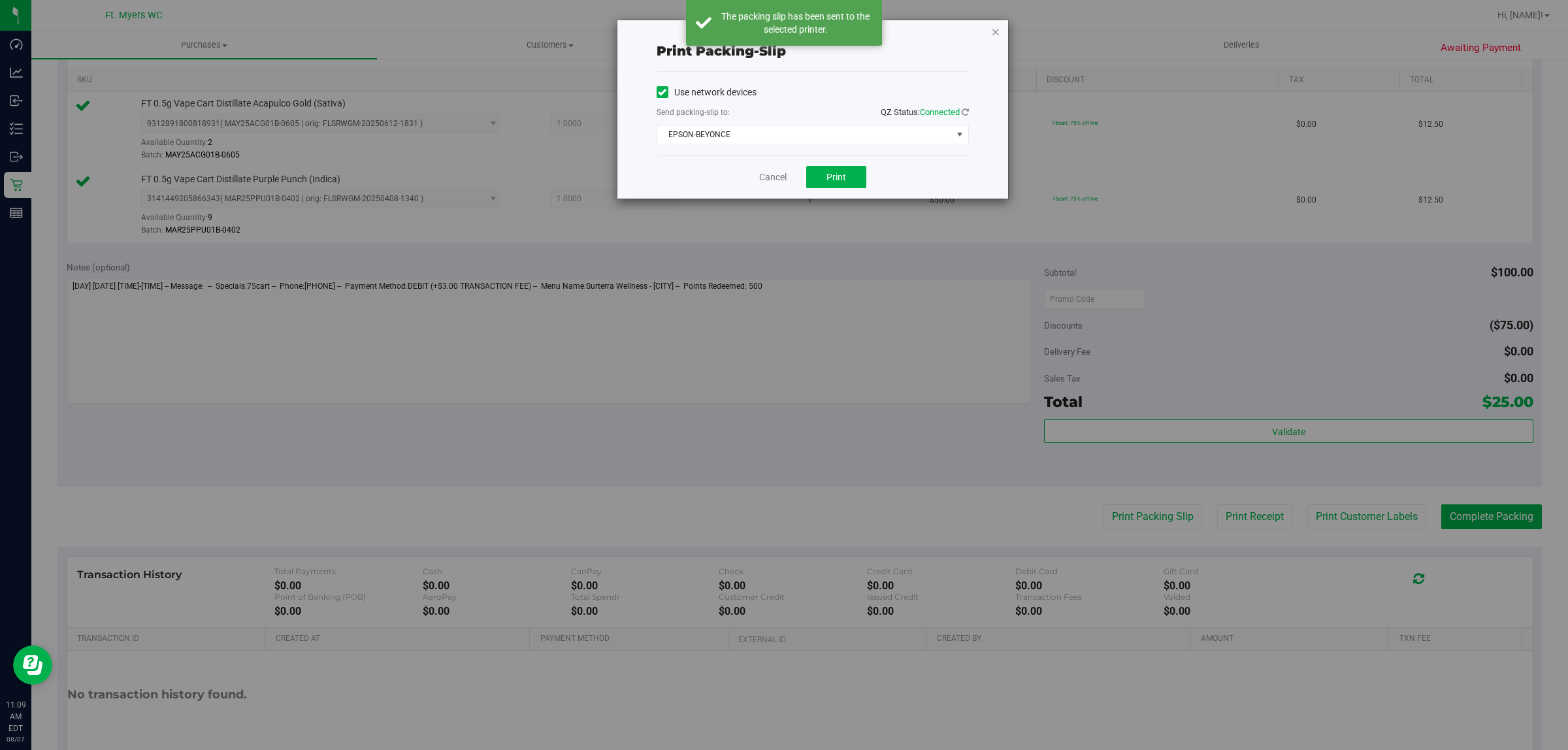 click at bounding box center (996, 31) 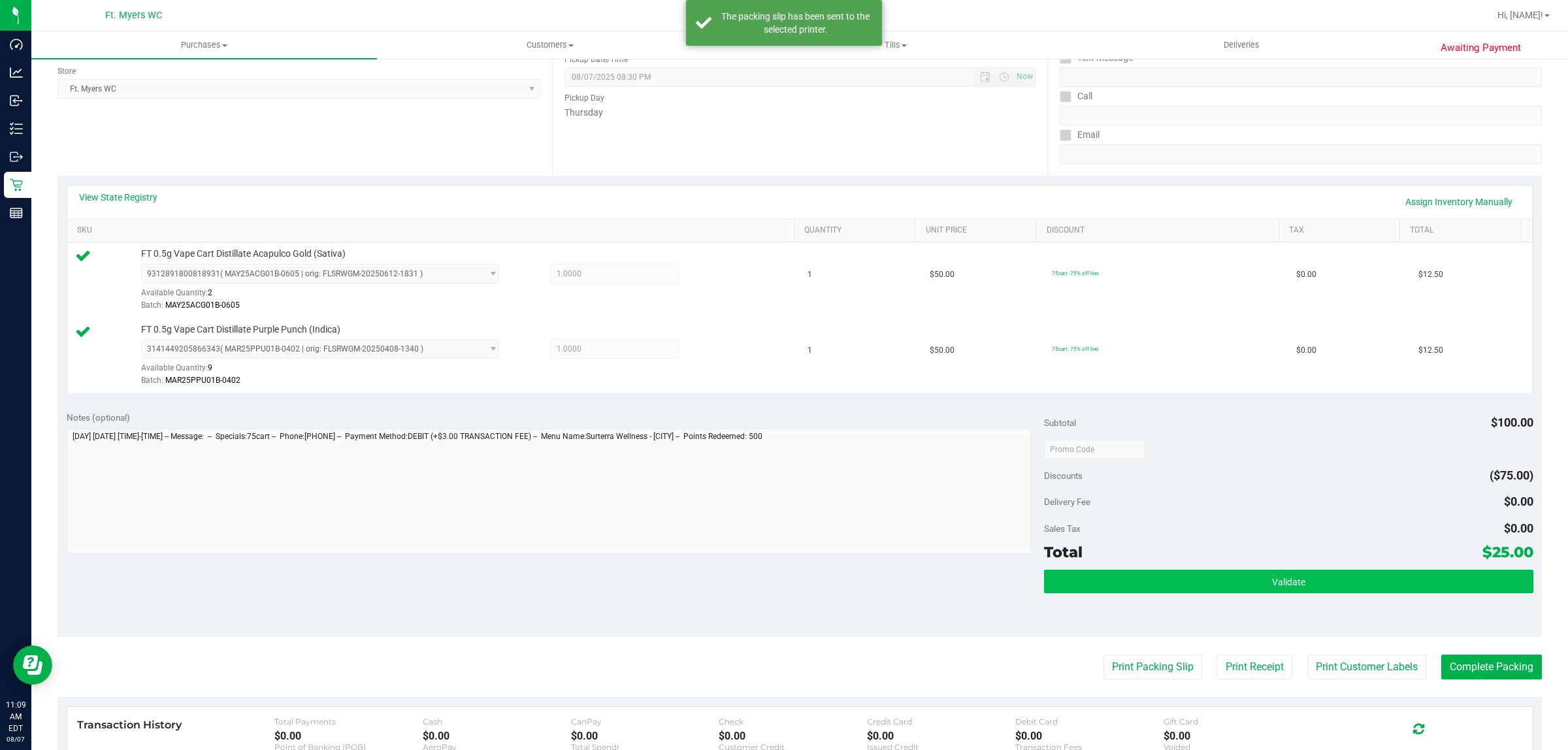 scroll, scrollTop: 393, scrollLeft: 0, axis: vertical 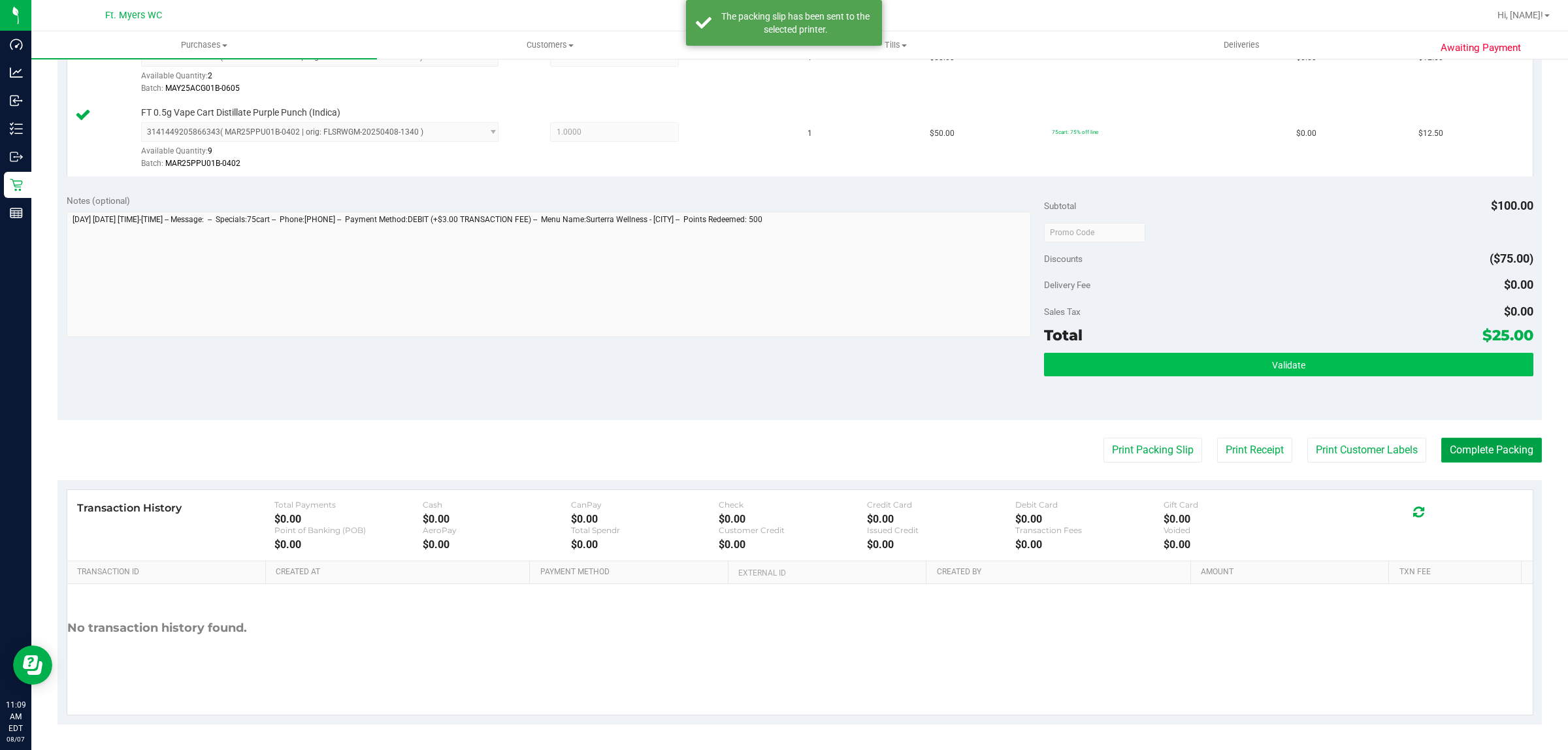 click on "Complete Packing" at bounding box center (1492, 450) 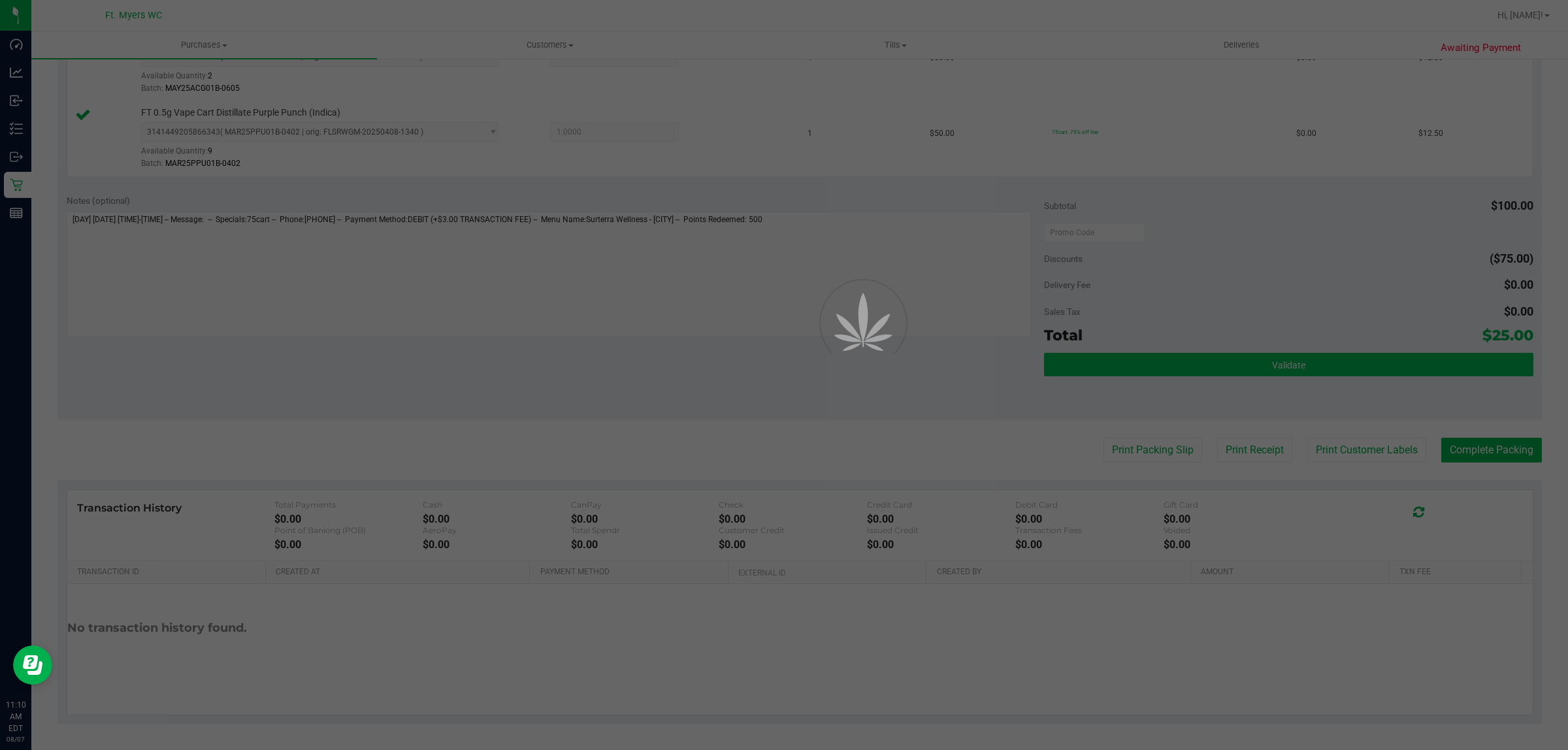 scroll, scrollTop: 0, scrollLeft: 0, axis: both 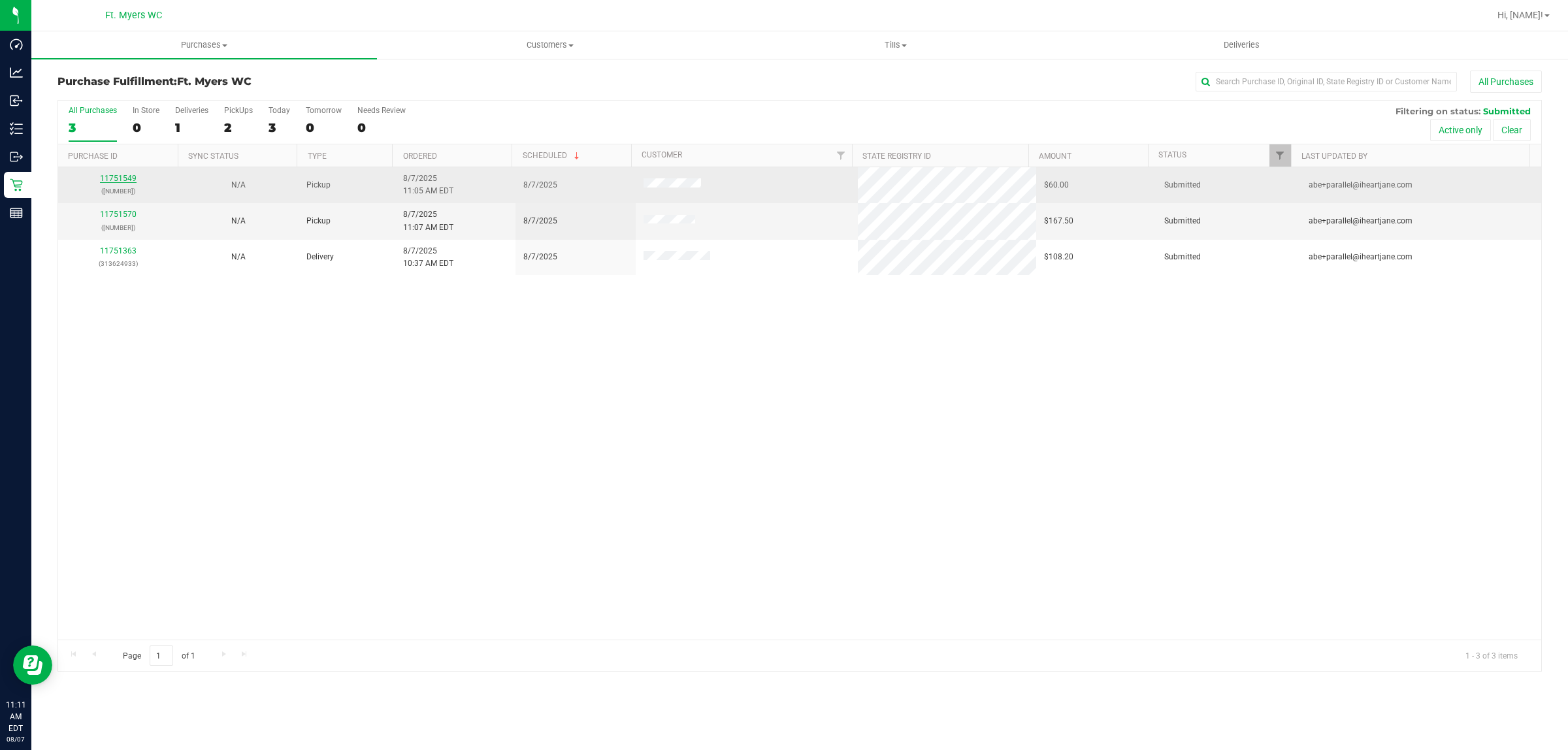 click on "11751549" at bounding box center (118, 178) 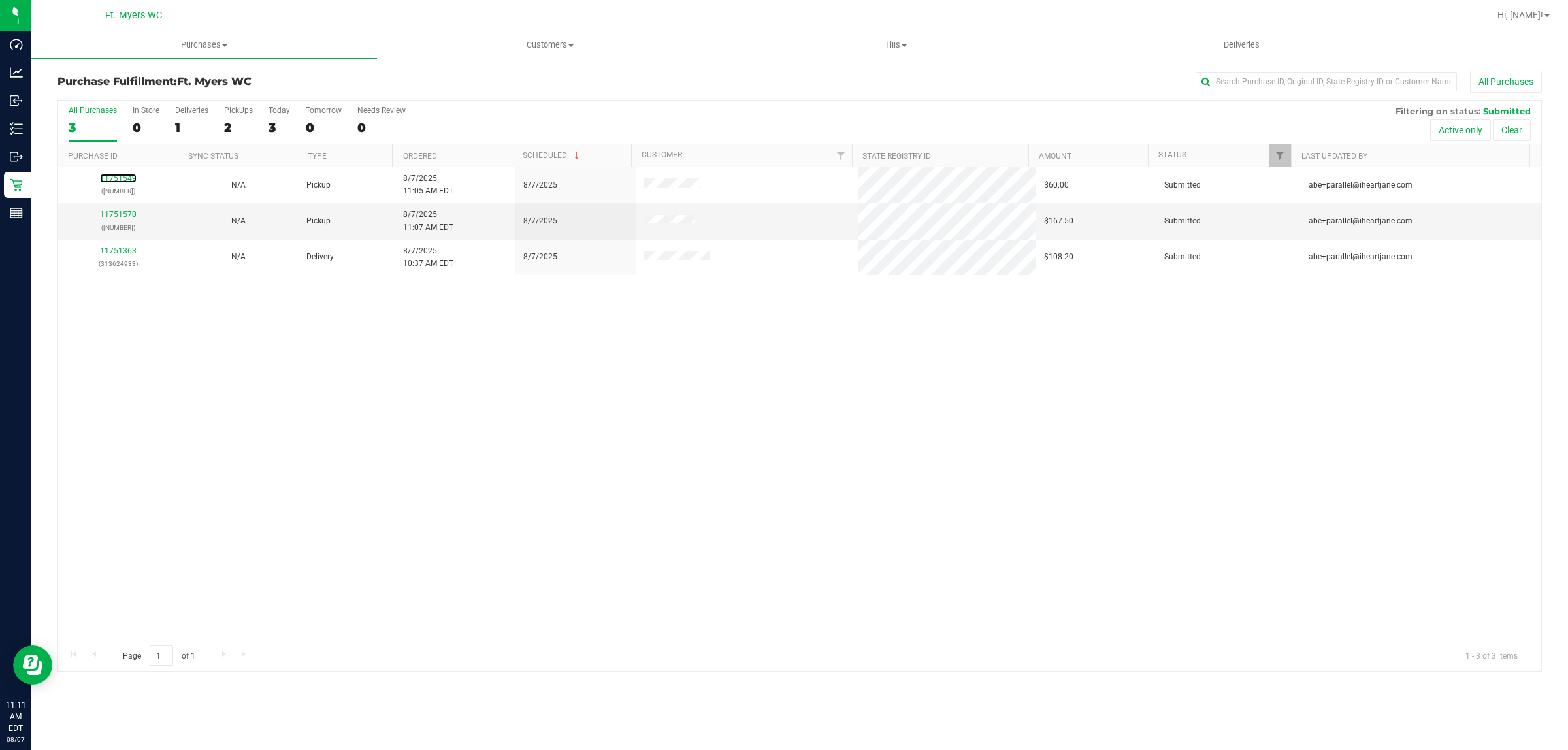 click on "11751549" at bounding box center (118, 178) 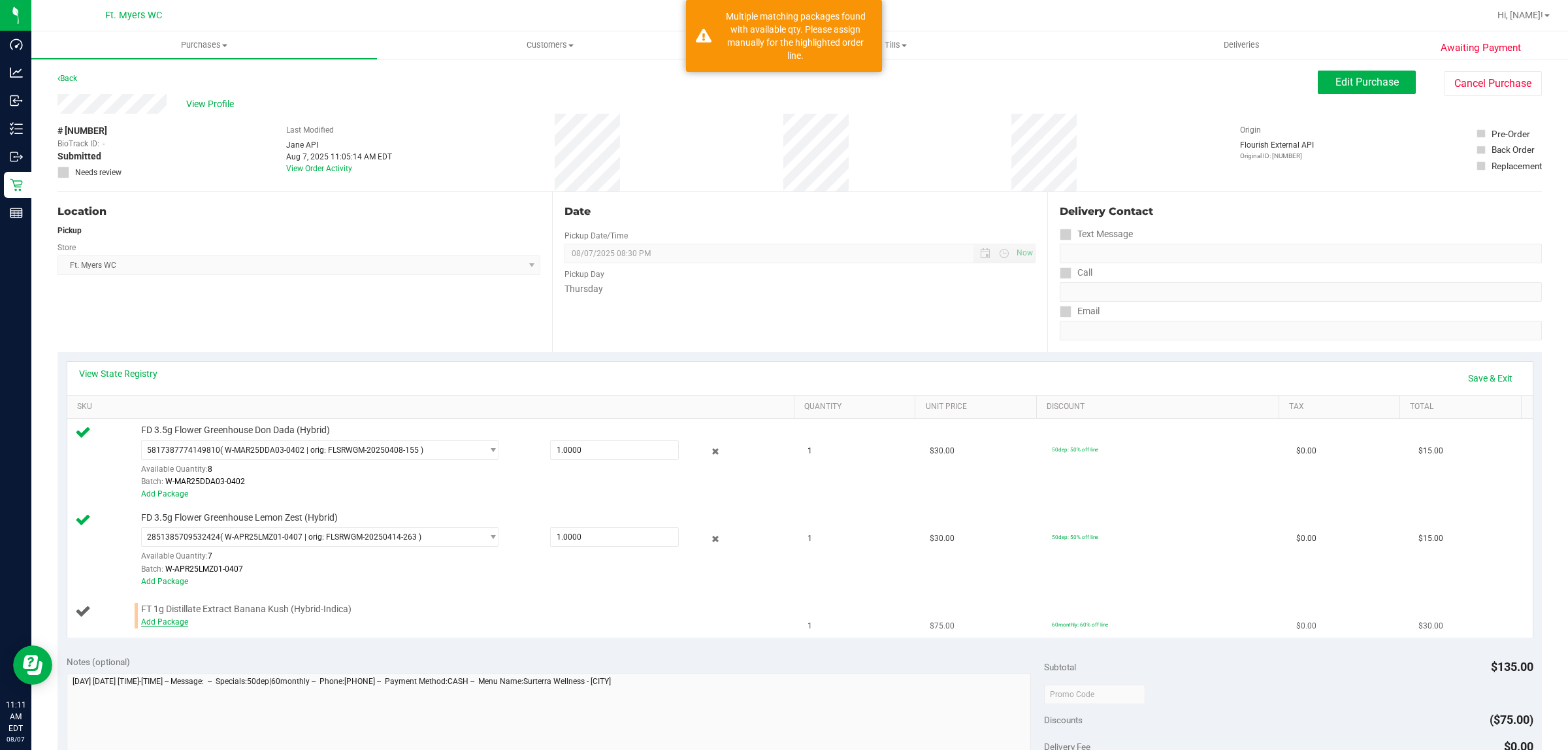 click on "Add Package" at bounding box center [165, 622] 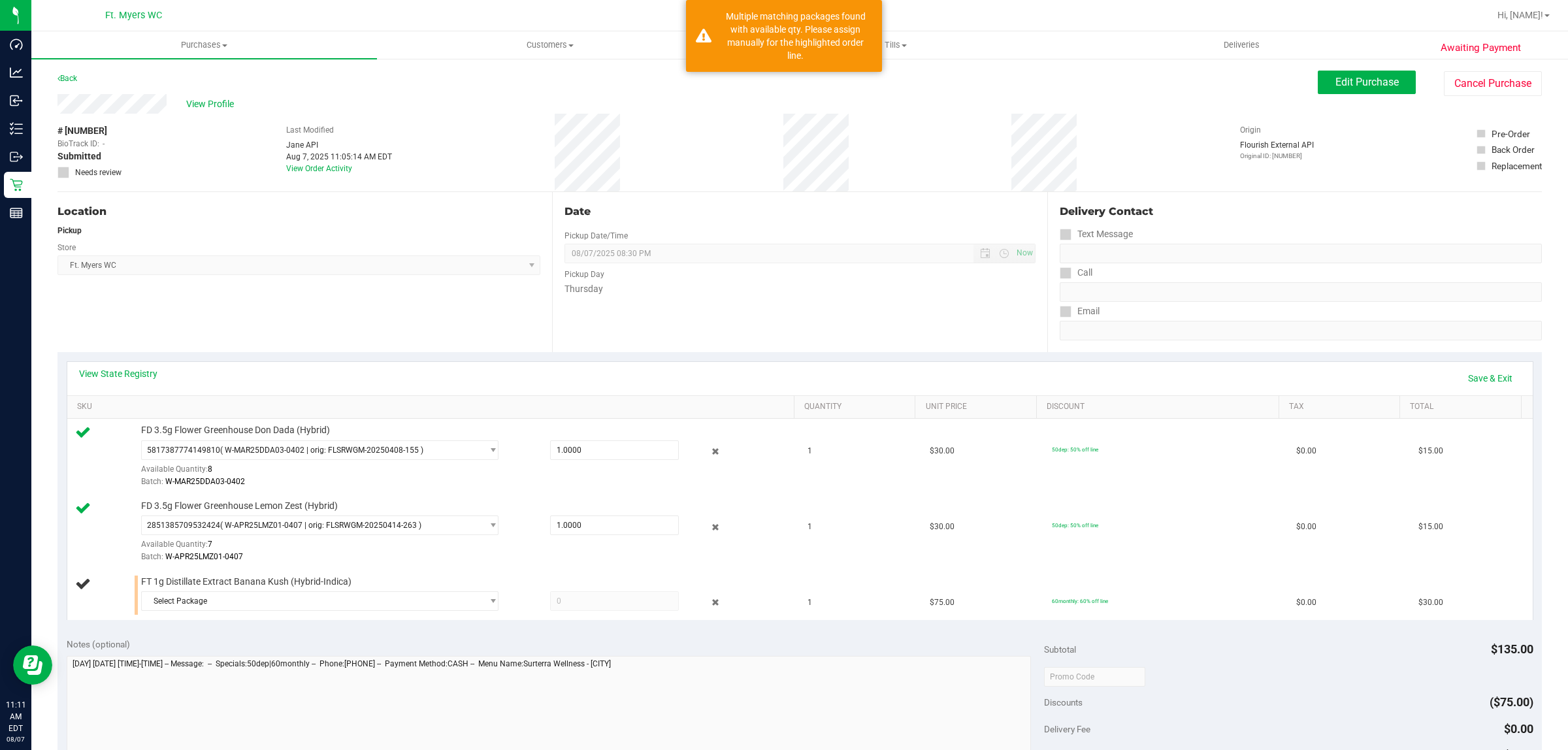 click on "View State Registry
Save & Exit
SKU Quantity Unit Price Discount Tax Total
FD 3.5g Flower Greenhouse Don Dada (Hybrid)
[NUMBER]
(
[TEXT] | orig: [TEXT]
)
[NUMBER]
Available Quantity:  8
1.0000 1 1" at bounding box center [800, 491] 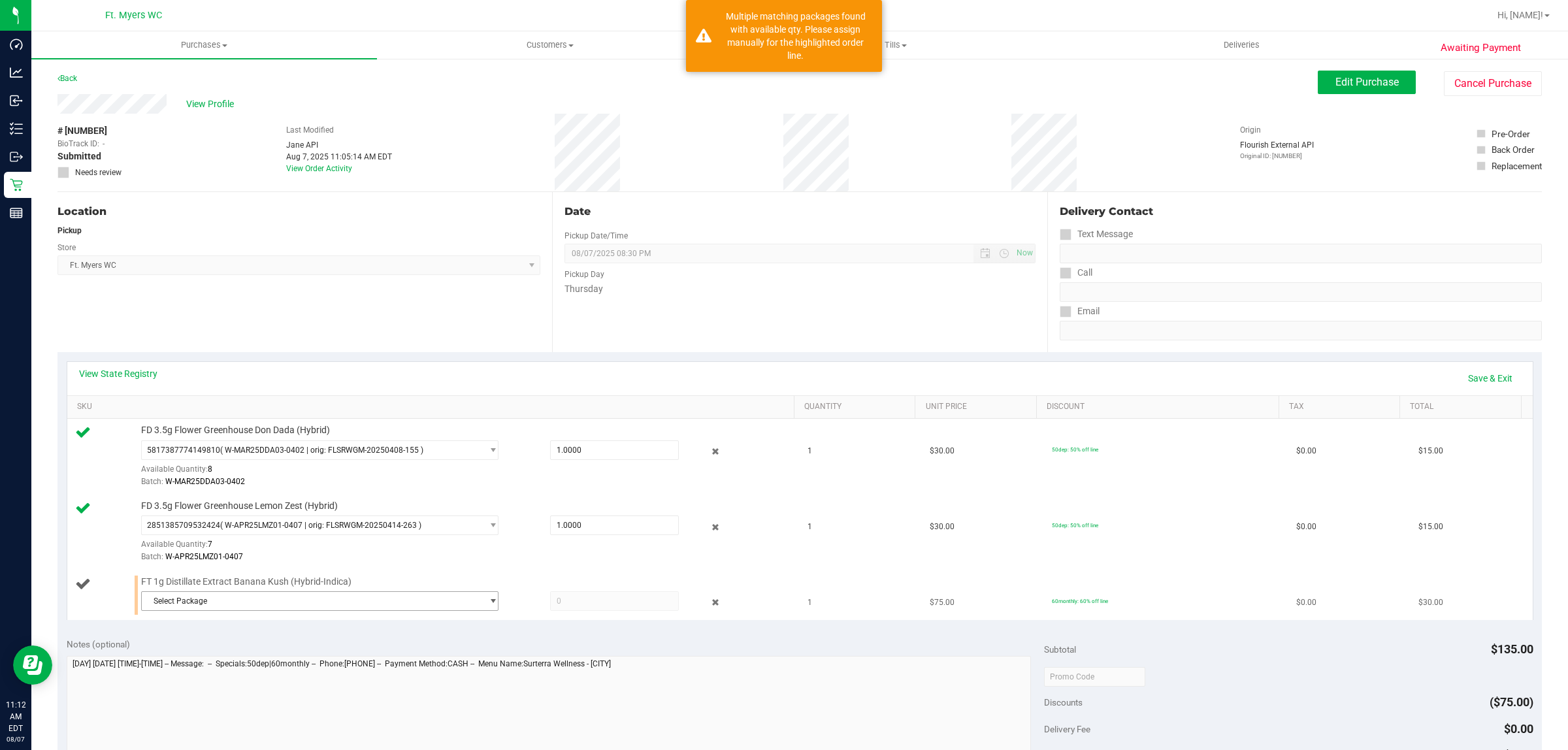 click on "Select Package" at bounding box center (312, 601) 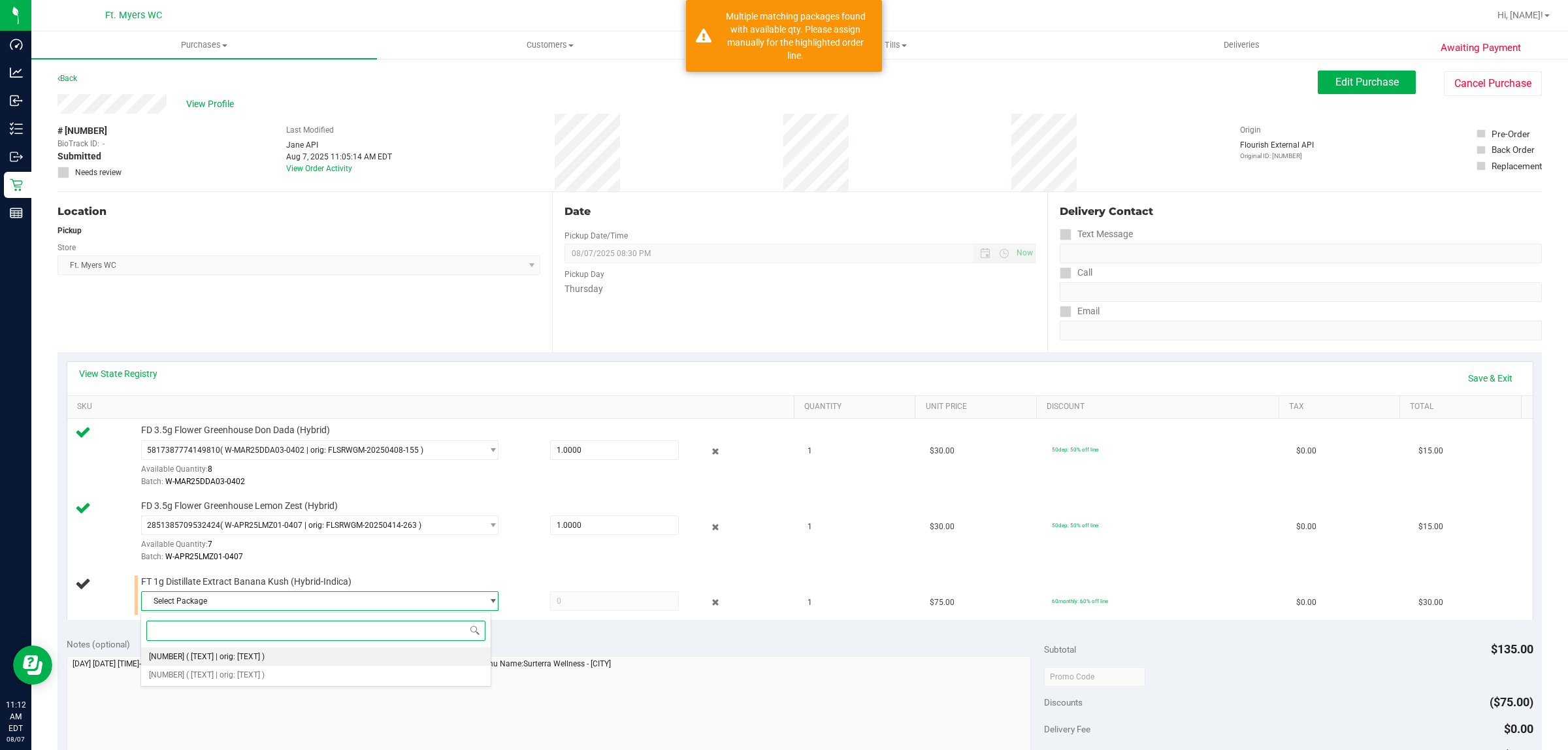 click on "(
[TEXT] | orig: [TEXT]
)" at bounding box center (225, 657) 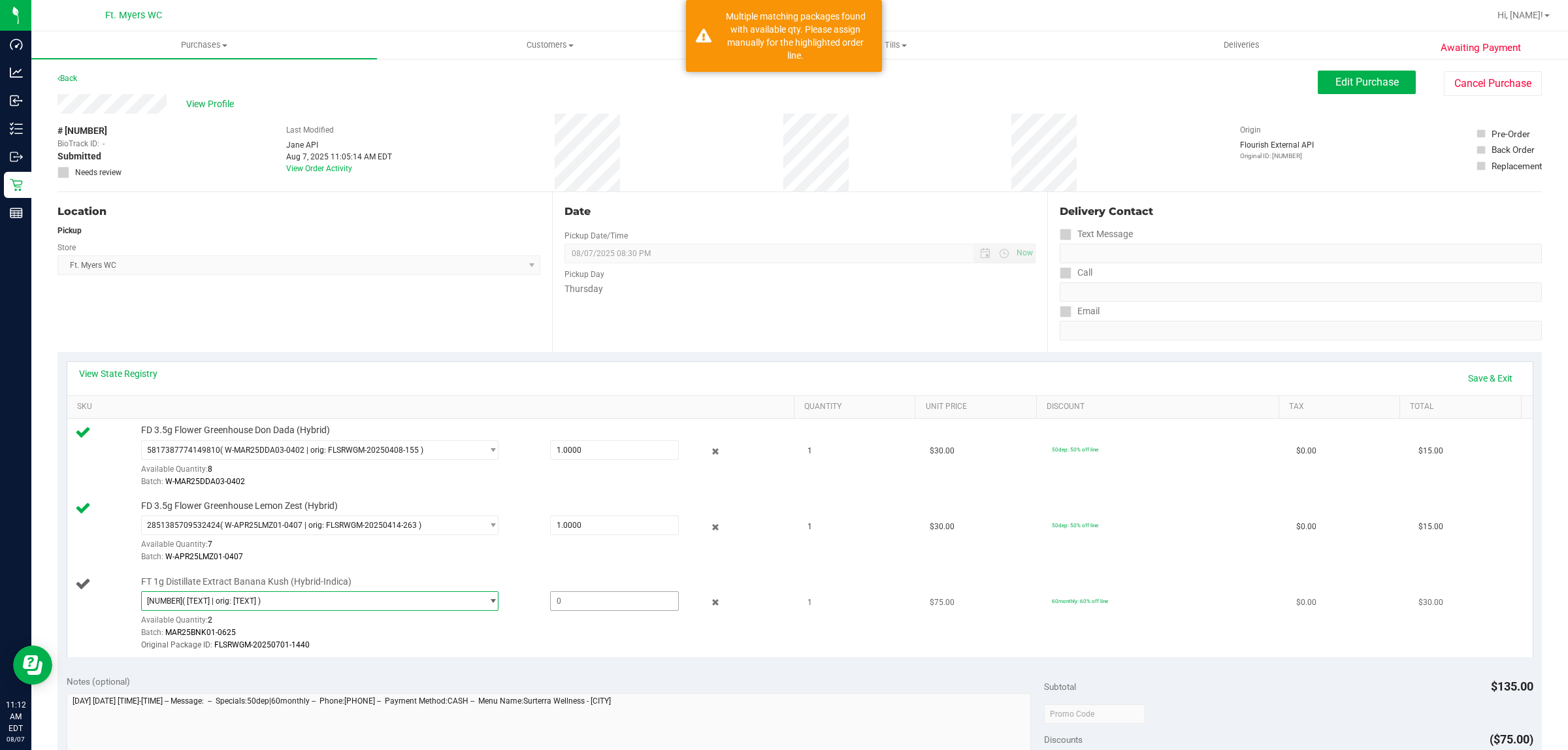 click at bounding box center [615, 601] 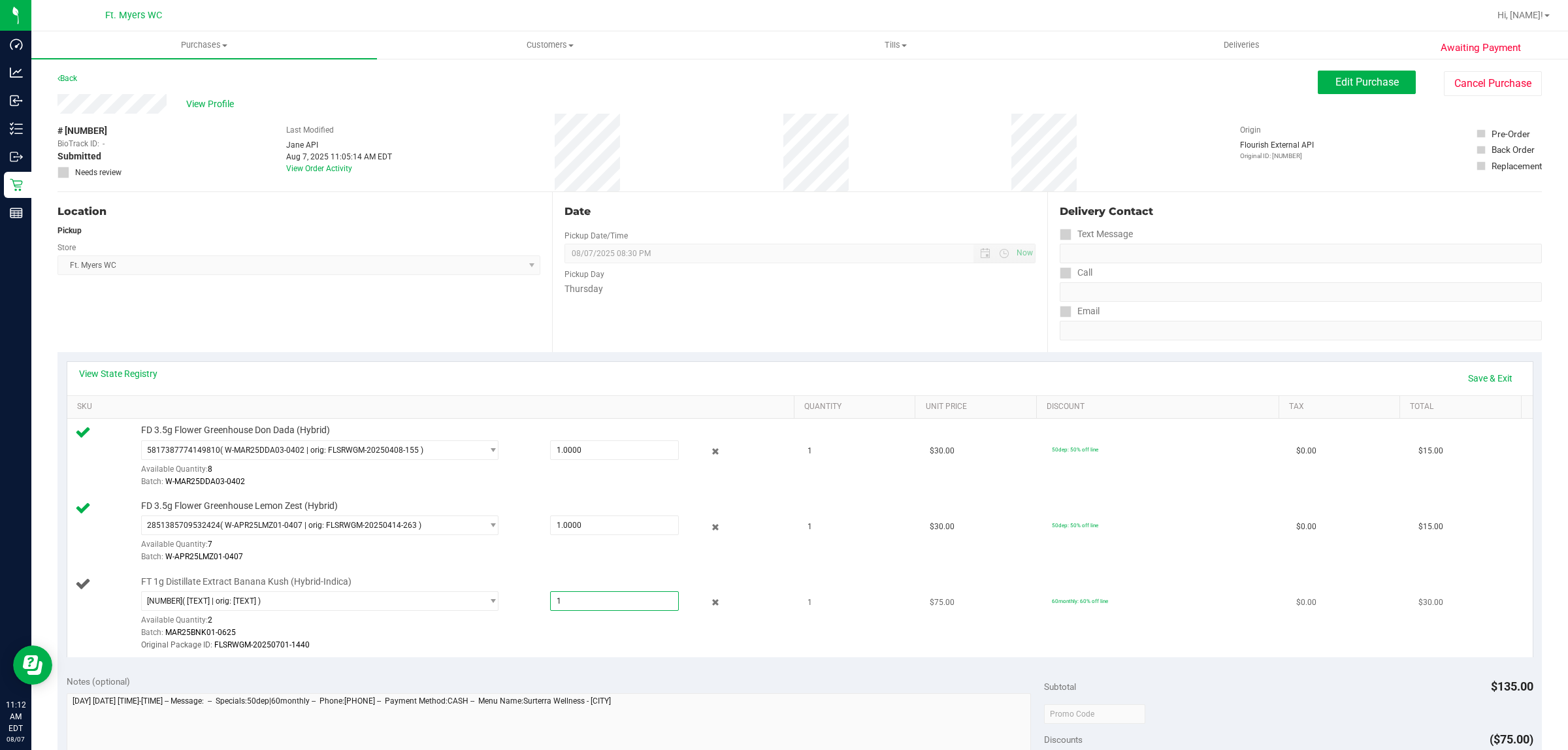 type on "1" 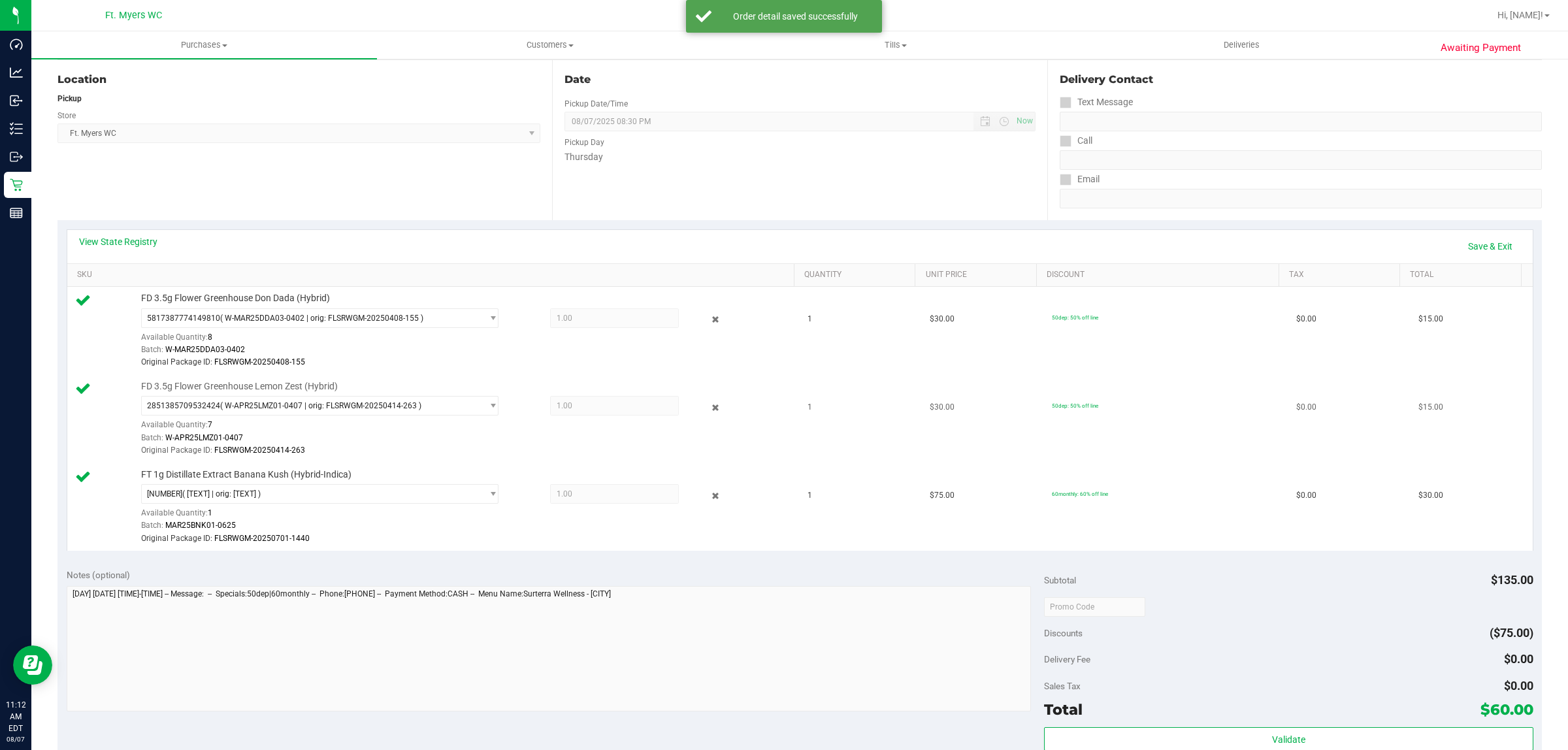 scroll, scrollTop: 327, scrollLeft: 0, axis: vertical 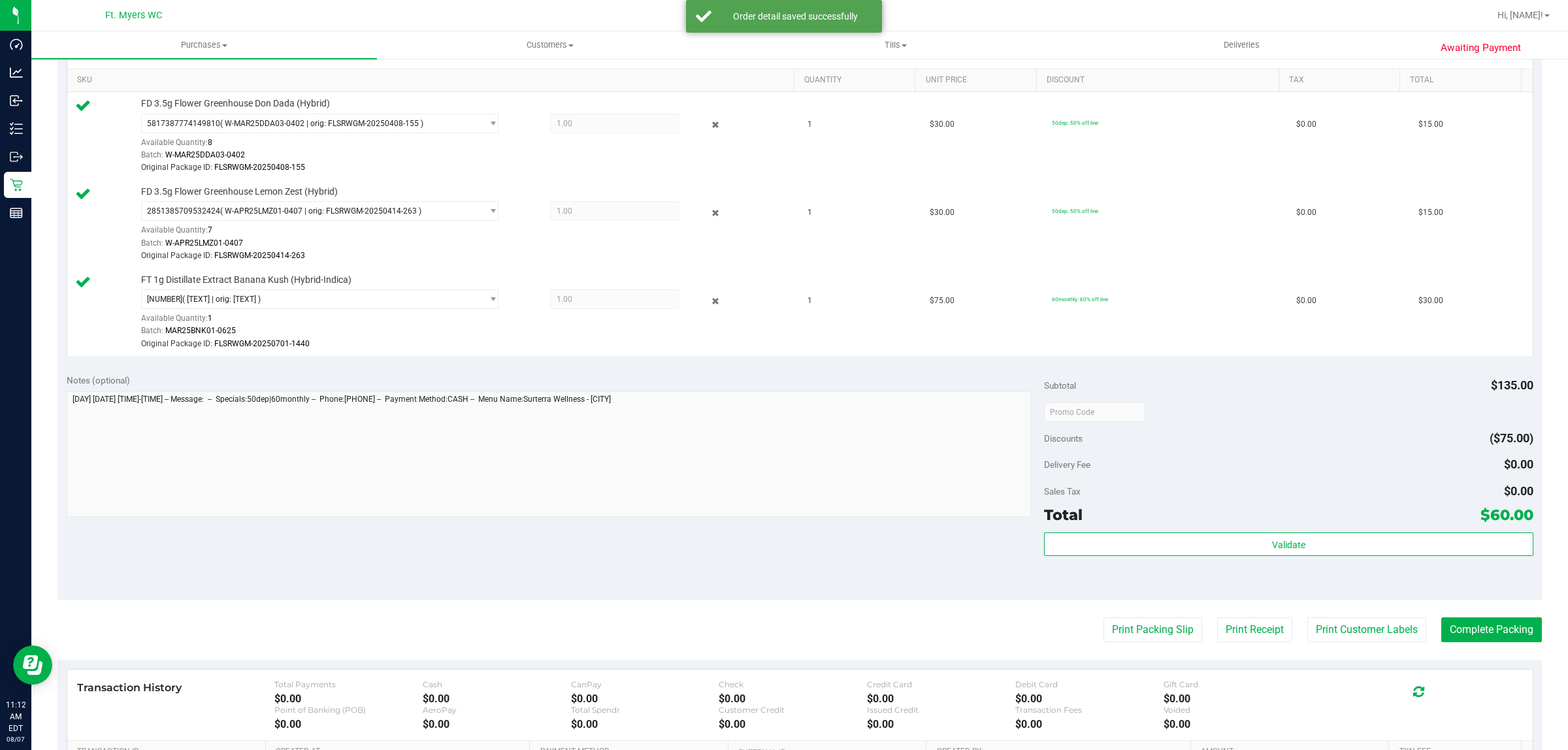 click on "Subtotal
$135.00
Discounts
($75.00)
Delivery Fee
$0.00
Sales Tax
$0.00
Total
$60.00
Validate" at bounding box center [1288, 482] 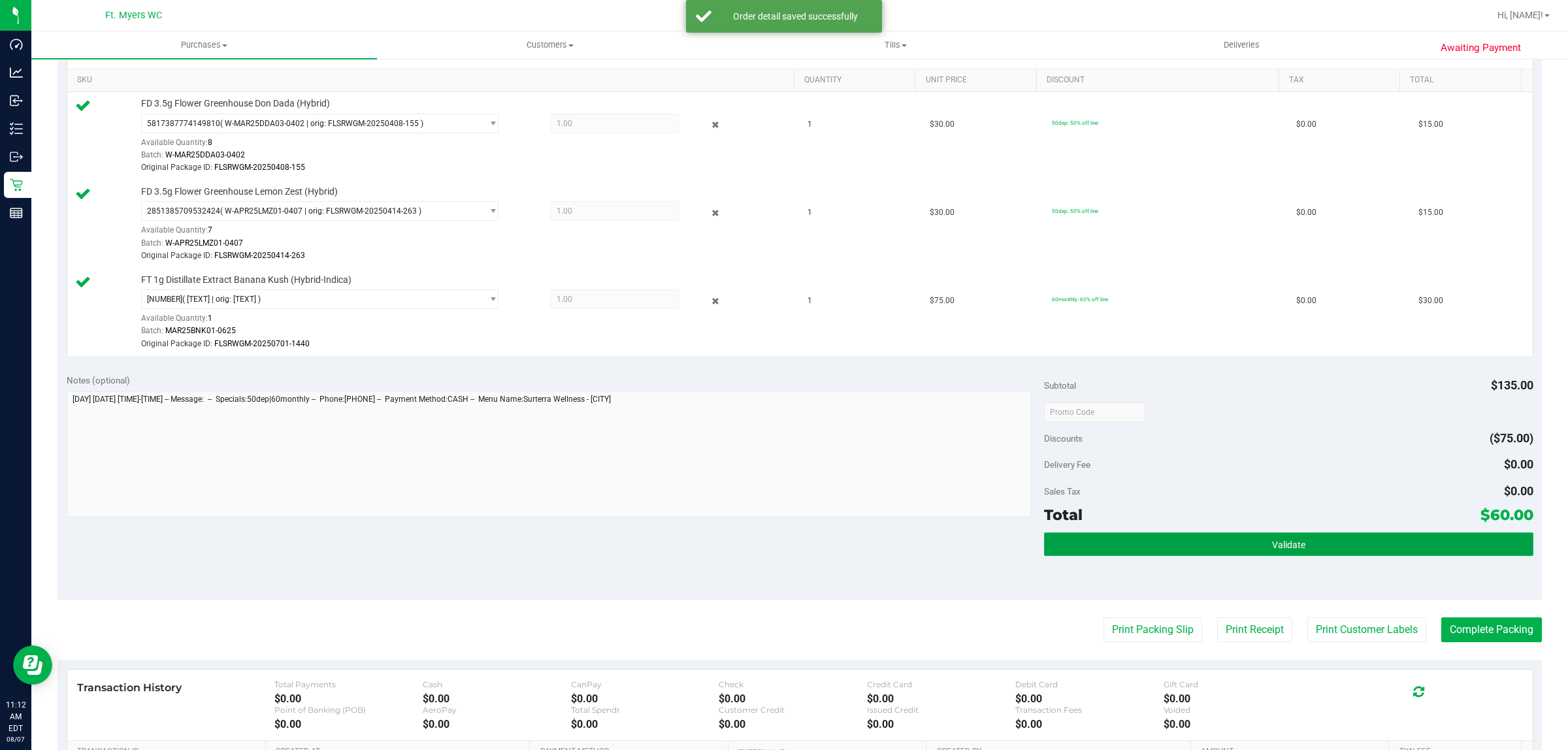 click on "Validate" at bounding box center (1288, 544) 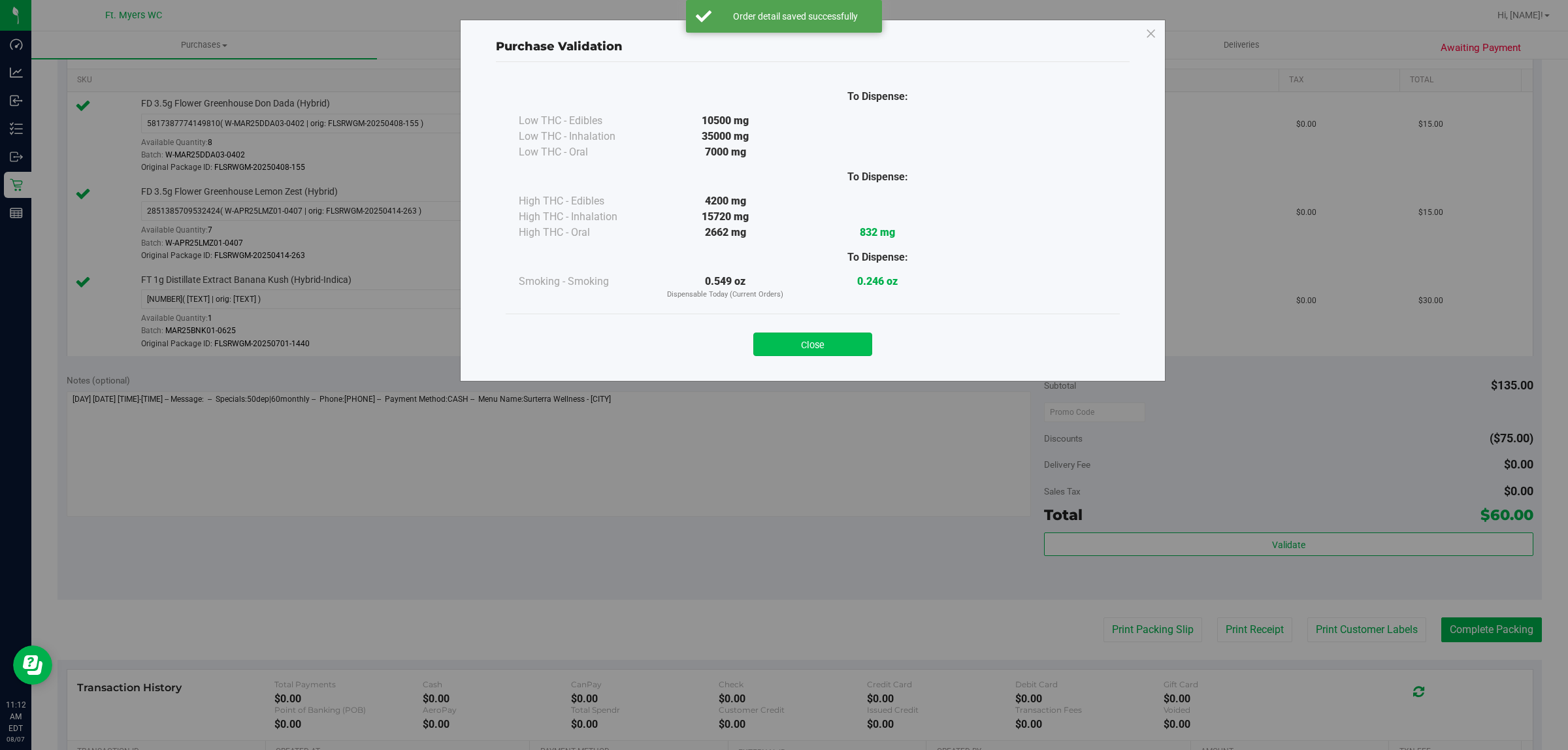 click on "Close" at bounding box center [813, 344] 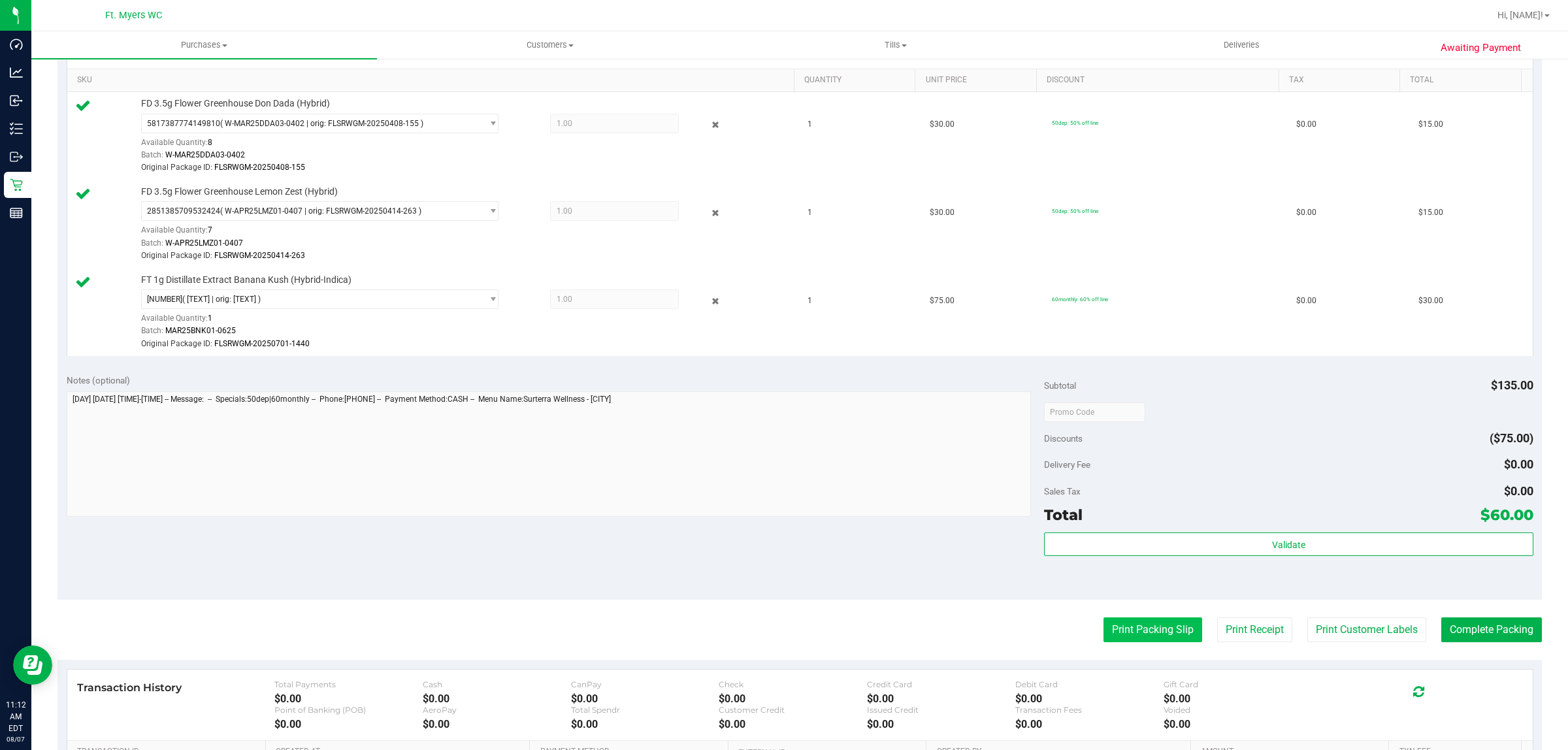 click on "Print Packing Slip" at bounding box center (1152, 630) 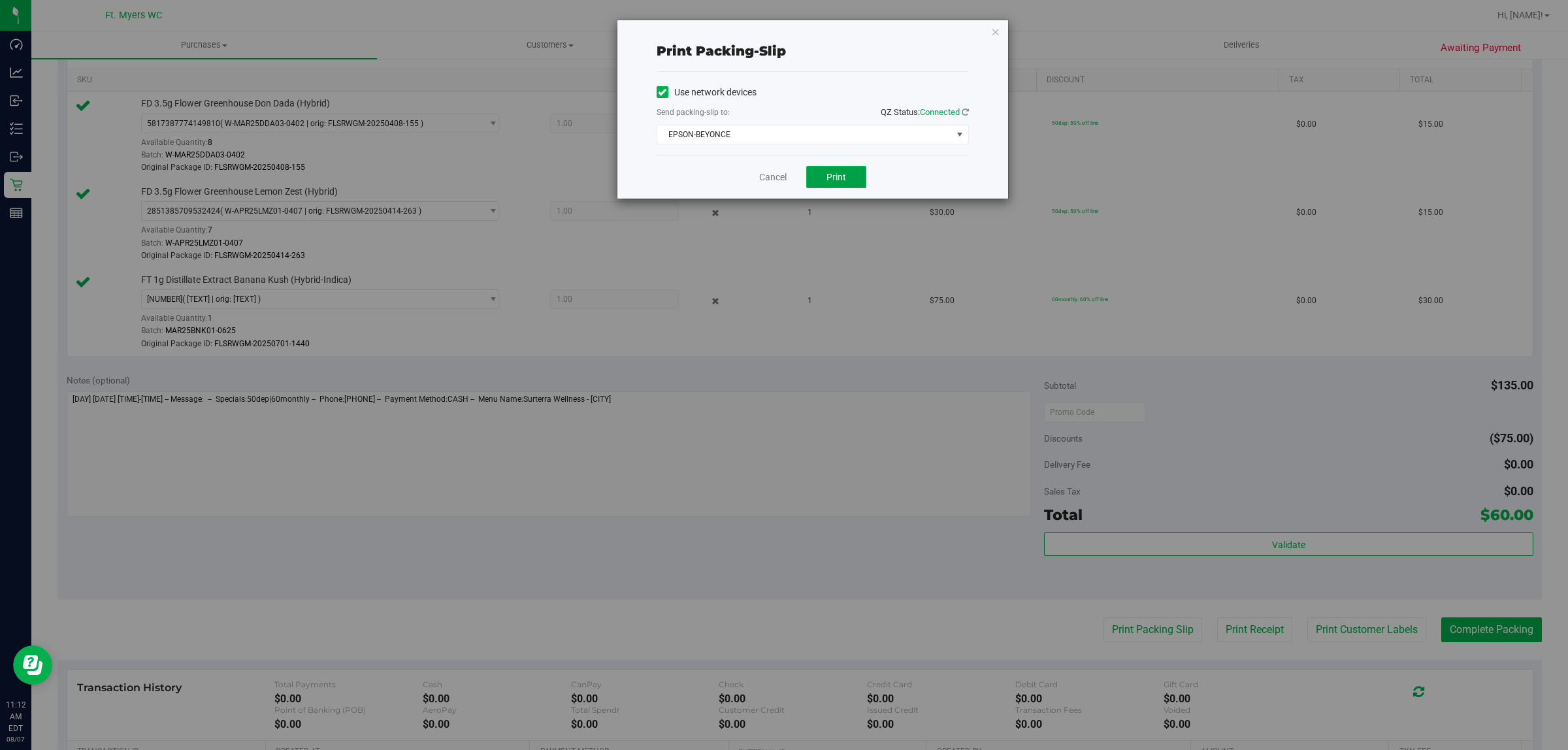 click on "Print" at bounding box center (836, 177) 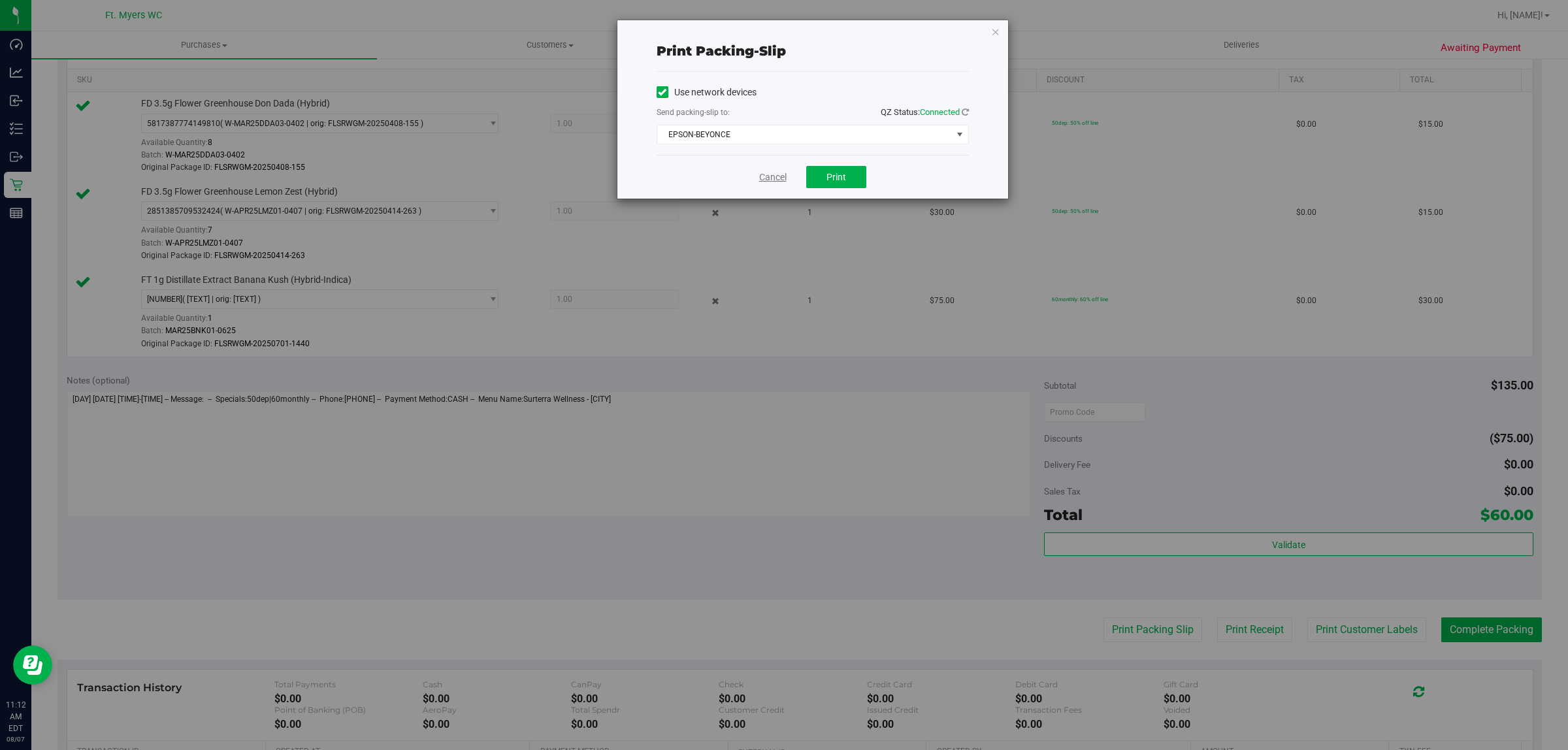 click on "Cancel" at bounding box center [773, 177] 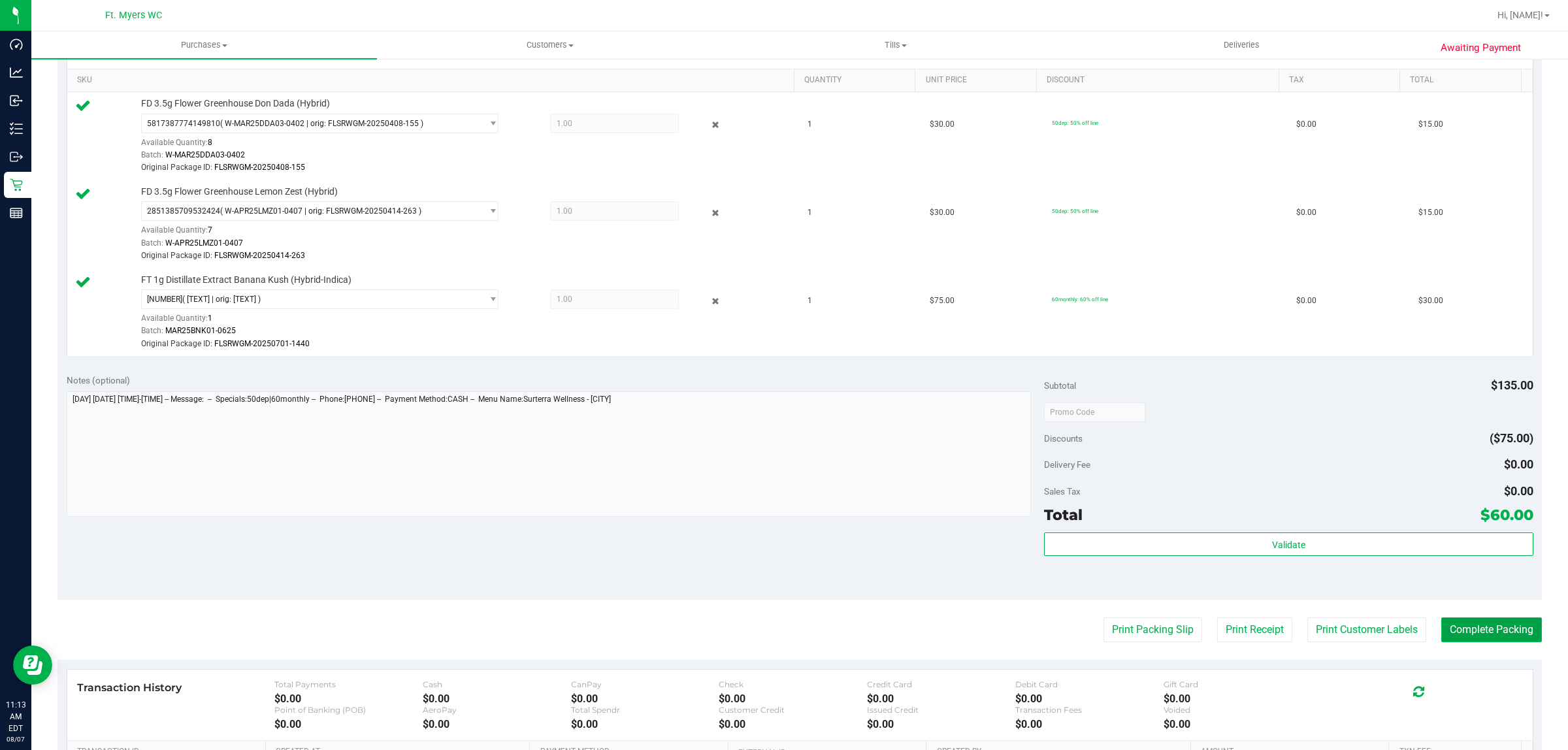 click on "Complete Packing" at bounding box center (1492, 630) 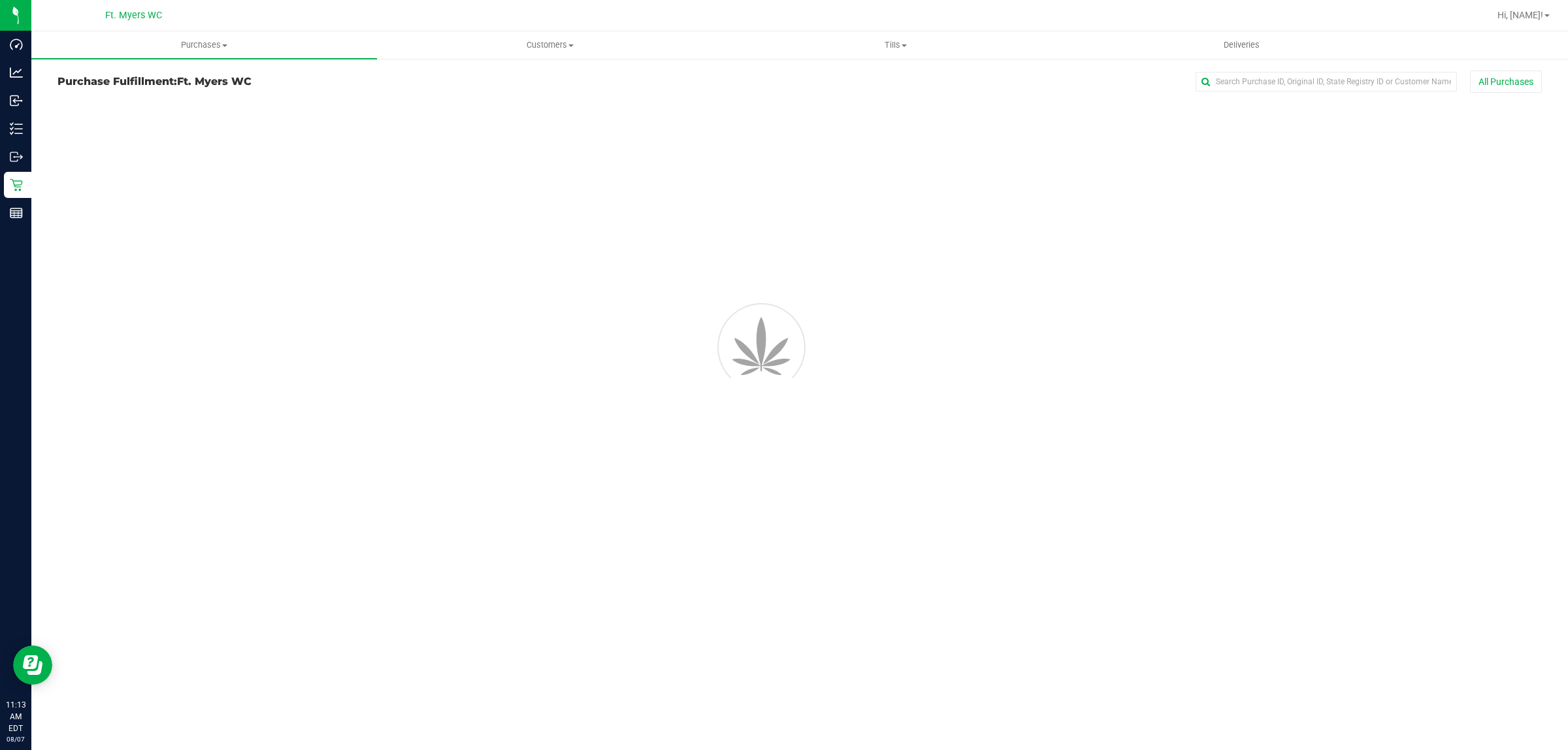 scroll, scrollTop: 0, scrollLeft: 0, axis: both 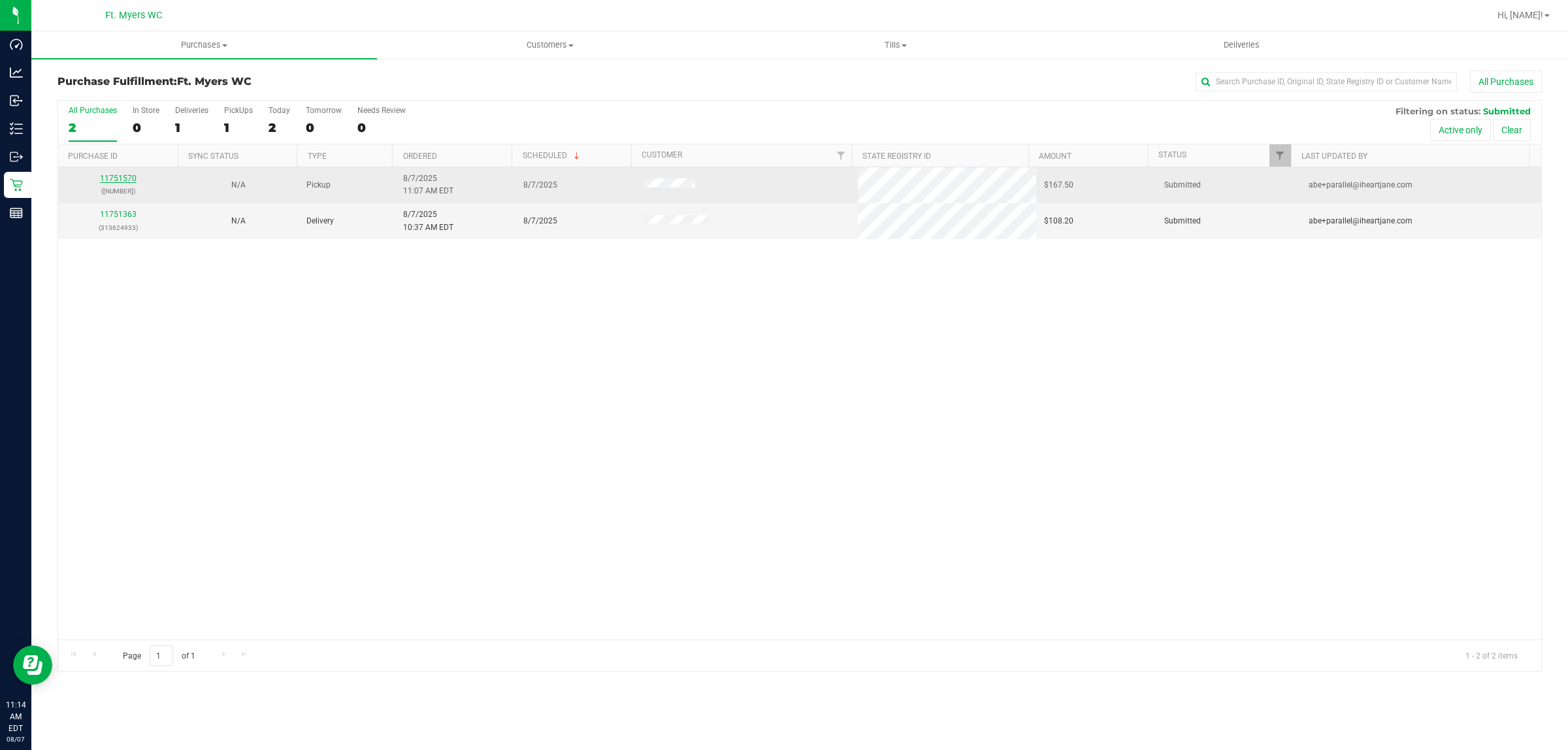 click on "11751570" at bounding box center (118, 178) 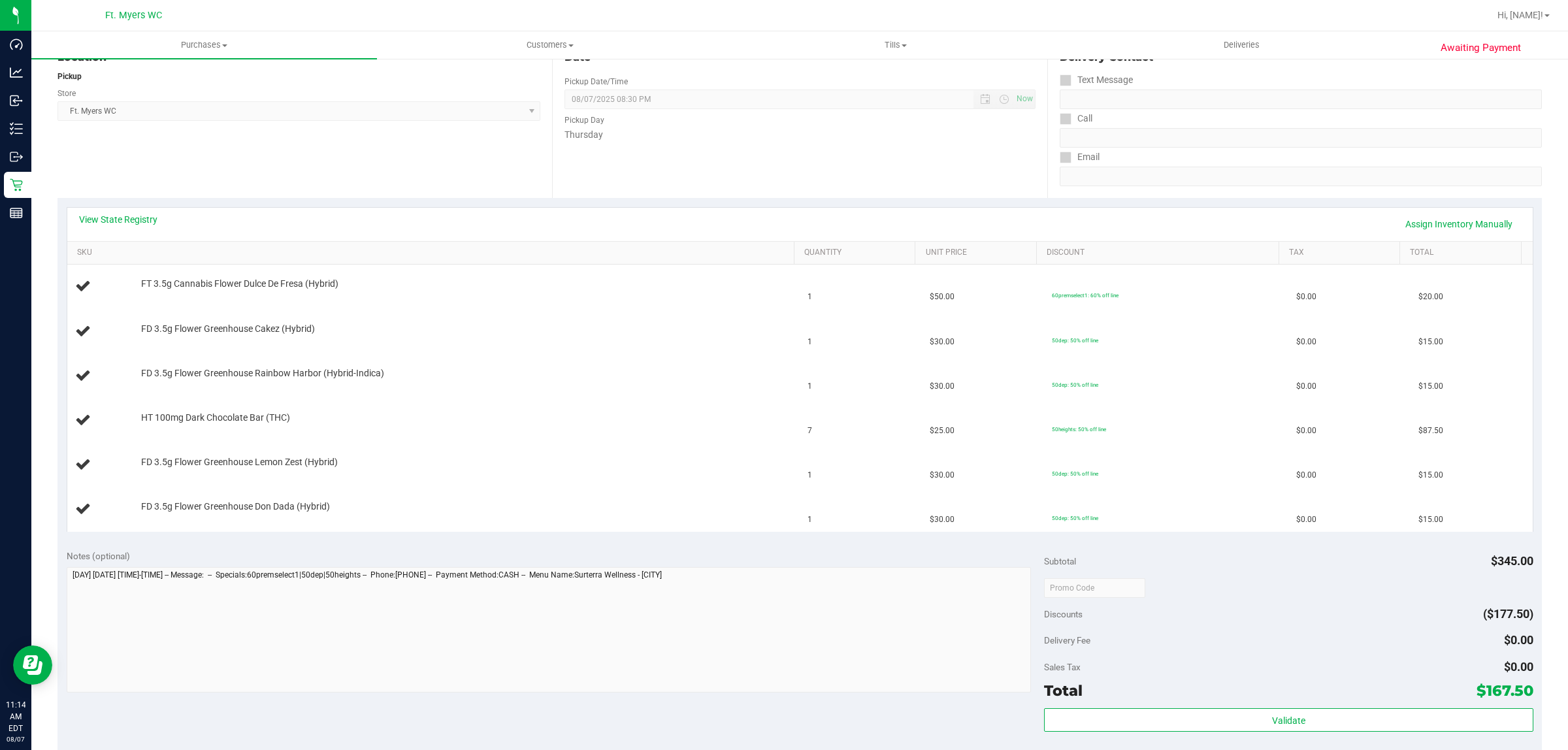scroll, scrollTop: 327, scrollLeft: 0, axis: vertical 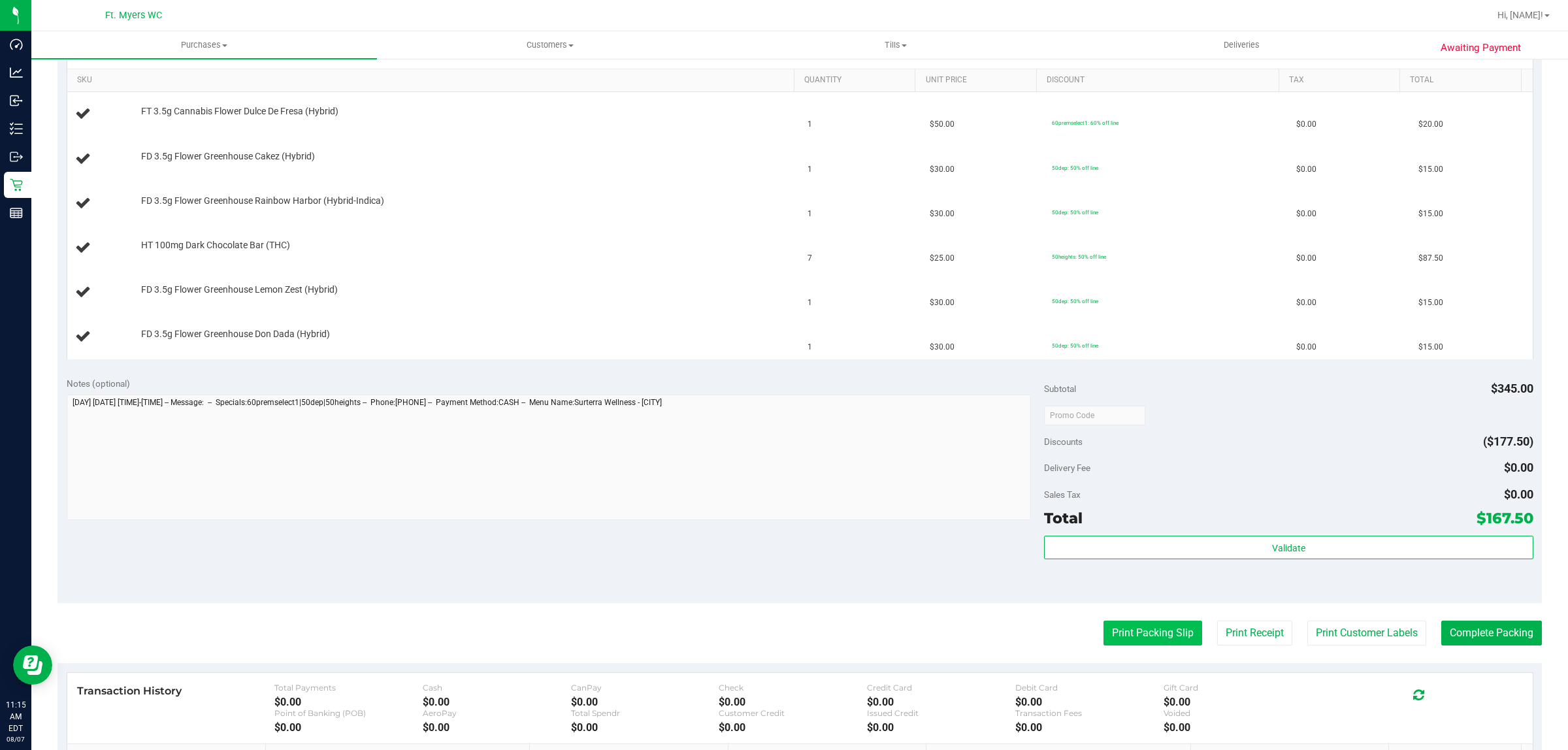 click on "Print Packing Slip" at bounding box center [1152, 633] 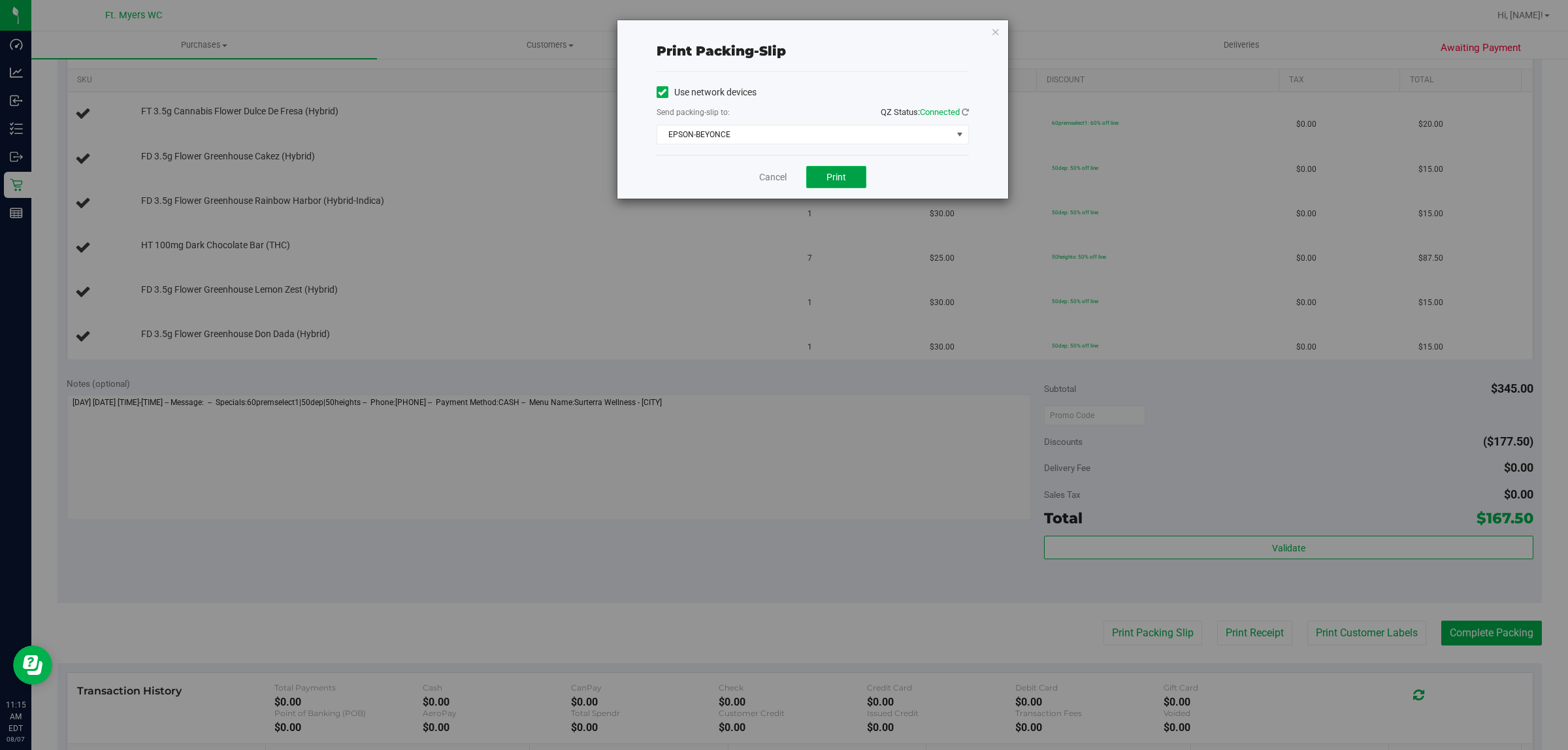 click on "Print" at bounding box center [836, 177] 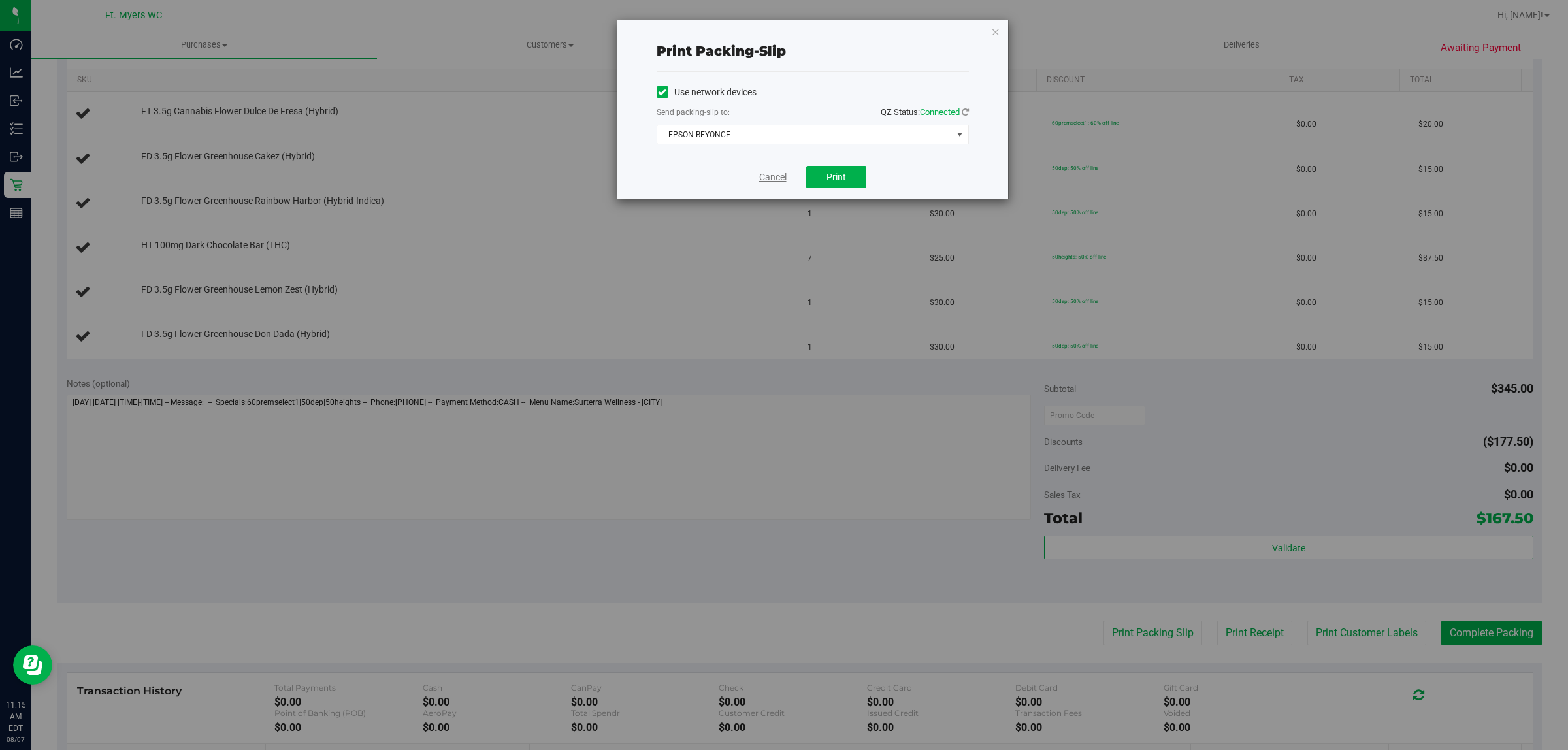 click on "Cancel" at bounding box center (773, 177) 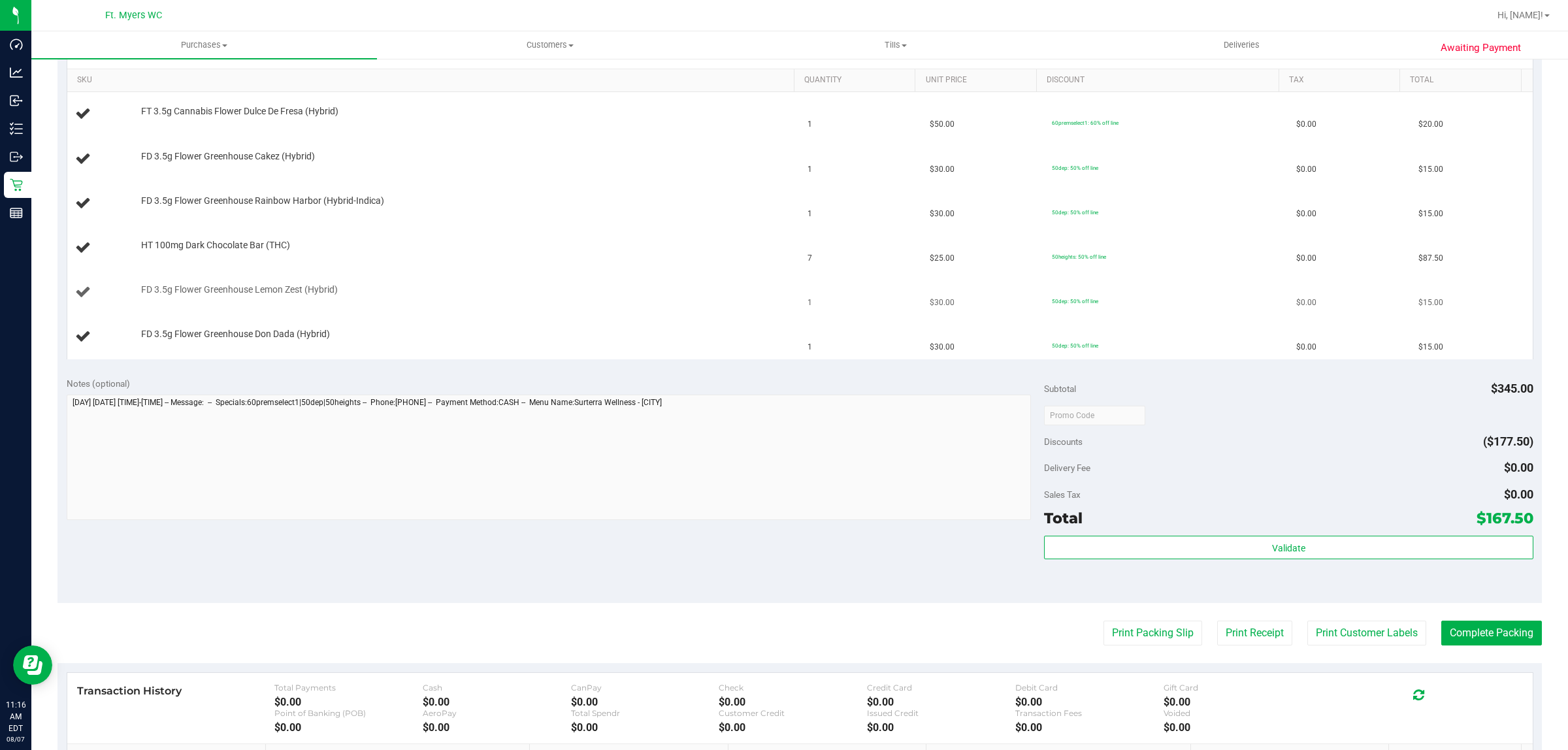 type 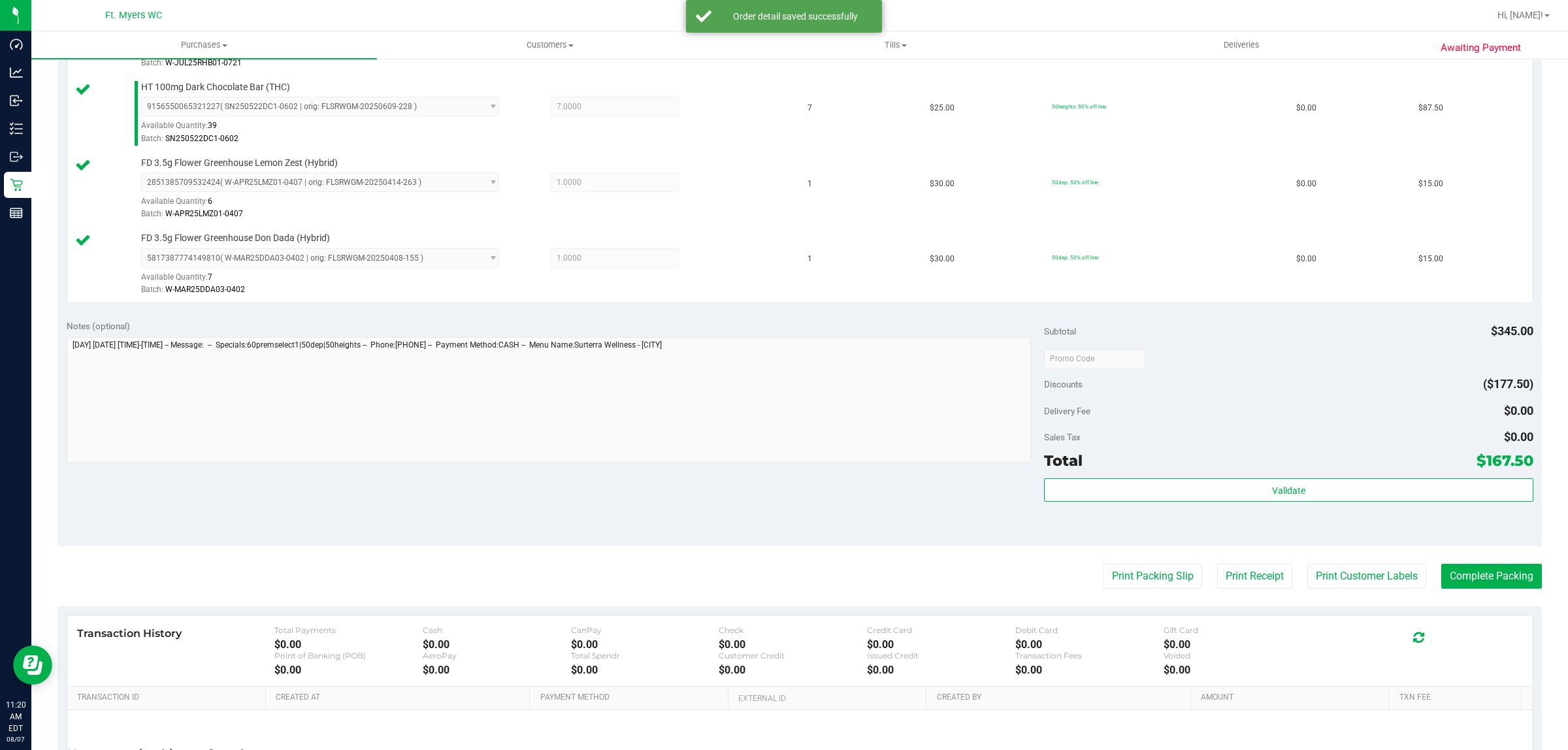 scroll, scrollTop: 572, scrollLeft: 0, axis: vertical 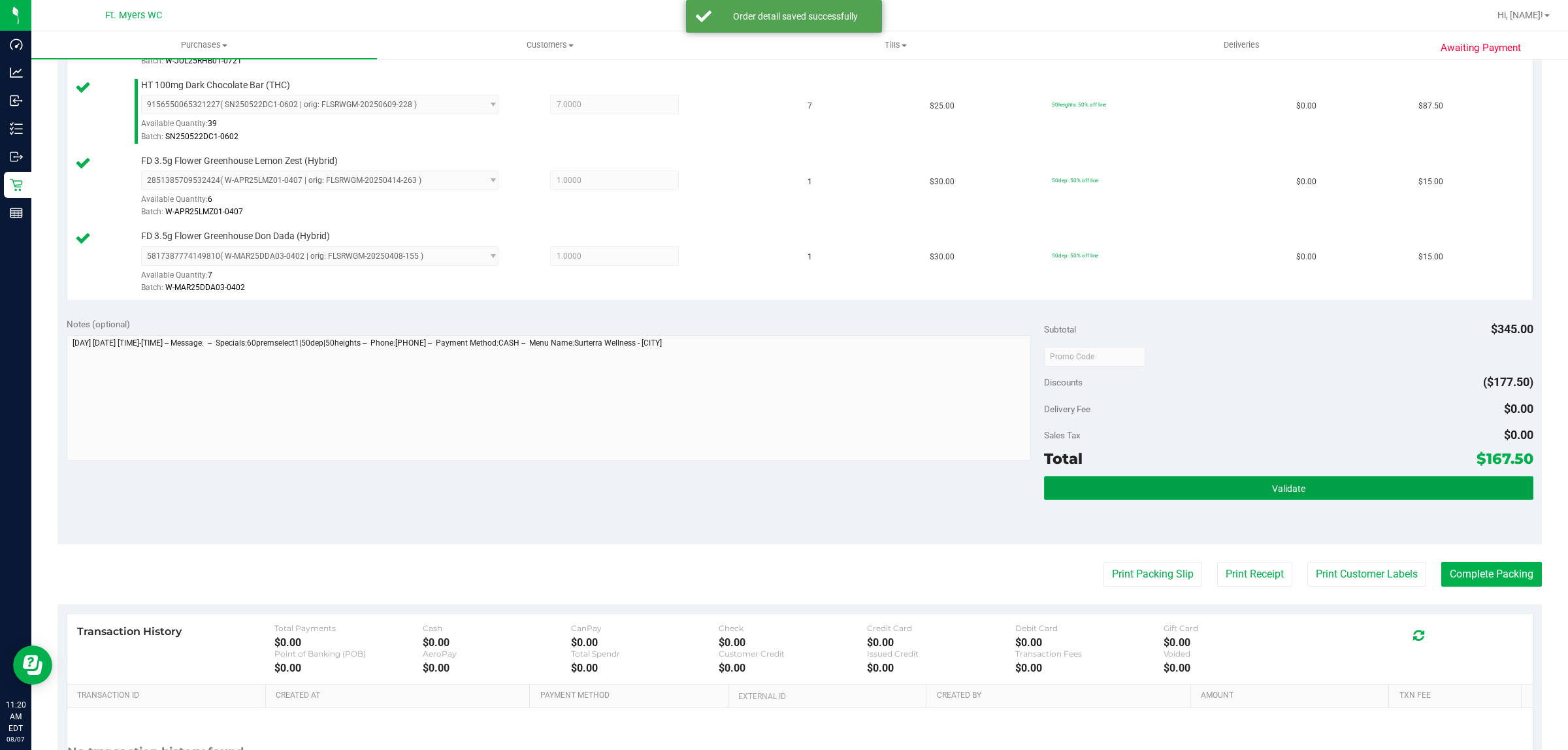 click on "Validate" at bounding box center (1288, 488) 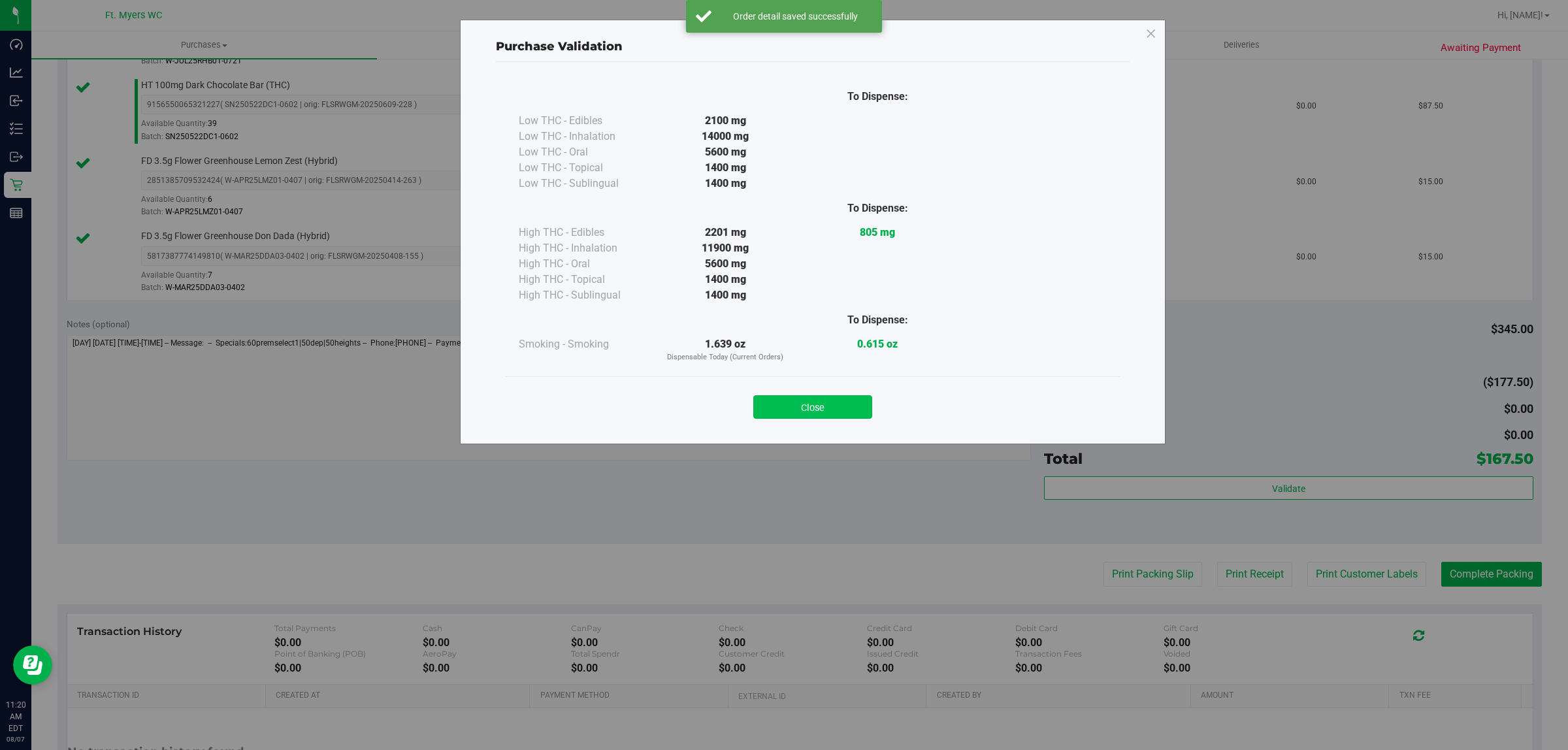 click on "Close" at bounding box center (813, 407) 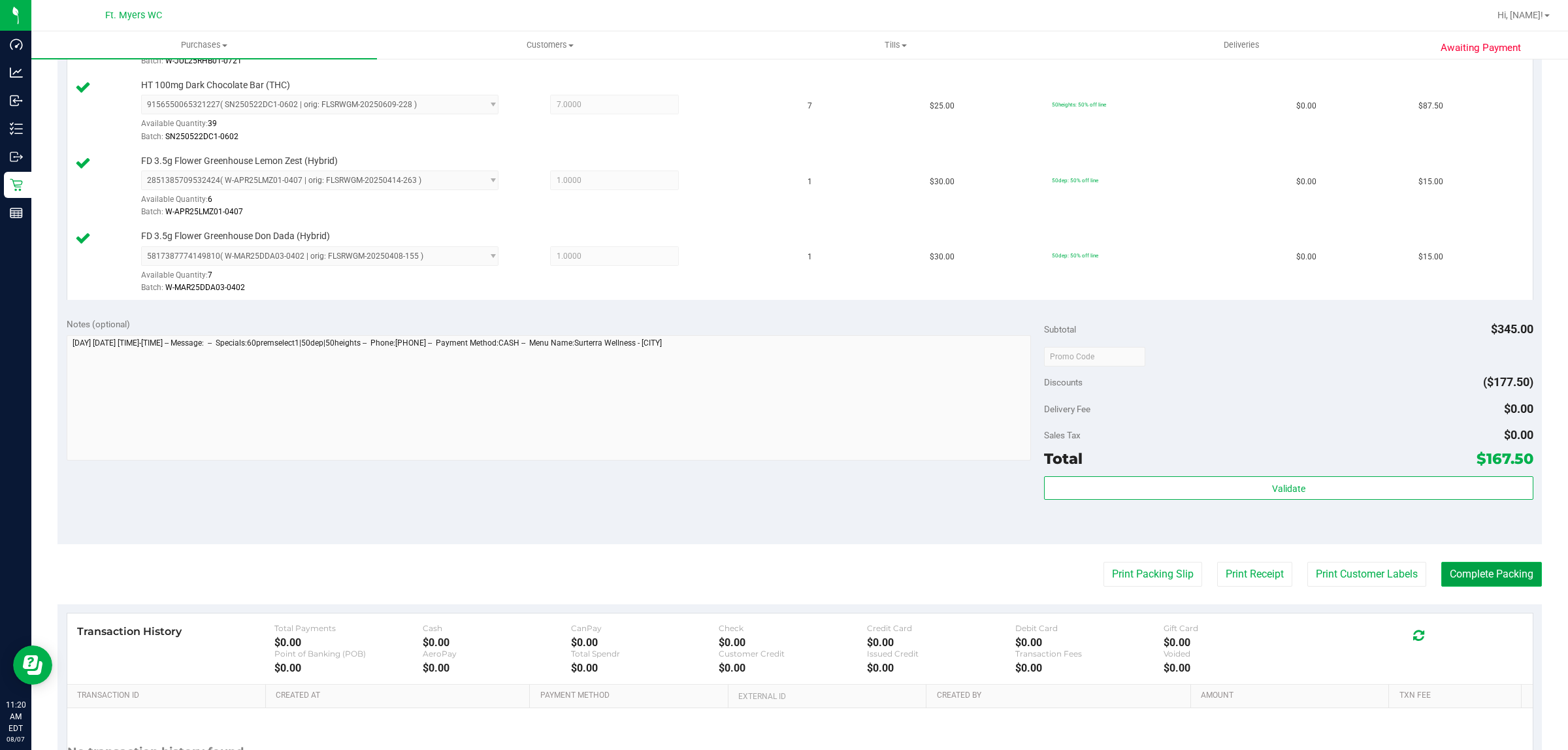 click on "Complete Packing" at bounding box center [1492, 574] 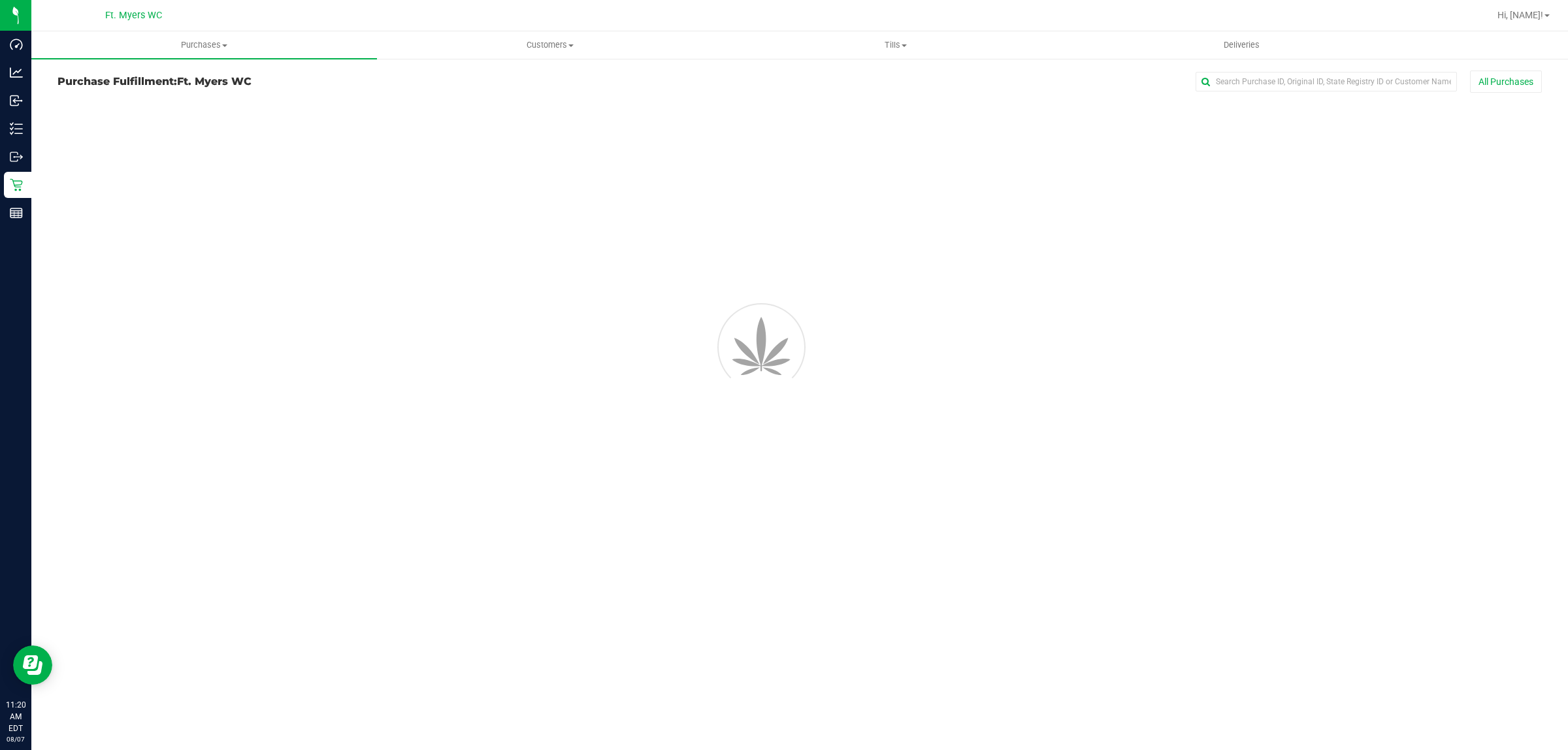 scroll, scrollTop: 0, scrollLeft: 0, axis: both 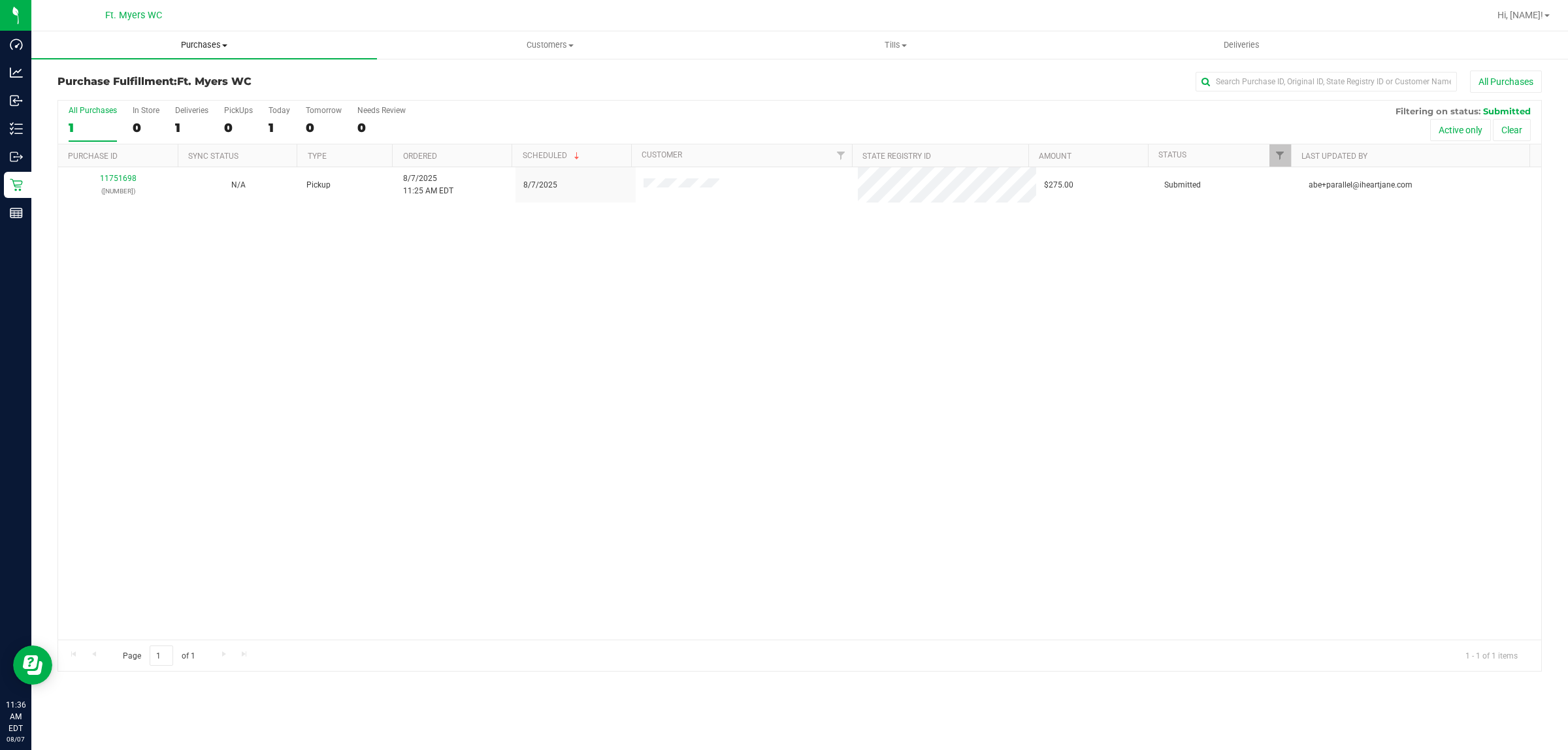 click on "Purchases
Summary of purchases
Fulfillment
All purchases" at bounding box center [204, 45] 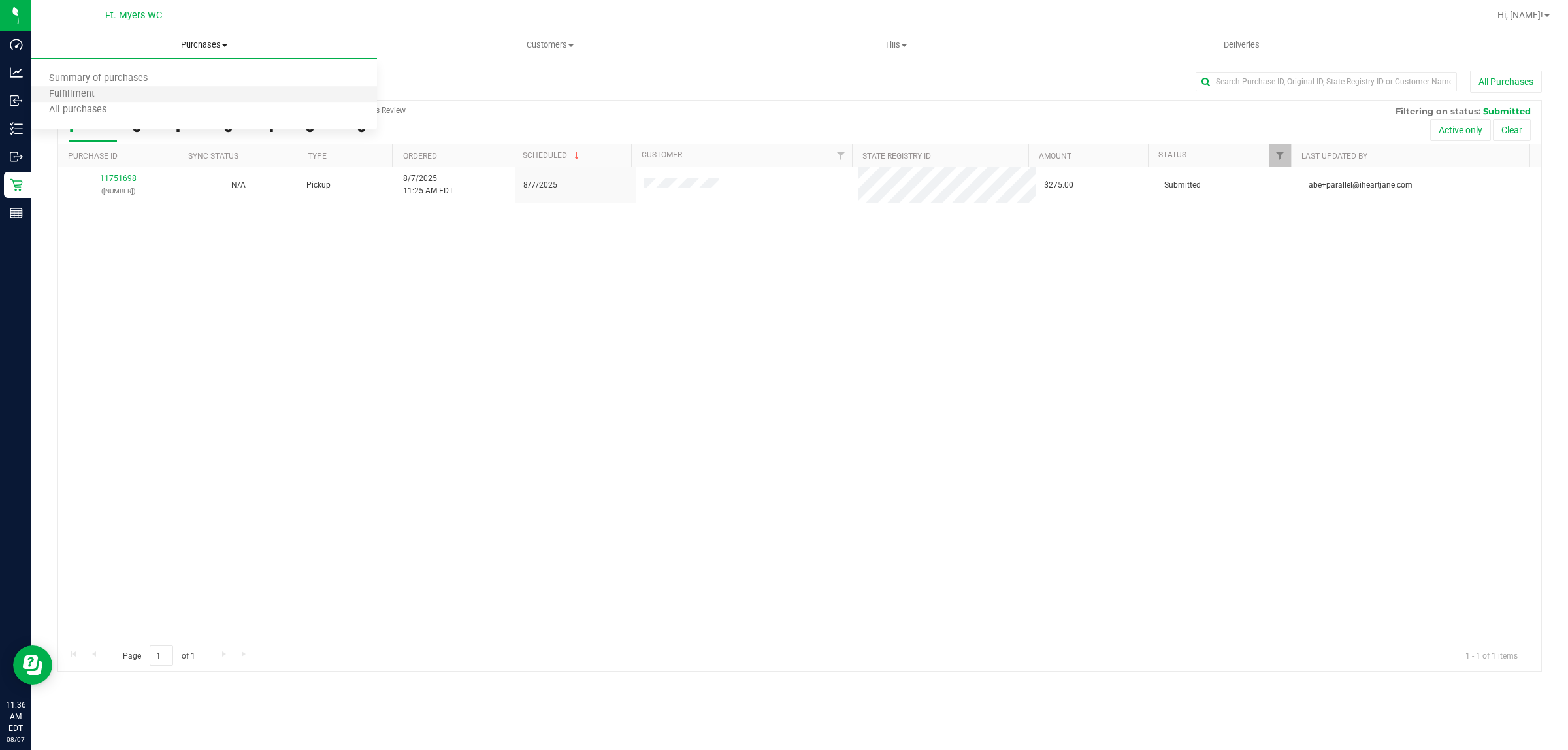 click on "Fulfillment" at bounding box center [204, 95] 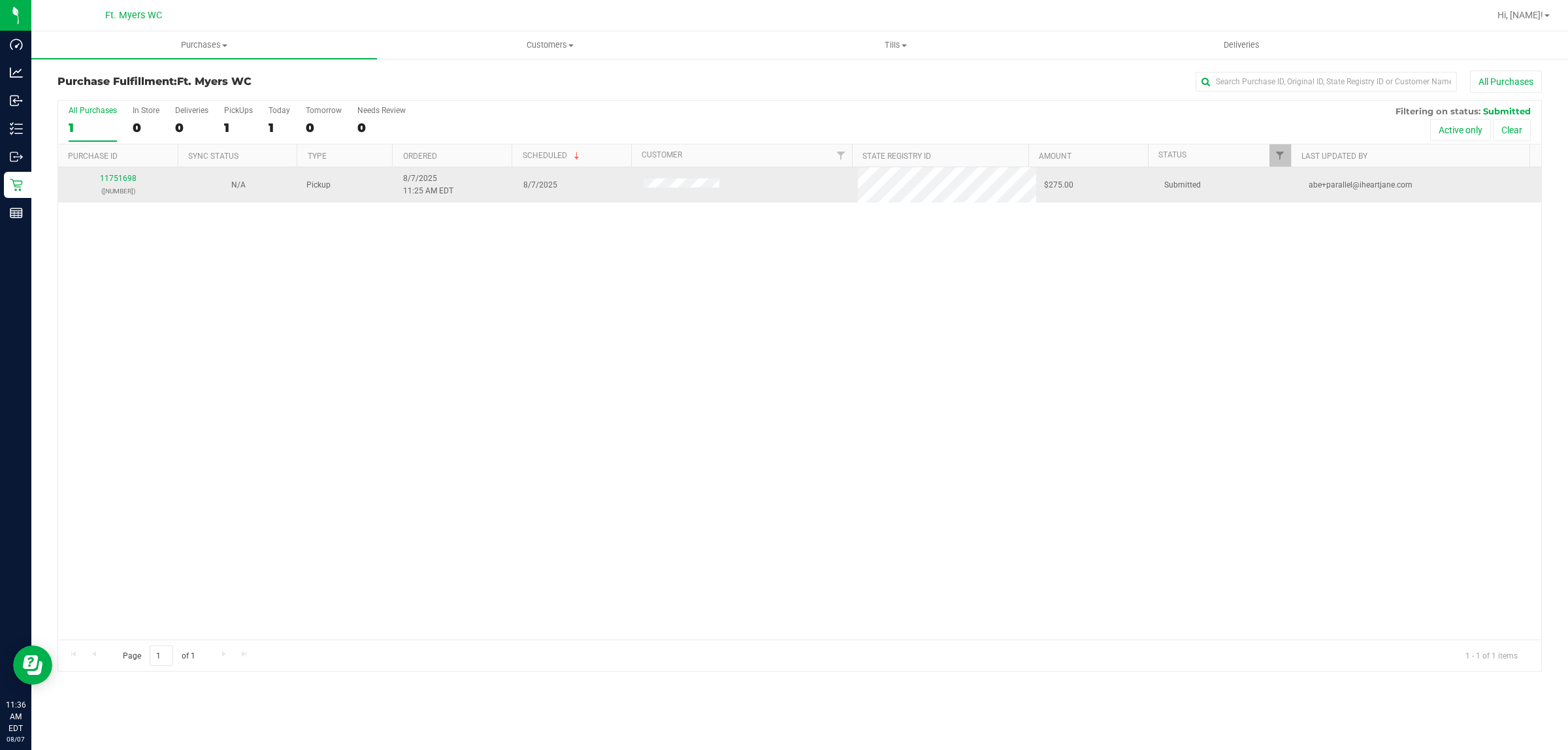 click on "Pickup" at bounding box center (346, 185) 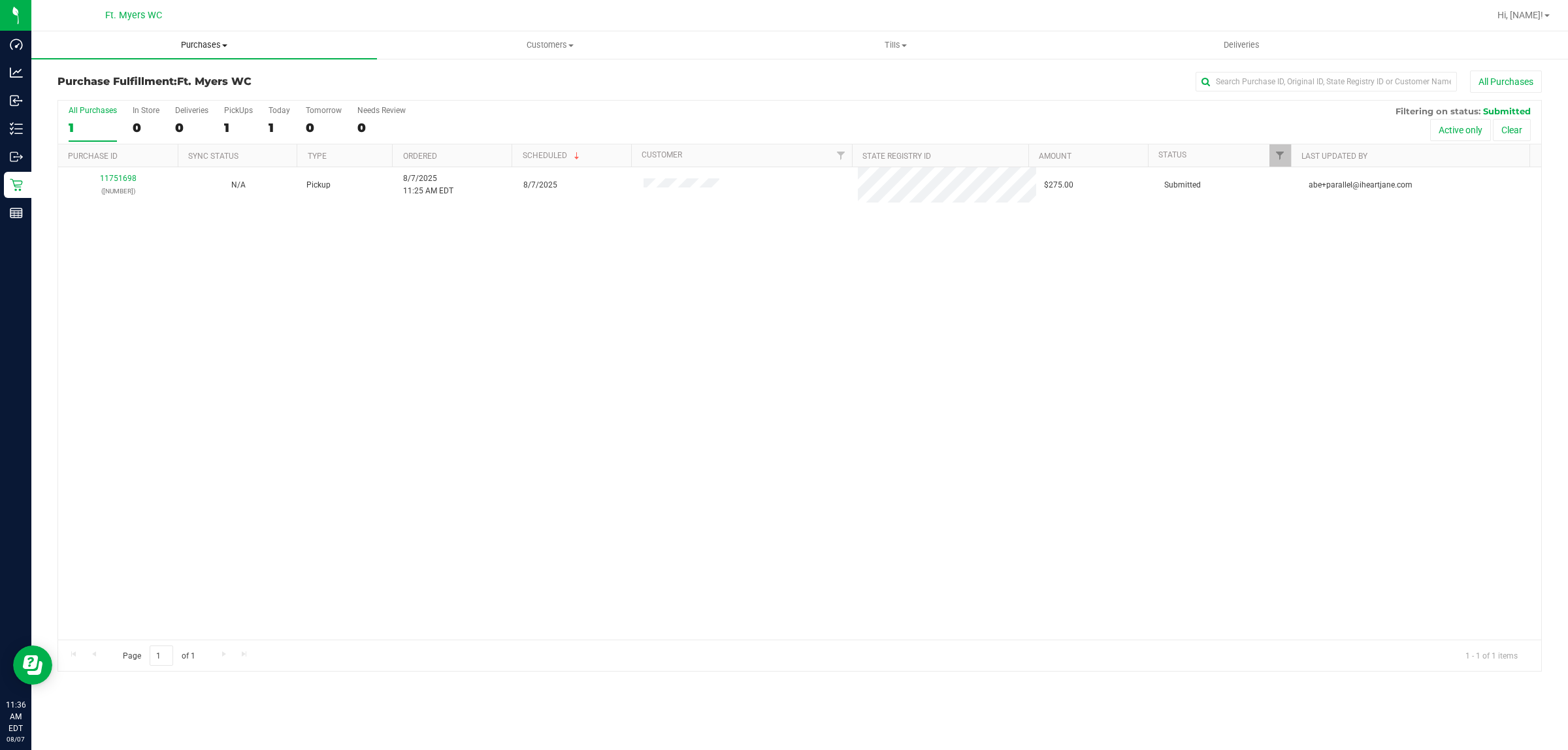 click on "Purchases" at bounding box center (204, 45) 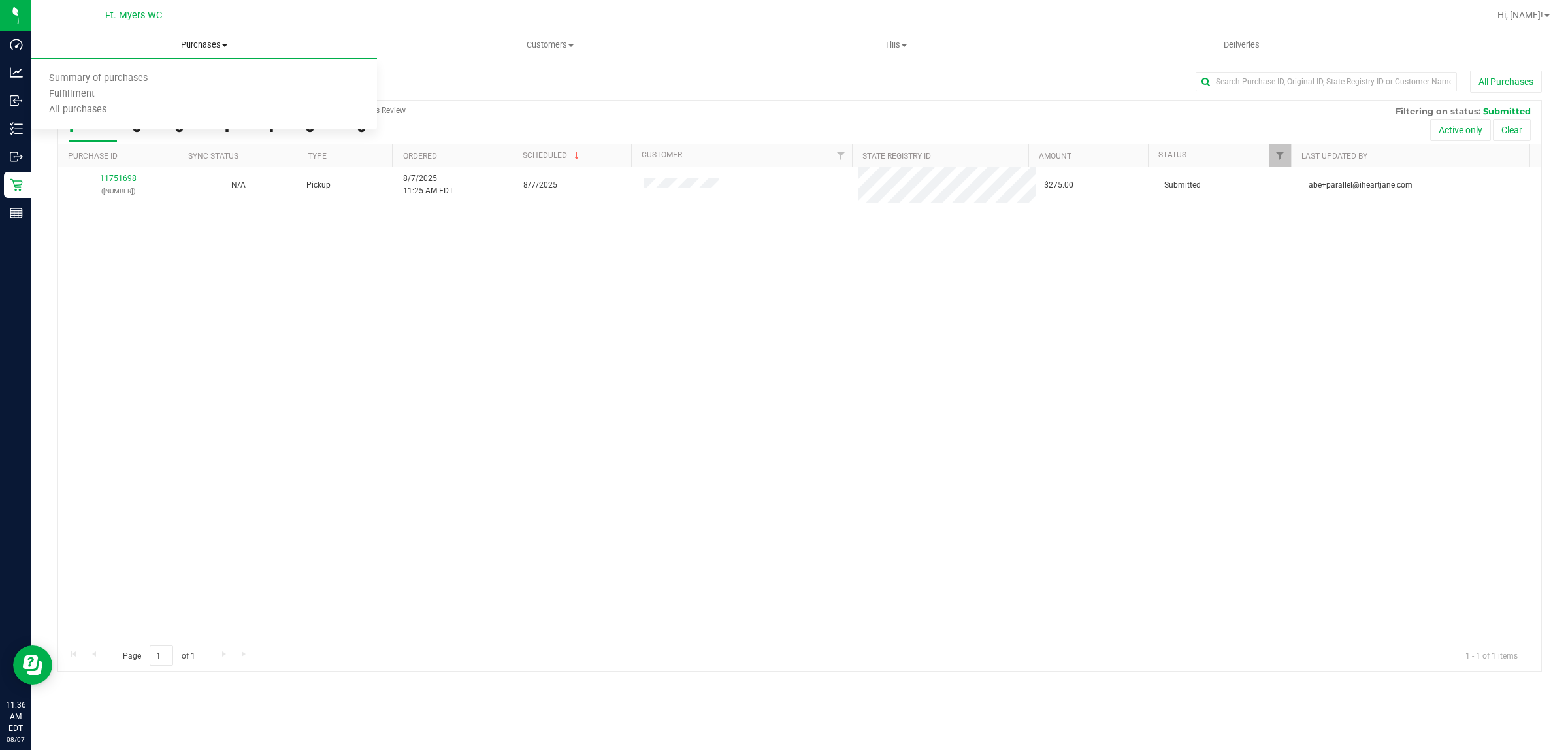 click on "Purchases" at bounding box center [204, 45] 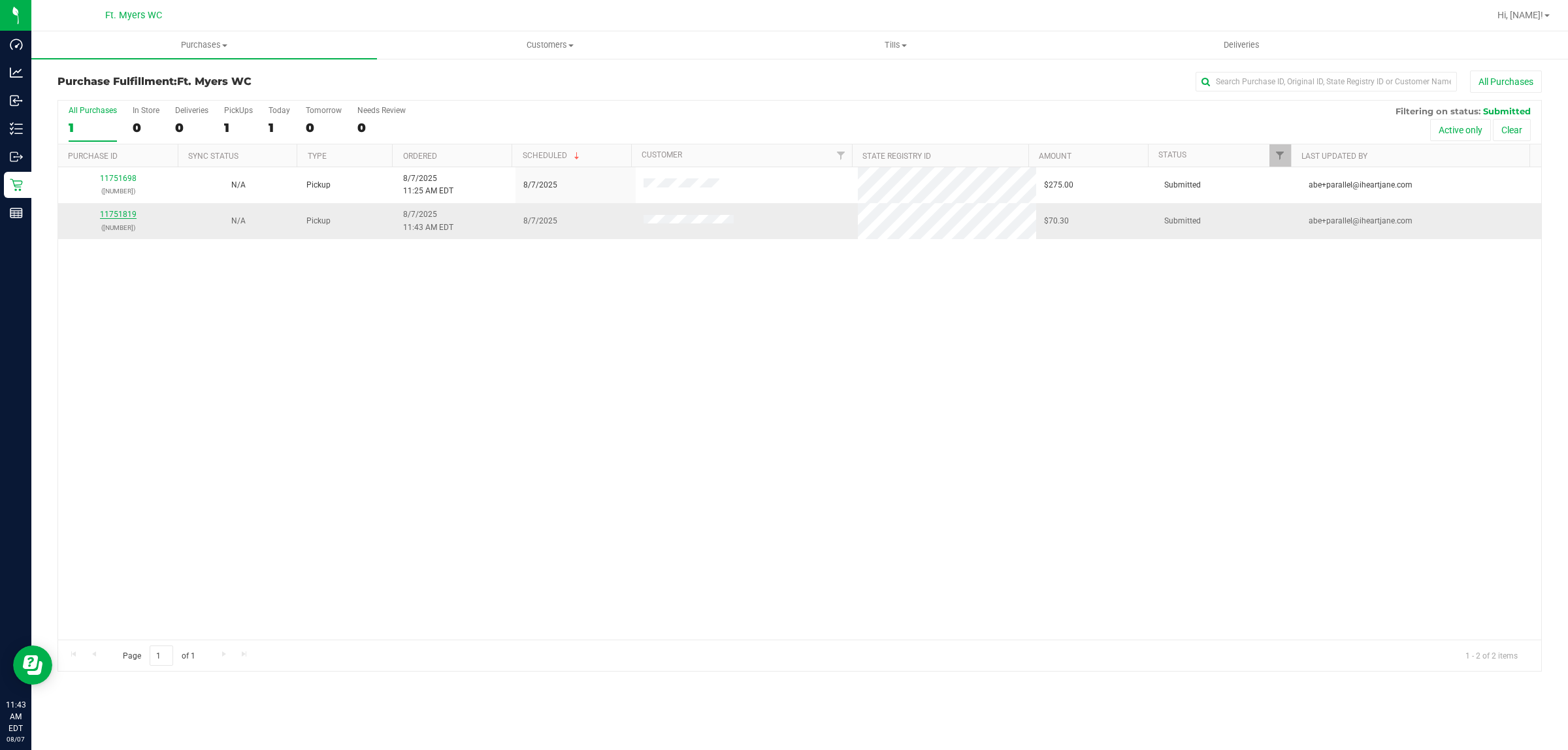 click on "11751819" at bounding box center [118, 214] 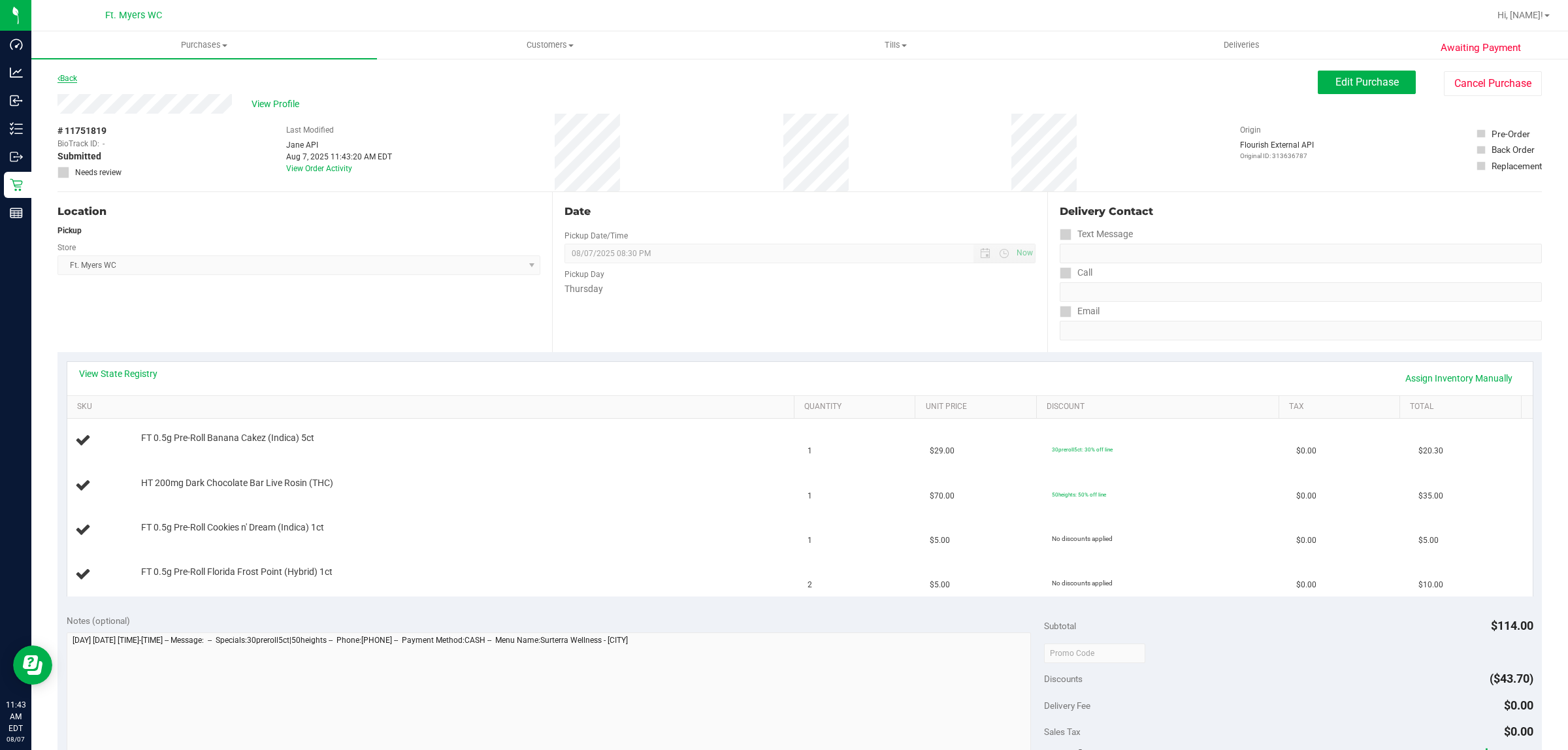 click on "Back" at bounding box center (67, 78) 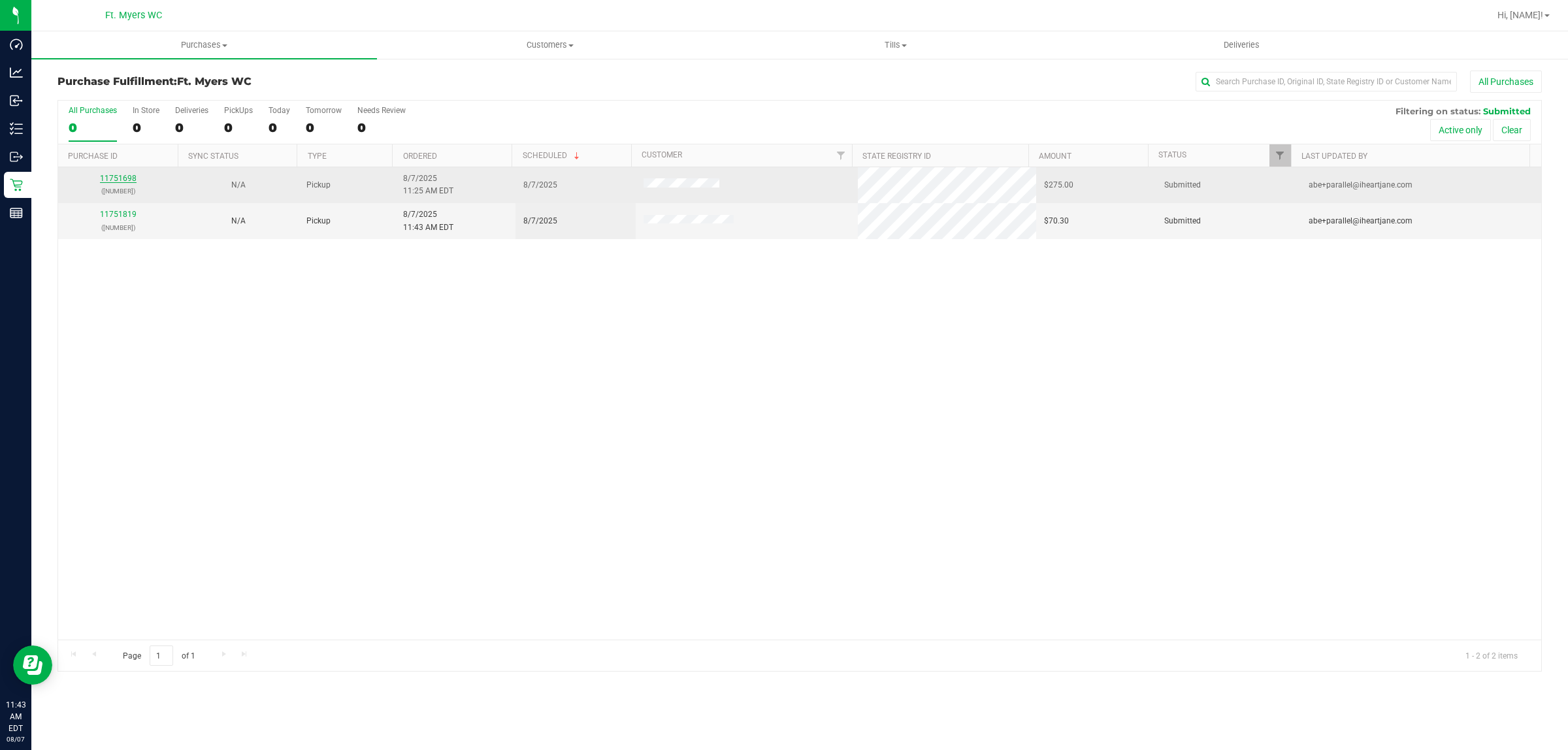 click on "11751698" at bounding box center [118, 178] 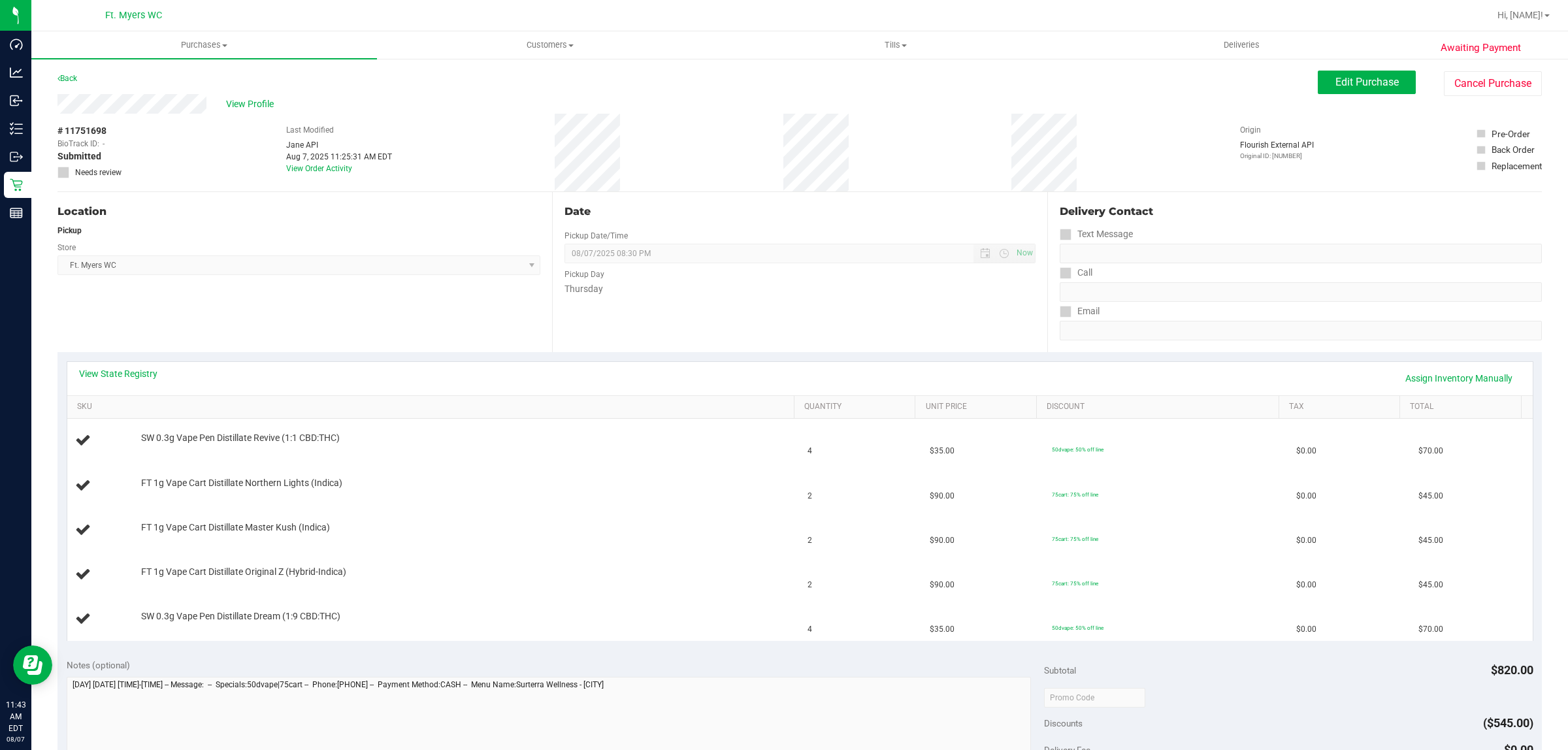 scroll, scrollTop: 408, scrollLeft: 0, axis: vertical 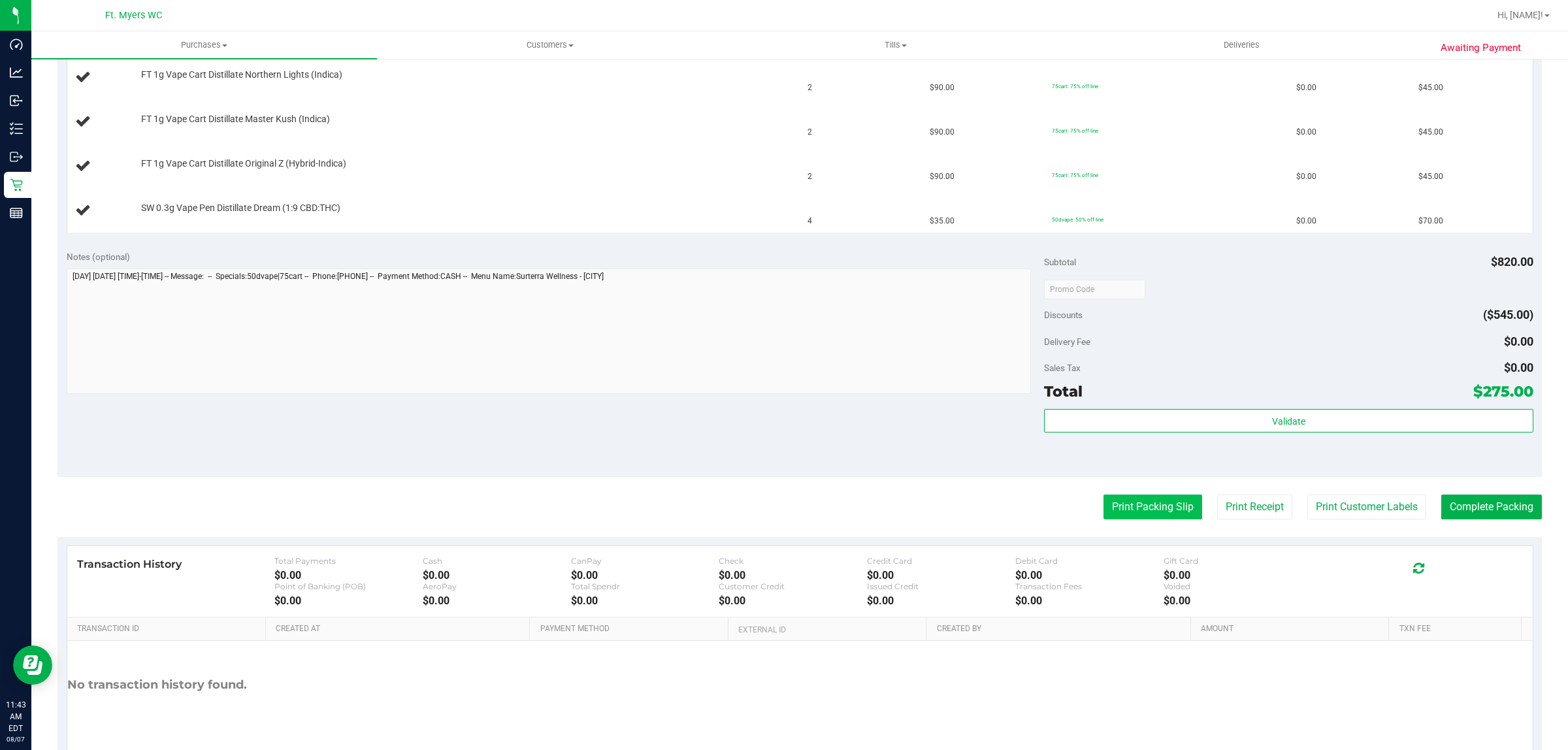 click on "Print Packing Slip" at bounding box center [1152, 507] 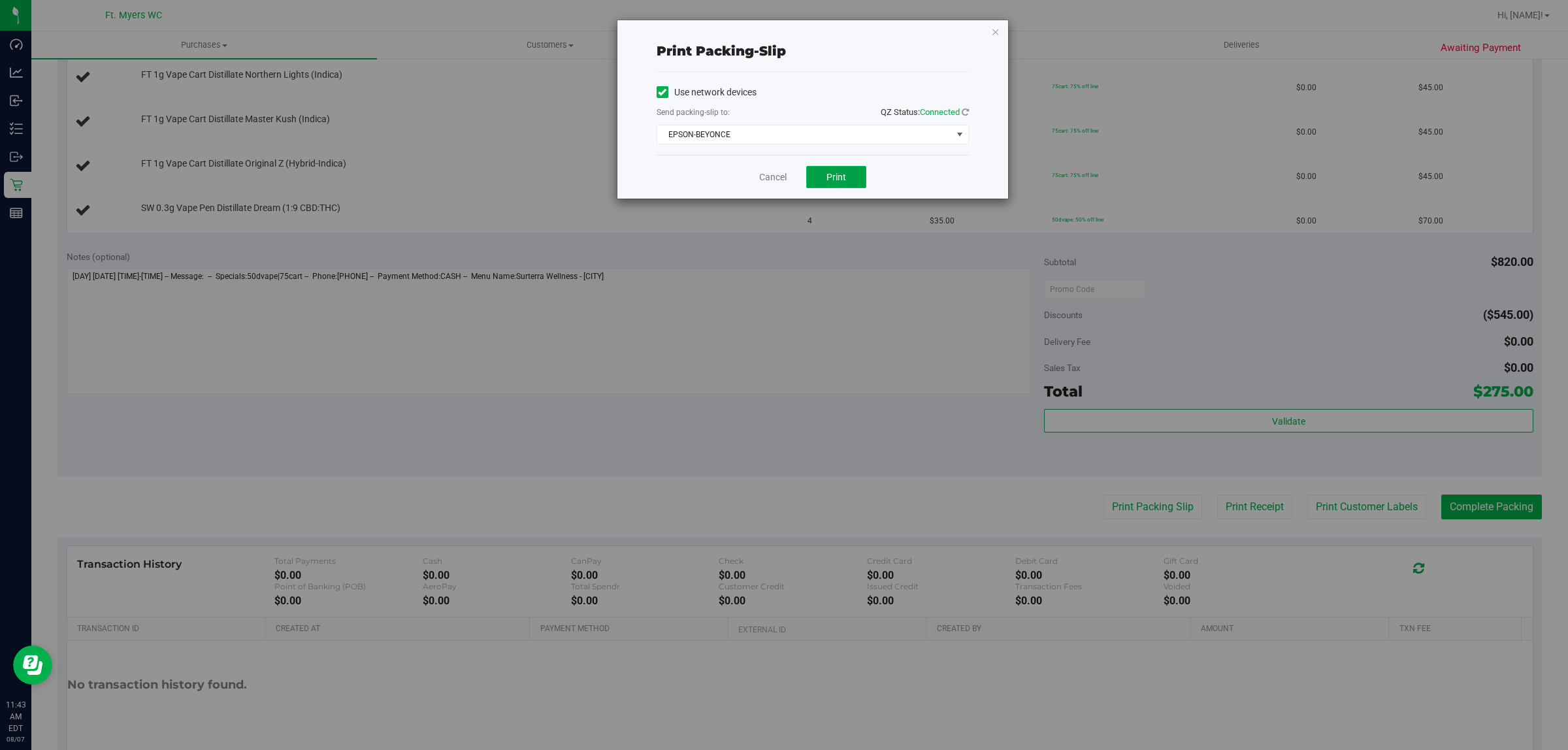 click on "Print" at bounding box center (836, 177) 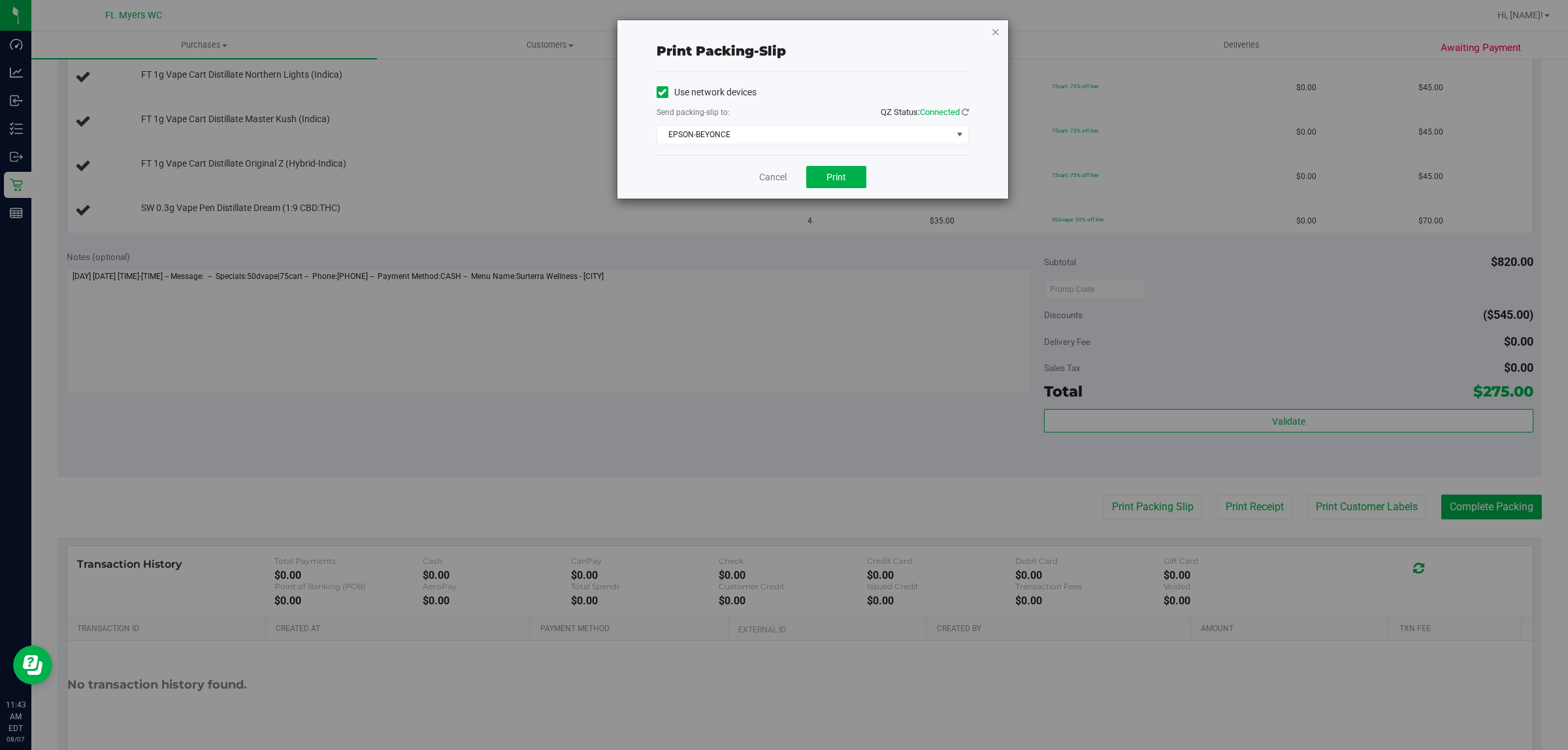 click at bounding box center [996, 31] 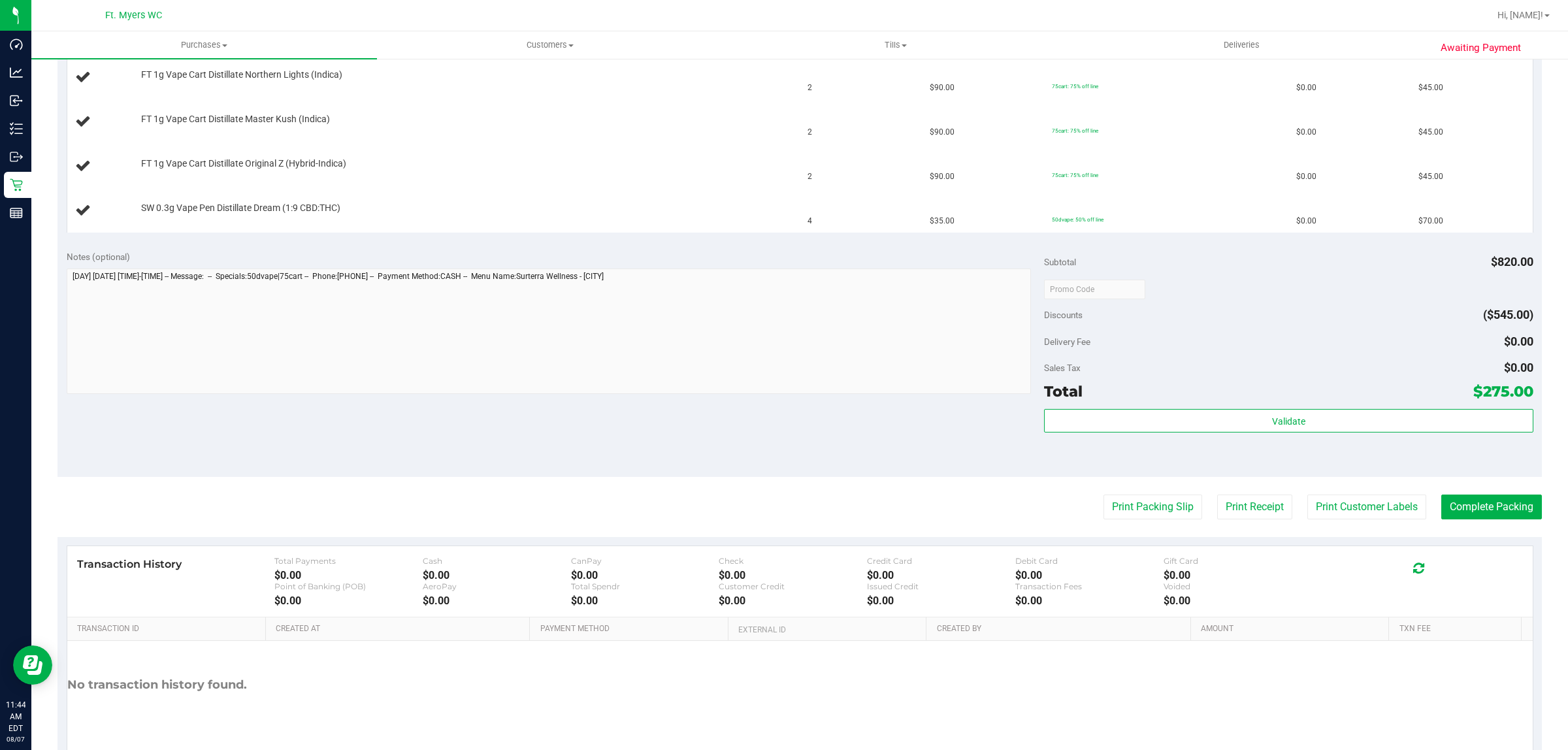 type 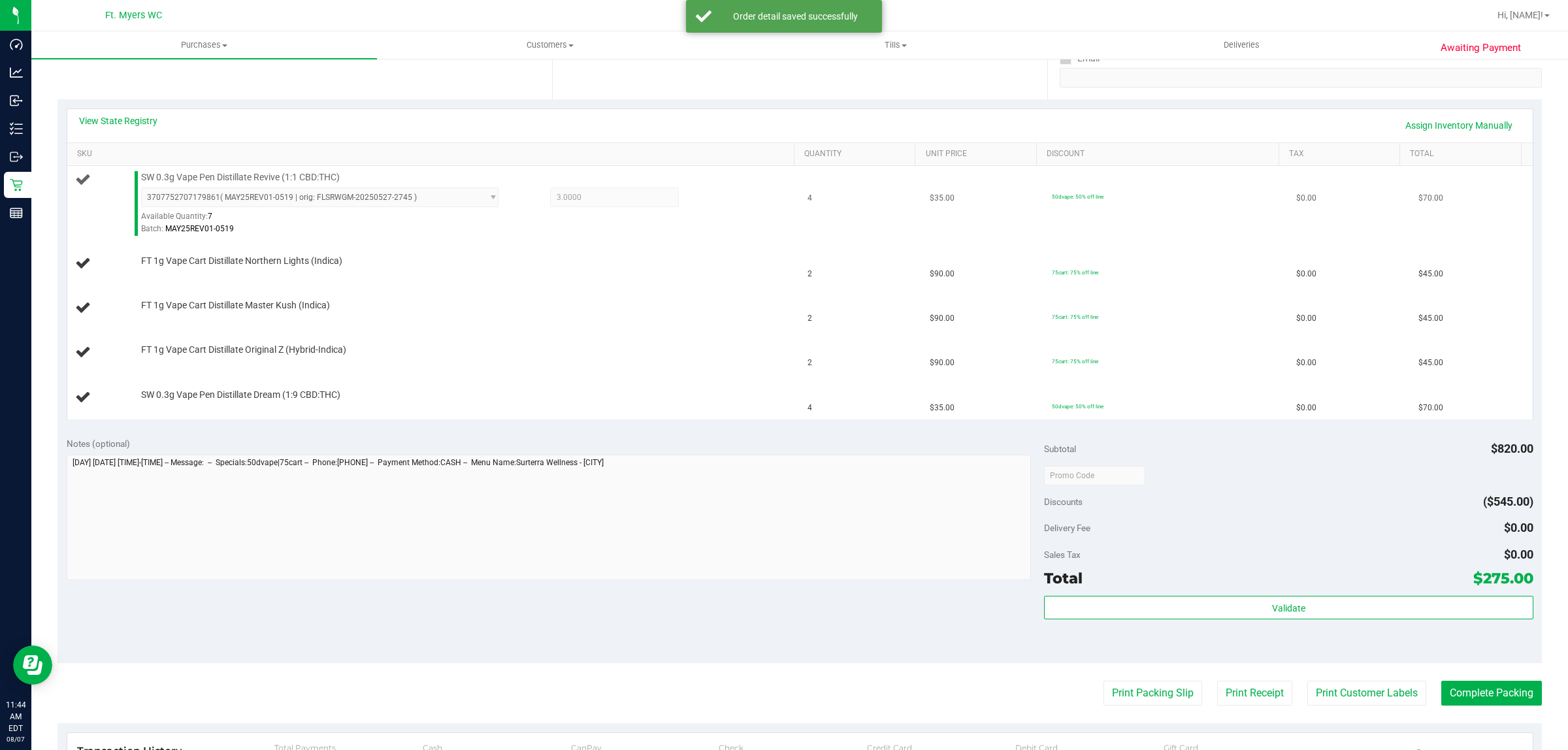 scroll, scrollTop: 245, scrollLeft: 0, axis: vertical 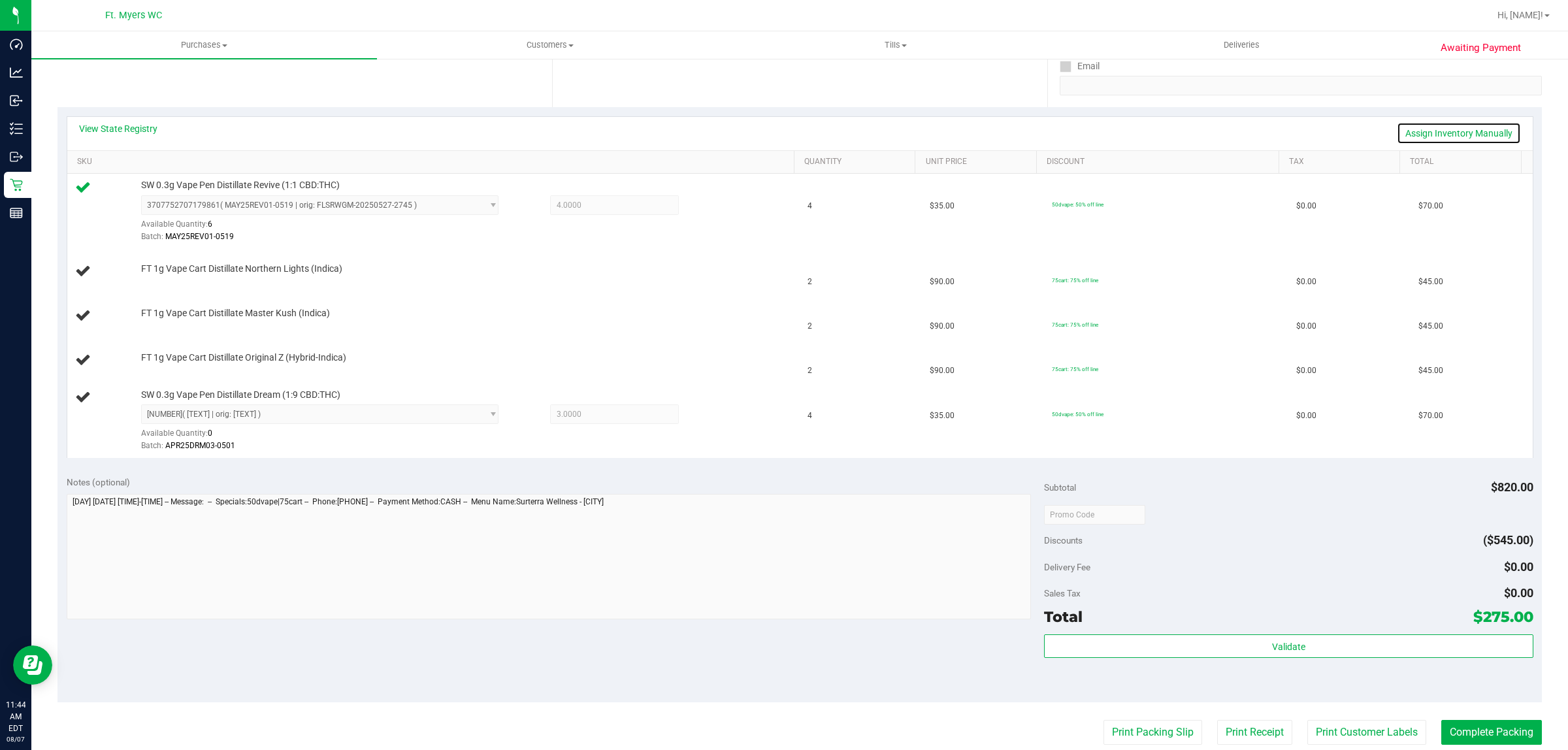 click on "Assign Inventory Manually" at bounding box center [1459, 133] 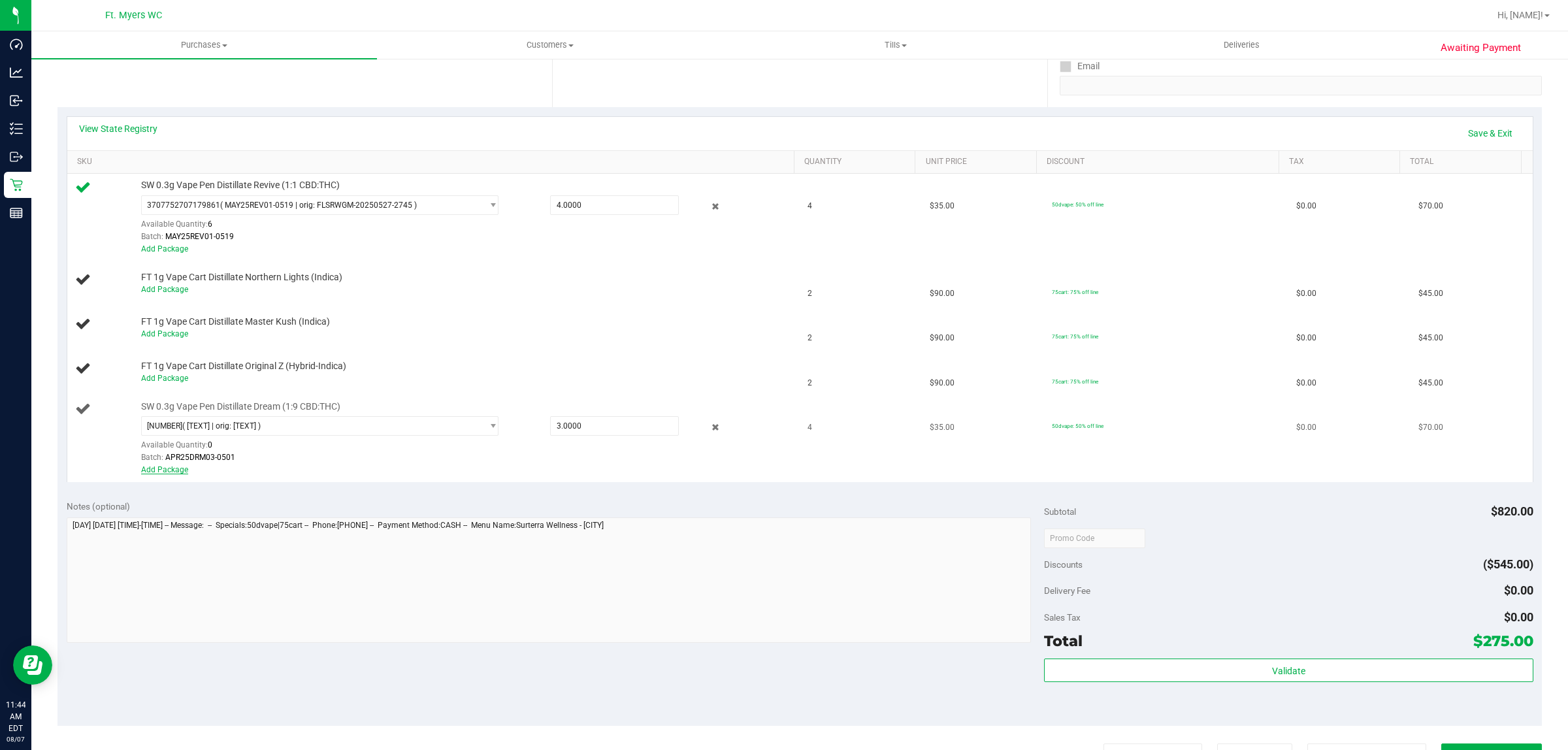 click on "Add Package" at bounding box center (165, 470) 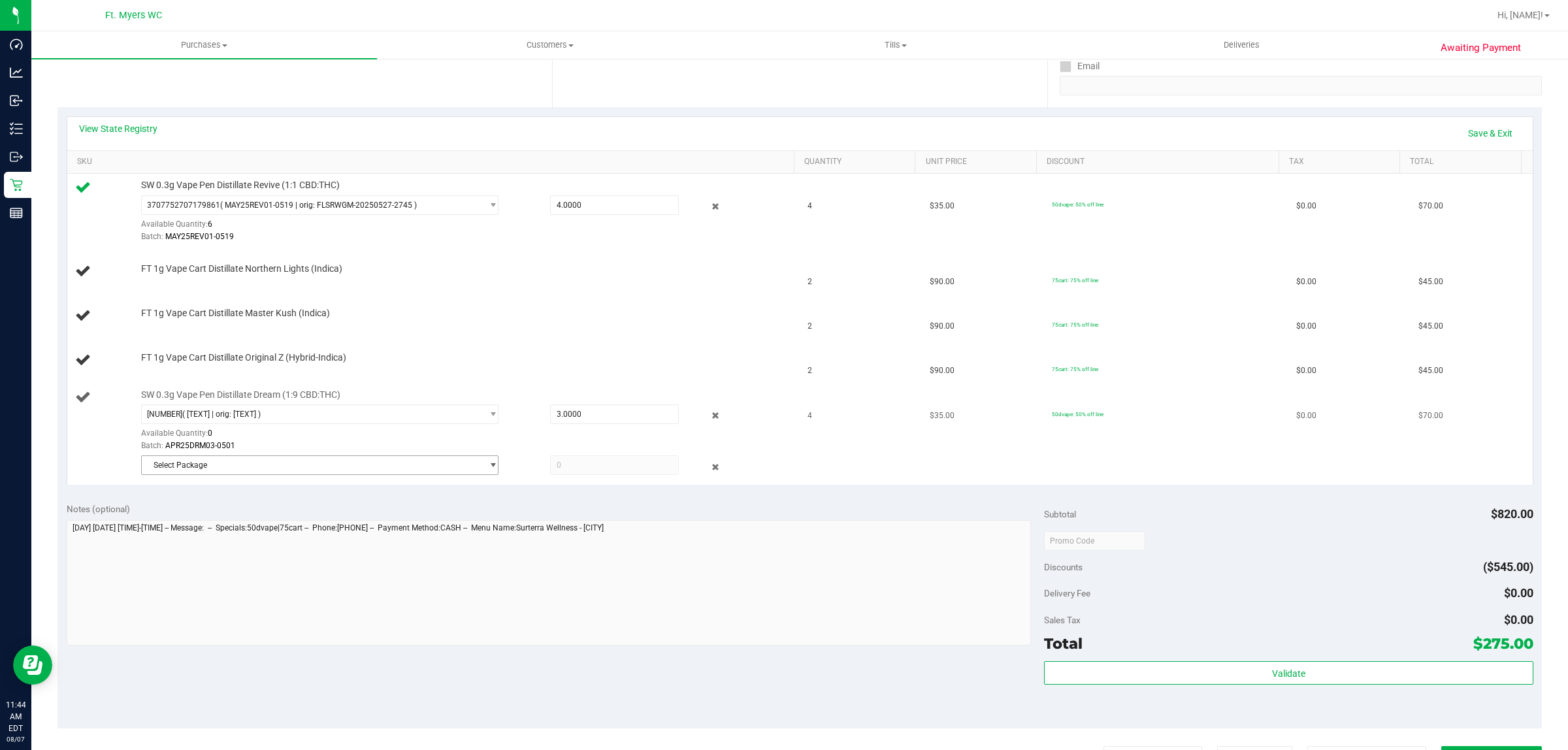 click on "Select Package" at bounding box center (312, 465) 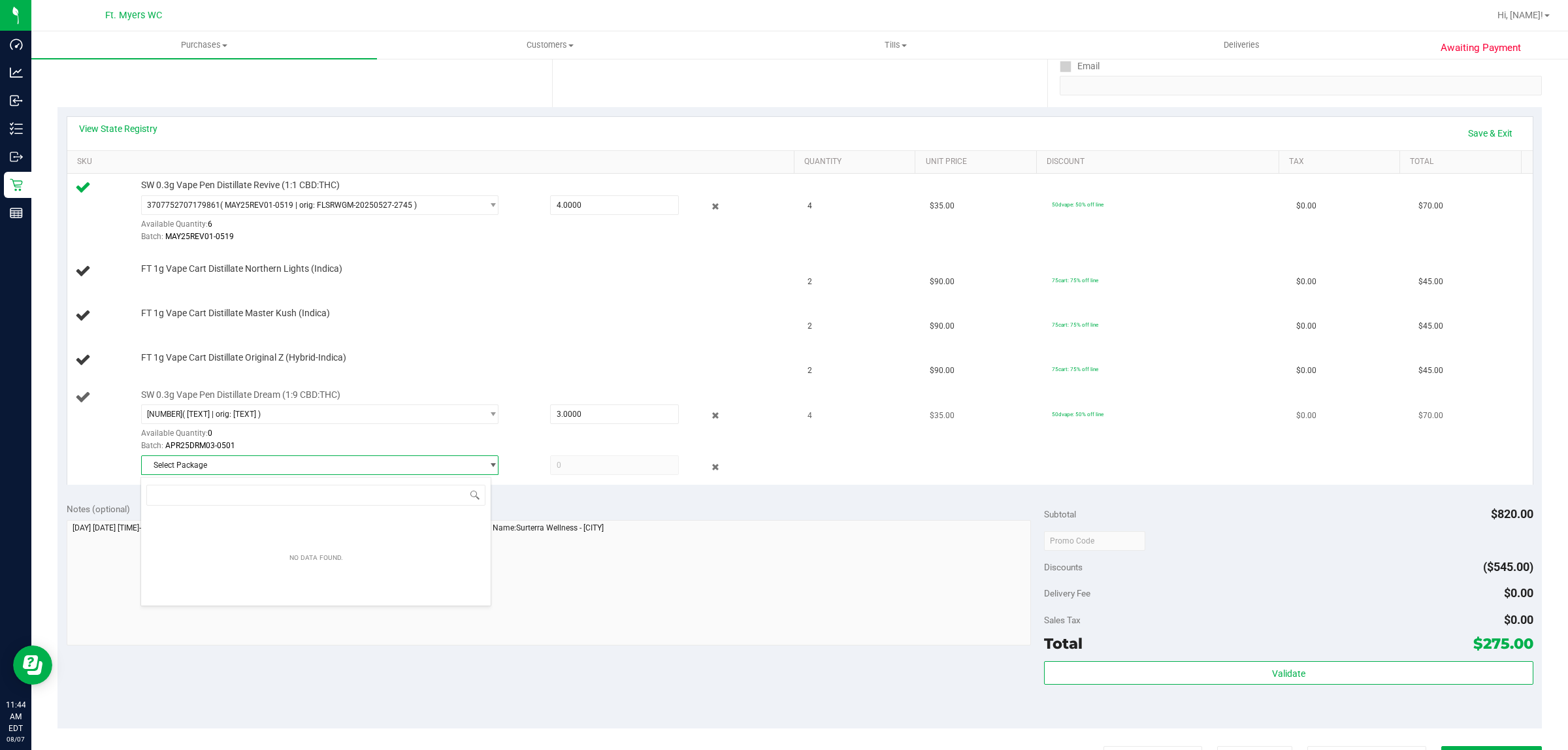 click on "Select Package" at bounding box center [312, 465] 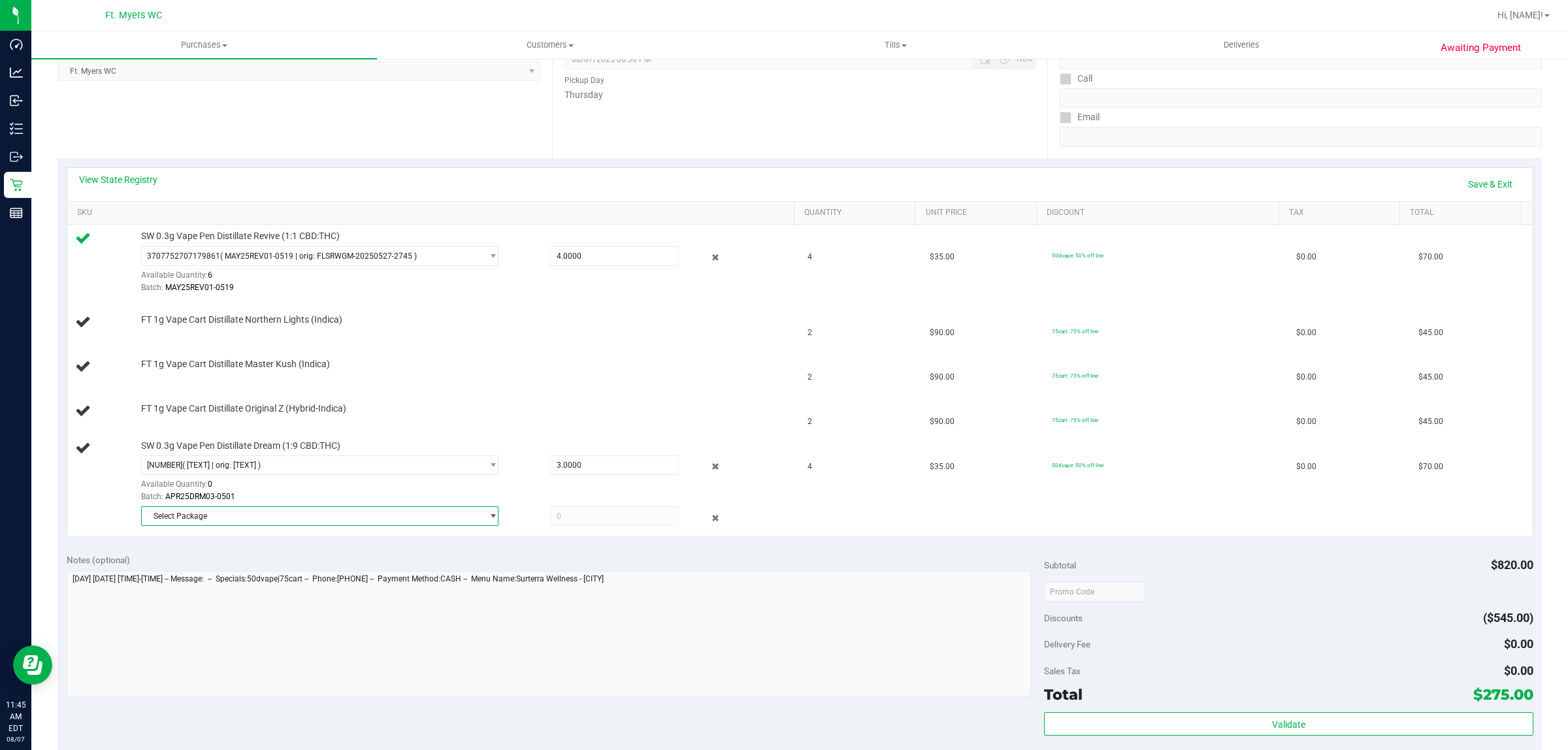 scroll, scrollTop: 0, scrollLeft: 0, axis: both 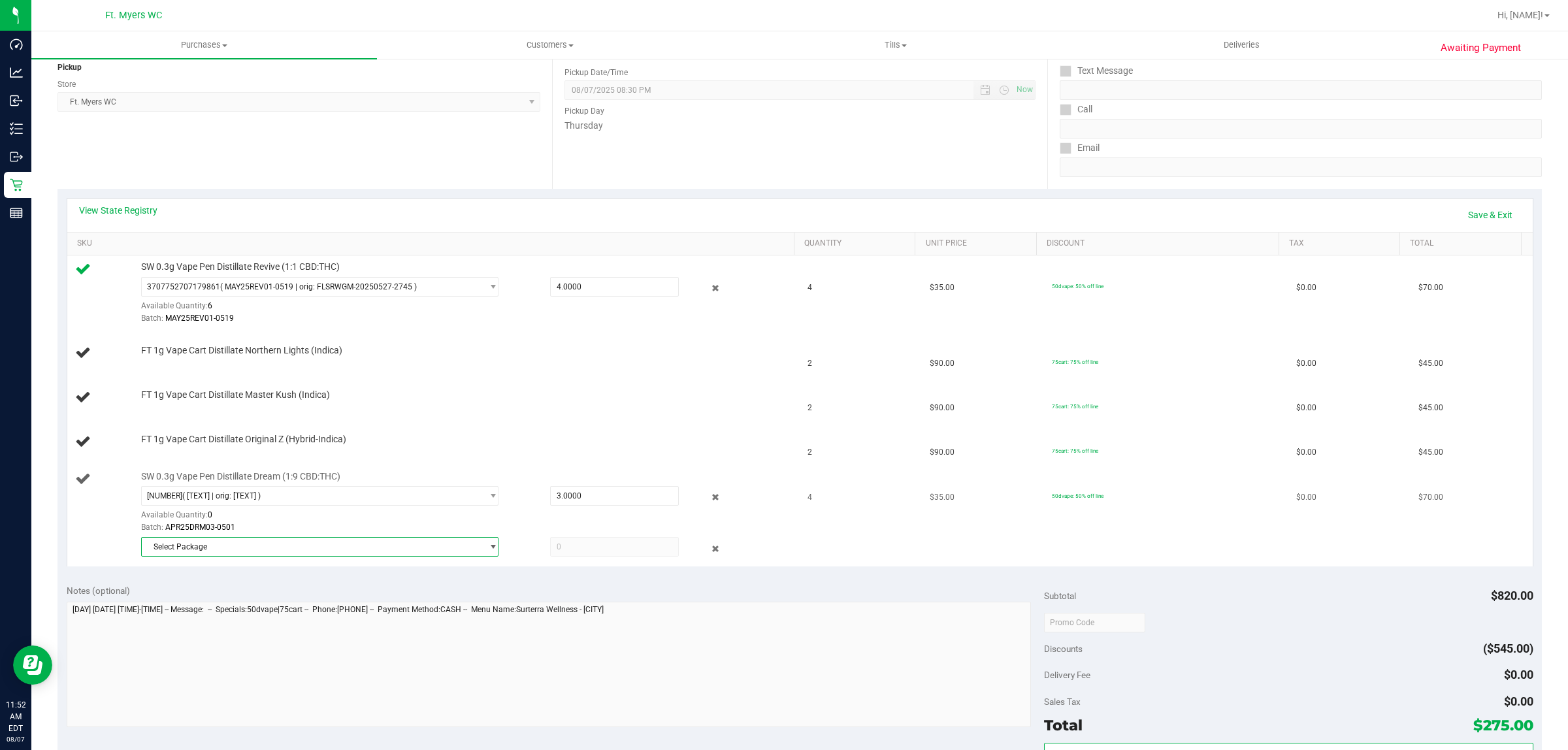 click on "Select Package" at bounding box center [312, 547] 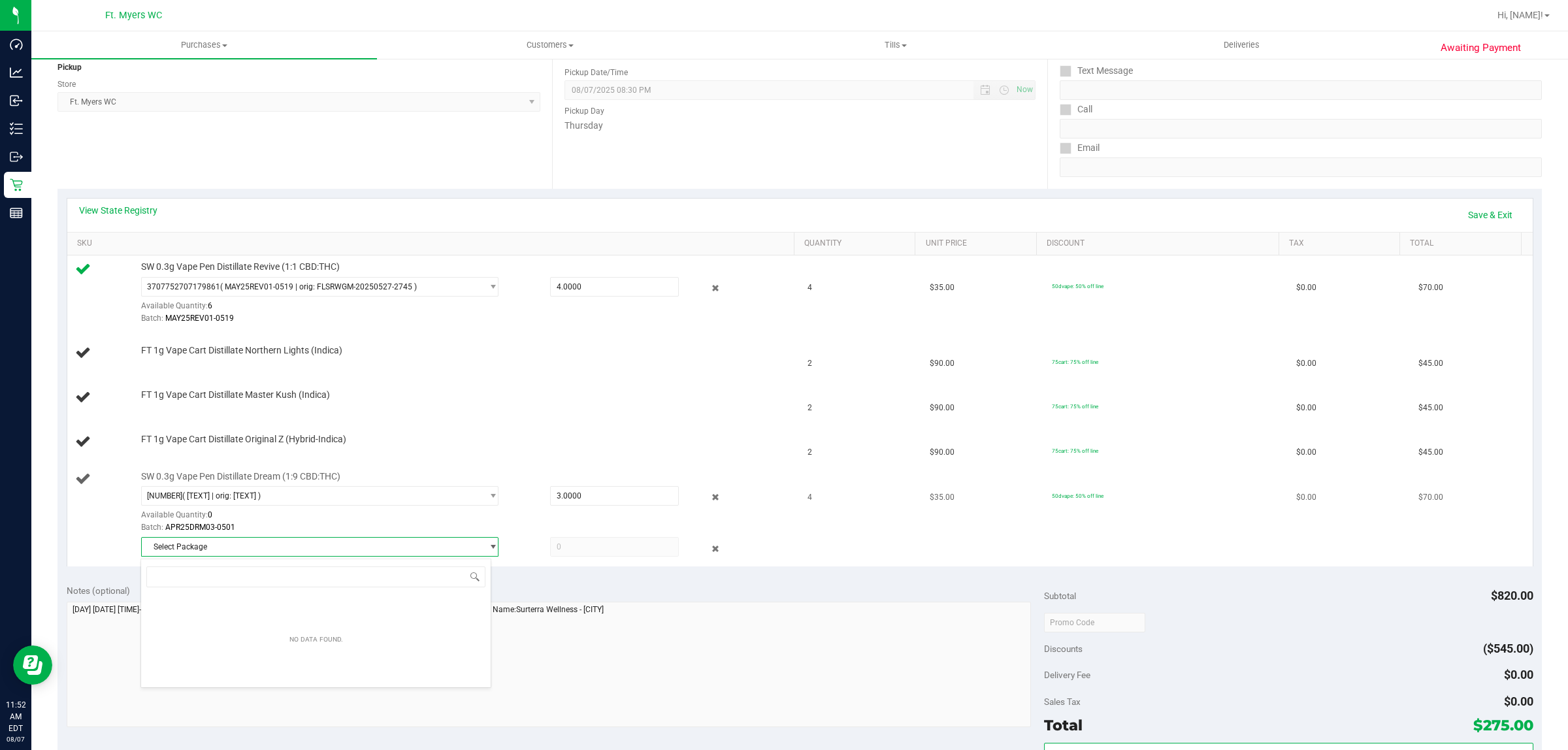 click on "Select Package" at bounding box center (312, 547) 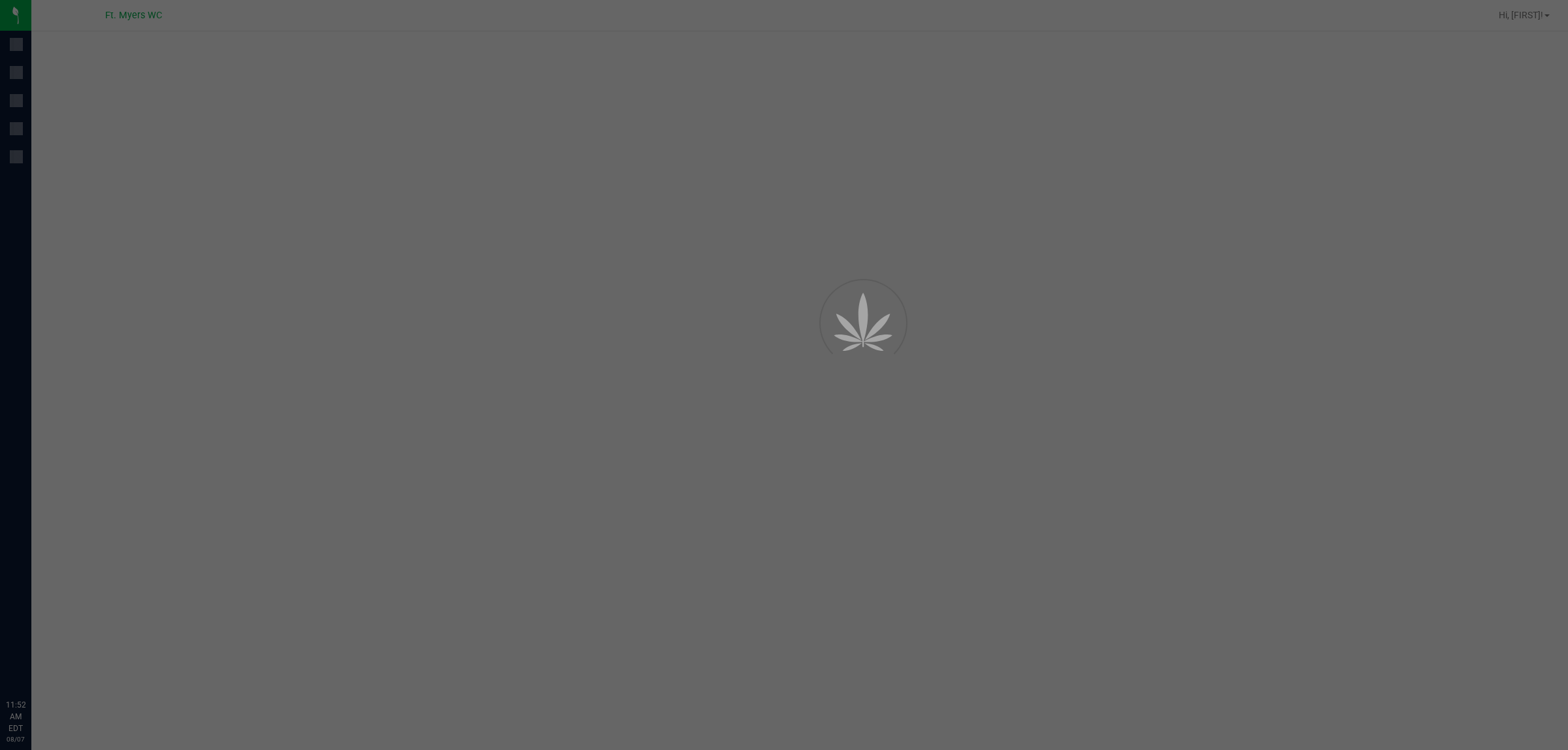 scroll, scrollTop: 0, scrollLeft: 0, axis: both 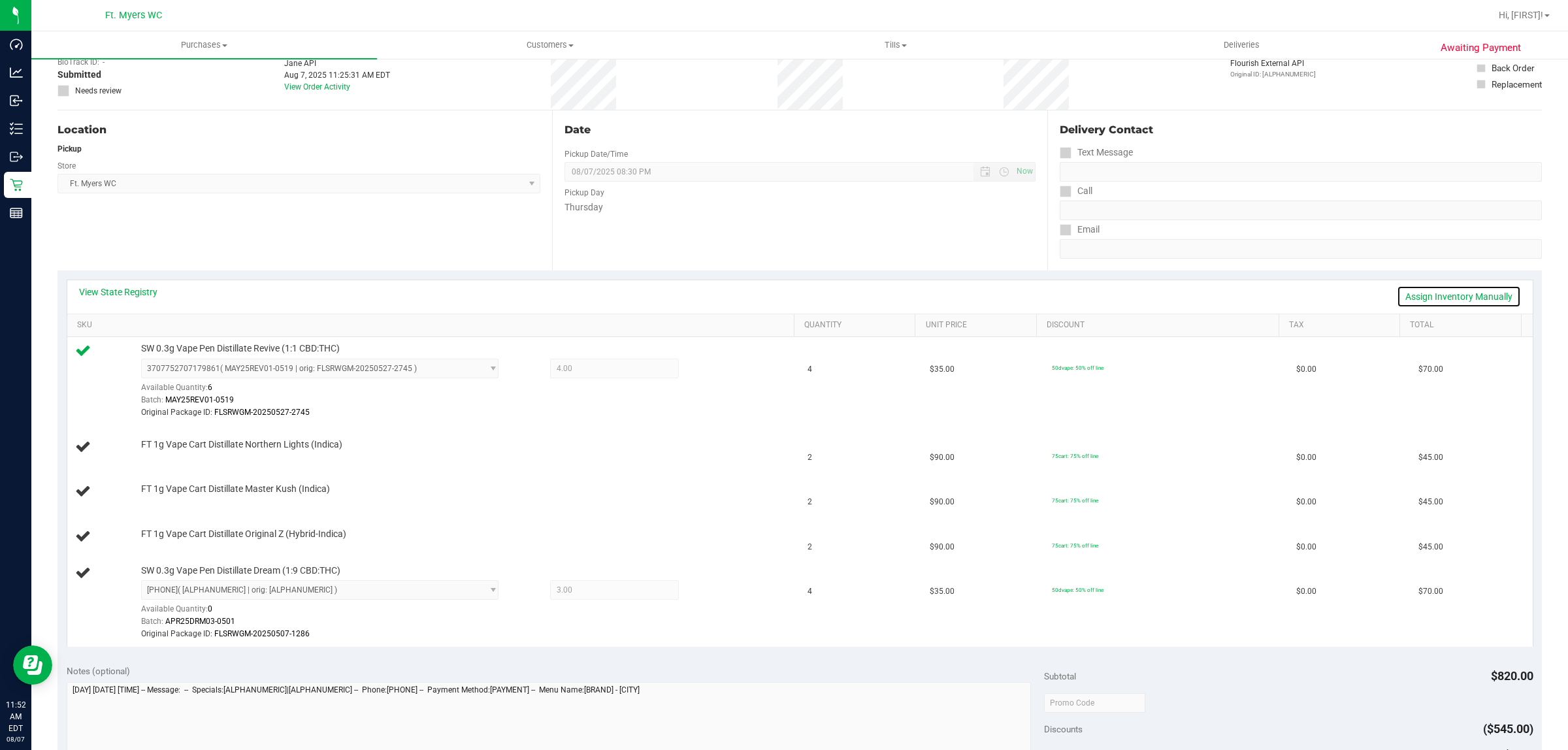 click on "Assign Inventory Manually" at bounding box center (1459, 297) 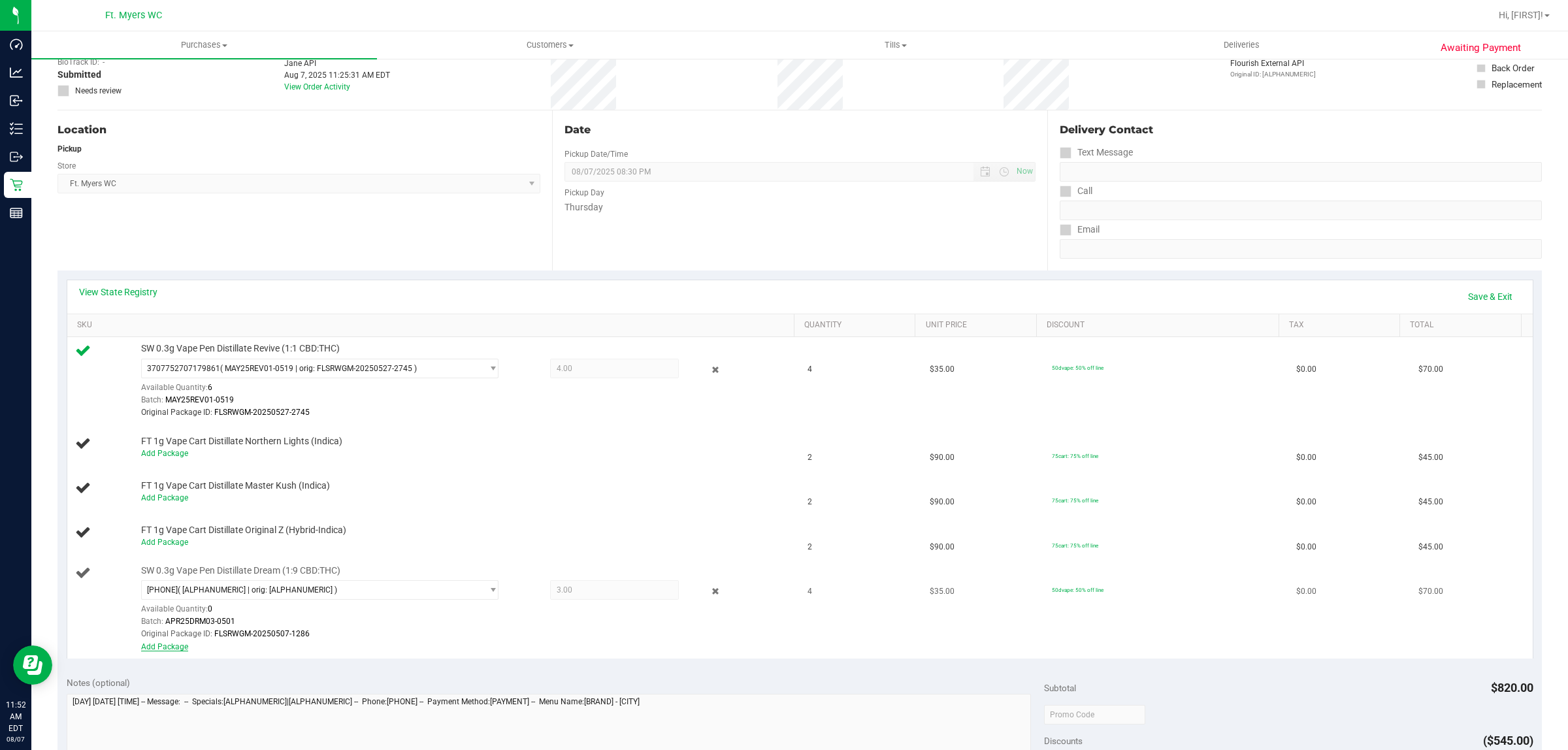 click on "Add Package" at bounding box center [165, 647] 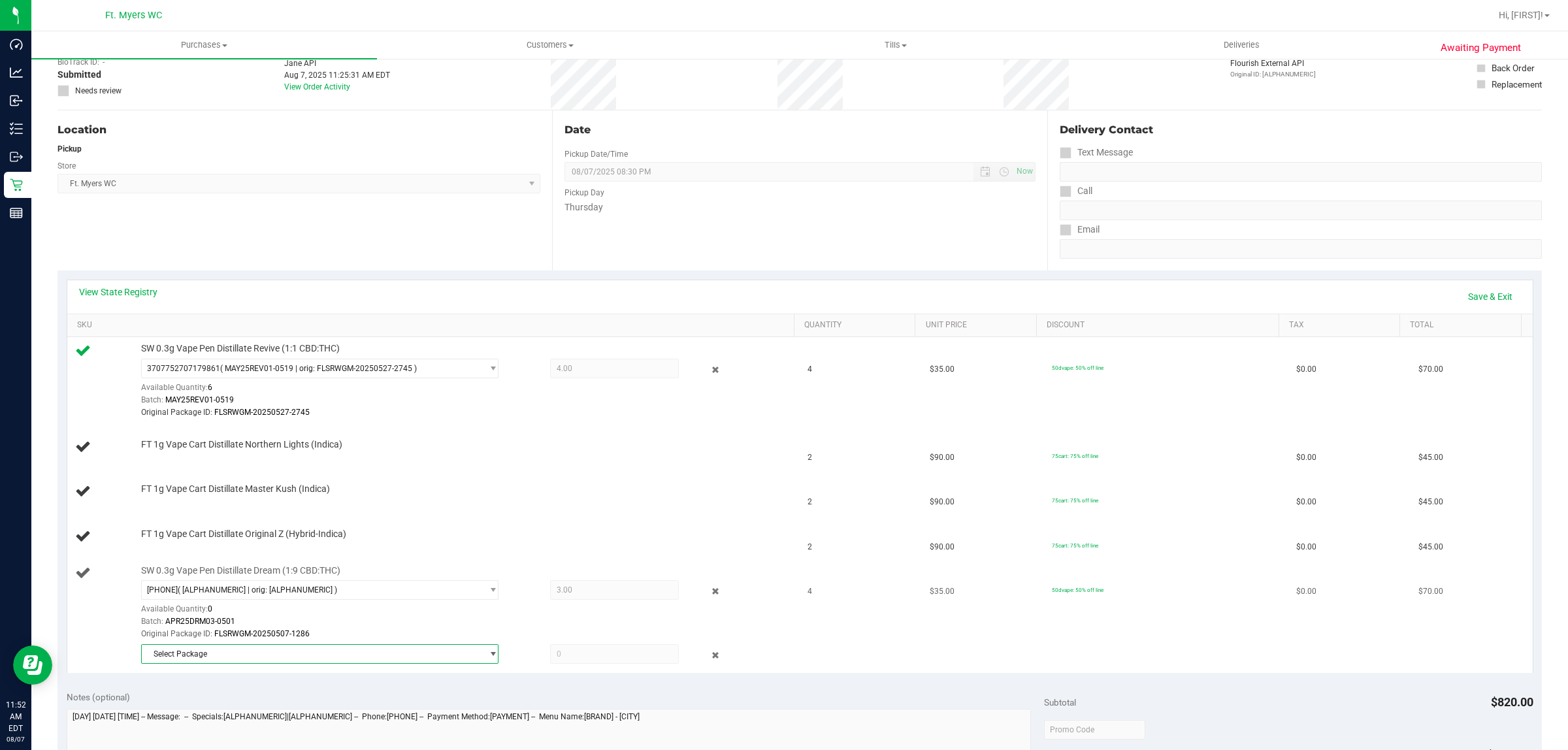 click on "Select Package" at bounding box center [312, 654] 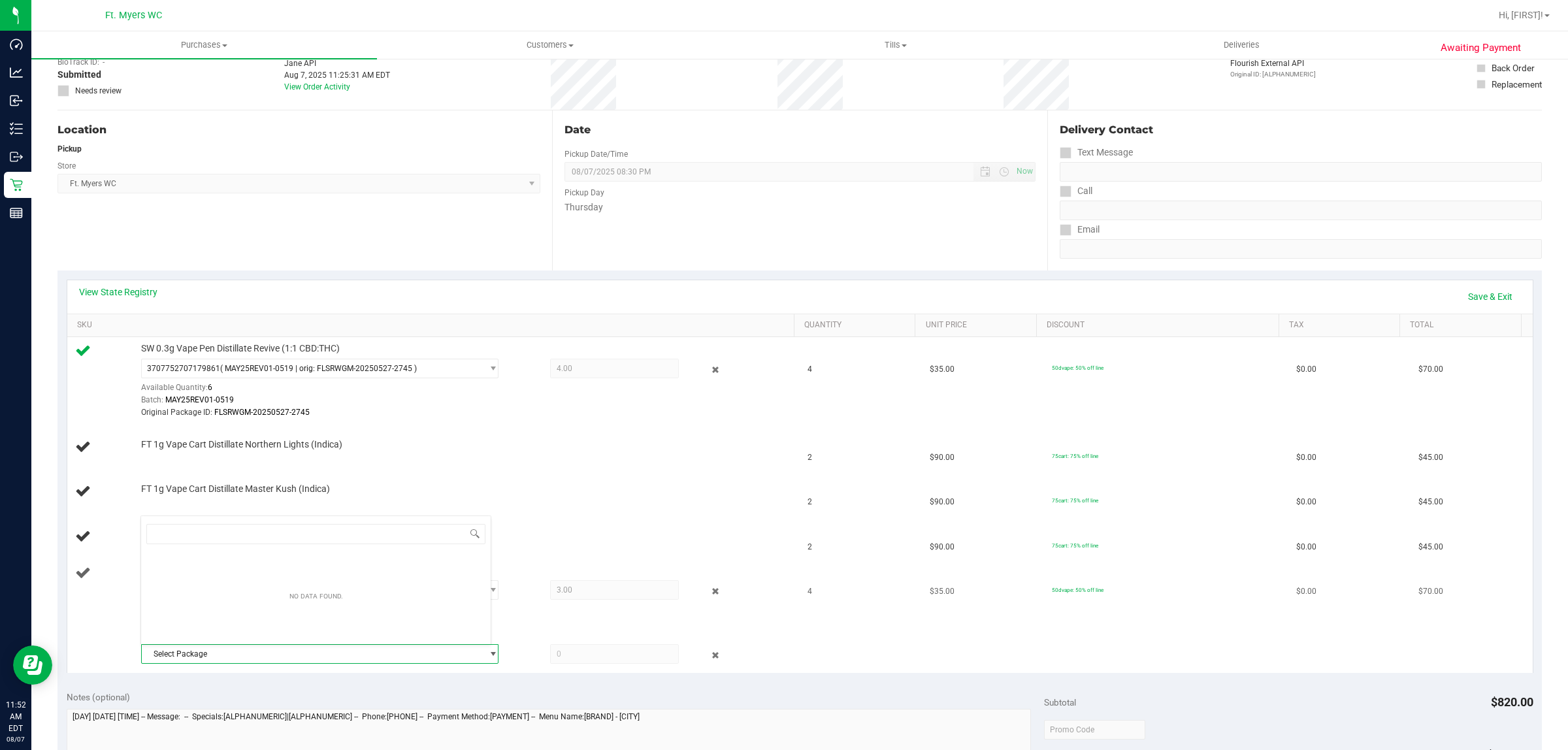 click on "Select Package" at bounding box center [312, 654] 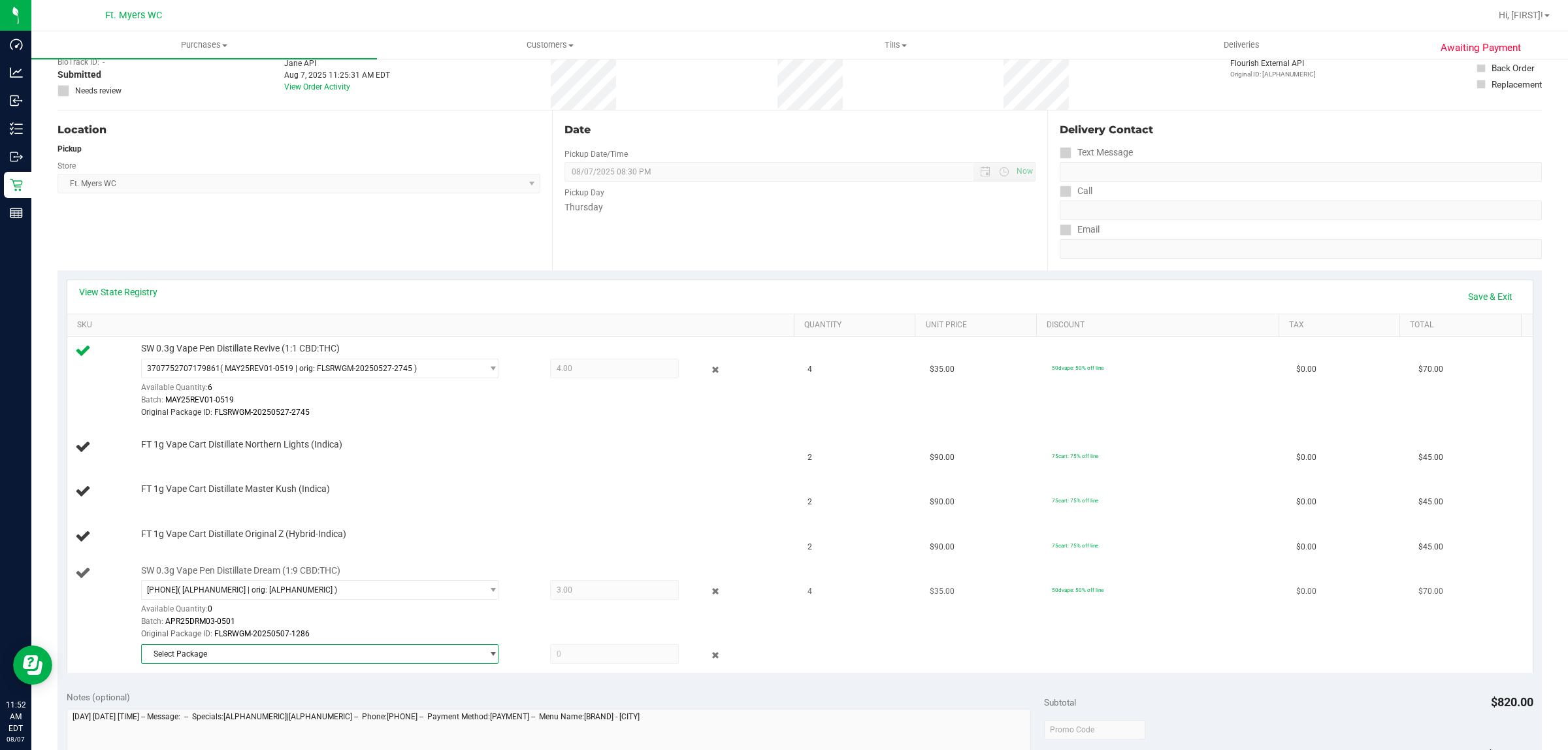 click on "3.00 3" at bounding box center (615, 590) 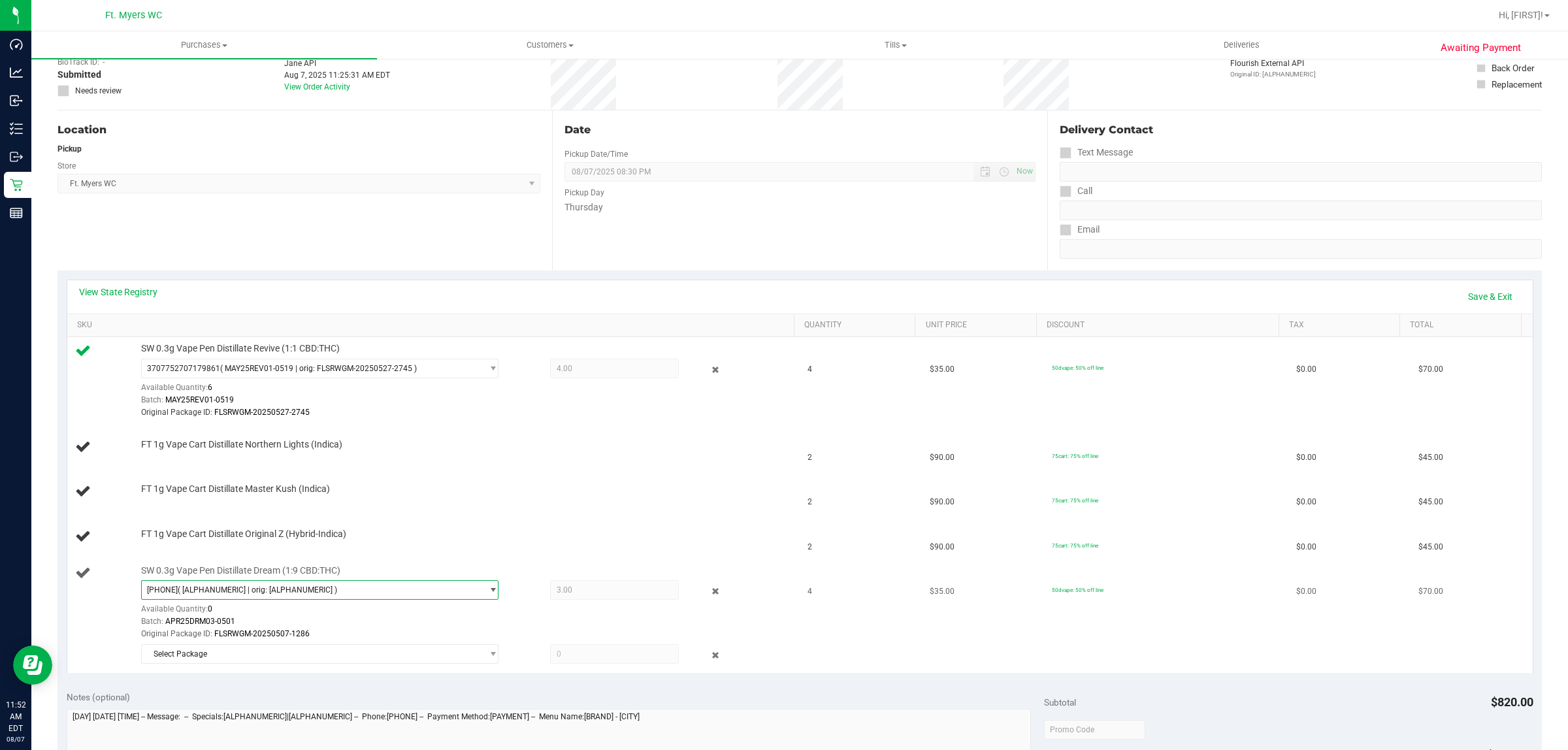 click on "[PHONE]
(
[ALPHANUMERIC] | orig: [ALPHANUMERIC]
)" at bounding box center [312, 590] 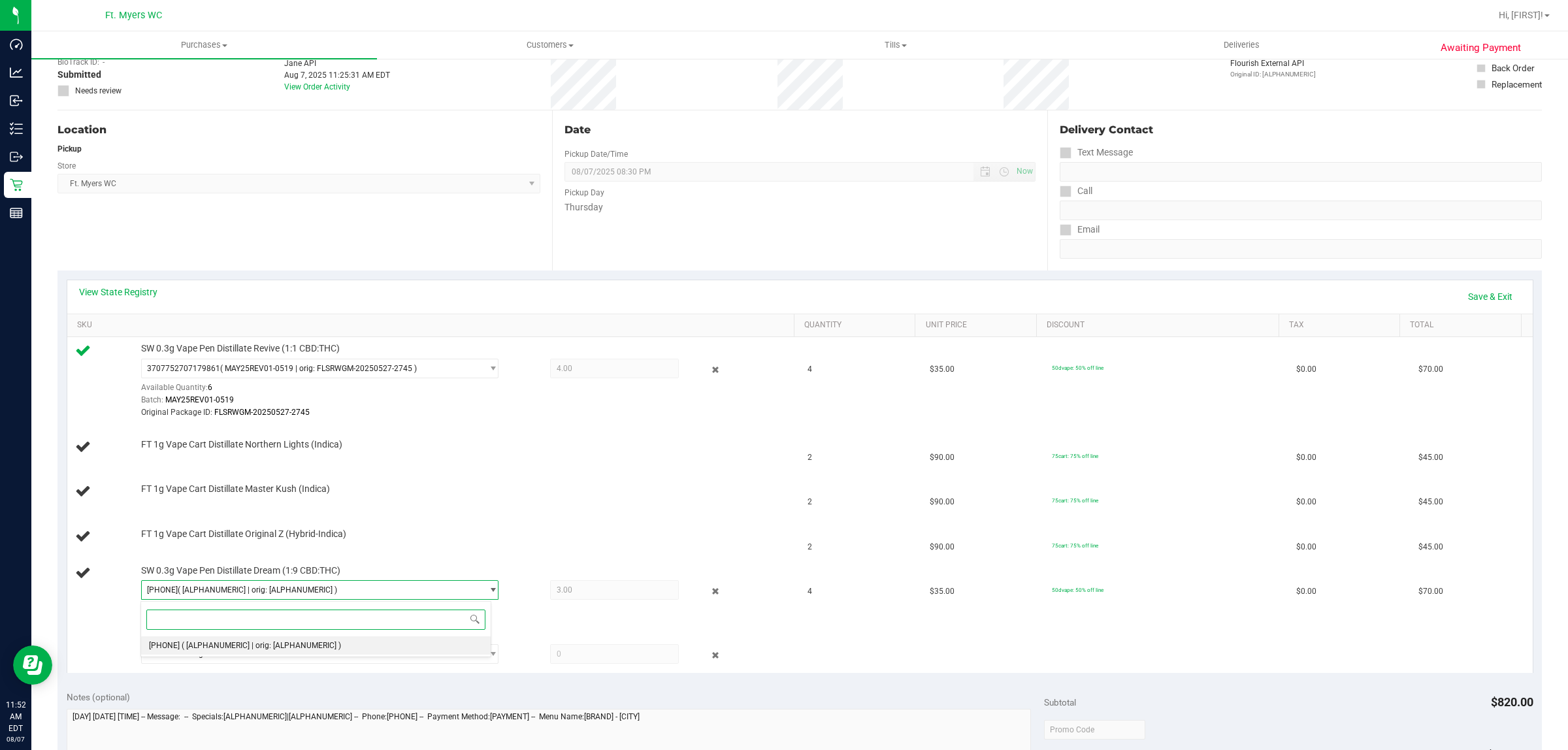 click on "[PHONE]
(
[ALPHANUMERIC] | orig: [ALPHANUMERIC]
)" at bounding box center (316, 645) 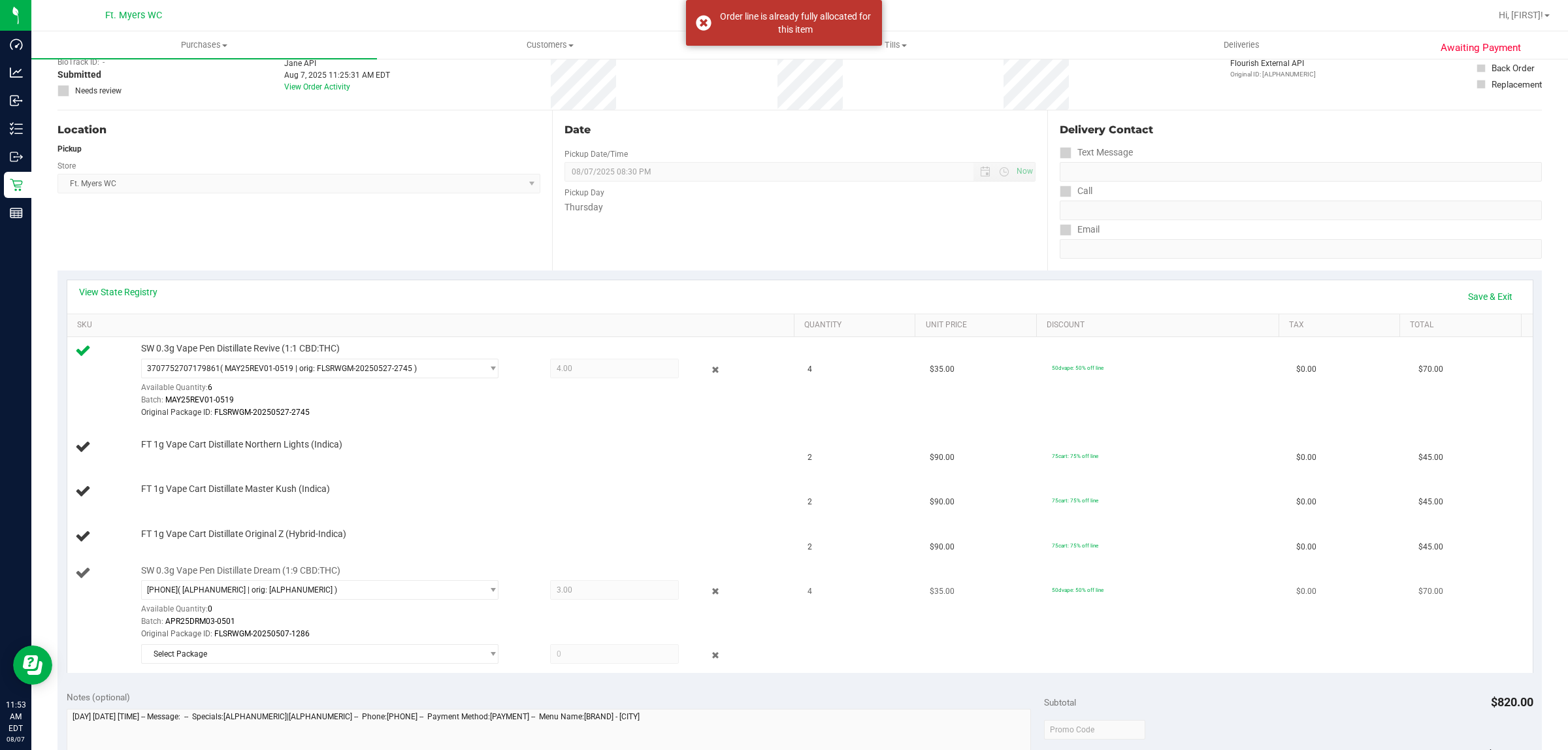 drag, startPoint x: 572, startPoint y: 586, endPoint x: 694, endPoint y: 567, distance: 123.47064 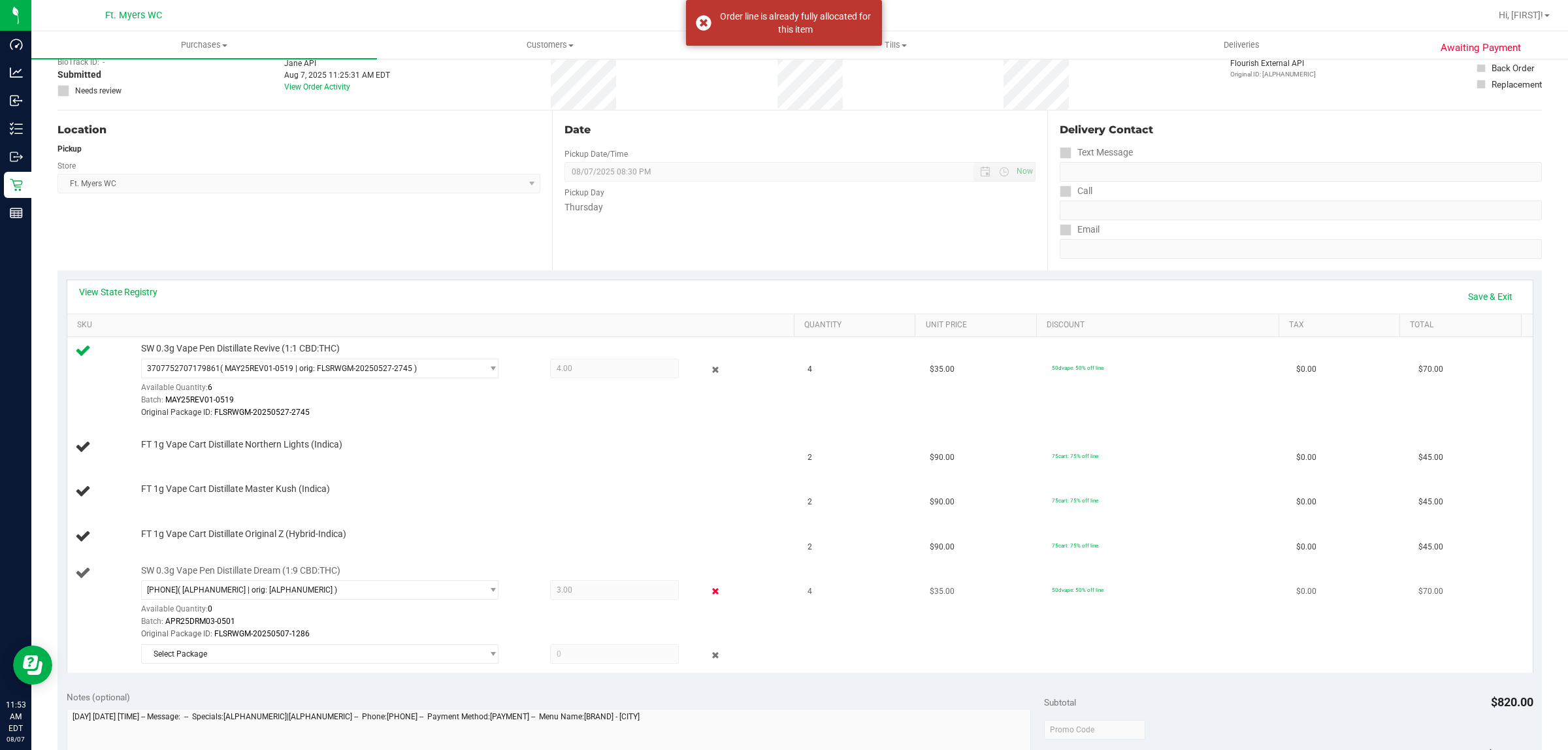 click at bounding box center (715, 591) 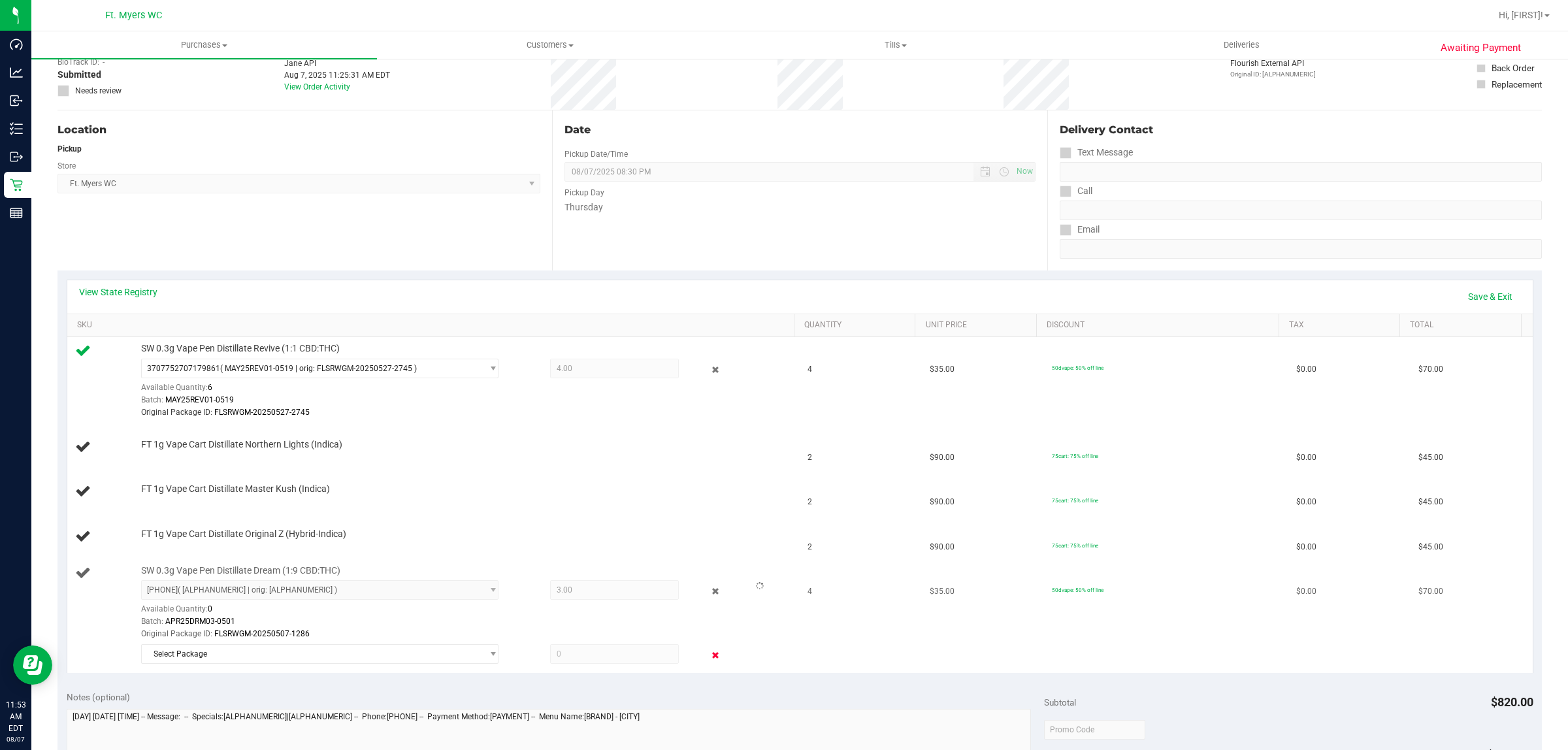 click at bounding box center [715, 655] 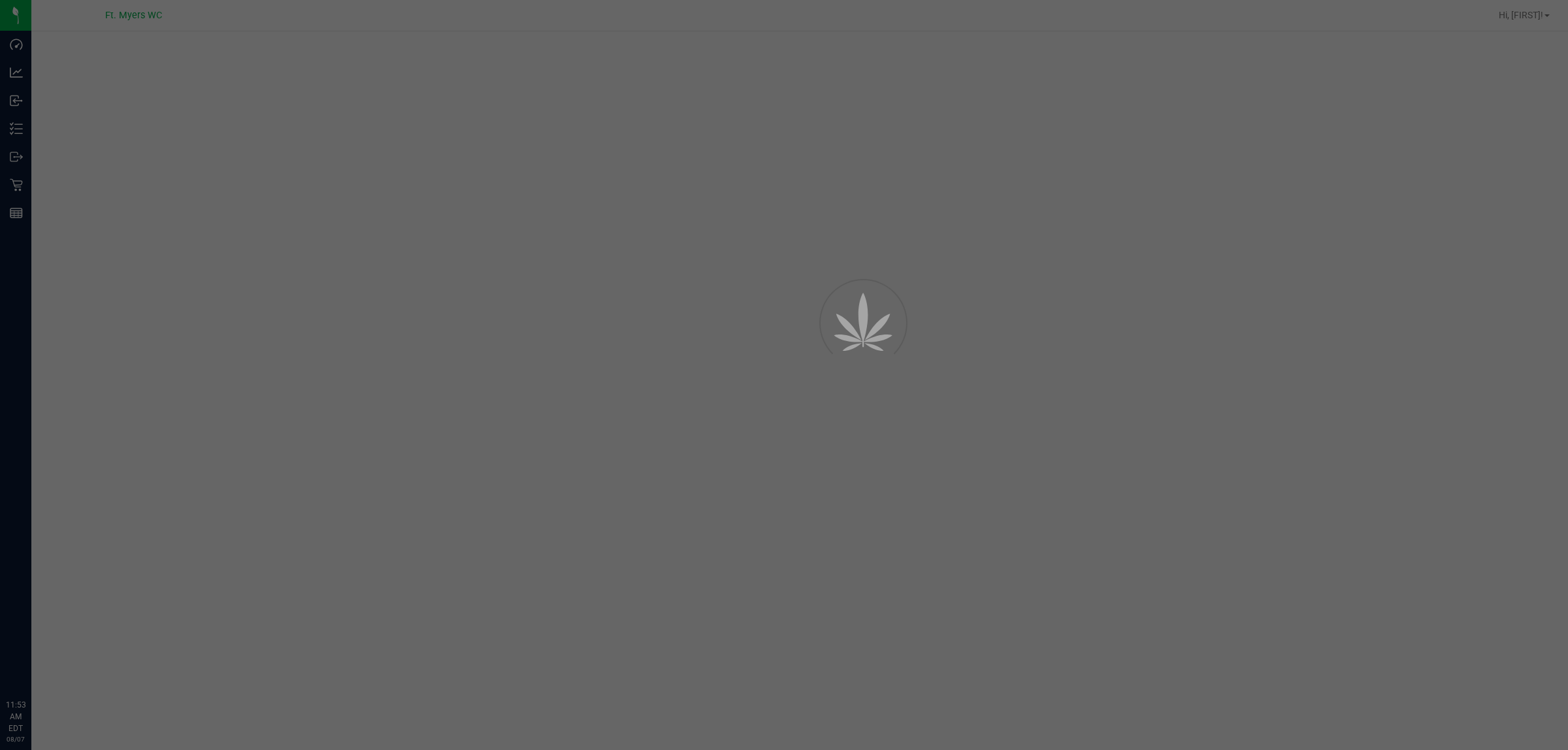 scroll, scrollTop: 0, scrollLeft: 0, axis: both 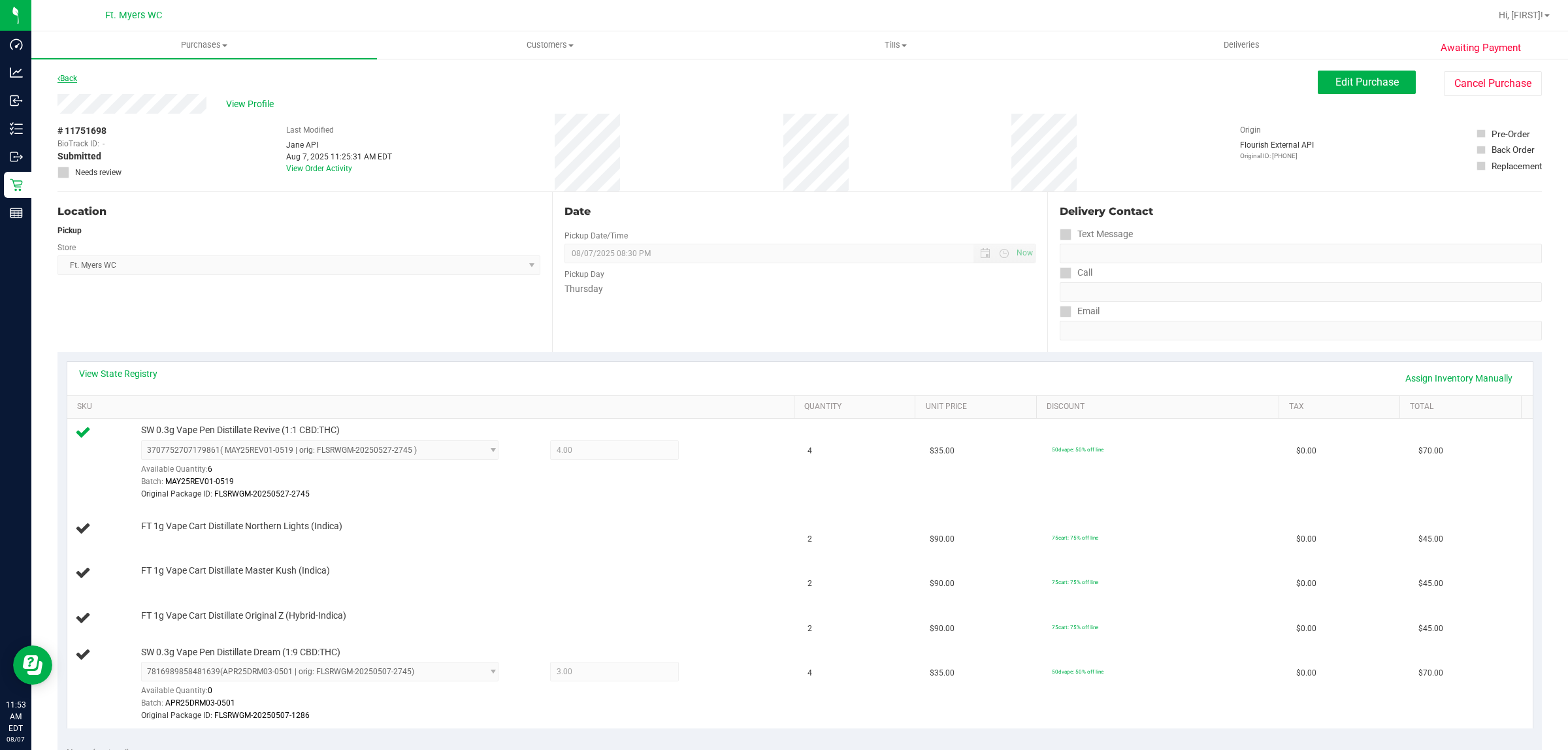 click on "Back" at bounding box center (67, 78) 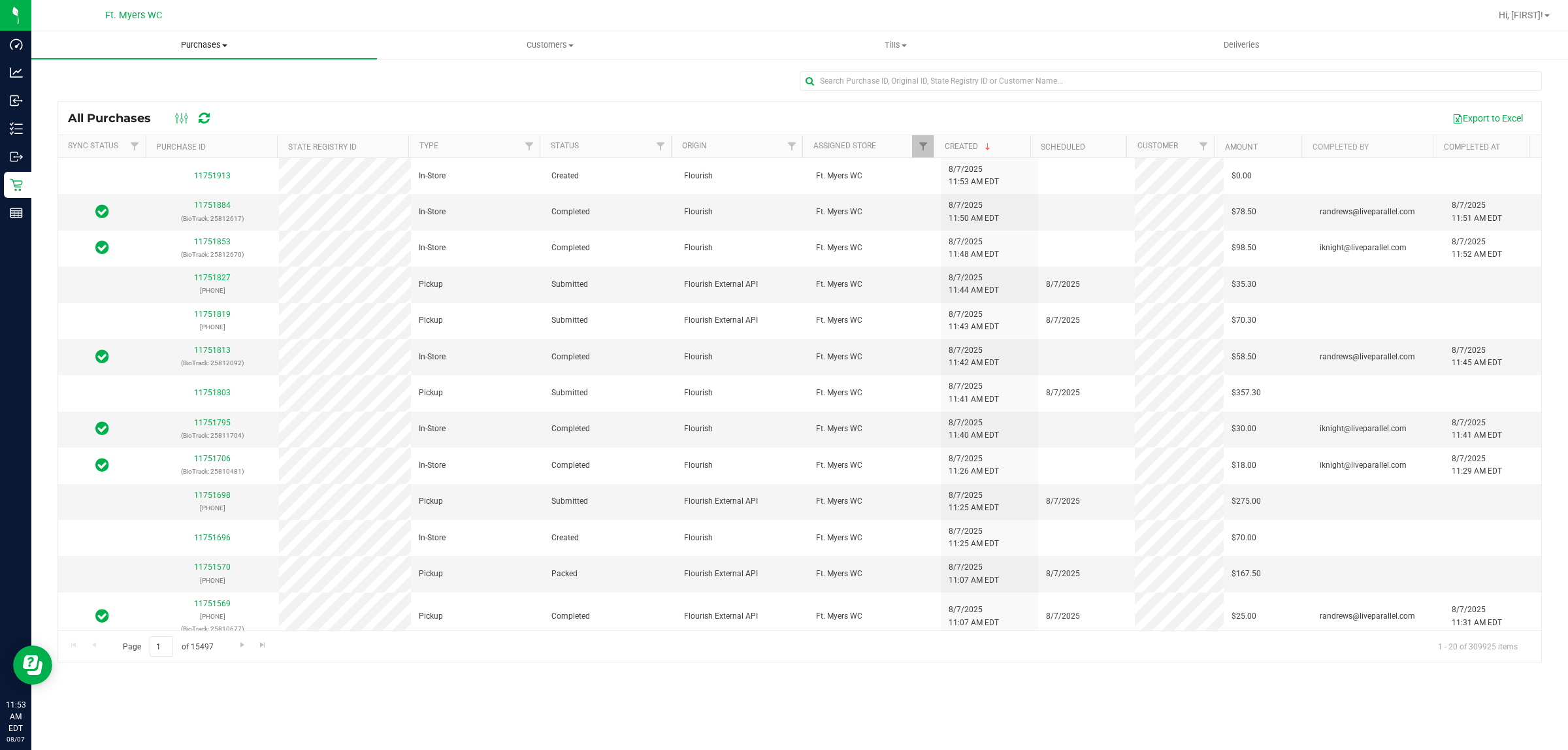 click on "Purchases" at bounding box center [204, 45] 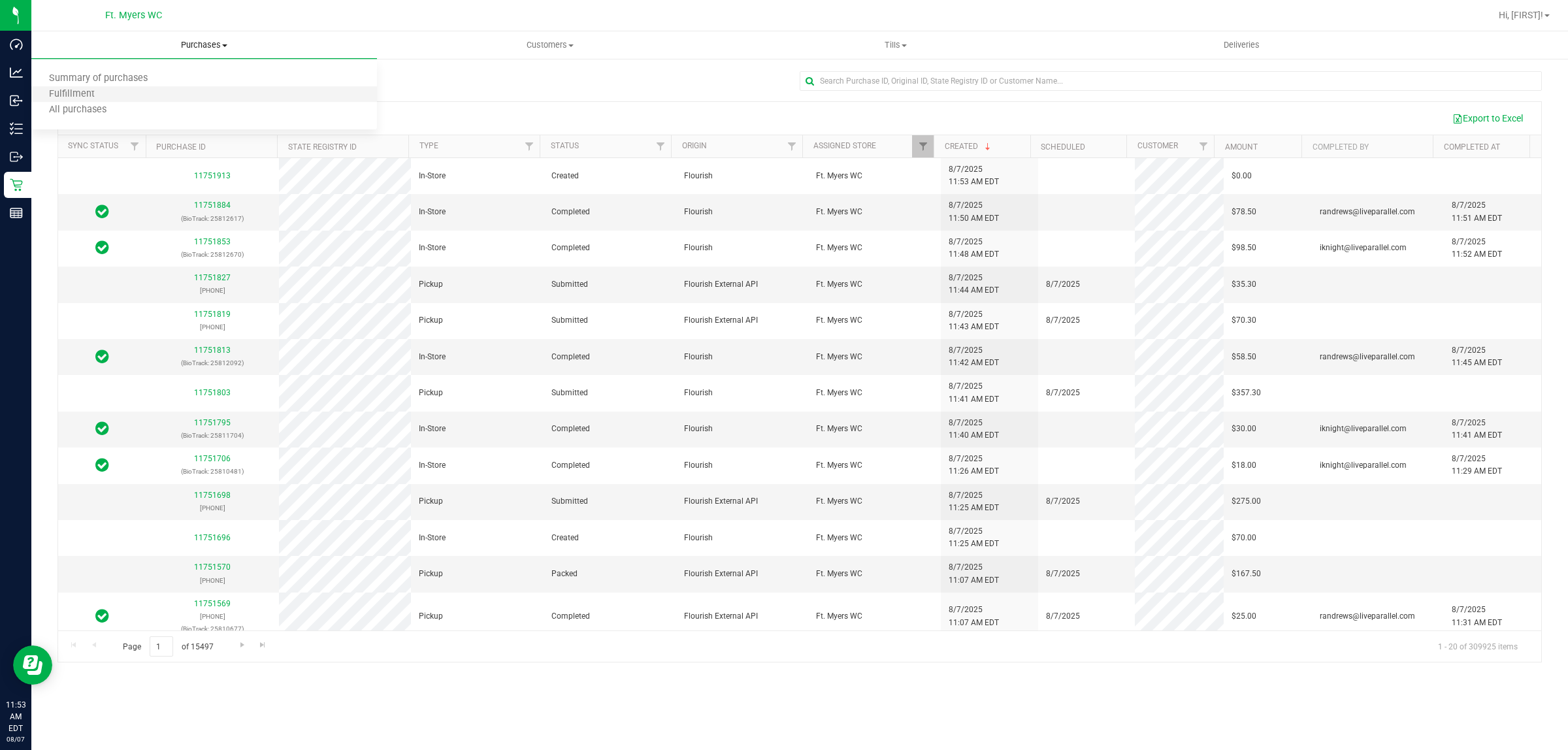 click on "Fulfillment" at bounding box center (204, 95) 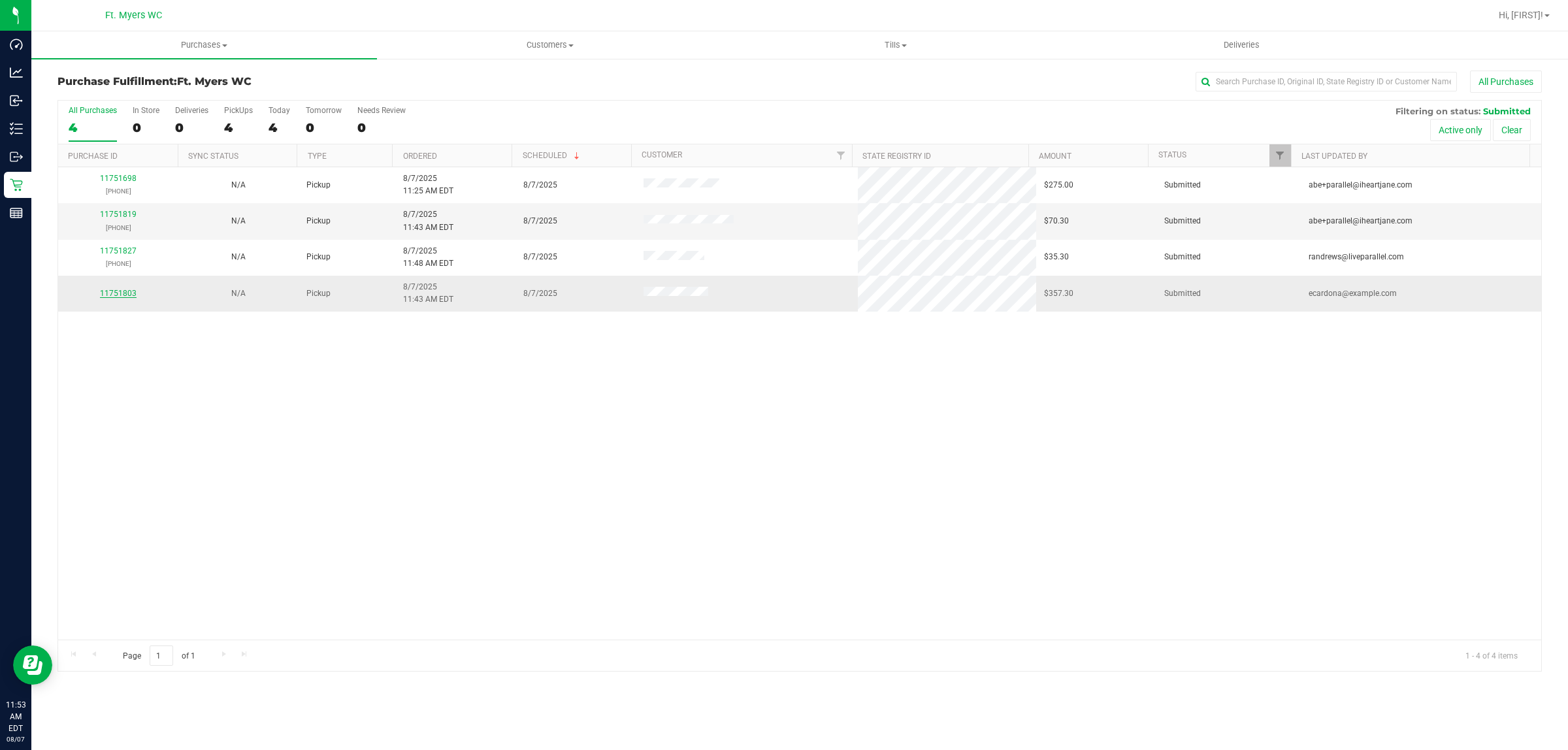 click on "11751803" at bounding box center (118, 293) 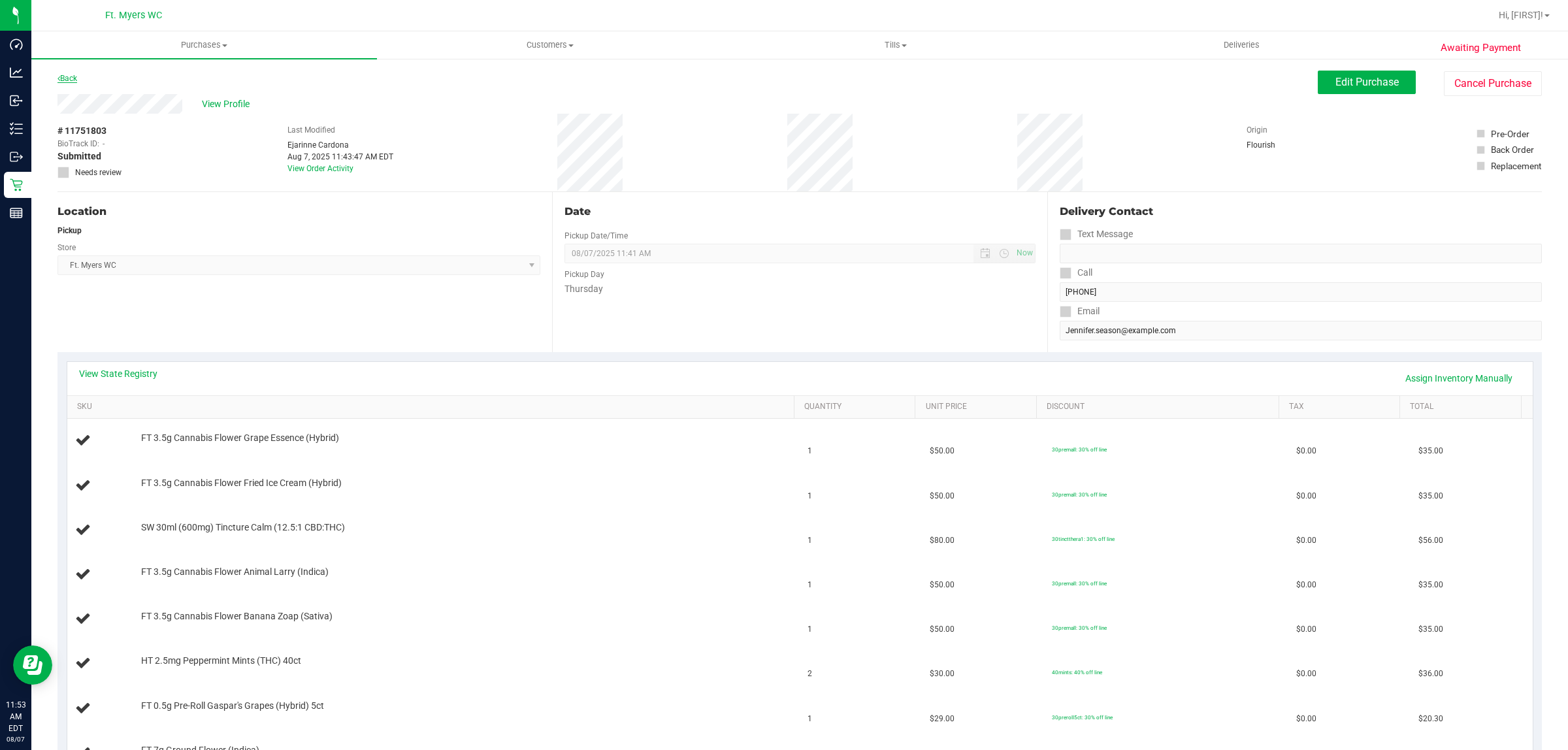 click on "Back" at bounding box center [67, 78] 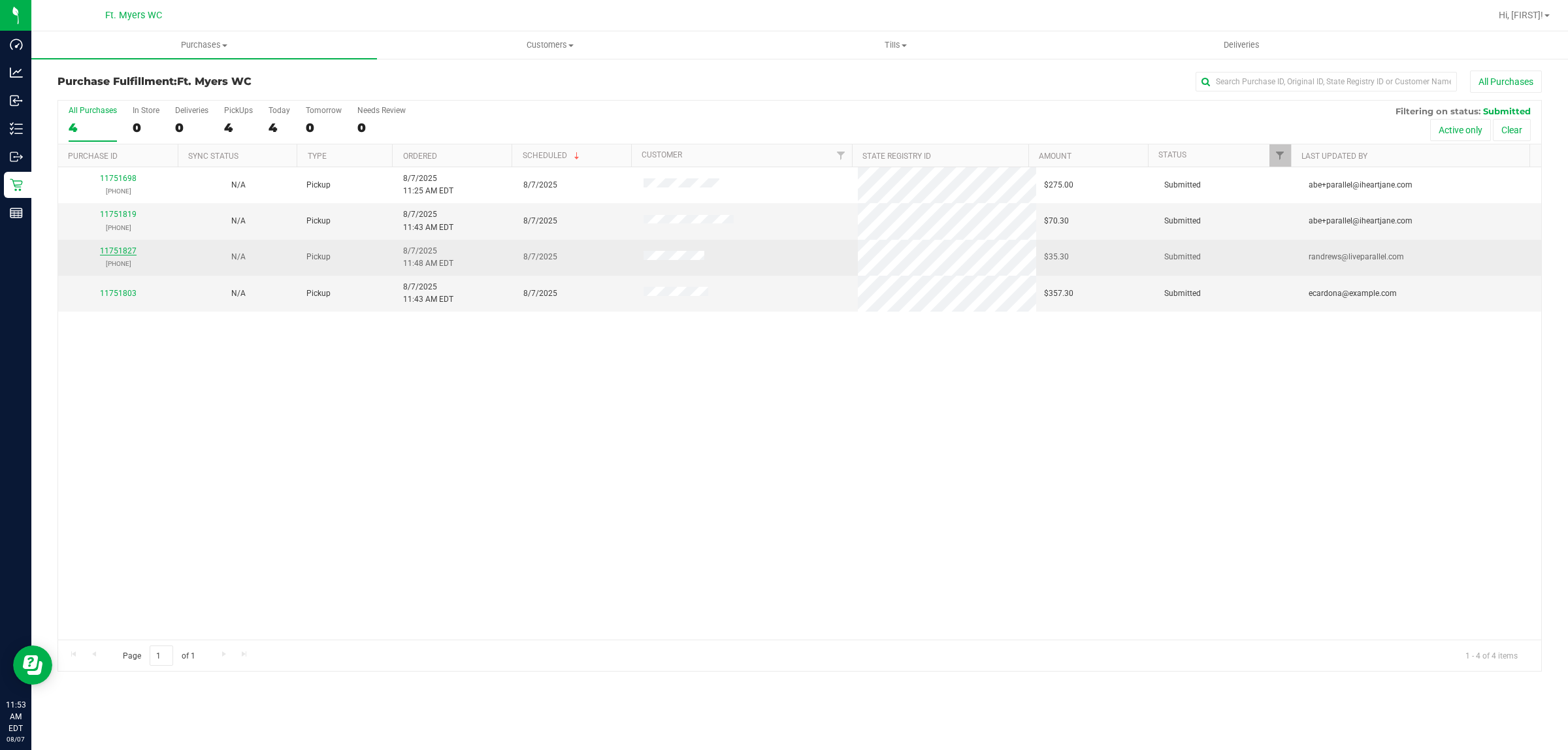 click on "11751827" at bounding box center [118, 251] 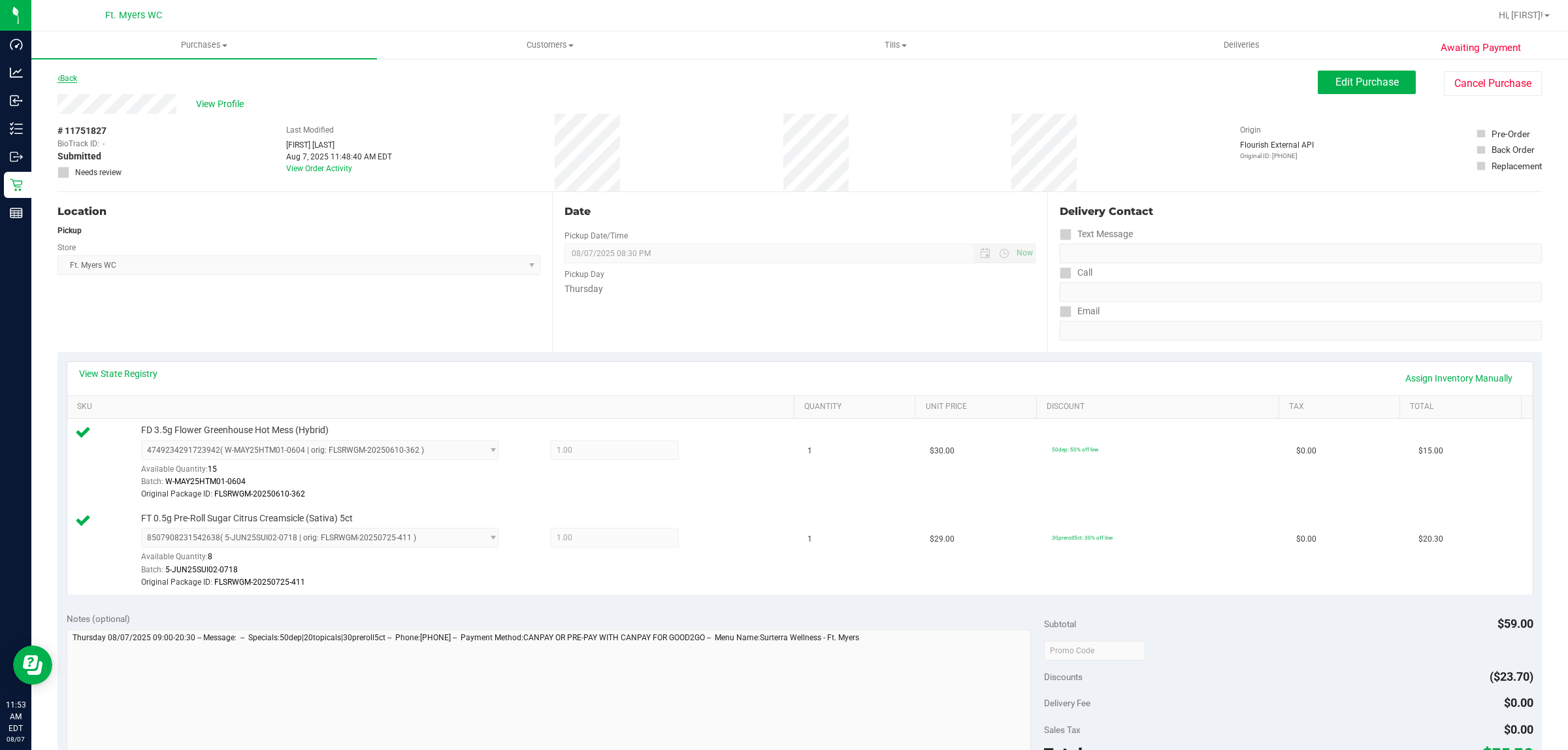 click on "Back" at bounding box center [67, 78] 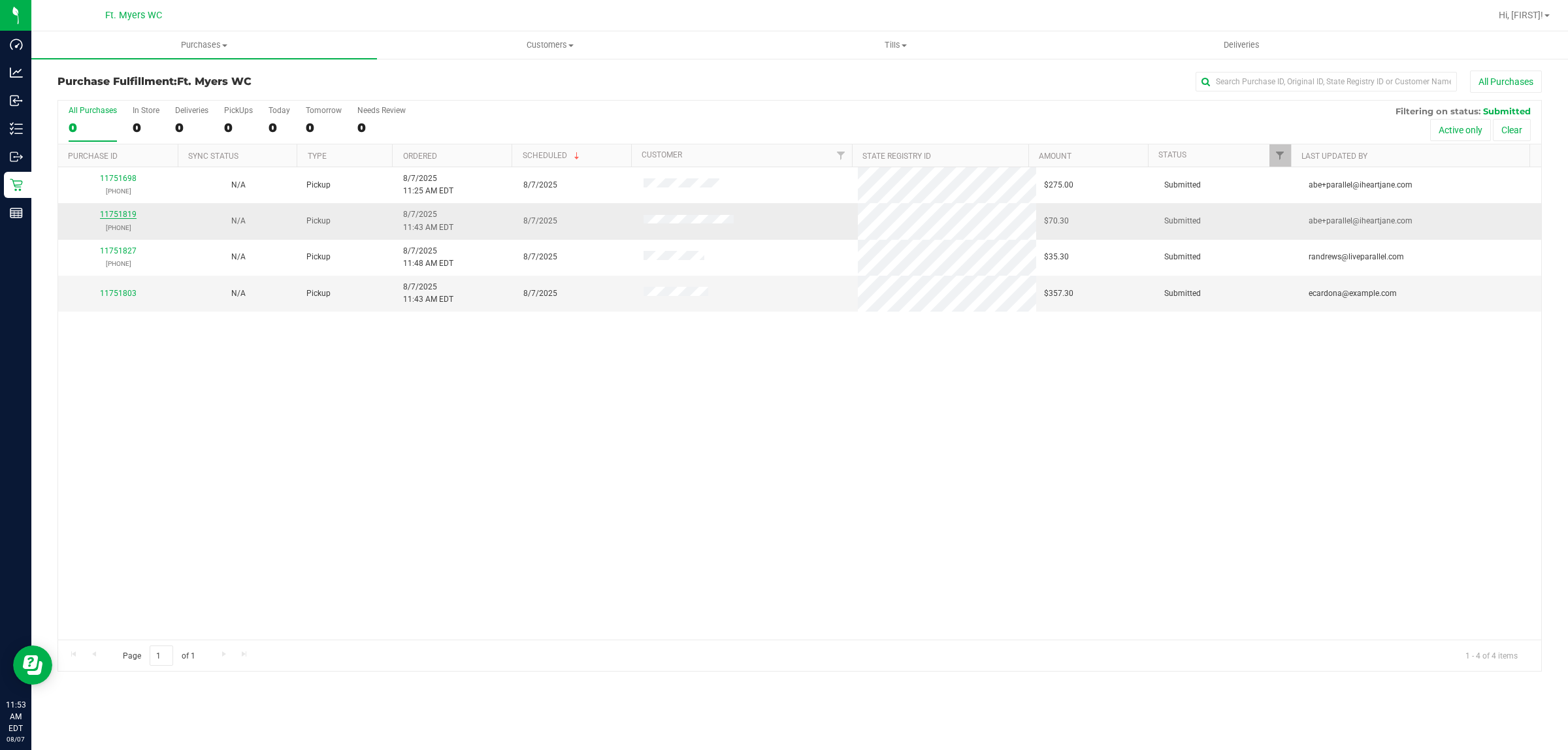click on "11751819" at bounding box center (118, 214) 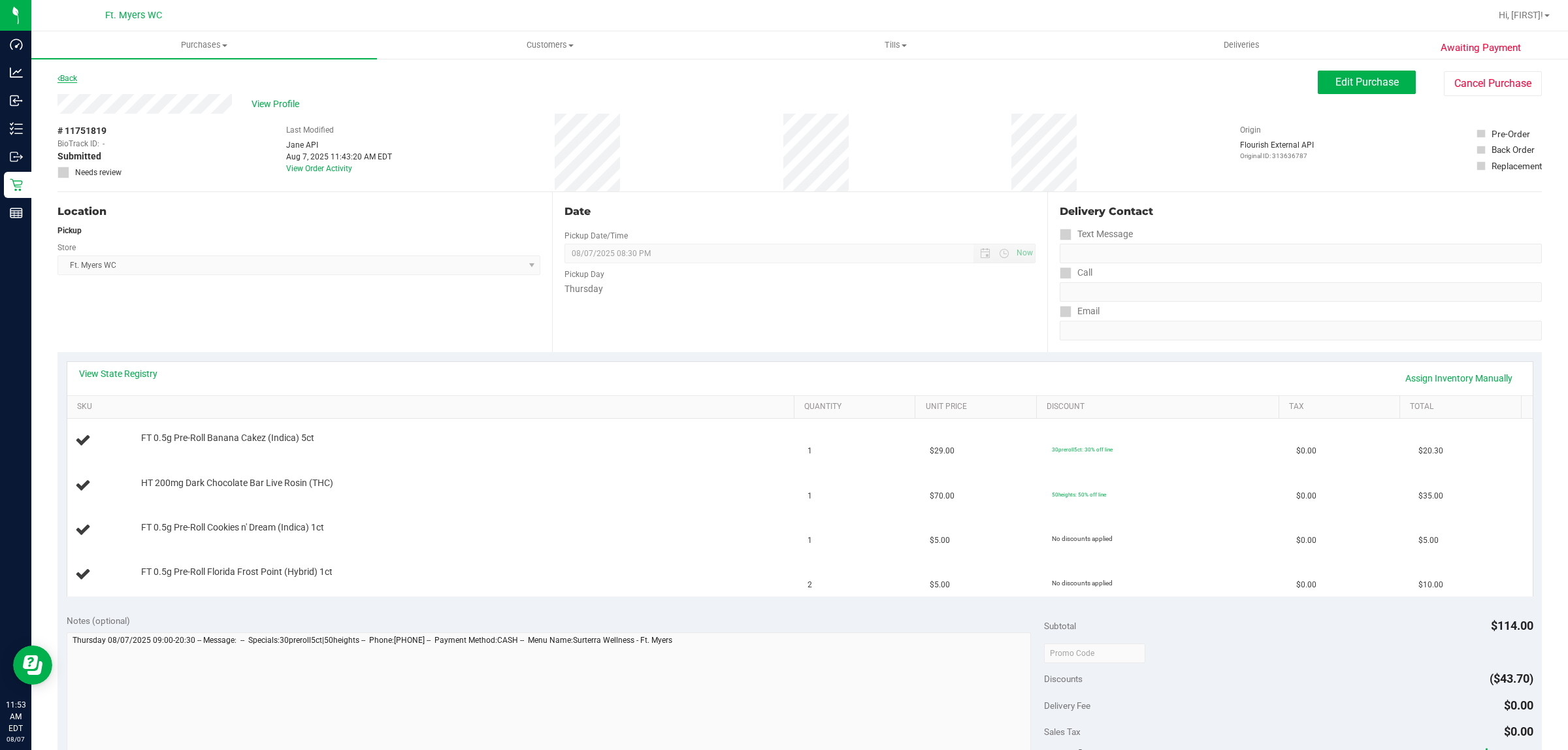 click on "Back" at bounding box center (67, 78) 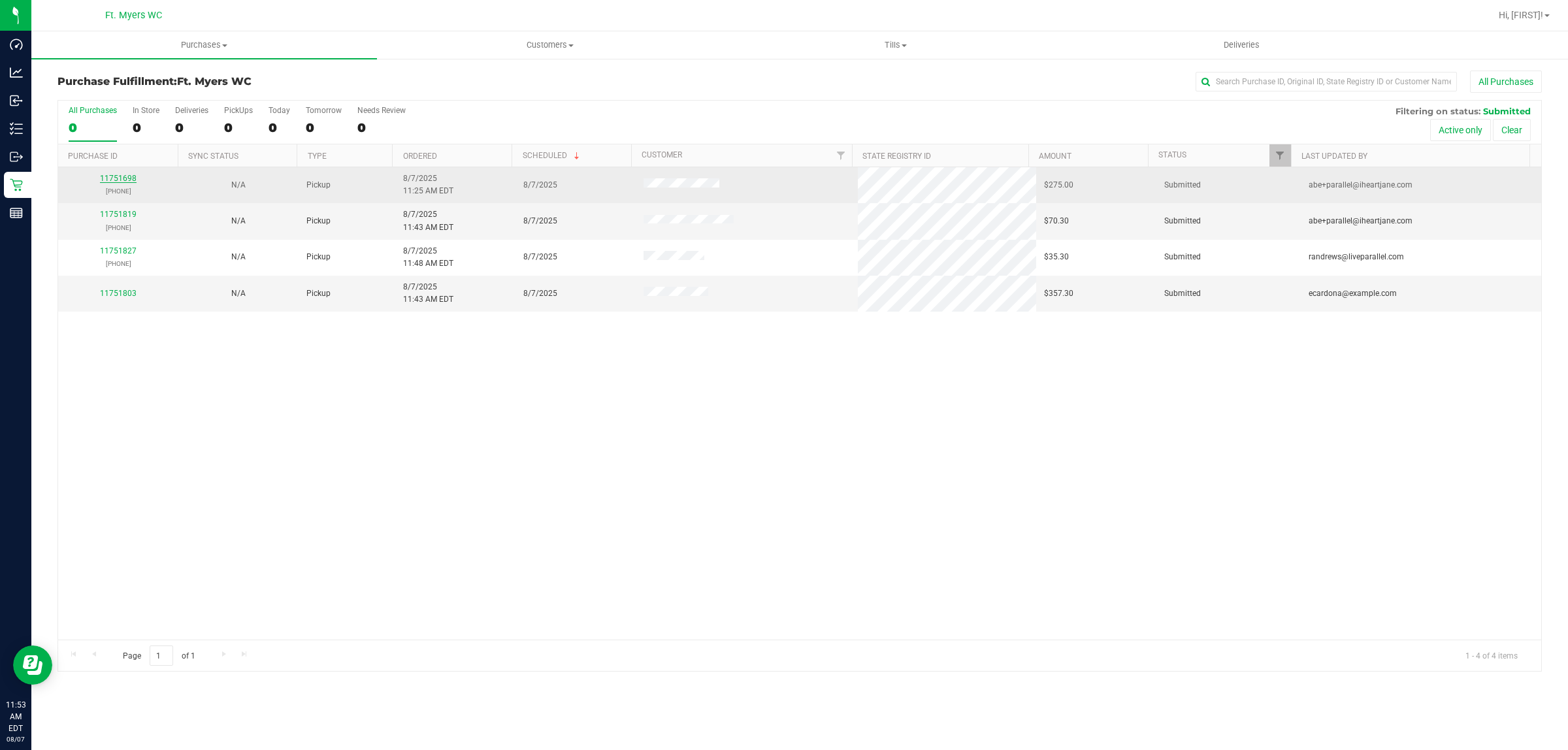 click on "11751698" at bounding box center (118, 178) 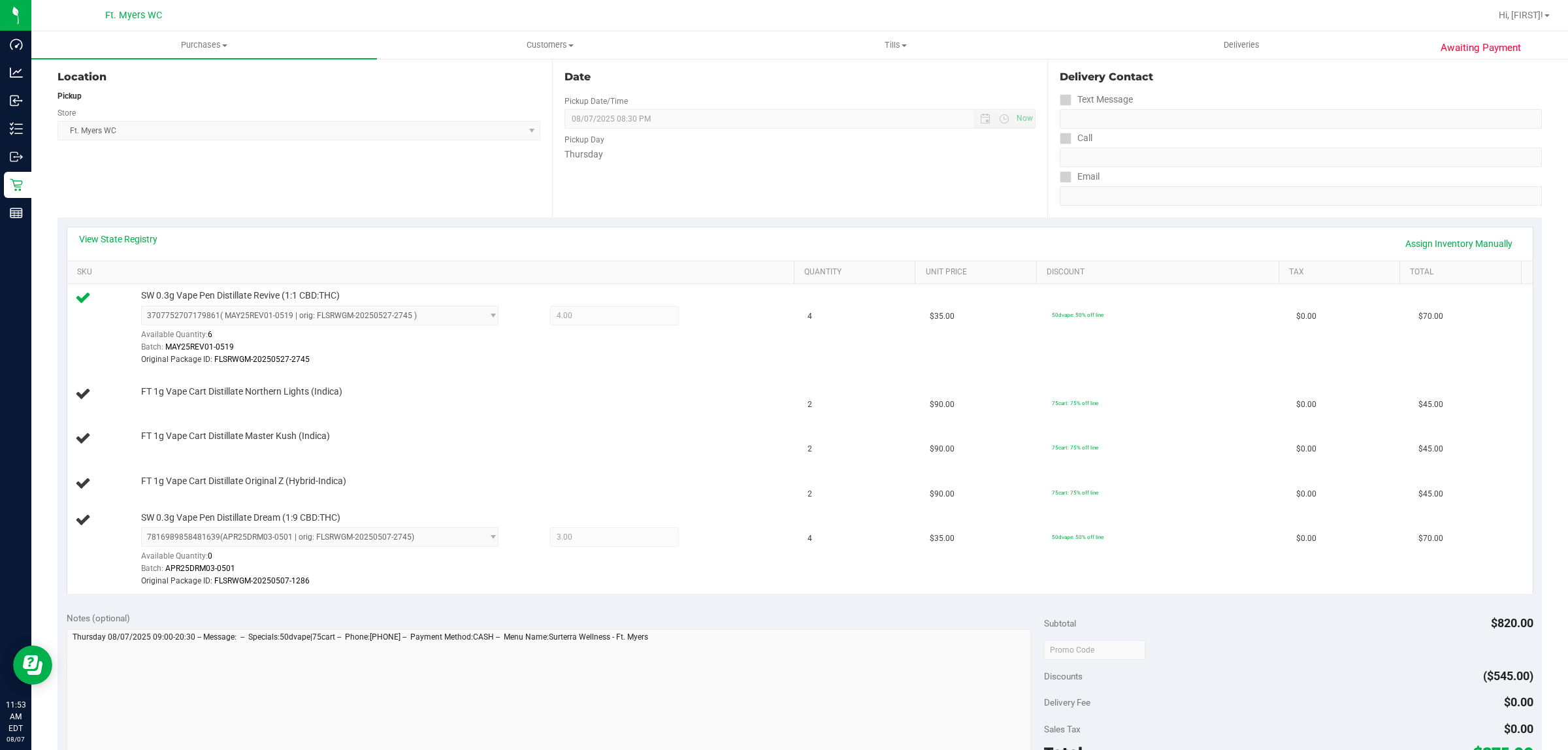 scroll, scrollTop: 163, scrollLeft: 0, axis: vertical 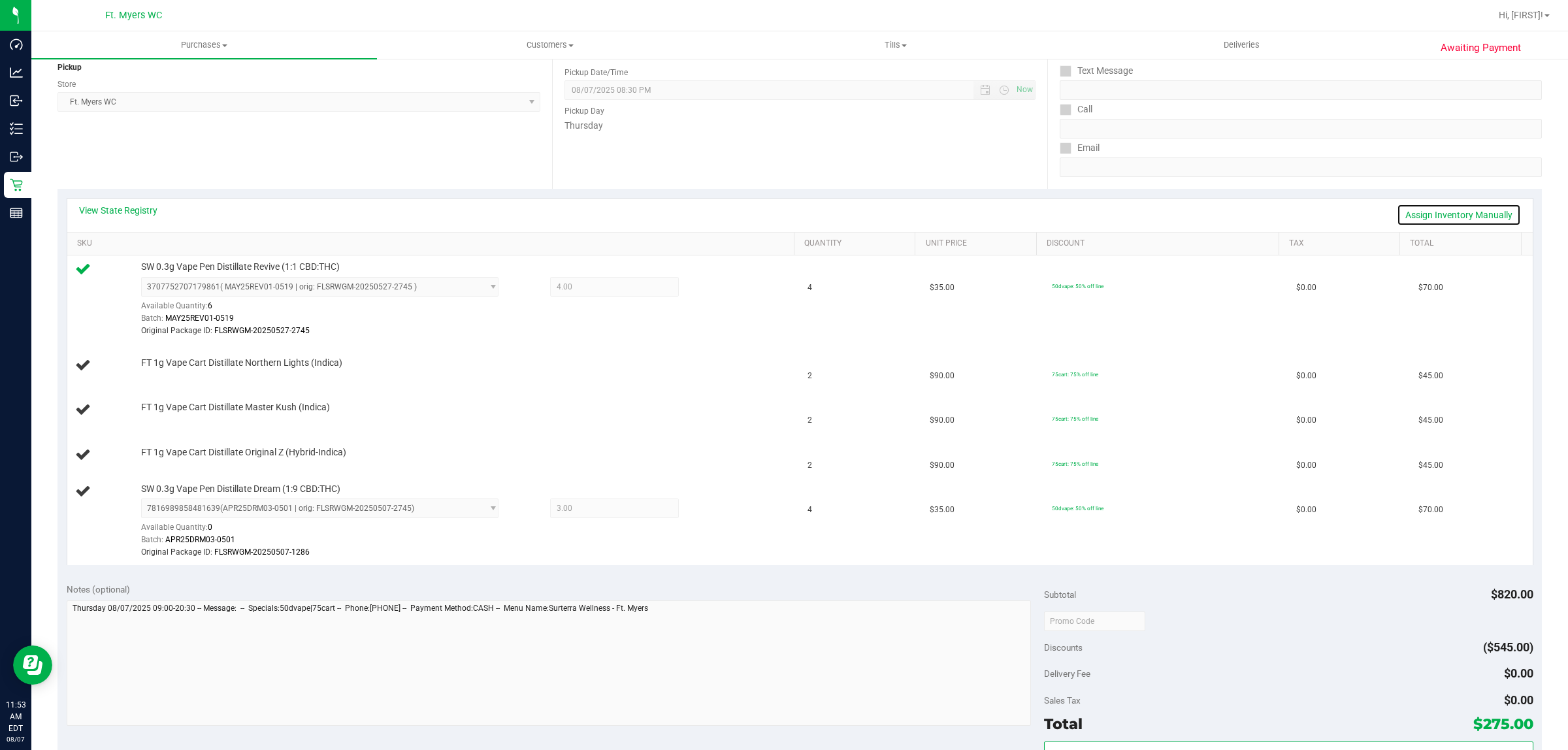 click on "Assign Inventory Manually" at bounding box center [1459, 215] 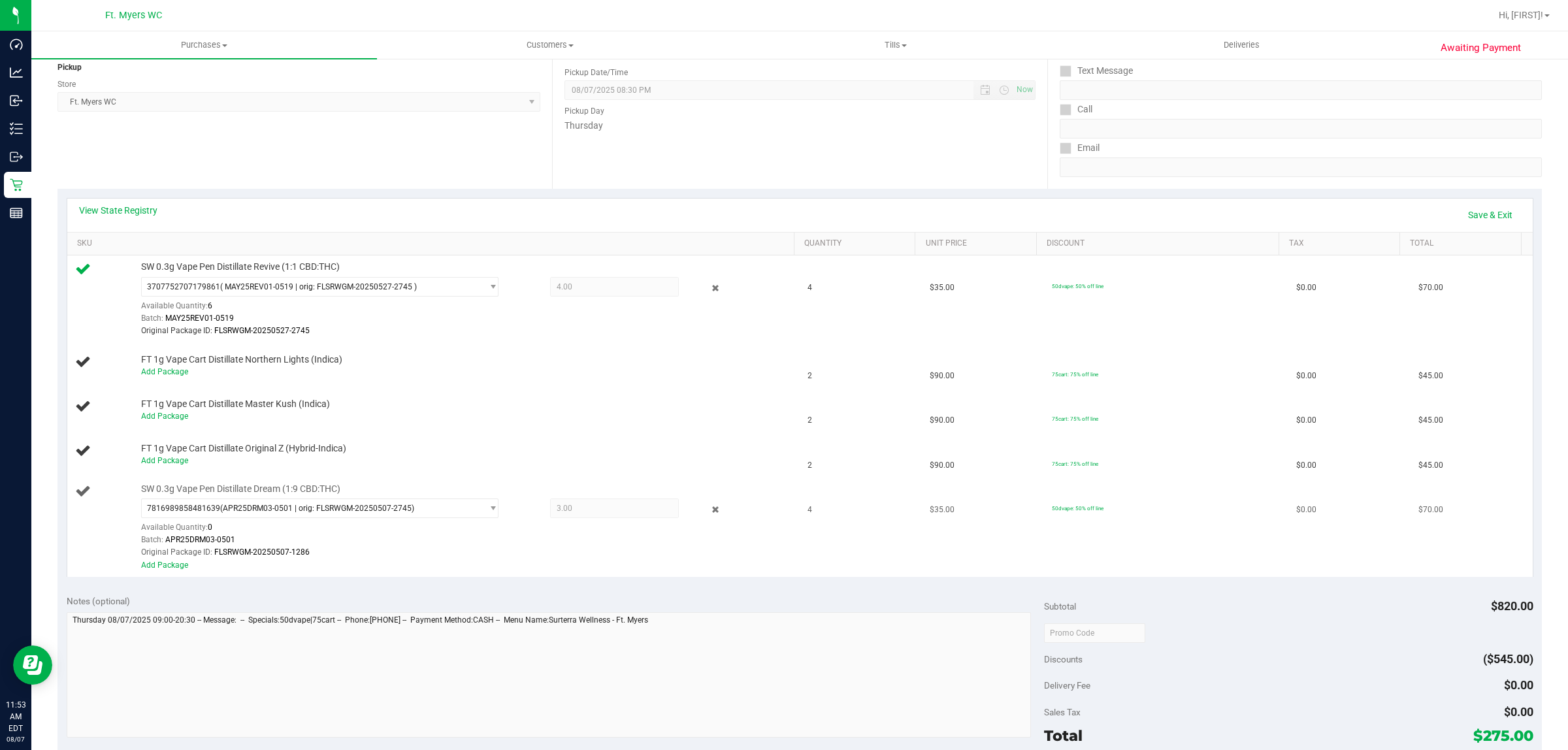 click on "Add Package" at bounding box center (464, 565) 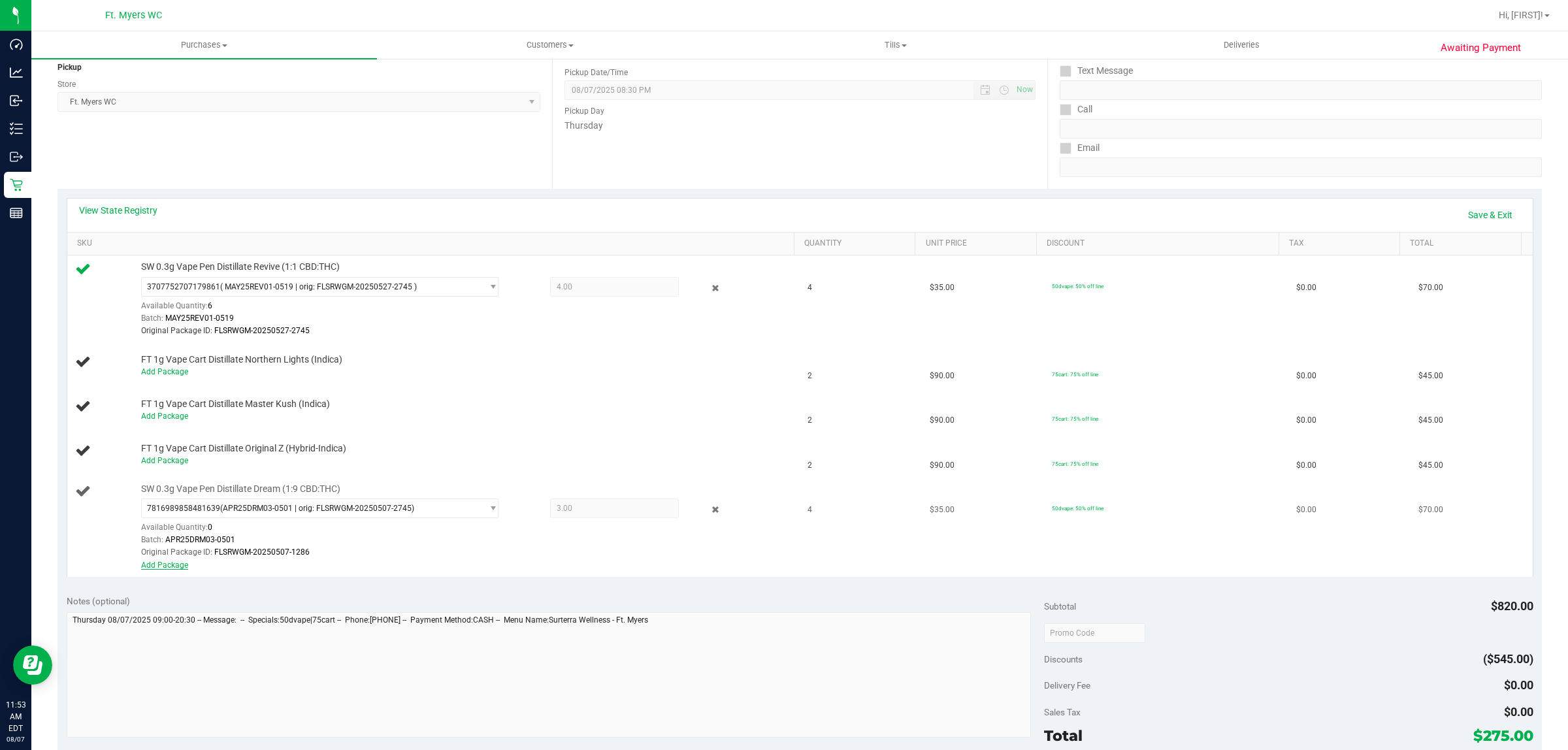 click on "Add Package" at bounding box center (165, 565) 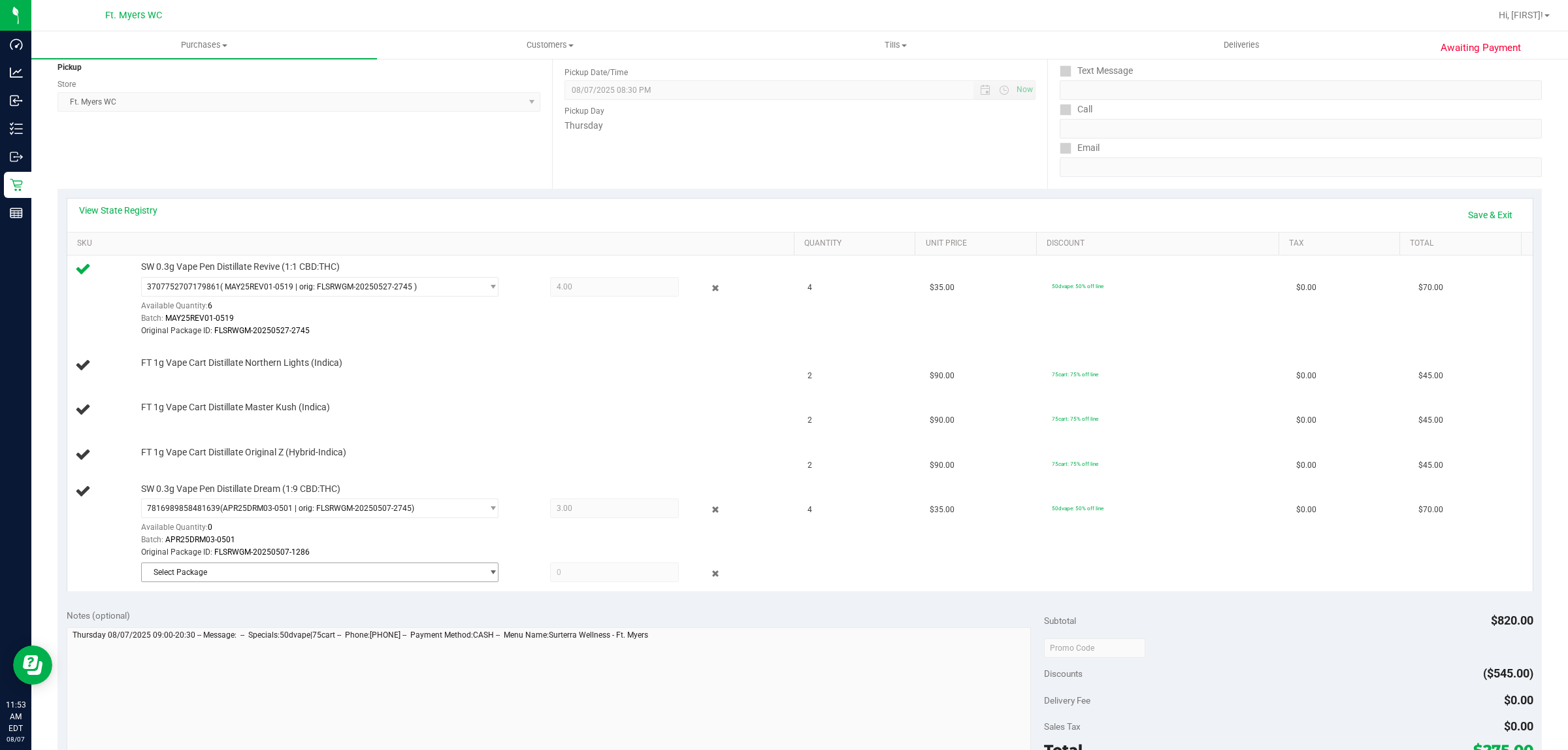 click on "Select Package" at bounding box center (312, 572) 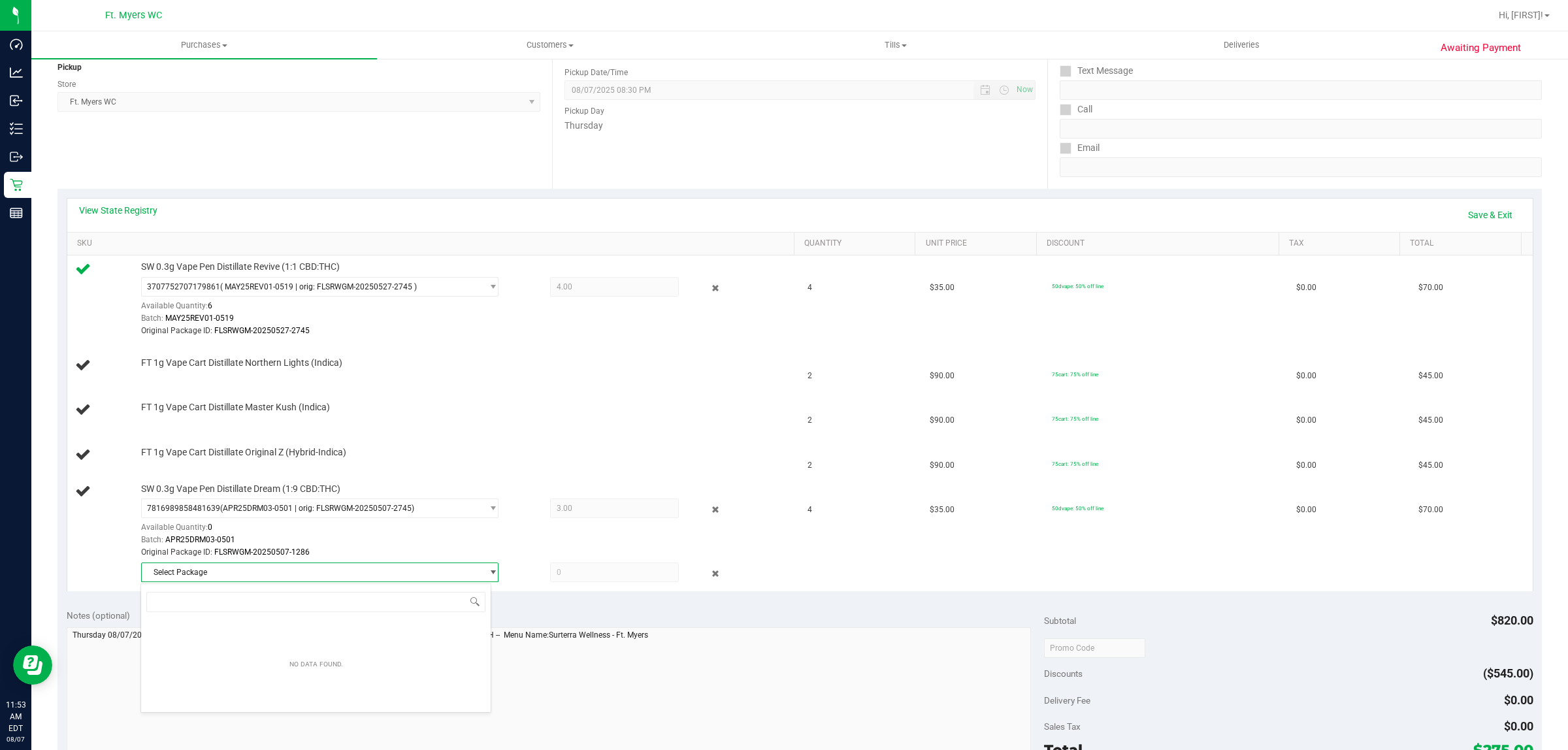 click on "Select Package" at bounding box center (312, 572) 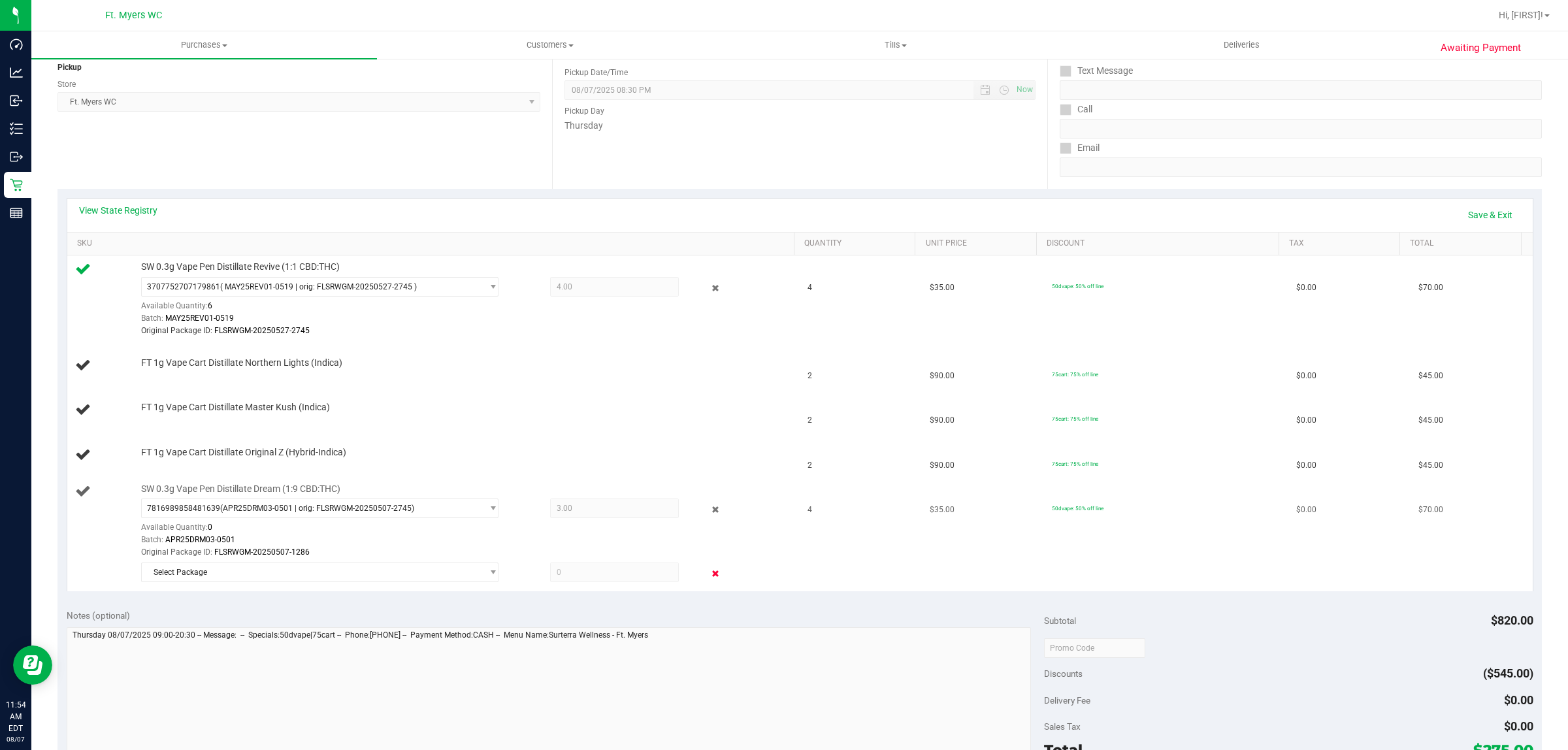 click at bounding box center [715, 574] 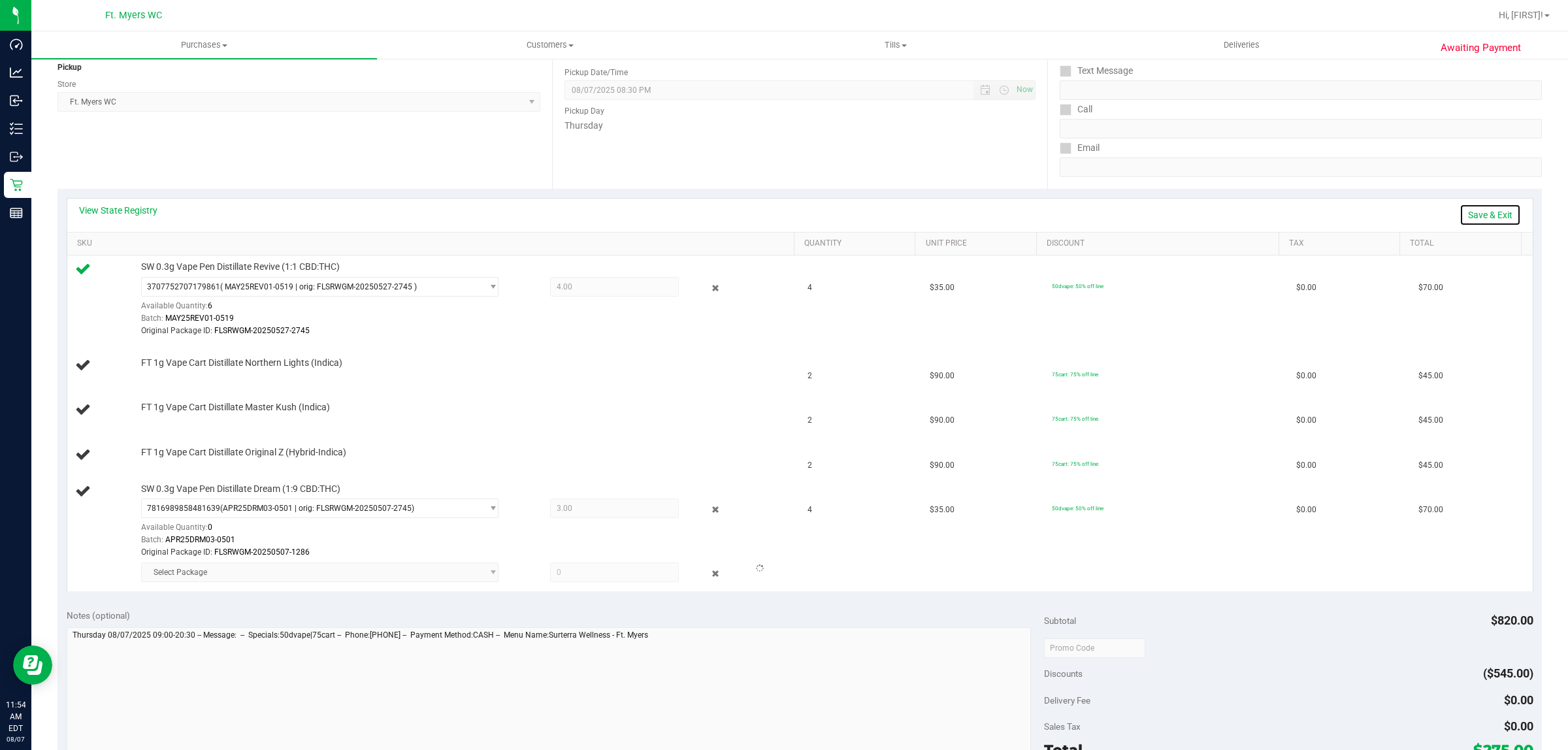 click on "Save & Exit" at bounding box center [1490, 215] 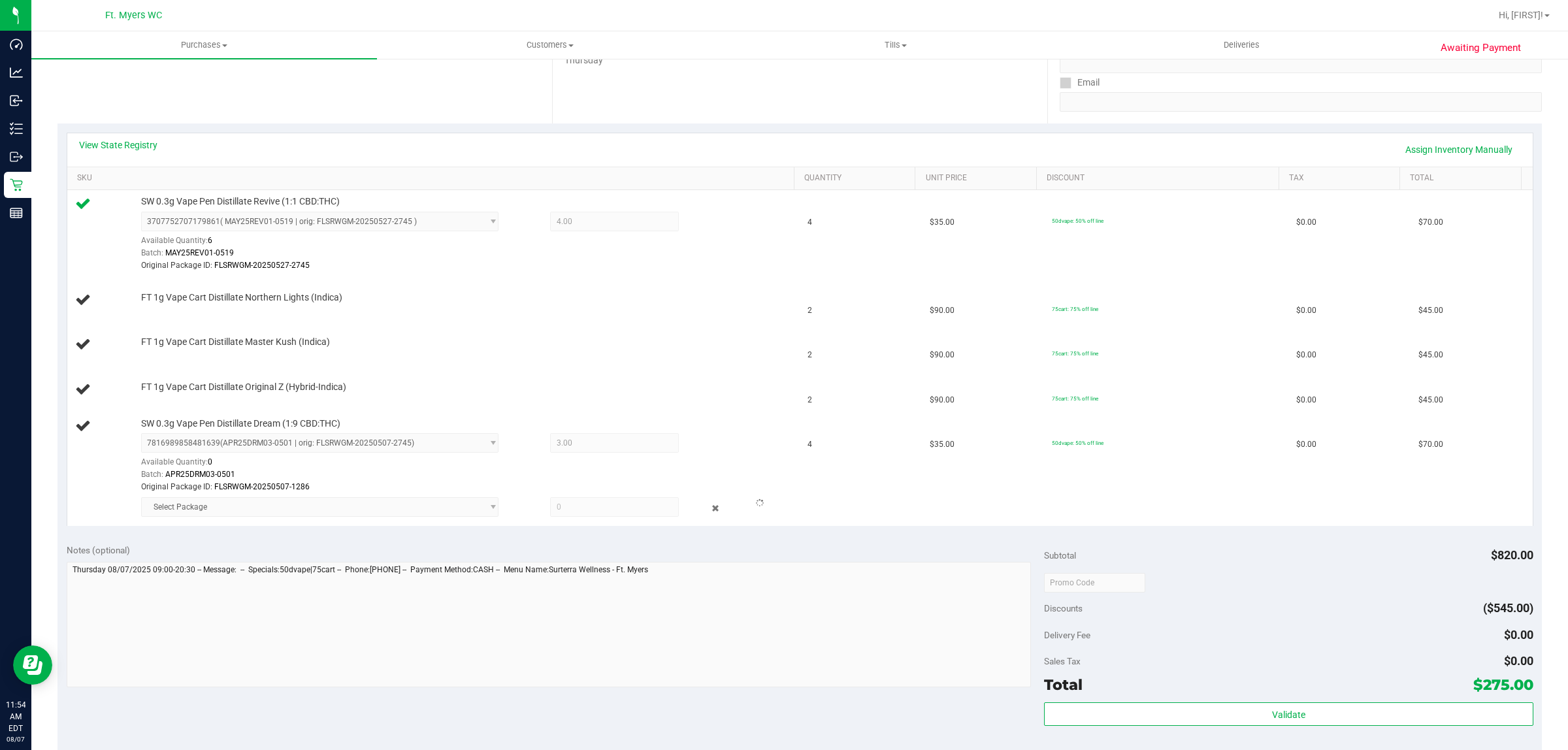 scroll, scrollTop: 245, scrollLeft: 0, axis: vertical 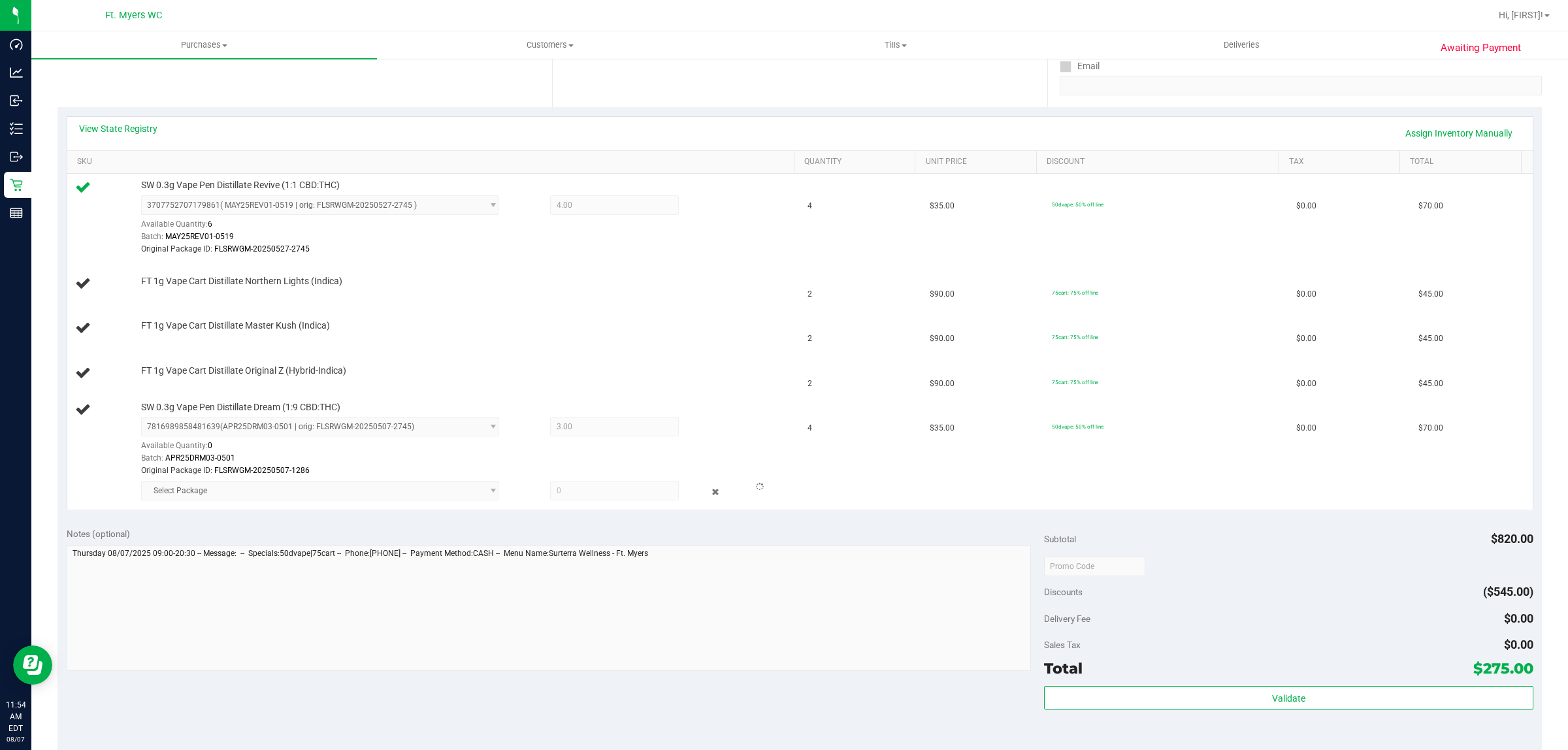 drag, startPoint x: 393, startPoint y: 494, endPoint x: 325, endPoint y: 514, distance: 70.88018 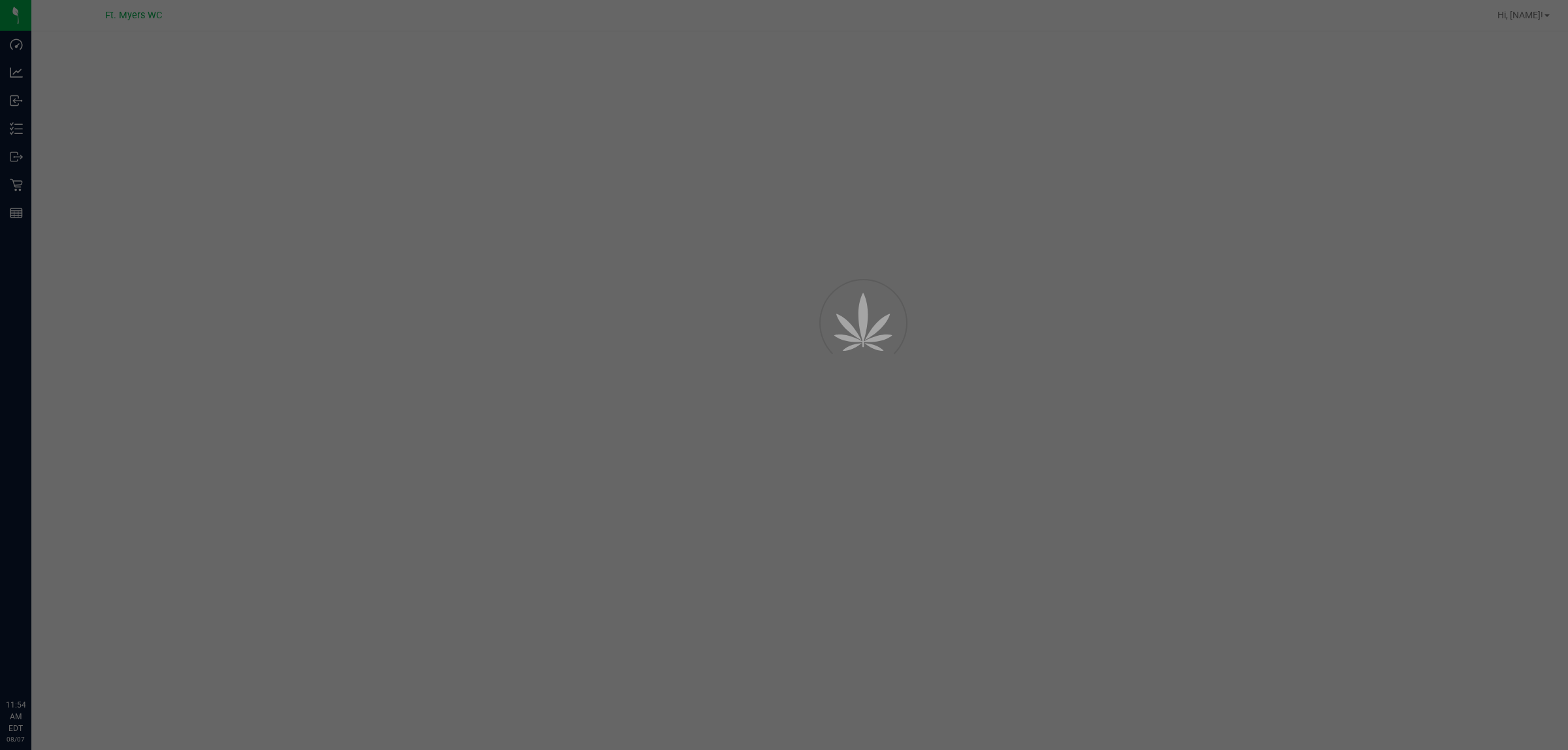 scroll, scrollTop: 0, scrollLeft: 0, axis: both 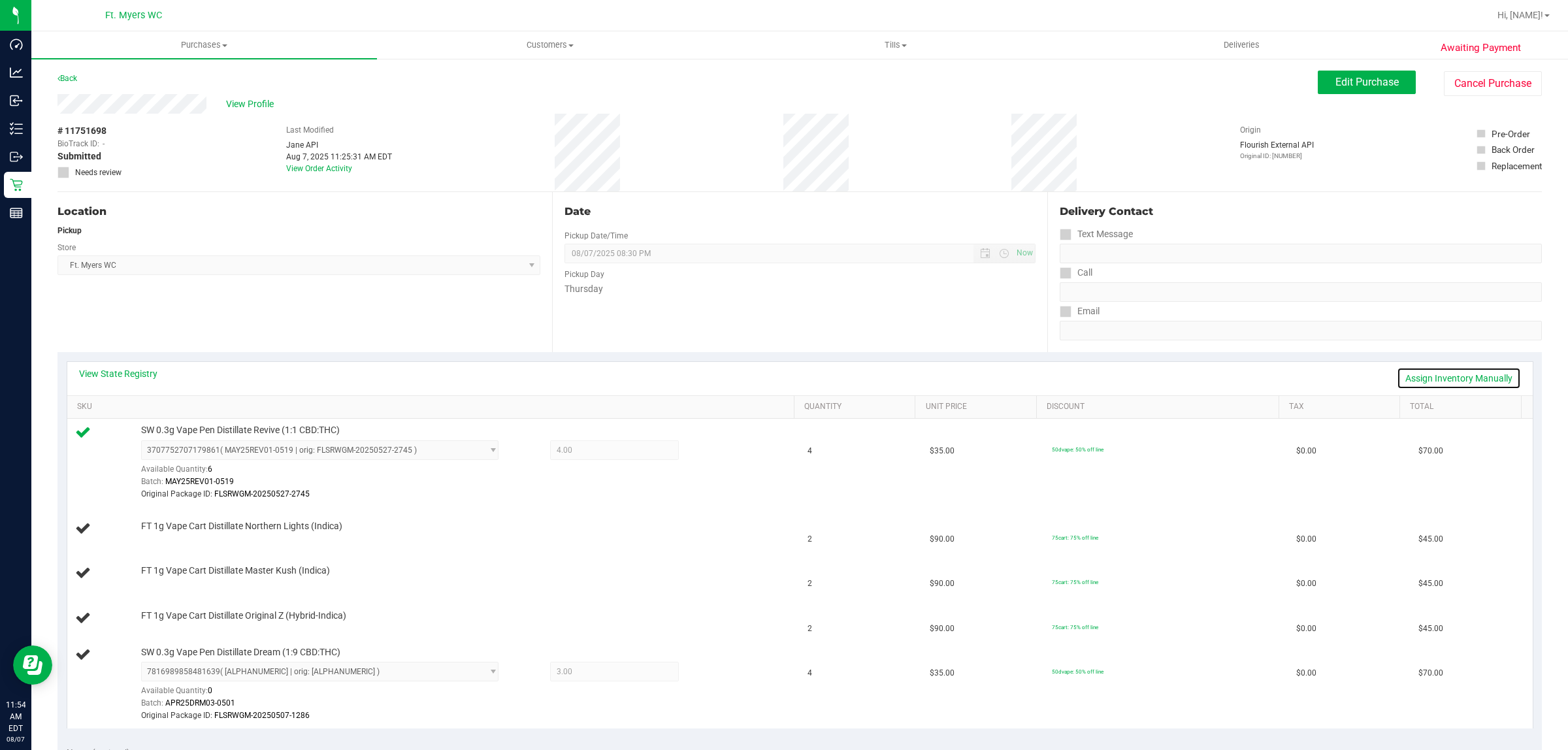 click on "Assign Inventory Manually" at bounding box center (1459, 378) 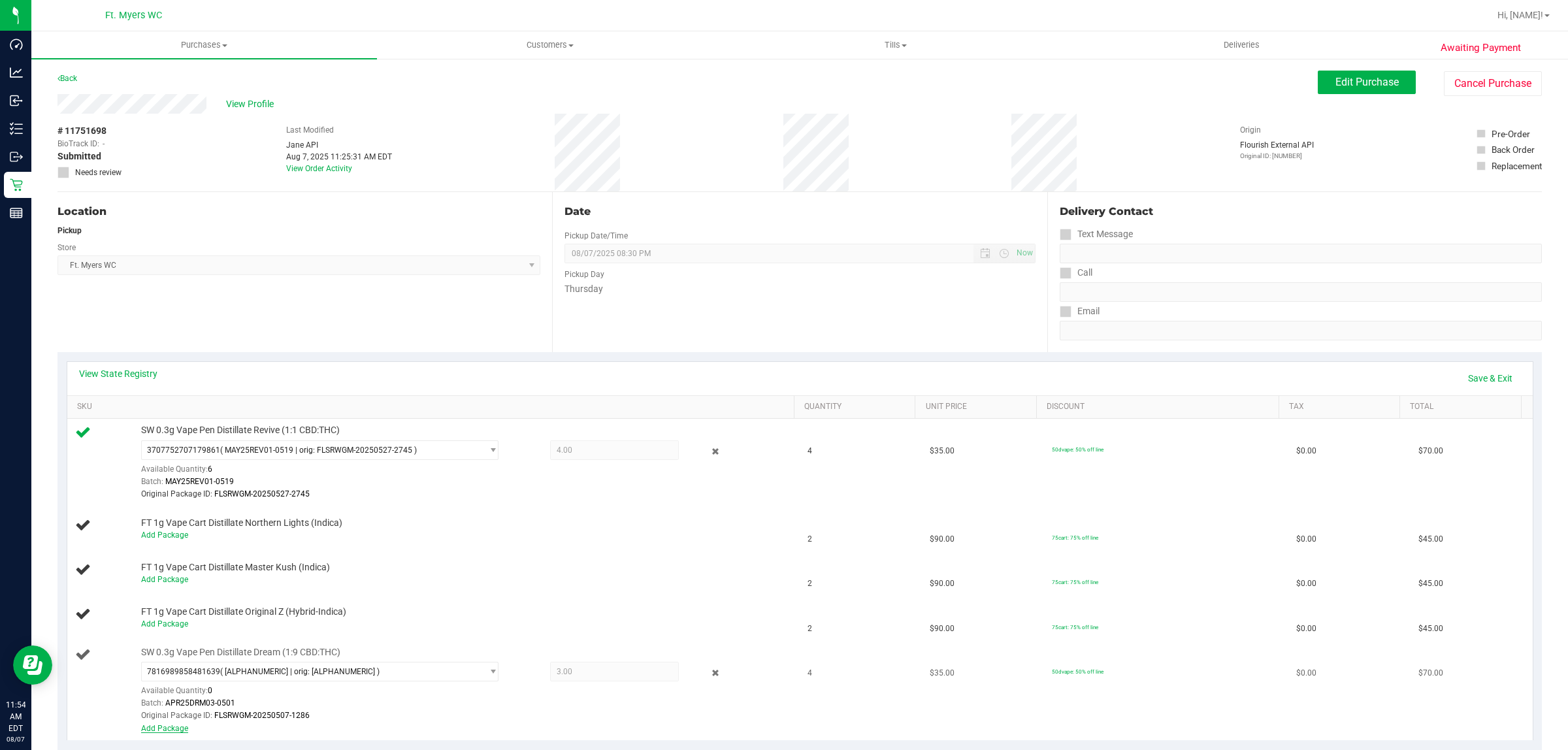 click on "Add Package" at bounding box center (165, 728) 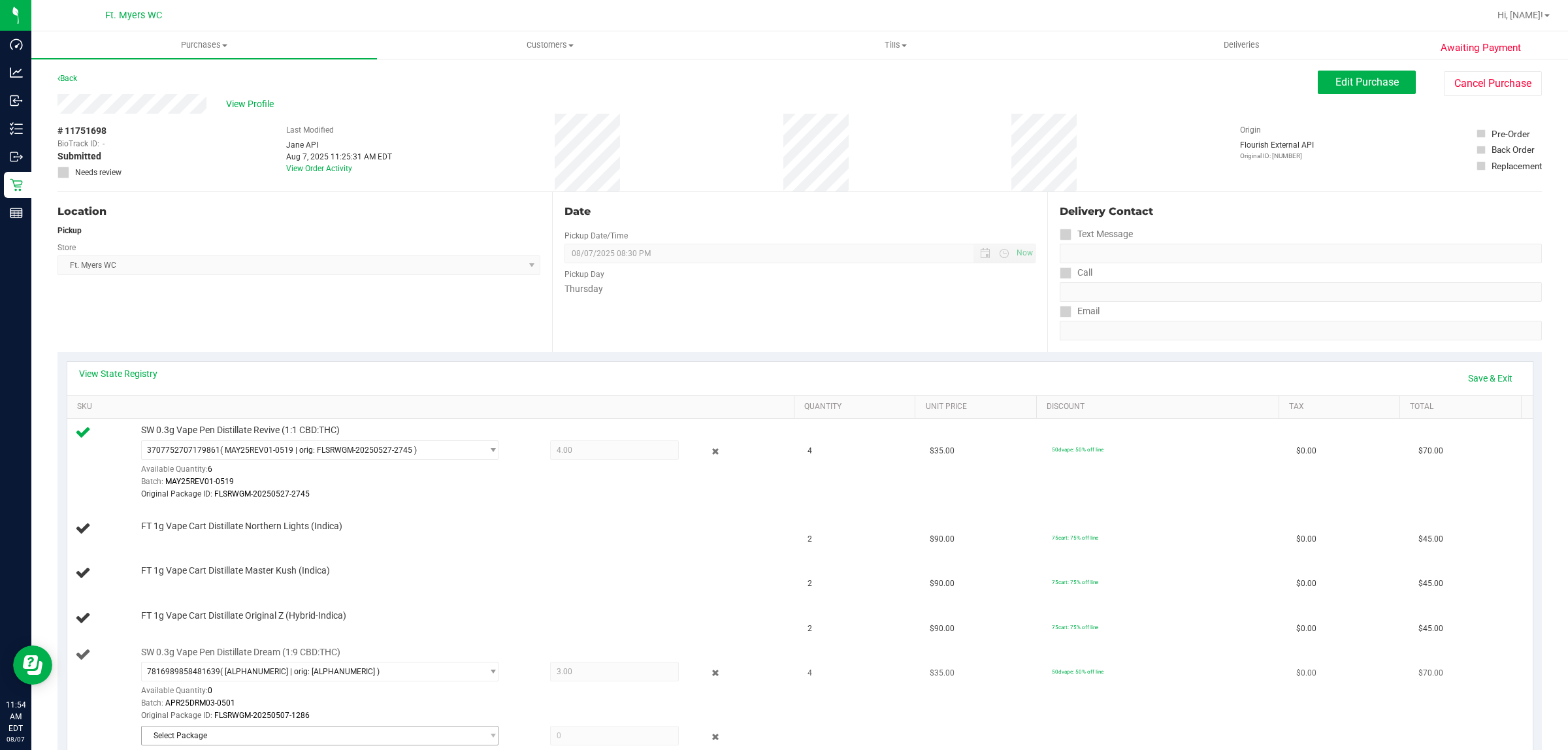click on "Select Package" at bounding box center [312, 736] 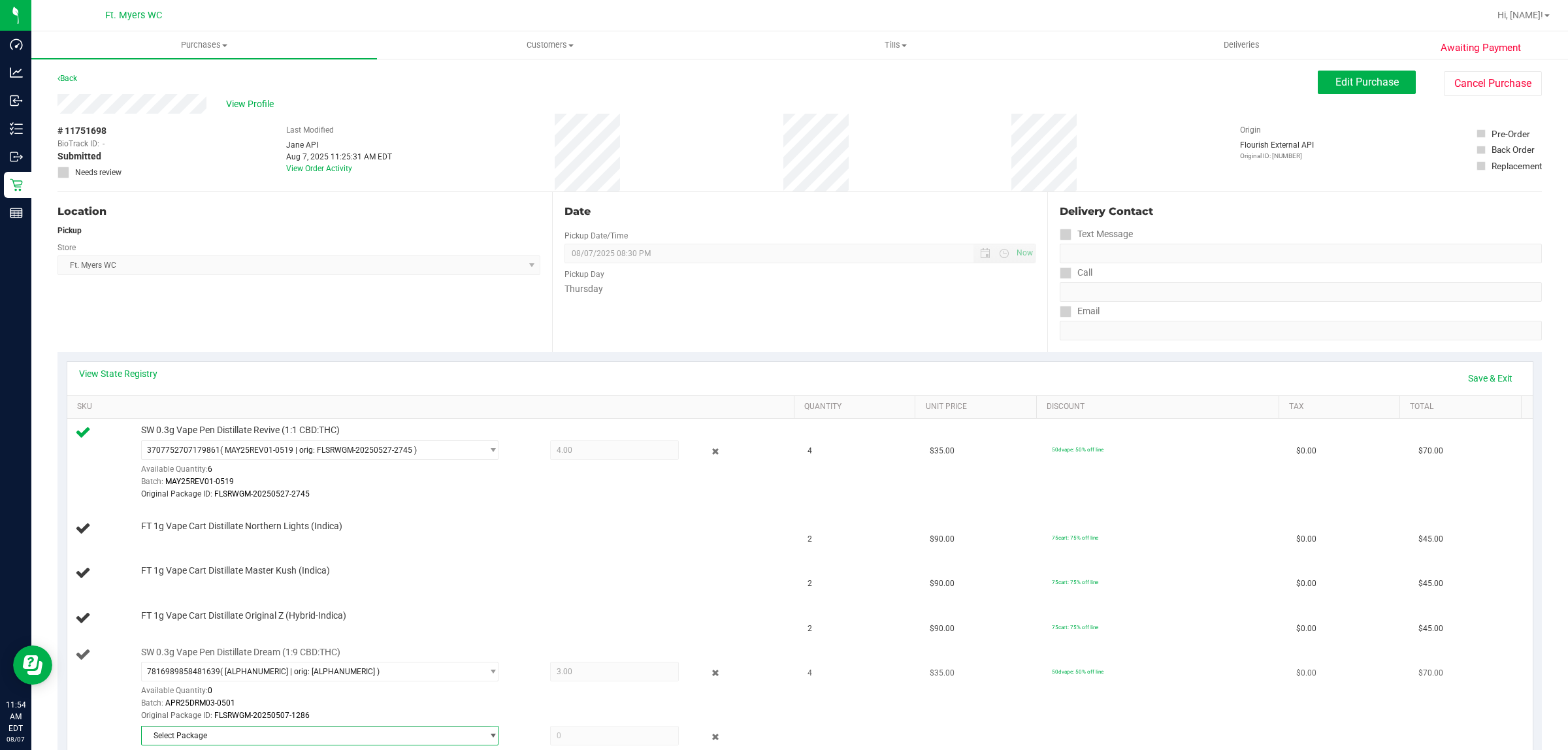 click on "[PHONE]
(
[ALPHANUMERIC] | orig: [ALPHANUMERIC]
)
[PHONE]
Available Quantity:  0
3.00 3
Batch:
[ALPHANUMERIC]
Original Package ID:" at bounding box center [464, 692] 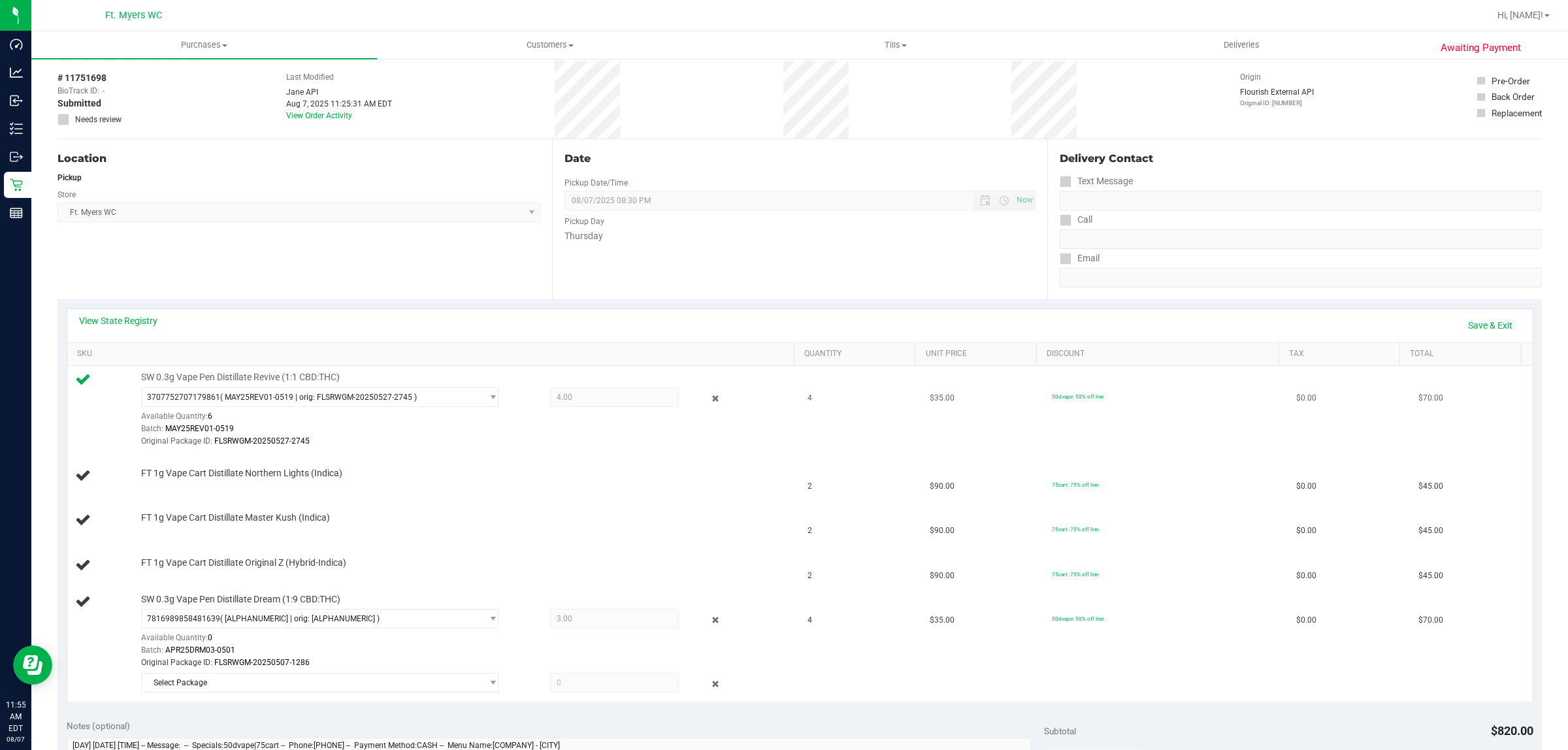 scroll, scrollTop: 82, scrollLeft: 0, axis: vertical 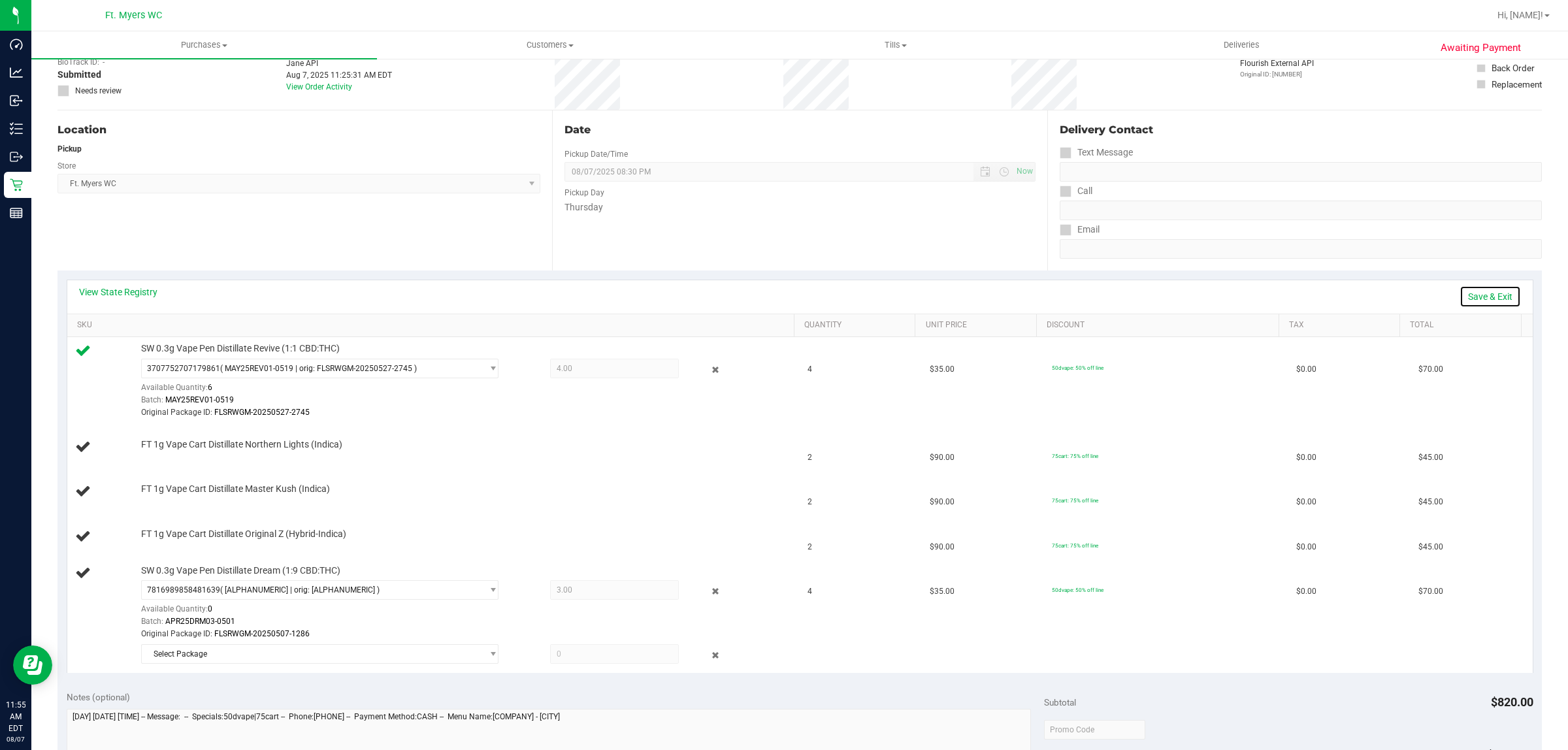 click on "Save & Exit" at bounding box center [1490, 297] 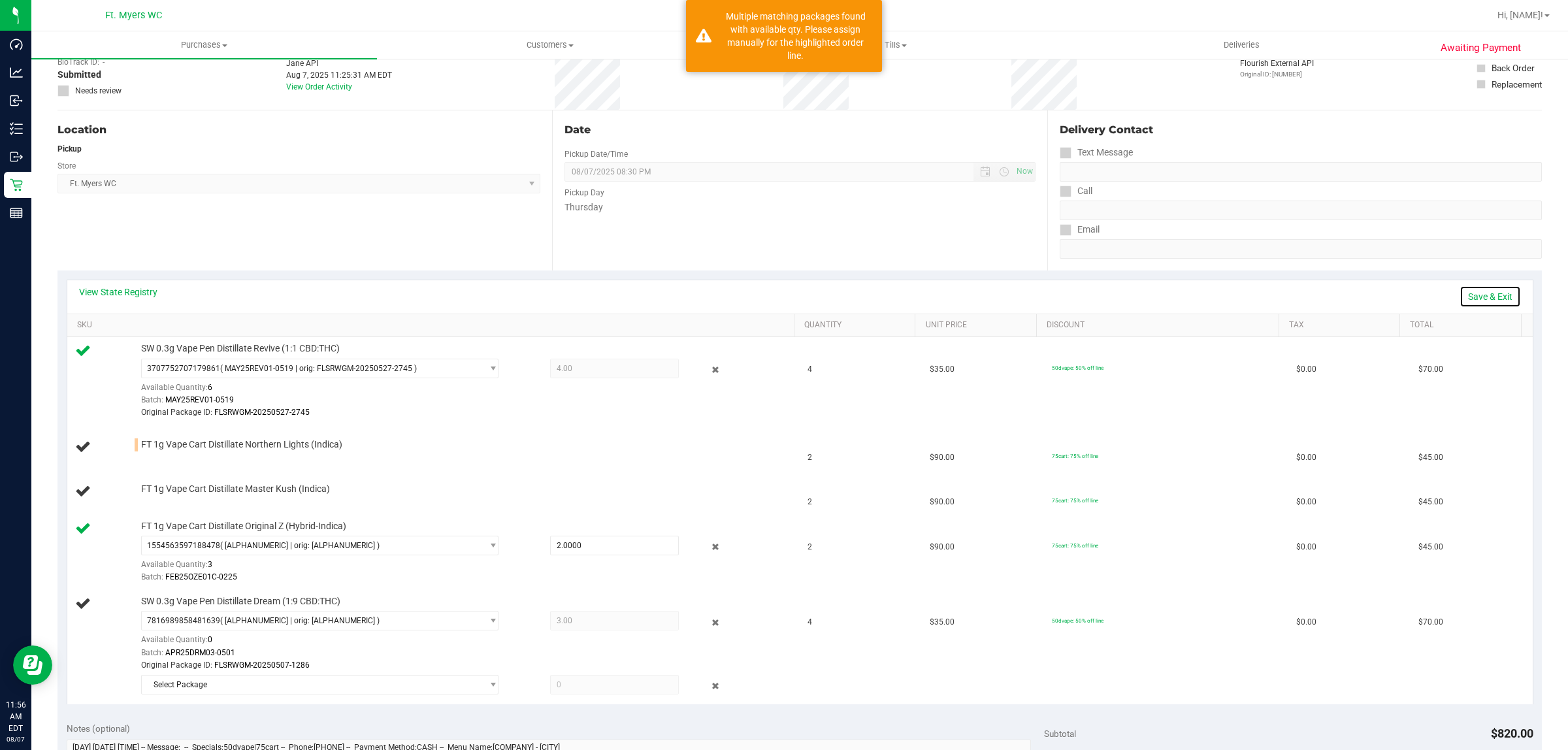 click on "Save & Exit" at bounding box center (1490, 297) 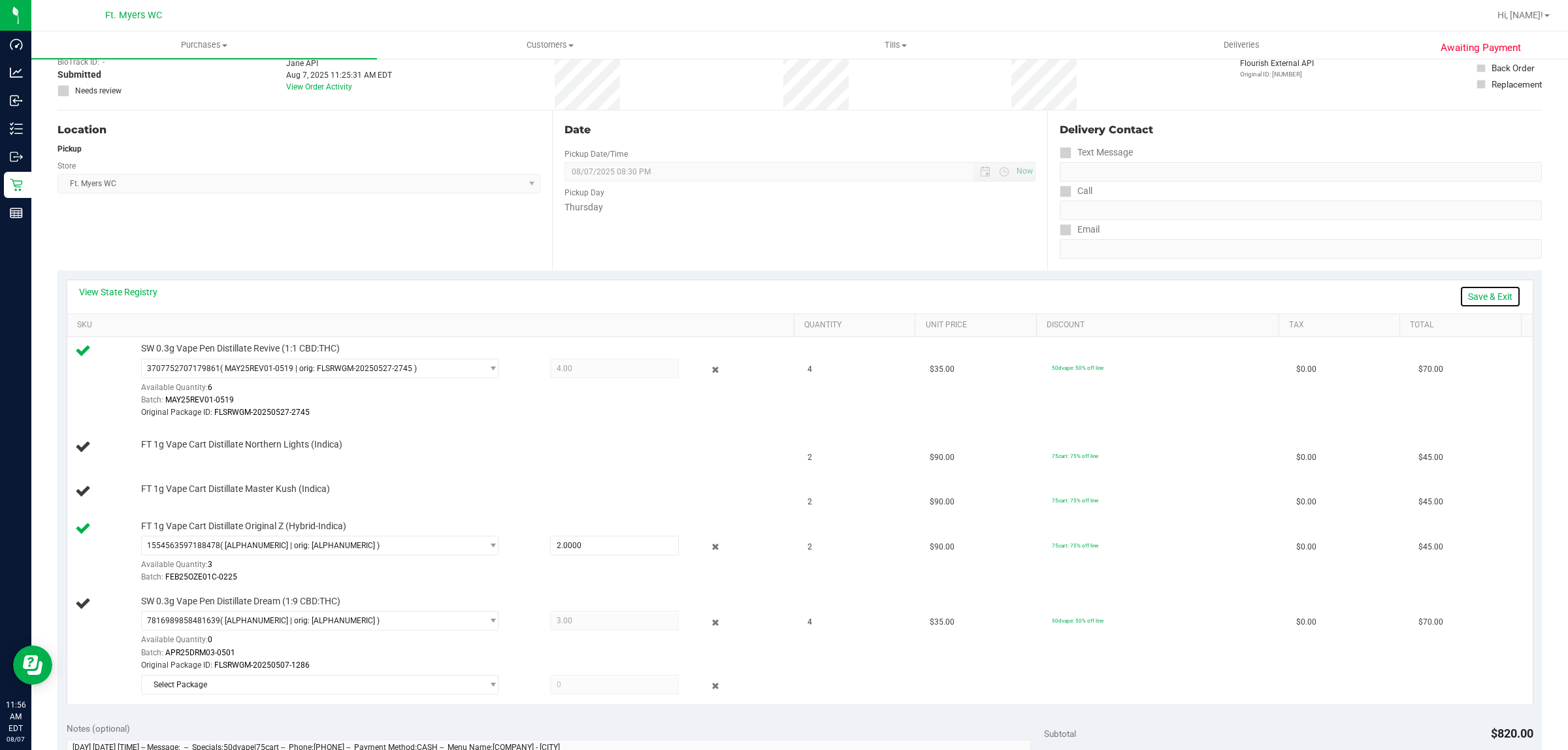 click on "Save & Exit" at bounding box center (1490, 297) 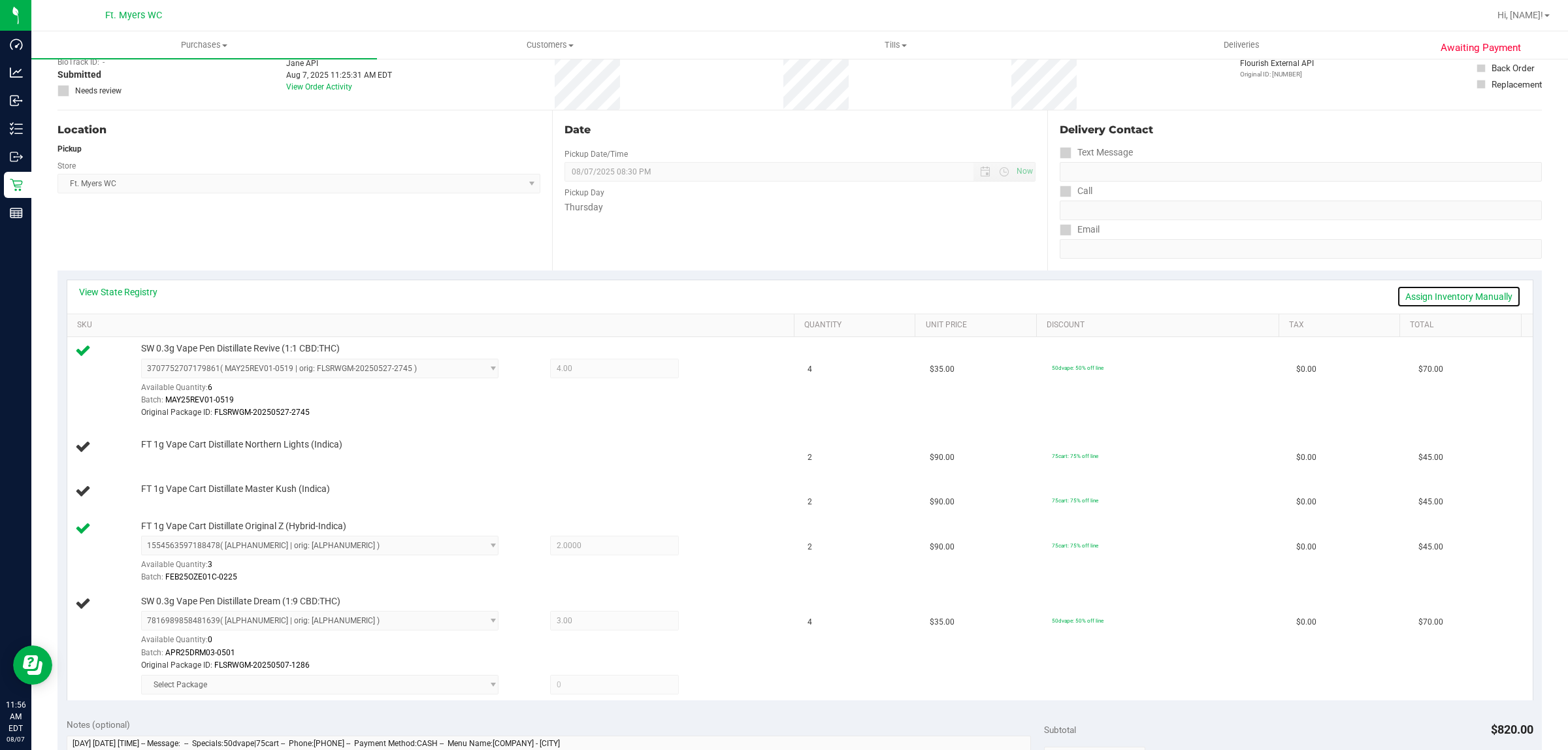 click on "Assign Inventory Manually" at bounding box center [1459, 297] 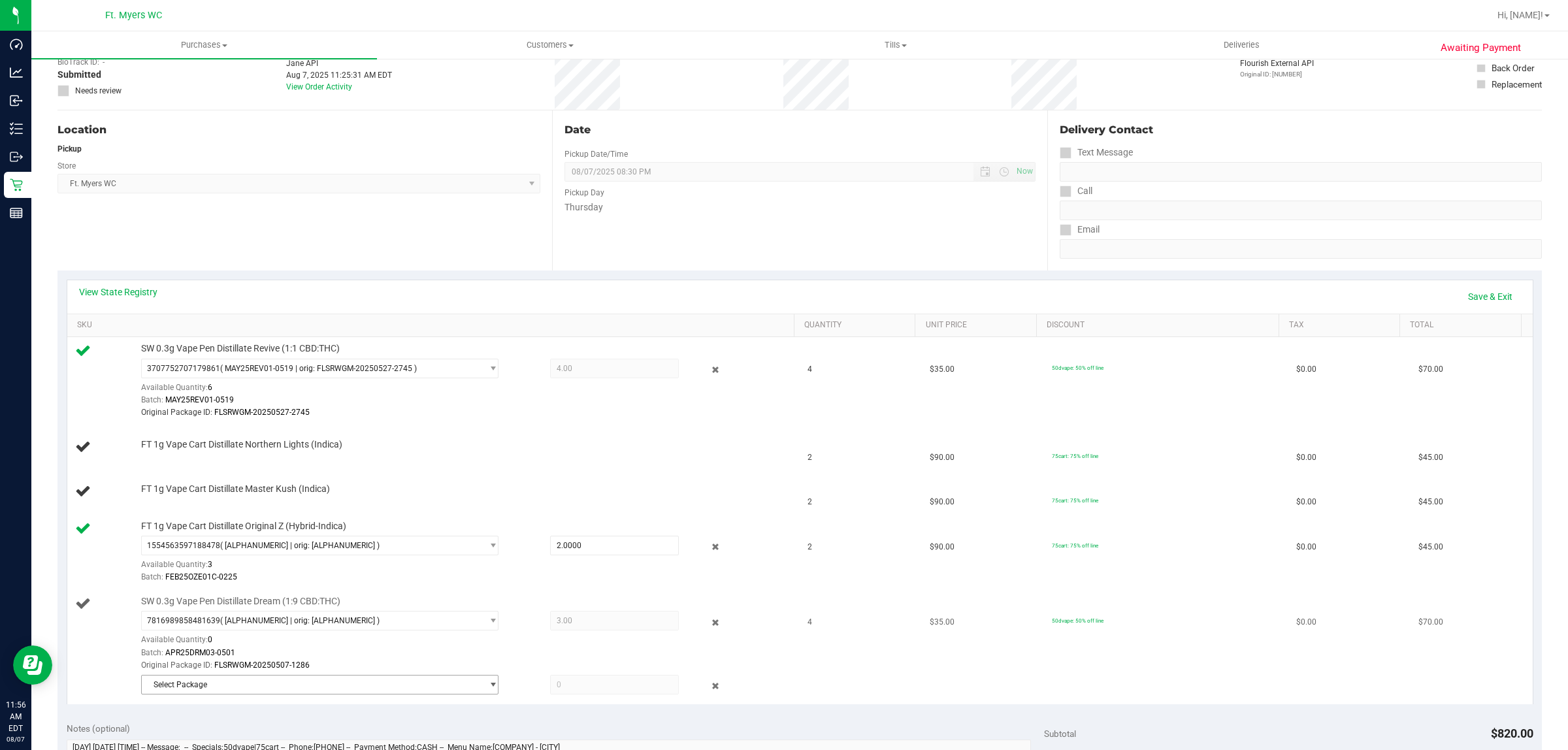 click on "Select Package" at bounding box center (312, 685) 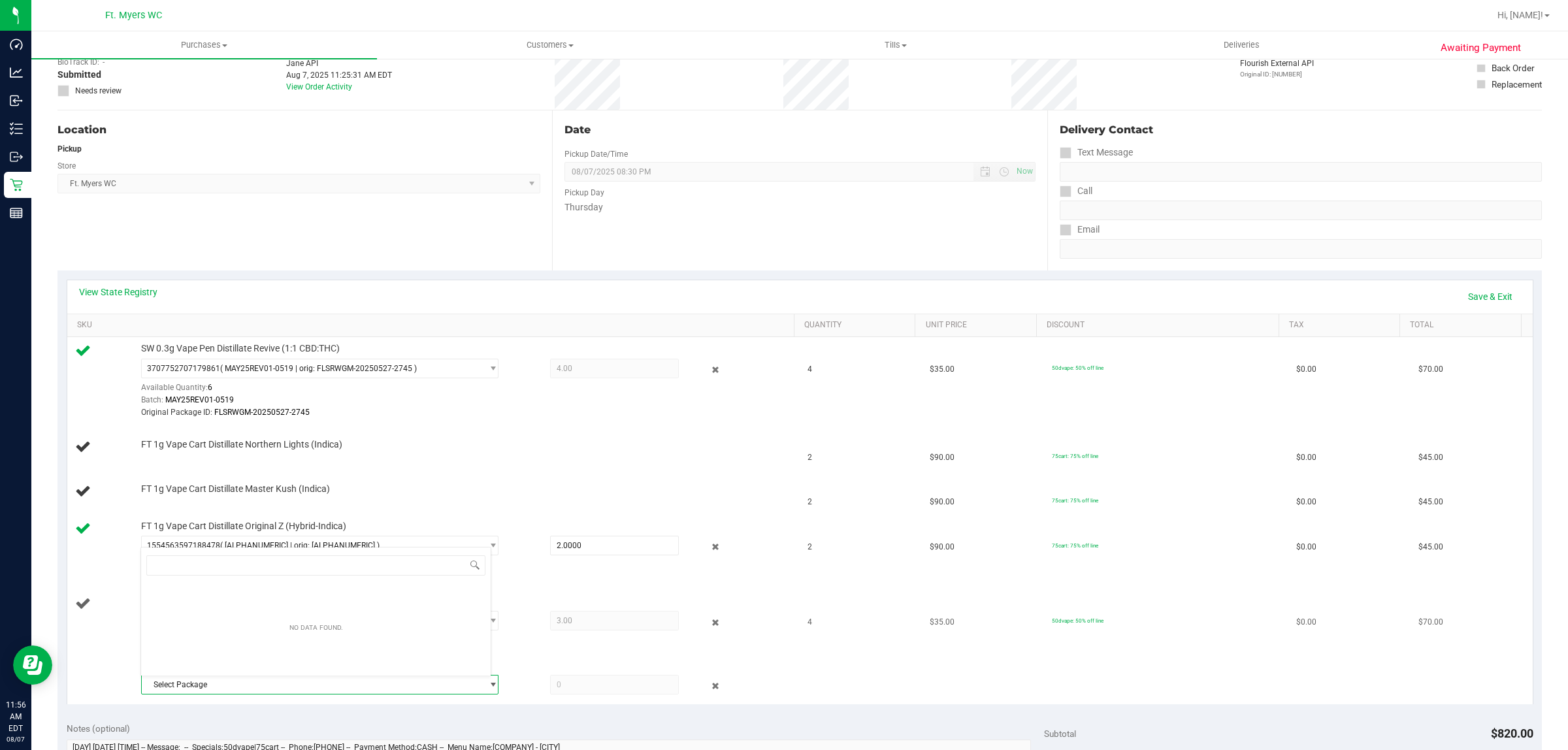 click on "Select Package" at bounding box center (312, 685) 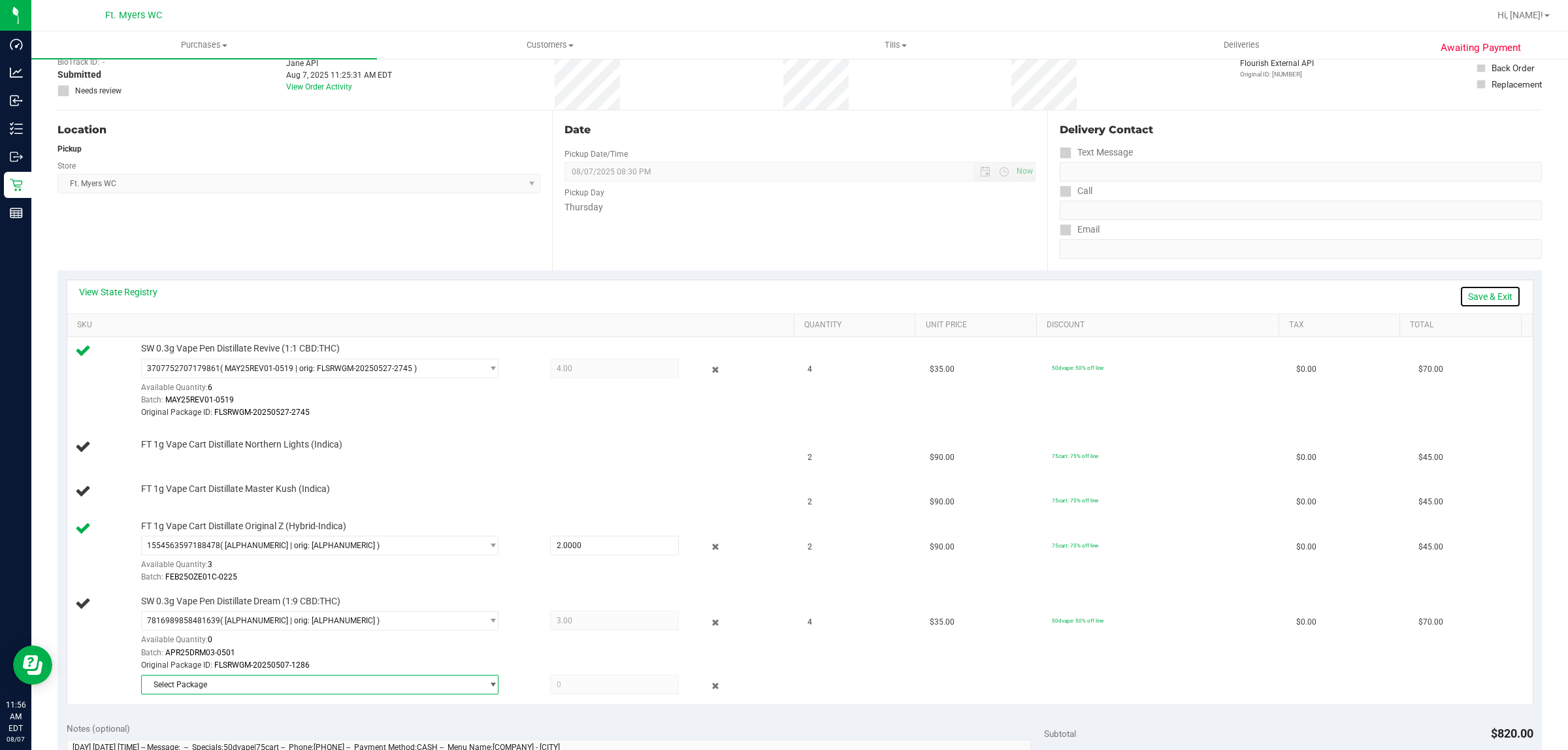 click on "Save & Exit" at bounding box center (1490, 297) 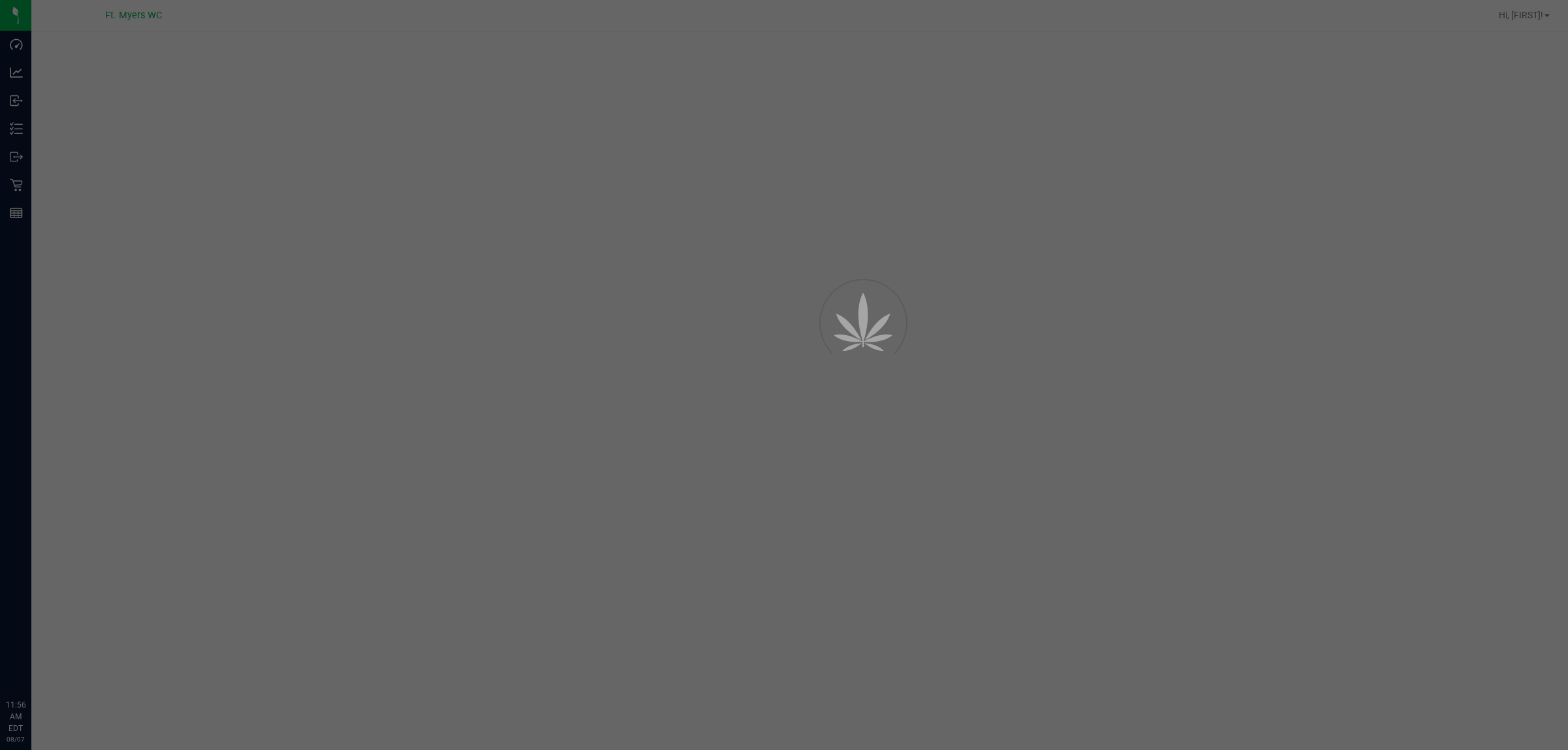scroll, scrollTop: 0, scrollLeft: 0, axis: both 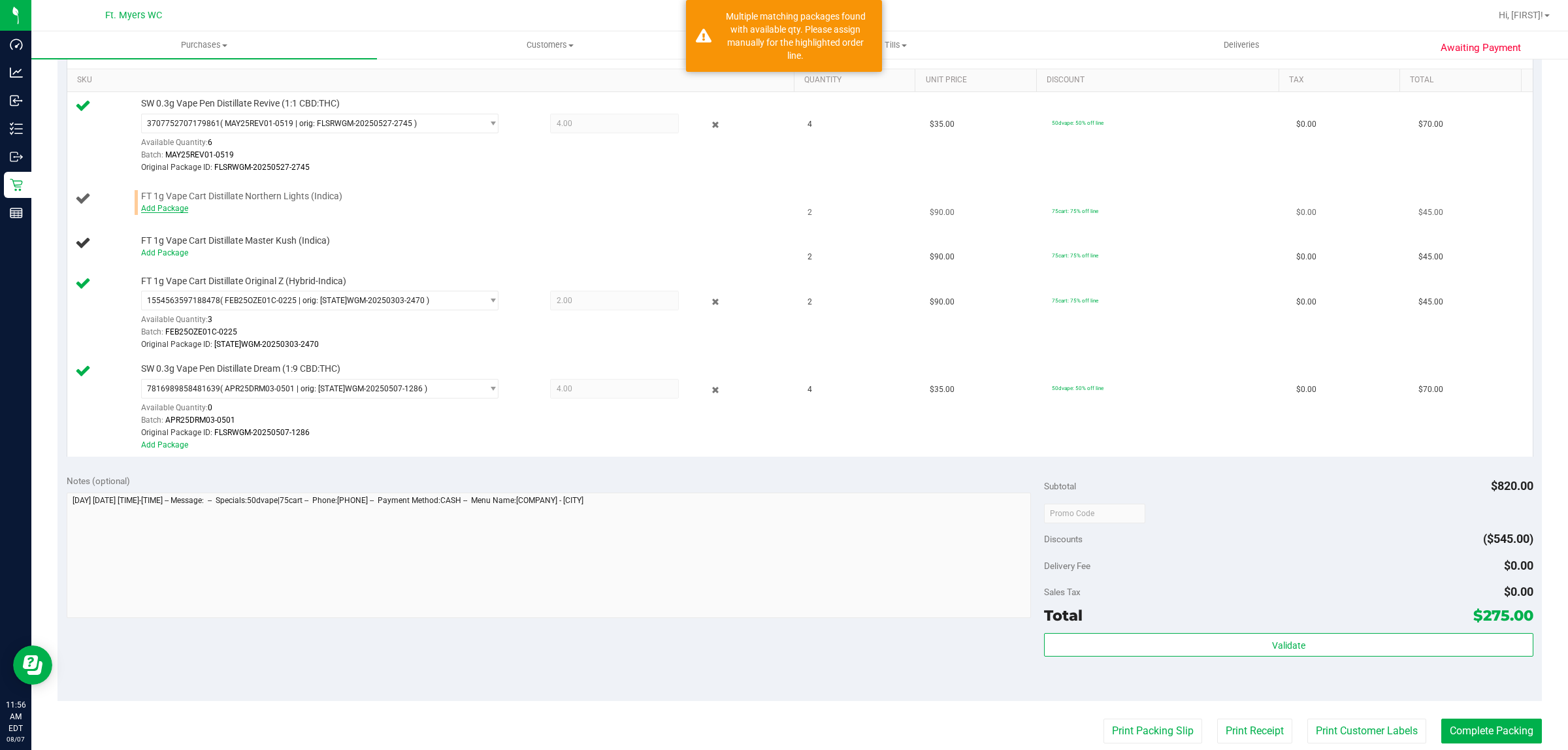 click on "Add Package" at bounding box center (165, 208) 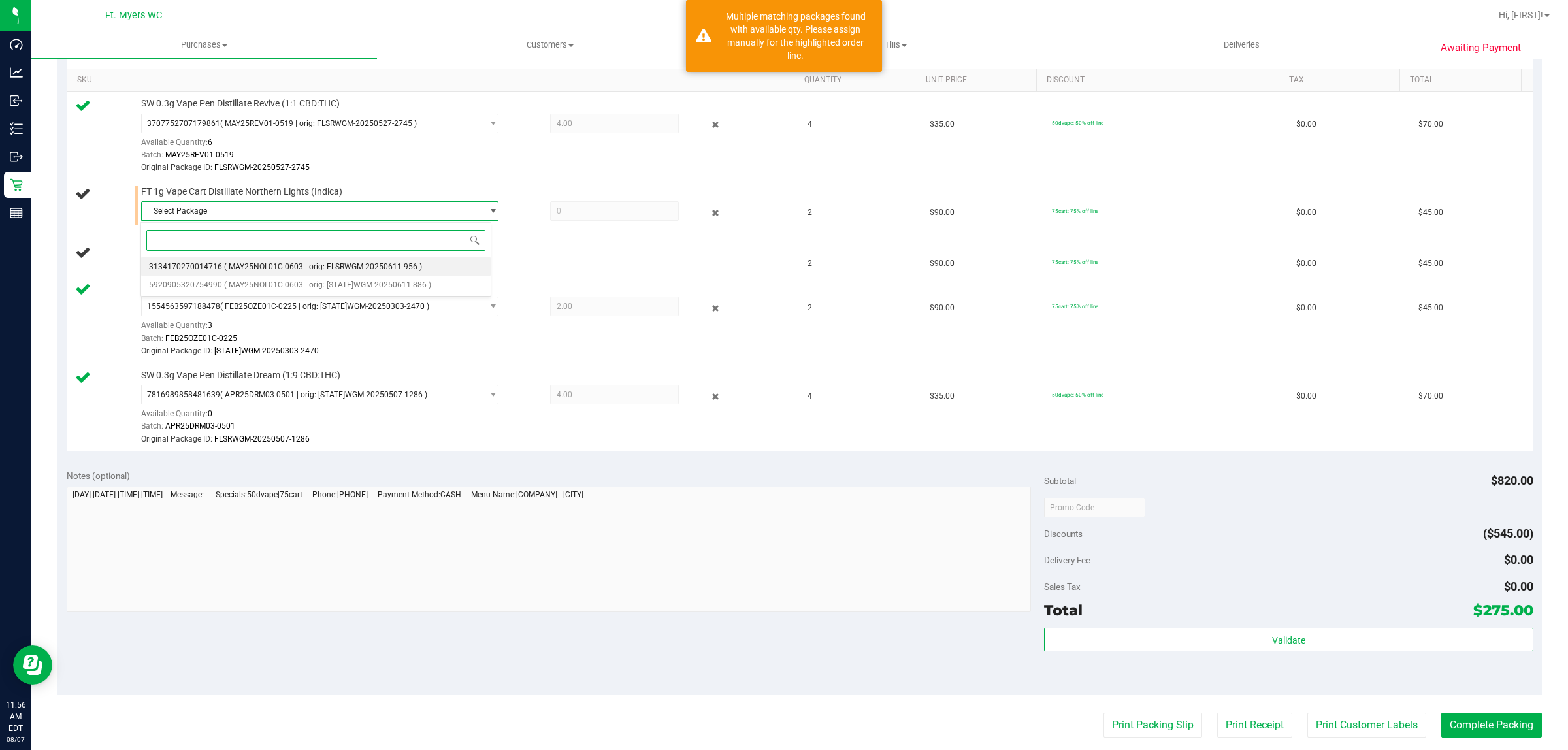 click on "(
MAY25NOL01C-0603 | orig: FLSRWGM-20250611-956
)" at bounding box center [323, 267] 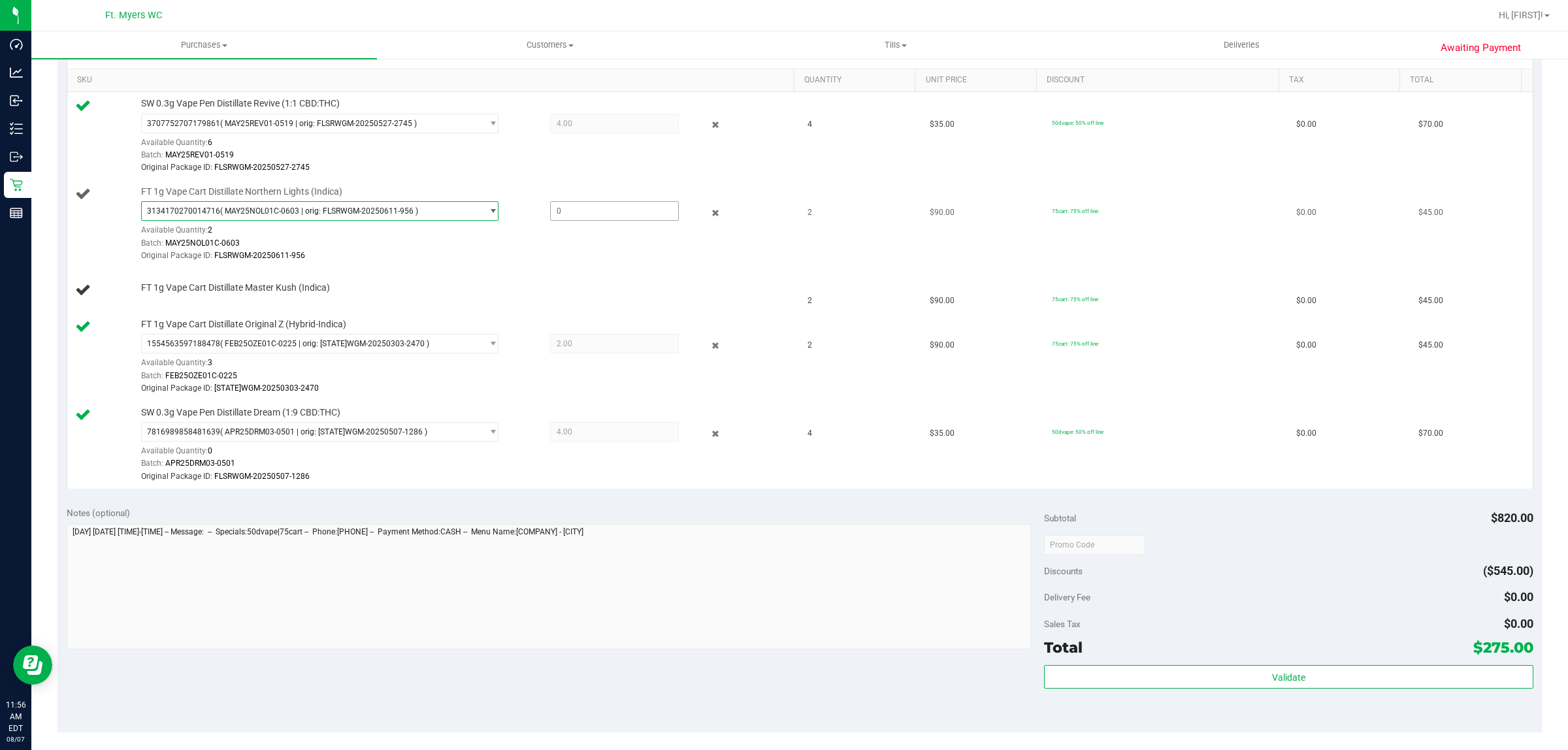 click at bounding box center (615, 211) 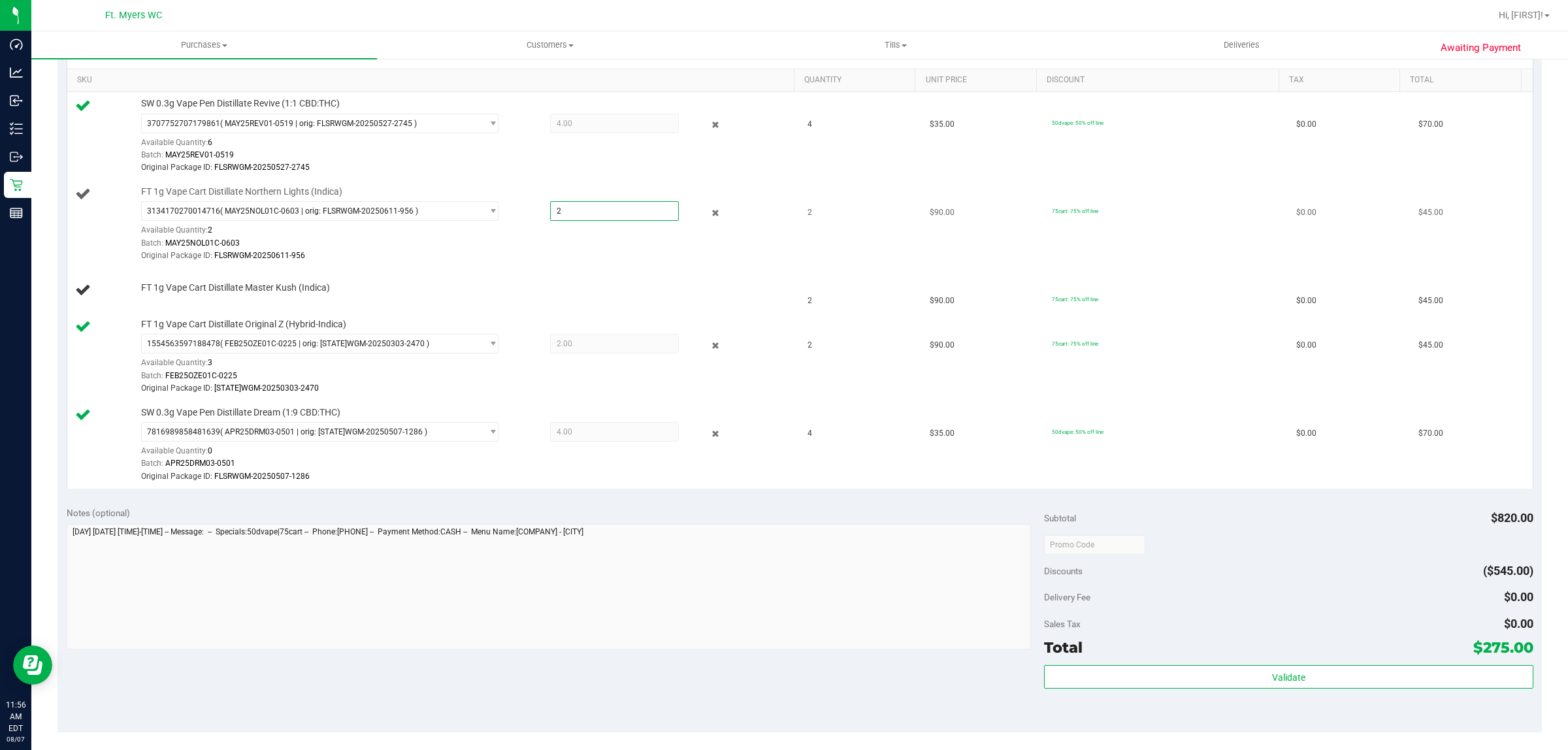 type on "2" 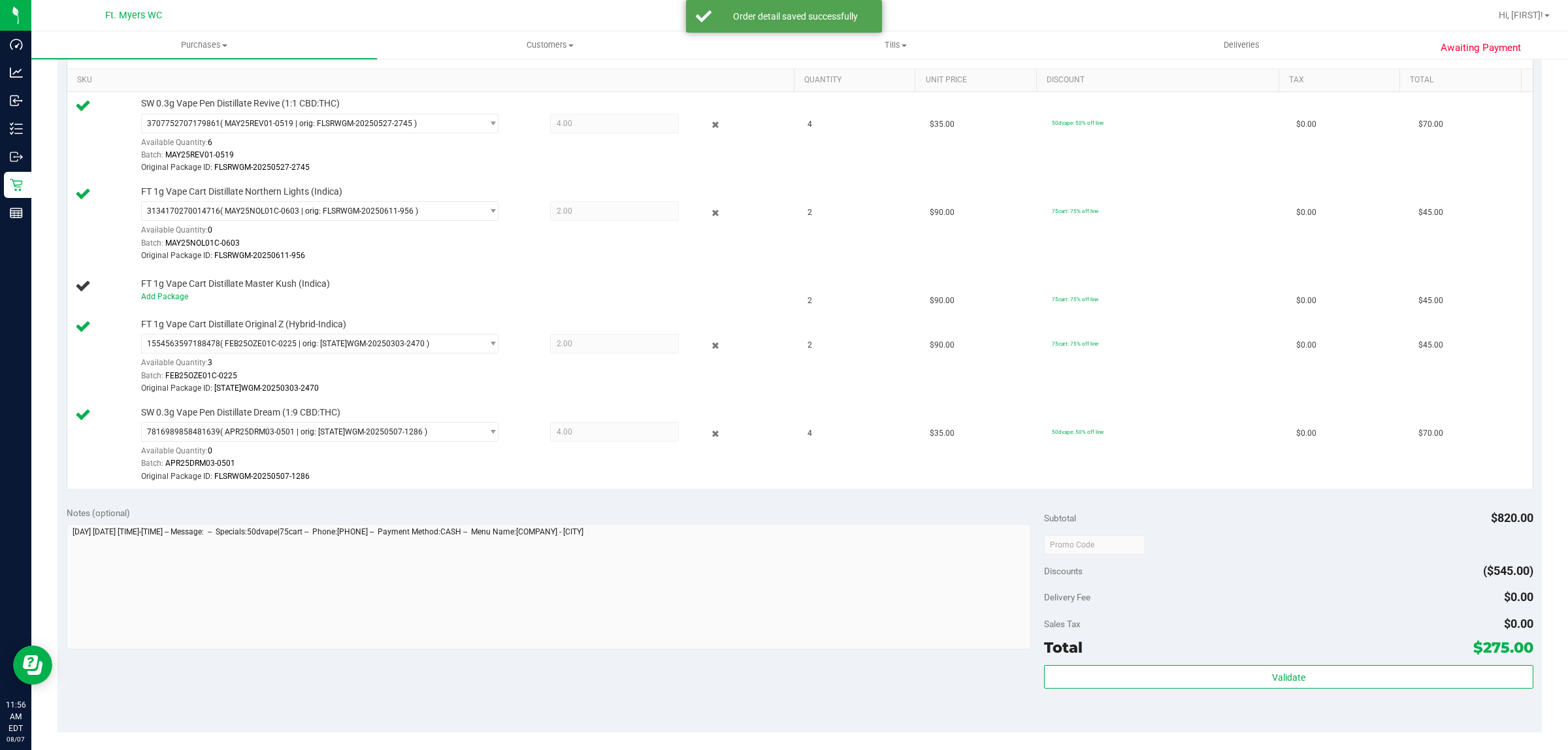 scroll, scrollTop: 163, scrollLeft: 0, axis: vertical 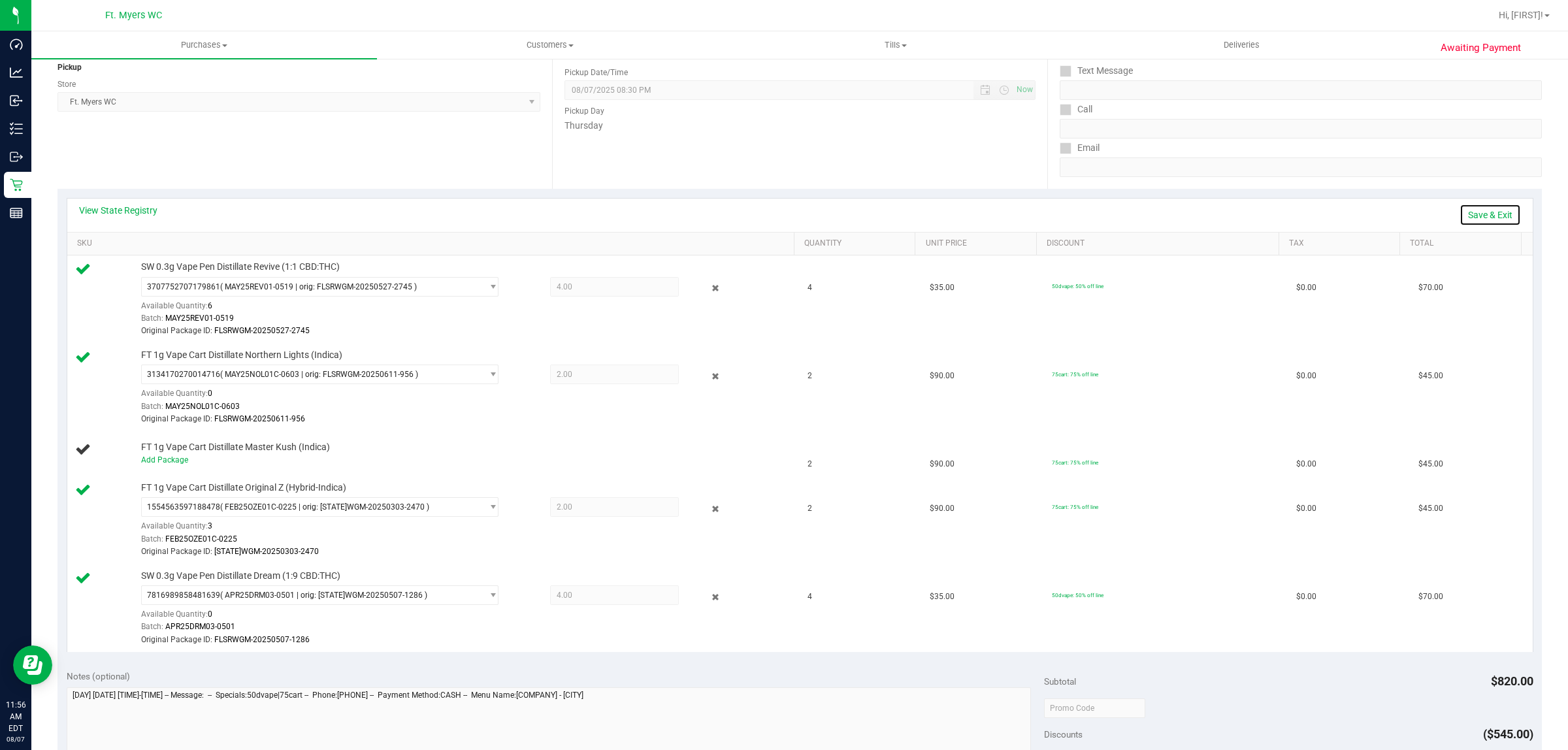 click on "Save & Exit" at bounding box center [1490, 215] 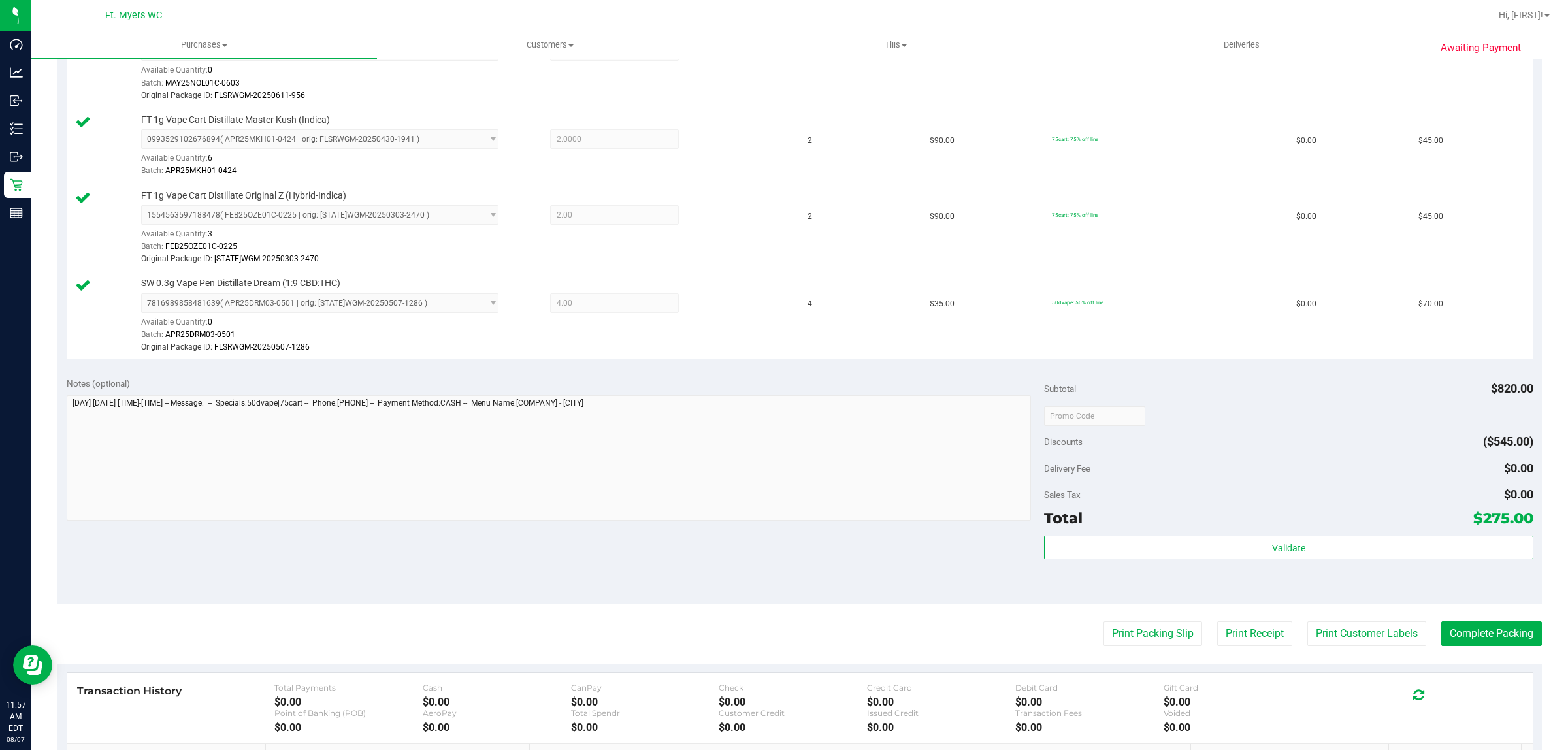 scroll, scrollTop: 490, scrollLeft: 0, axis: vertical 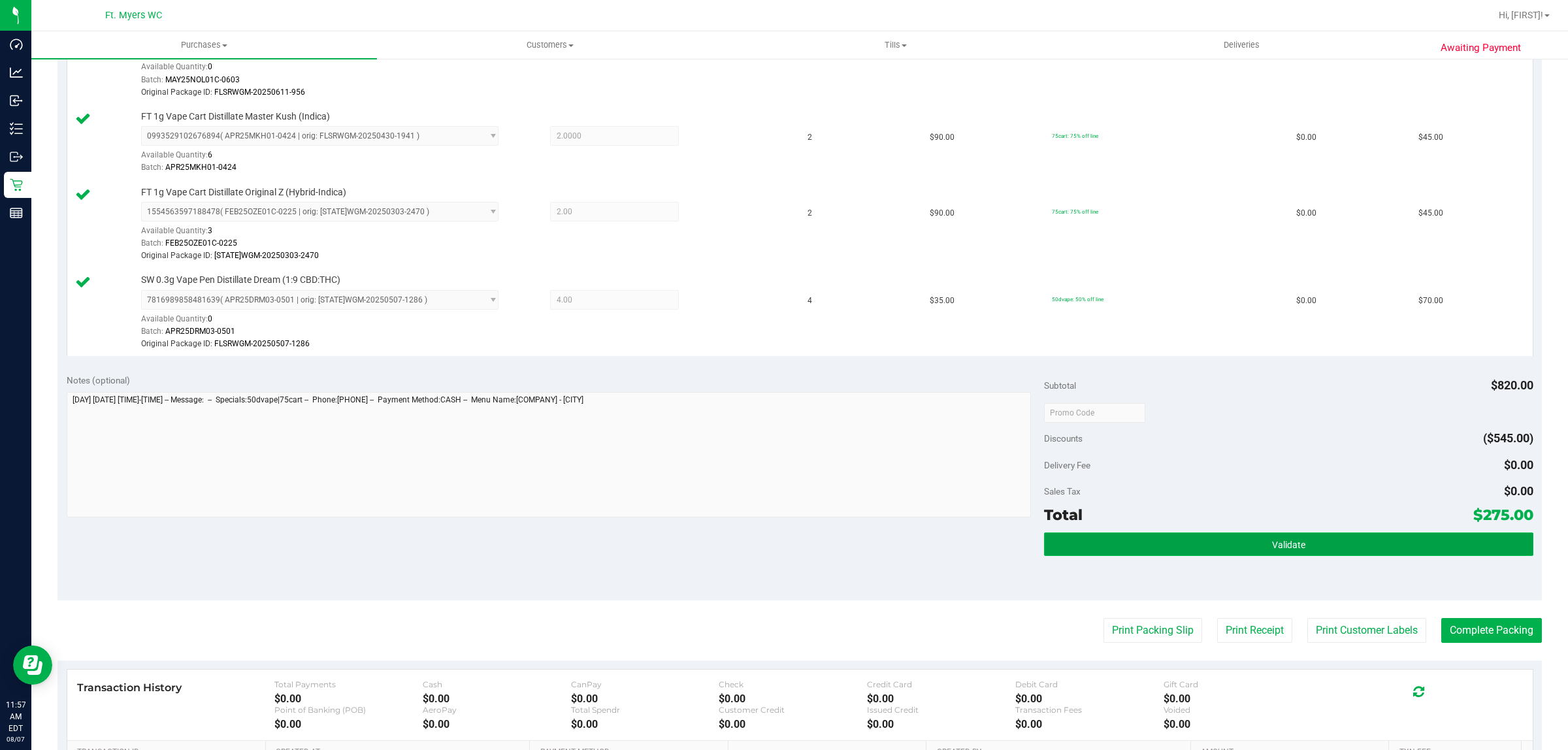 click on "Validate" at bounding box center [1288, 544] 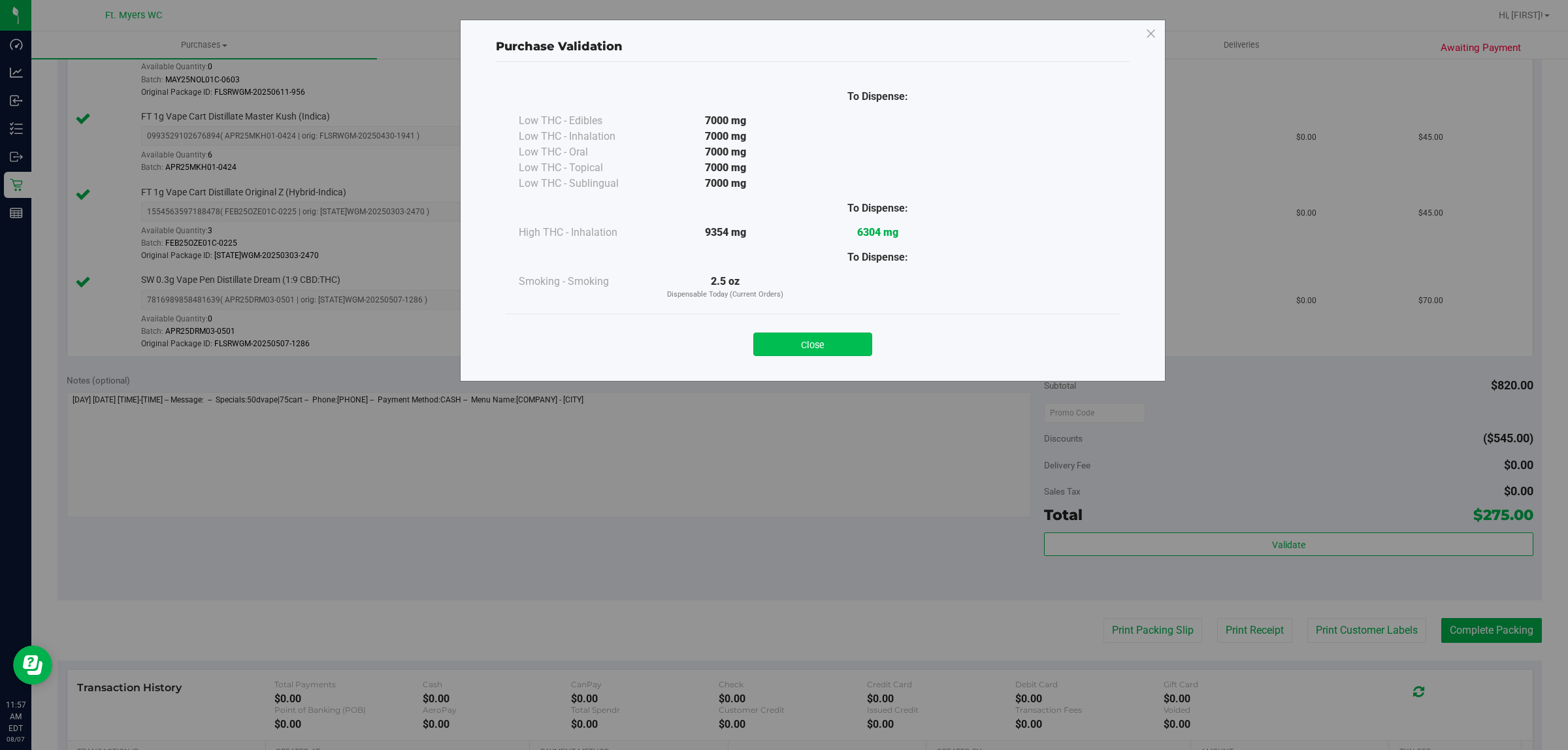 click on "Close" at bounding box center (813, 344) 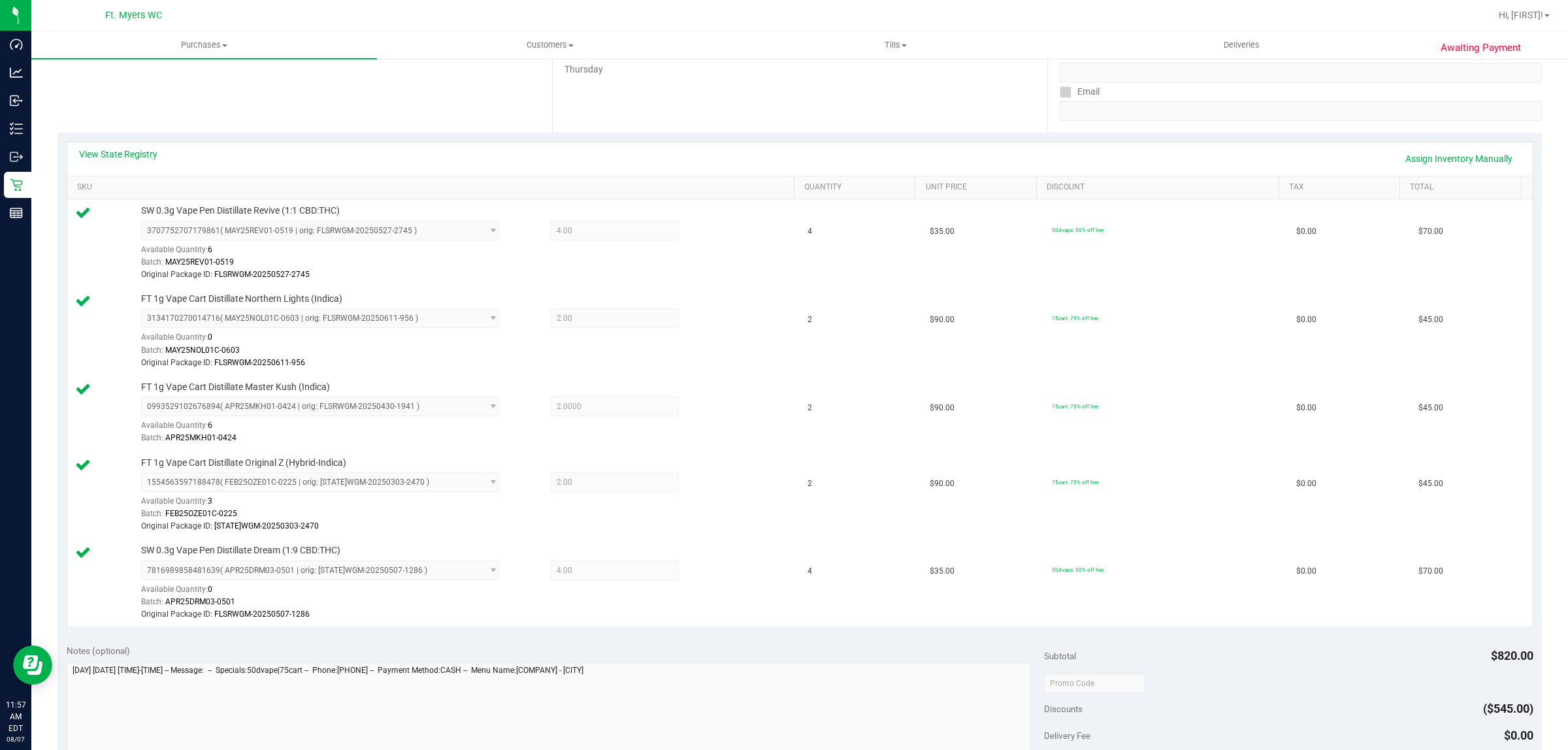 scroll, scrollTop: 490, scrollLeft: 0, axis: vertical 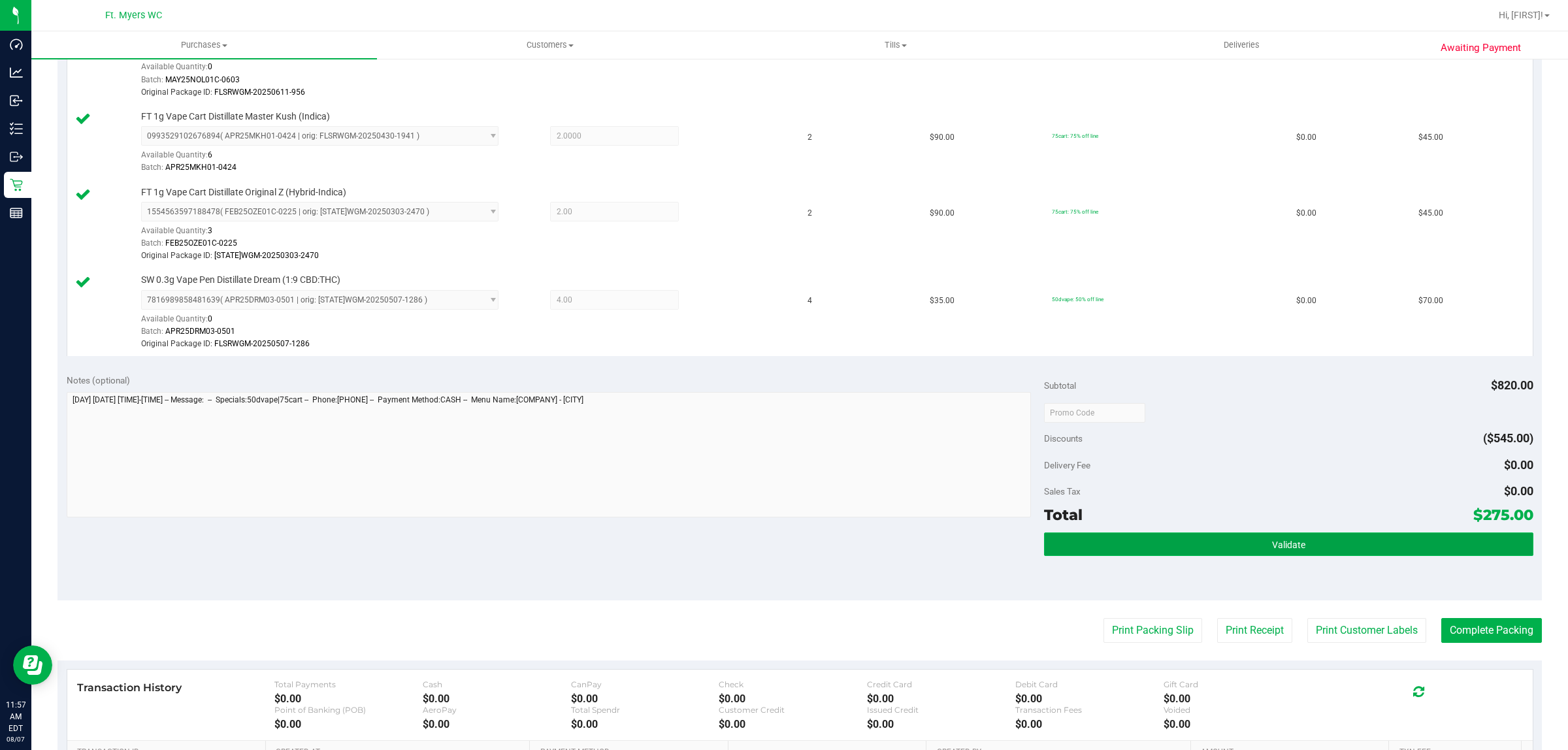 click on "Validate" at bounding box center (1288, 544) 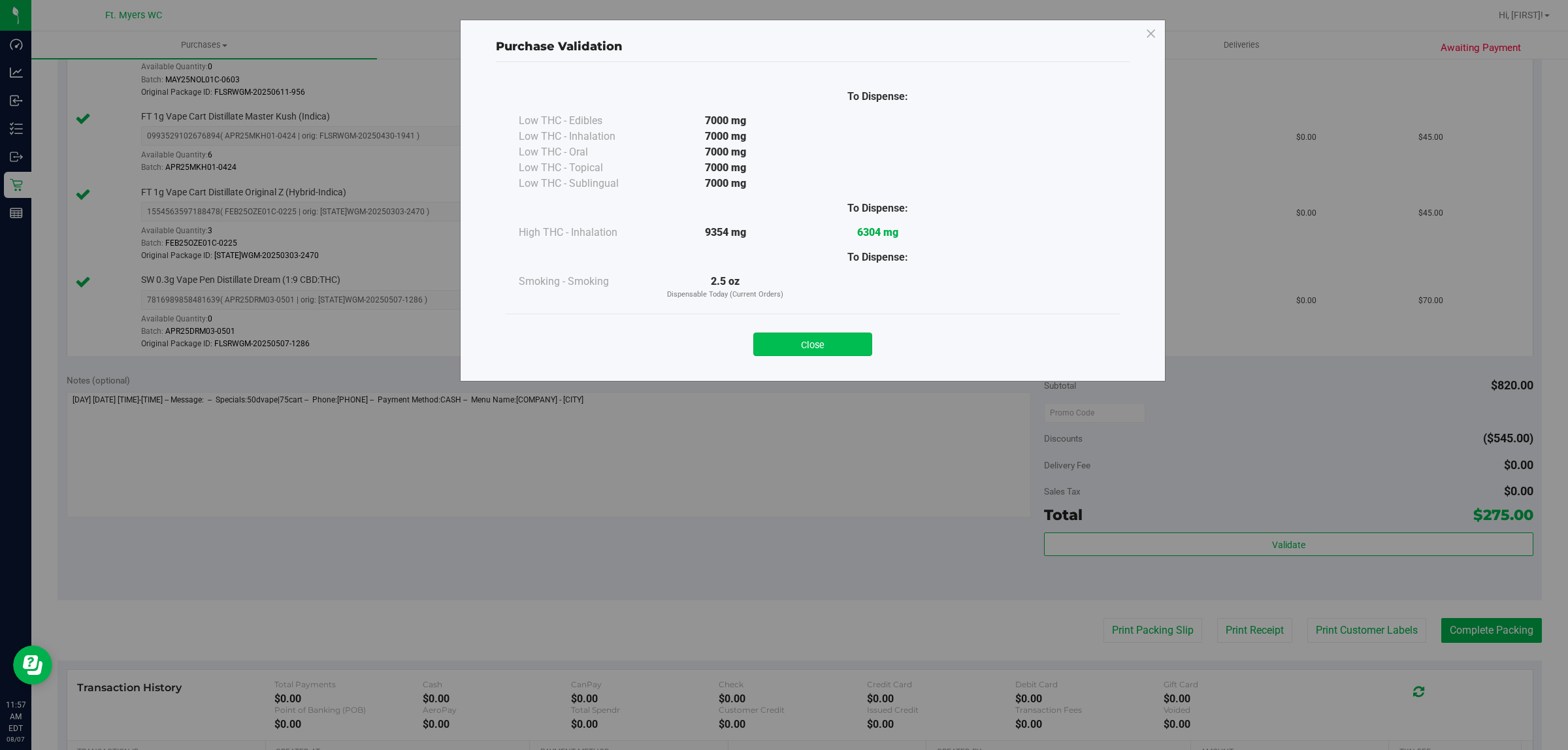click on "Close" at bounding box center [813, 344] 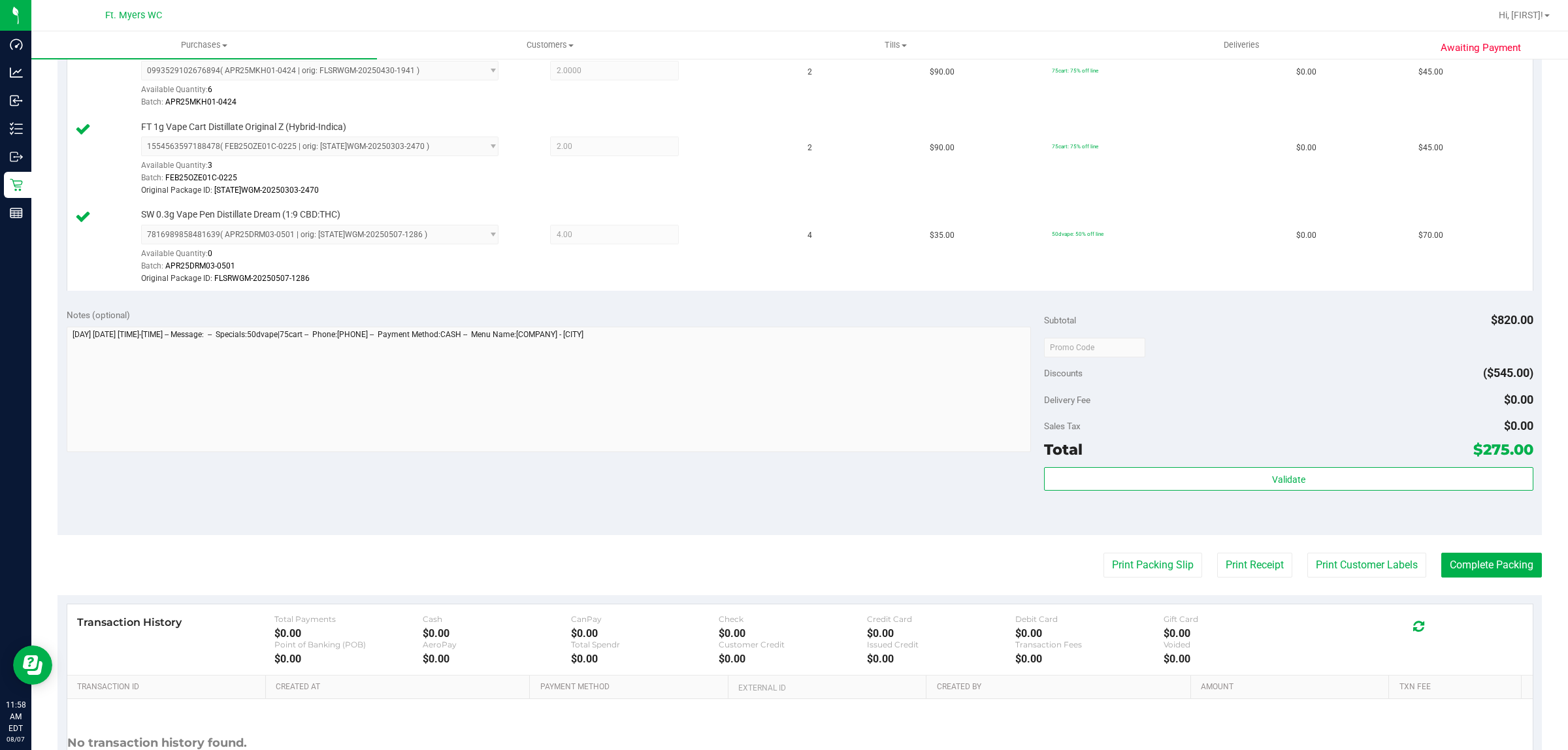 scroll, scrollTop: 672, scrollLeft: 0, axis: vertical 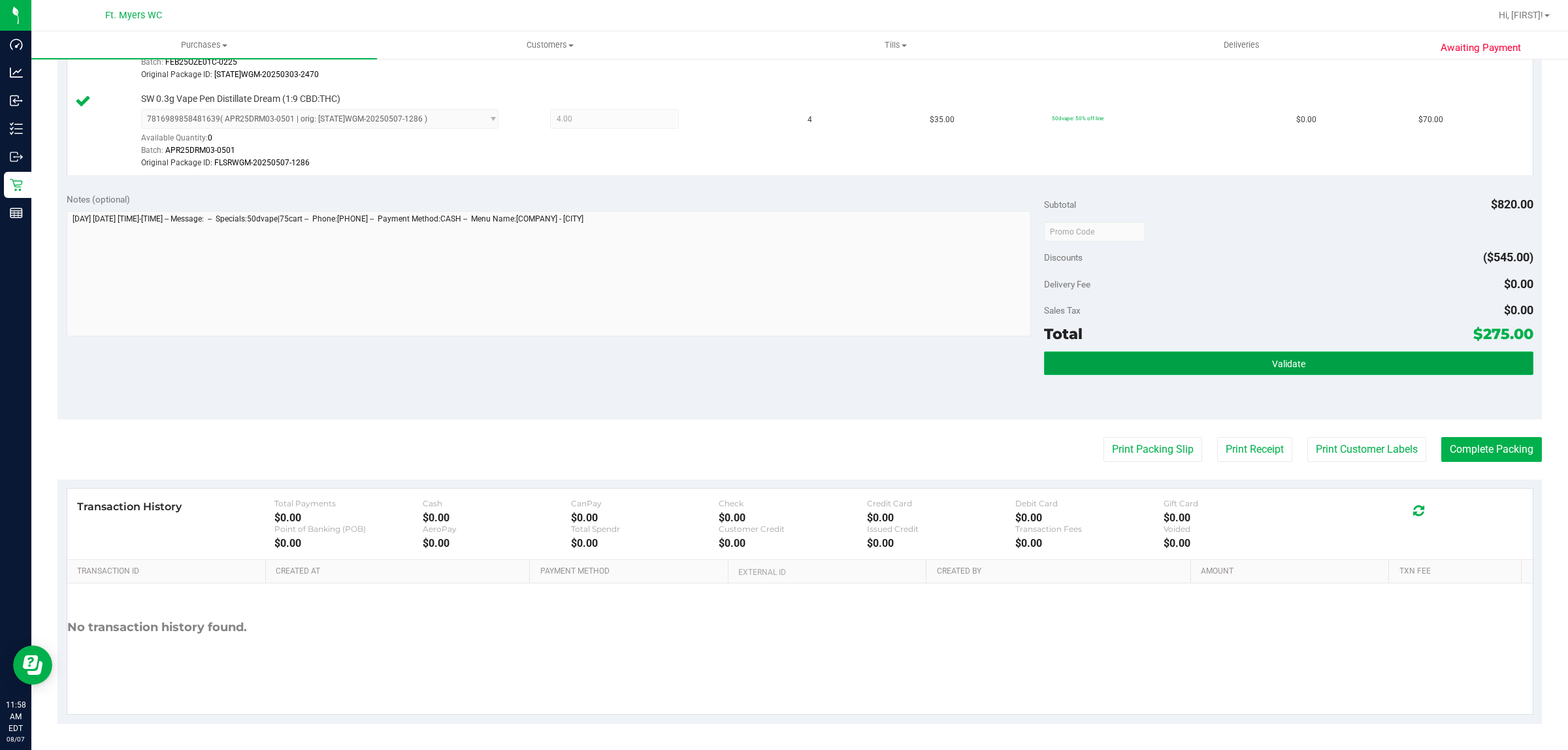 click on "Validate" at bounding box center [1288, 363] 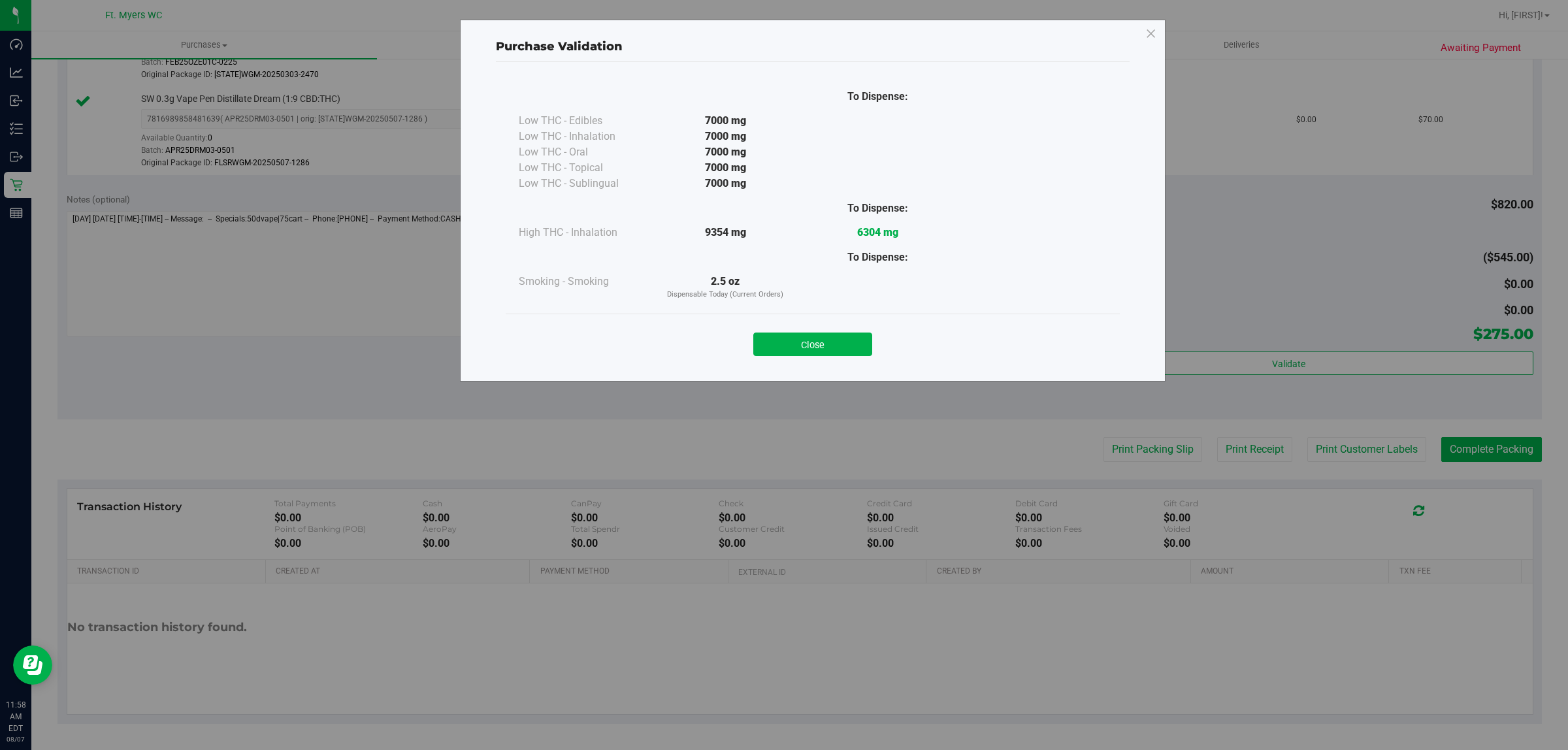 click on "Close" at bounding box center [813, 340] 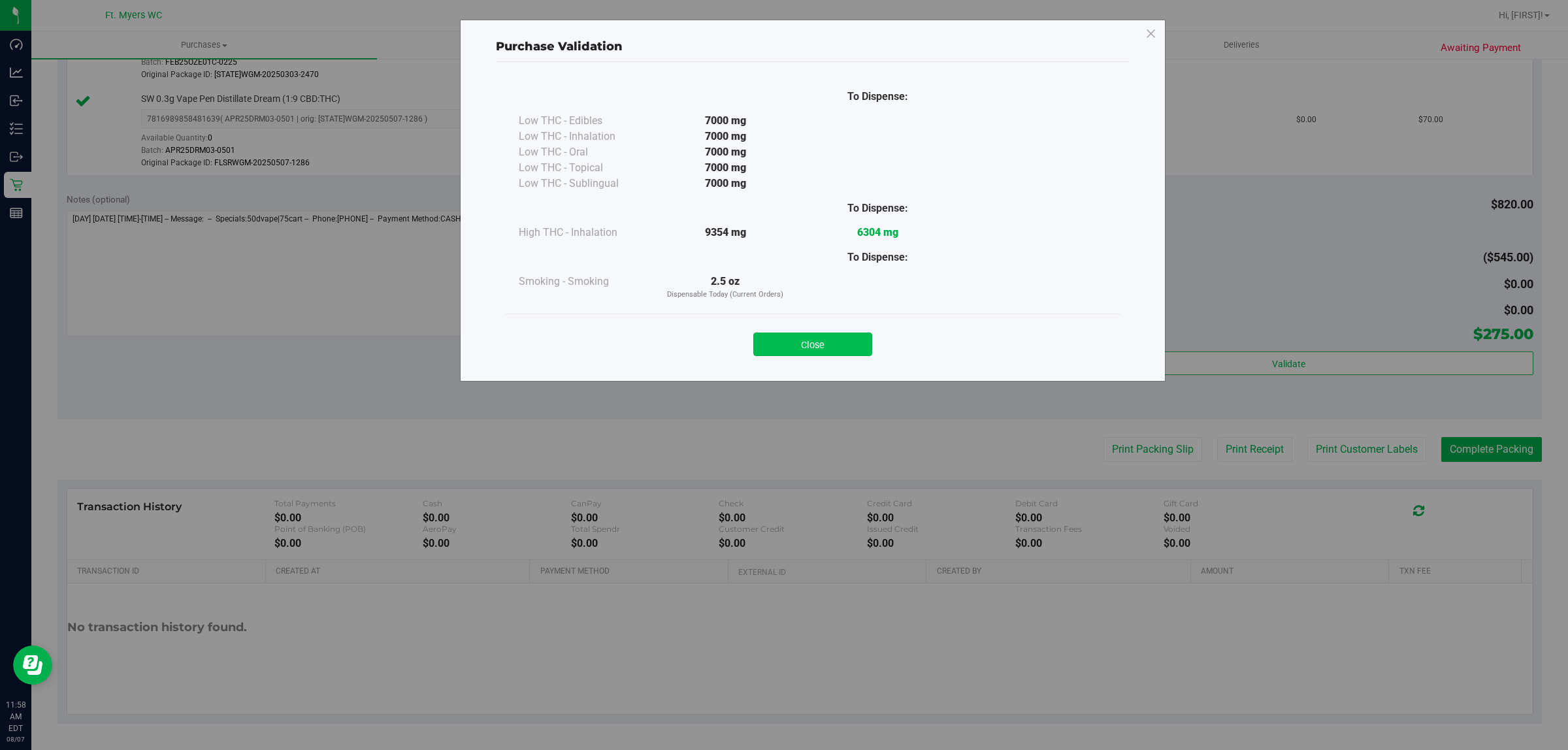 click on "Close" at bounding box center [813, 344] 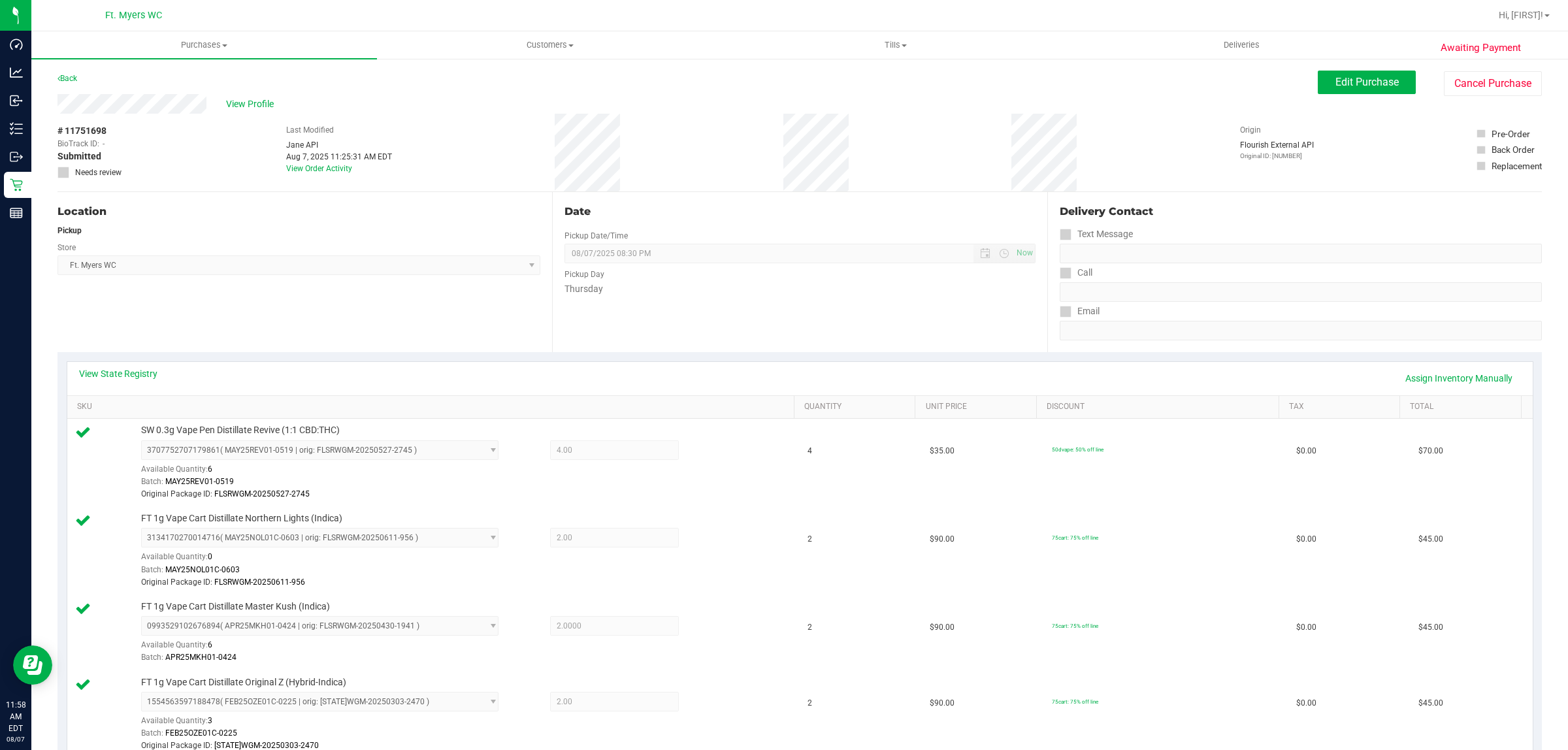 scroll, scrollTop: 672, scrollLeft: 0, axis: vertical 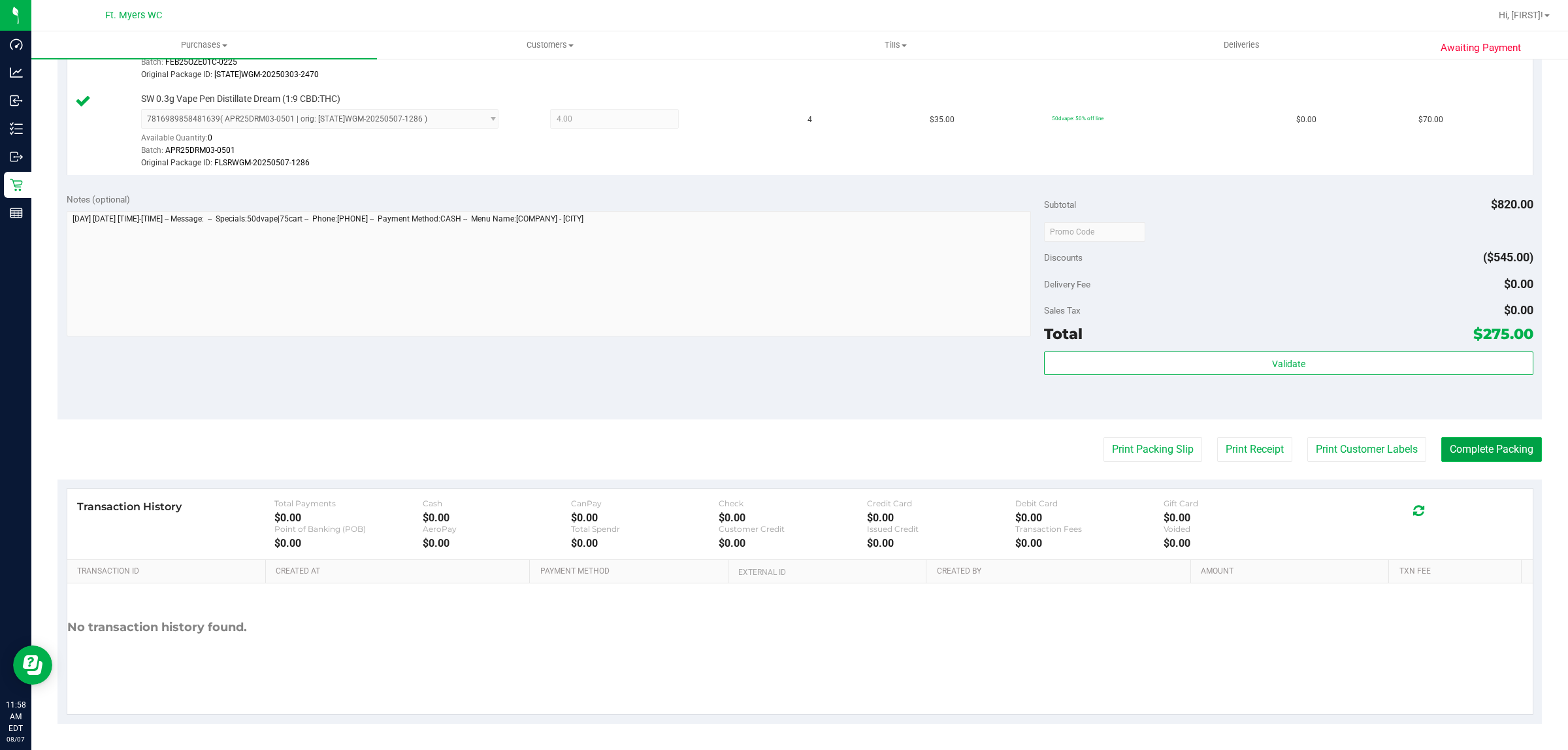 click on "Complete Packing" at bounding box center (1492, 449) 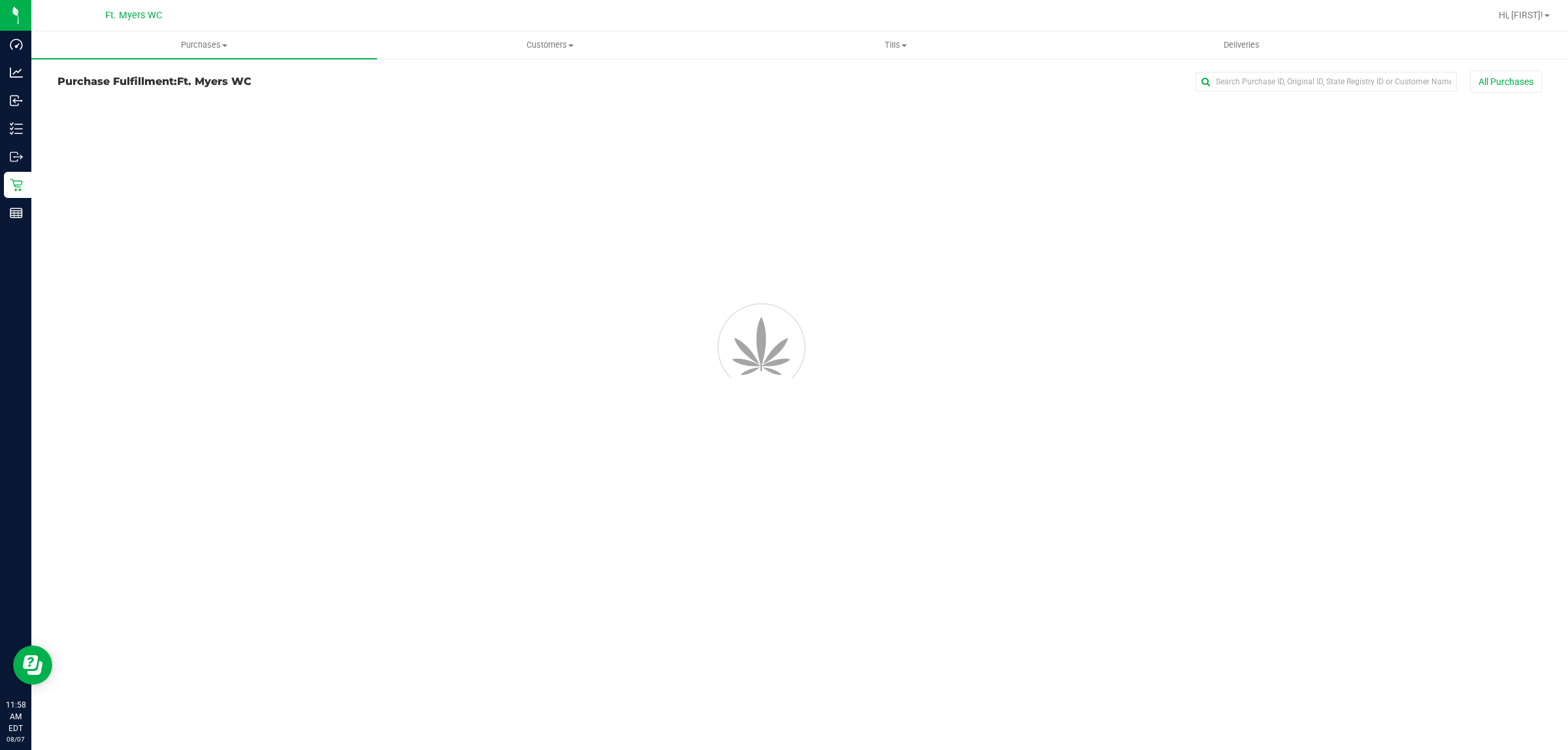 scroll, scrollTop: 0, scrollLeft: 0, axis: both 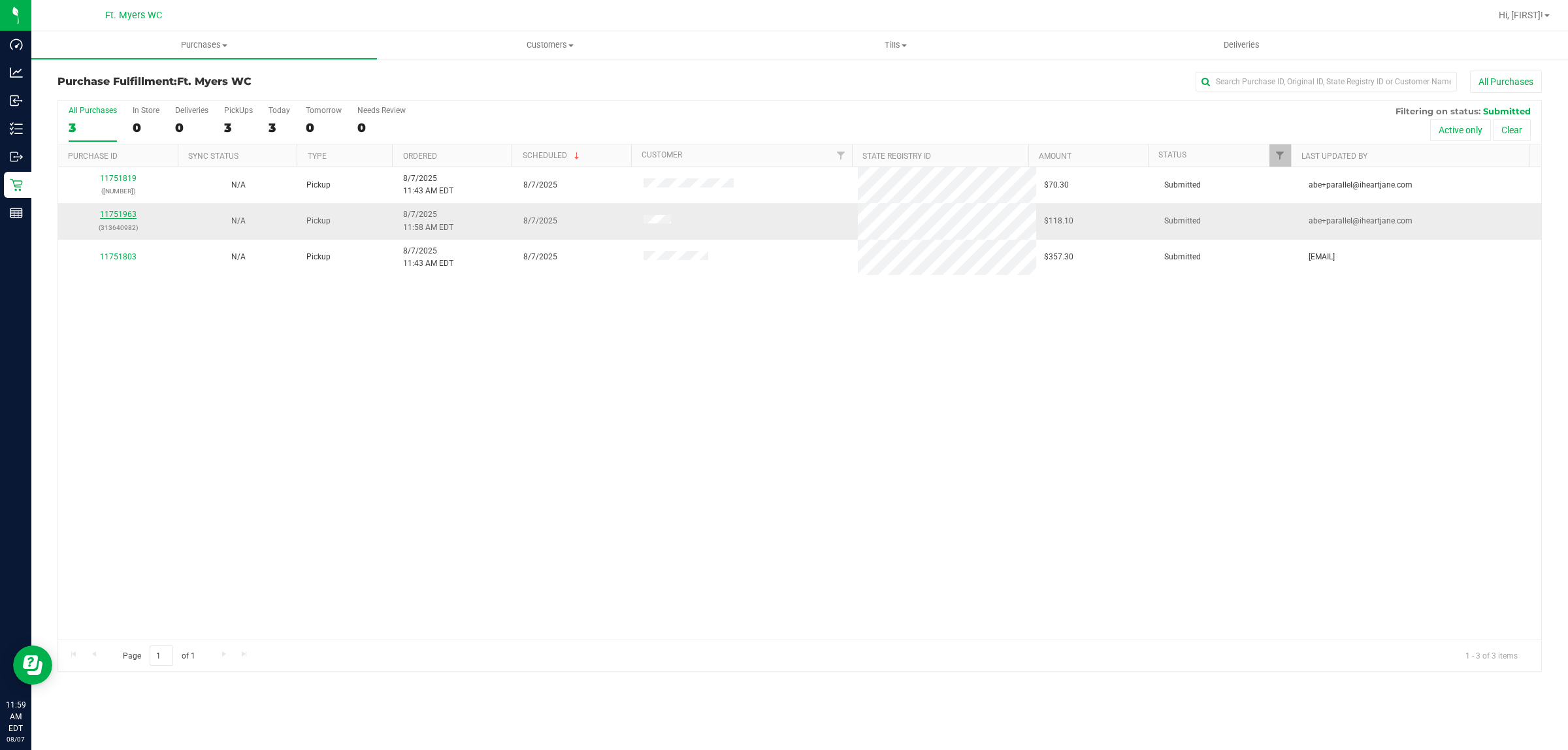 click on "11751963" at bounding box center [118, 214] 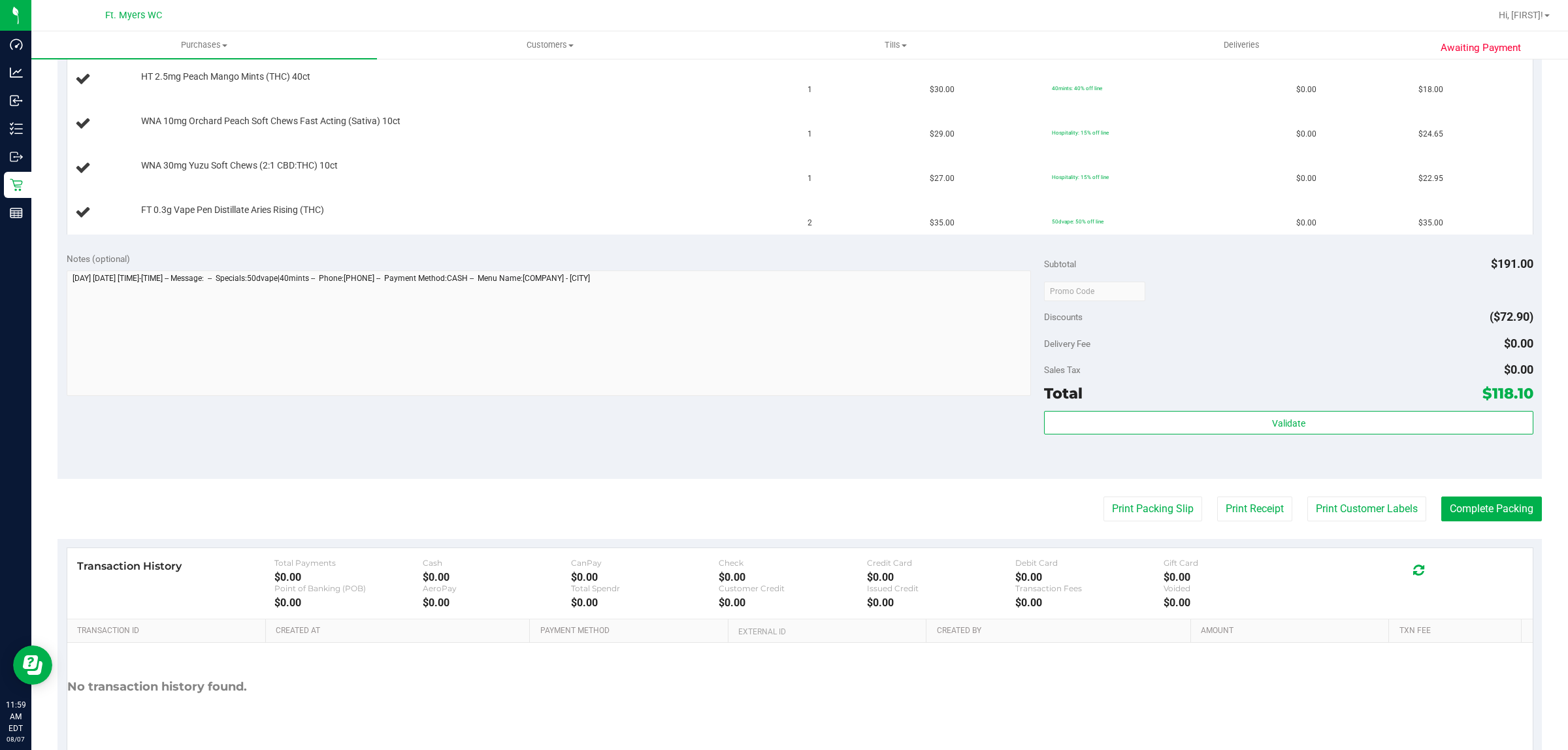 scroll, scrollTop: 408, scrollLeft: 0, axis: vertical 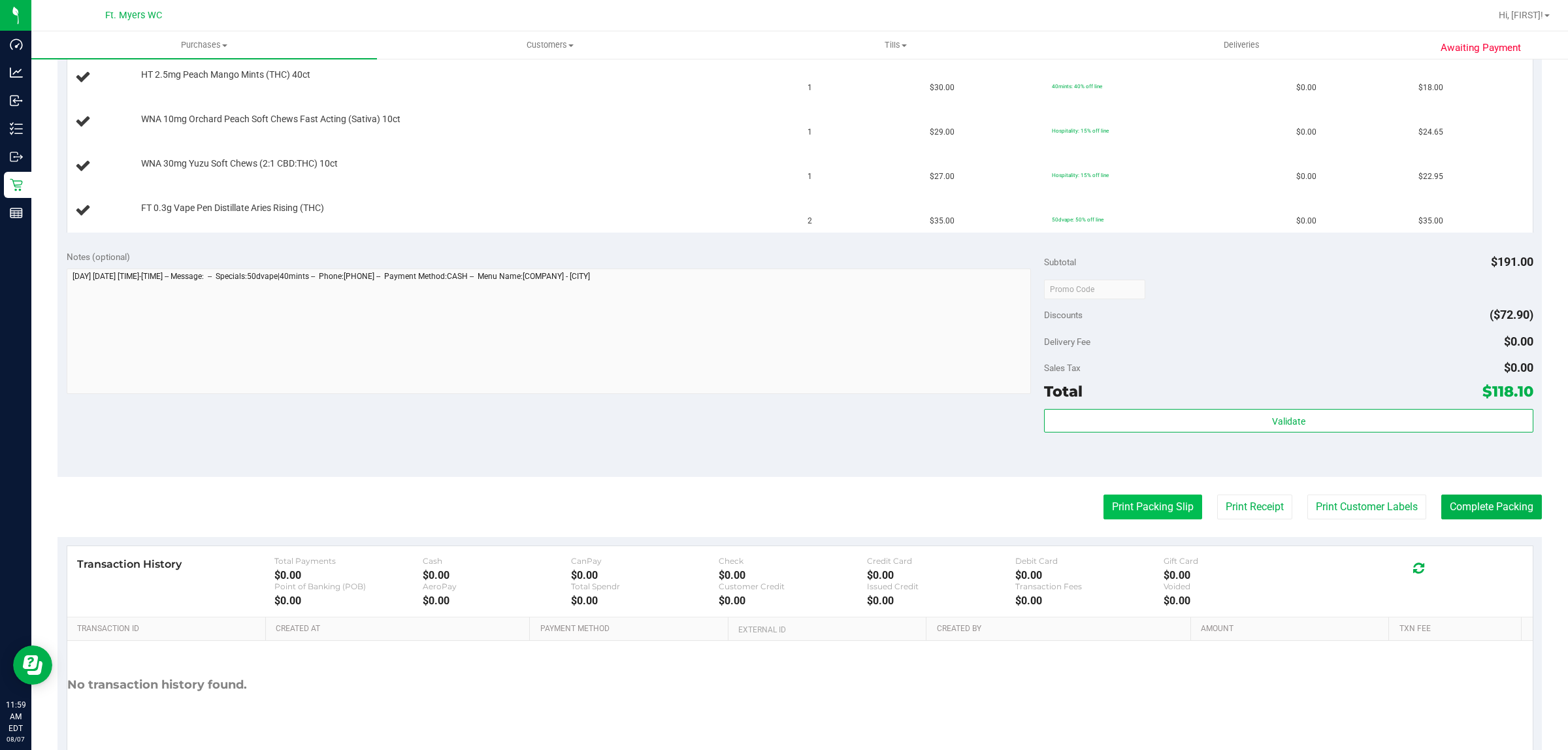 click on "Print Packing Slip" at bounding box center (1152, 507) 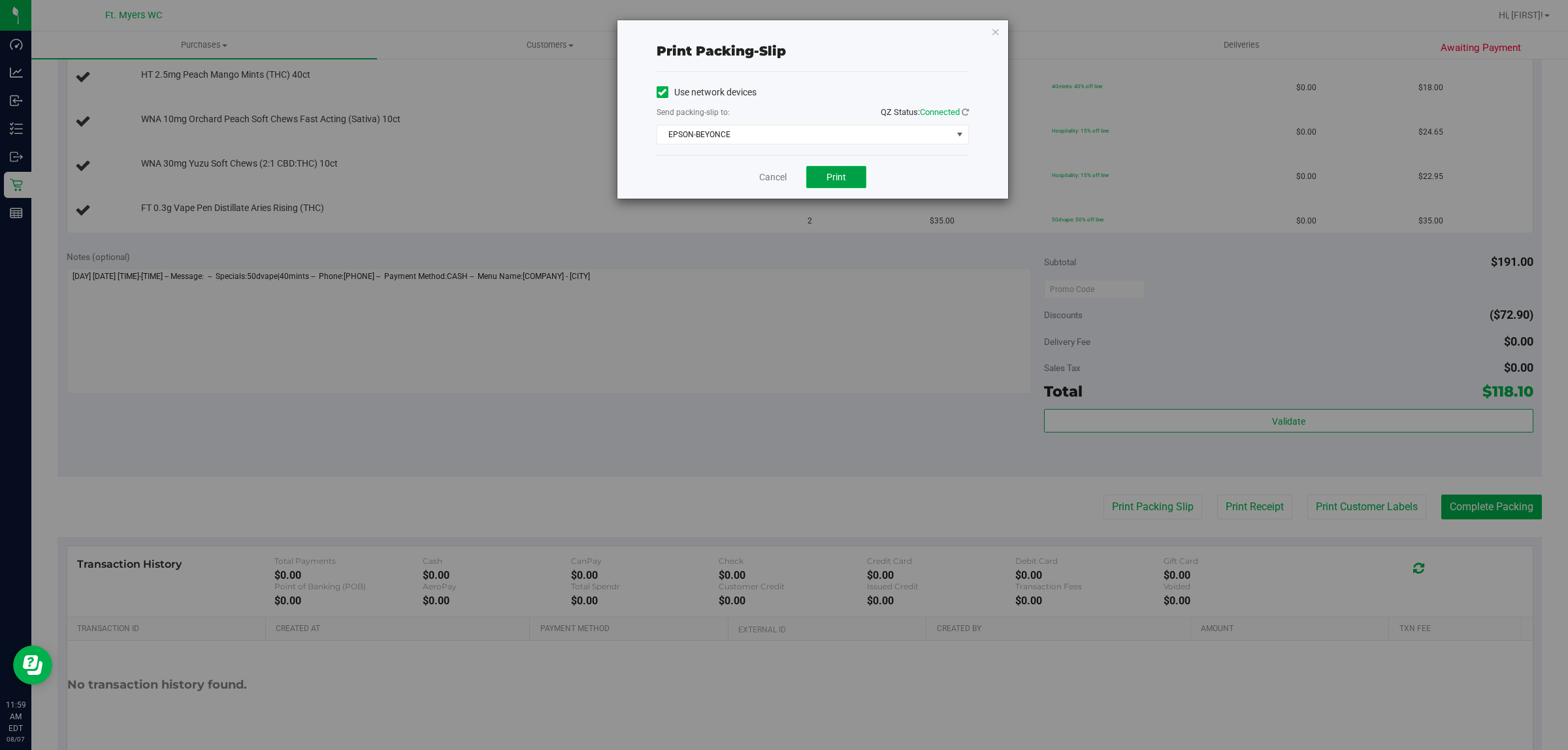 click on "Print" at bounding box center (836, 177) 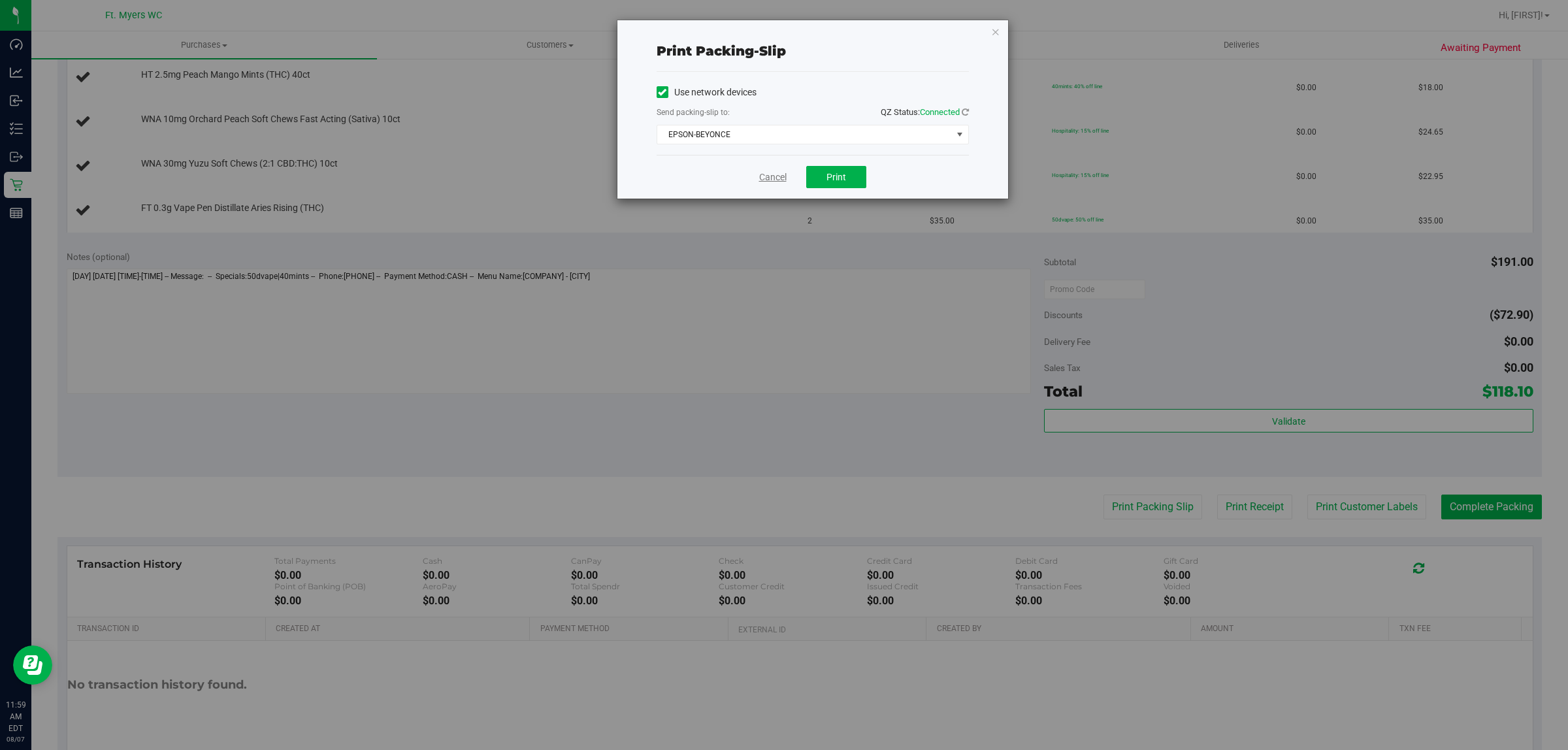 click on "Cancel" at bounding box center (773, 177) 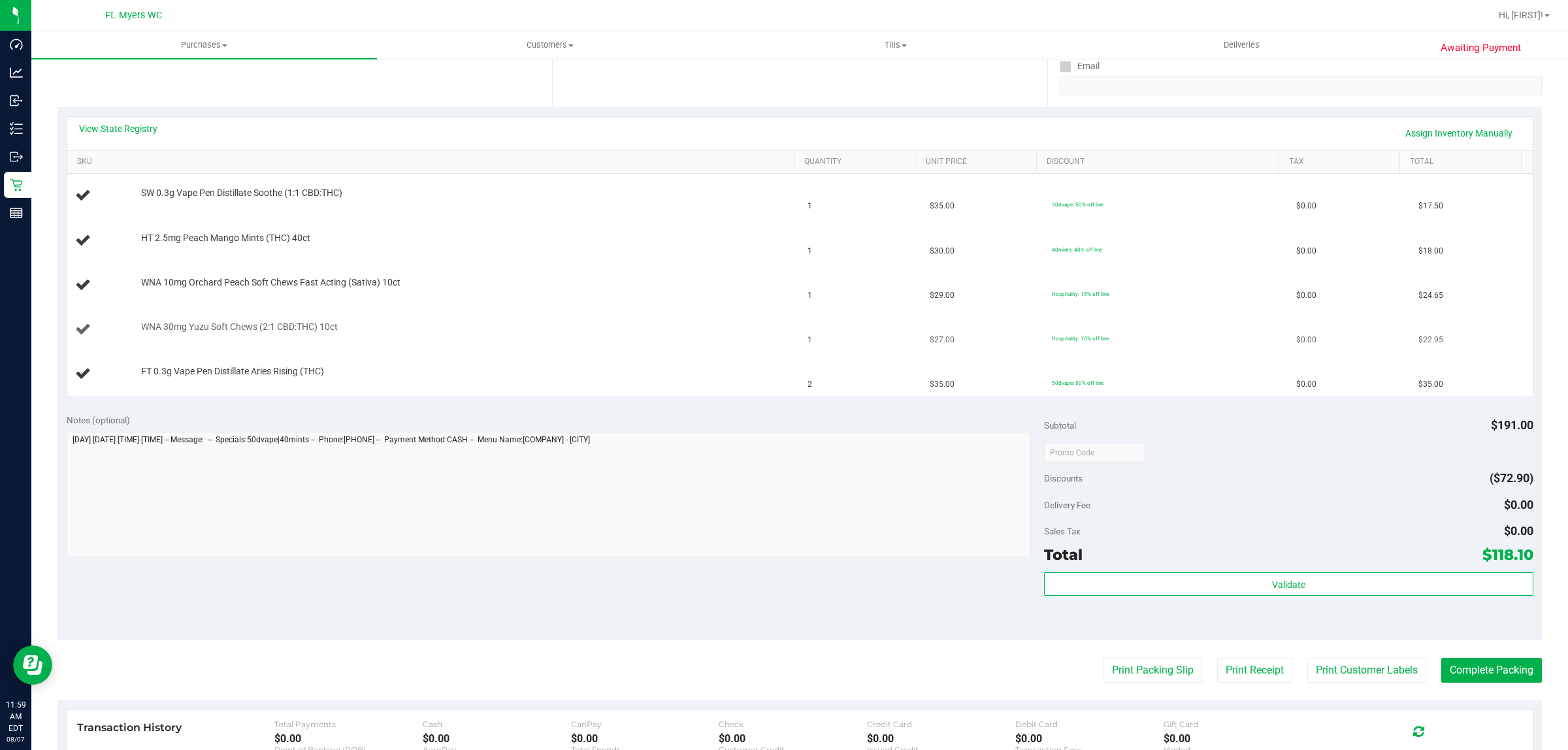 scroll, scrollTop: 163, scrollLeft: 0, axis: vertical 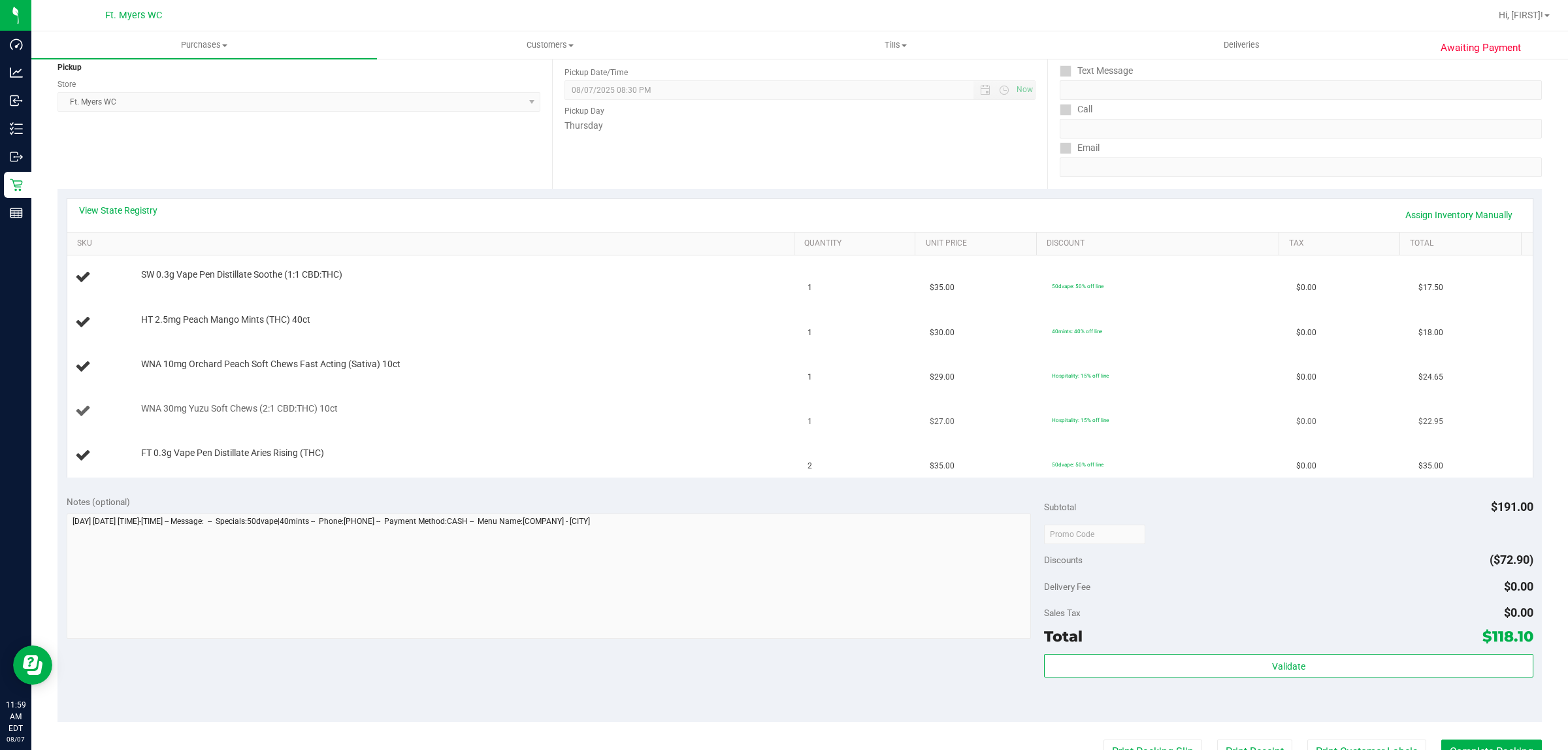 type 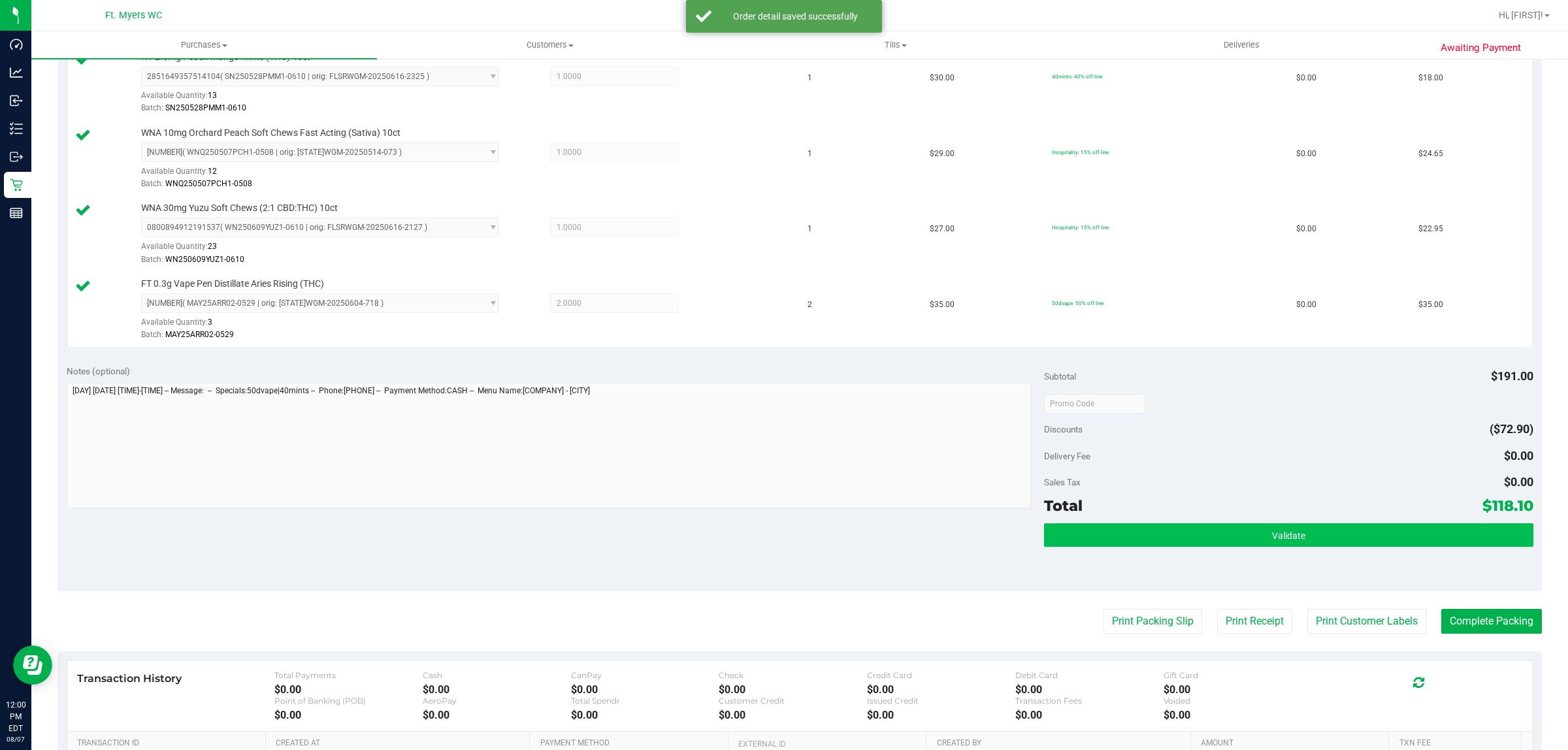 scroll, scrollTop: 490, scrollLeft: 0, axis: vertical 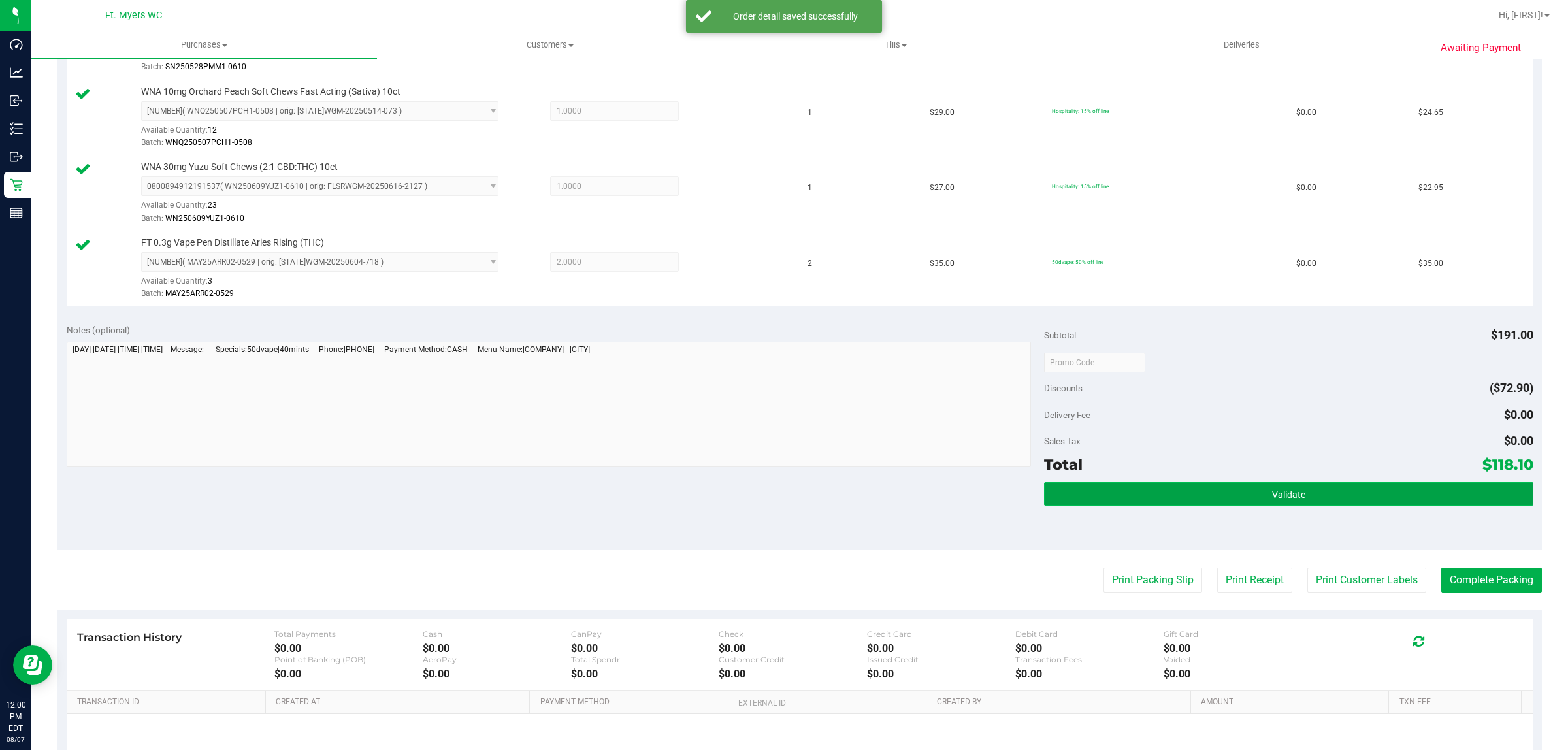 click on "Validate" at bounding box center [1288, 494] 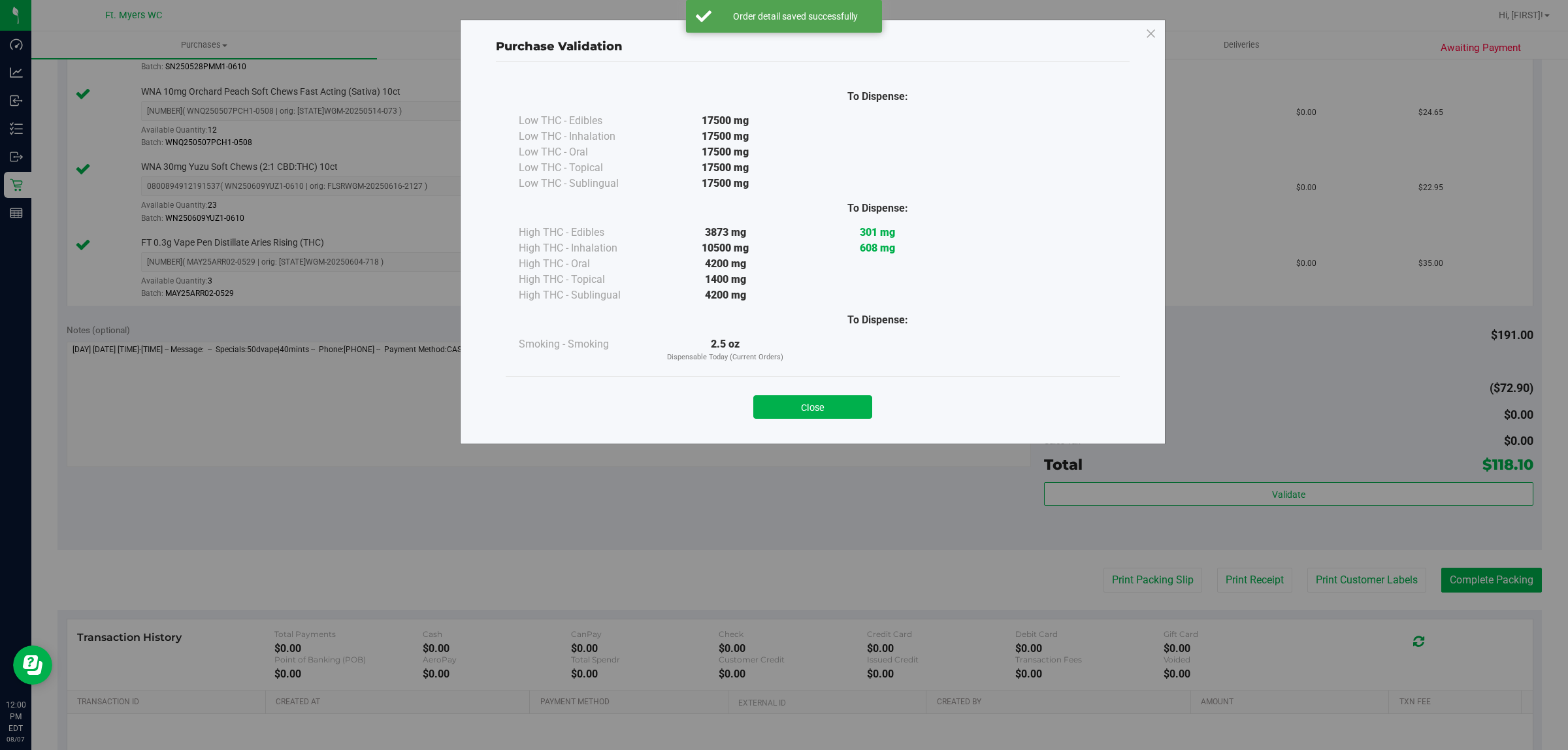 click on "Close" at bounding box center [813, 403] 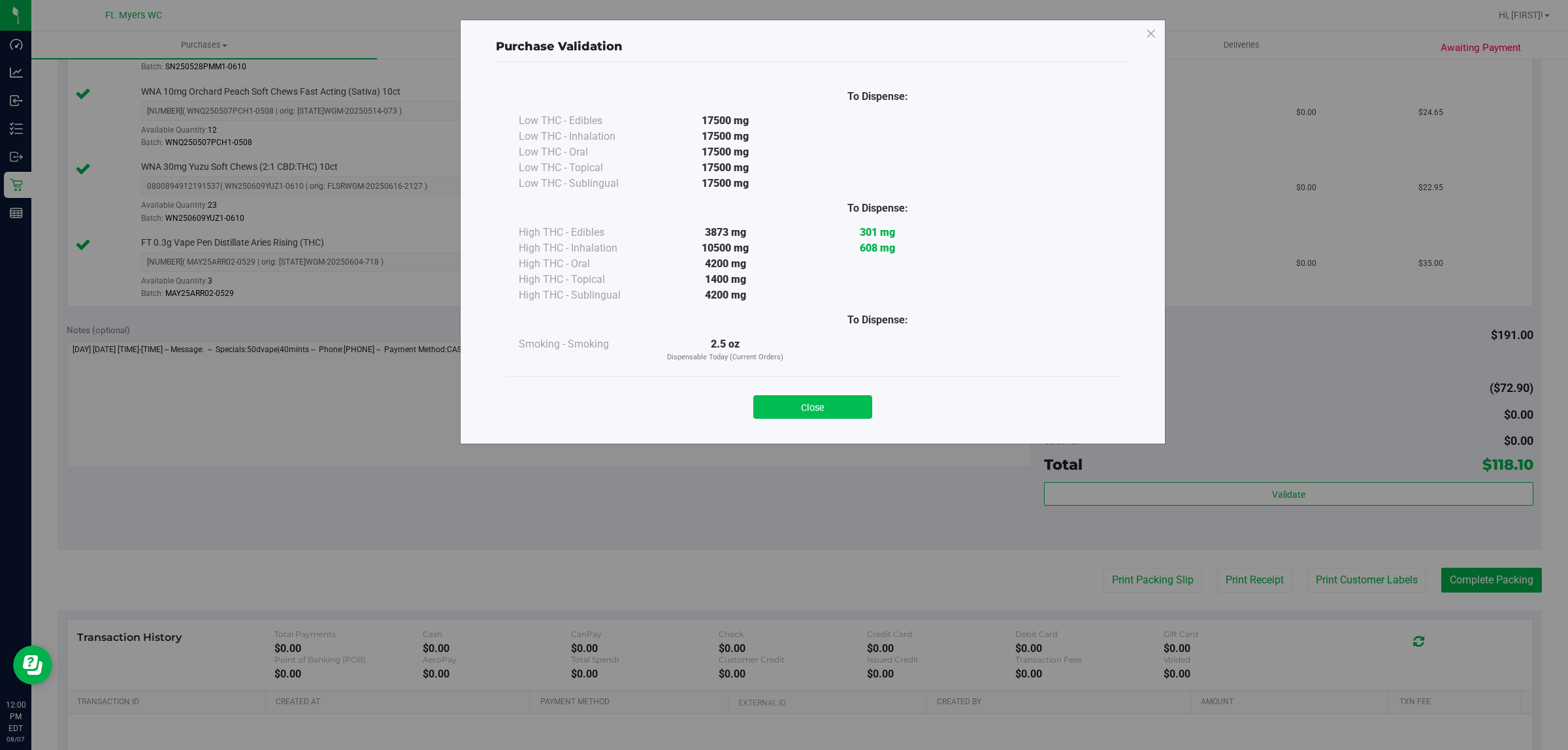 click on "Close" at bounding box center [813, 407] 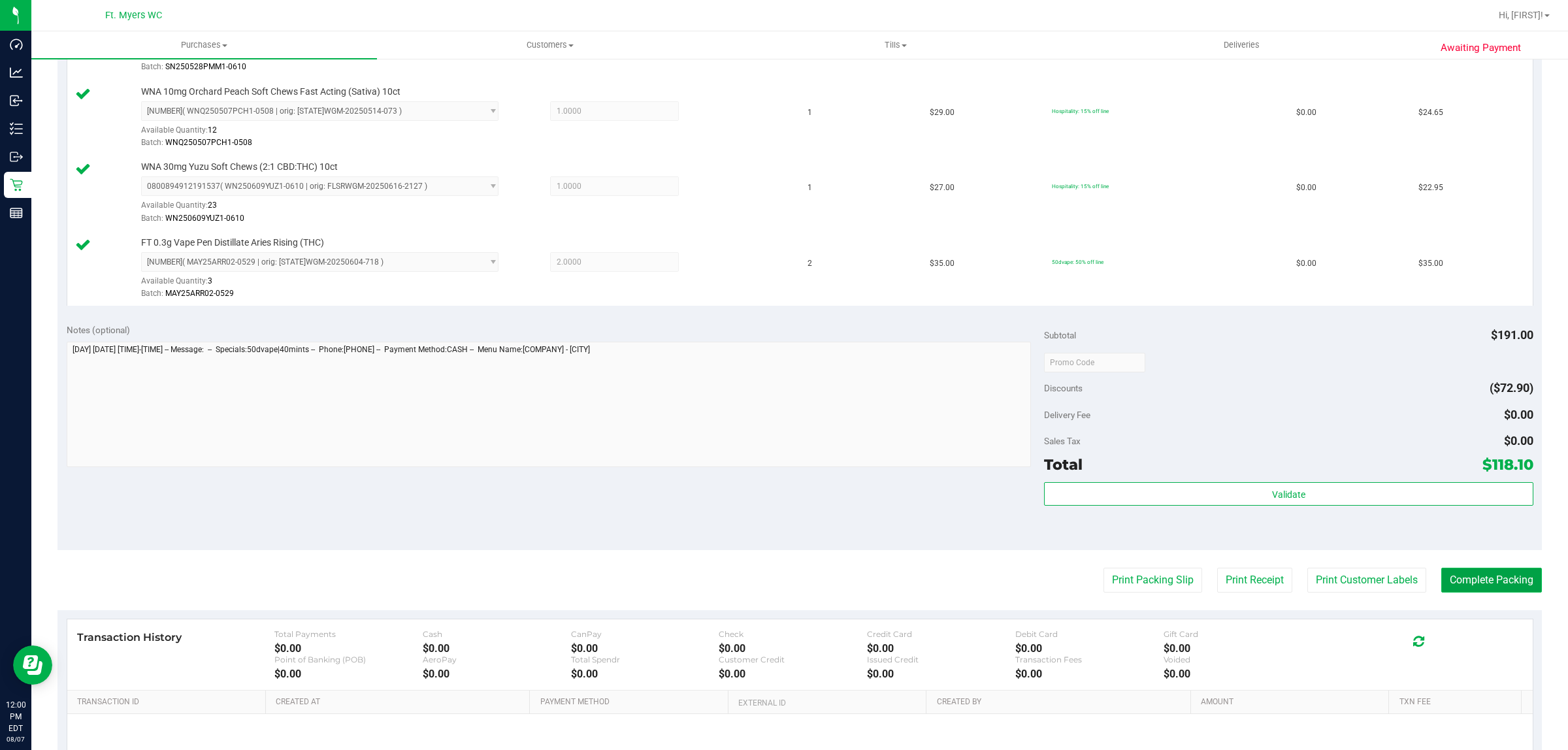 click on "Complete Packing" at bounding box center (1492, 580) 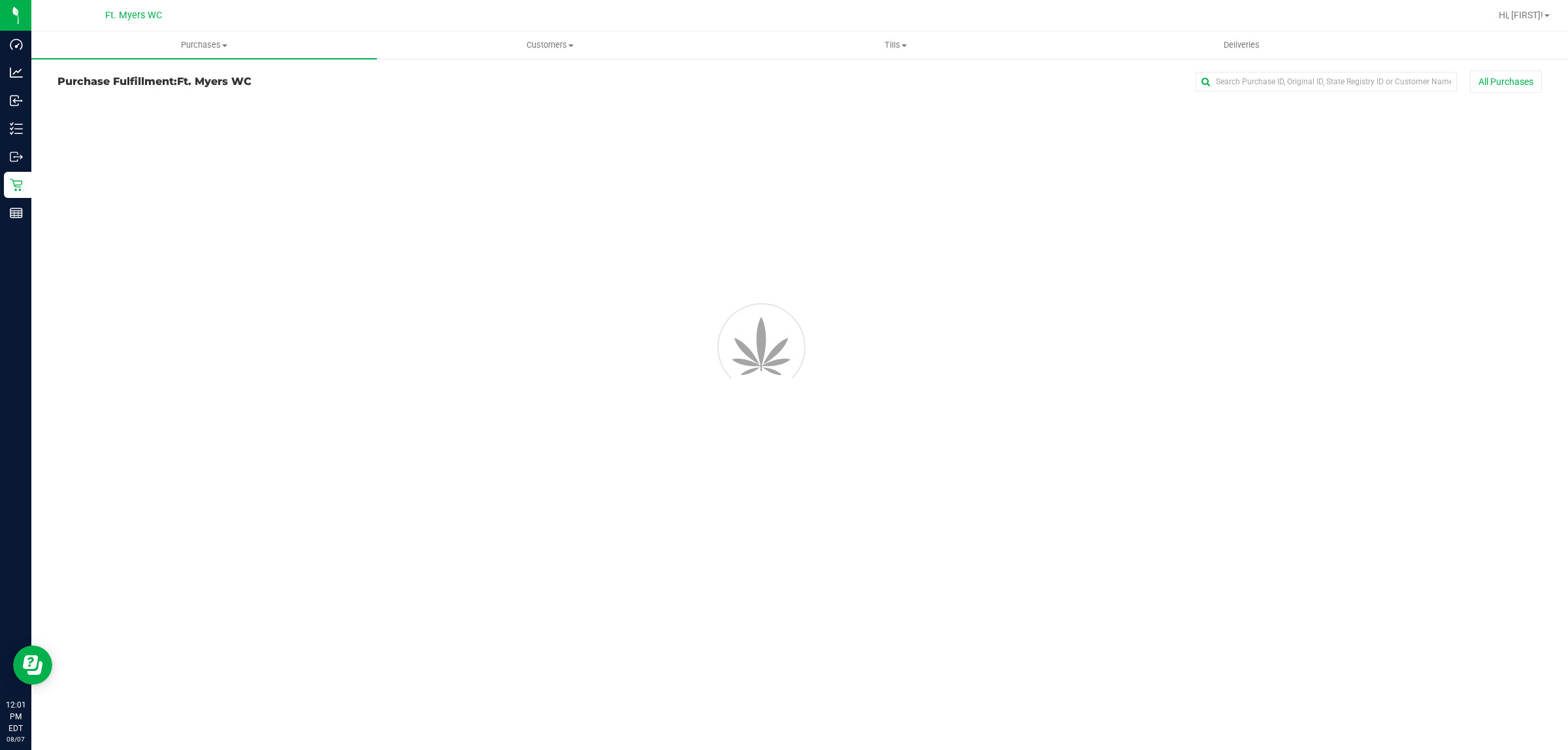 scroll, scrollTop: 0, scrollLeft: 0, axis: both 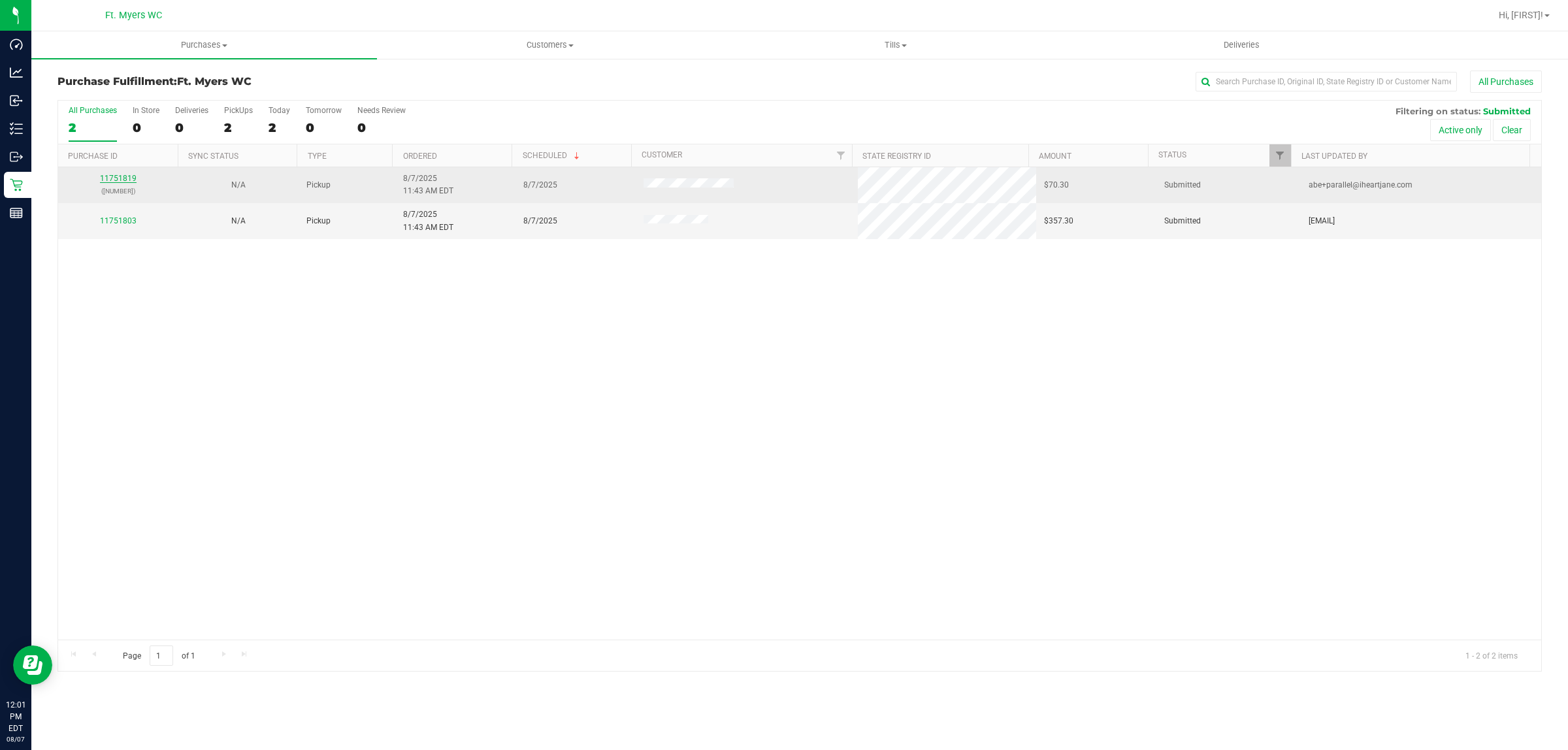 click on "11751819" at bounding box center (118, 178) 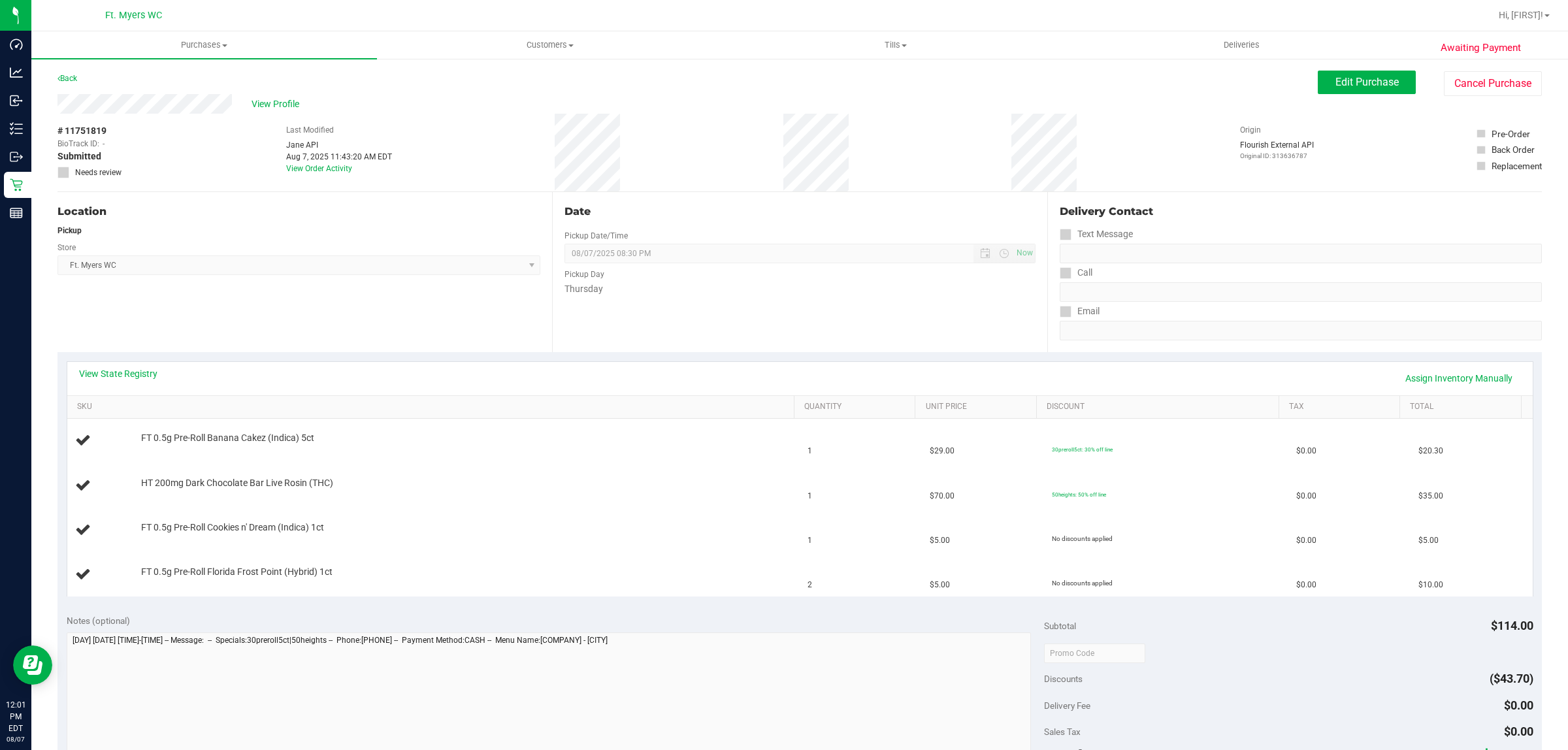 click on "Back" at bounding box center (67, 78) 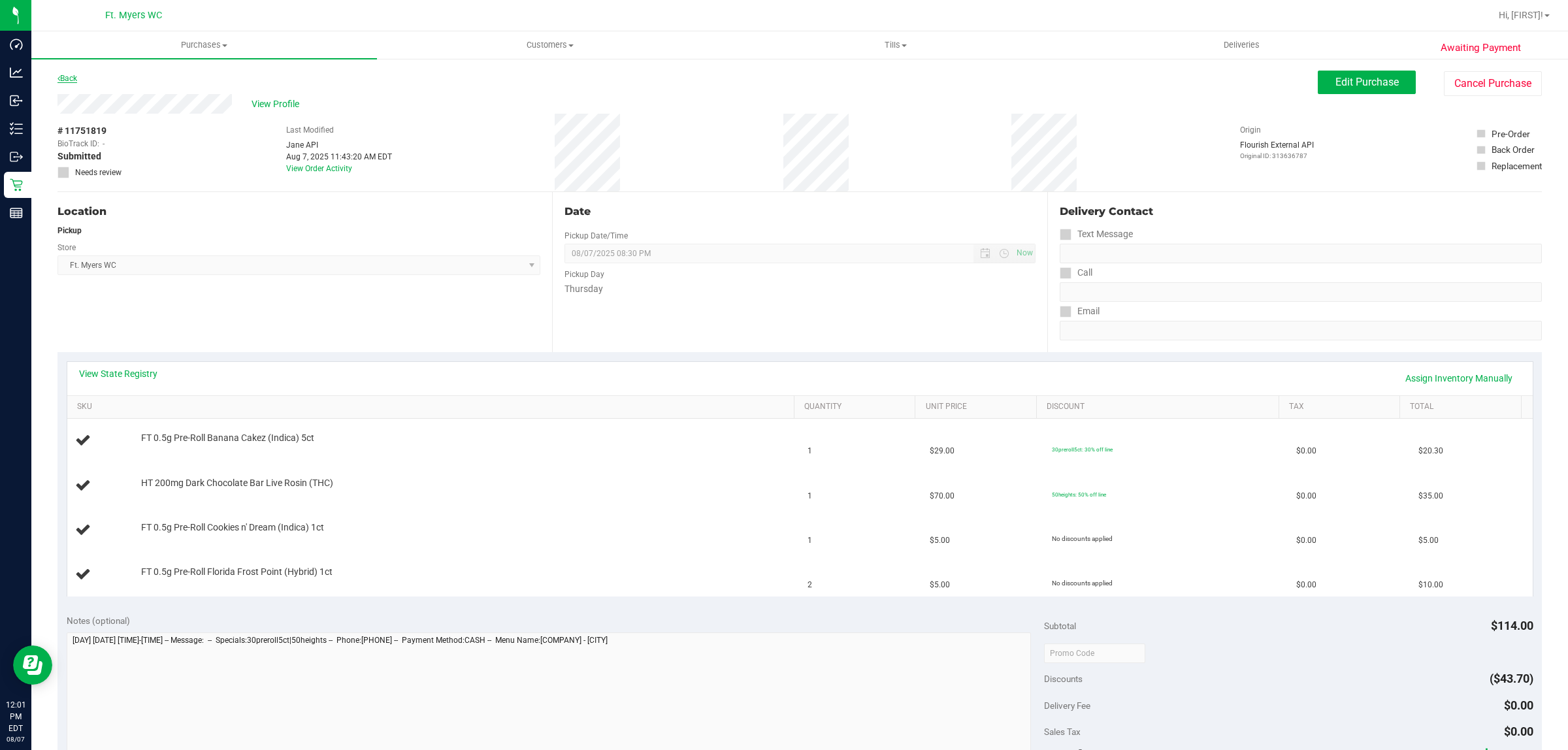 click on "Back" at bounding box center (67, 78) 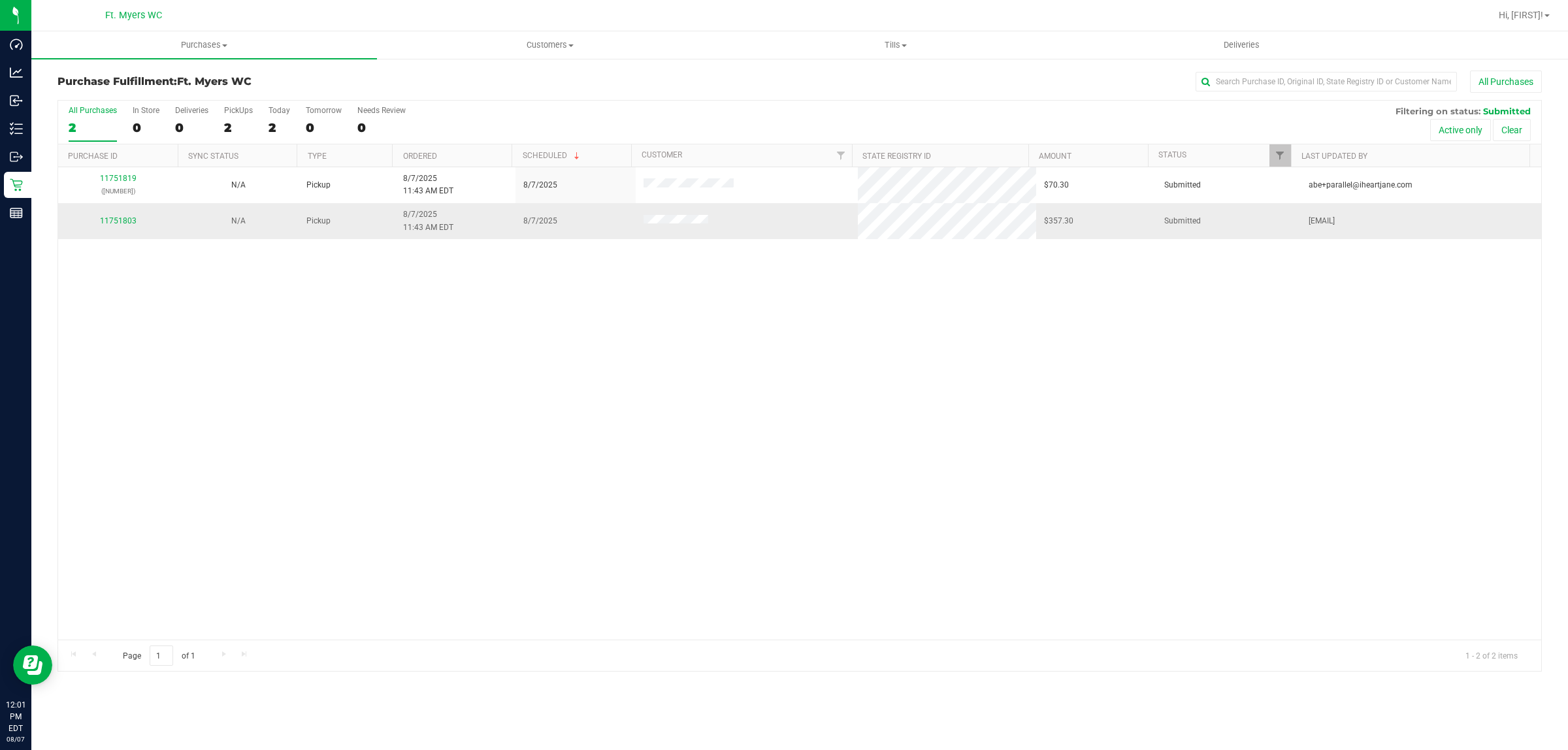 click on "11751803" at bounding box center [118, 221] 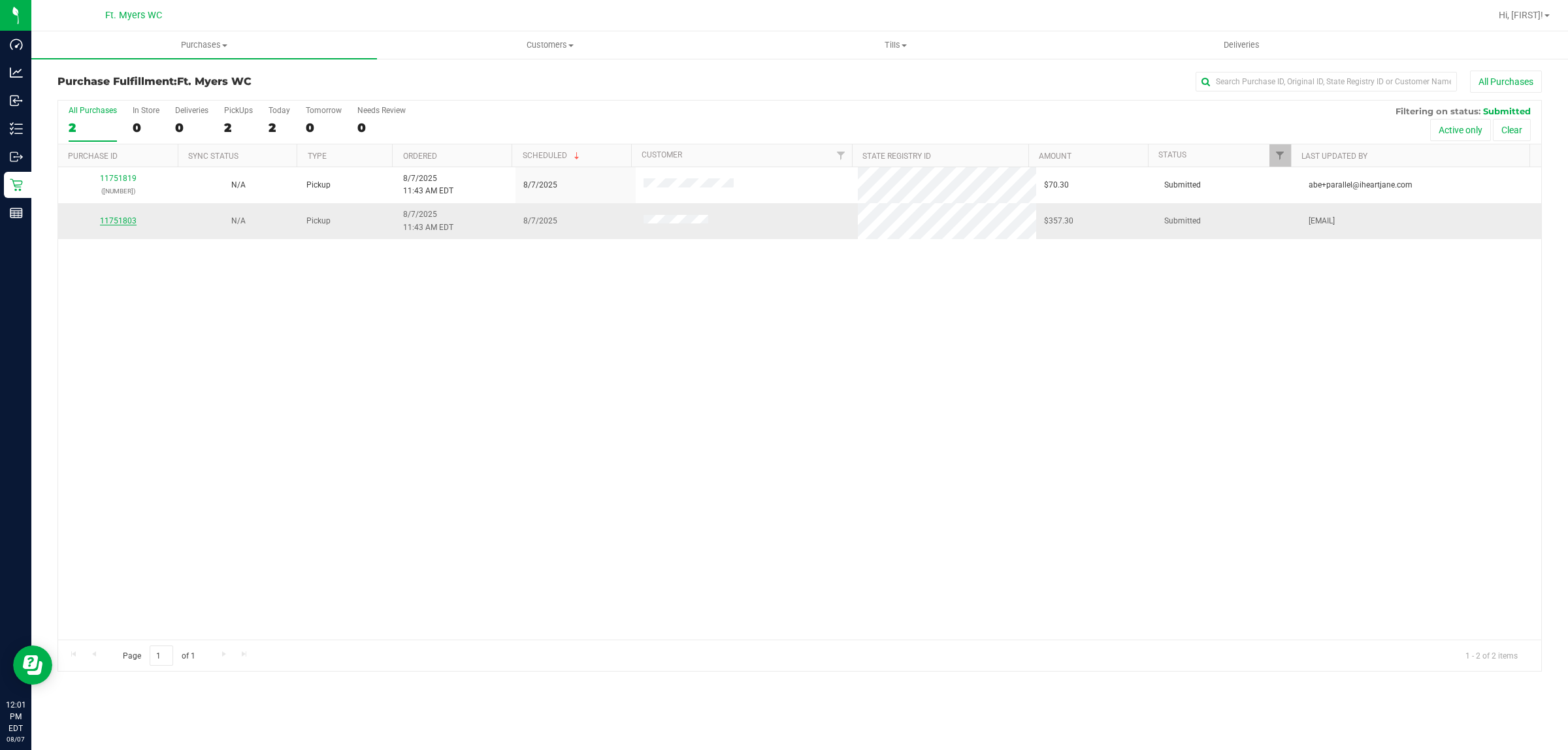 click on "11751803" at bounding box center [118, 221] 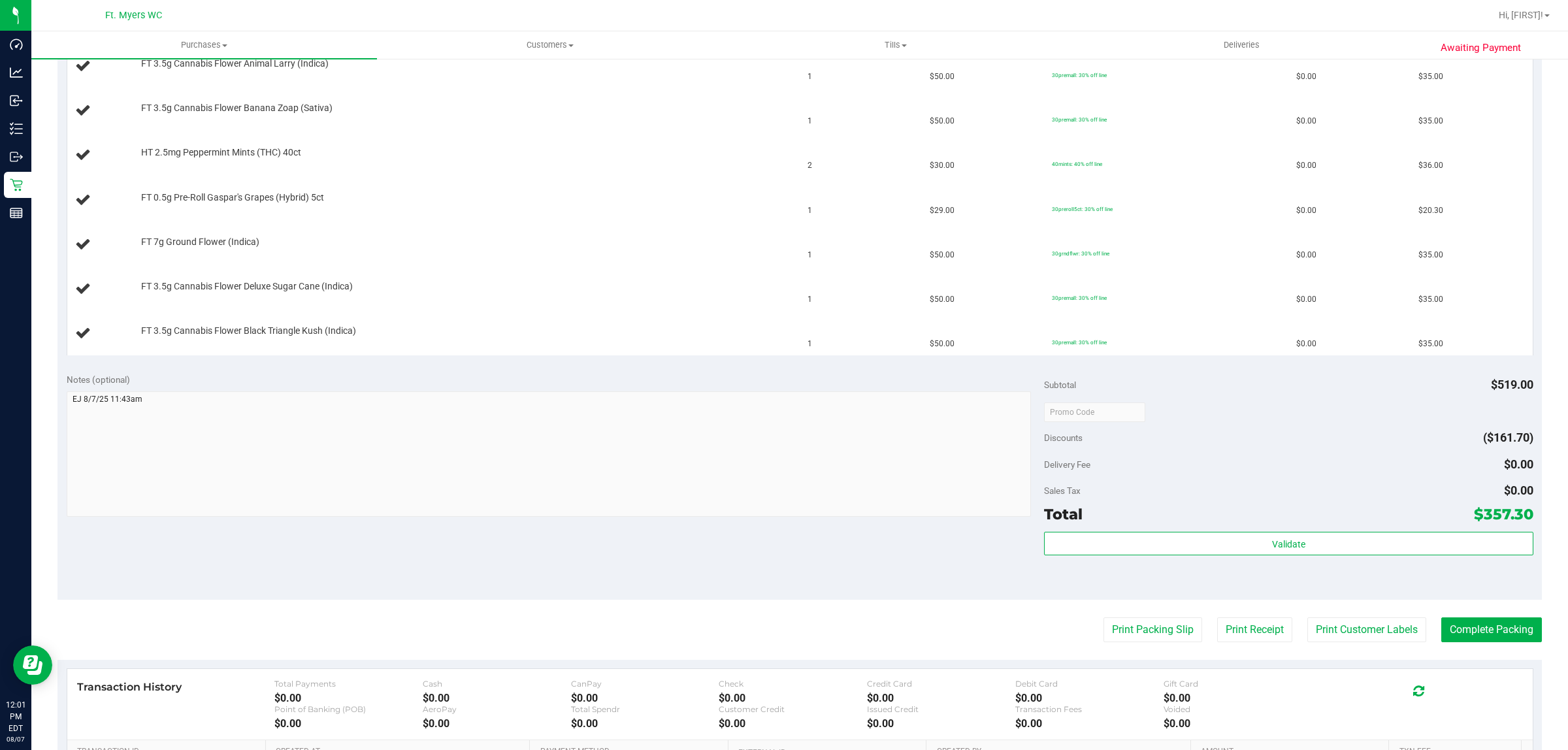 scroll, scrollTop: 688, scrollLeft: 0, axis: vertical 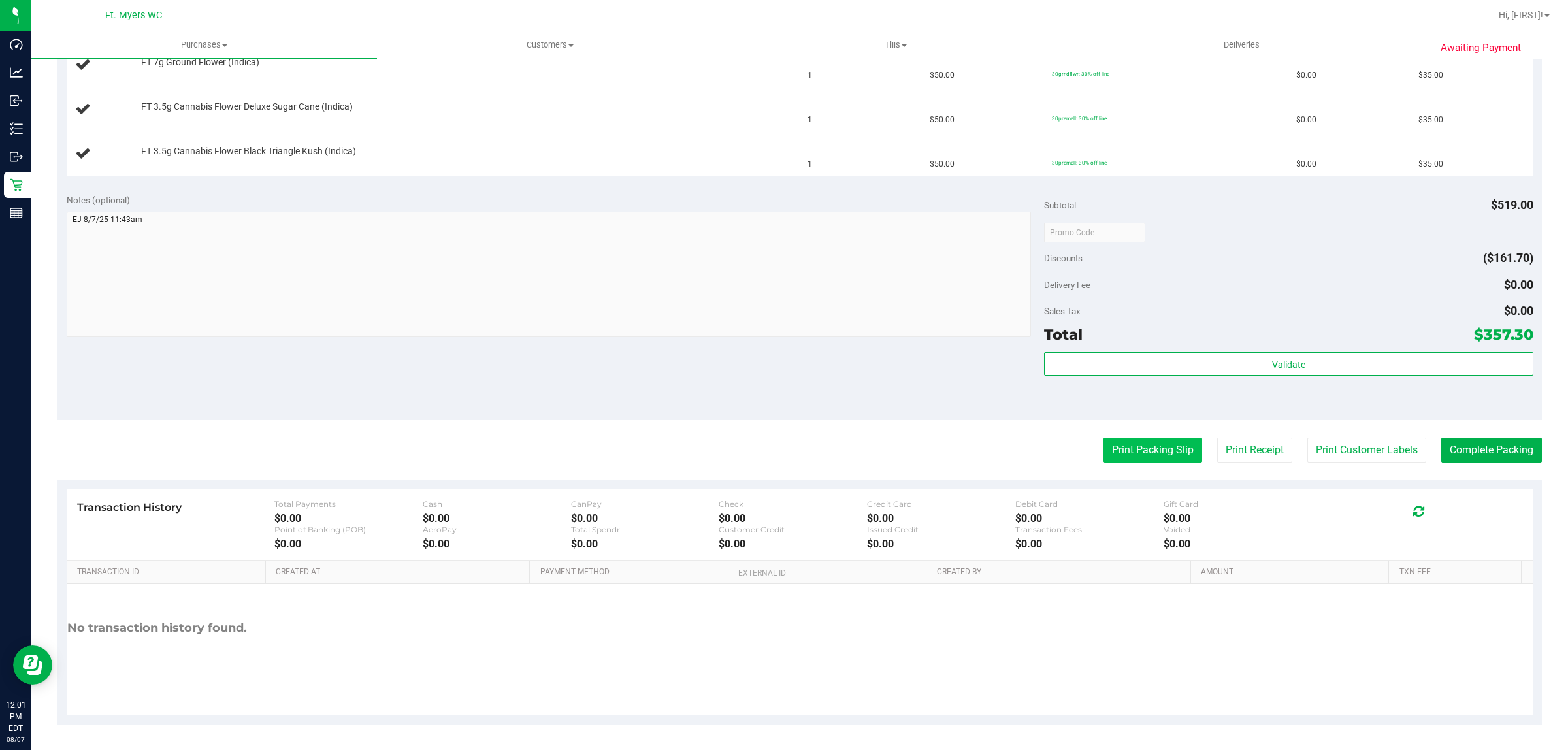 click on "Print Packing Slip" at bounding box center [1152, 450] 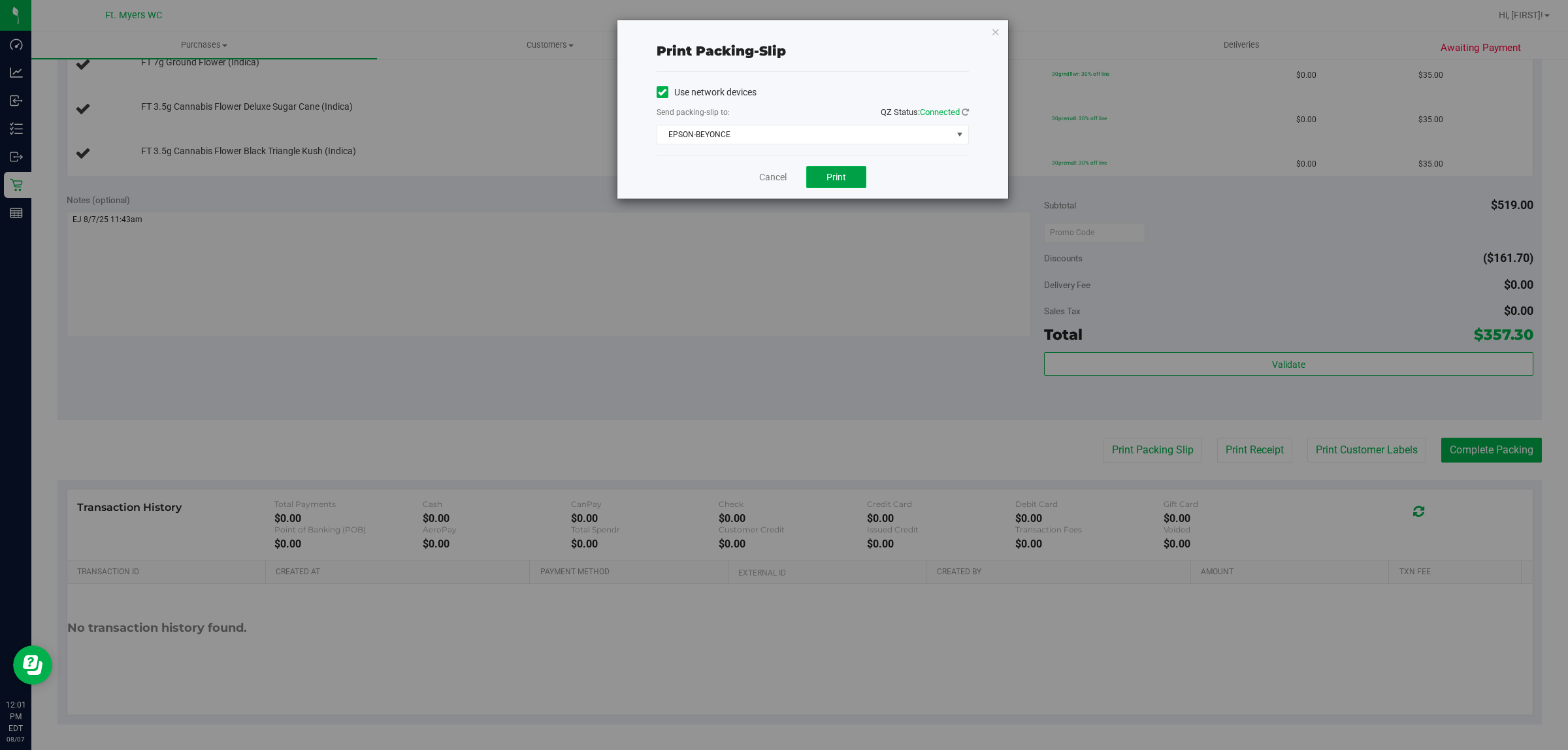 click on "Print" at bounding box center (836, 177) 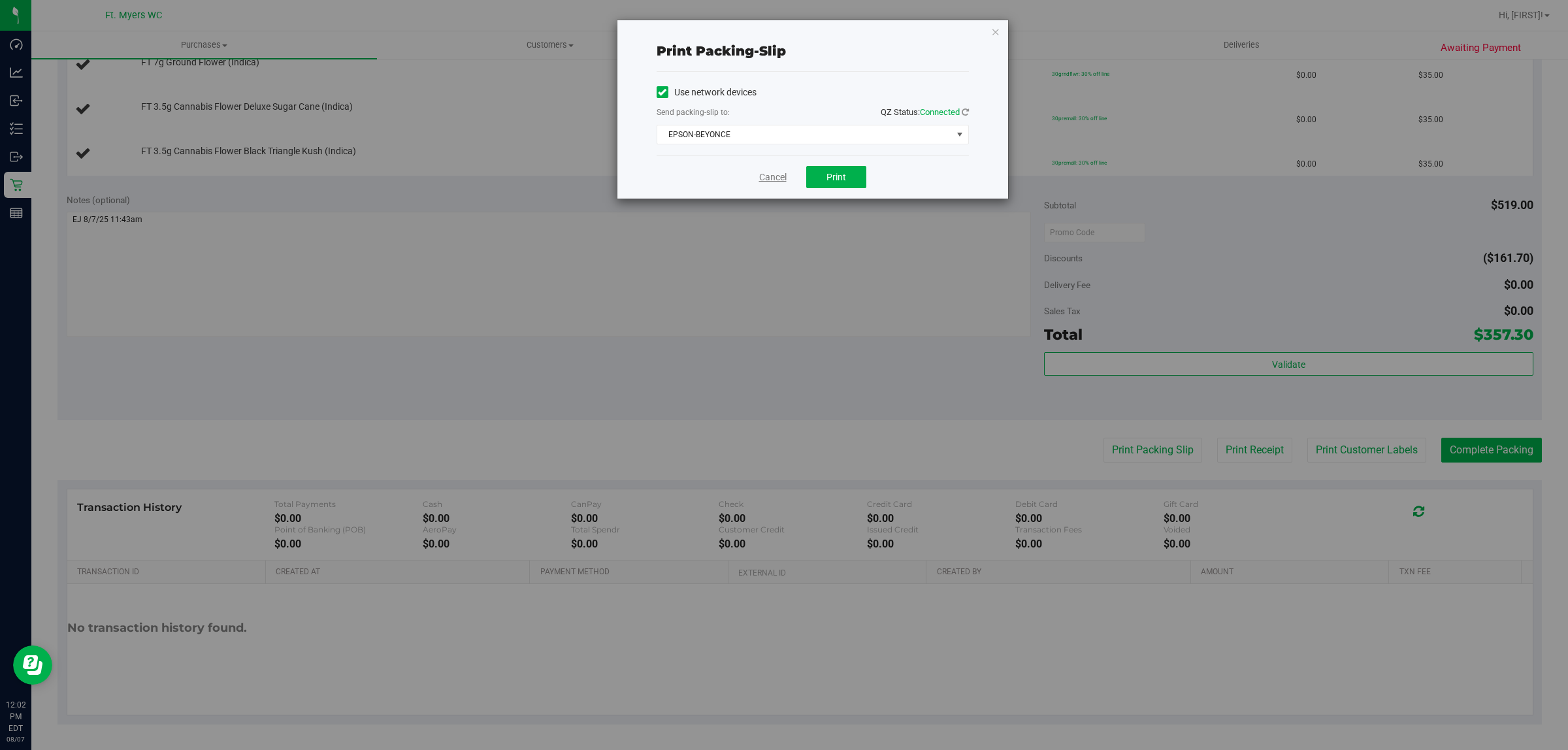 click on "Cancel" at bounding box center (773, 177) 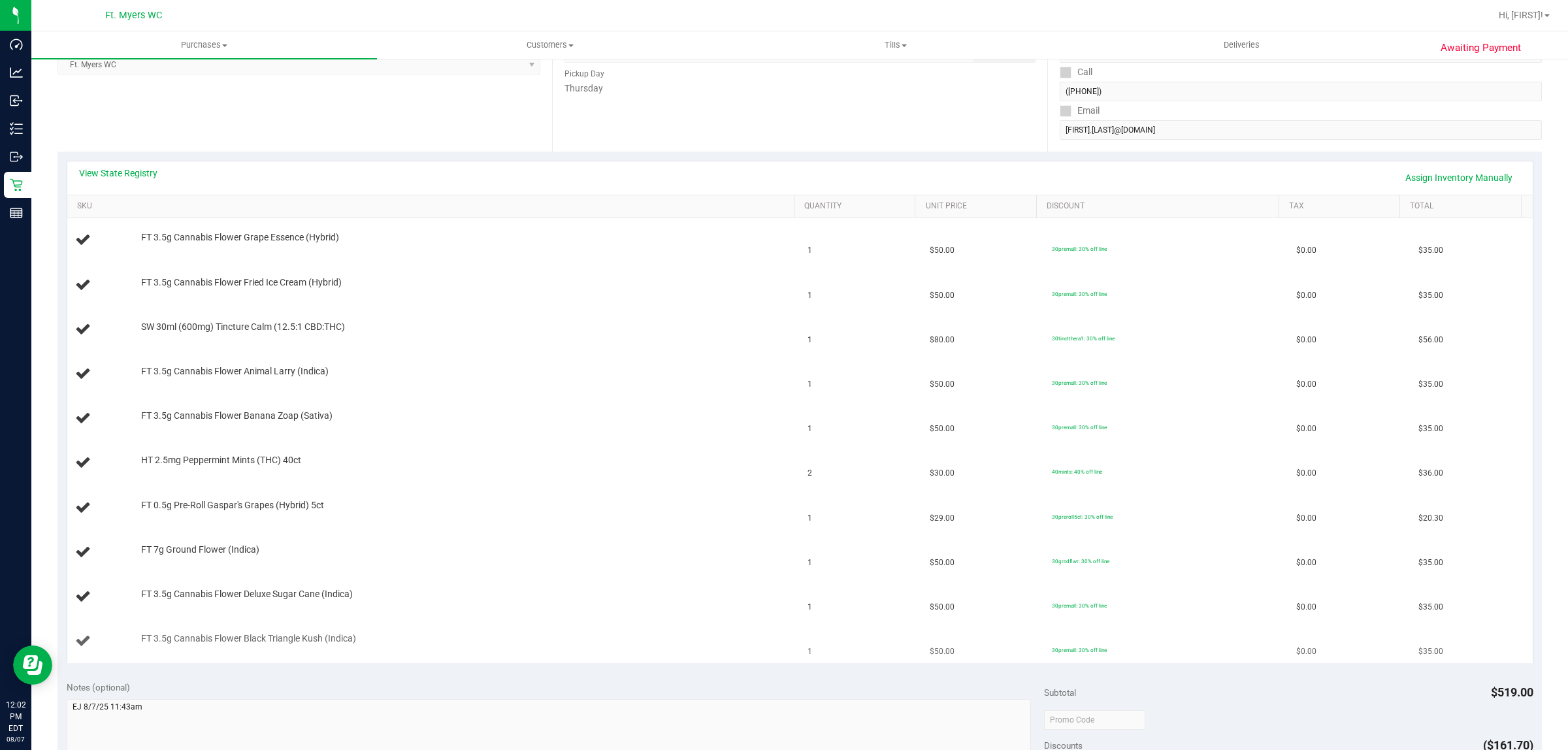 scroll, scrollTop: 198, scrollLeft: 0, axis: vertical 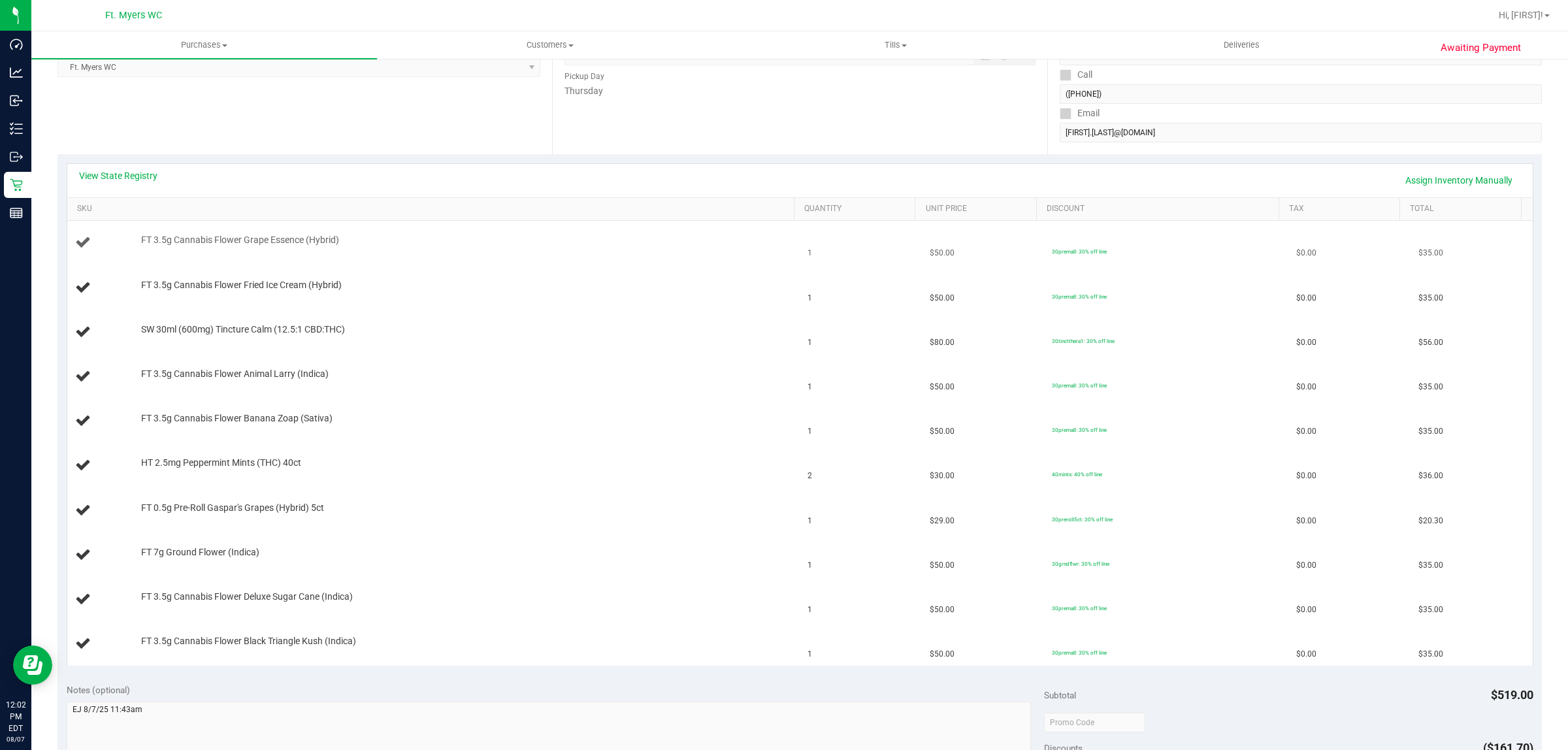 type 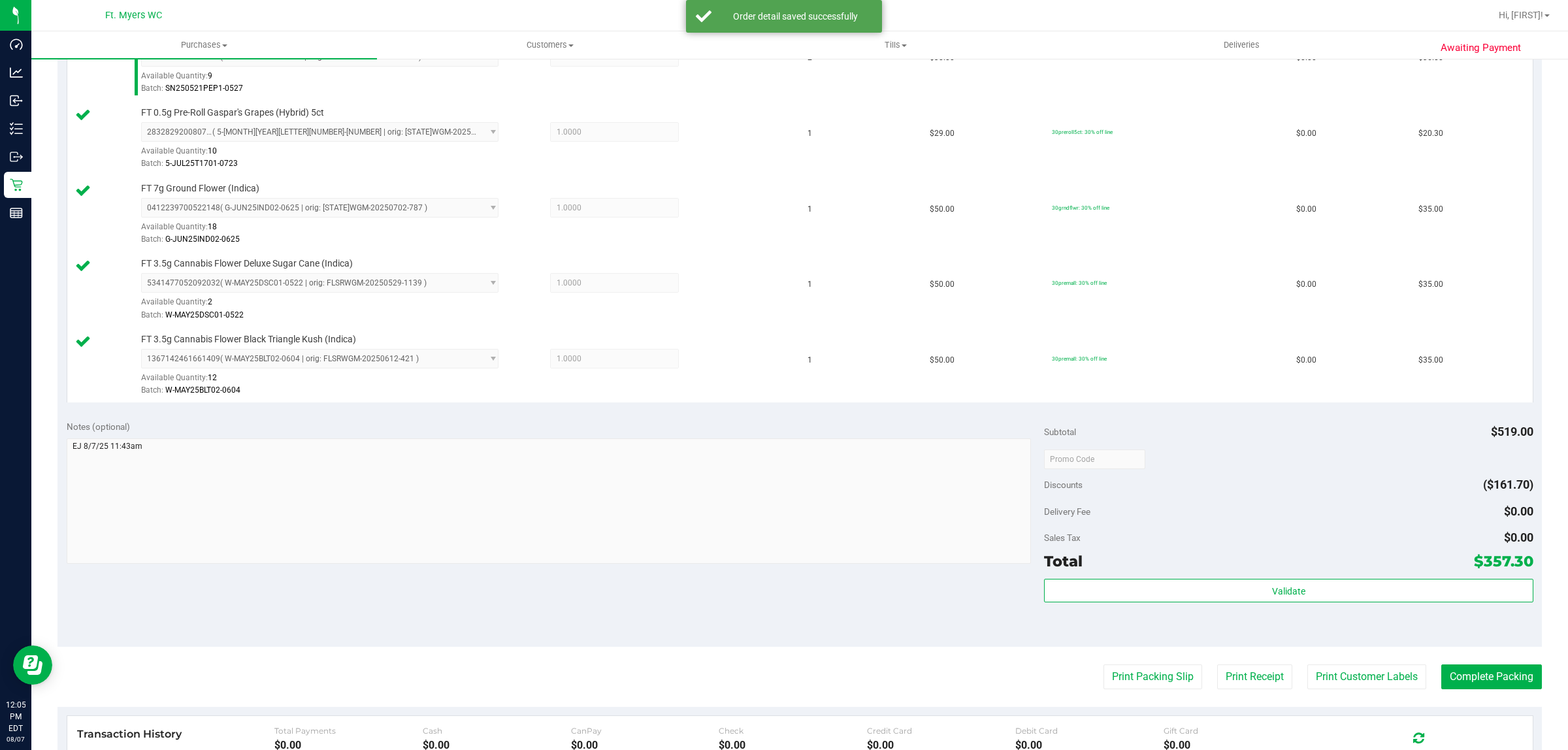 scroll, scrollTop: 933, scrollLeft: 0, axis: vertical 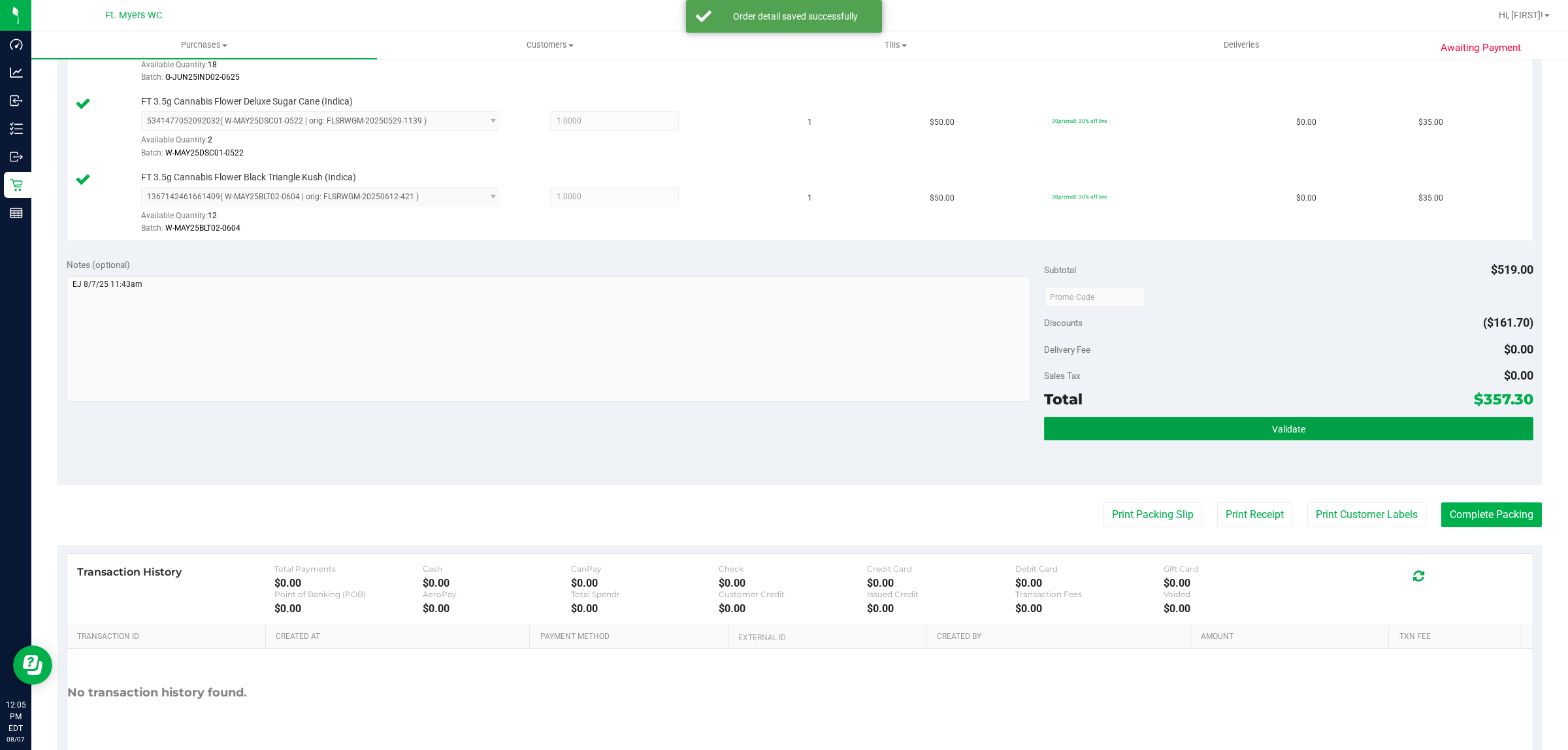 click on "Validate" at bounding box center (1288, 429) 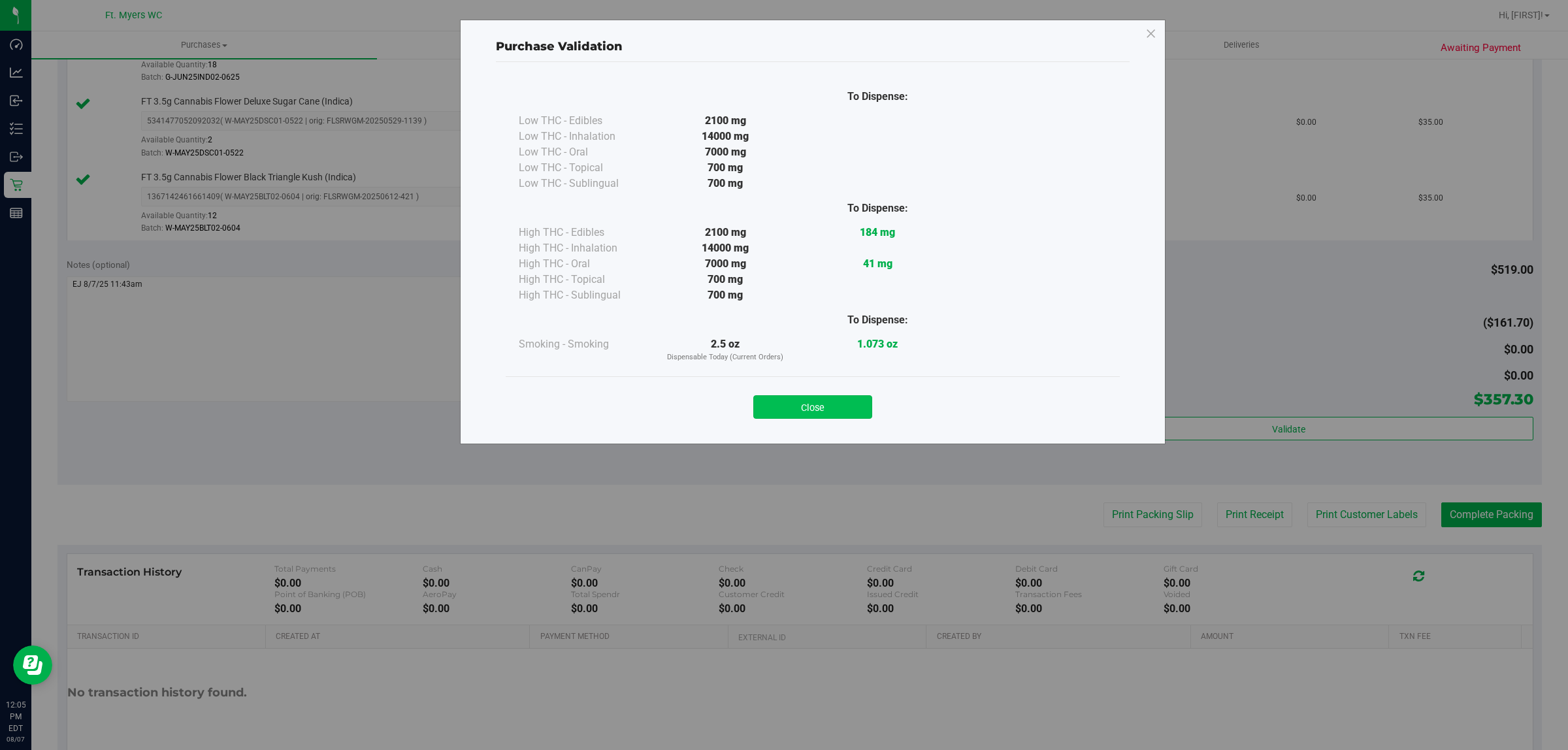 click on "Close" at bounding box center (813, 407) 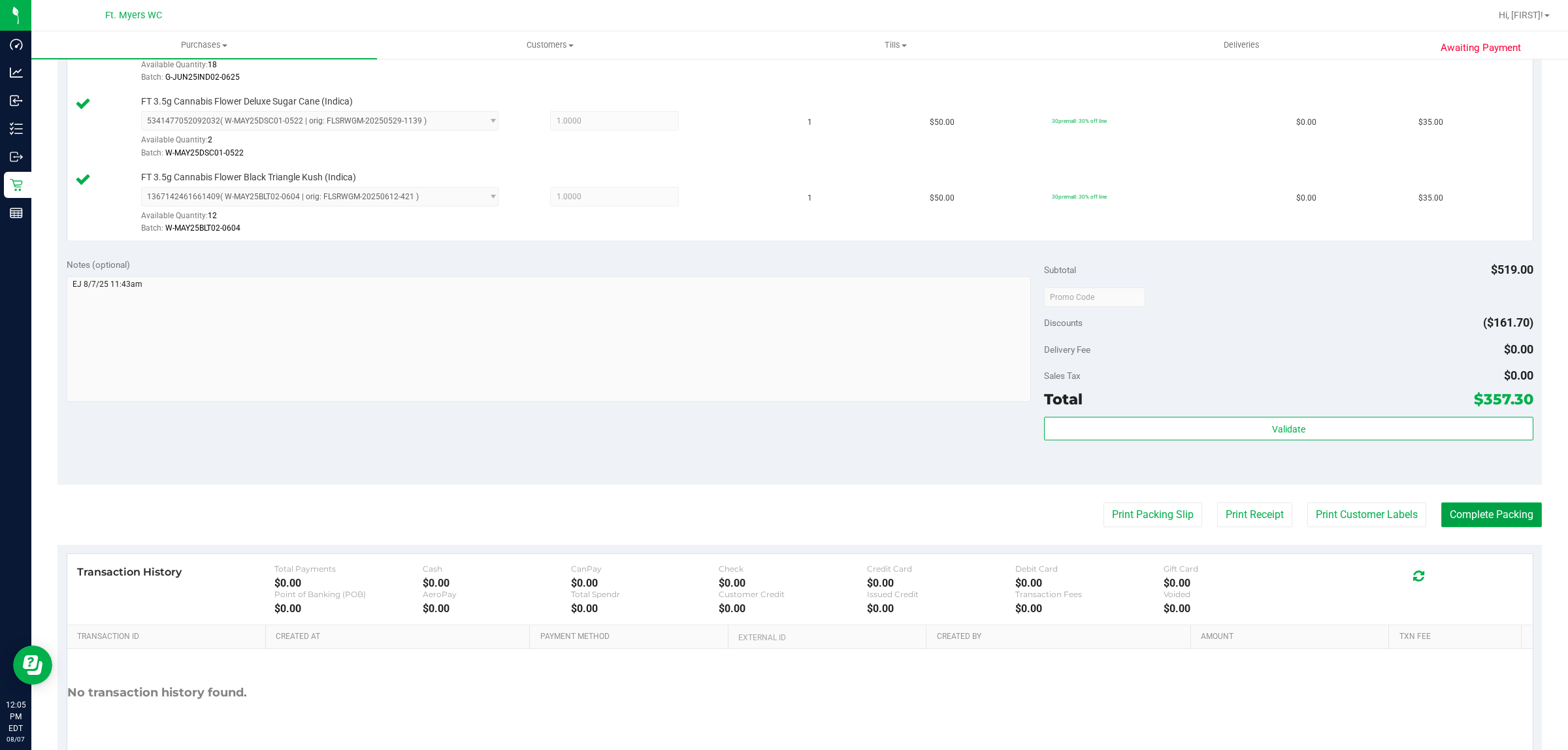 click on "Complete Packing" at bounding box center [1492, 515] 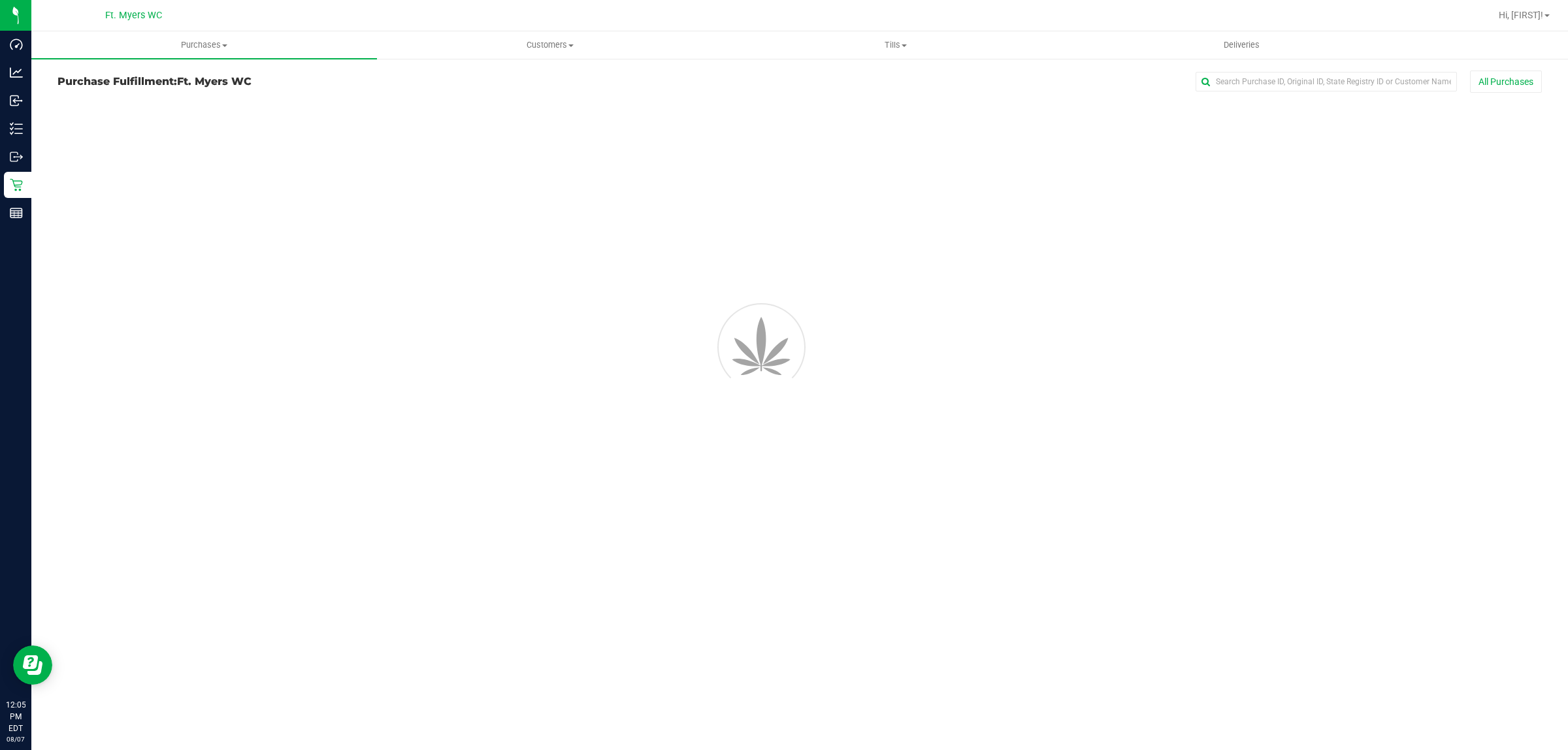 scroll, scrollTop: 0, scrollLeft: 0, axis: both 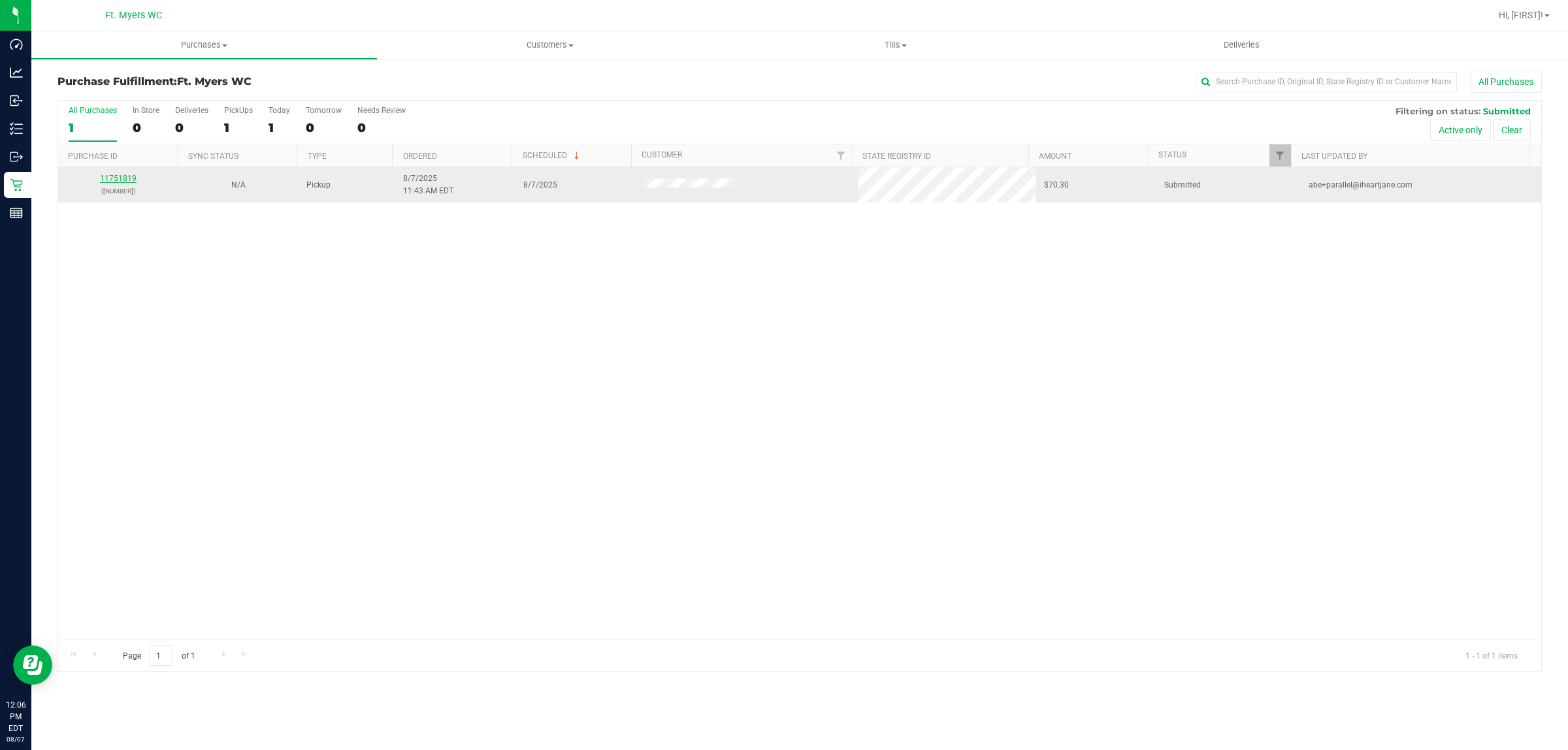 click on "11751819" at bounding box center [118, 178] 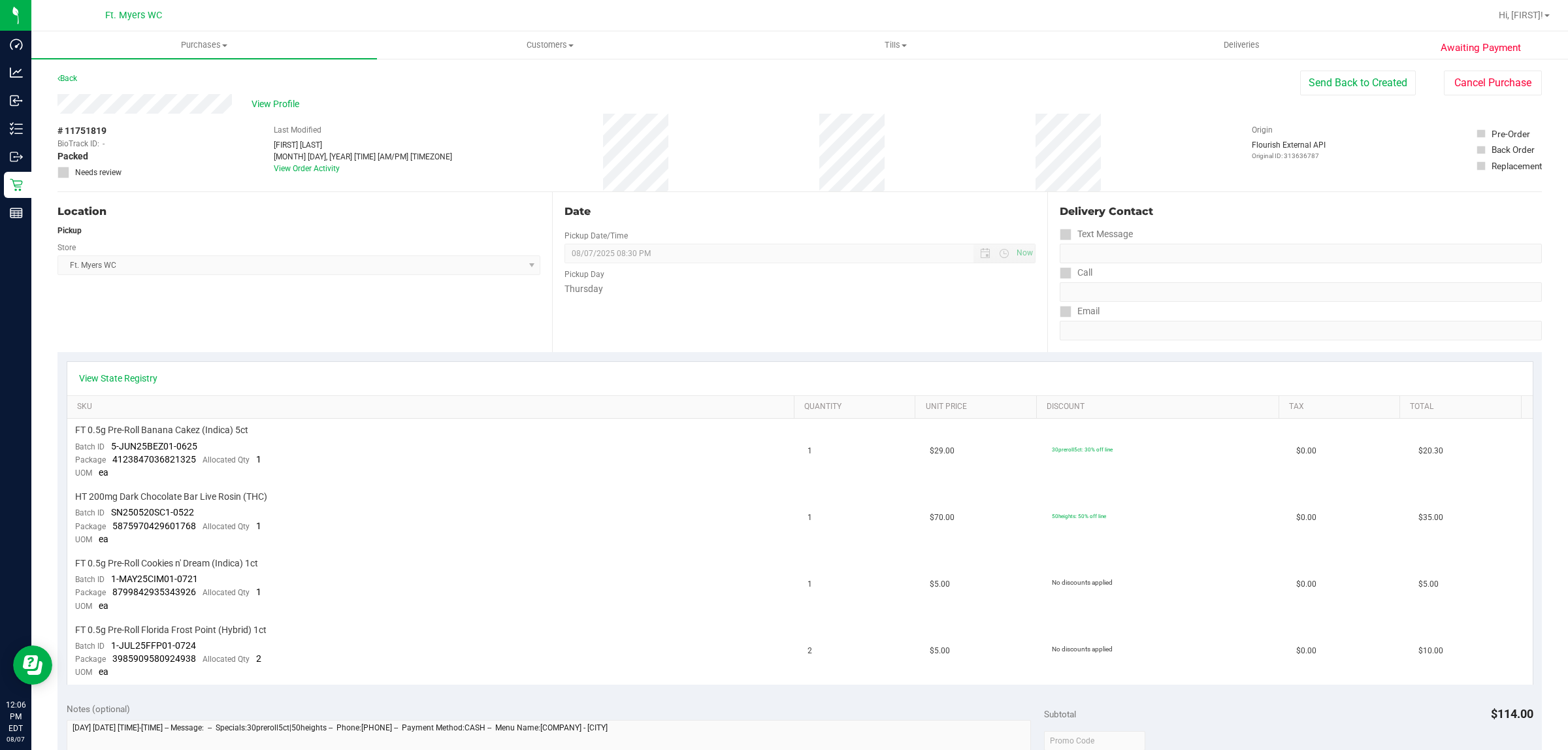click on "Back" at bounding box center (67, 78) 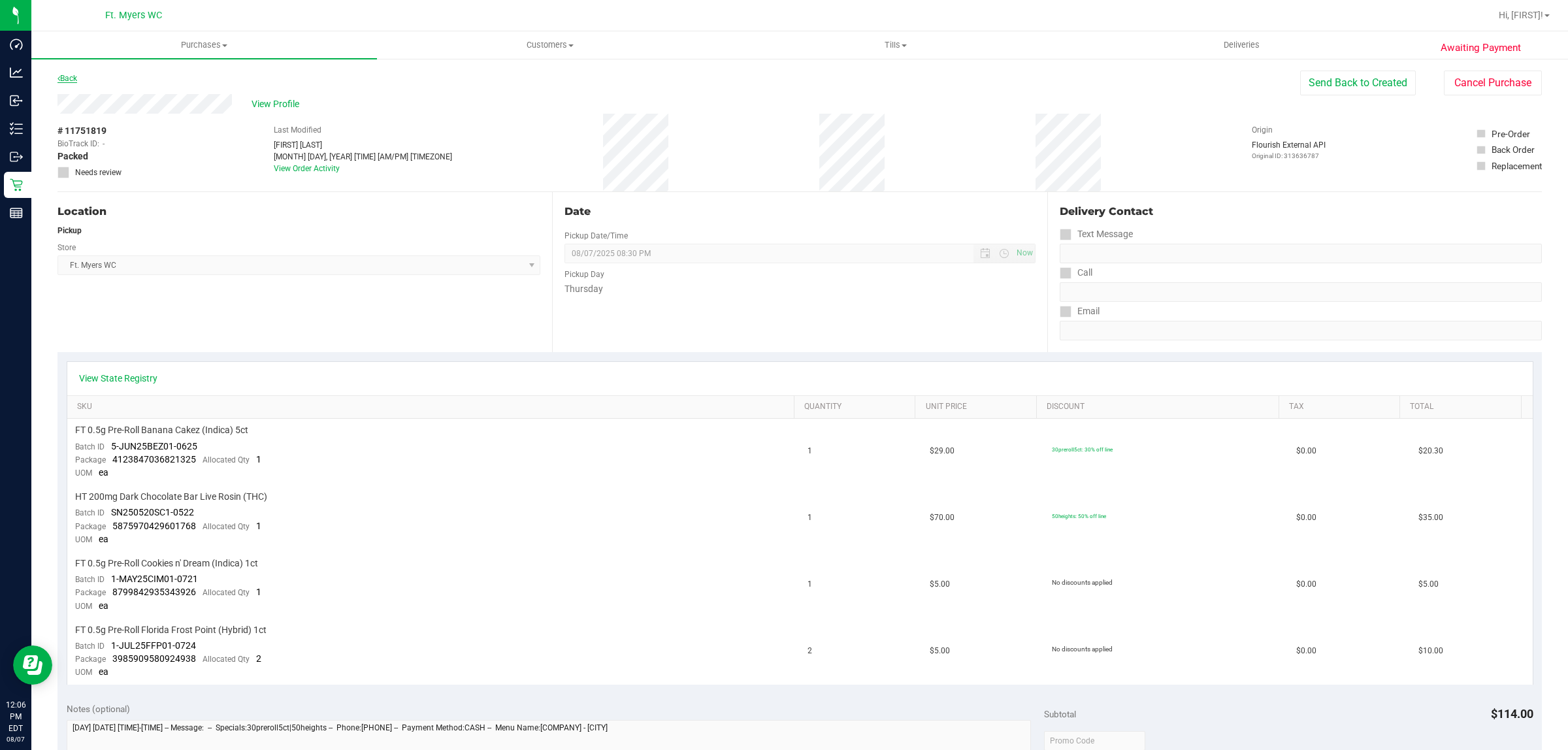 click on "Back" at bounding box center (67, 78) 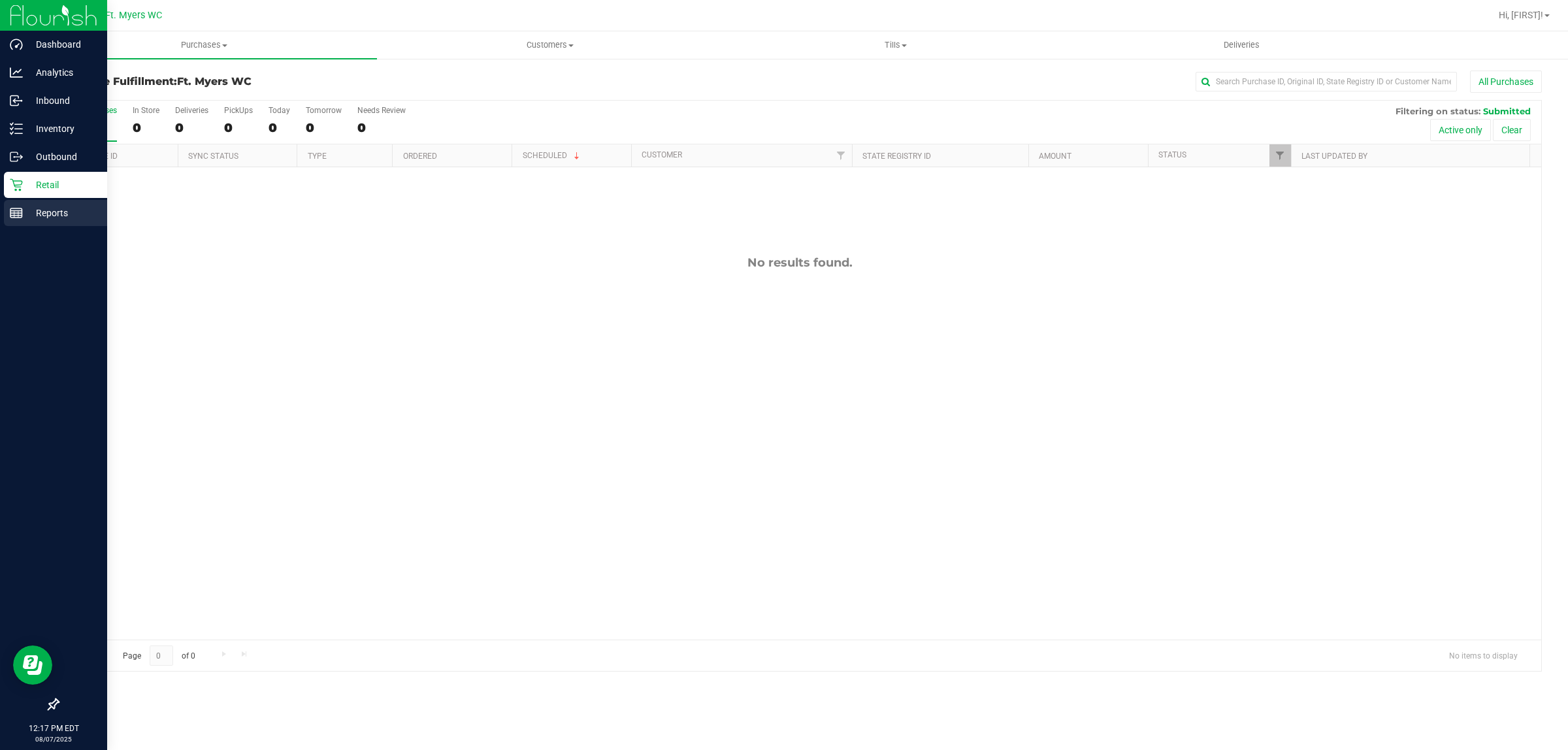 click on "Reports" at bounding box center [62, 213] 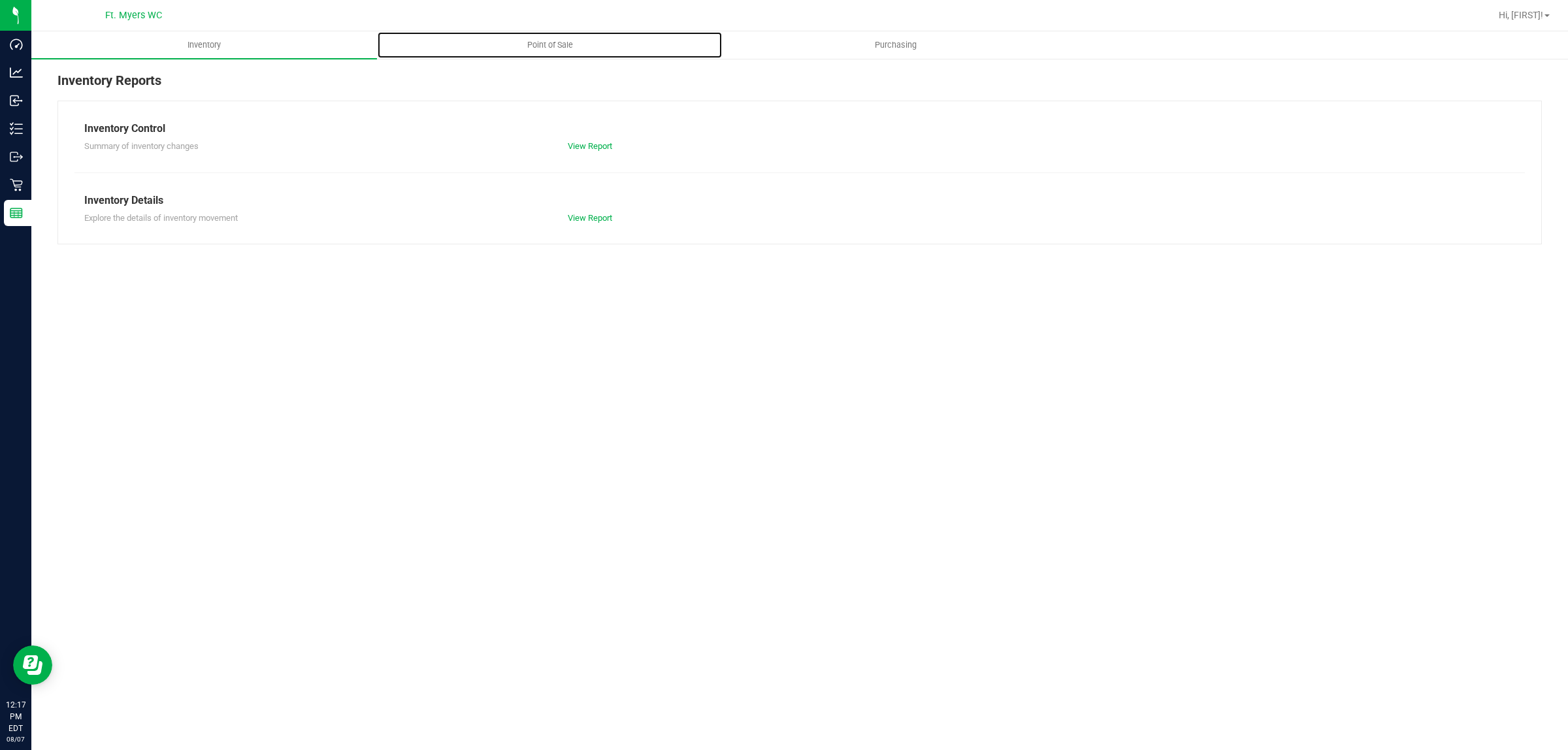 click on "Point of Sale" at bounding box center [549, 45] 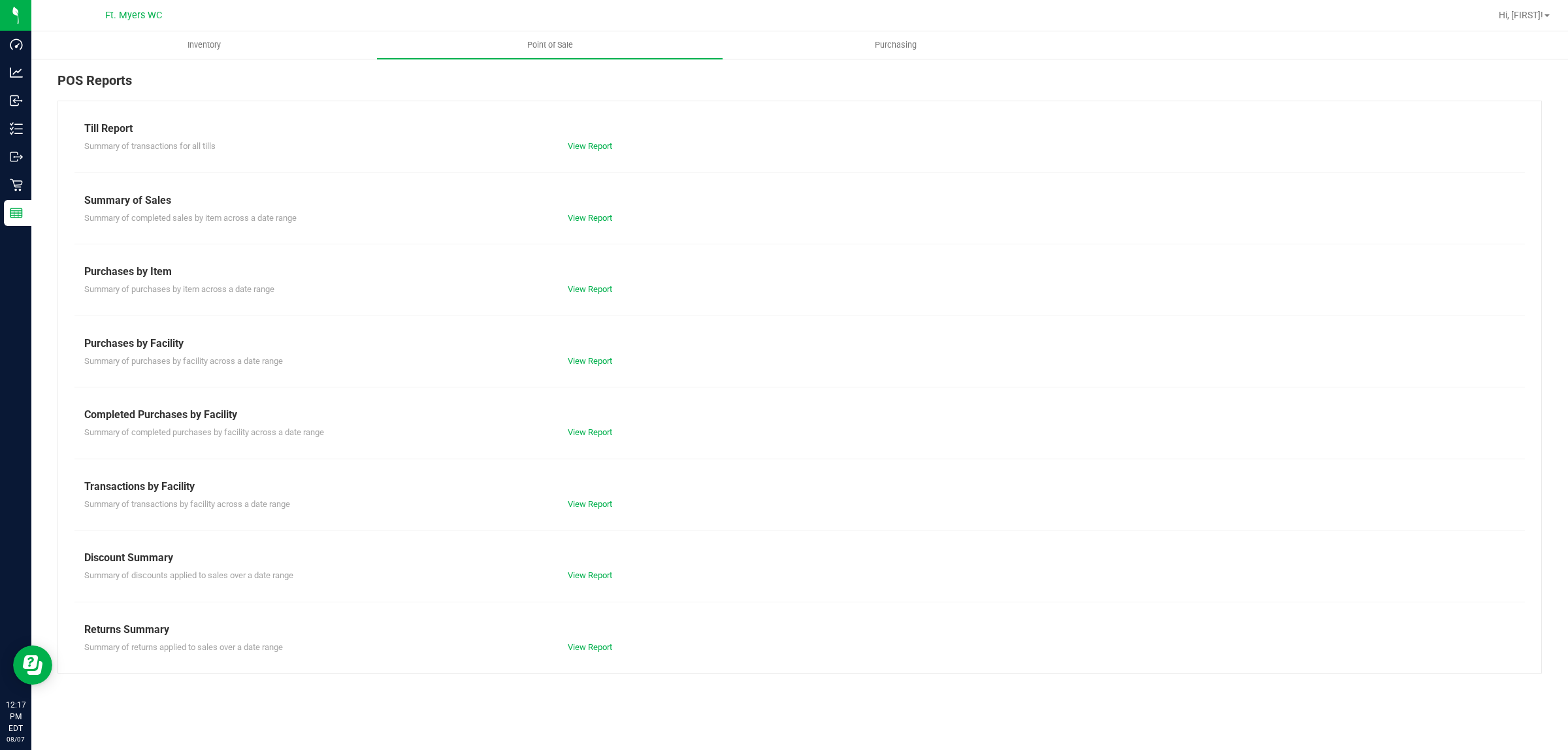 click on "Summary of transactions by facility across a date range
View Report" at bounding box center [800, 502] 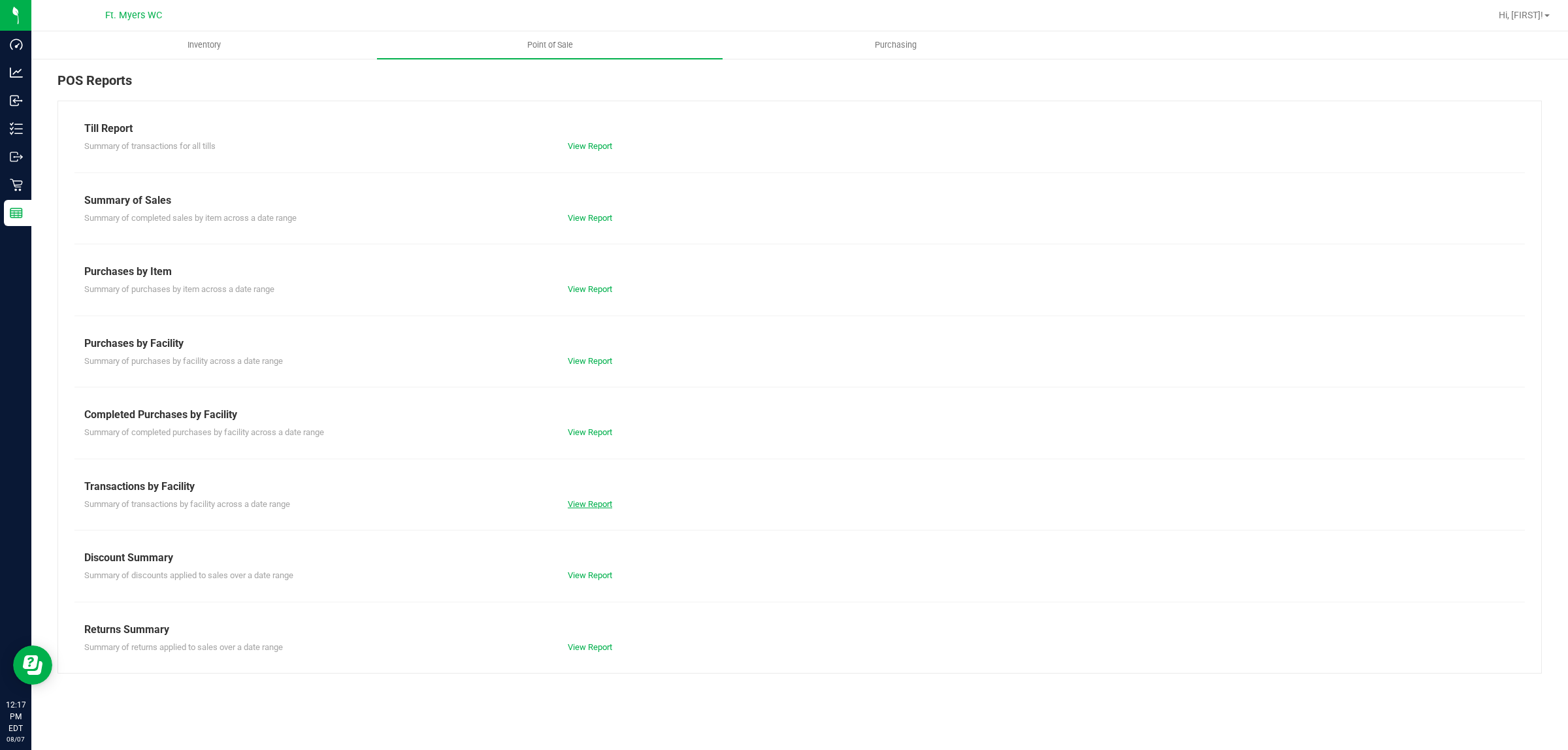 click on "View Report" at bounding box center (590, 504) 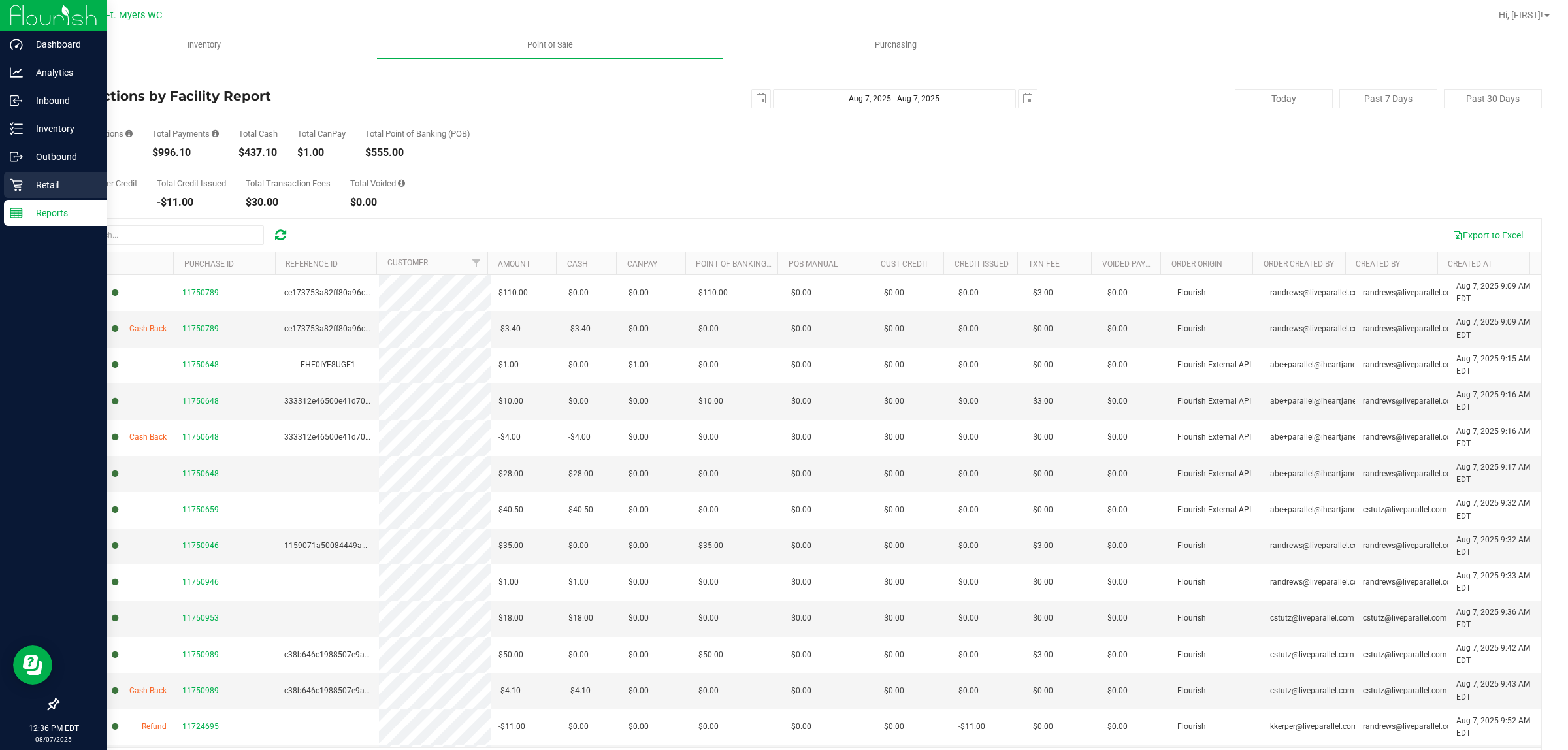 click 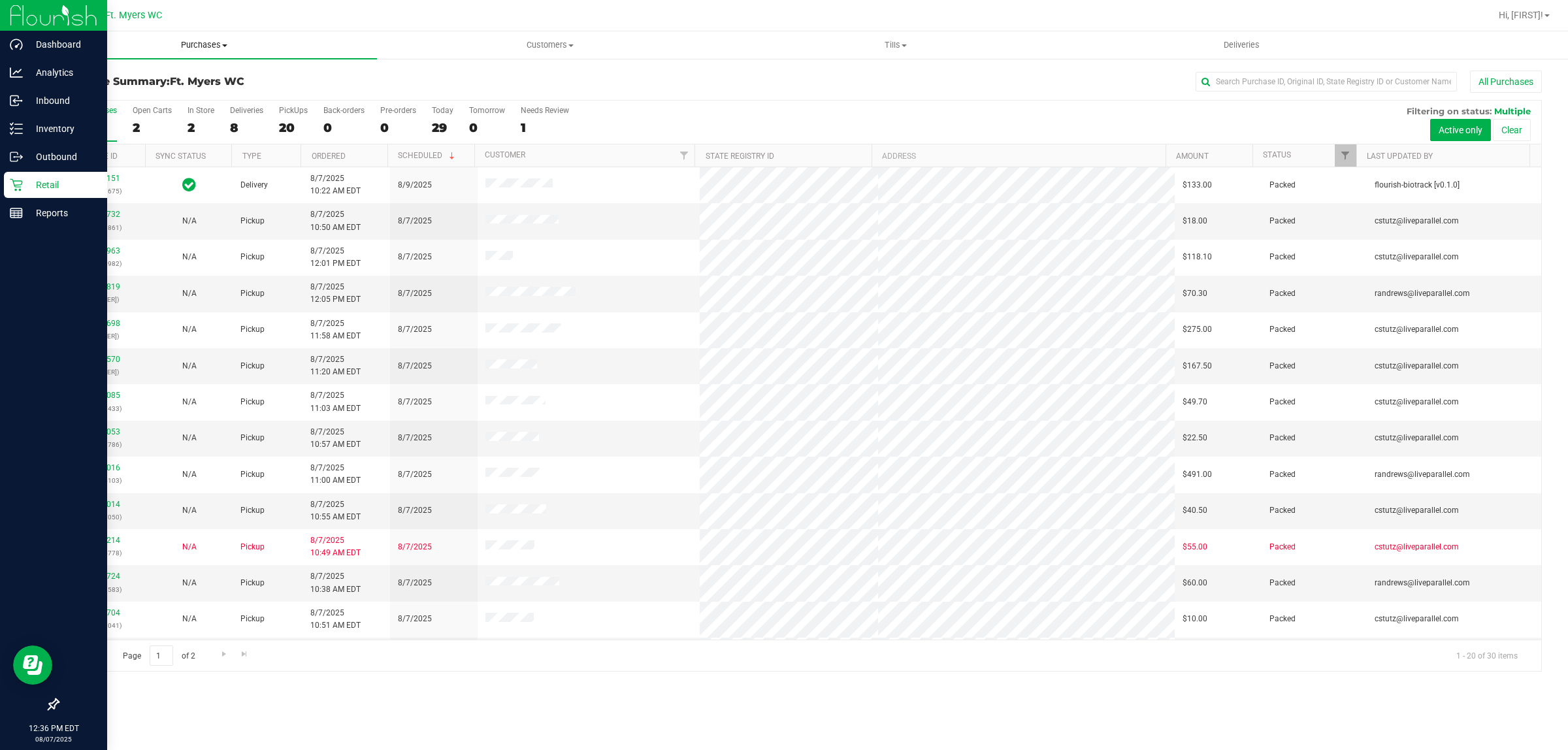 click on "Purchases
Summary of purchases
Fulfillment
All purchases" at bounding box center [204, 45] 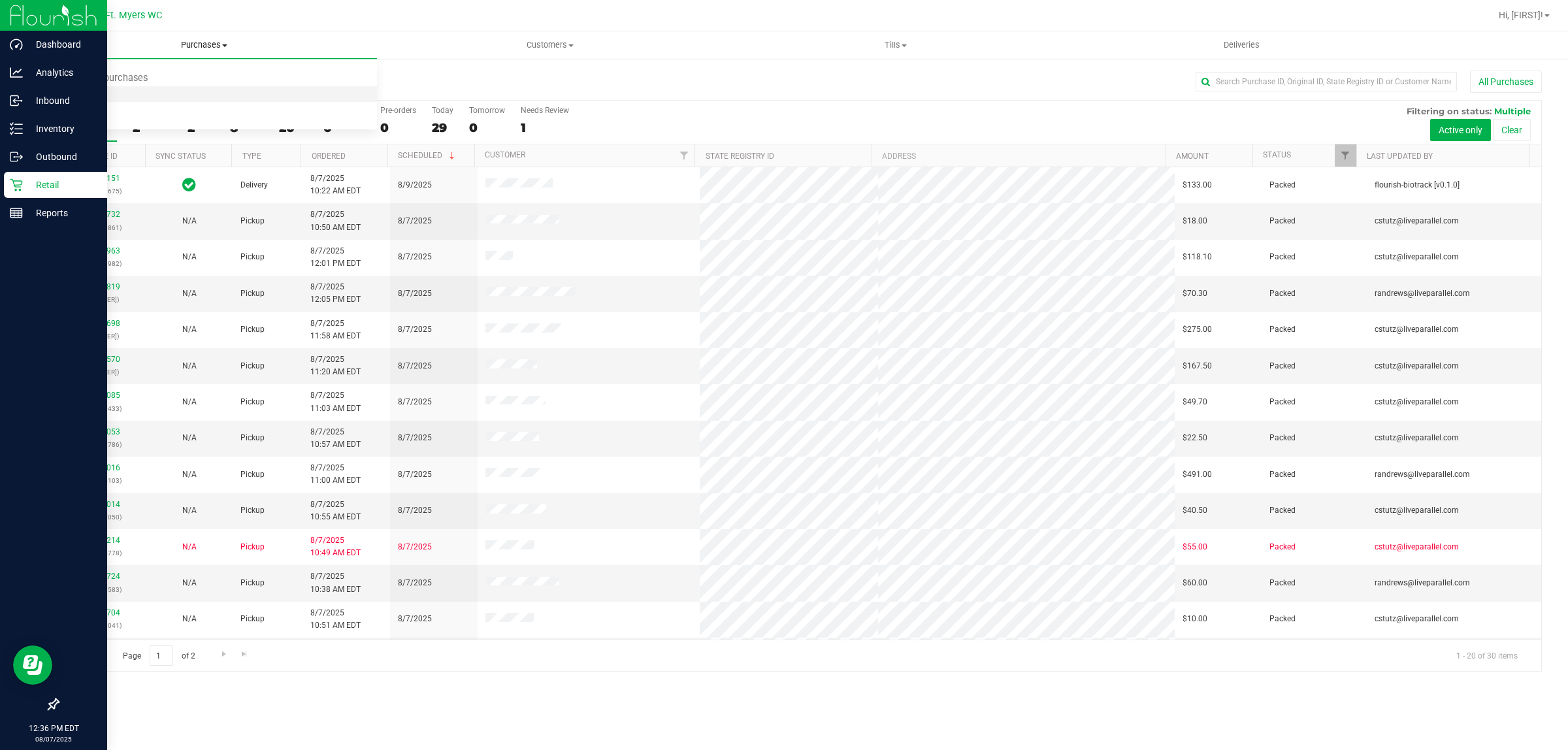 click on "Fulfillment" at bounding box center (204, 95) 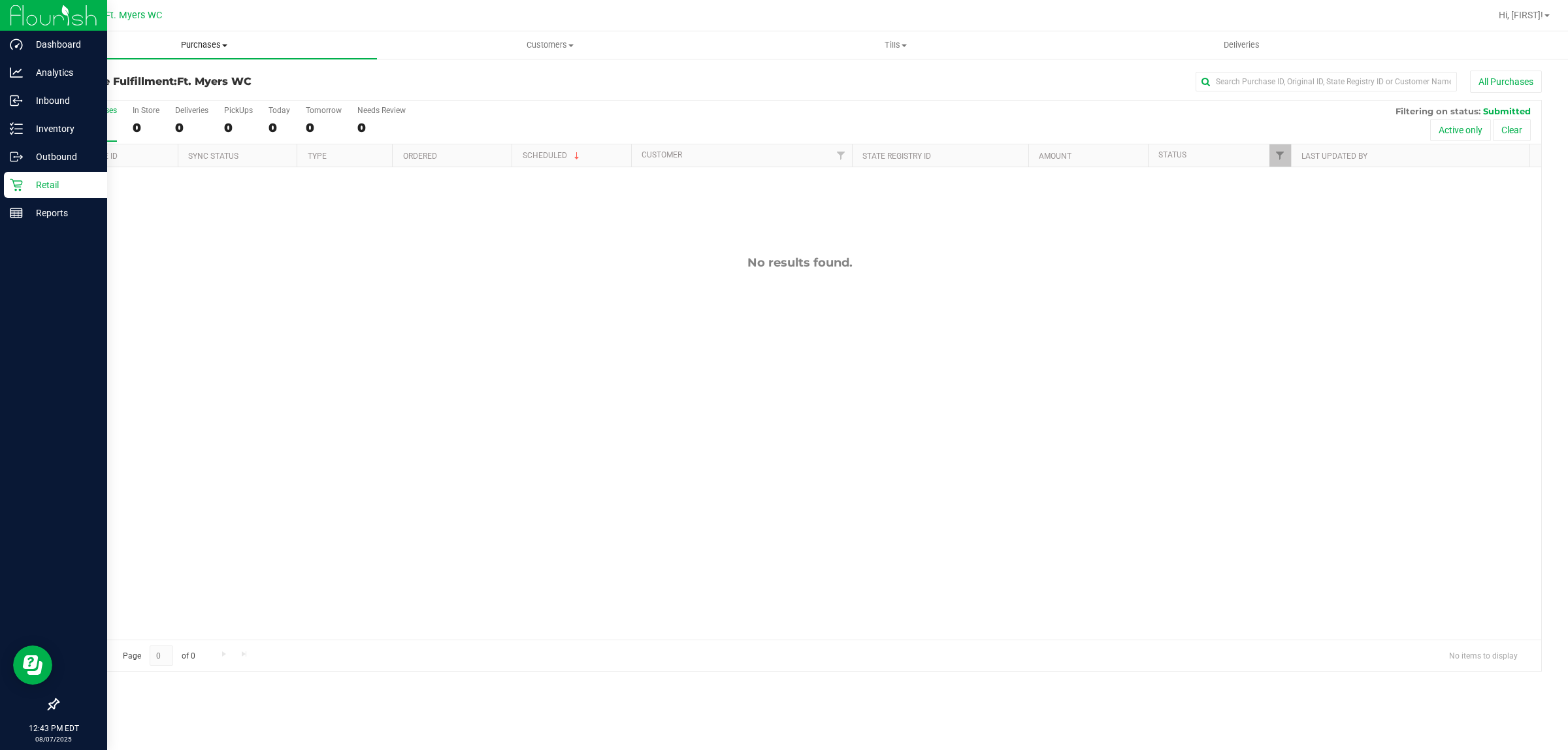 click on "Purchases" at bounding box center (204, 45) 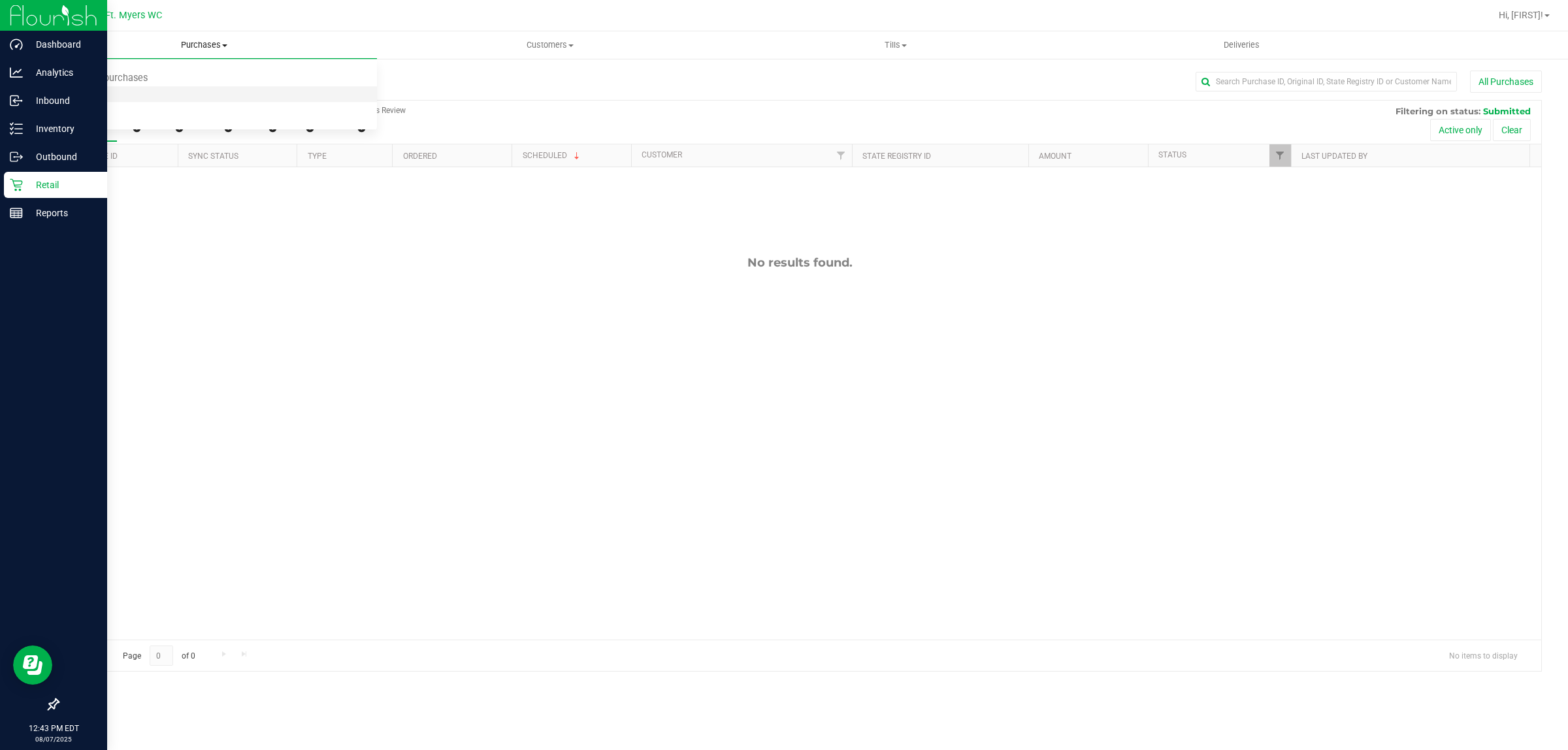 click on "Fulfillment" at bounding box center (204, 95) 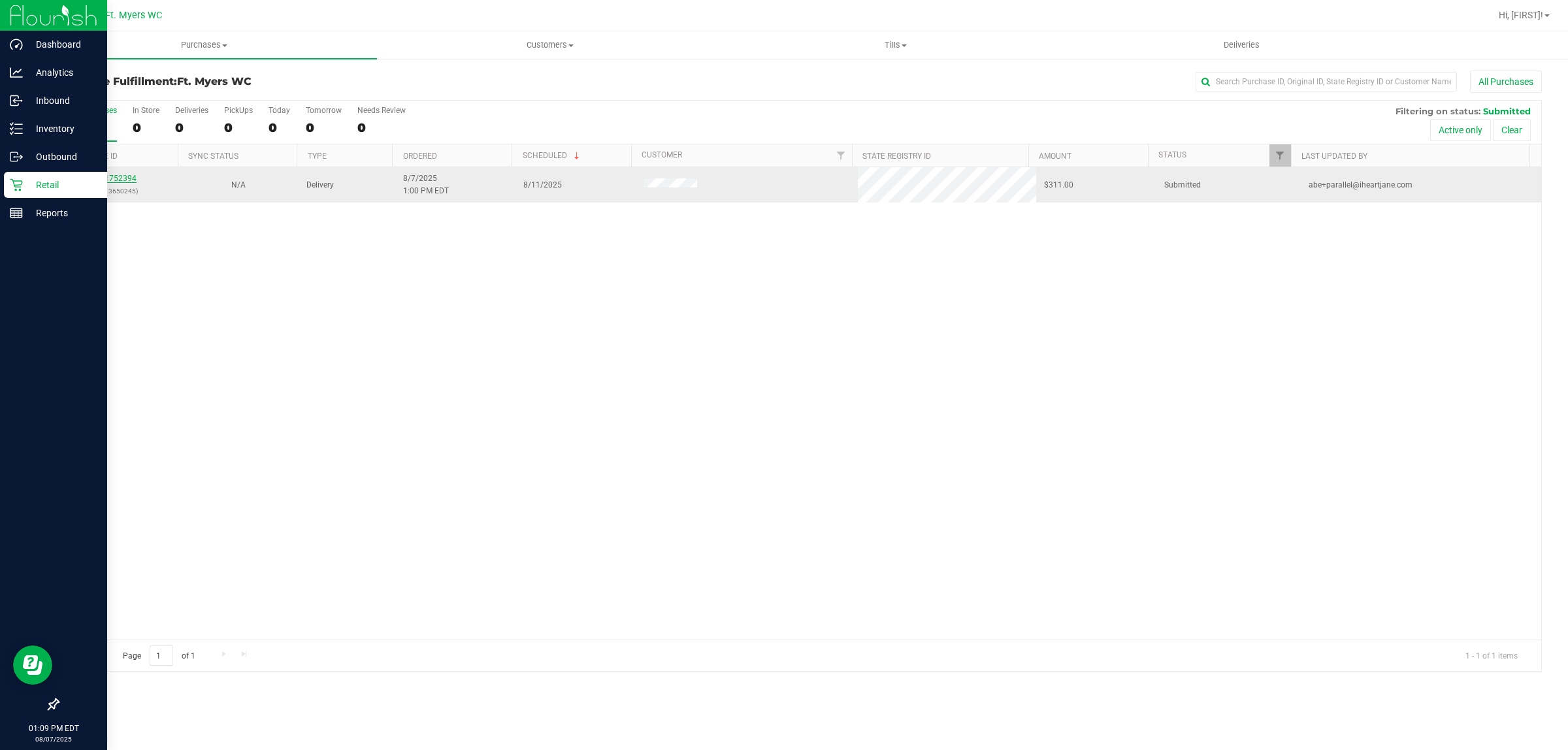 click on "11752394" at bounding box center (118, 178) 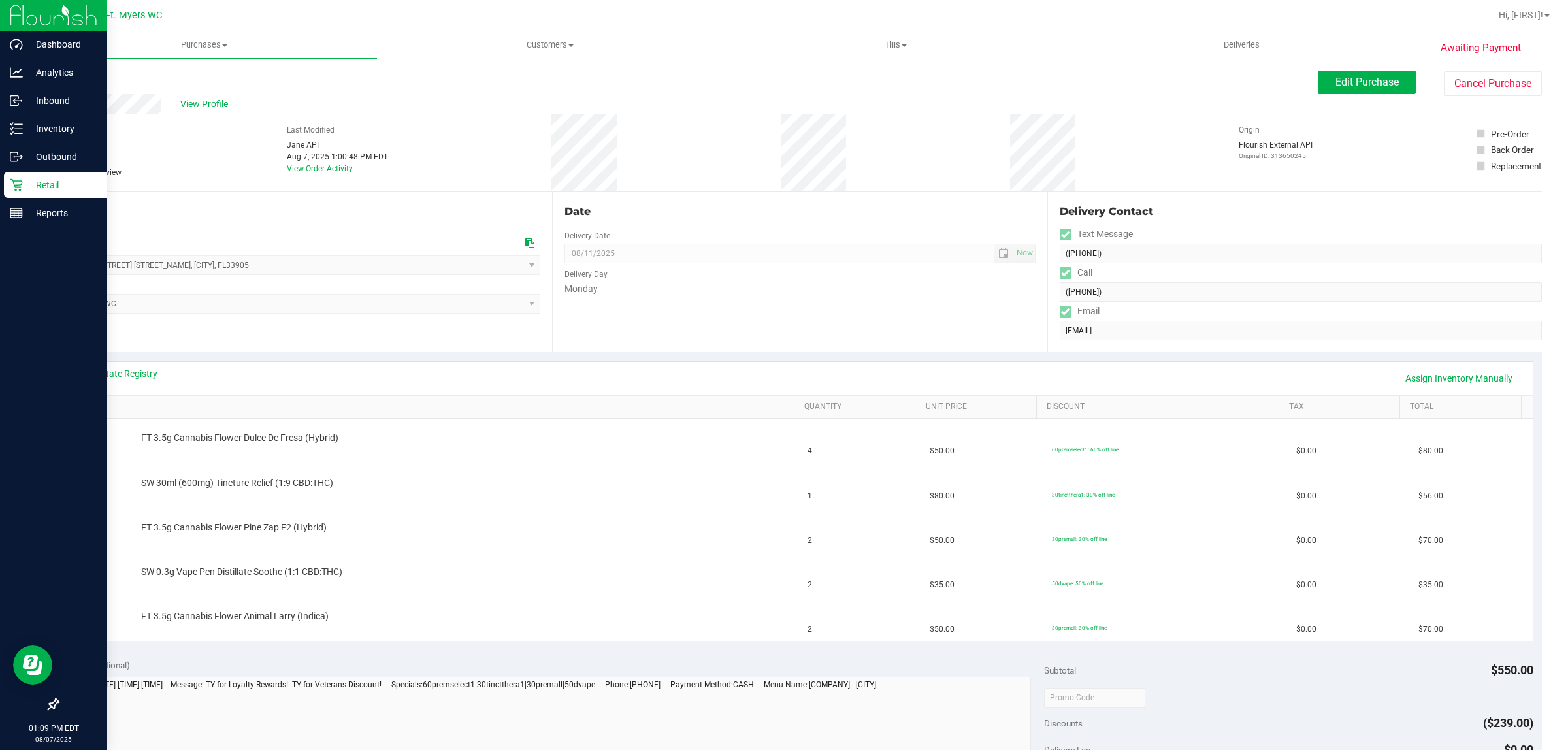 click on "Back" at bounding box center [67, 78] 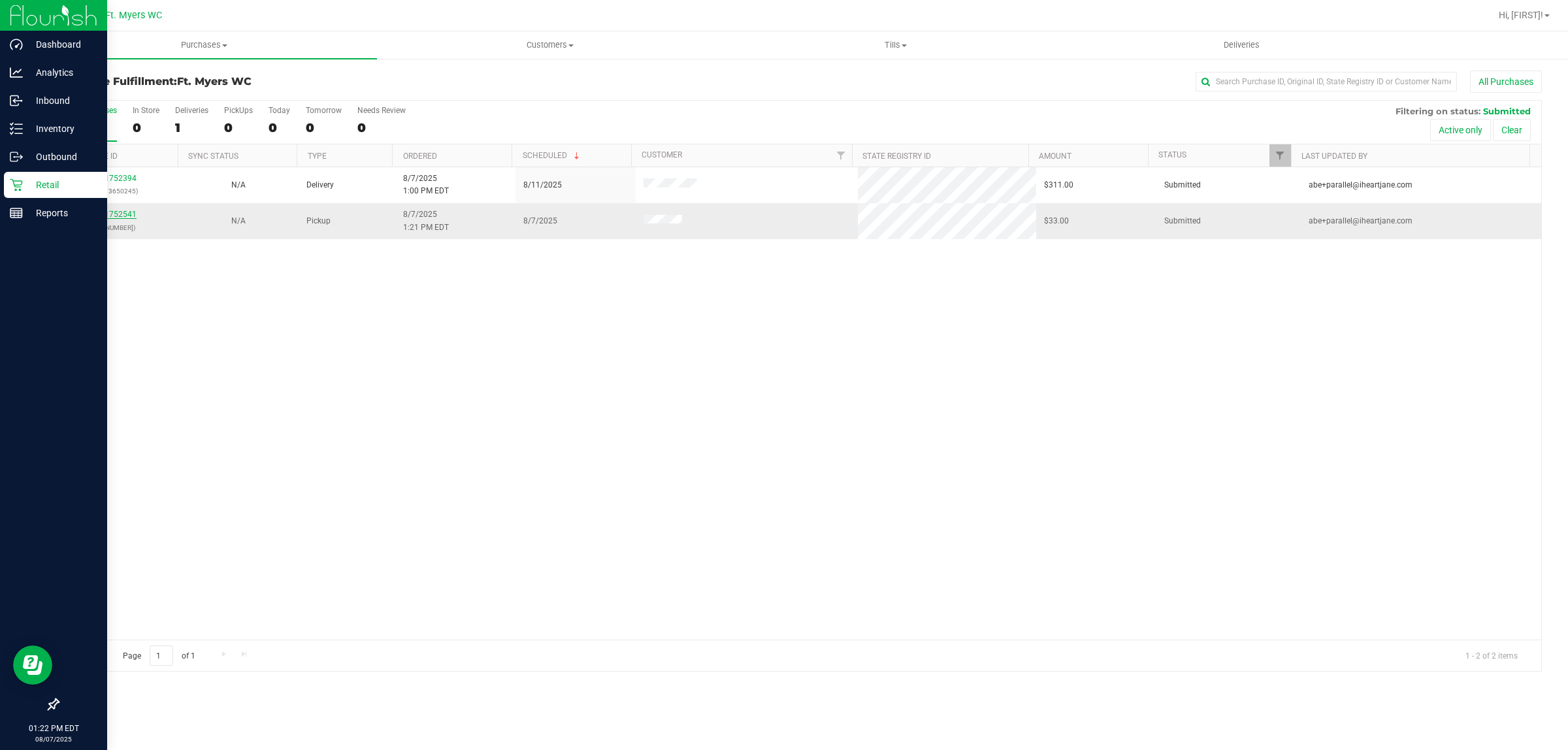 click on "11752541" at bounding box center (118, 214) 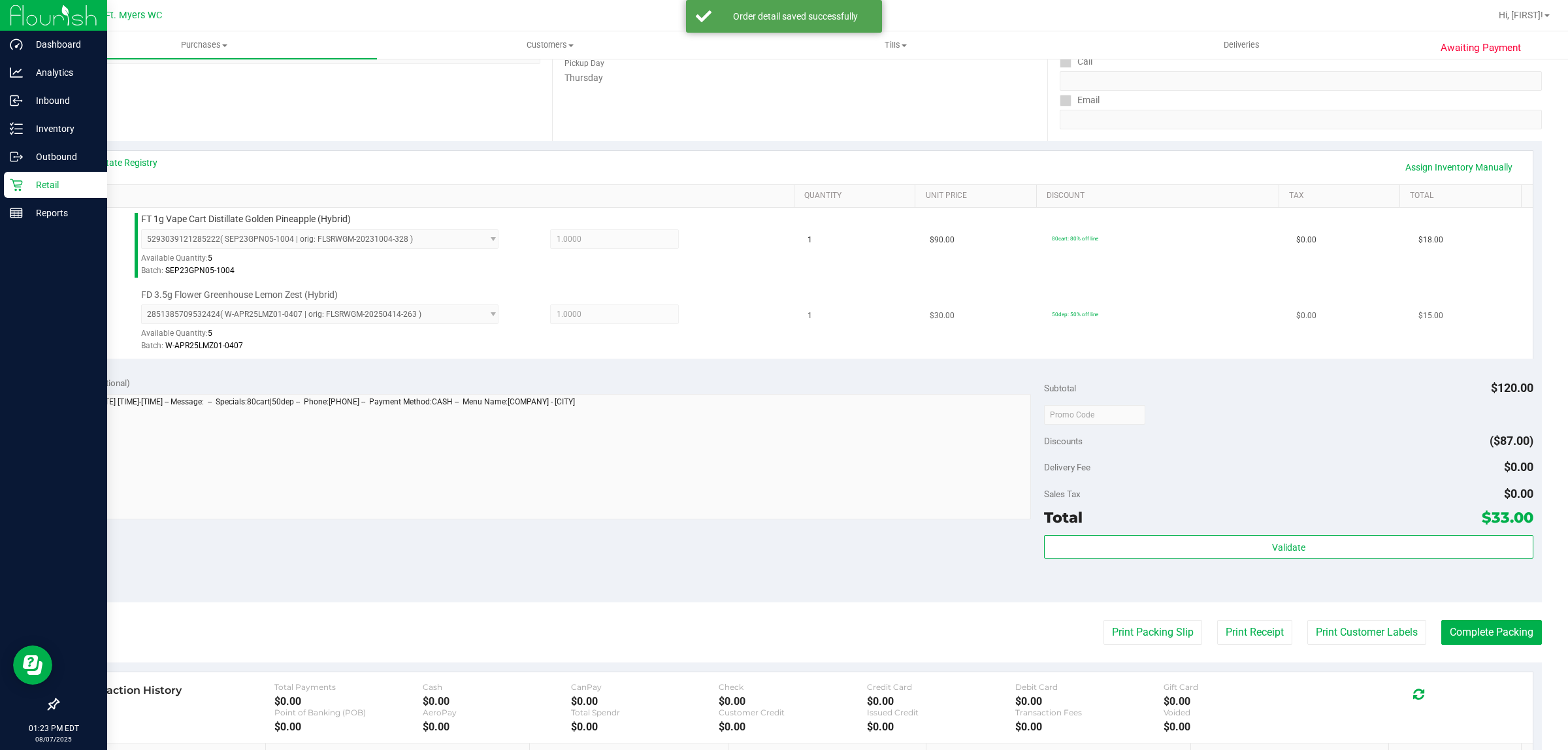 scroll, scrollTop: 393, scrollLeft: 0, axis: vertical 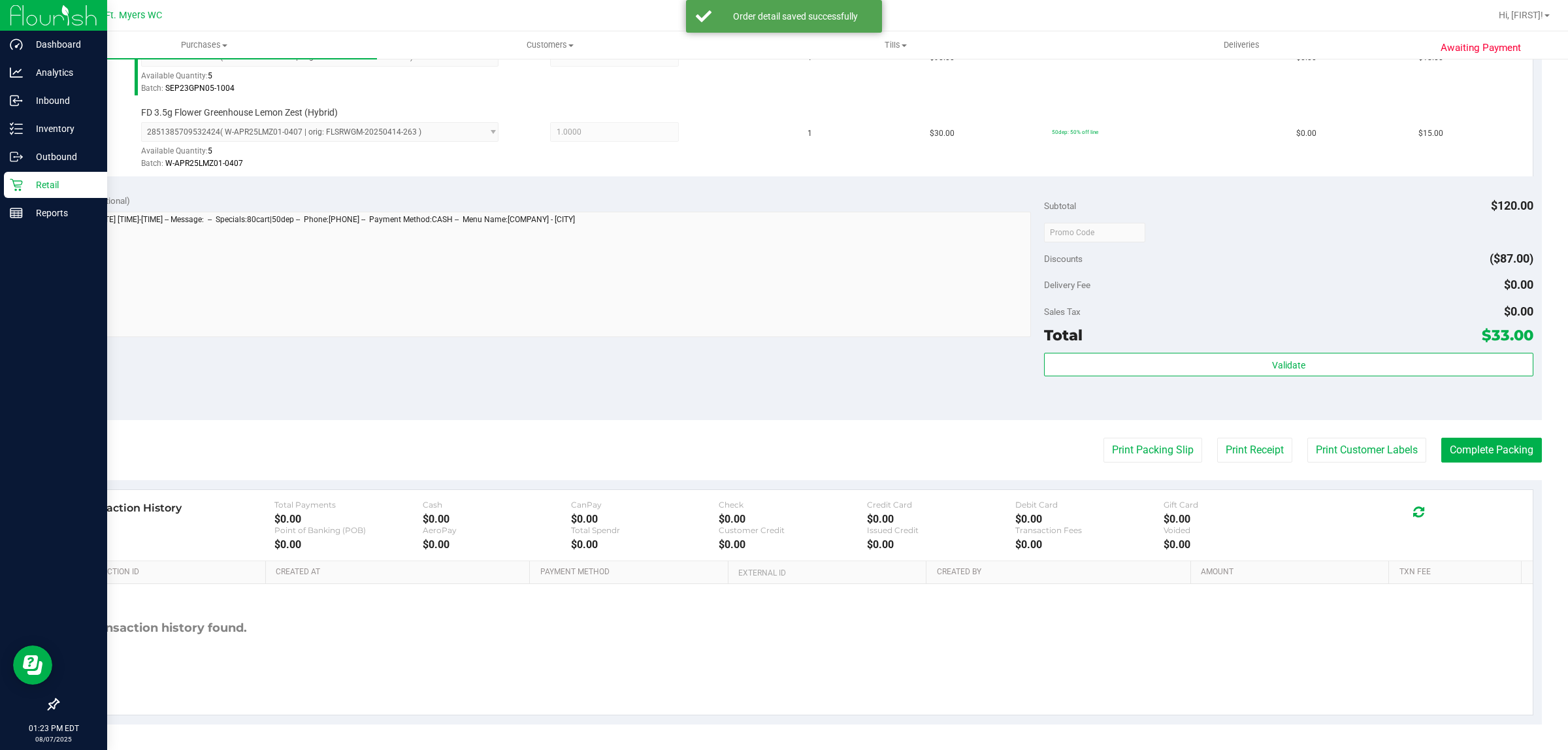 click on "Subtotal
$120.00
Discounts
($87.00)
Delivery Fee
$0.00
Sales Tax
$0.00
Total
$33.00
Validate" at bounding box center (1288, 302) 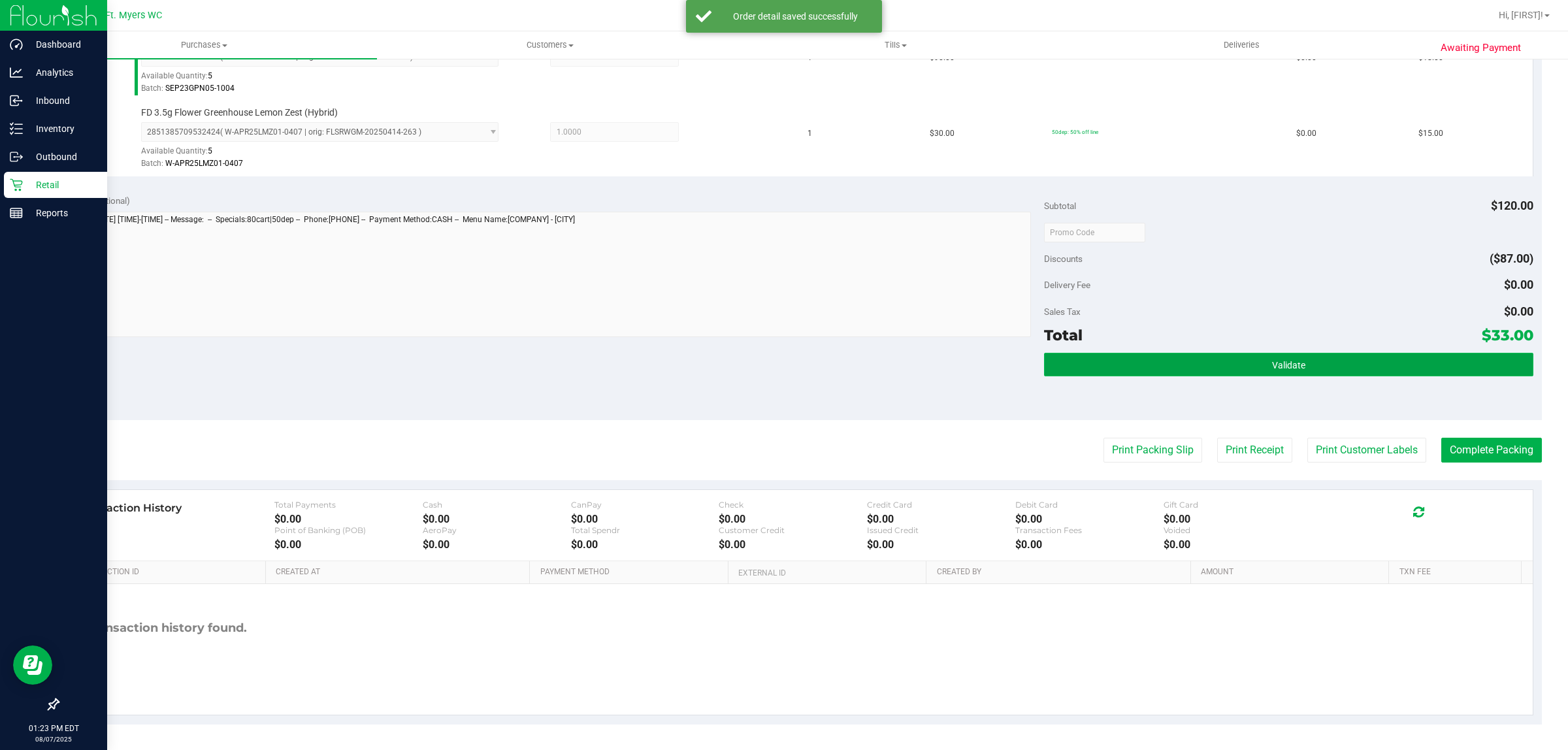 click on "Validate" at bounding box center (1288, 365) 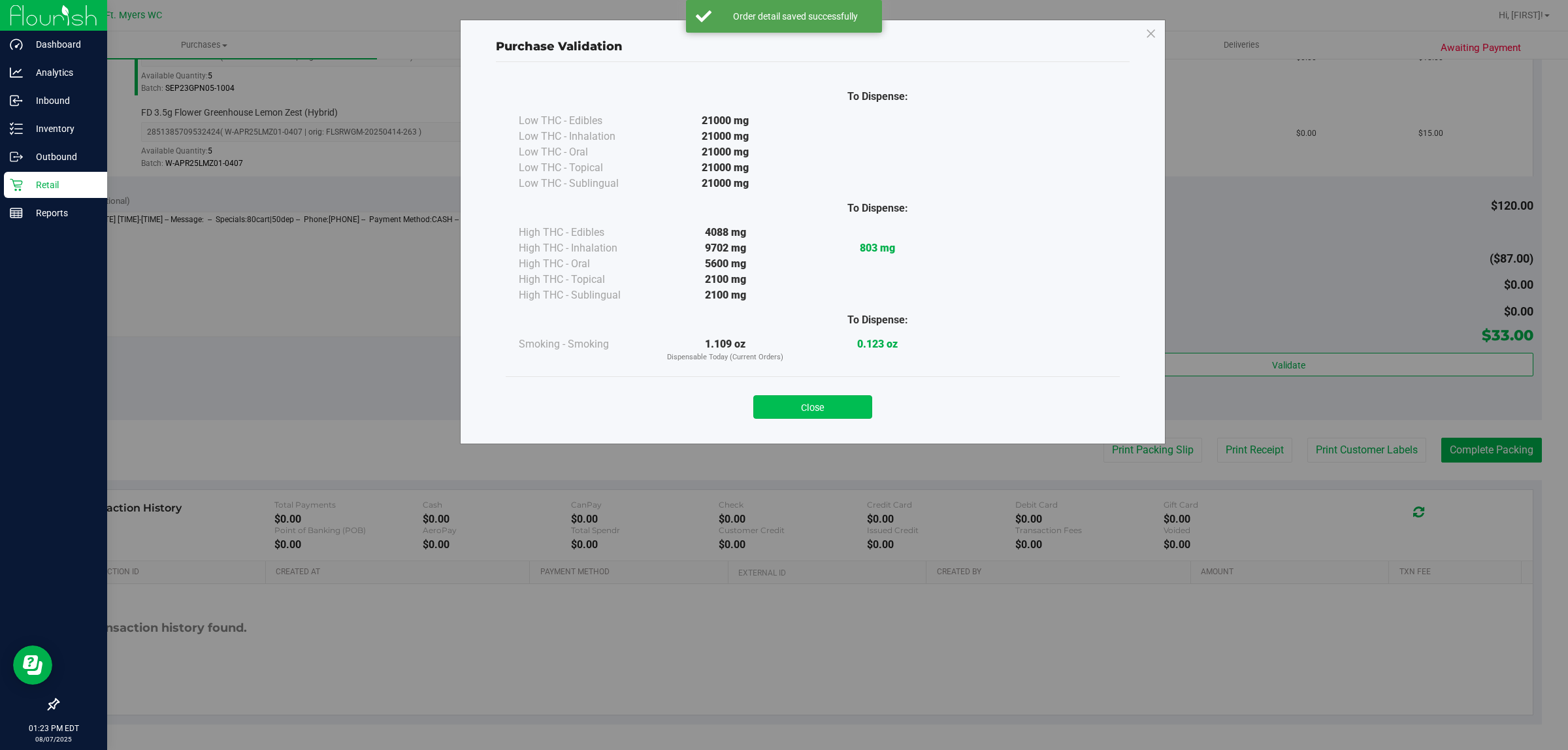 click on "Close" at bounding box center [813, 407] 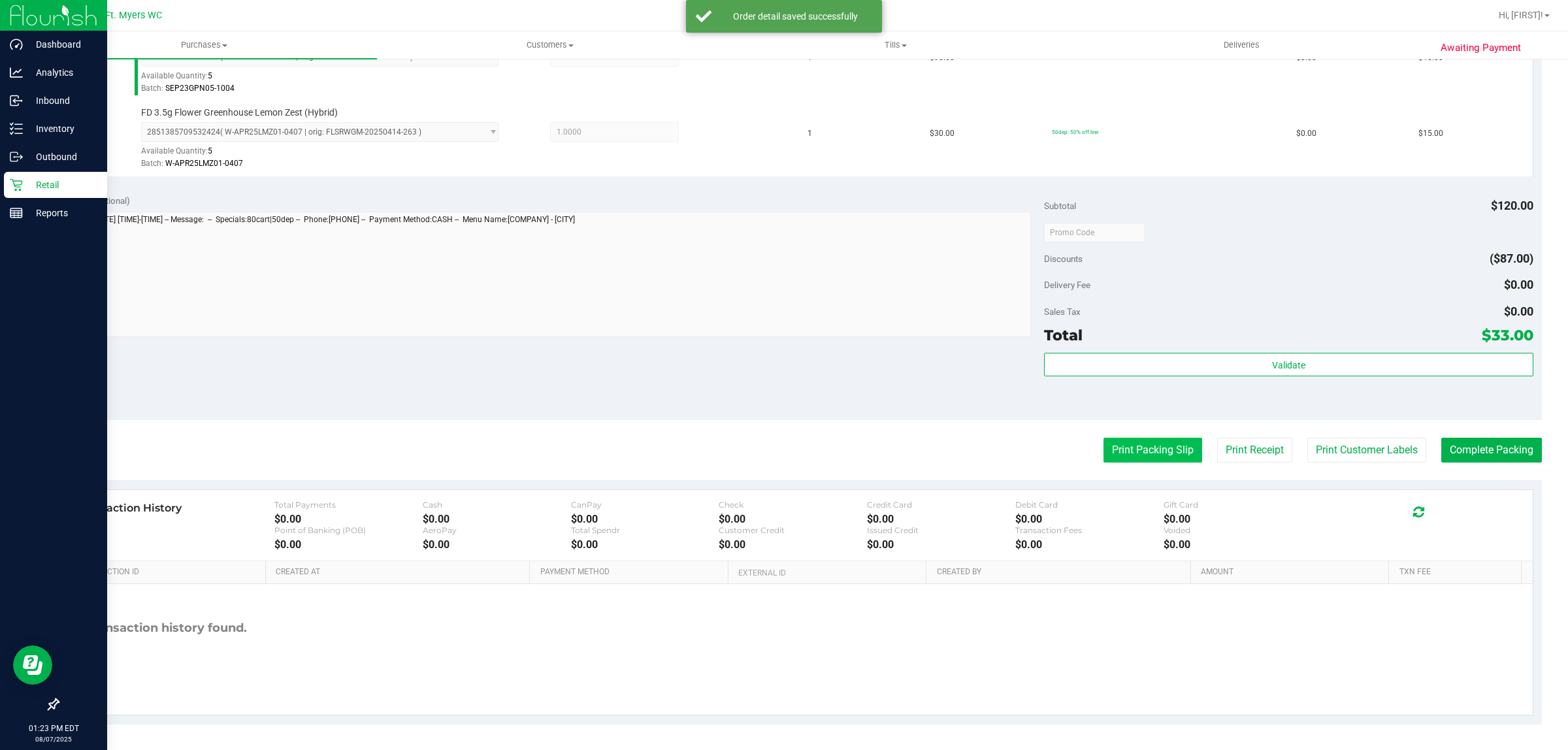 click on "Print Packing Slip" at bounding box center (1152, 450) 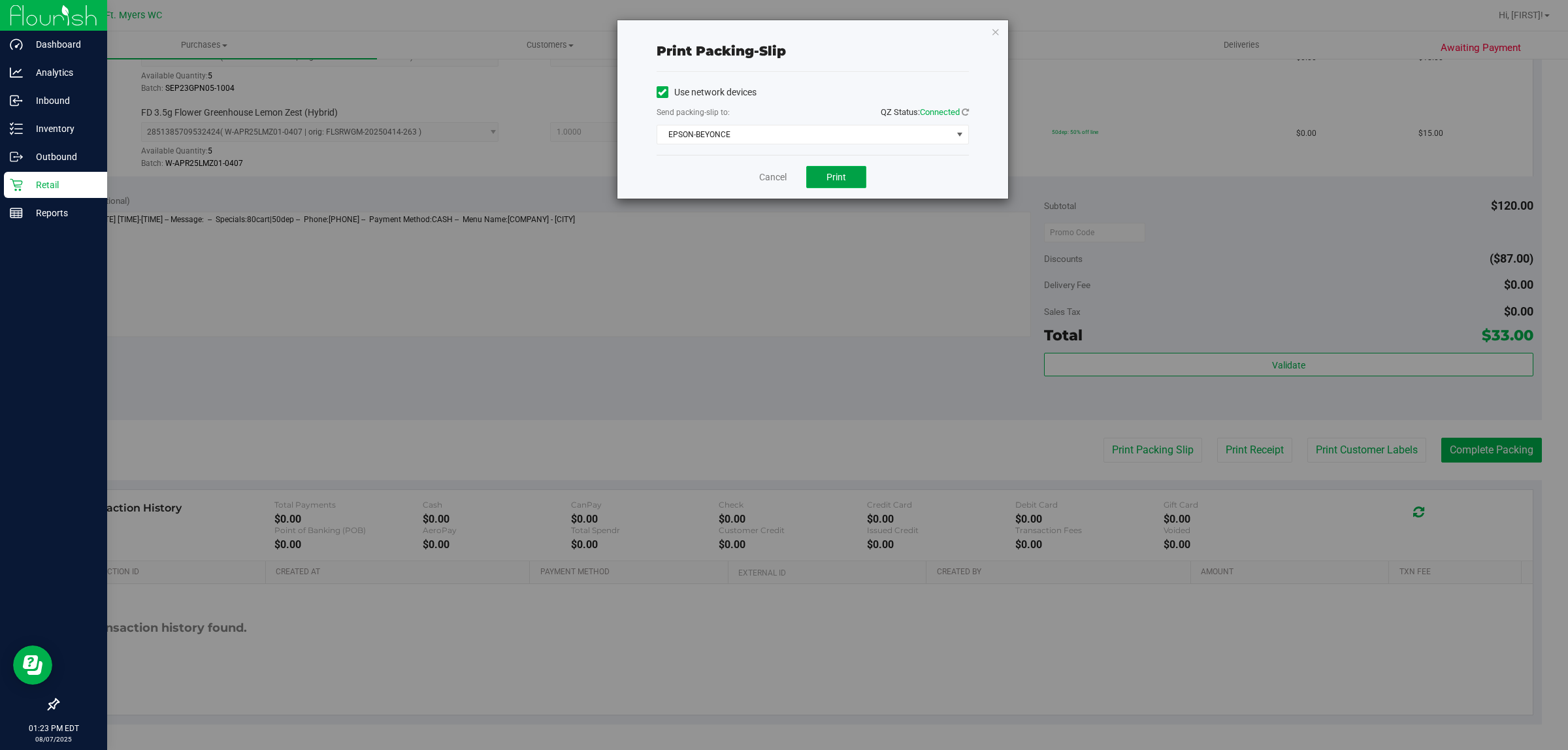 click on "Print" at bounding box center (836, 177) 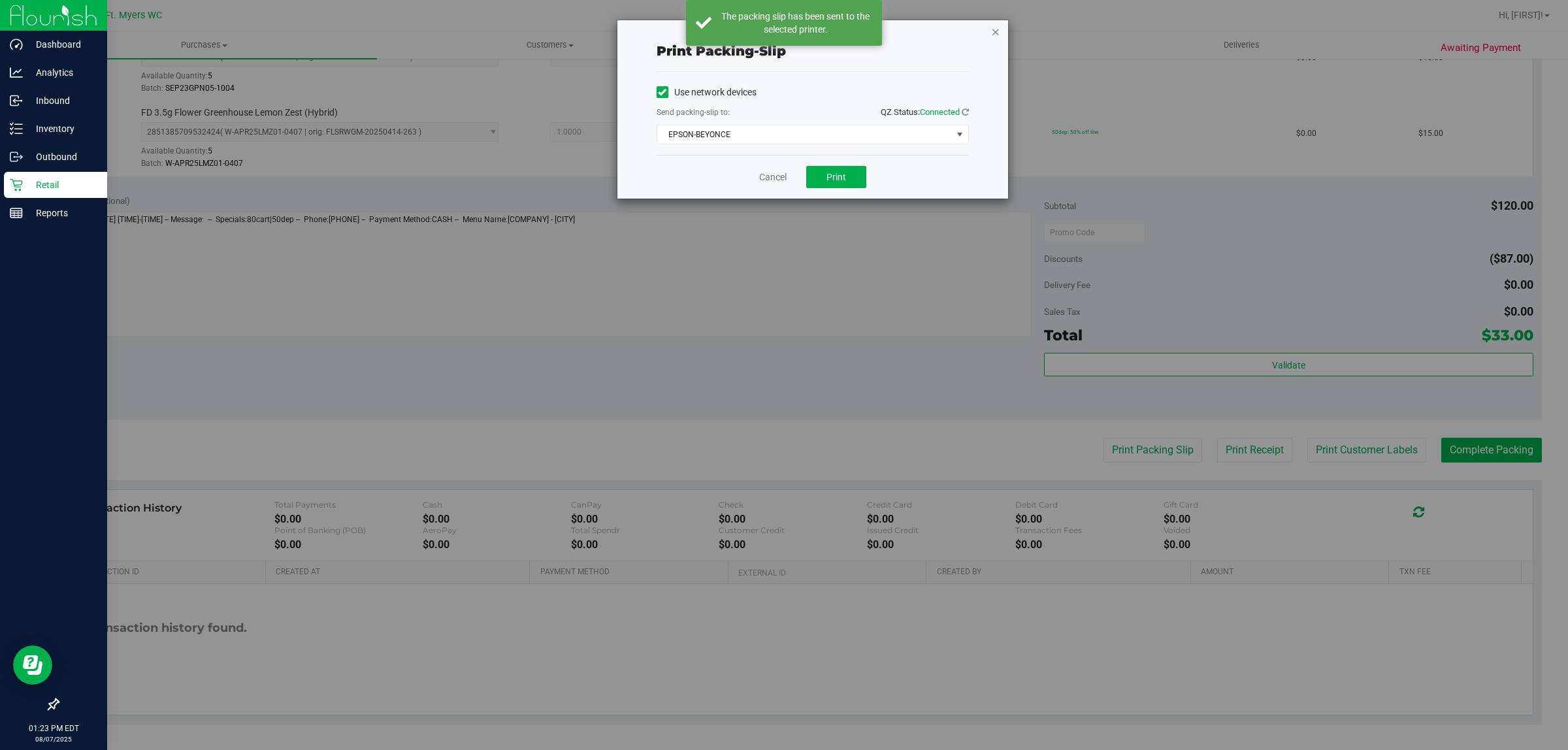 click at bounding box center (996, 31) 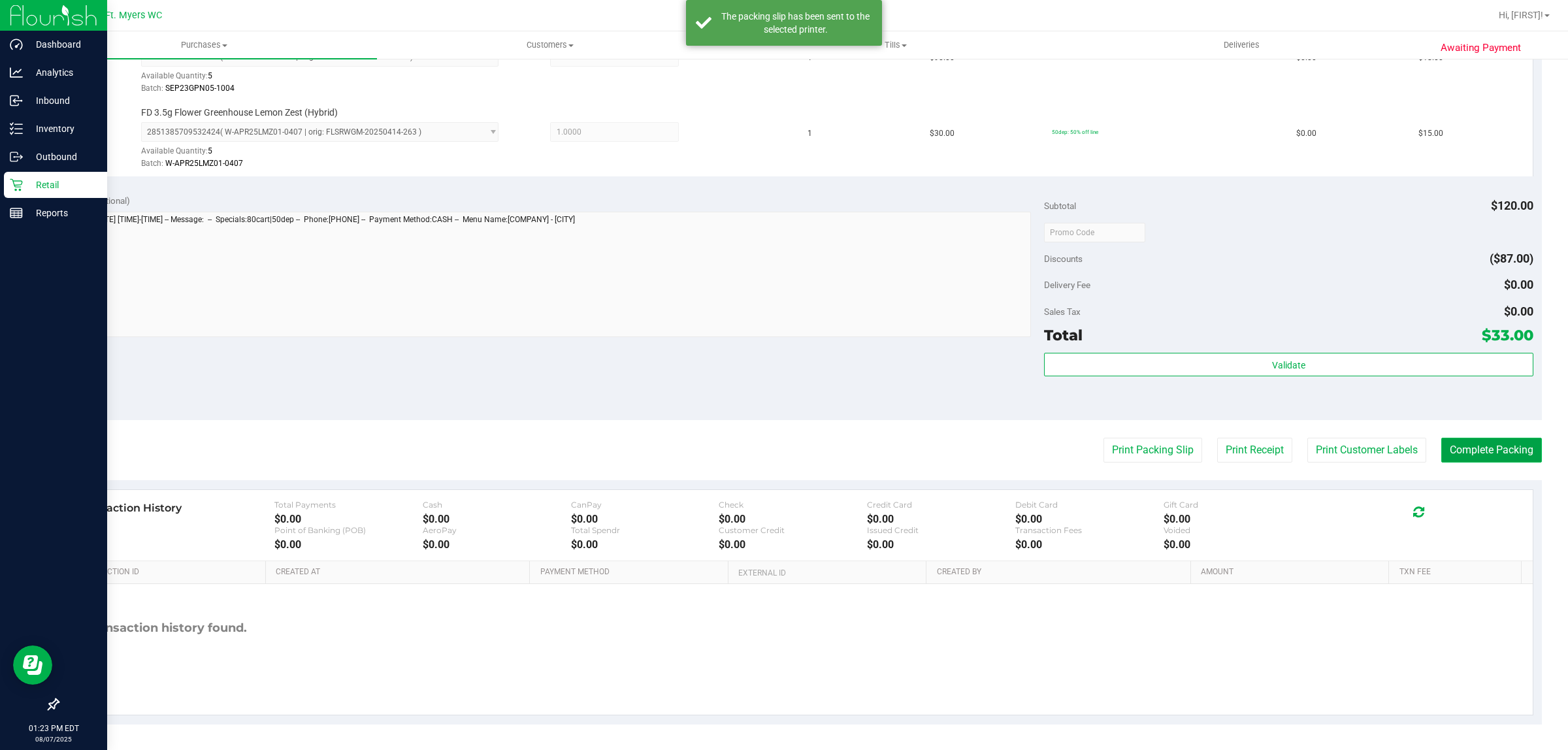 click on "Complete Packing" at bounding box center [1492, 450] 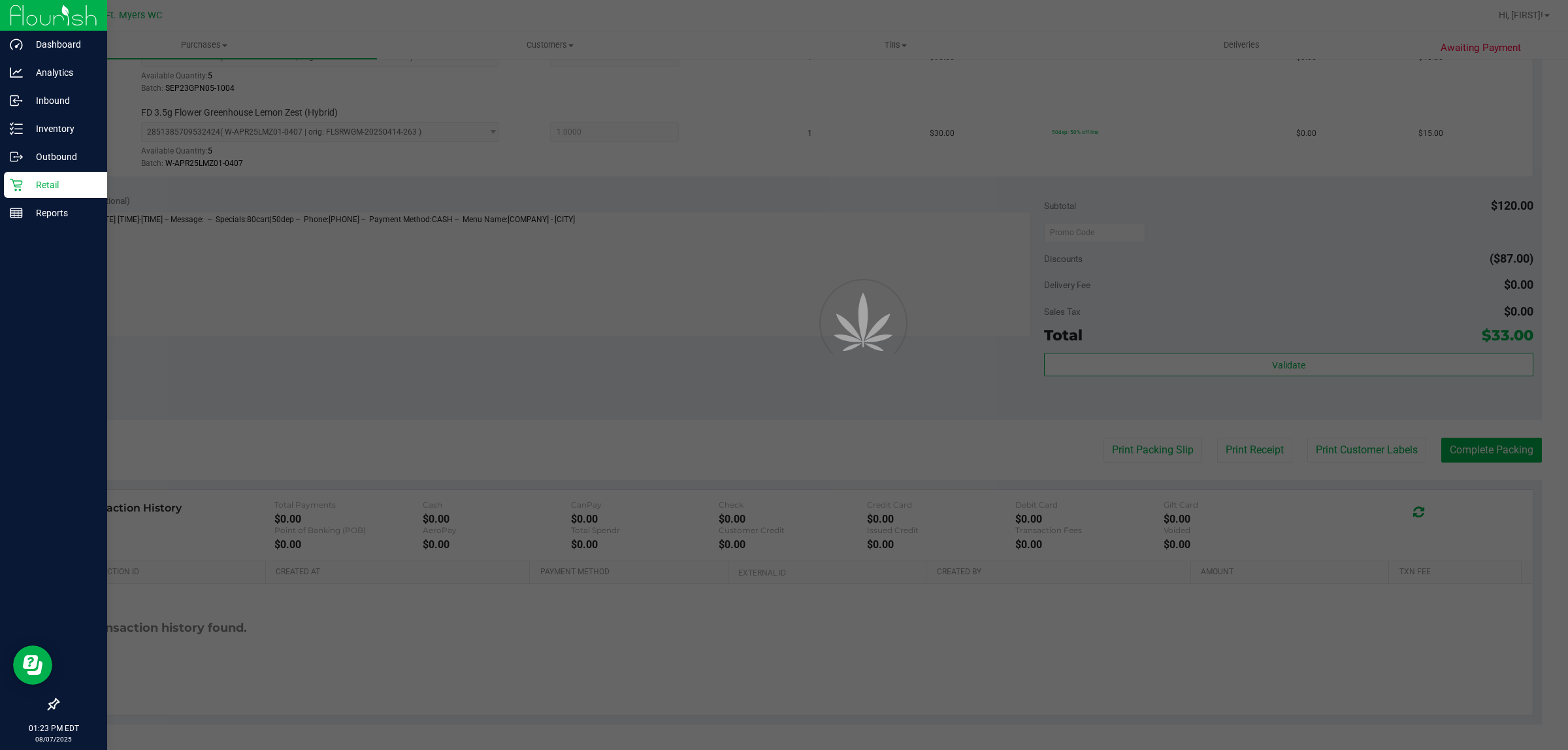 scroll, scrollTop: 0, scrollLeft: 0, axis: both 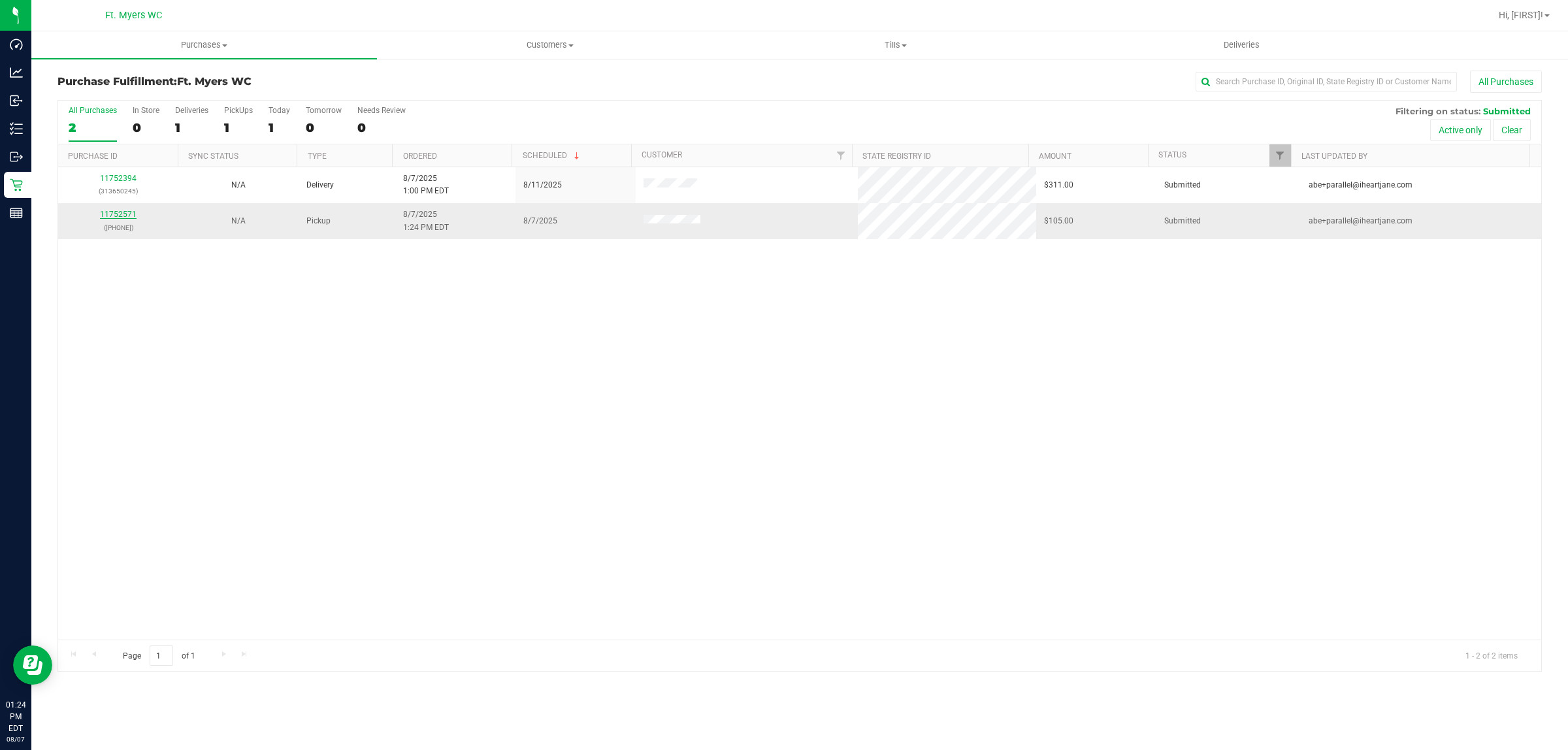 click on "11752571" at bounding box center (118, 214) 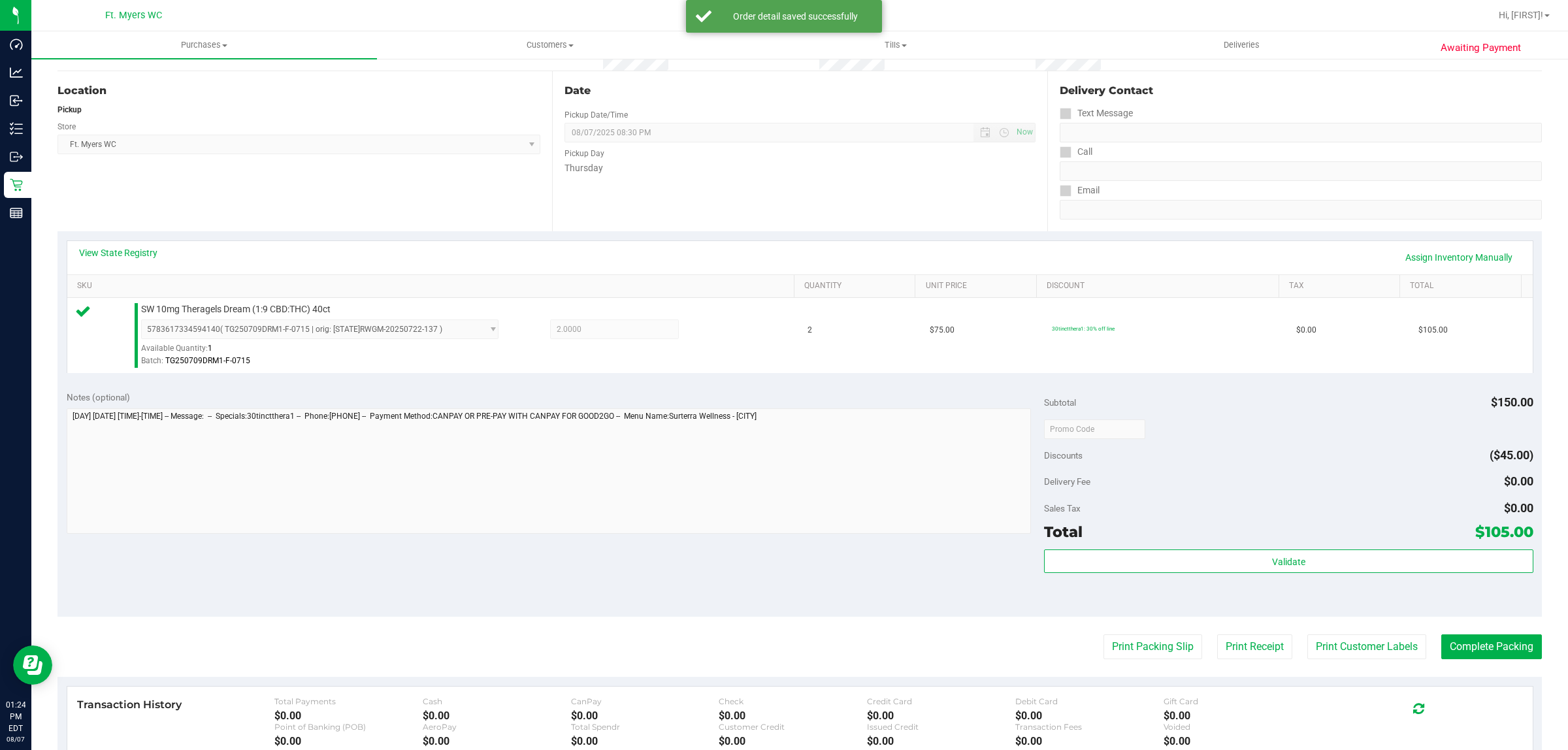 scroll, scrollTop: 245, scrollLeft: 0, axis: vertical 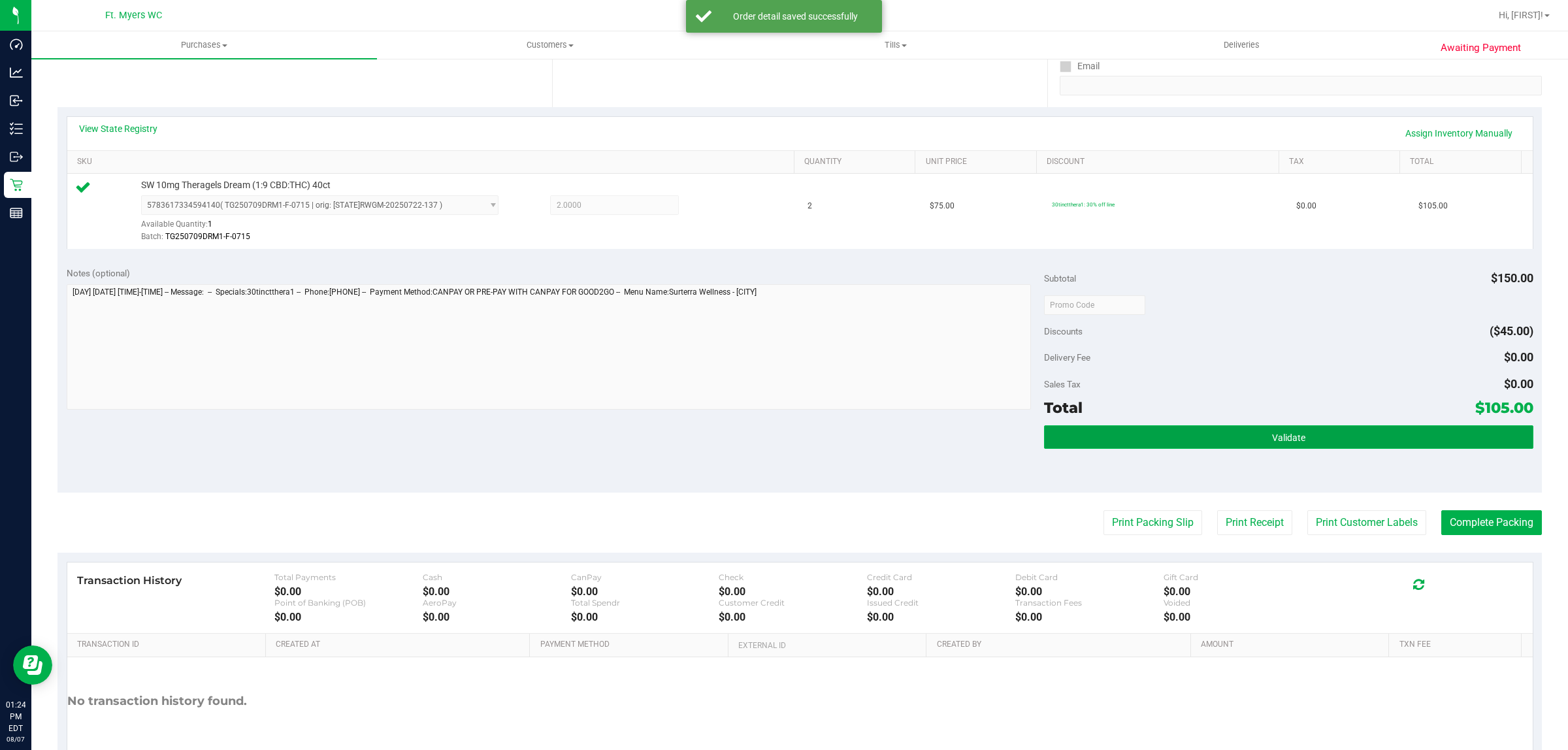 click on "Validate" at bounding box center (1288, 437) 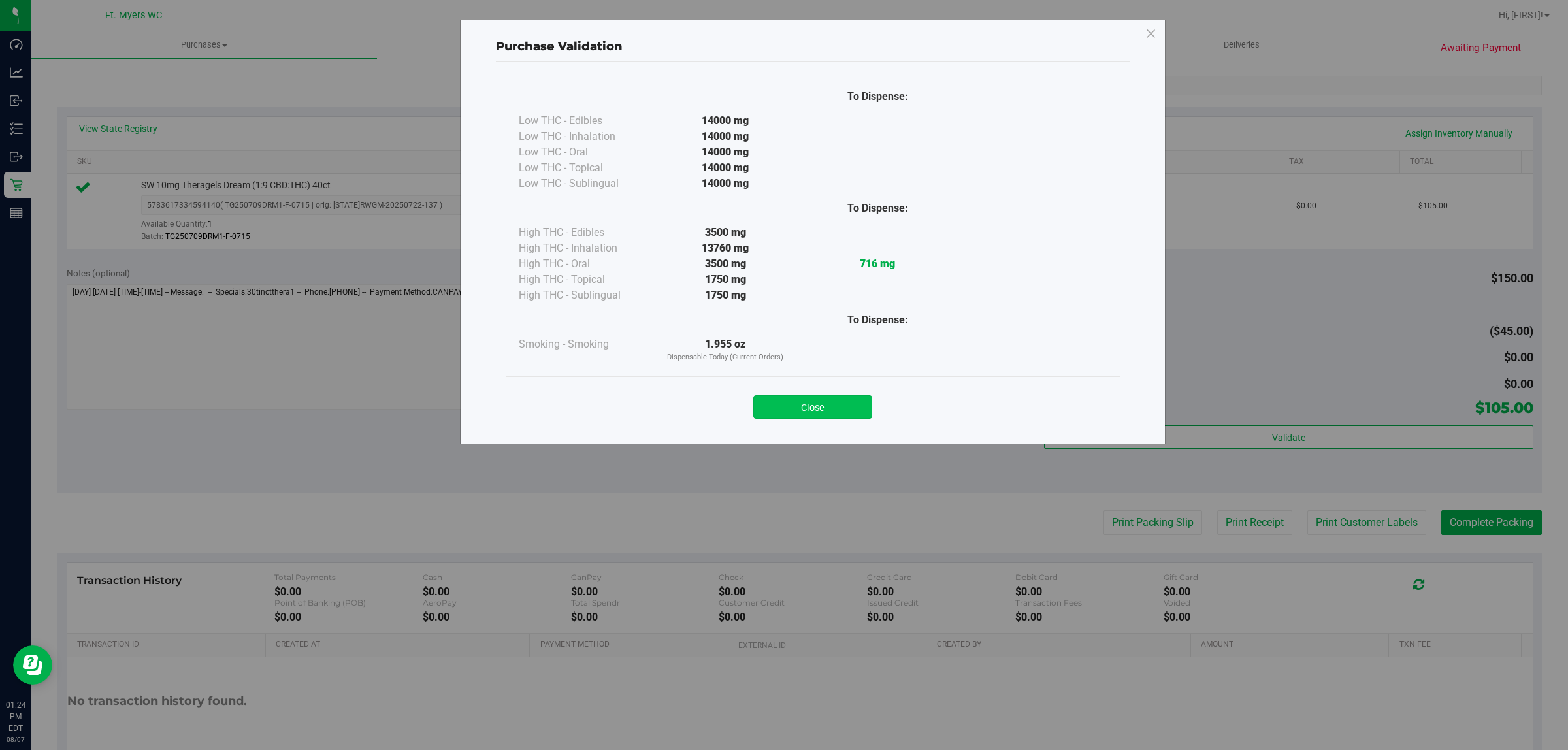 click on "Close" at bounding box center [813, 407] 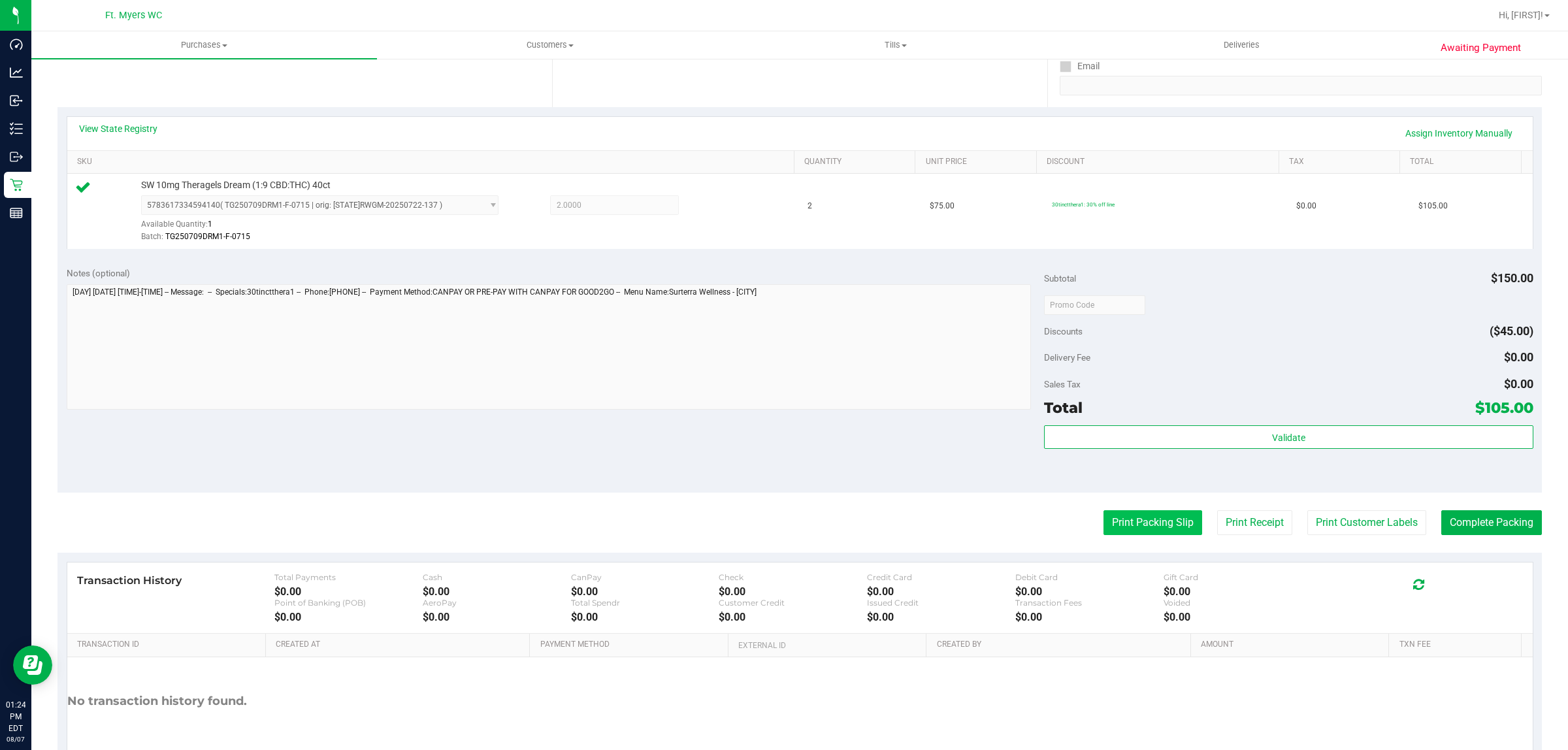 click on "Print Packing Slip" at bounding box center (1152, 523) 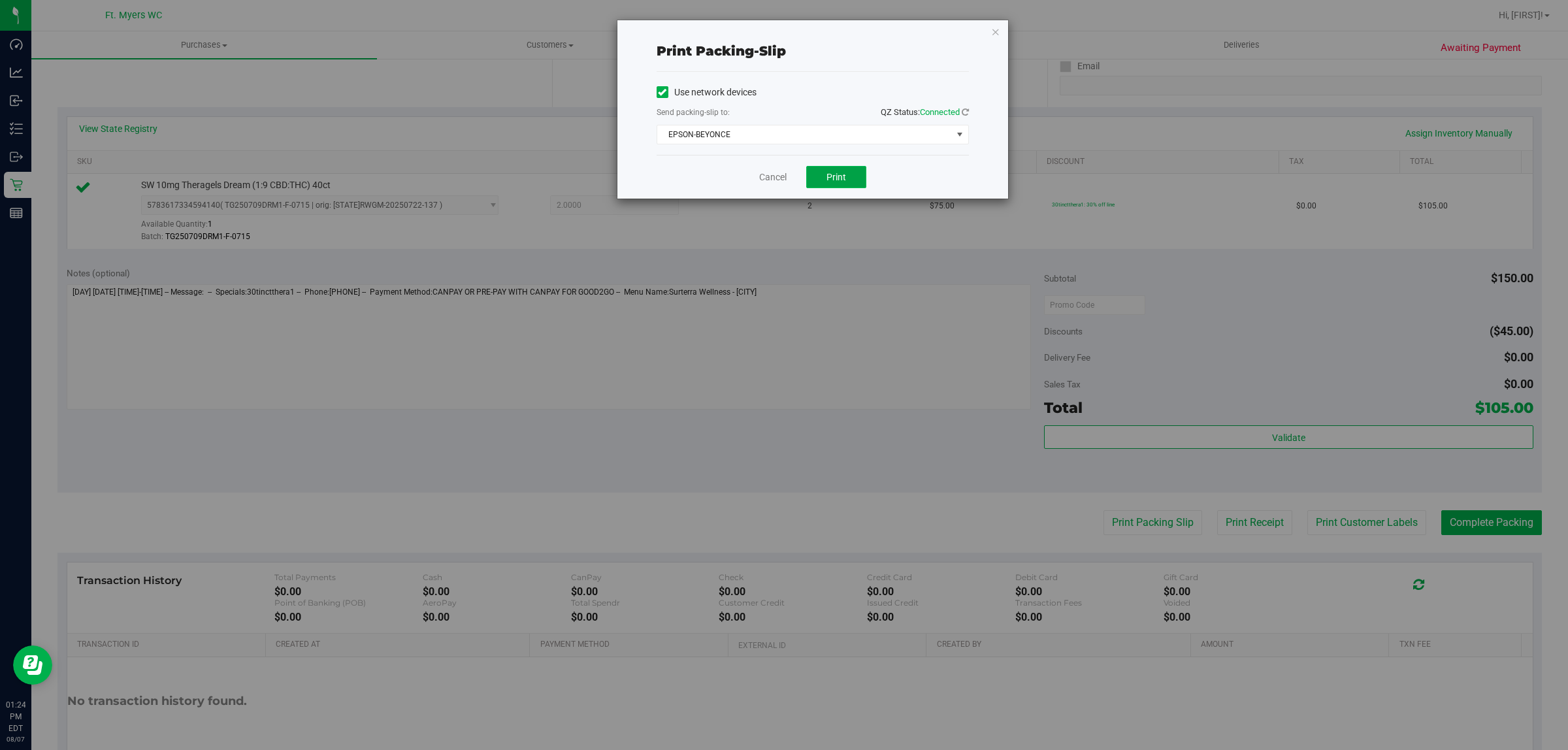 click on "Print" at bounding box center (836, 177) 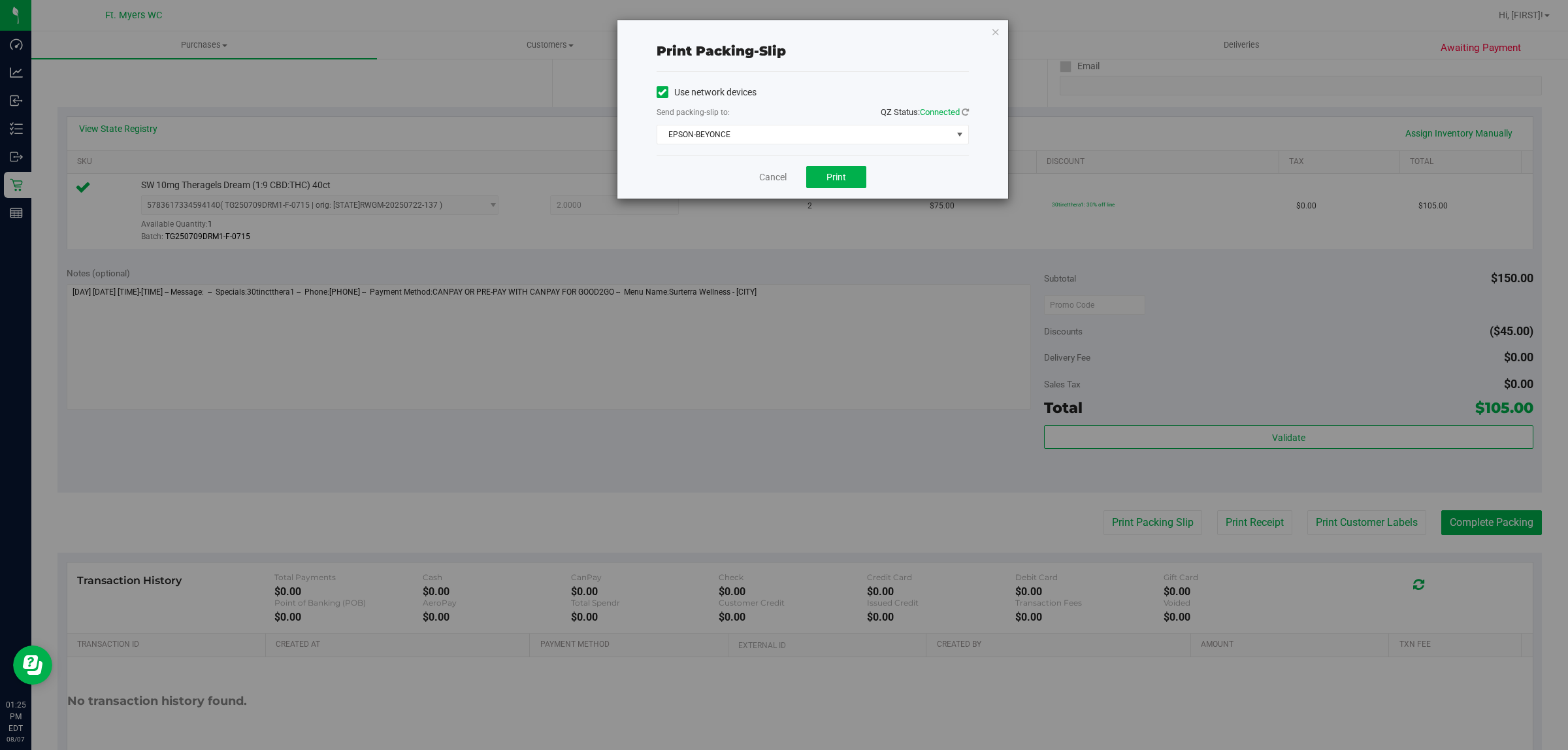 click on "Cancel
Print" at bounding box center [813, 176] 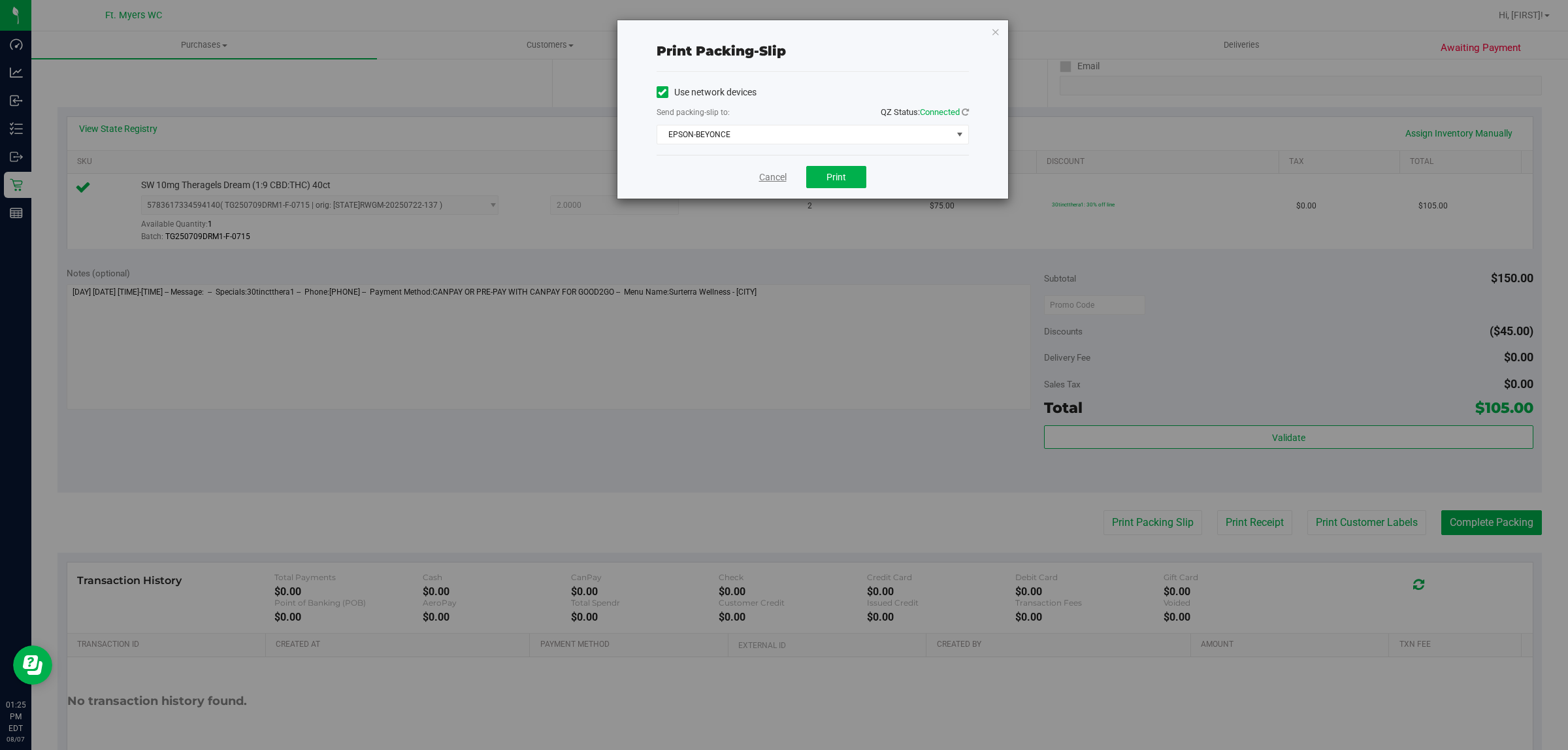 click on "Cancel" at bounding box center (773, 177) 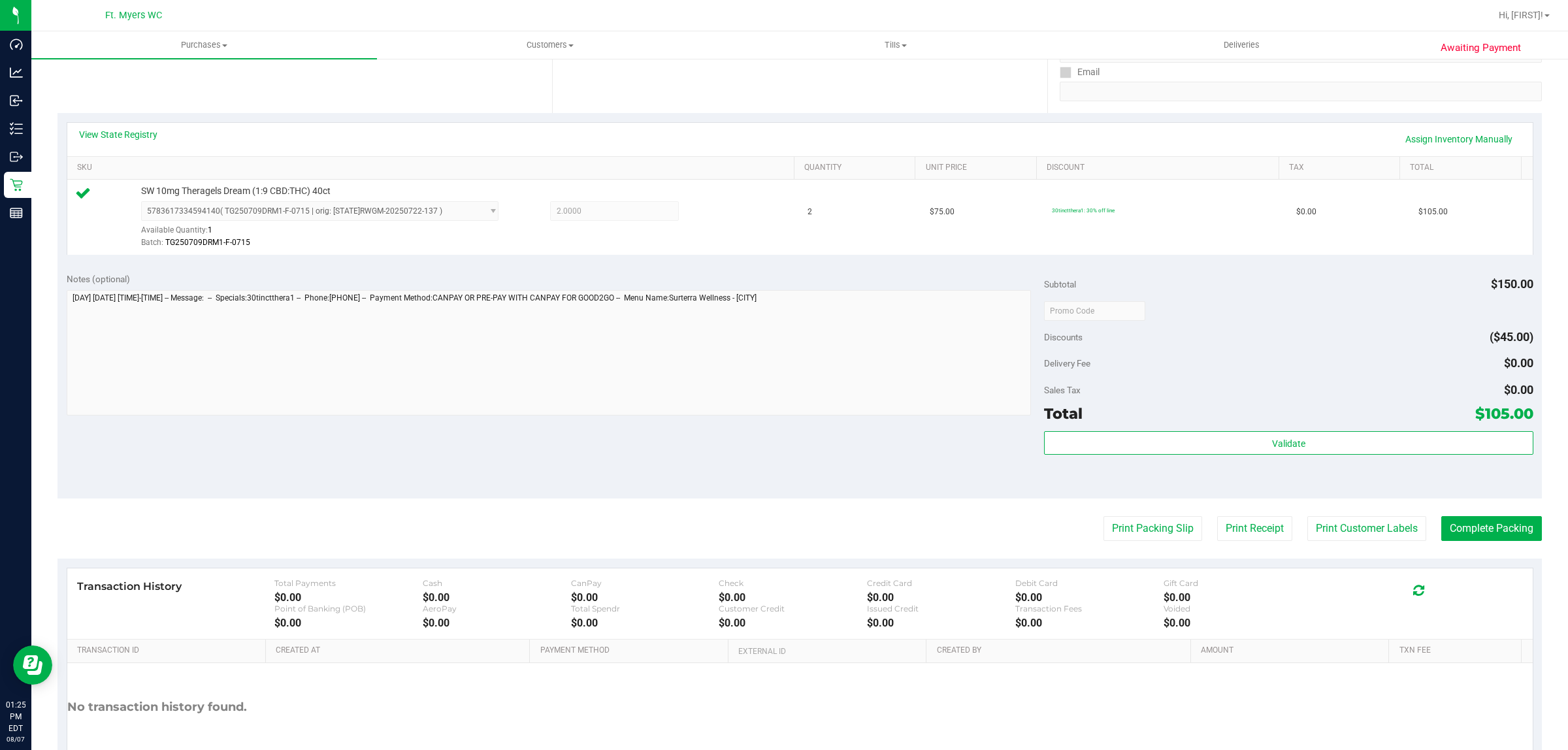 scroll, scrollTop: 318, scrollLeft: 0, axis: vertical 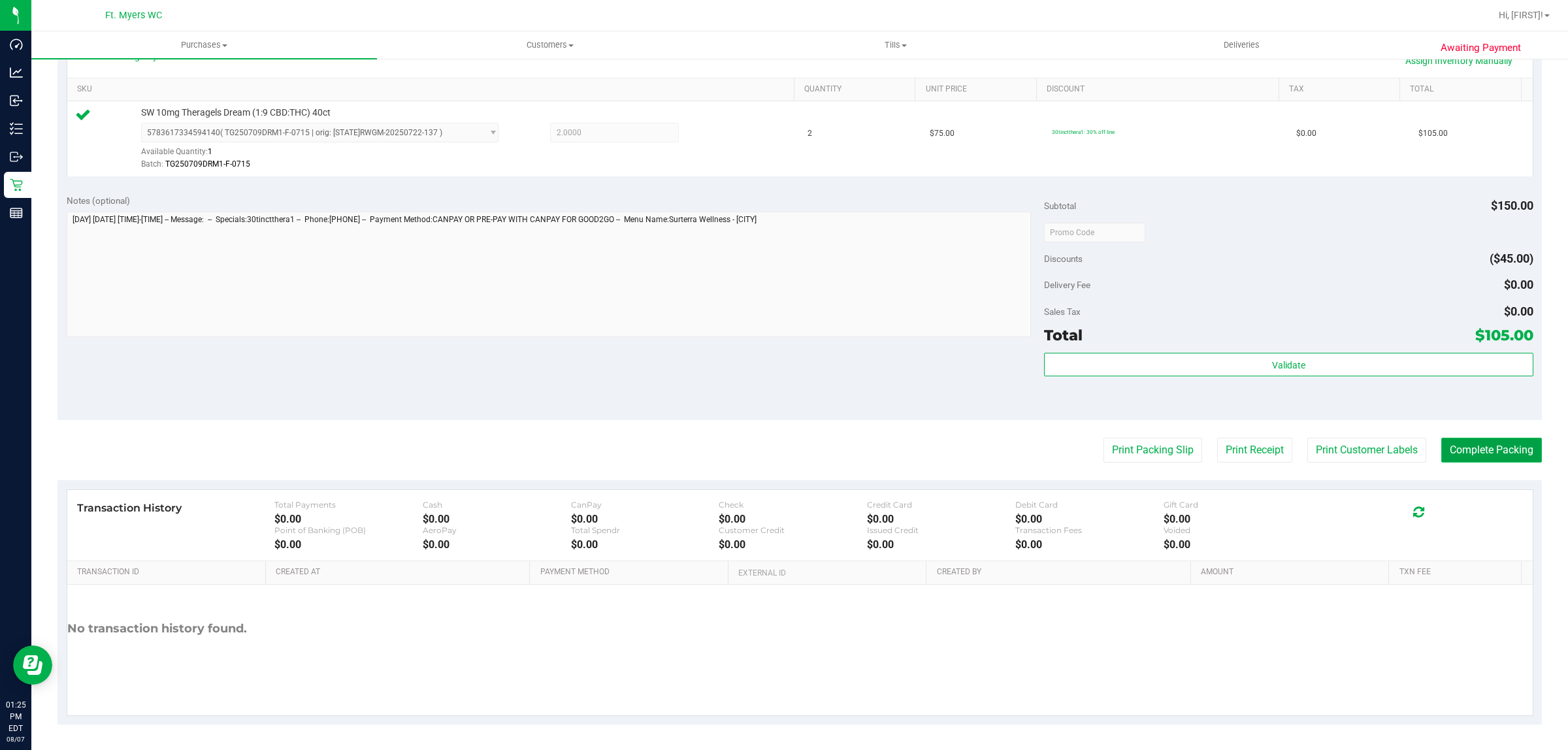 click on "Complete Packing" at bounding box center [1492, 450] 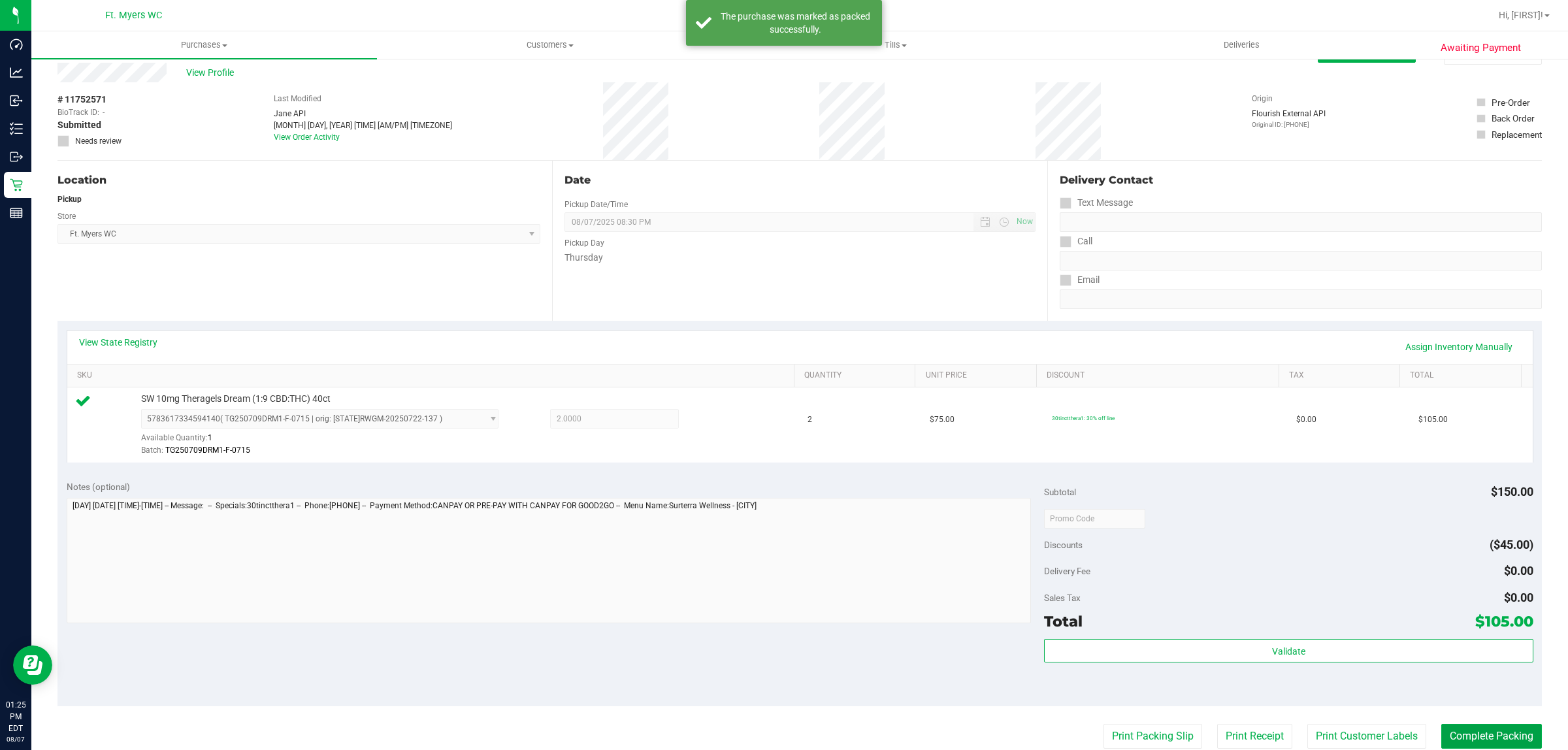 scroll, scrollTop: 0, scrollLeft: 0, axis: both 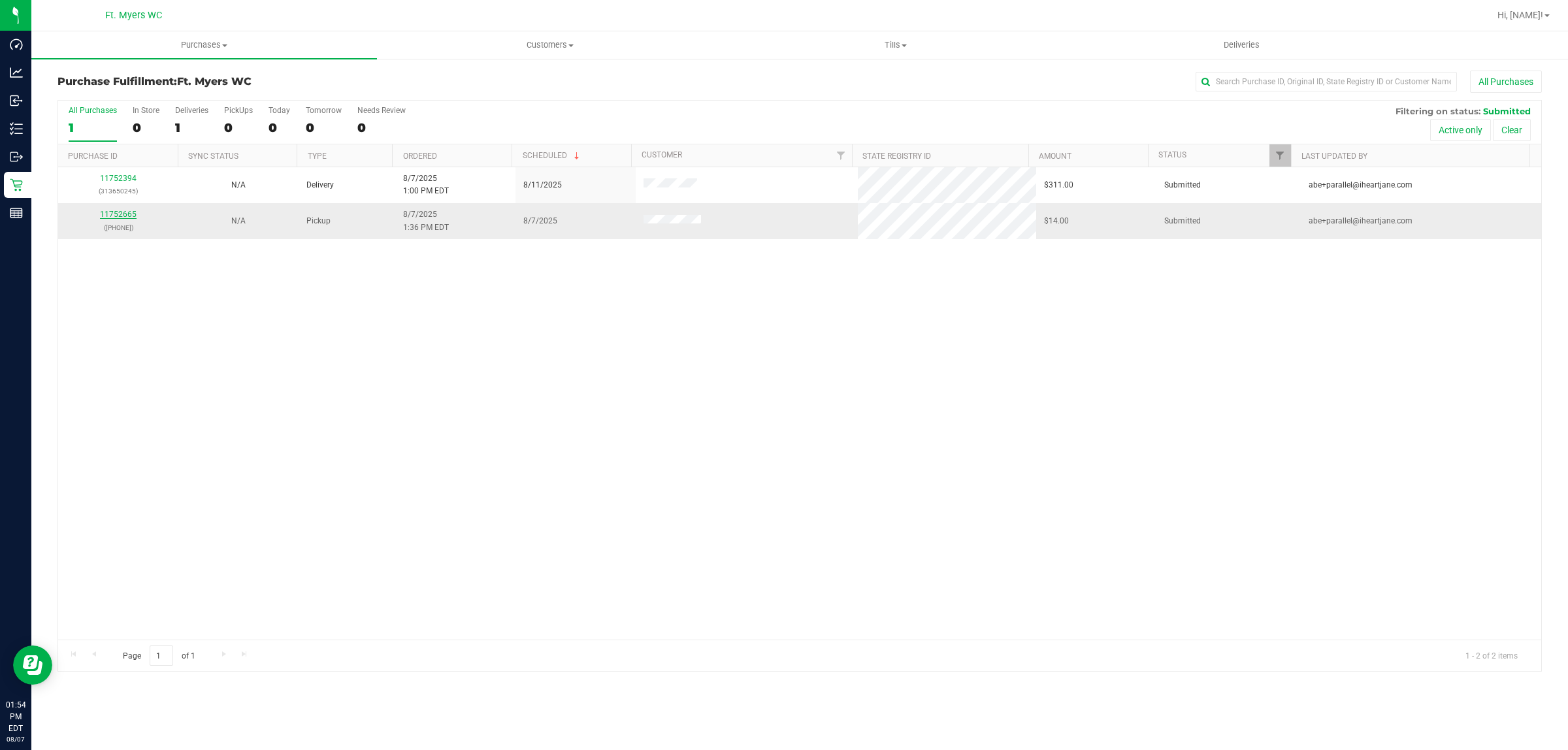 click on "11752665" at bounding box center (118, 214) 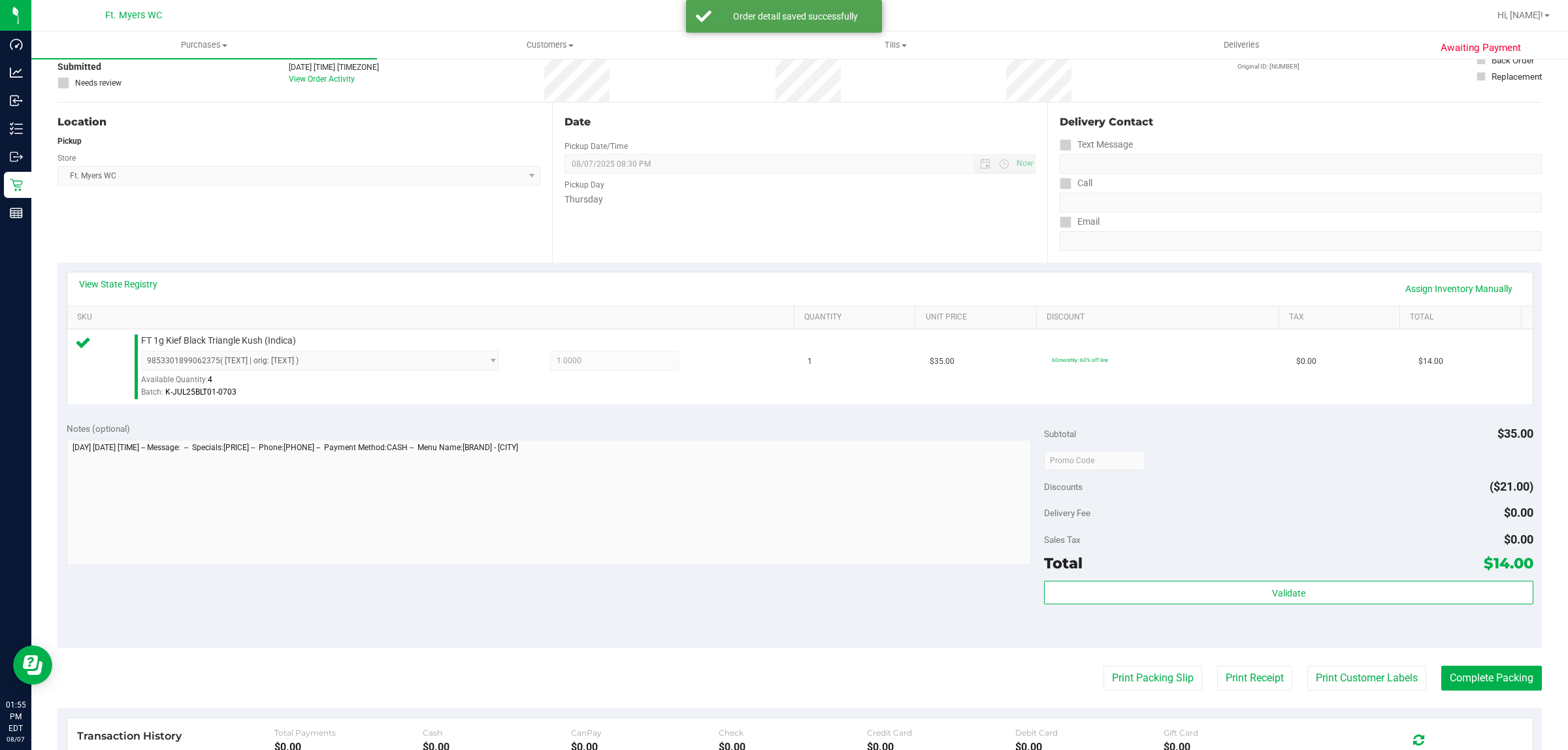 scroll, scrollTop: 245, scrollLeft: 0, axis: vertical 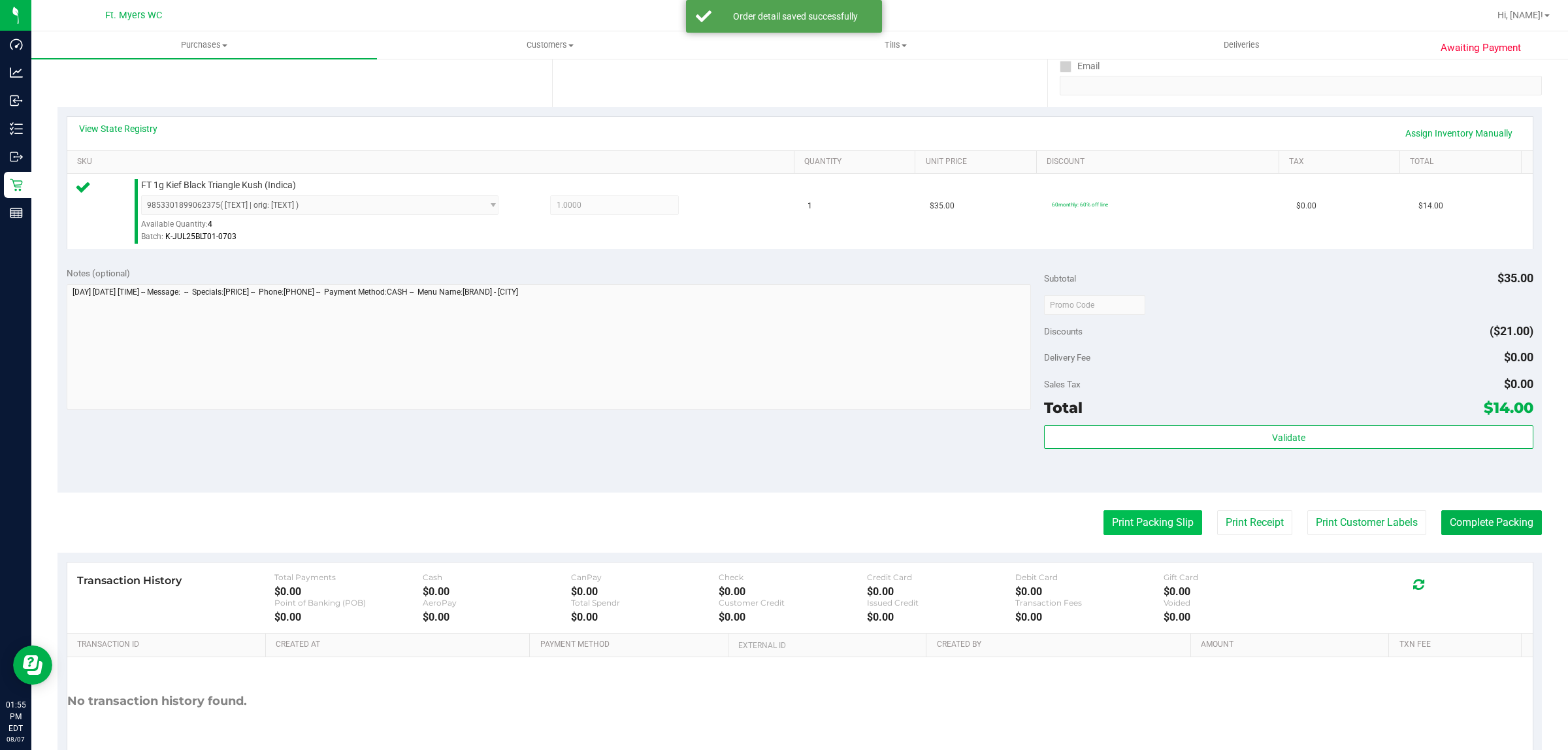 click on "Print Packing Slip" at bounding box center [1152, 523] 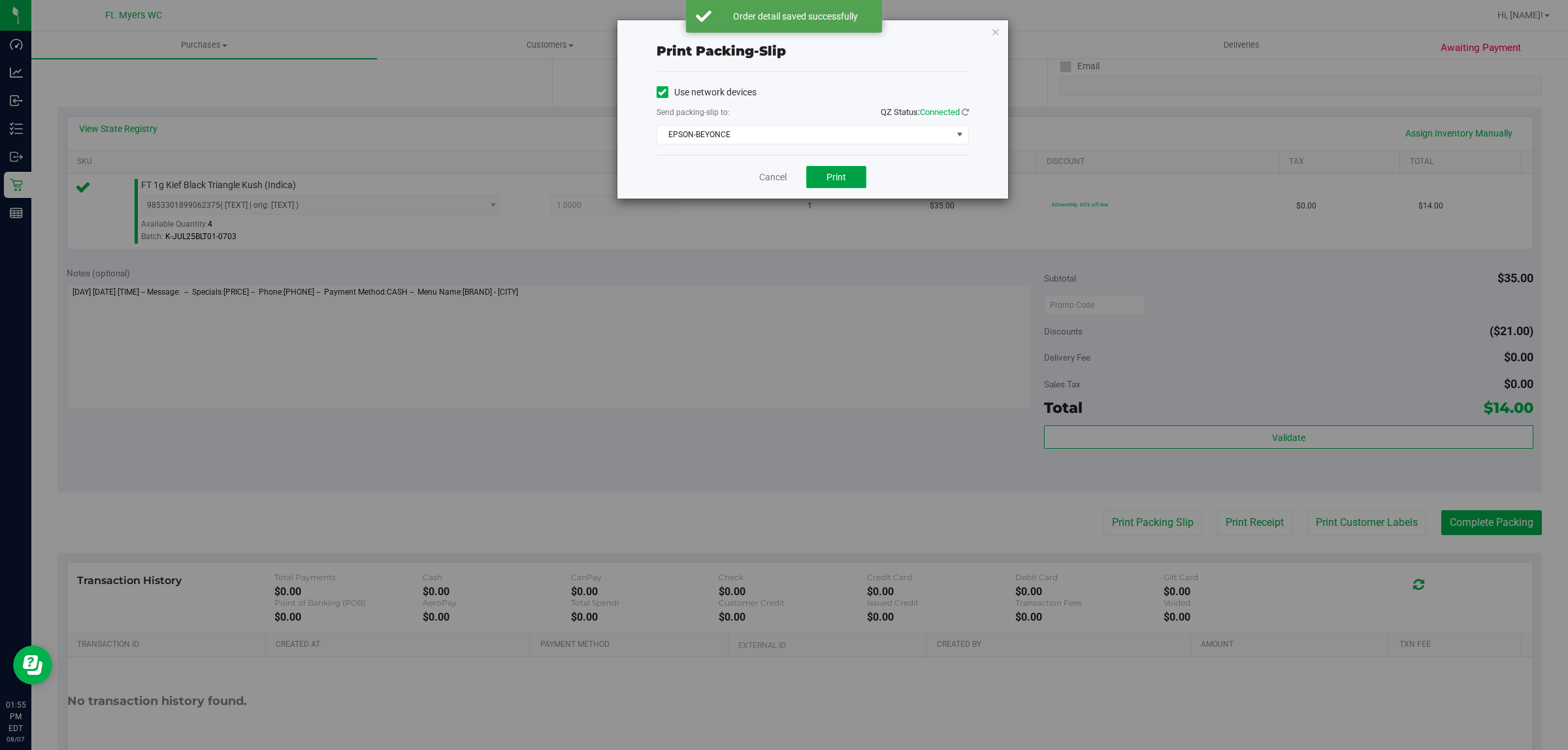 click on "Print" at bounding box center (836, 177) 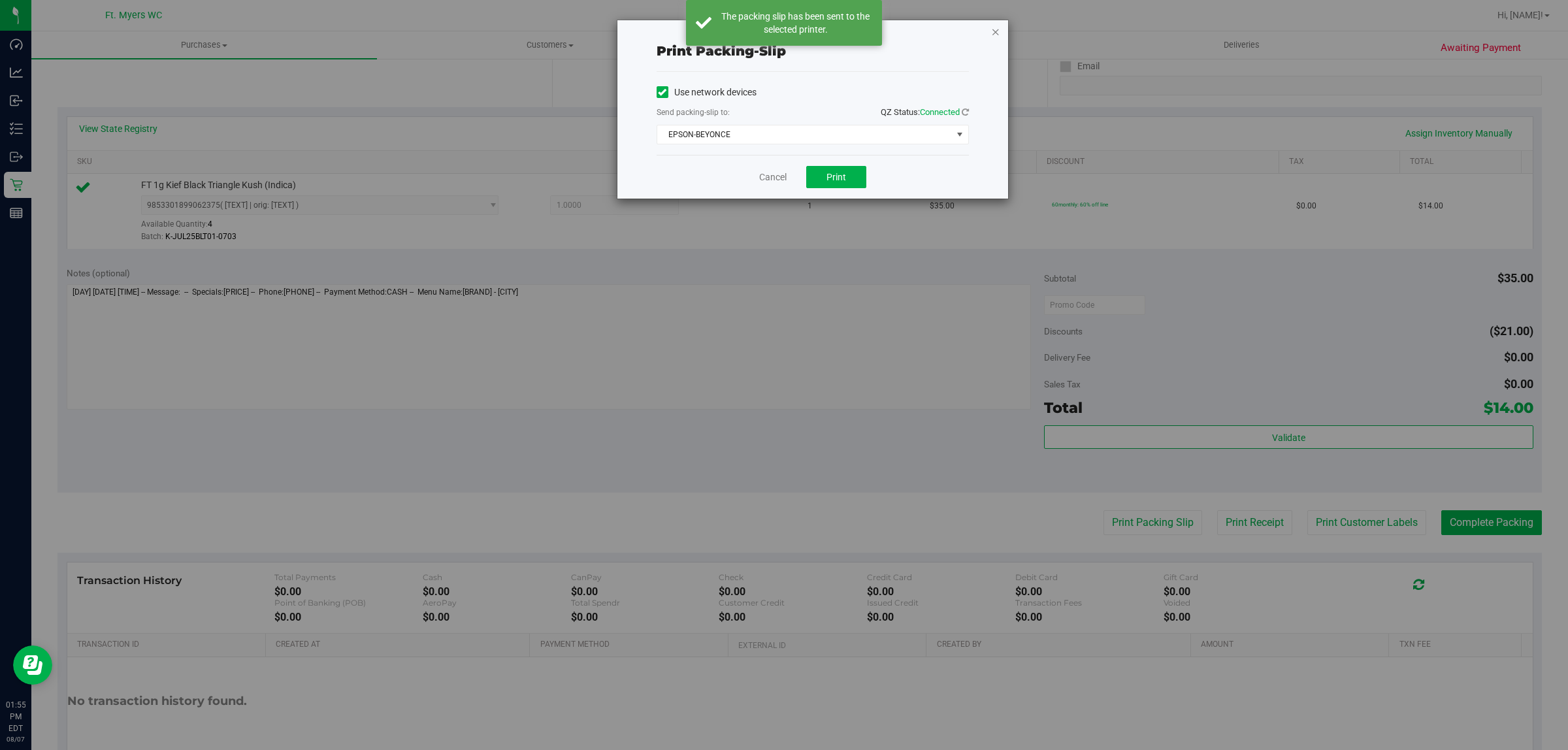click at bounding box center (996, 31) 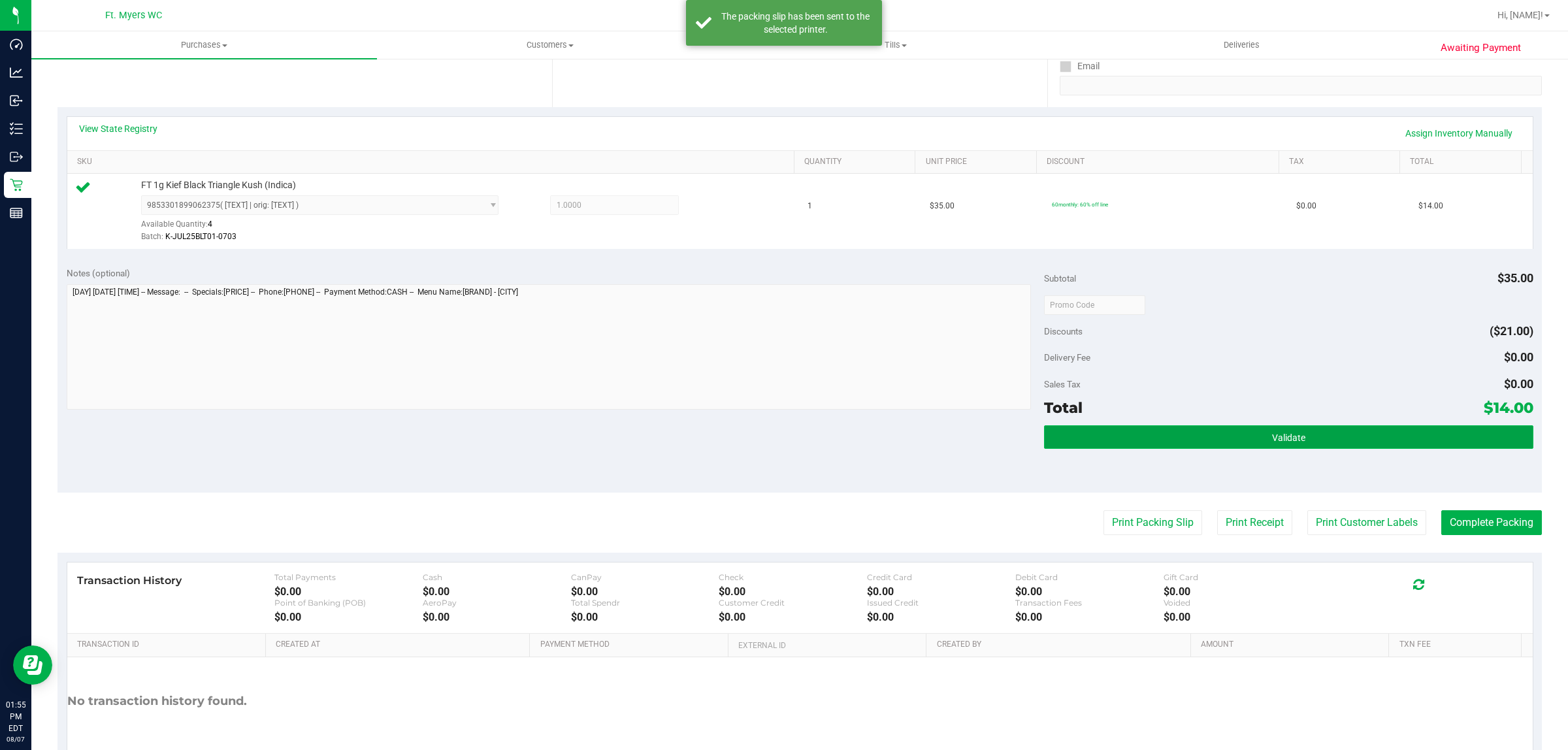 click on "Validate" at bounding box center (1288, 437) 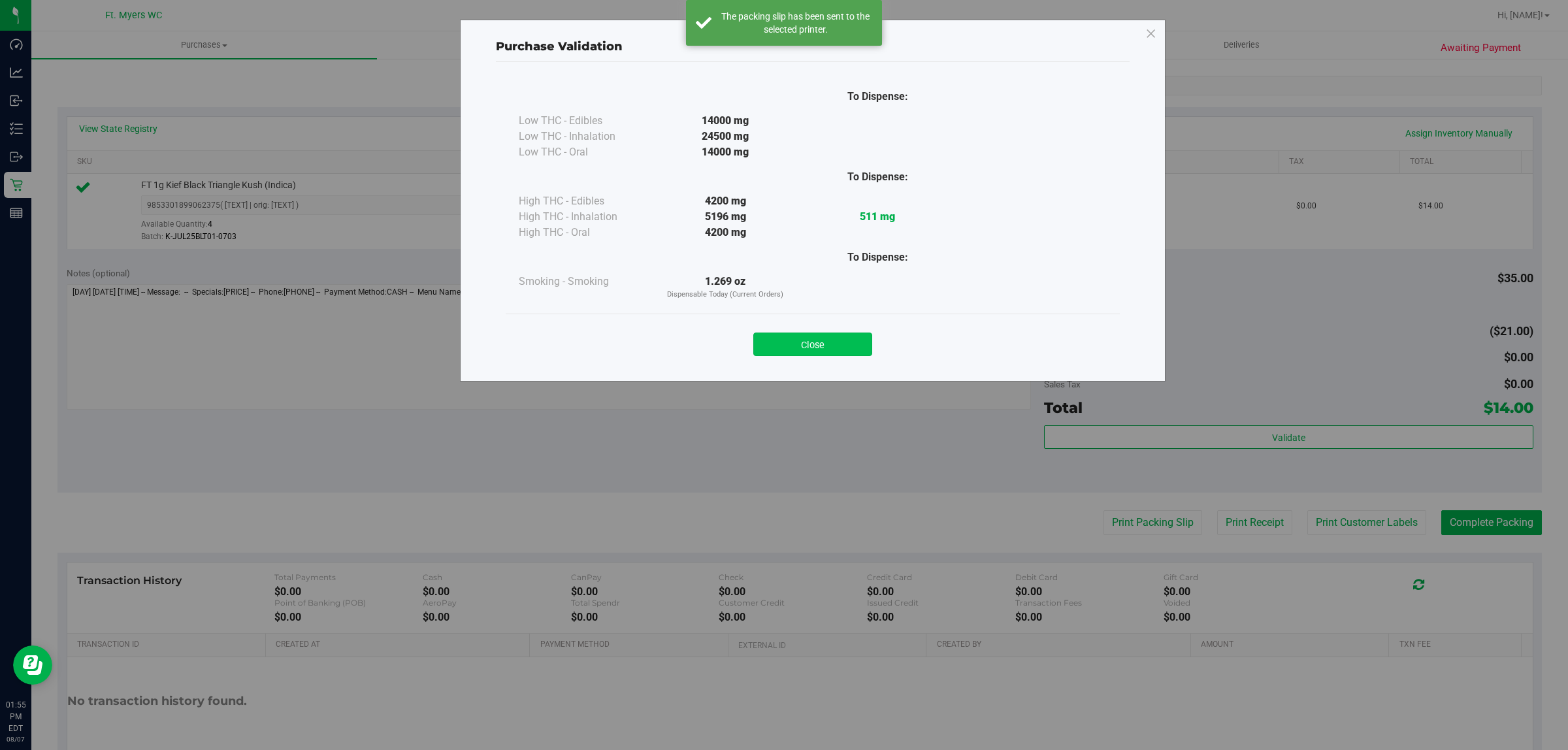 click on "Close" at bounding box center (813, 344) 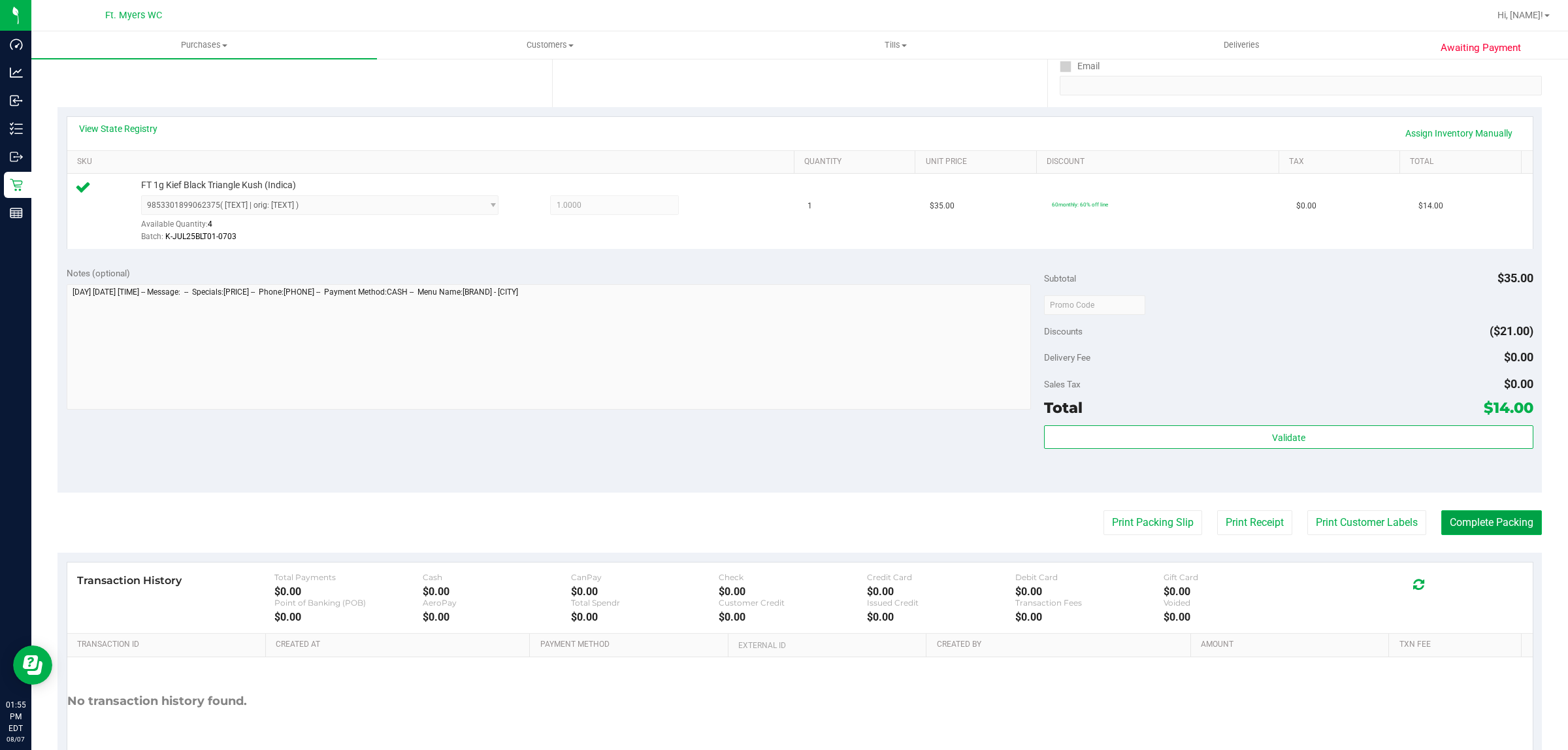 click on "Complete Packing" at bounding box center [1492, 523] 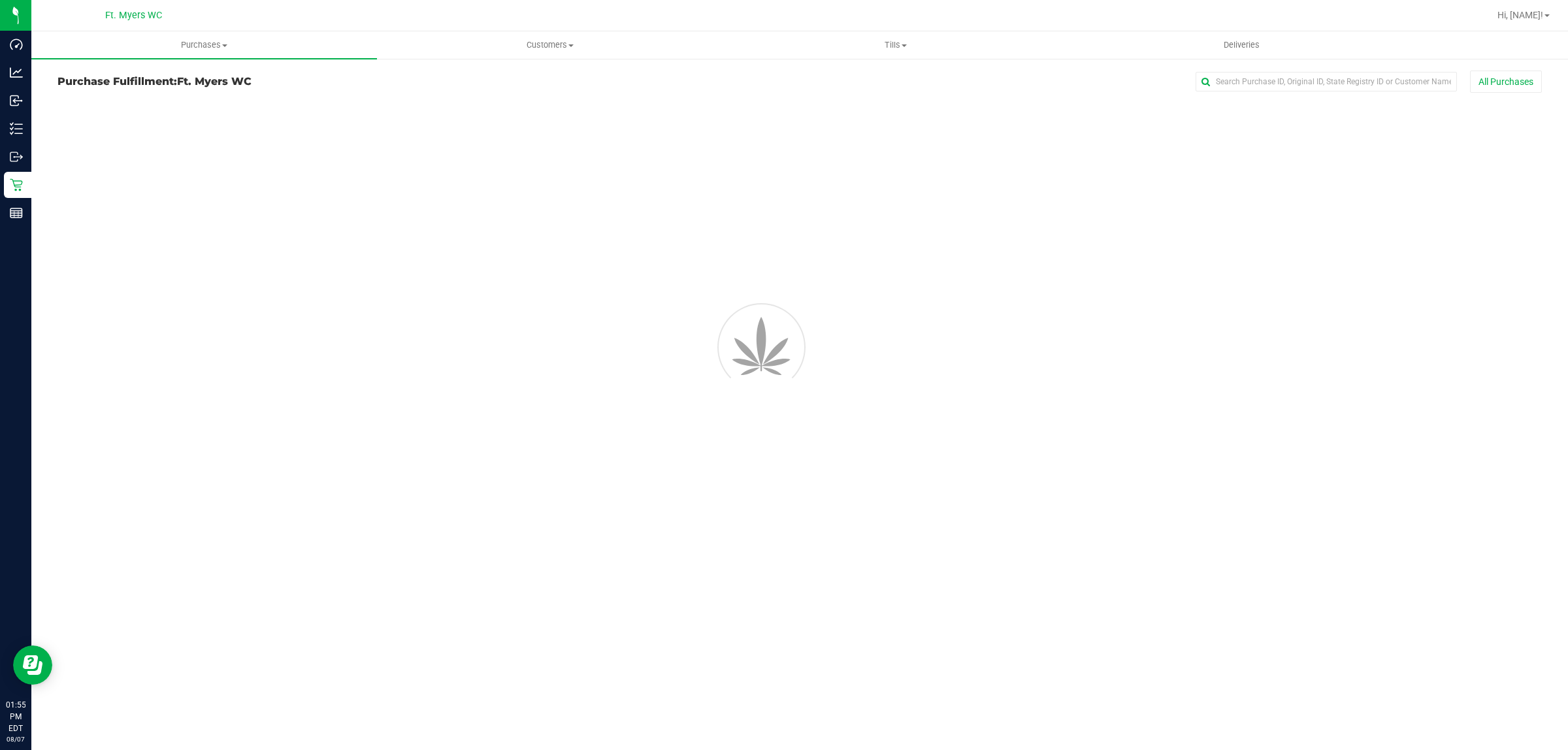 scroll, scrollTop: 0, scrollLeft: 0, axis: both 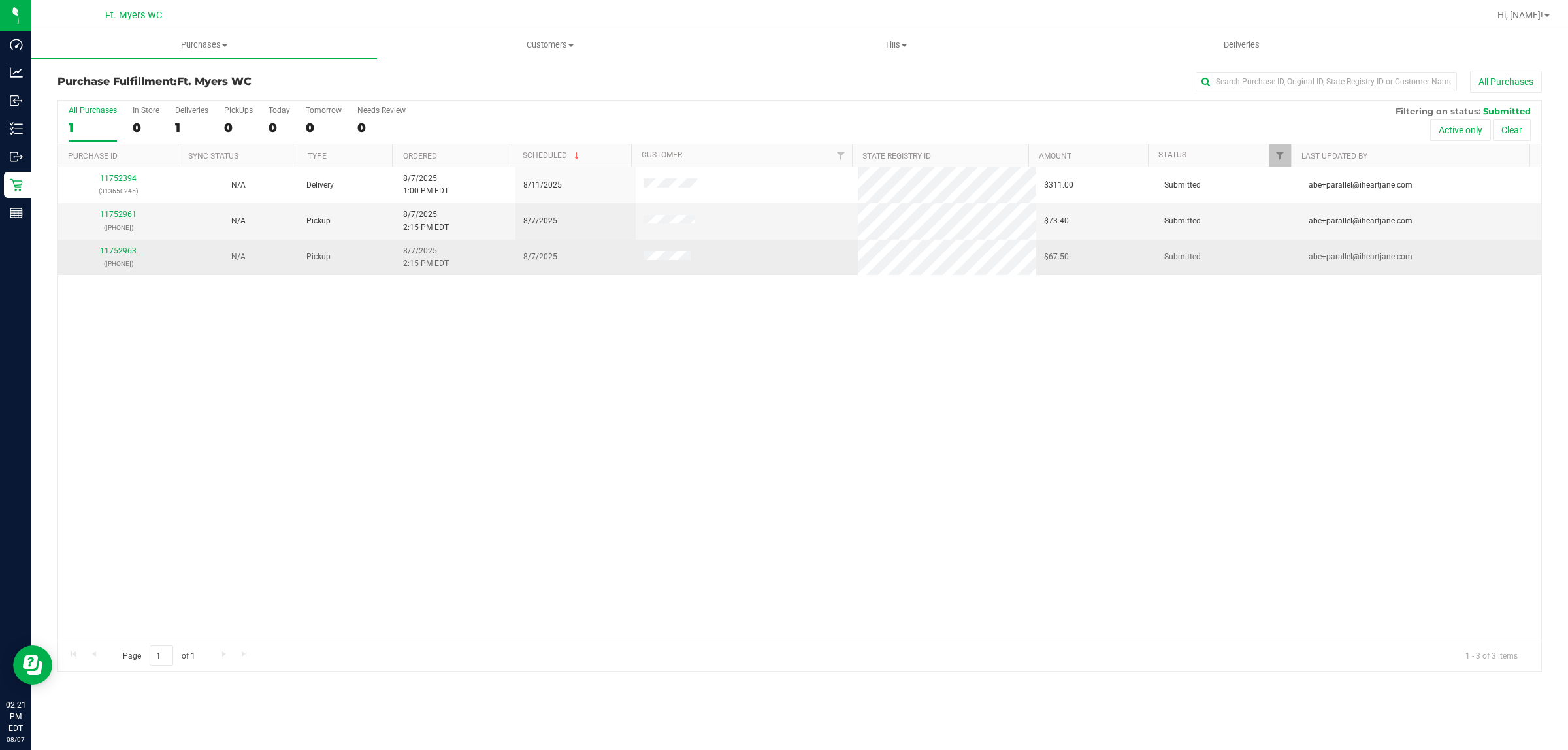 click on "11752963" at bounding box center [118, 251] 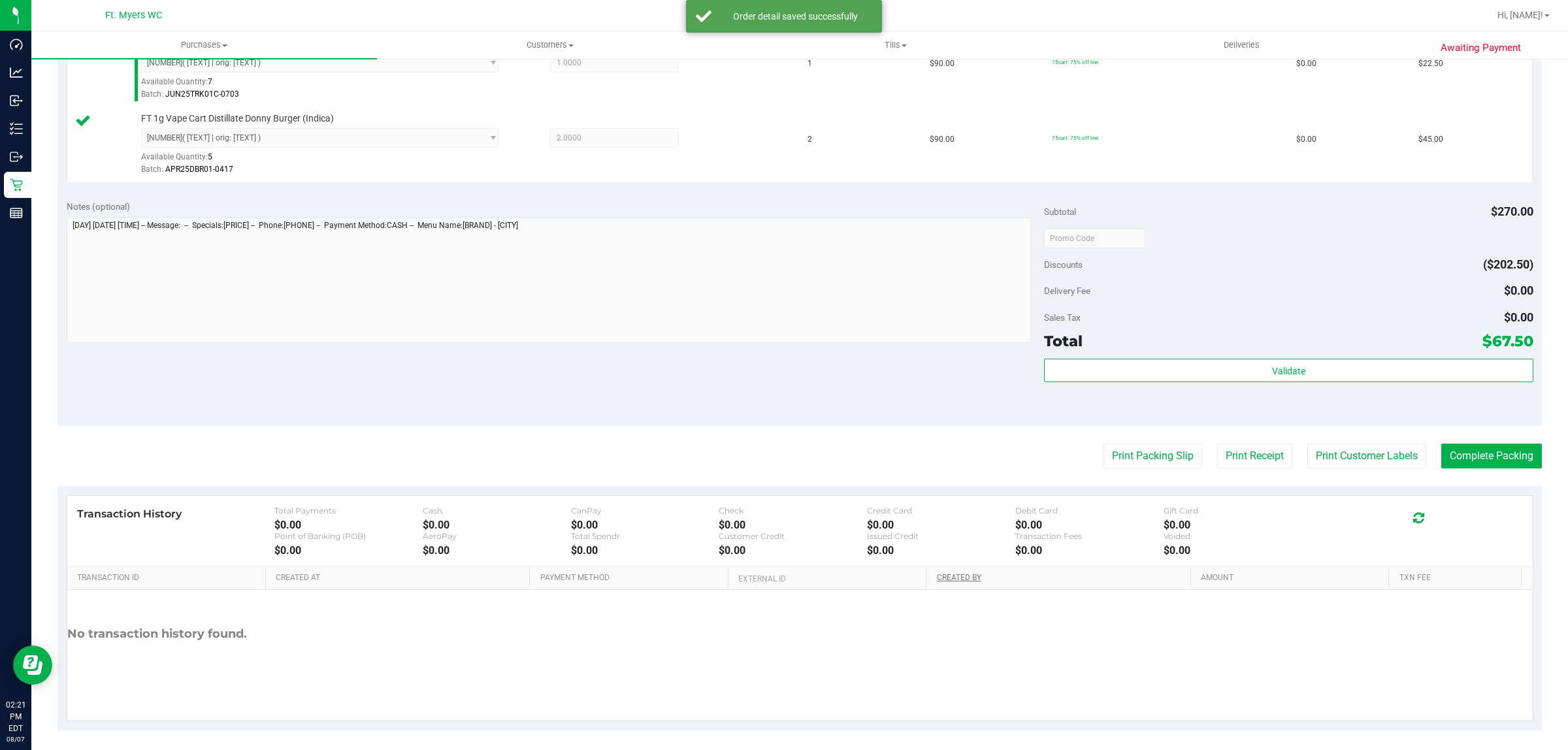 scroll, scrollTop: 393, scrollLeft: 0, axis: vertical 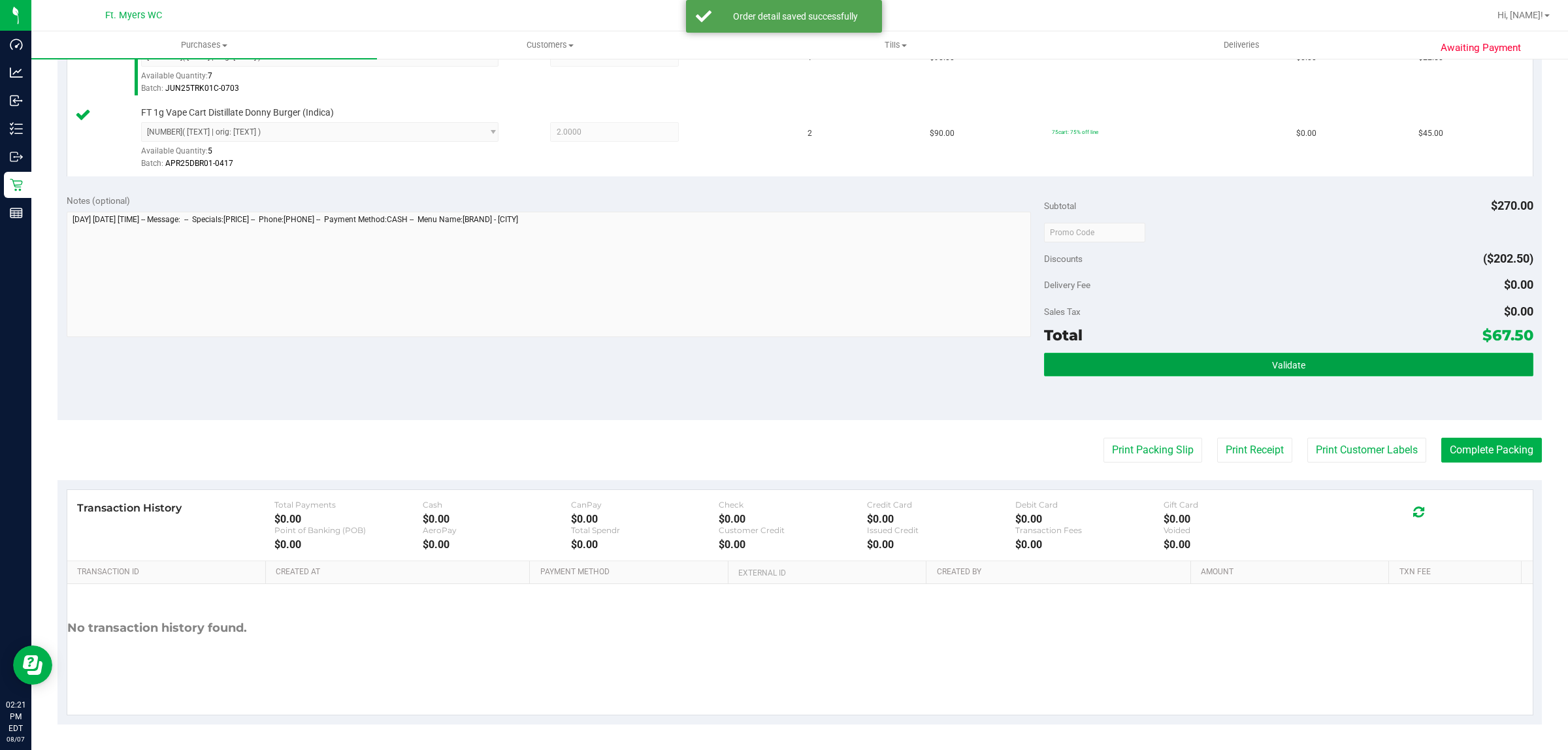 click on "Validate" at bounding box center (1288, 365) 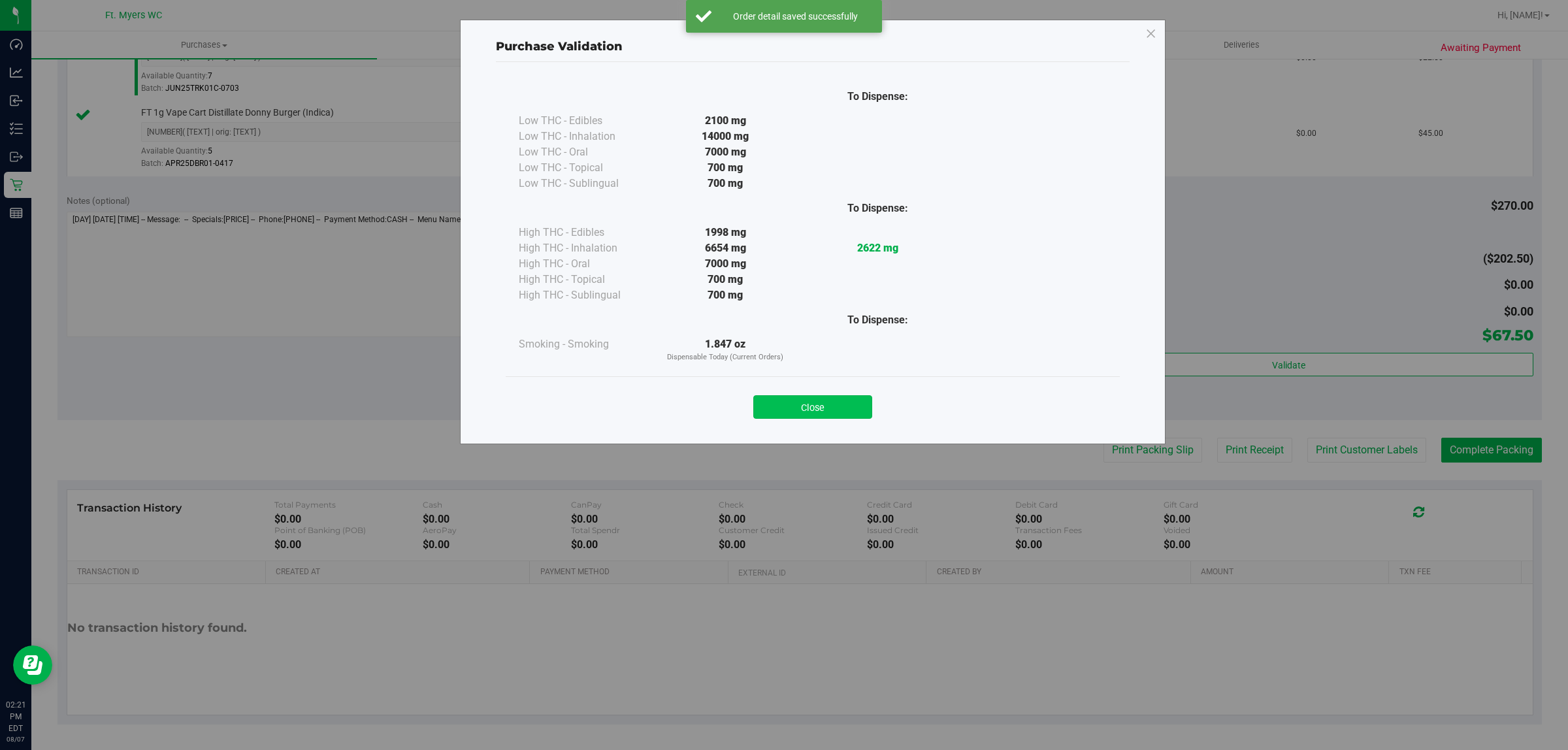 click on "Close" at bounding box center (813, 407) 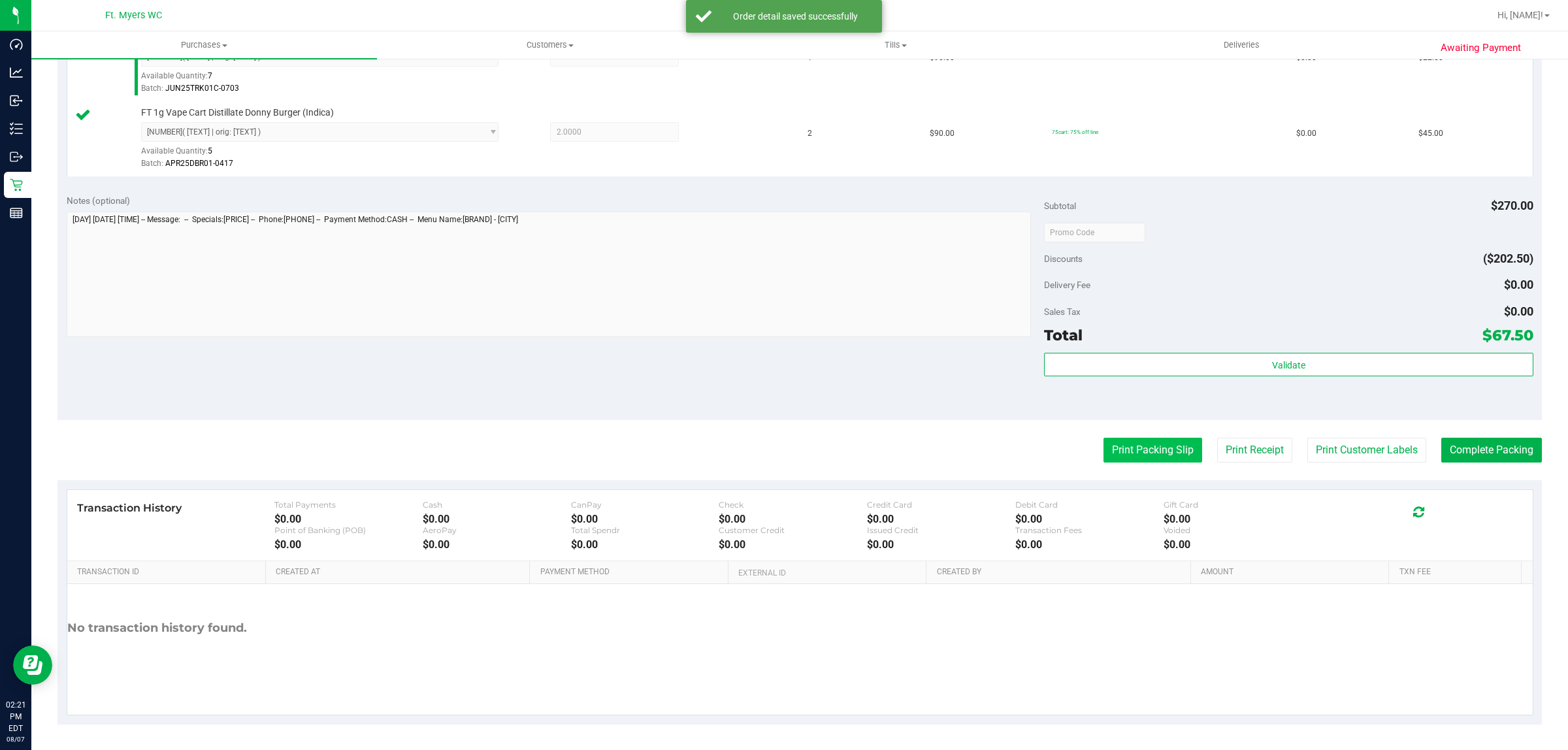 click on "Print Packing Slip" at bounding box center [1152, 450] 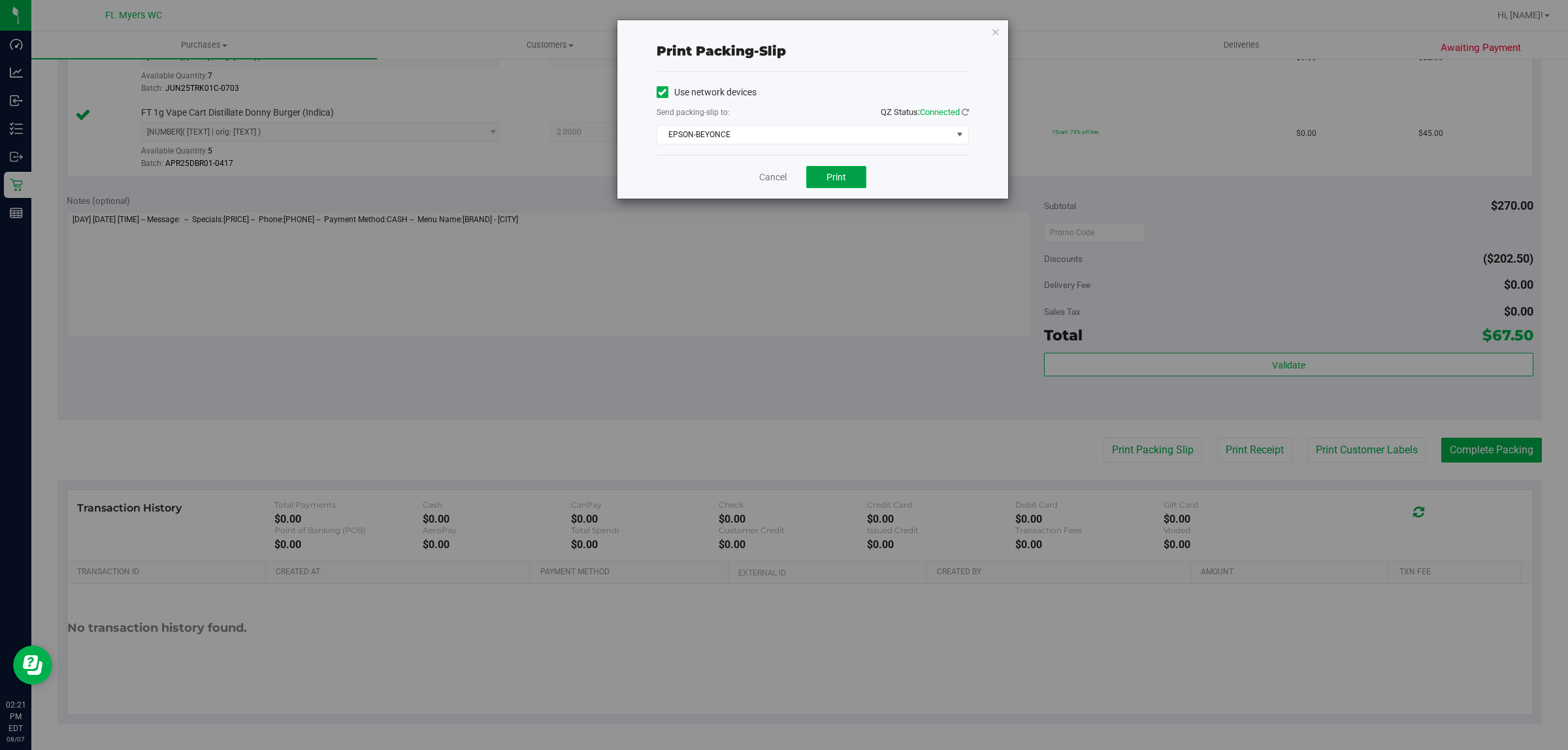 click on "Print" at bounding box center [836, 177] 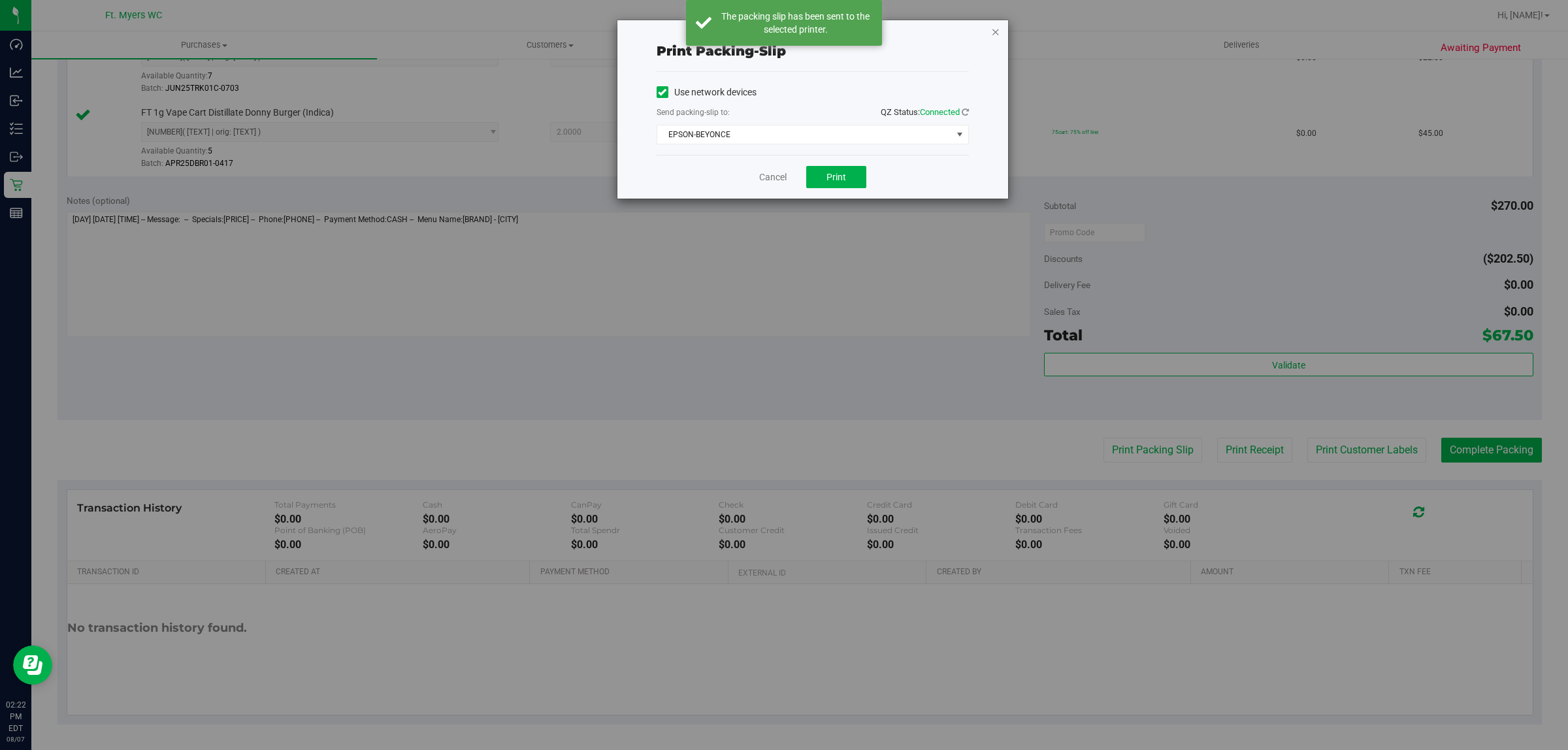 click at bounding box center (996, 31) 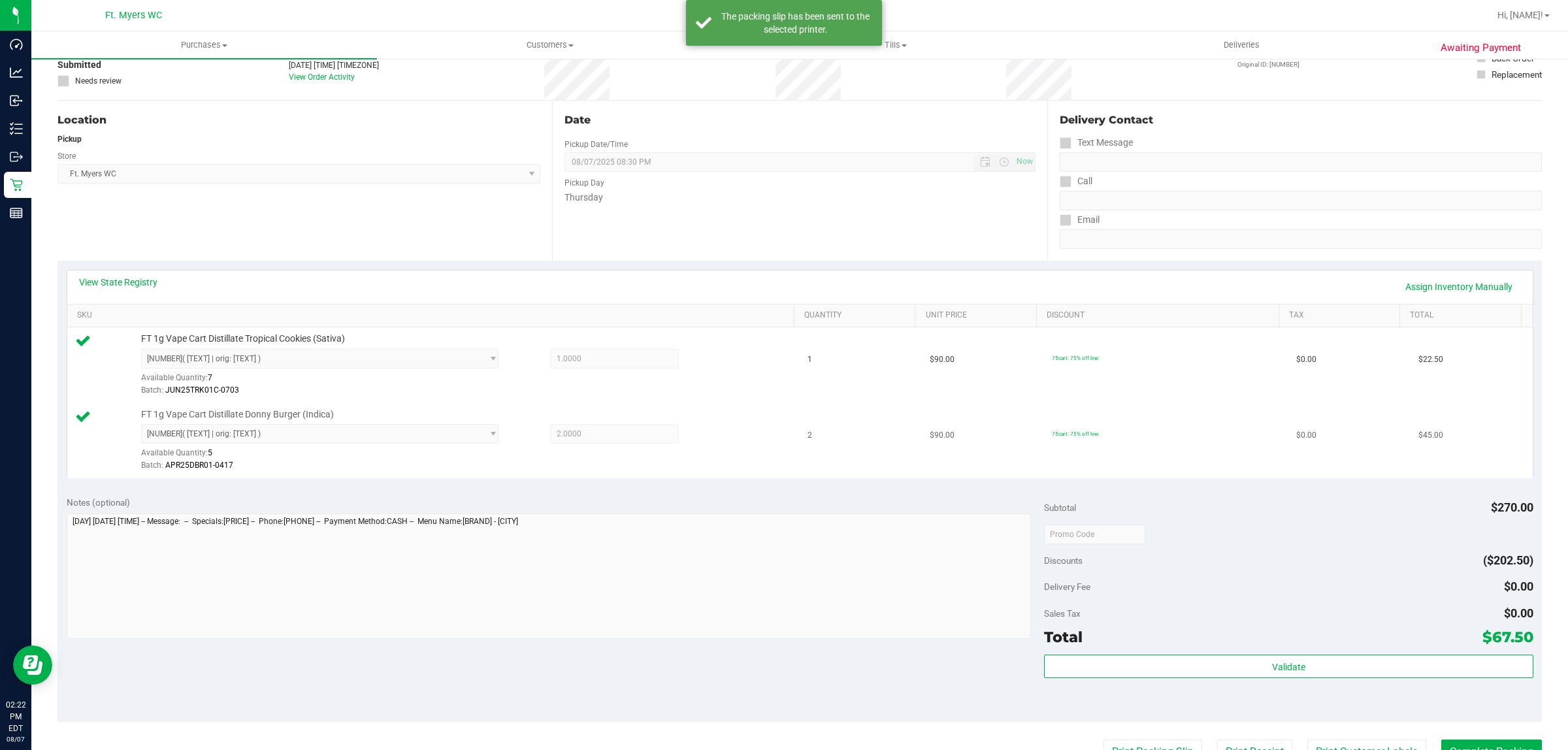 scroll, scrollTop: 245, scrollLeft: 0, axis: vertical 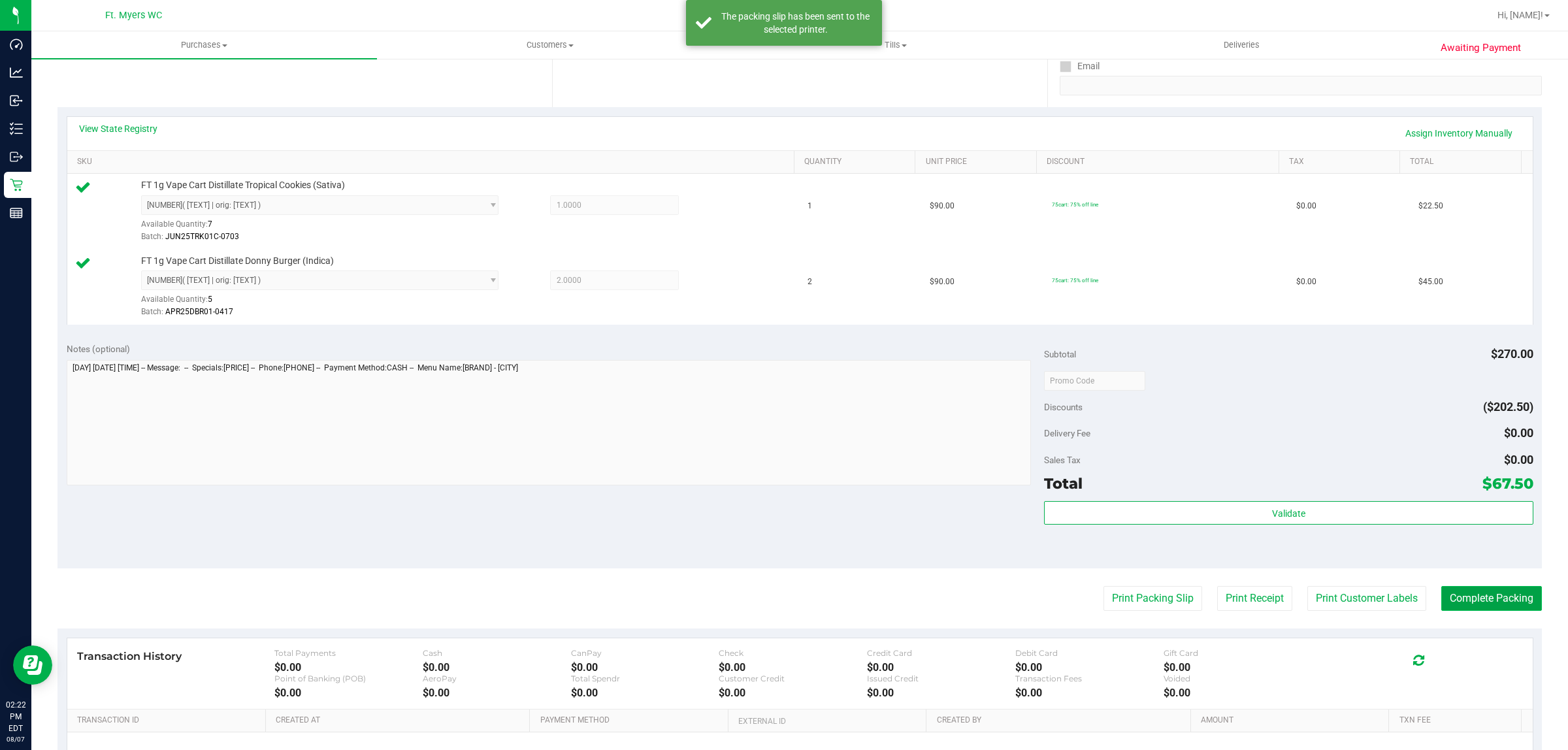 click on "Complete Packing" at bounding box center [1492, 598] 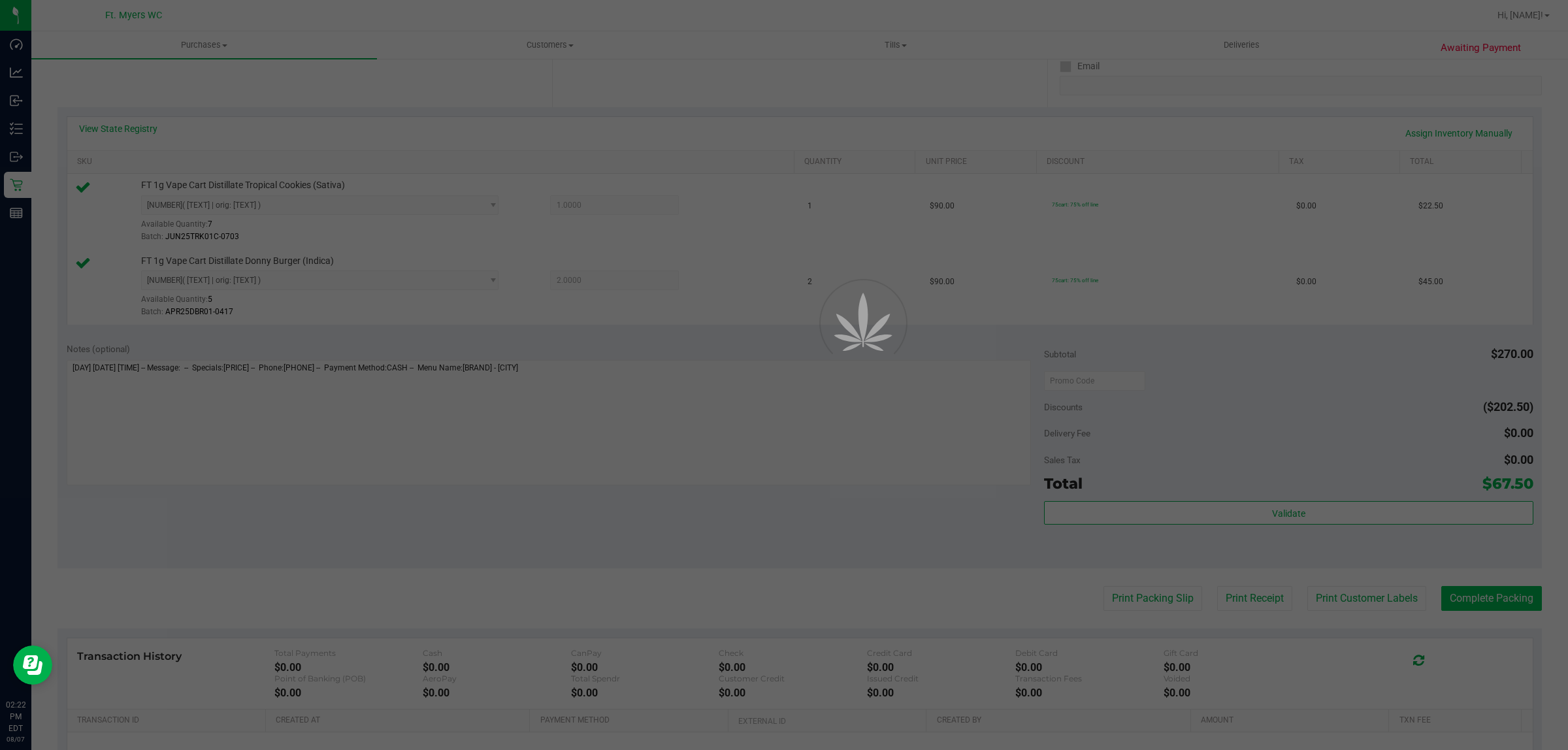 scroll, scrollTop: 0, scrollLeft: 0, axis: both 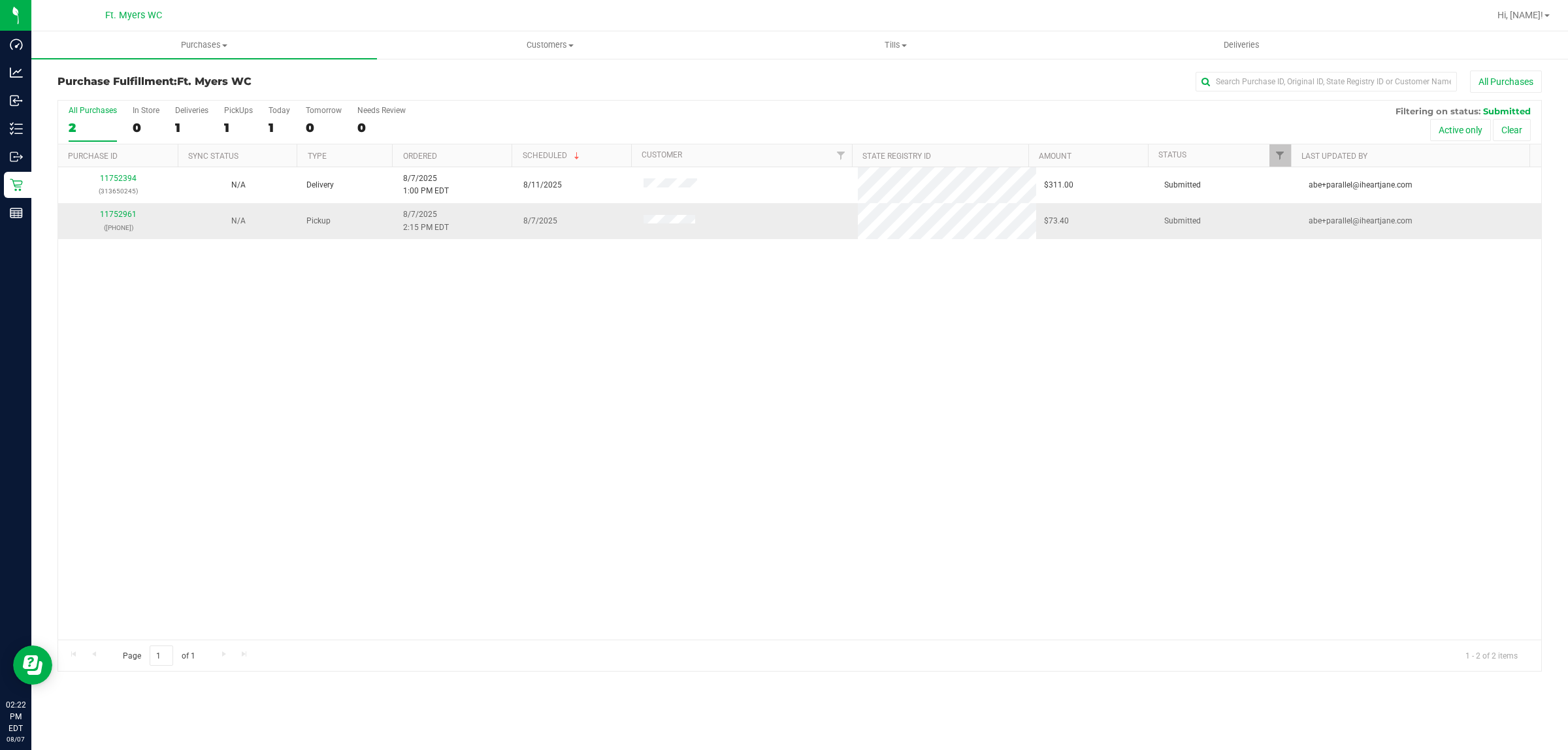 click on "11752961
(313679174)" at bounding box center [118, 221] 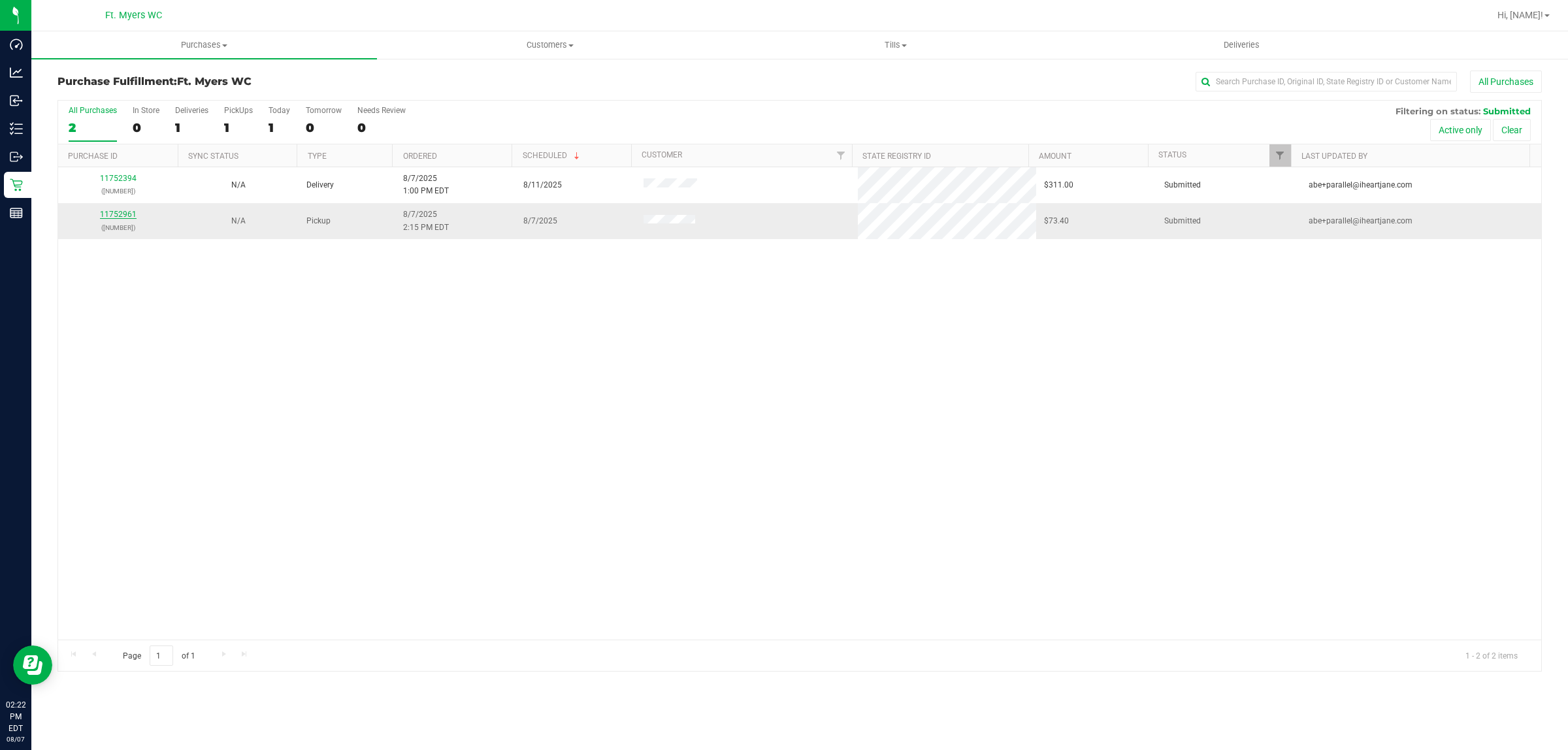 click on "11752961" 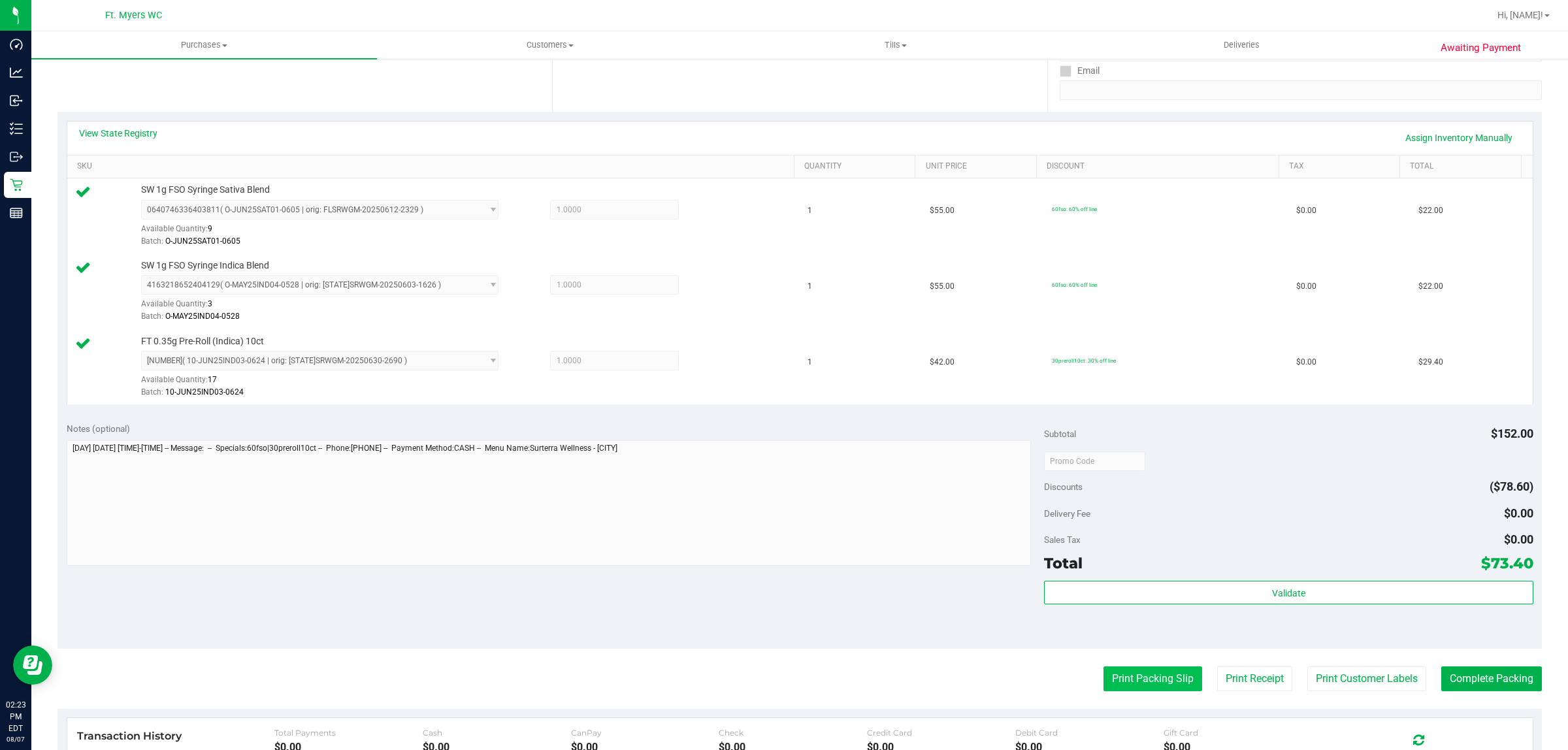 scroll, scrollTop: 327, scrollLeft: 0, axis: vertical 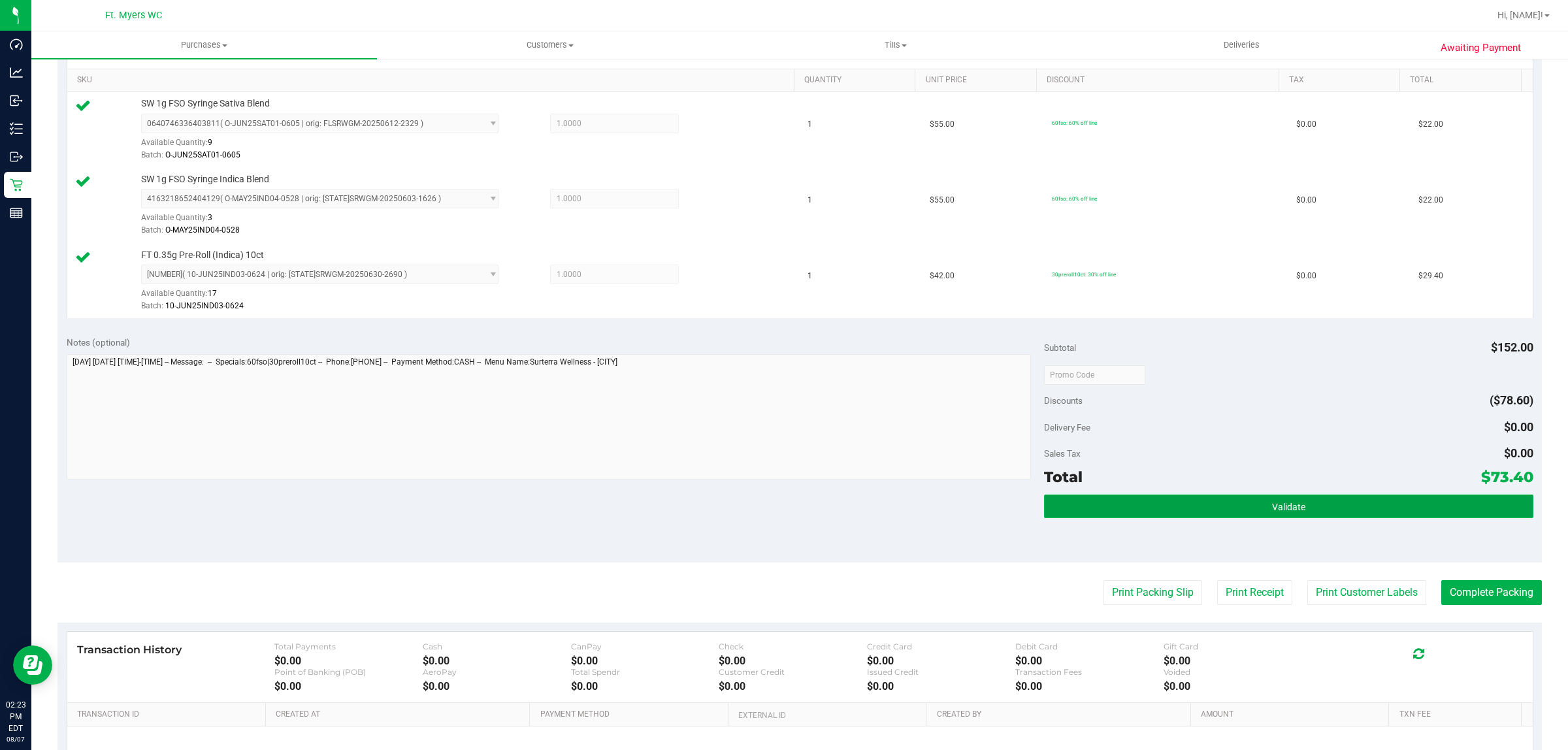 click on "Validate" 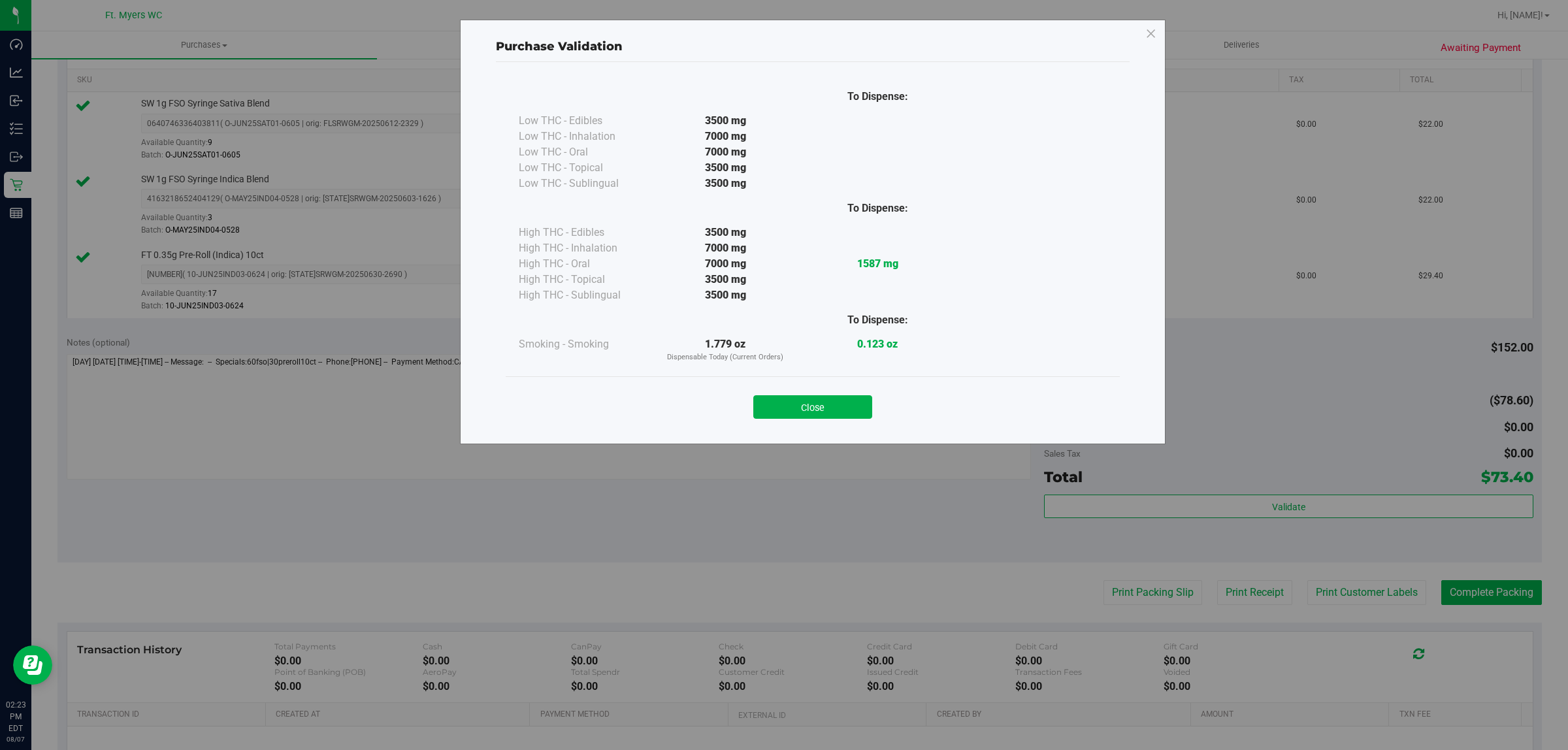 click on "Close" 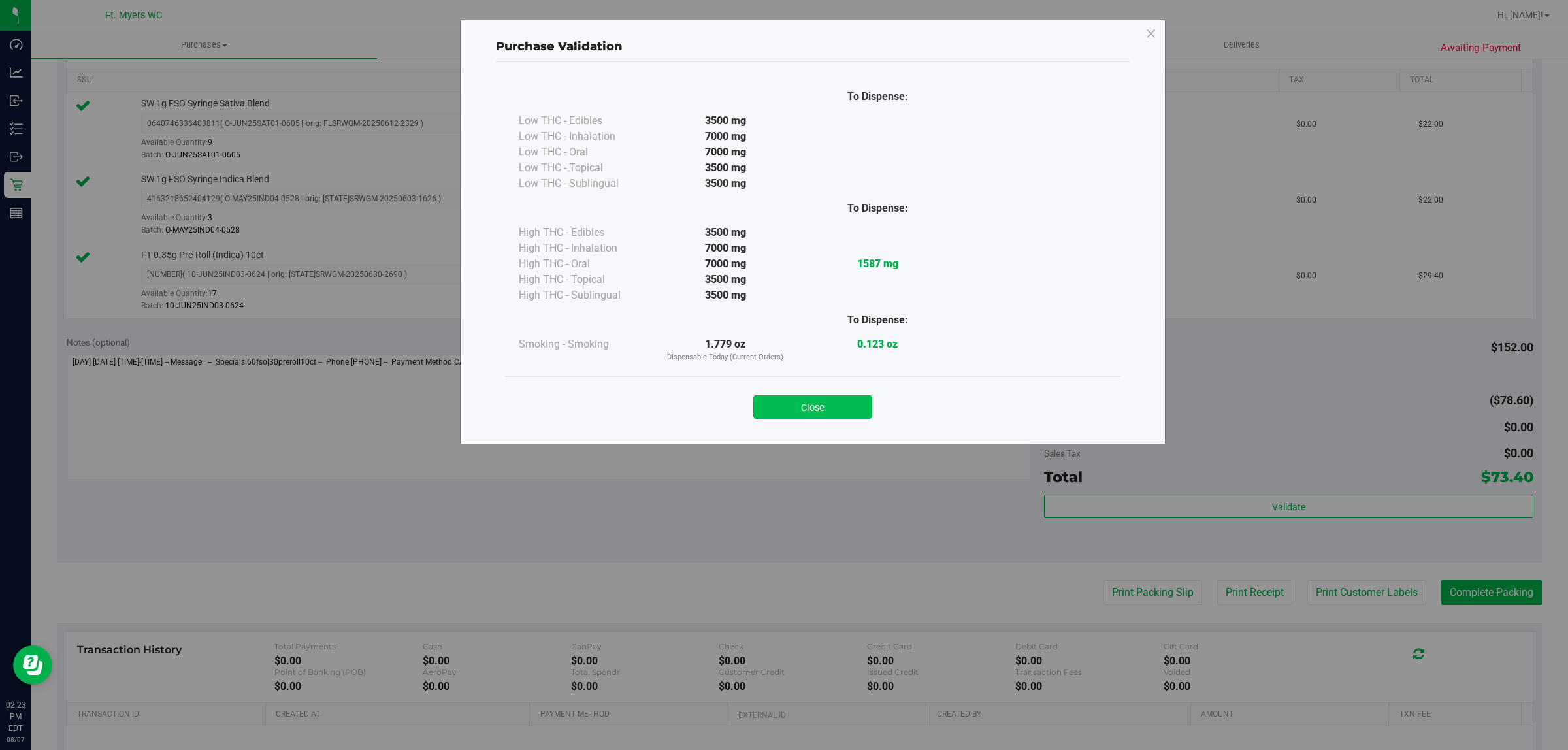 click on "Close" 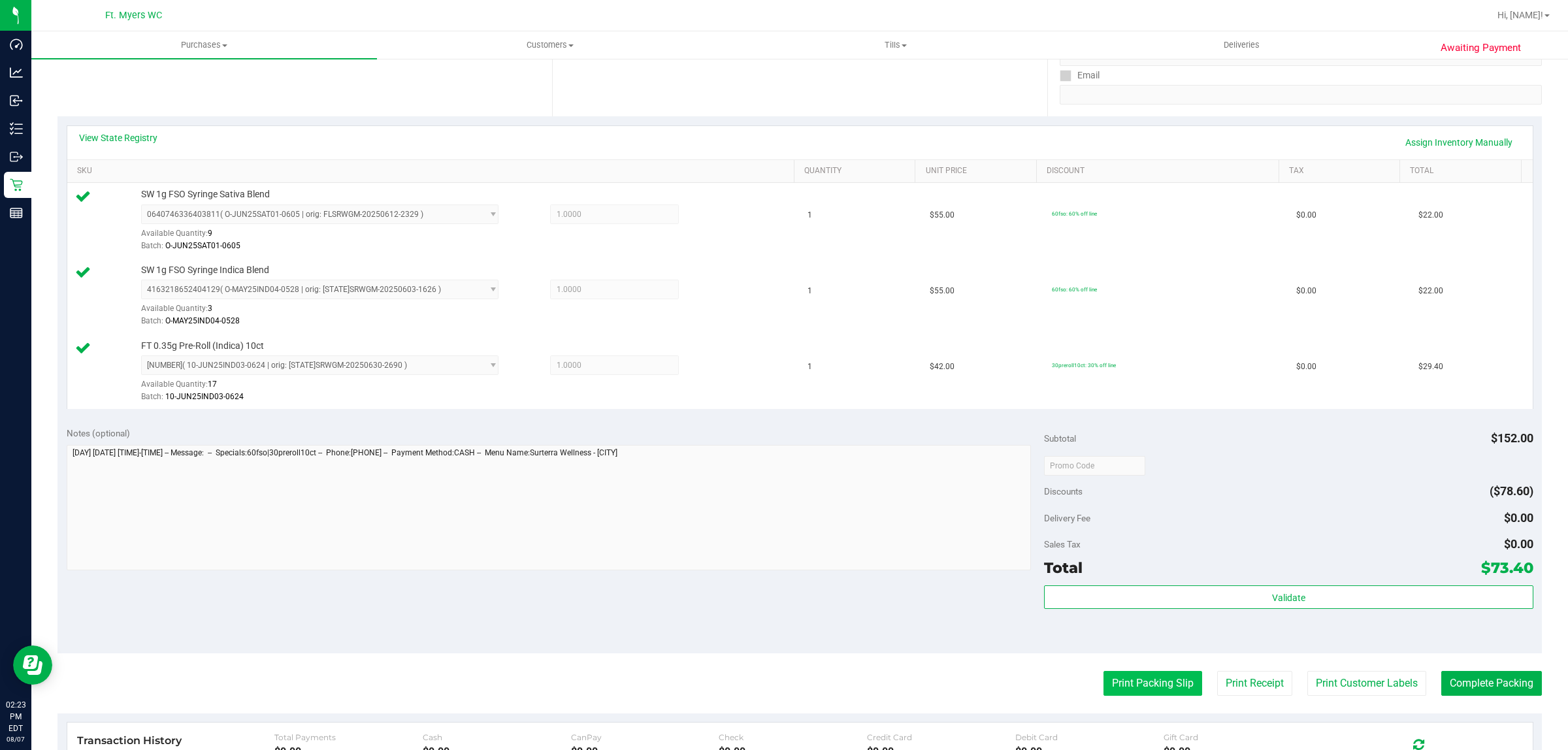scroll, scrollTop: 408, scrollLeft: 0, axis: vertical 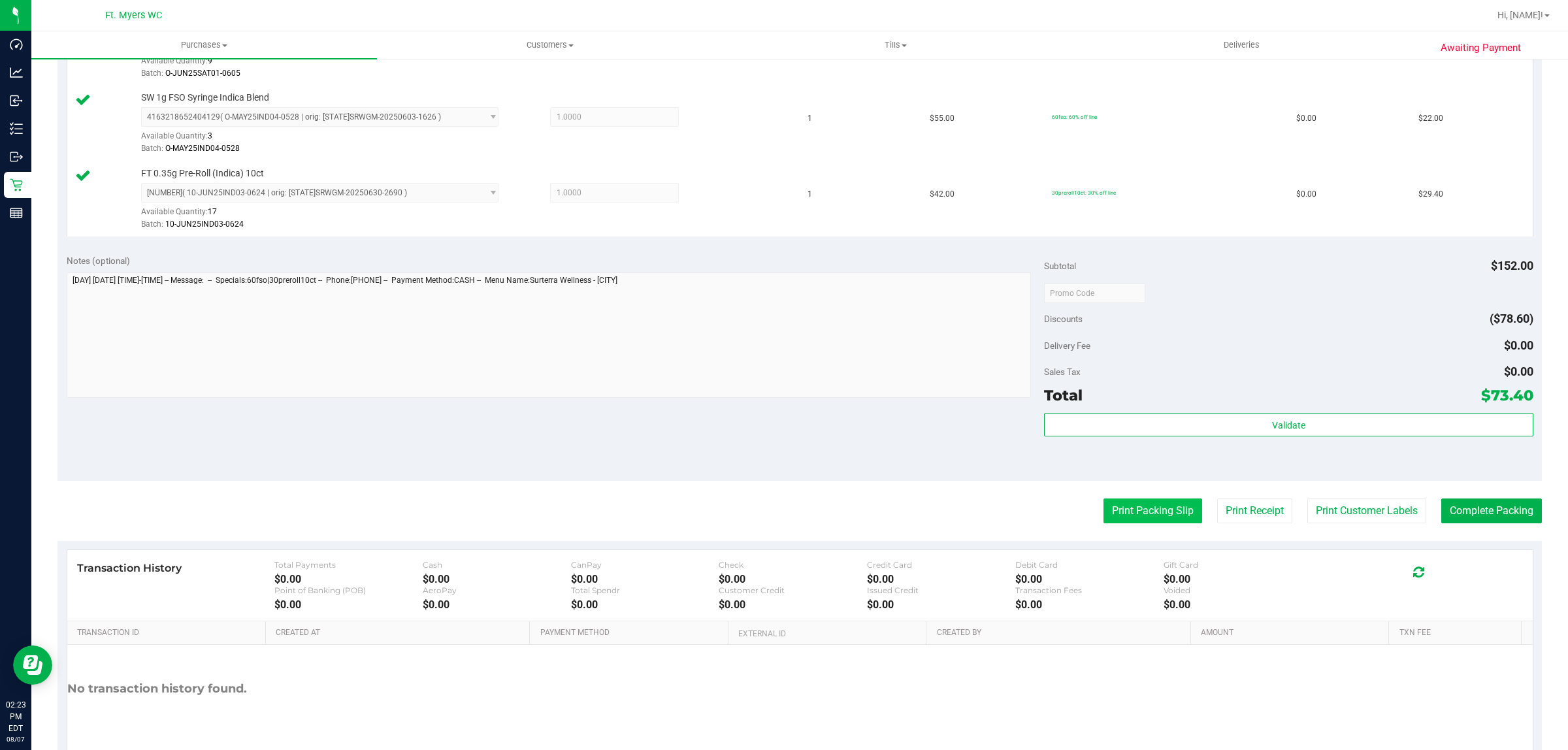 click on "Print Packing Slip" 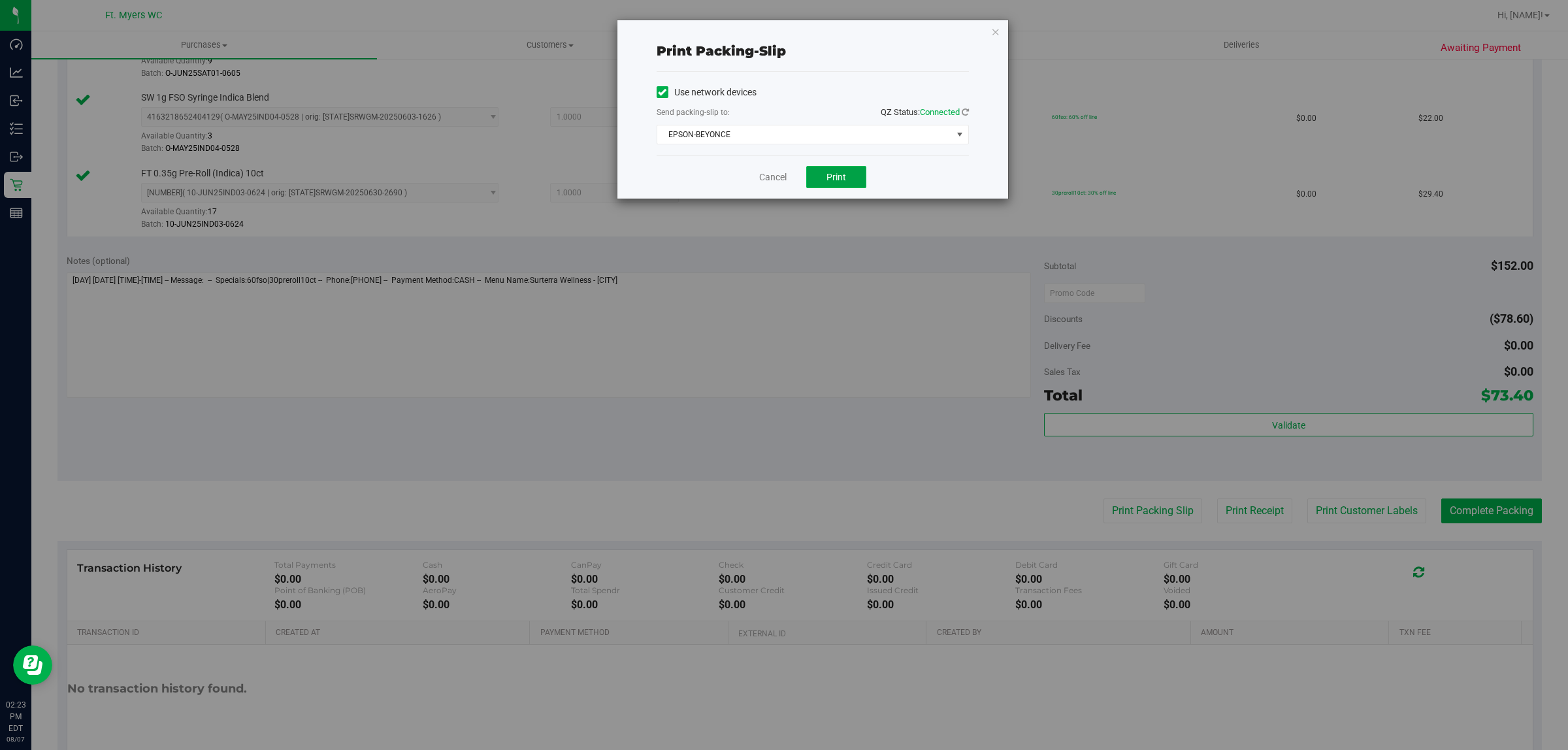 click on "Print" 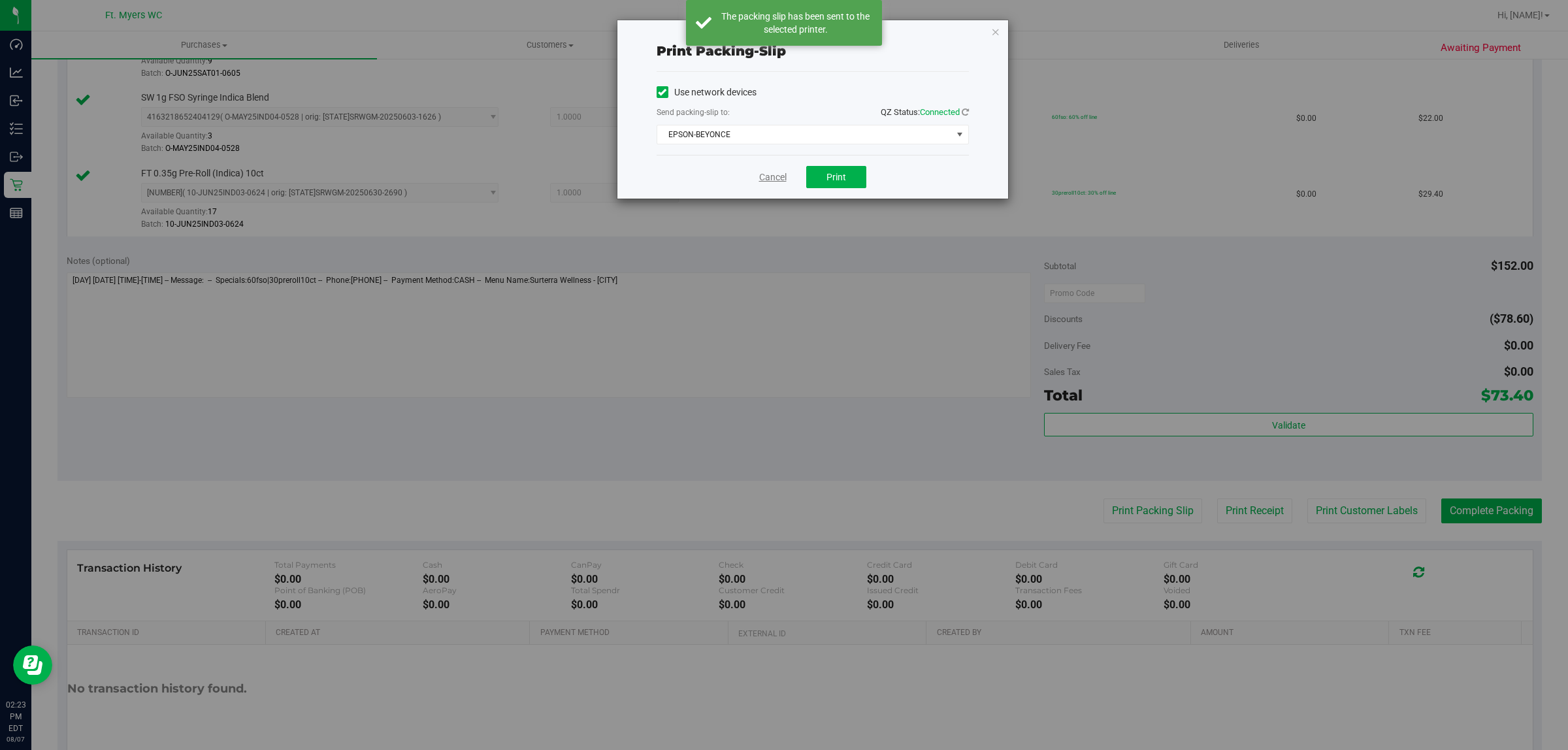click on "Cancel" 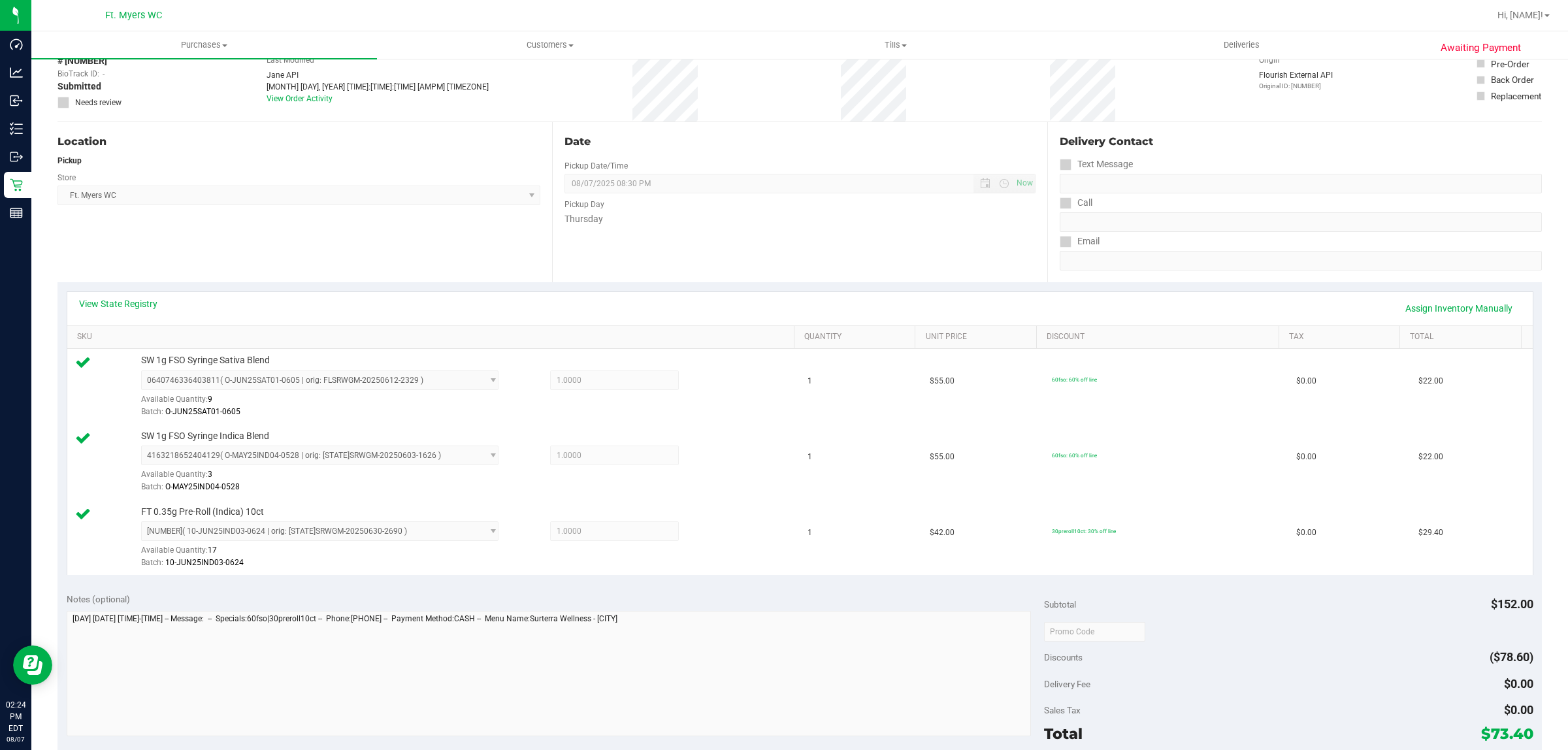 scroll, scrollTop: 469, scrollLeft: 0, axis: vertical 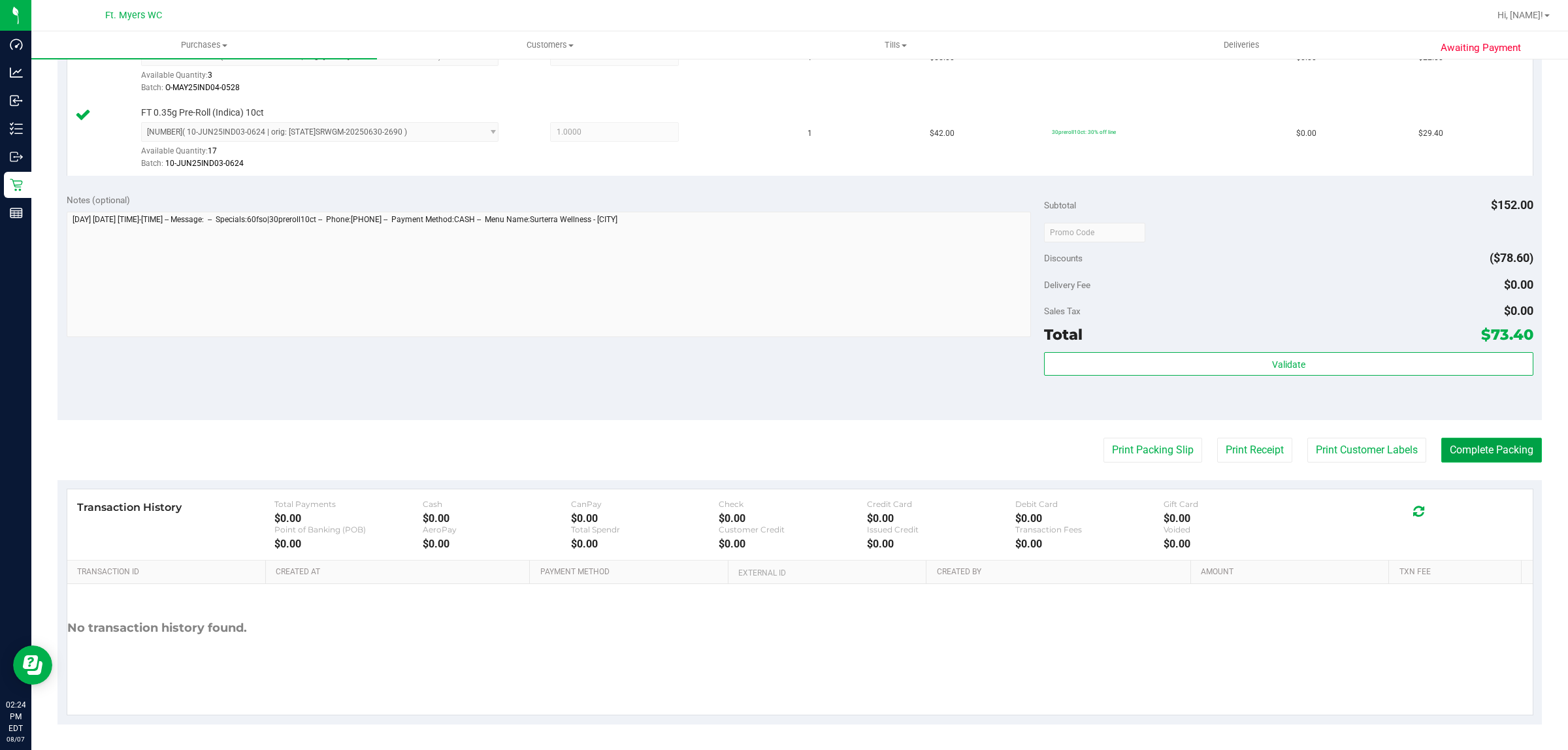 click on "Complete Packing" 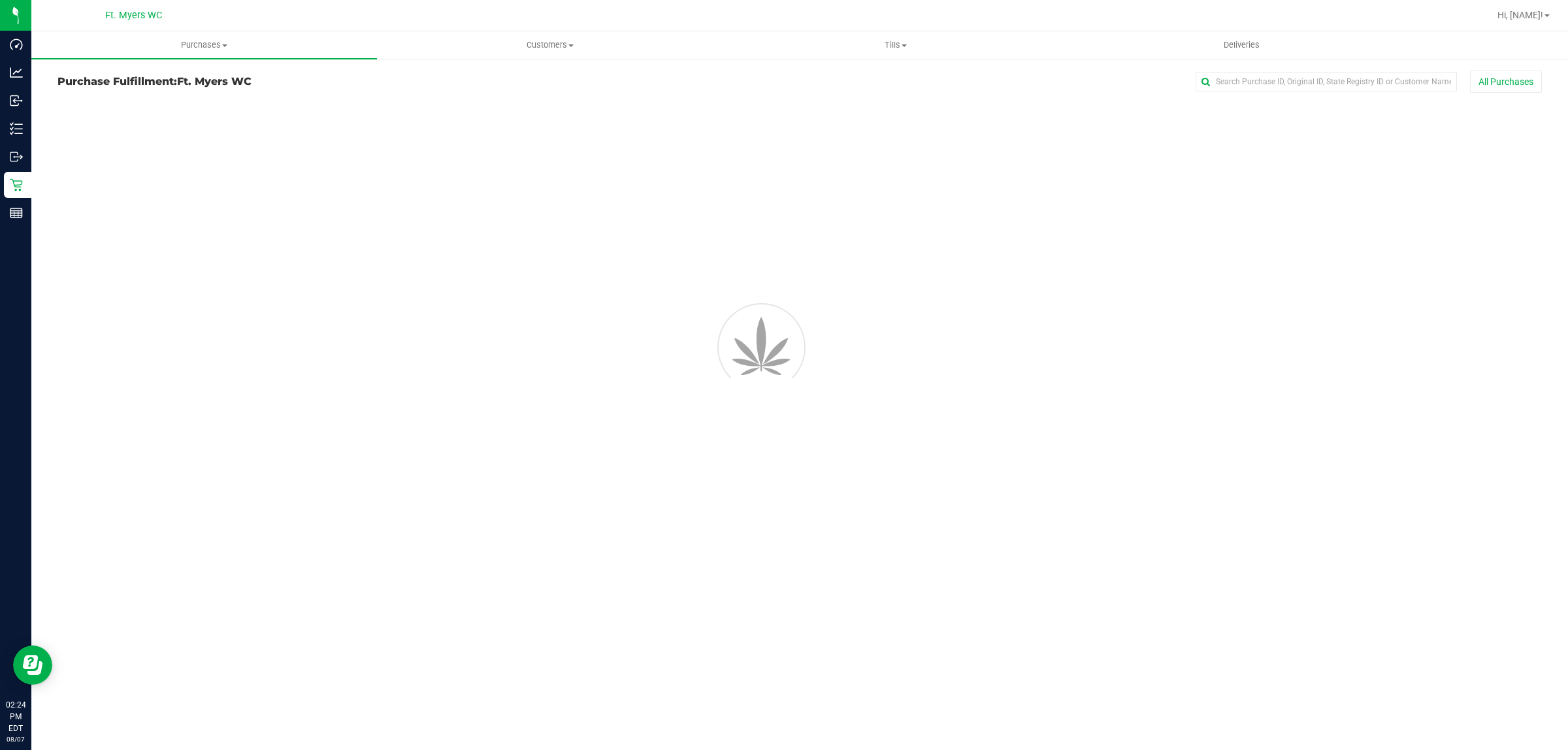 scroll, scrollTop: 0, scrollLeft: 0, axis: both 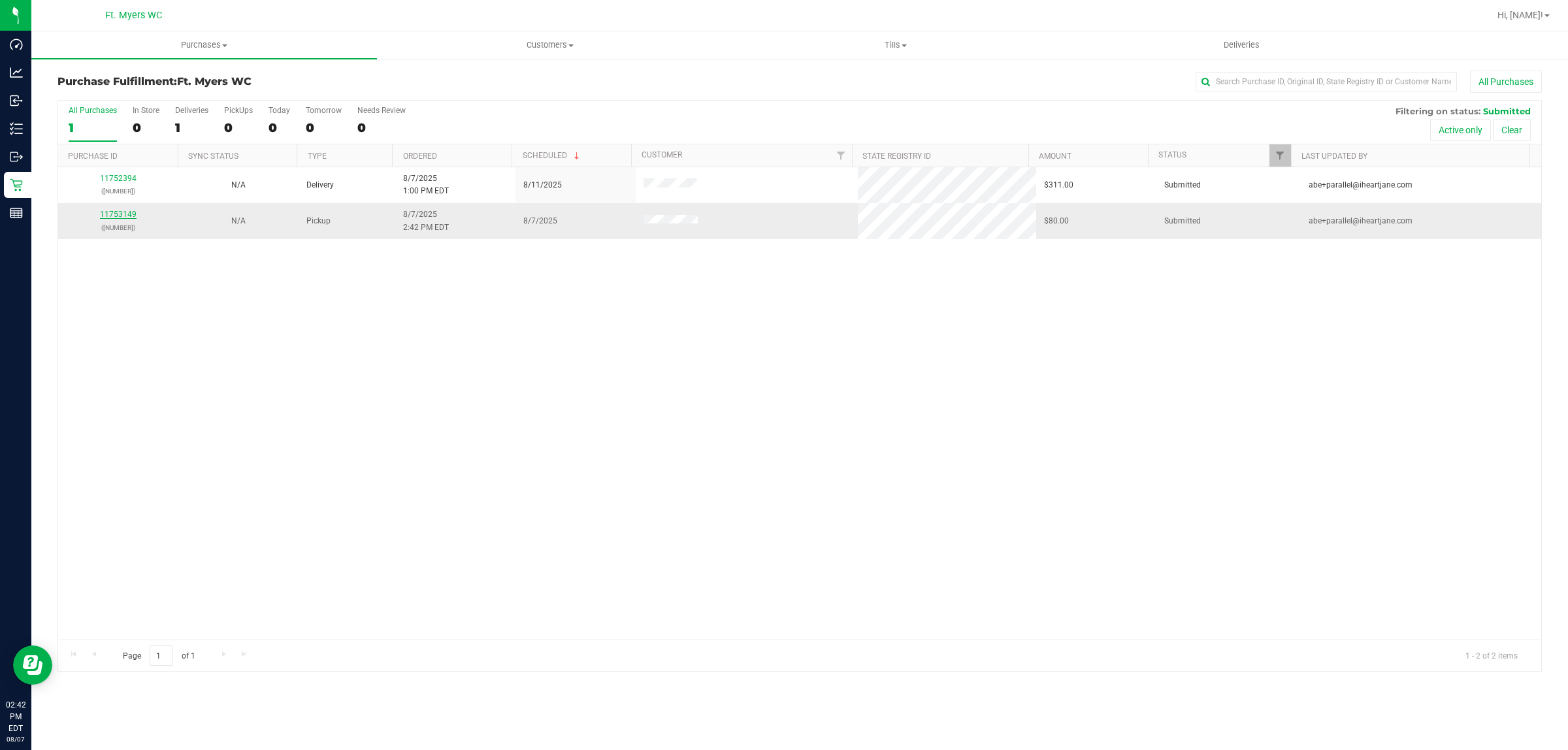 click on "11753149" 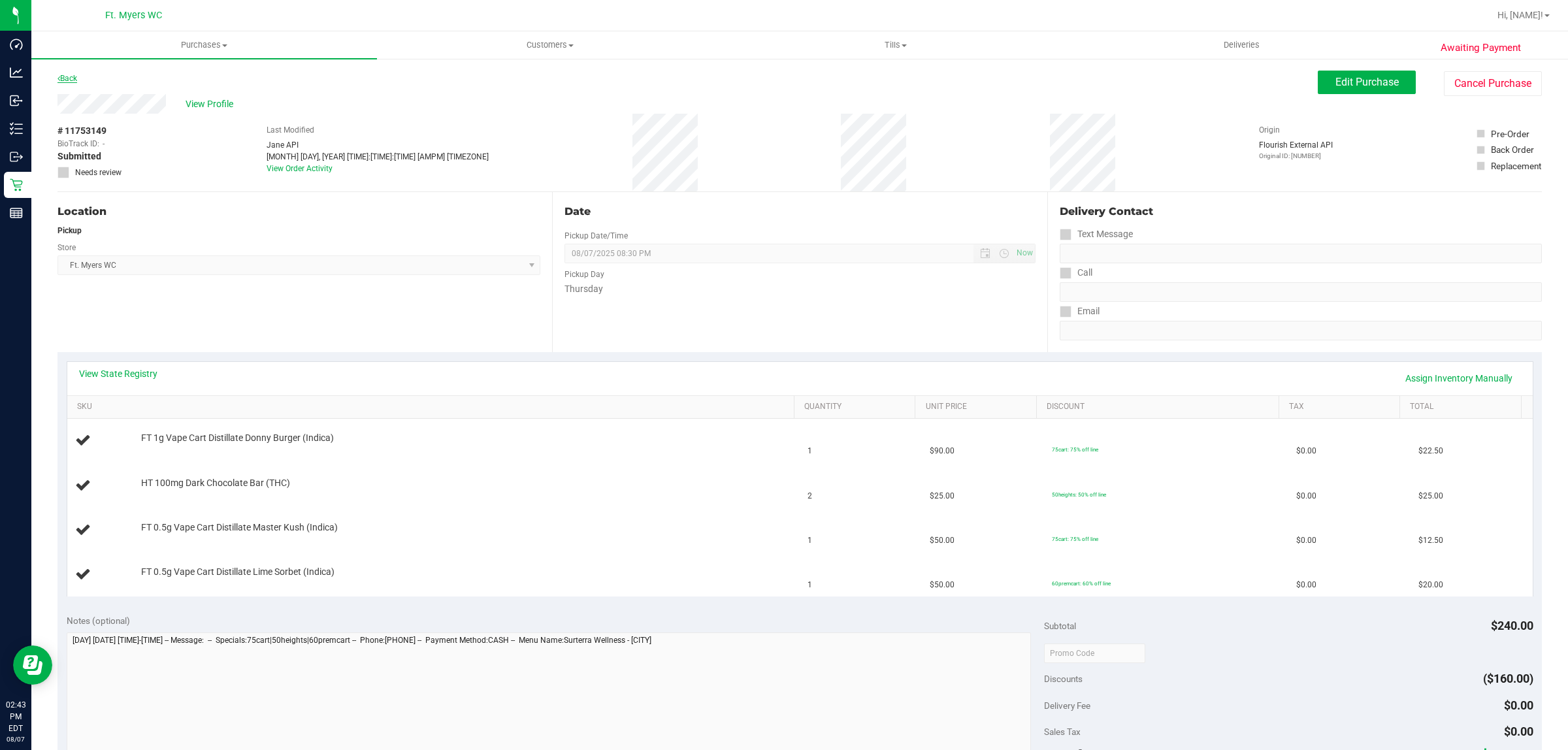 click on "Back" 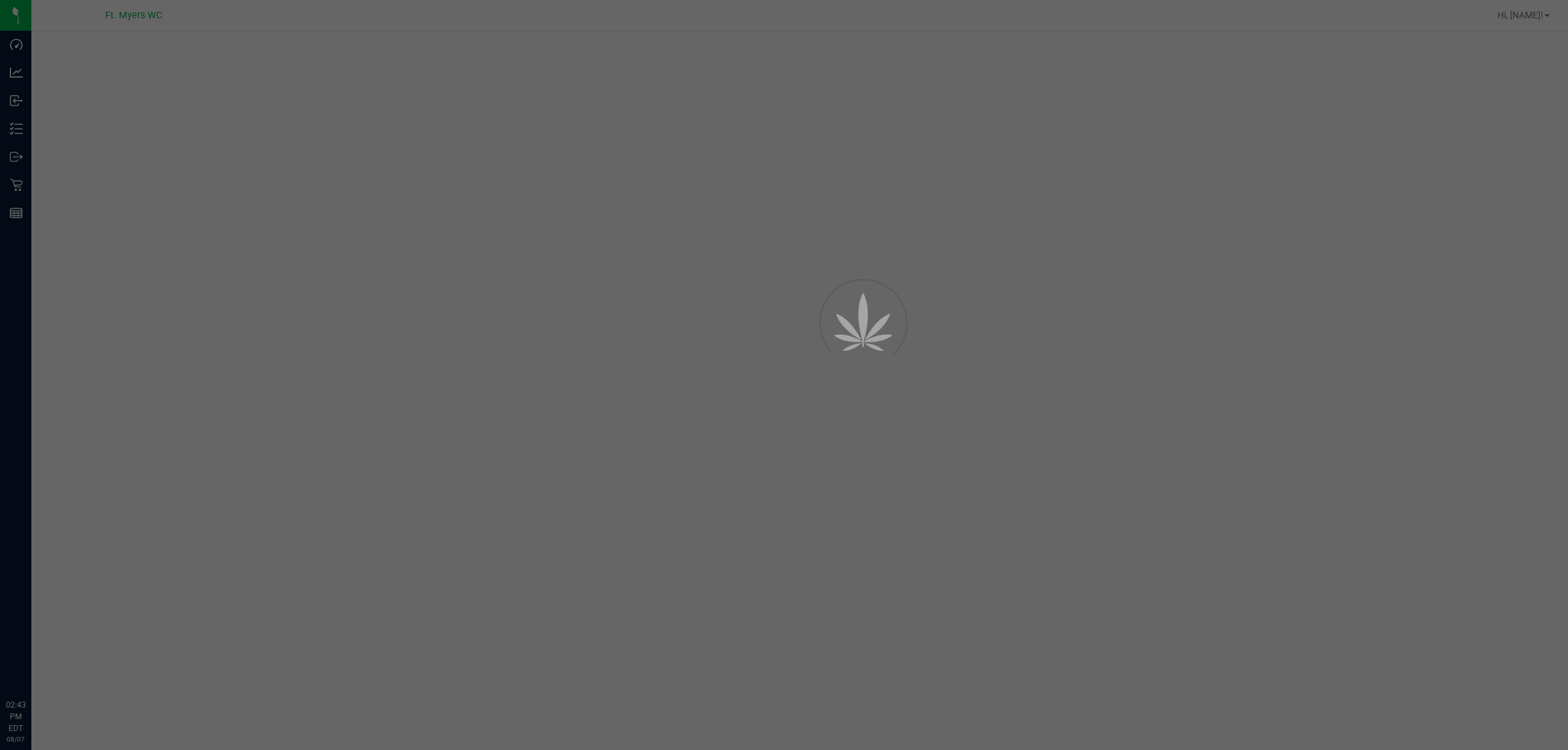 scroll, scrollTop: 0, scrollLeft: 0, axis: both 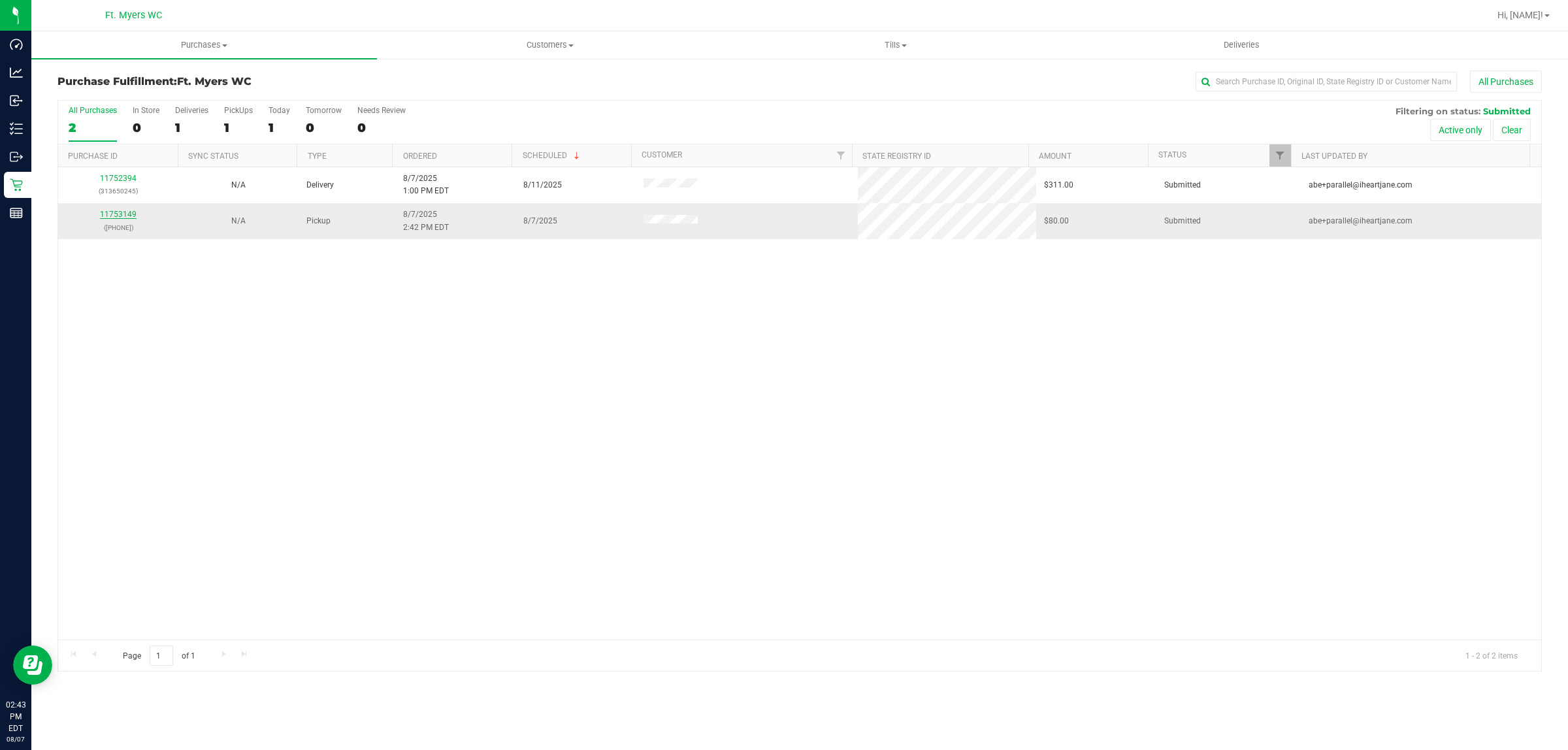 click on "11753149" at bounding box center [118, 214] 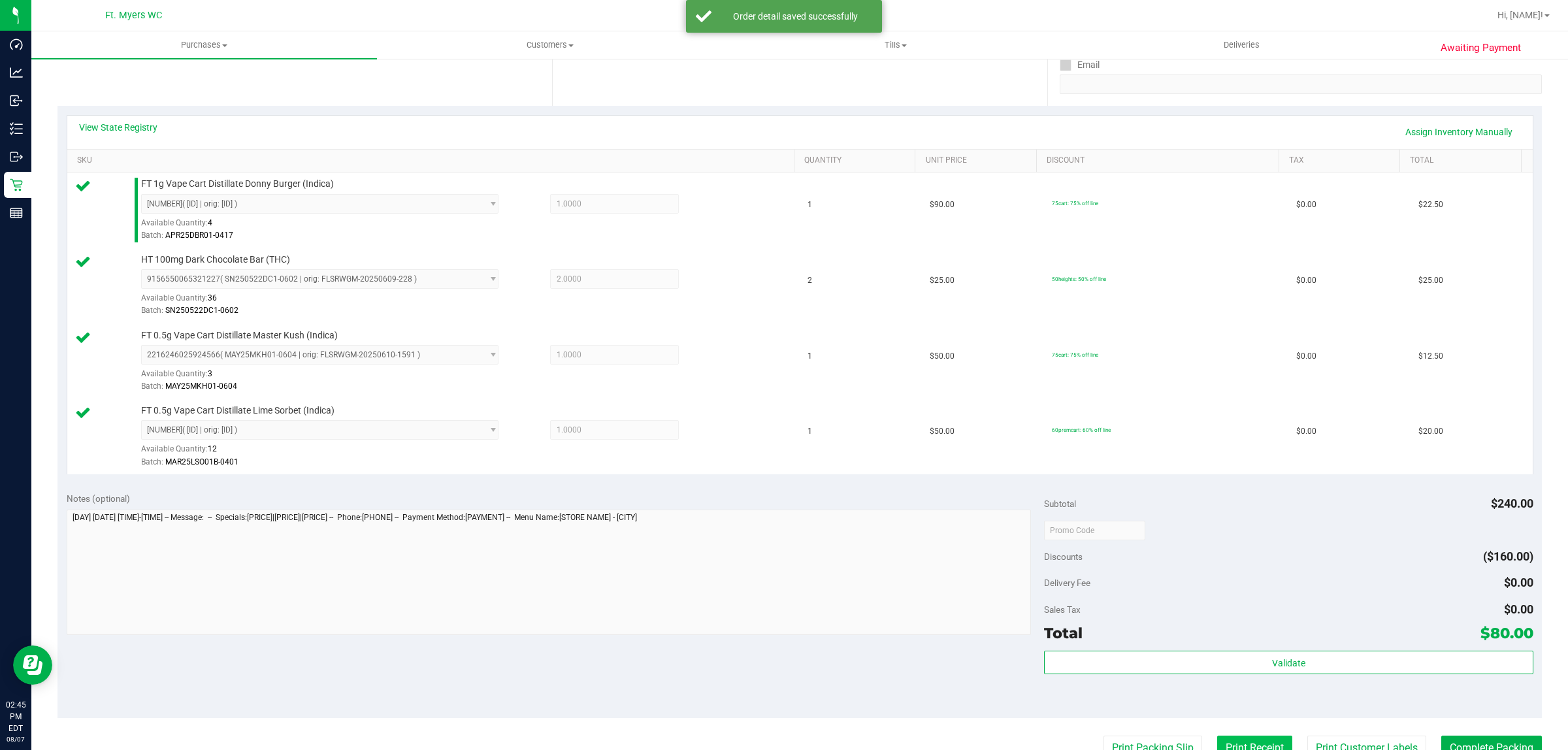 scroll, scrollTop: 408, scrollLeft: 0, axis: vertical 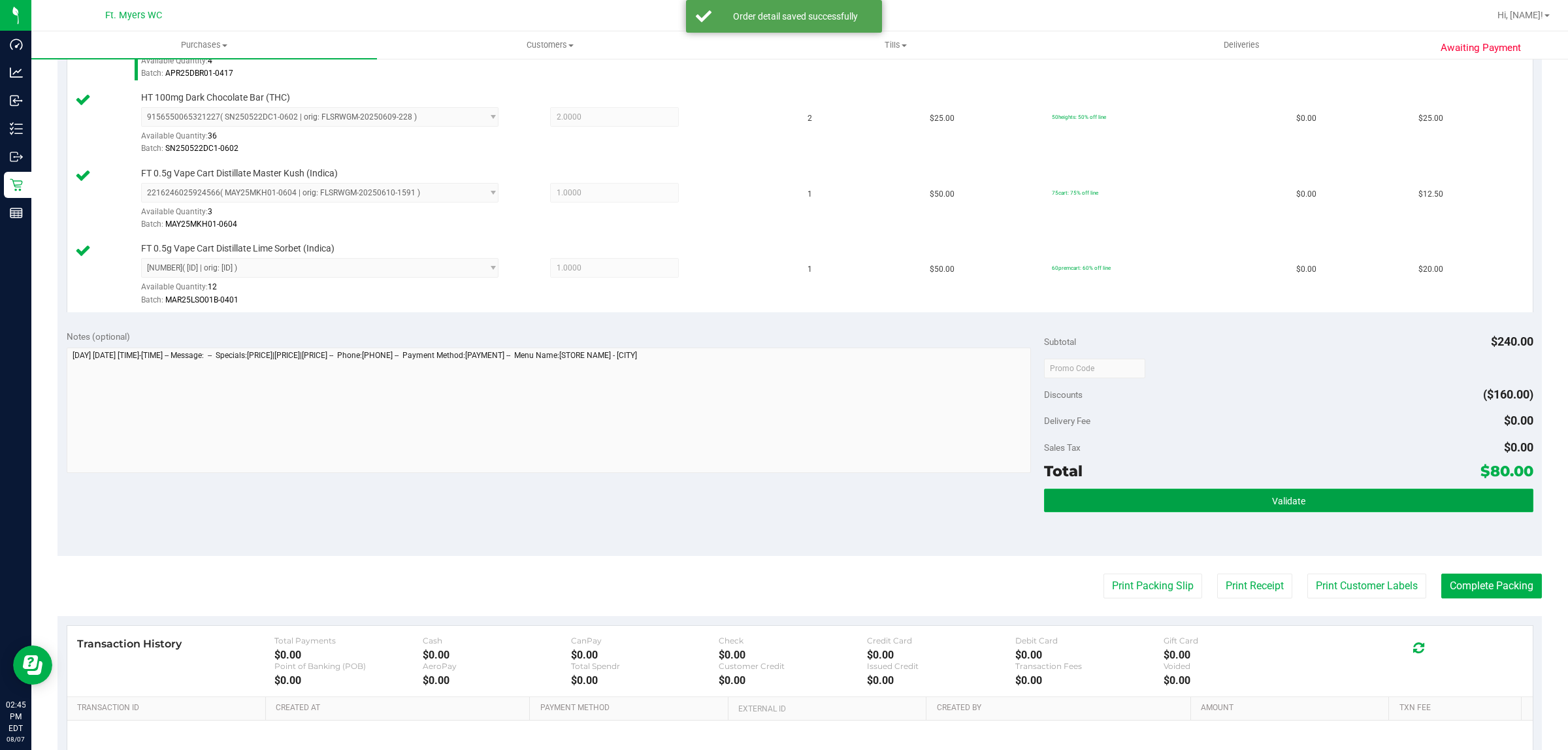 click on "Validate" at bounding box center (1288, 500) 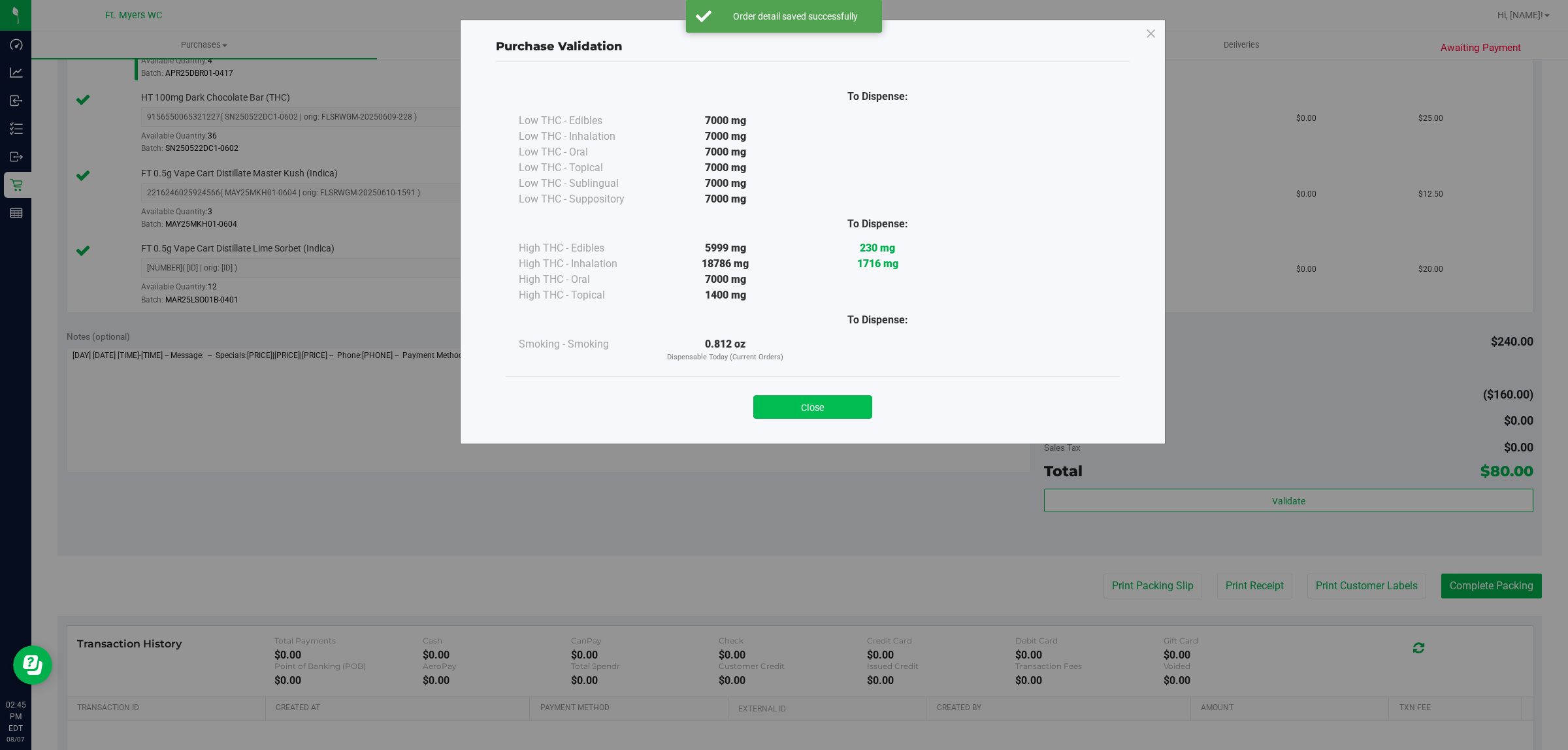 click on "Close" at bounding box center (813, 407) 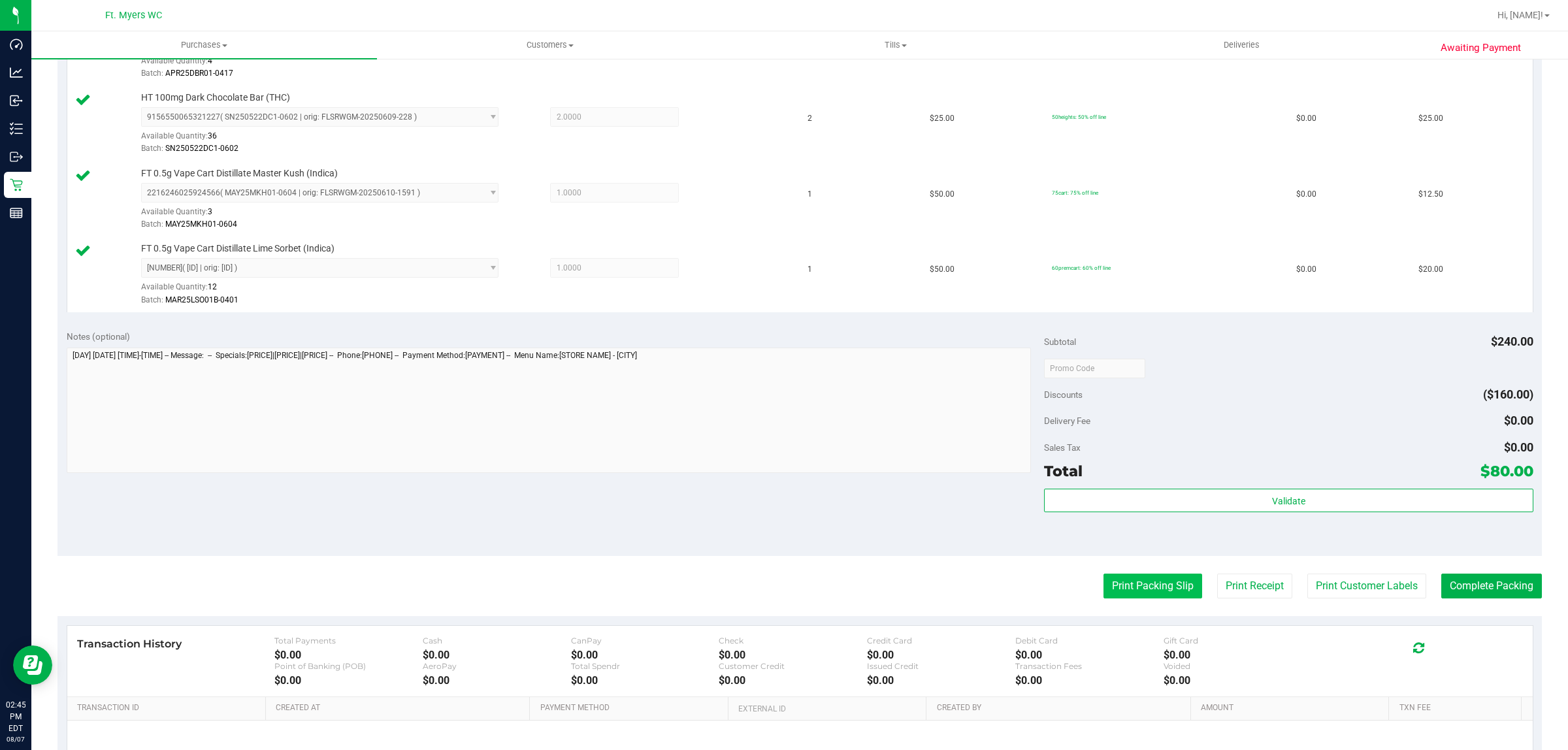 click on "Print Packing Slip" at bounding box center [1152, 586] 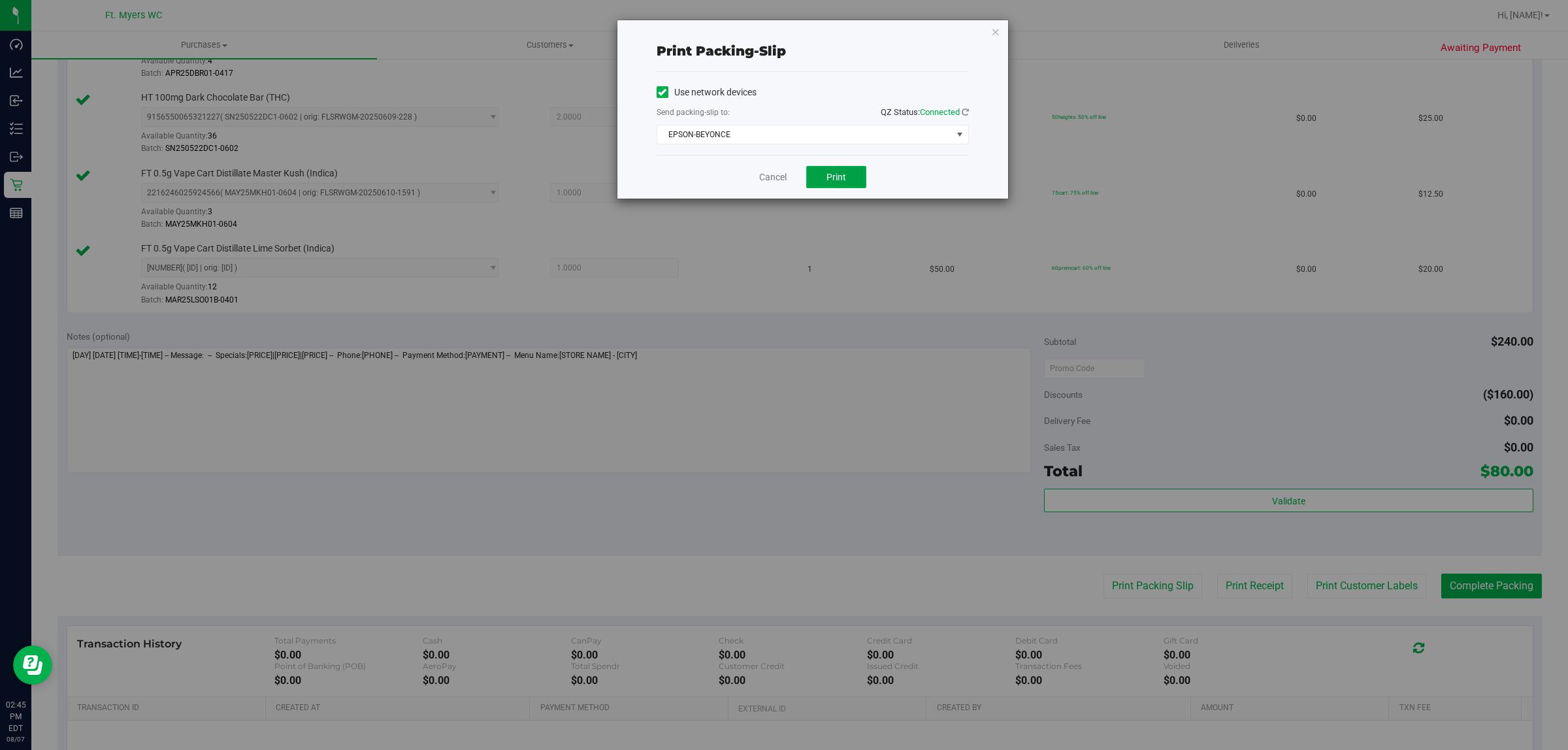 click on "Print" at bounding box center [836, 177] 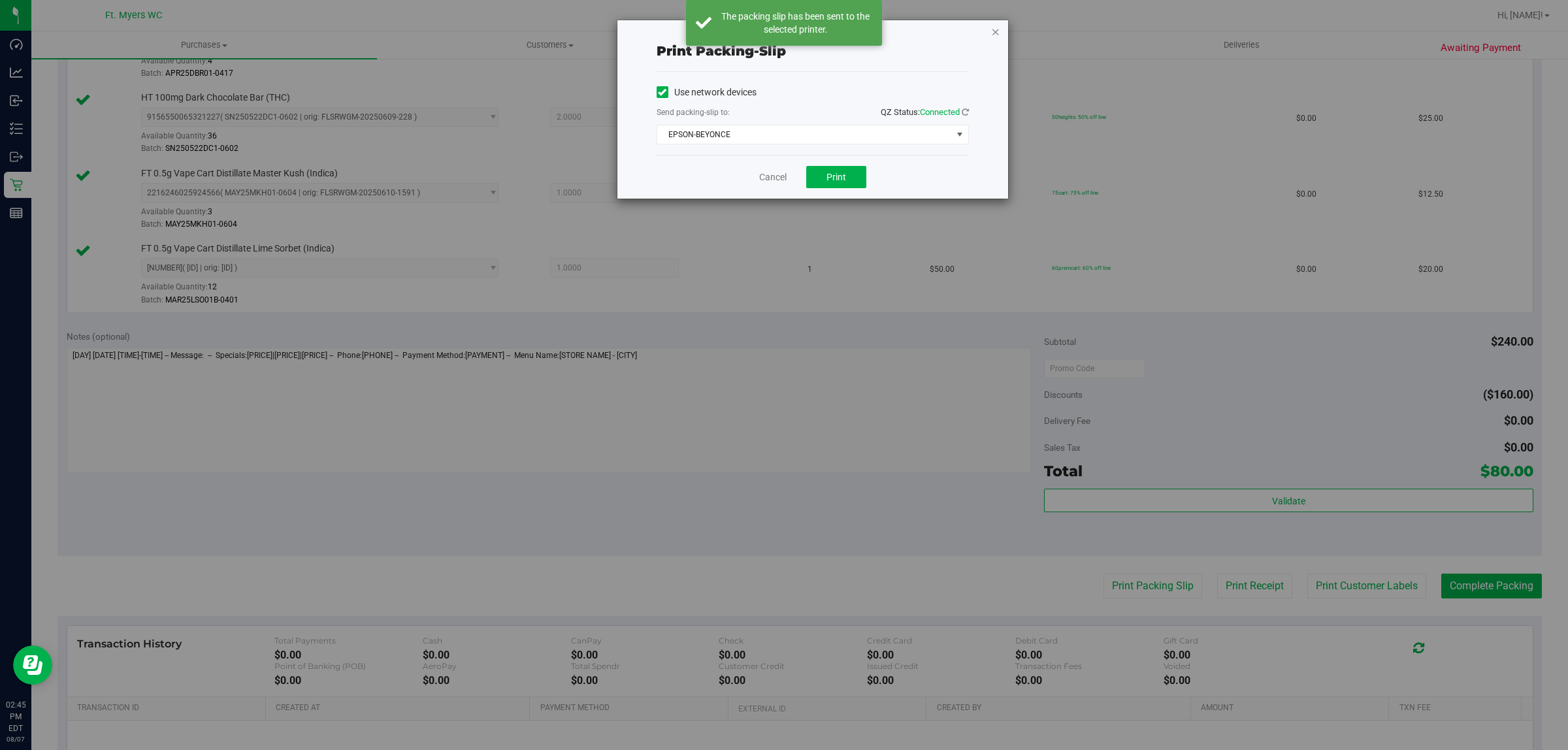 click at bounding box center [996, 31] 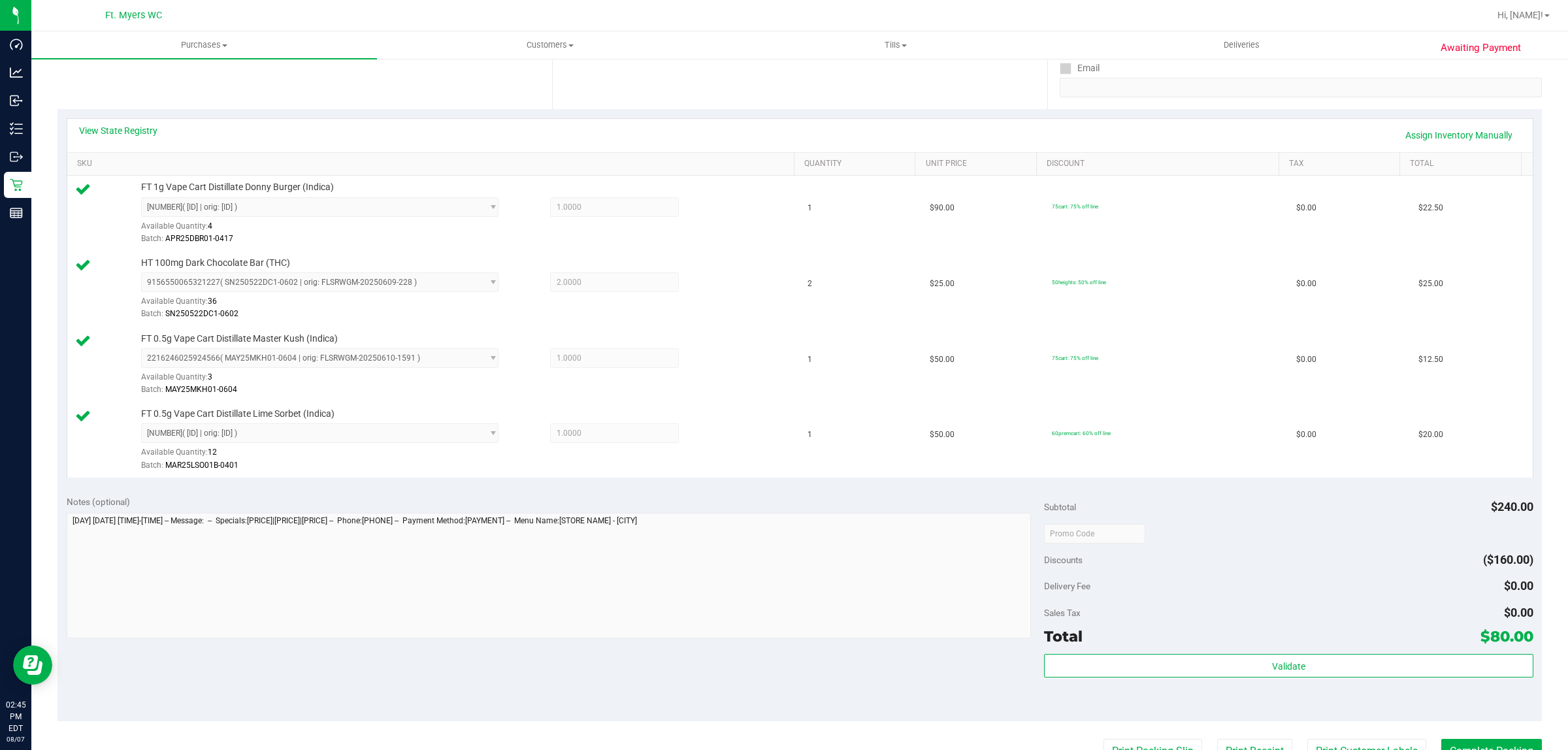 scroll, scrollTop: 546, scrollLeft: 0, axis: vertical 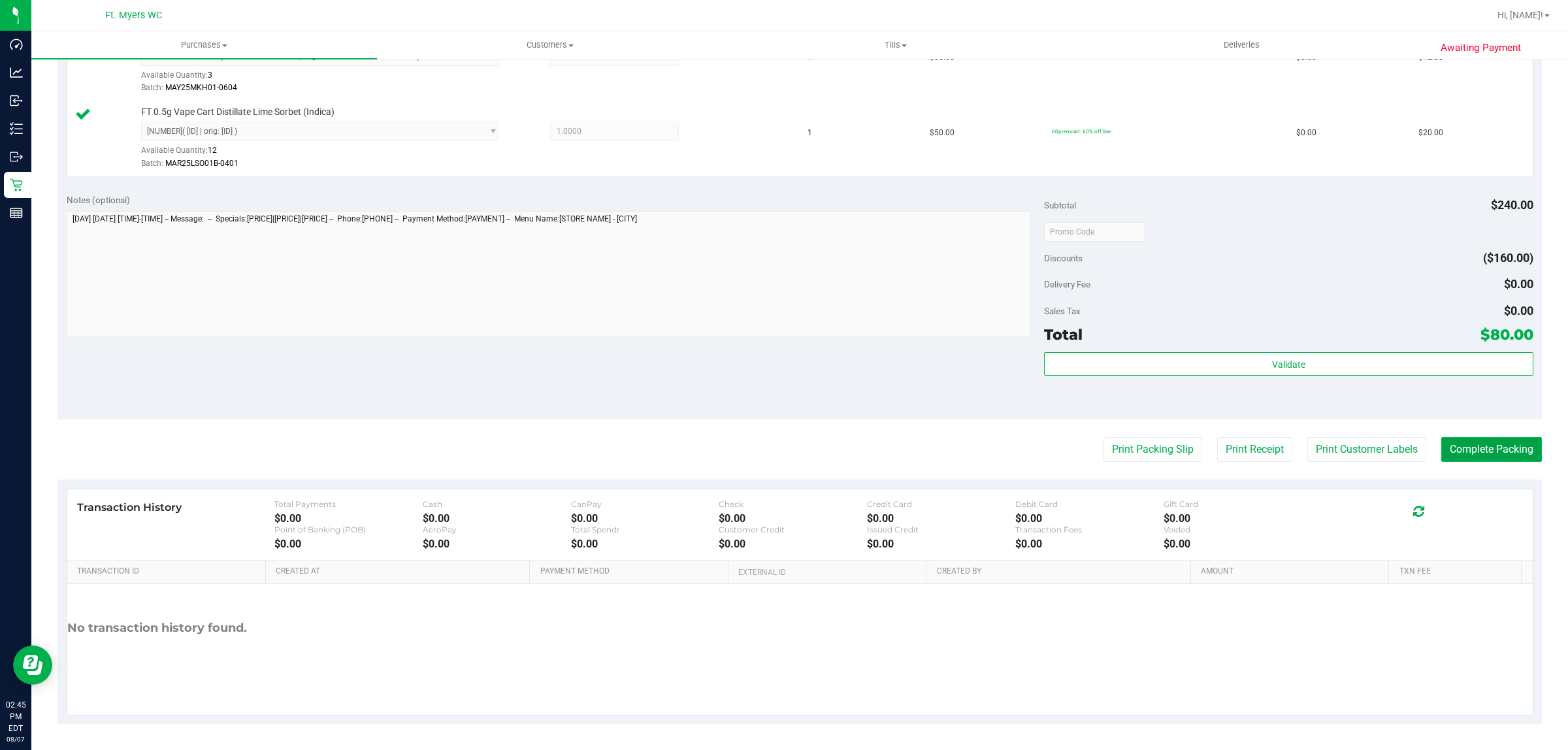 click on "Complete Packing" at bounding box center (1492, 449) 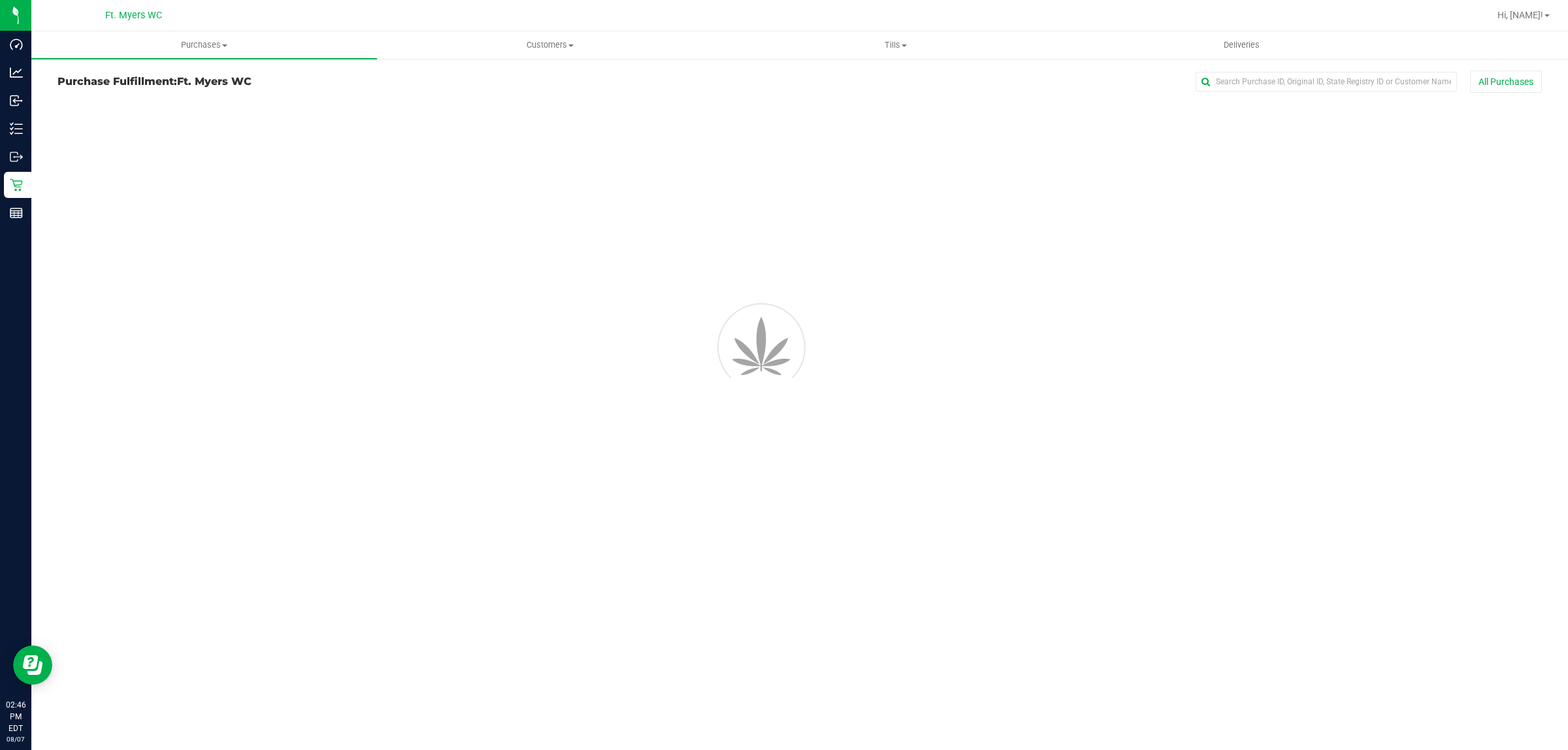scroll, scrollTop: 0, scrollLeft: 0, axis: both 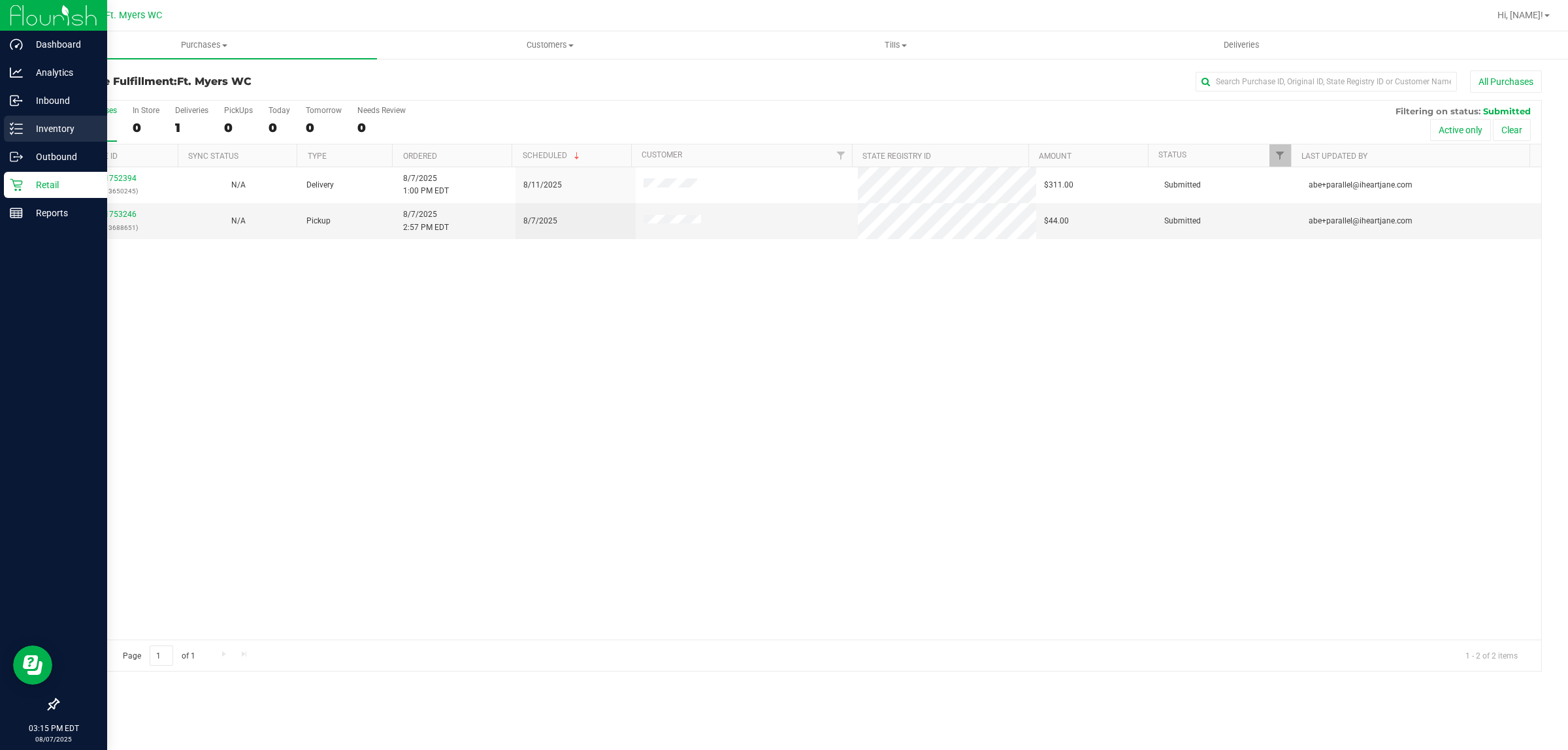 click on "Inventory" at bounding box center [62, 129] 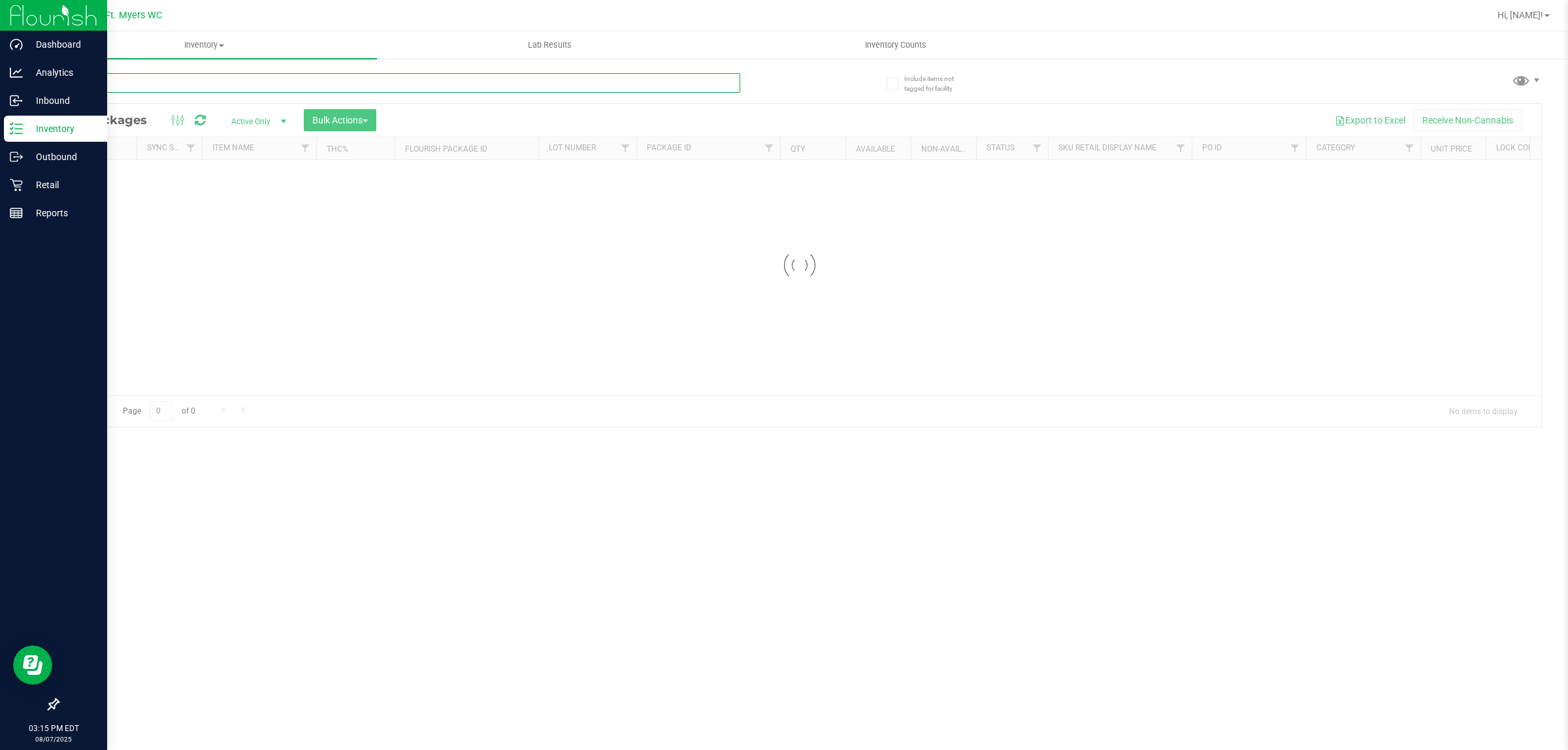 click at bounding box center (399, 83) 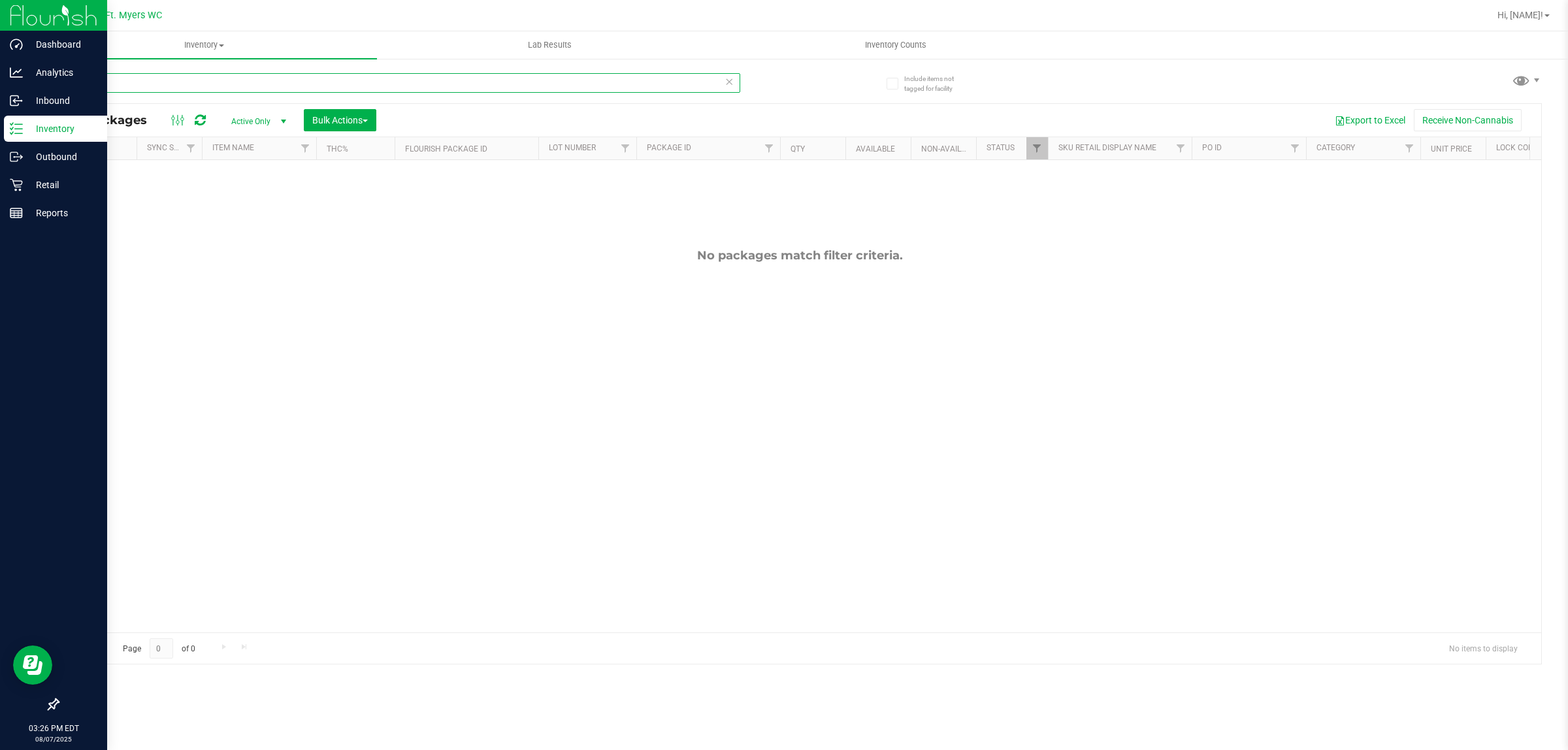 click on "arz" at bounding box center (399, 83) 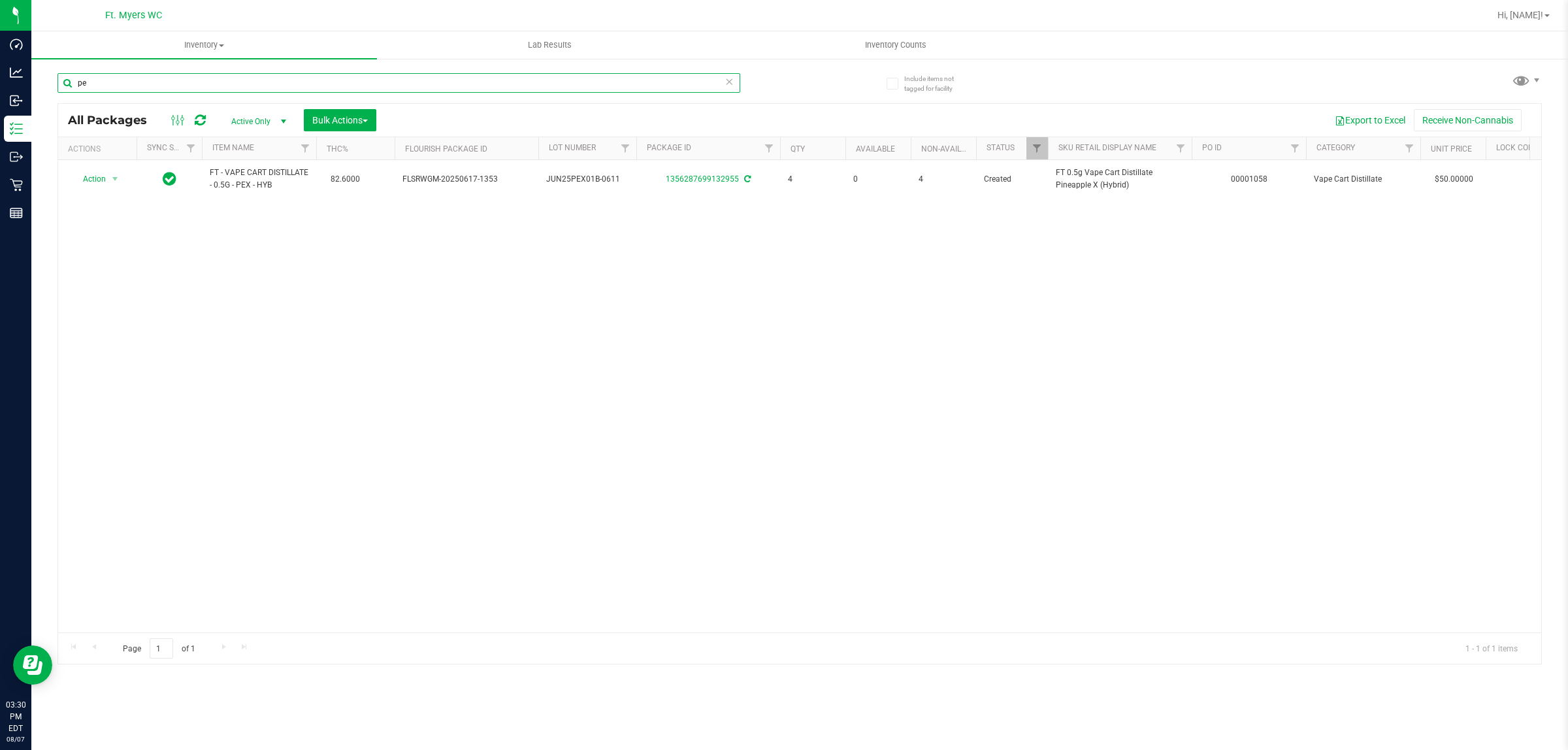 type on "p" 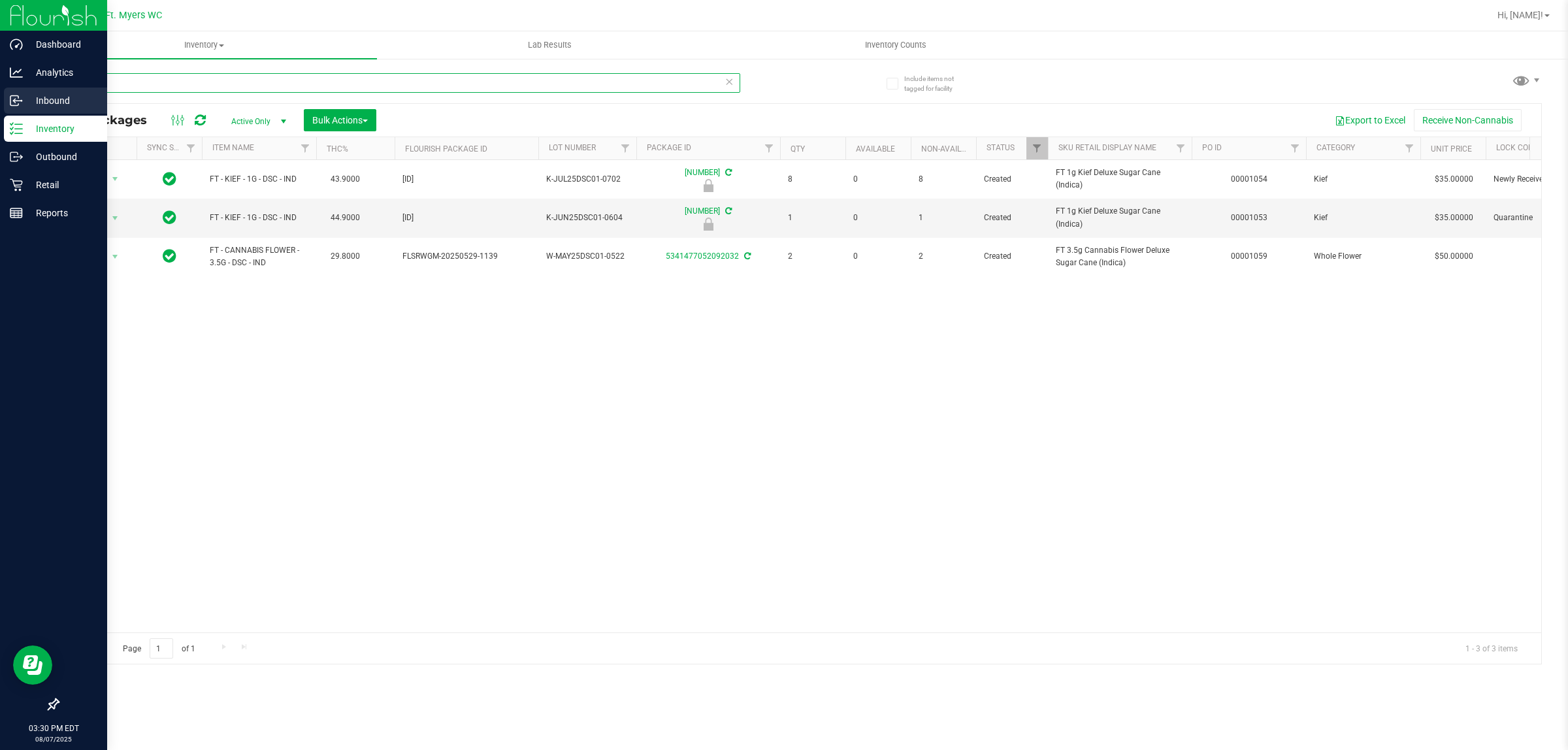type on "DSC" 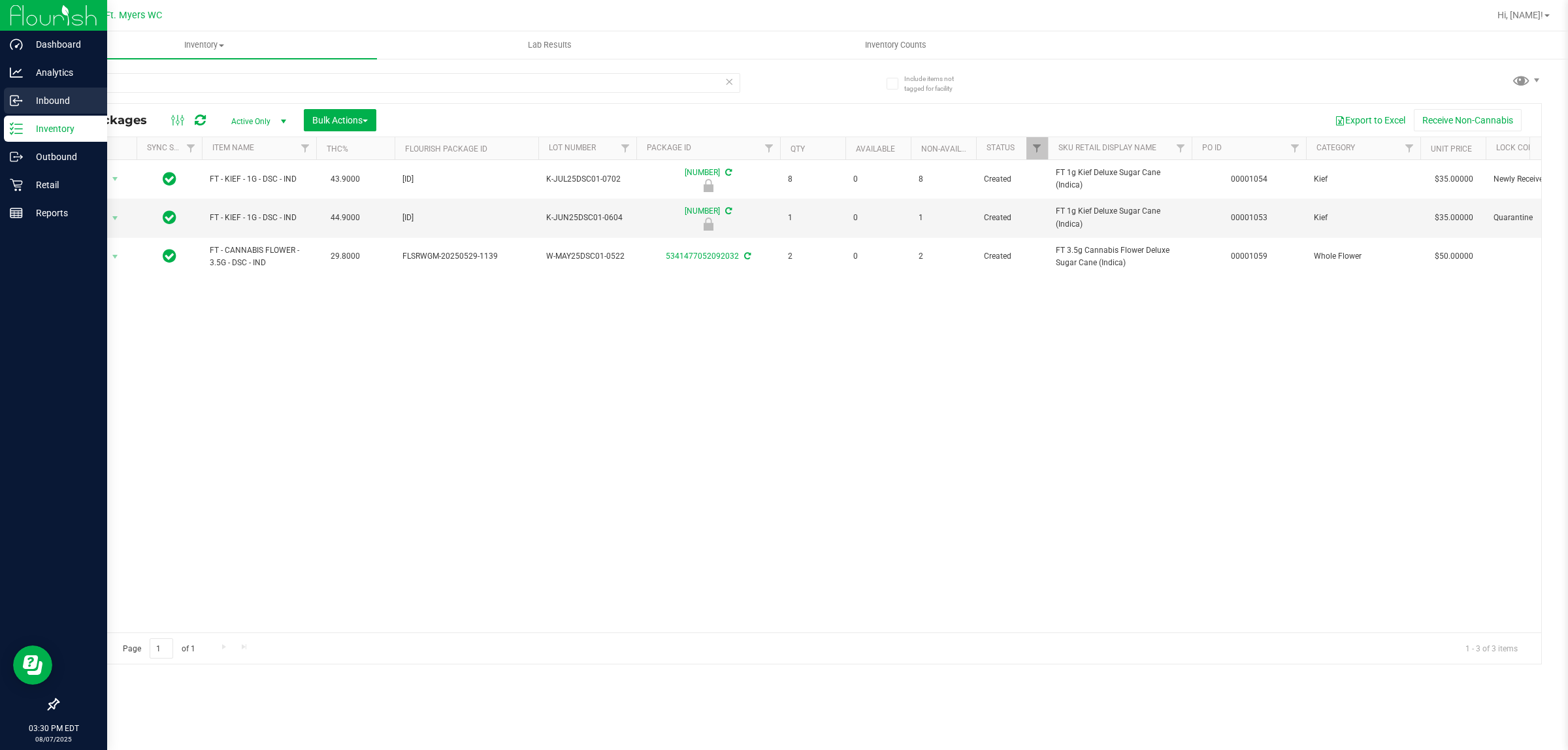 click on "Inbound" at bounding box center (62, 101) 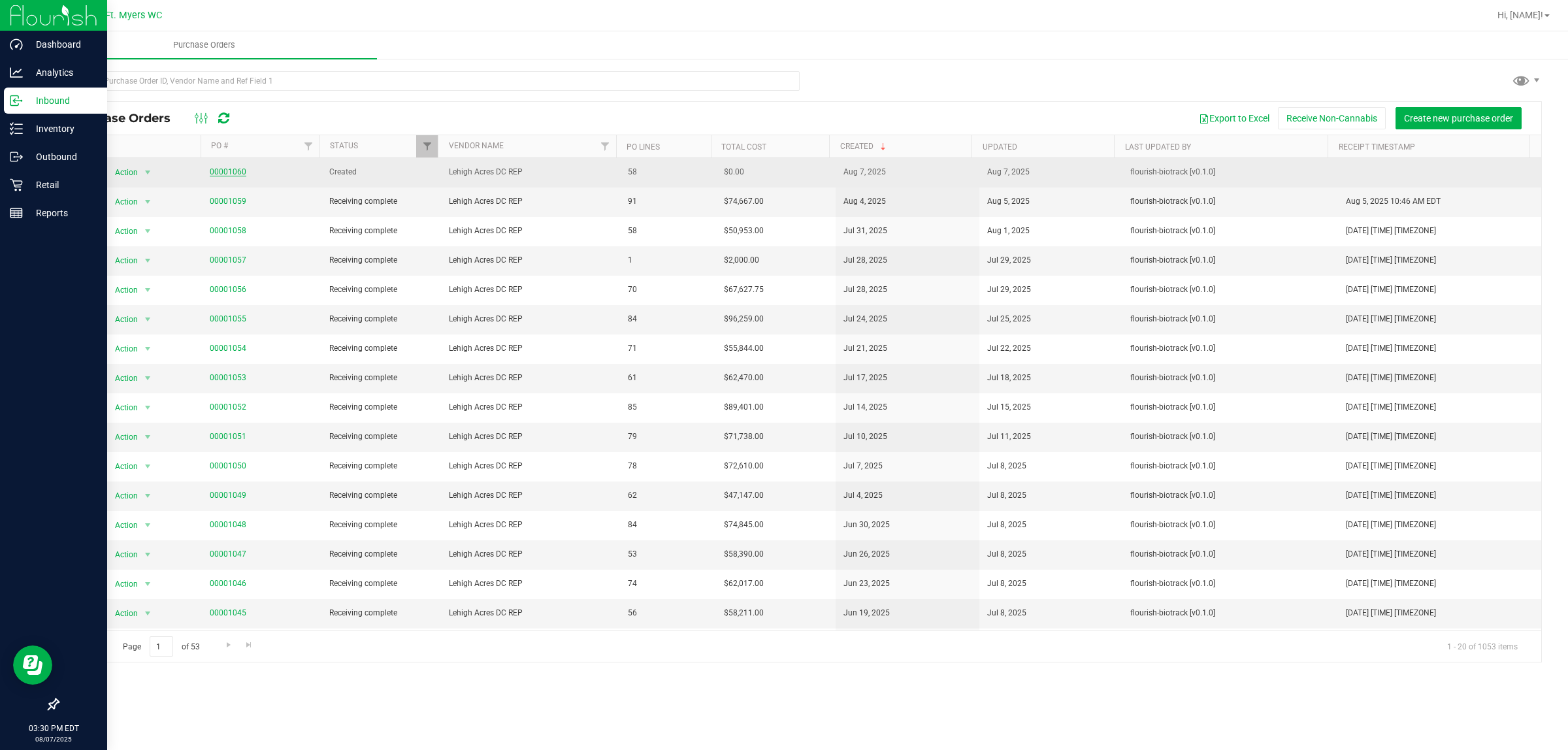 click on "00001060" at bounding box center (228, 172) 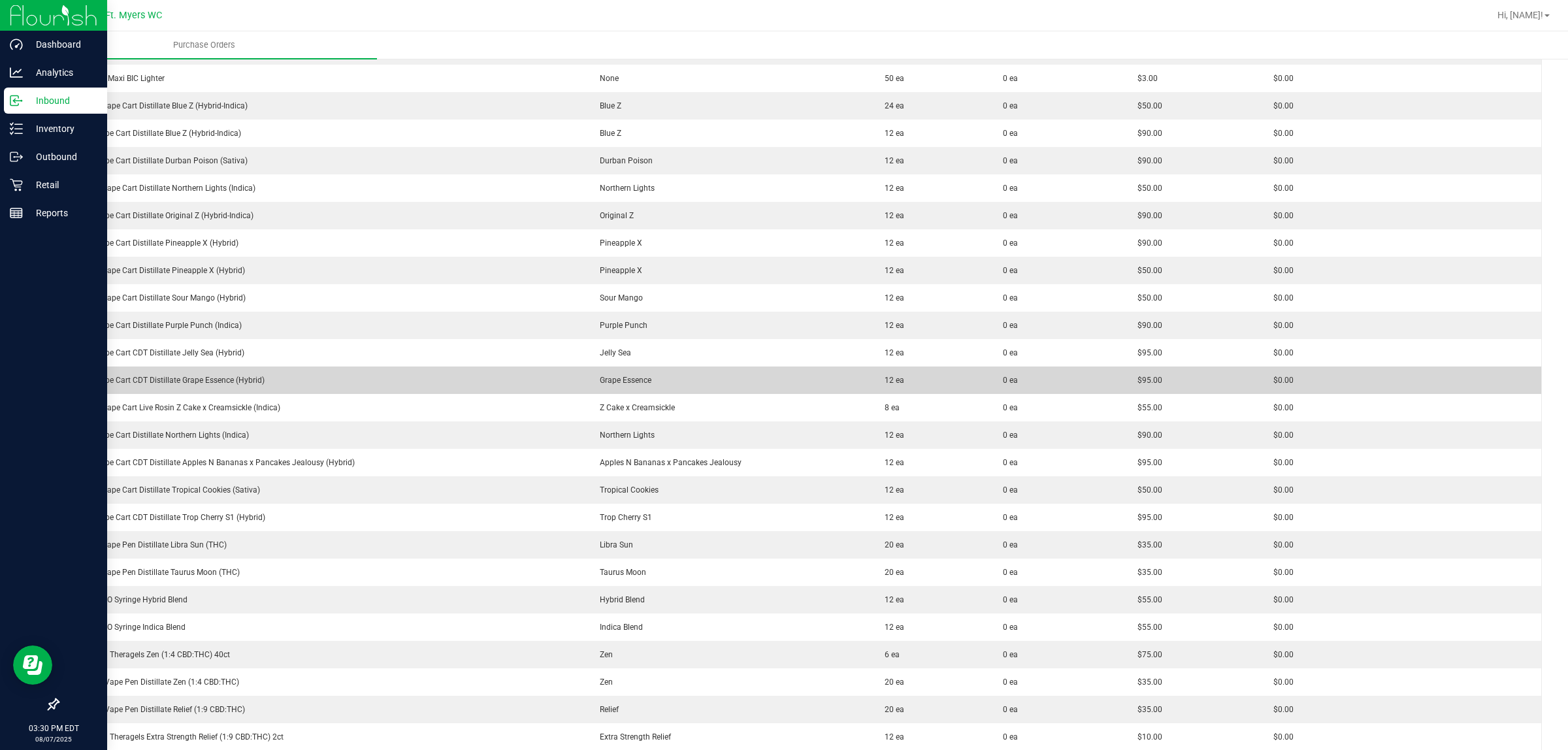 scroll, scrollTop: 327, scrollLeft: 0, axis: vertical 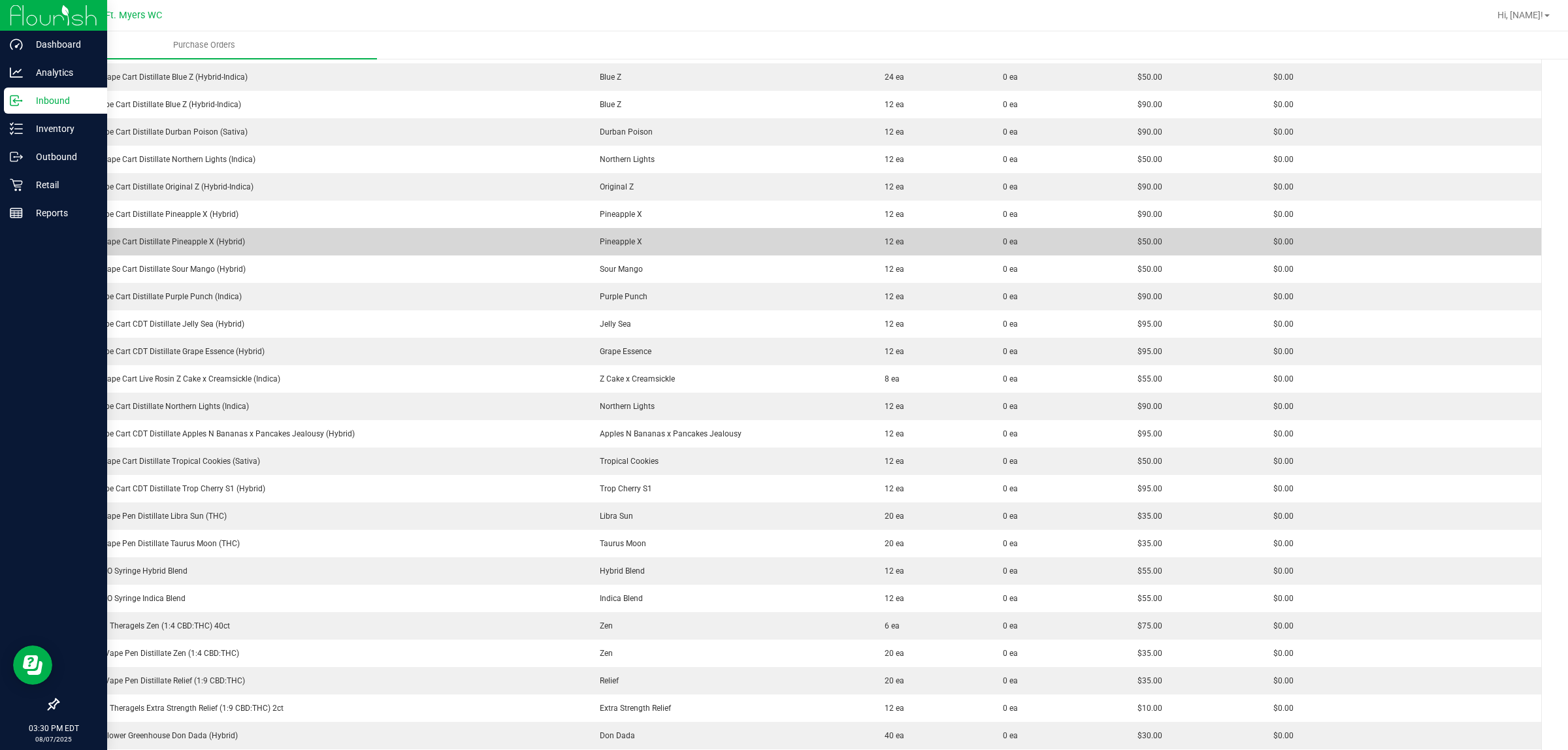 click on "FT 0.5g Vape Cart Distillate Pineapple X (Hybrid)" at bounding box center [322, 242] 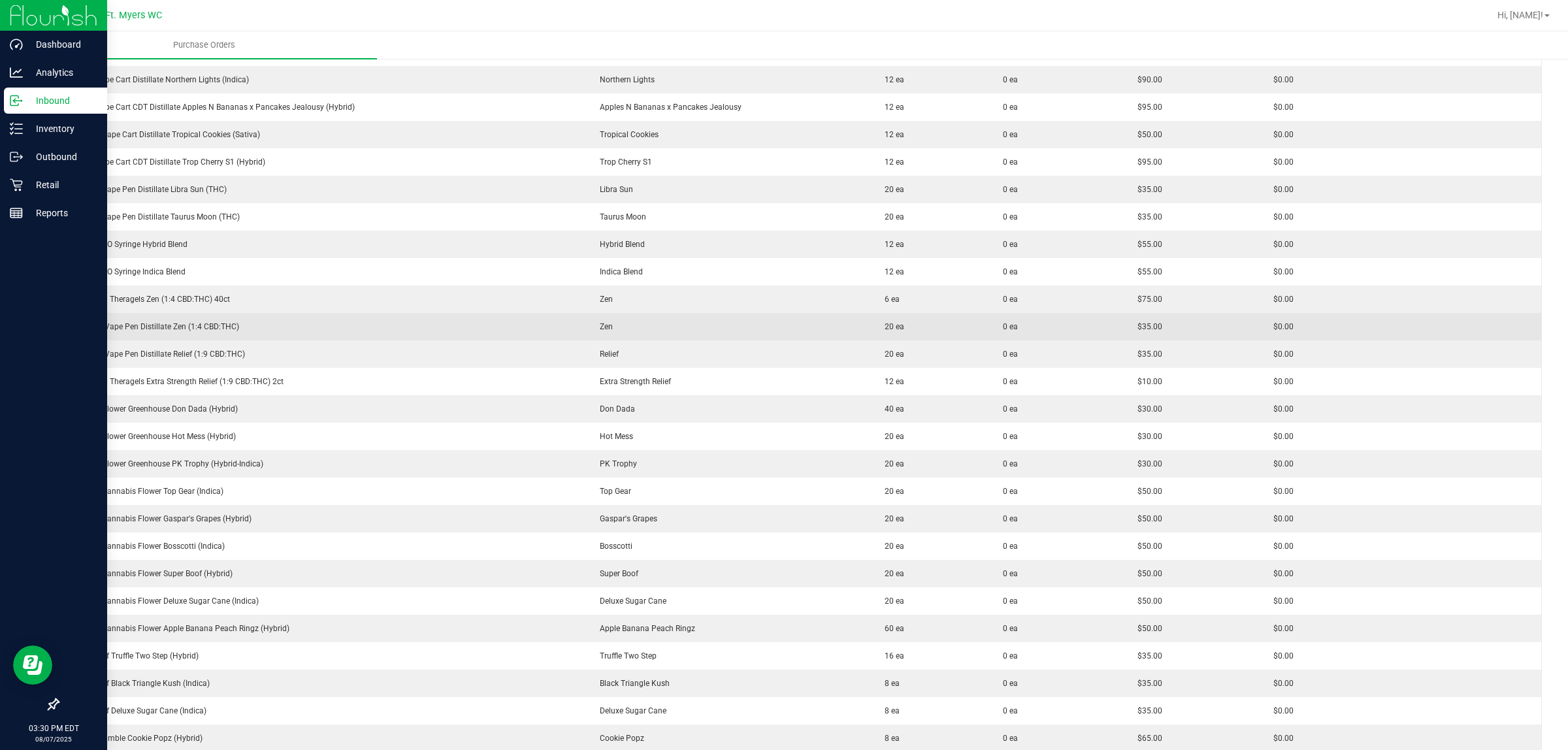 scroll, scrollTop: 817, scrollLeft: 0, axis: vertical 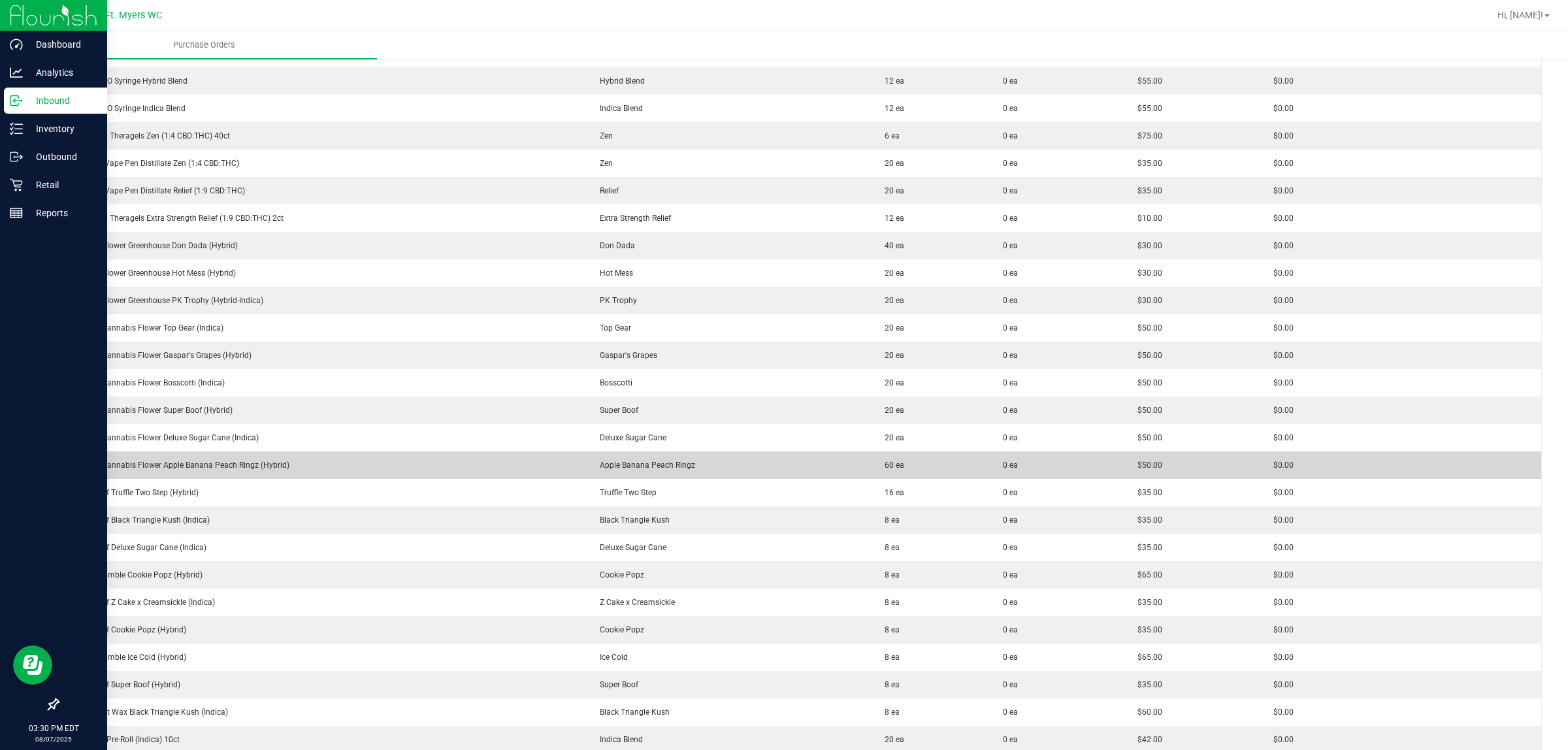 drag, startPoint x: 833, startPoint y: 432, endPoint x: 918, endPoint y: 466, distance: 91.5478 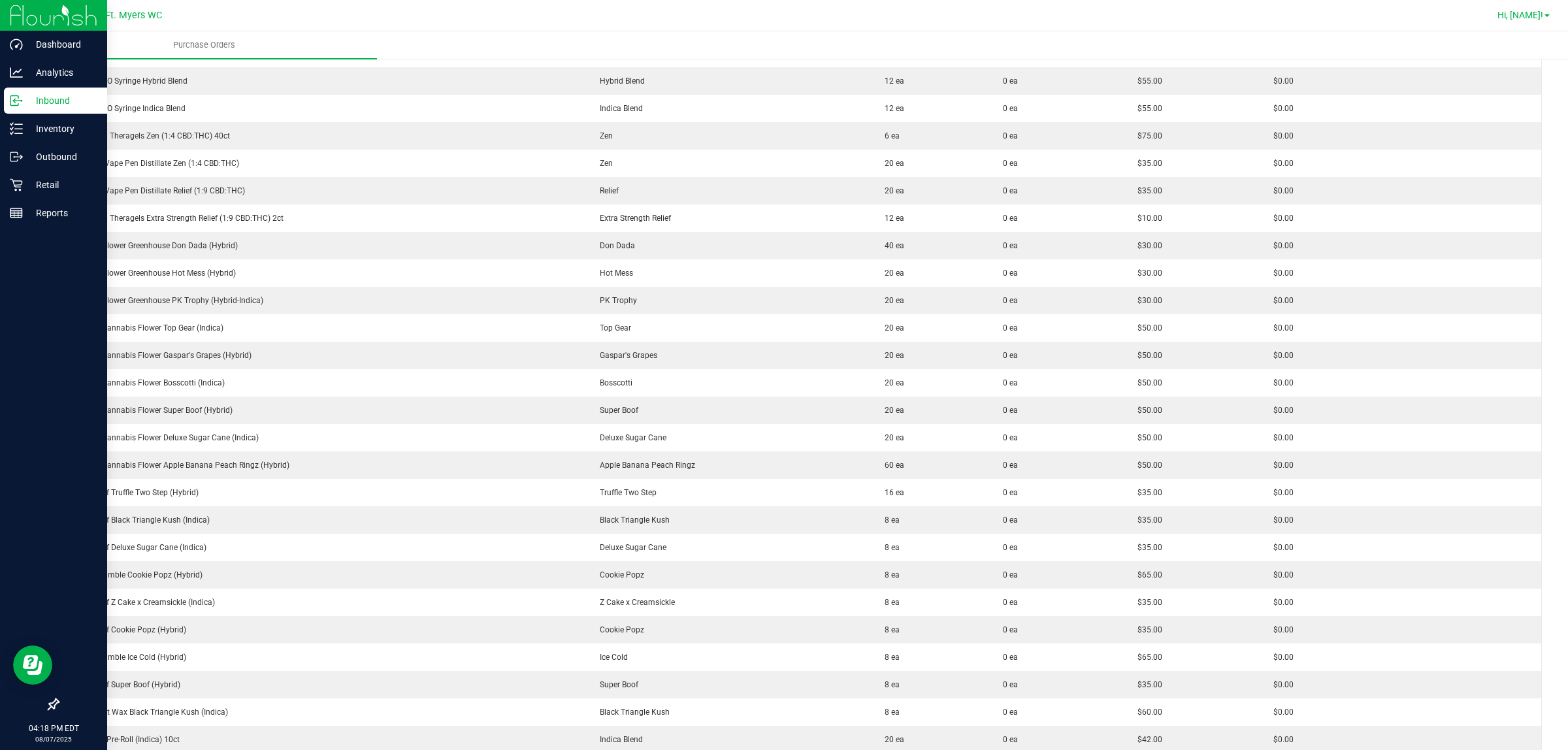 click on "Hi, Charles!" at bounding box center (1520, 15) 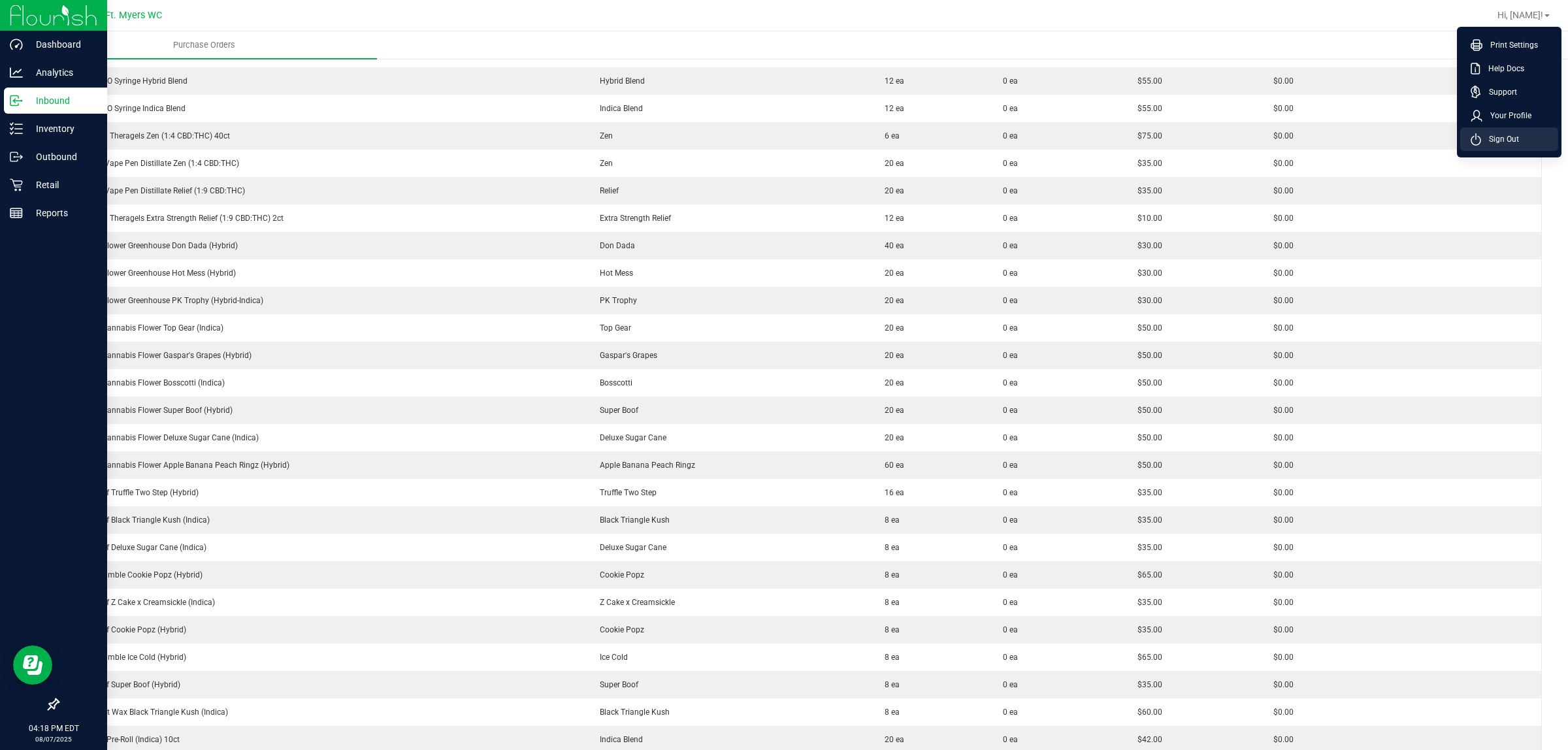 click on "Sign Out" at bounding box center (1500, 139) 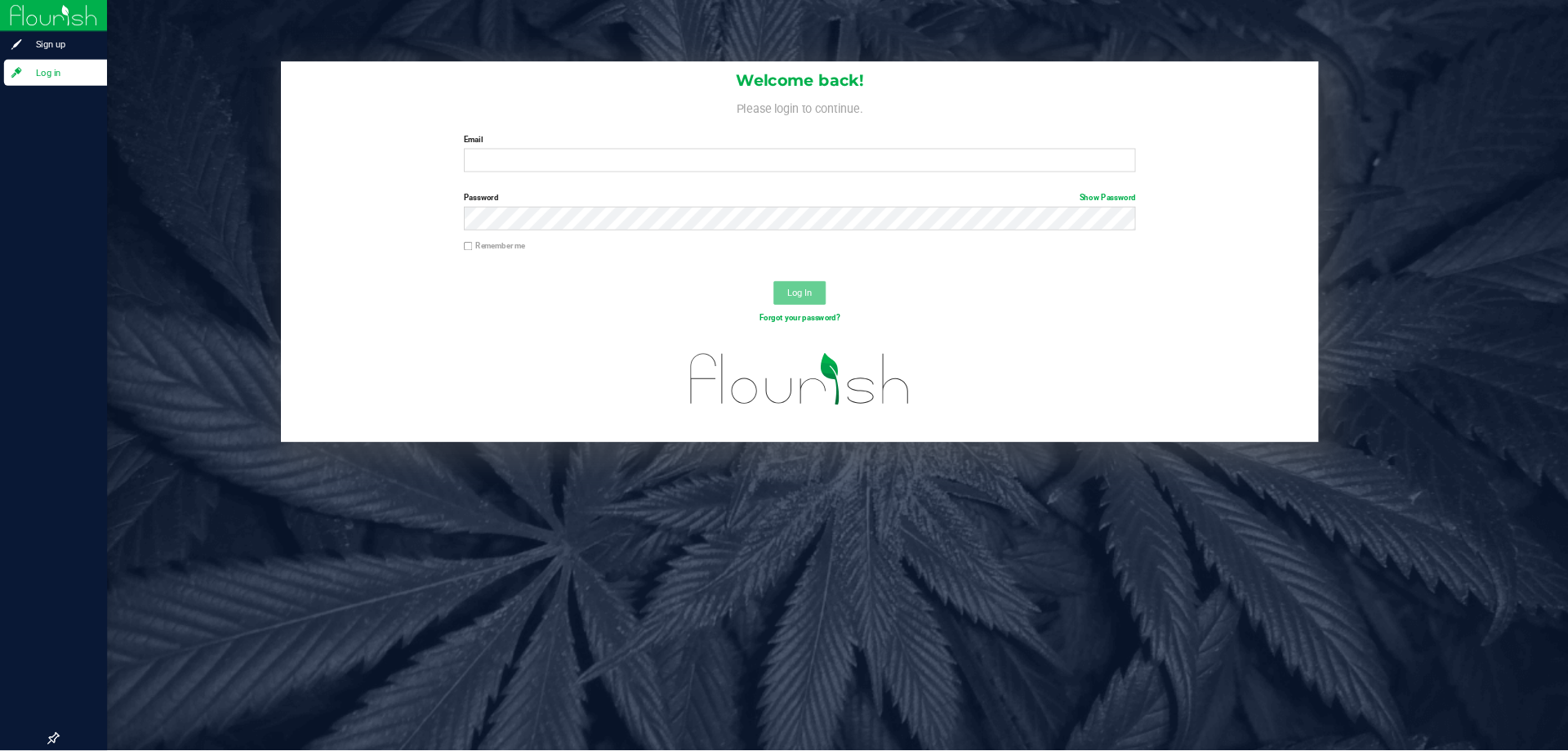 scroll, scrollTop: 0, scrollLeft: 0, axis: both 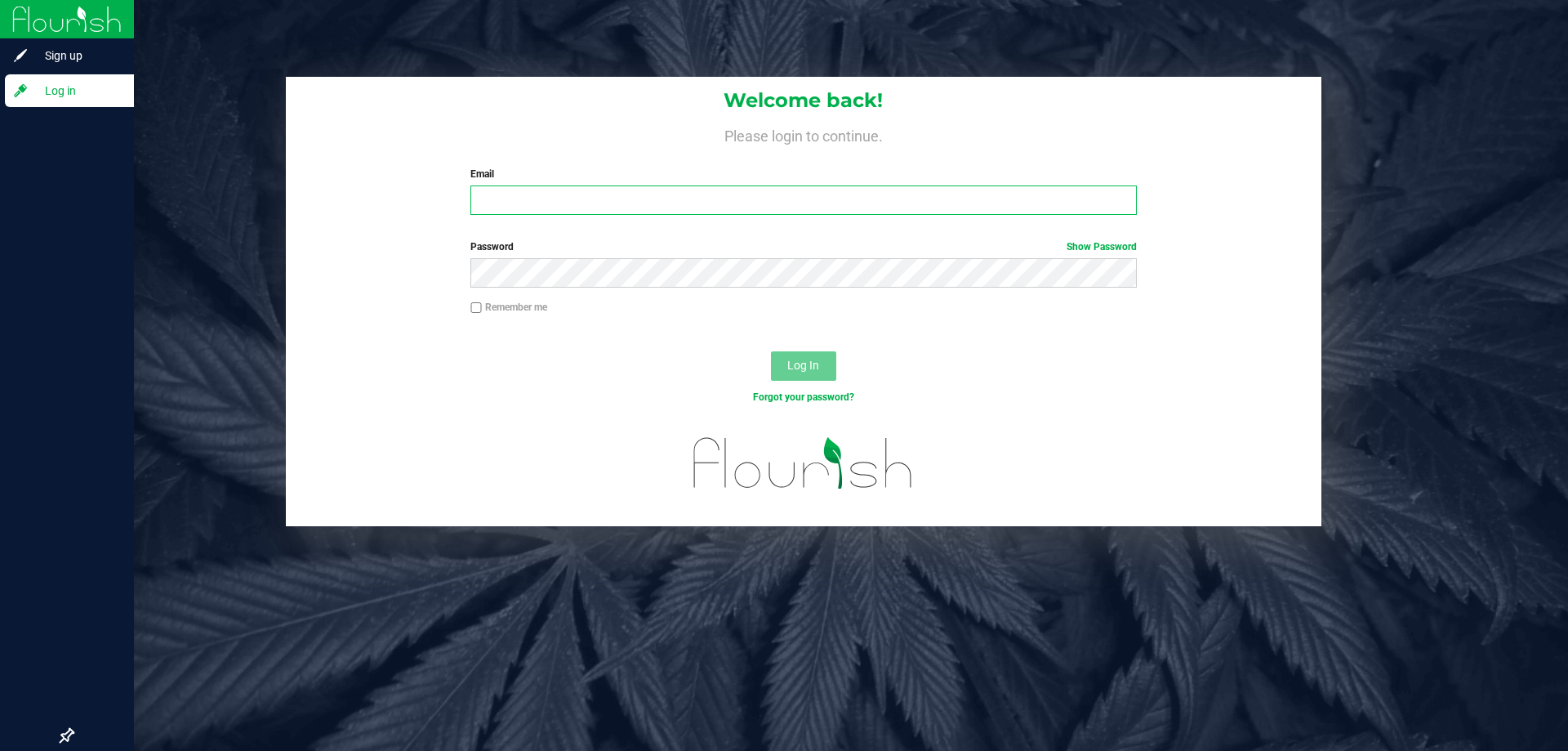 click on "Email" at bounding box center (803, 200) 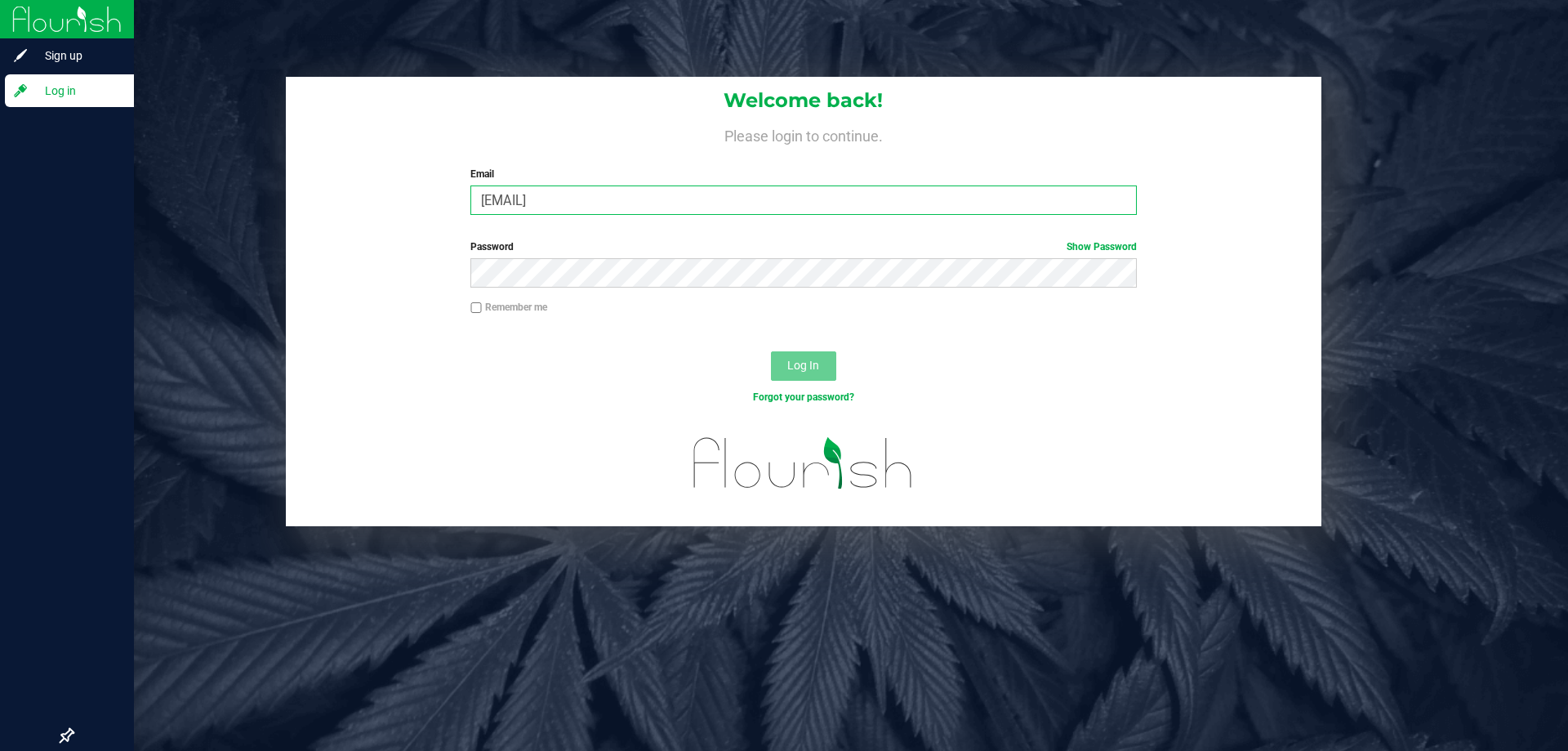 type on "kkerper@Liveparallel.com" 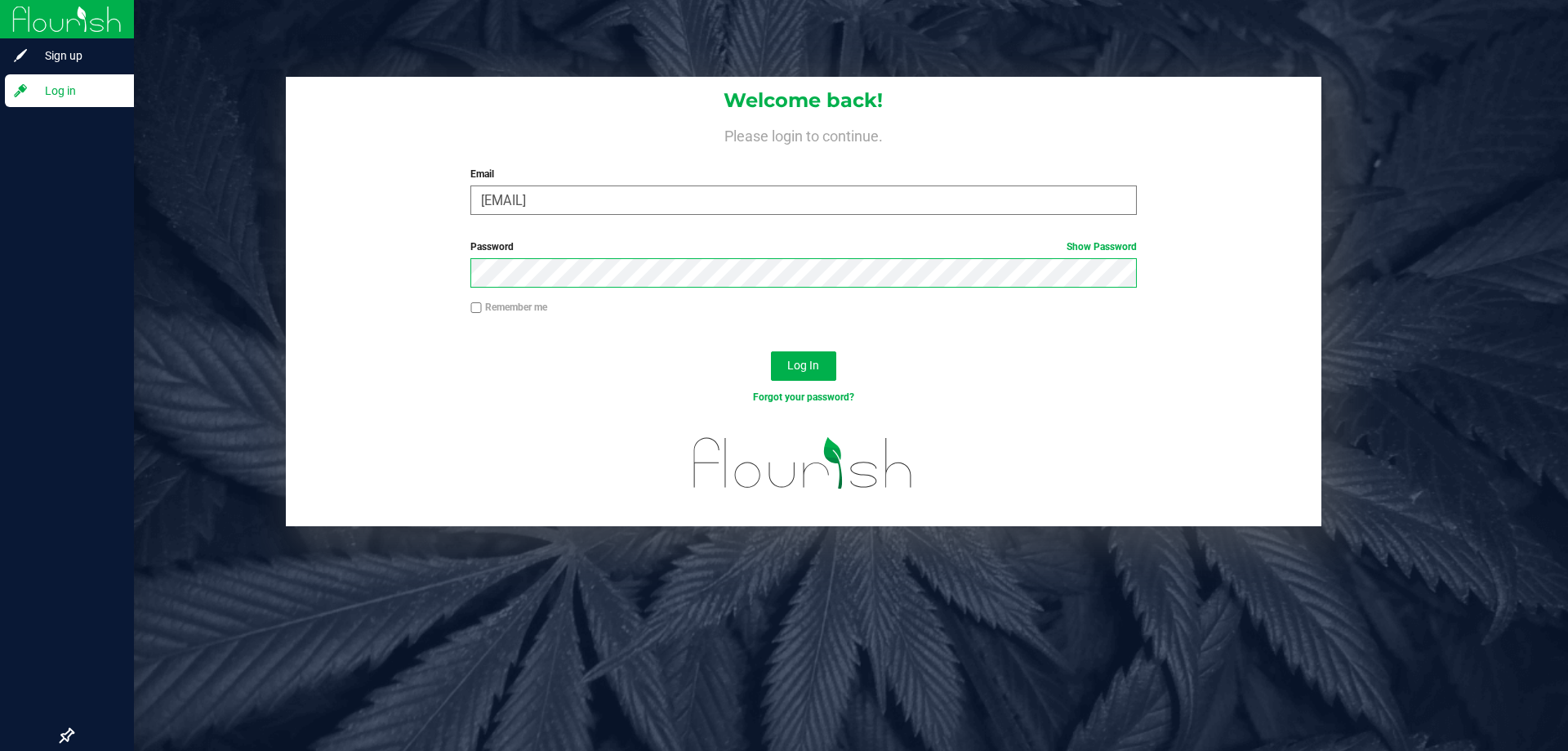 click on "Log In" at bounding box center (804, 366) 